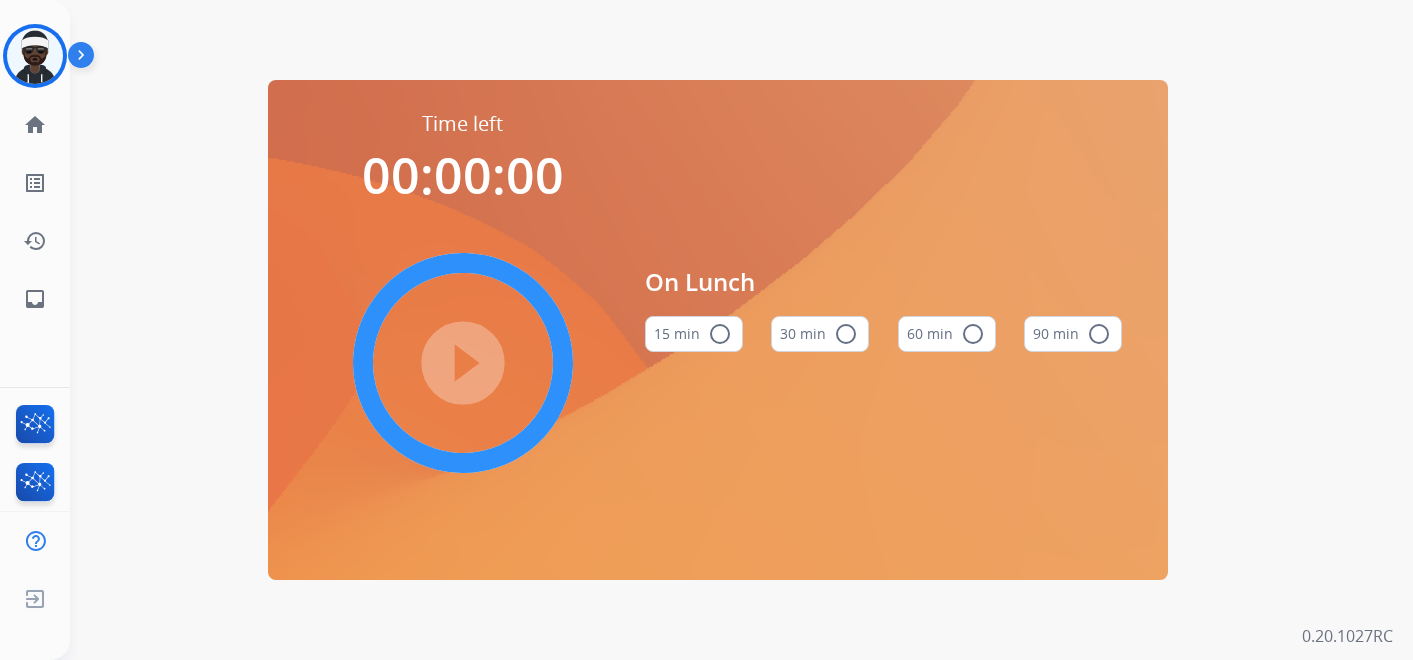 scroll, scrollTop: 0, scrollLeft: 0, axis: both 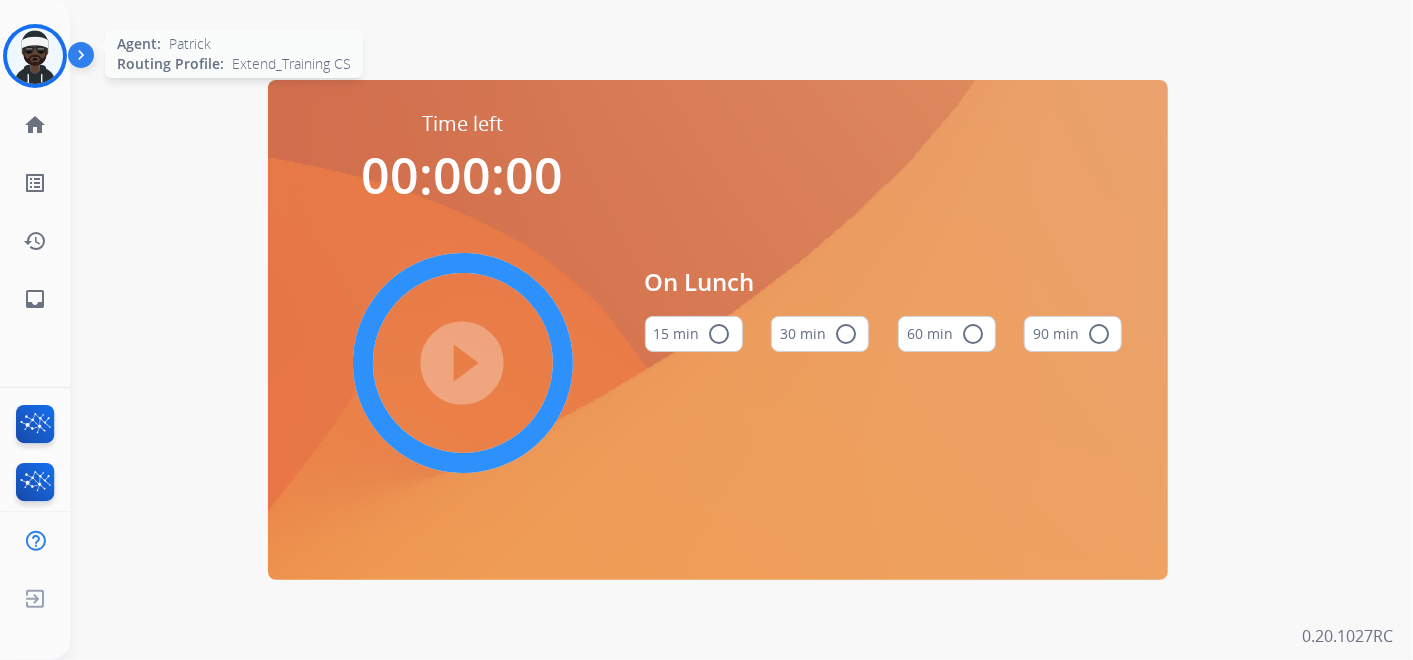 click at bounding box center [35, 56] 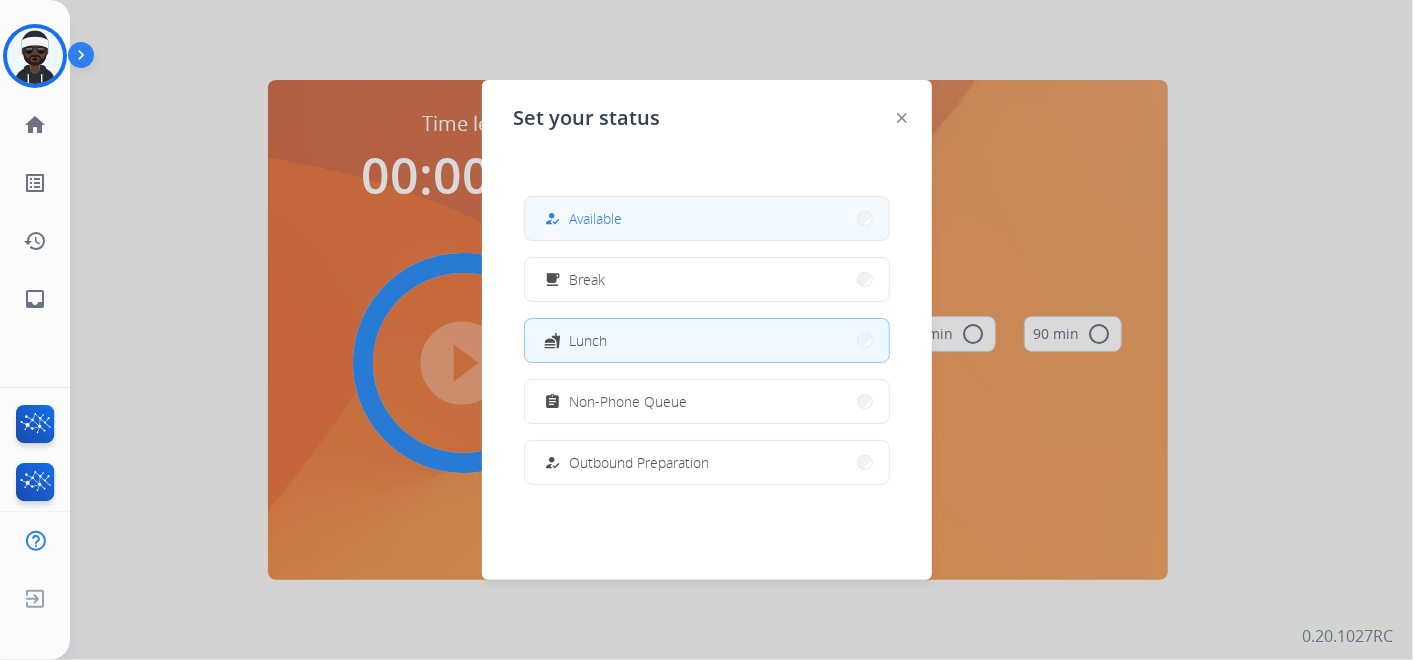 click on "how_to_reg Available" at bounding box center (707, 218) 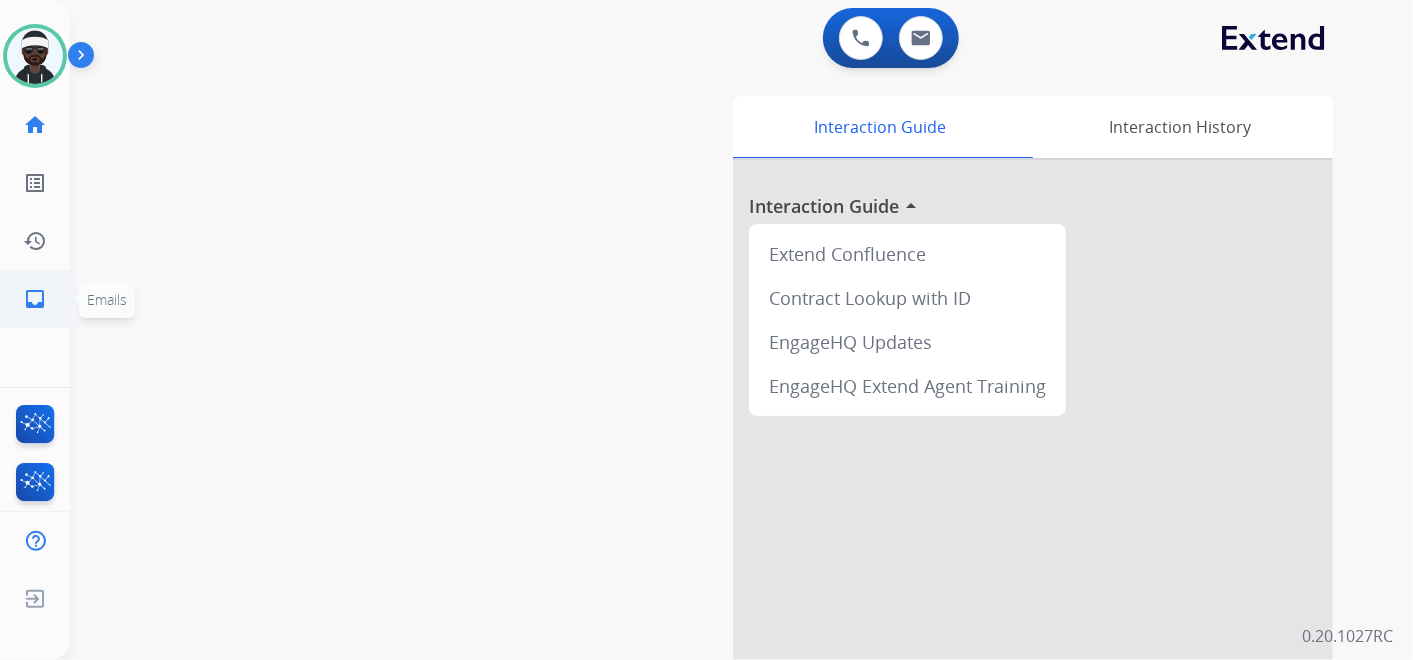 click on "inbox  Emails" 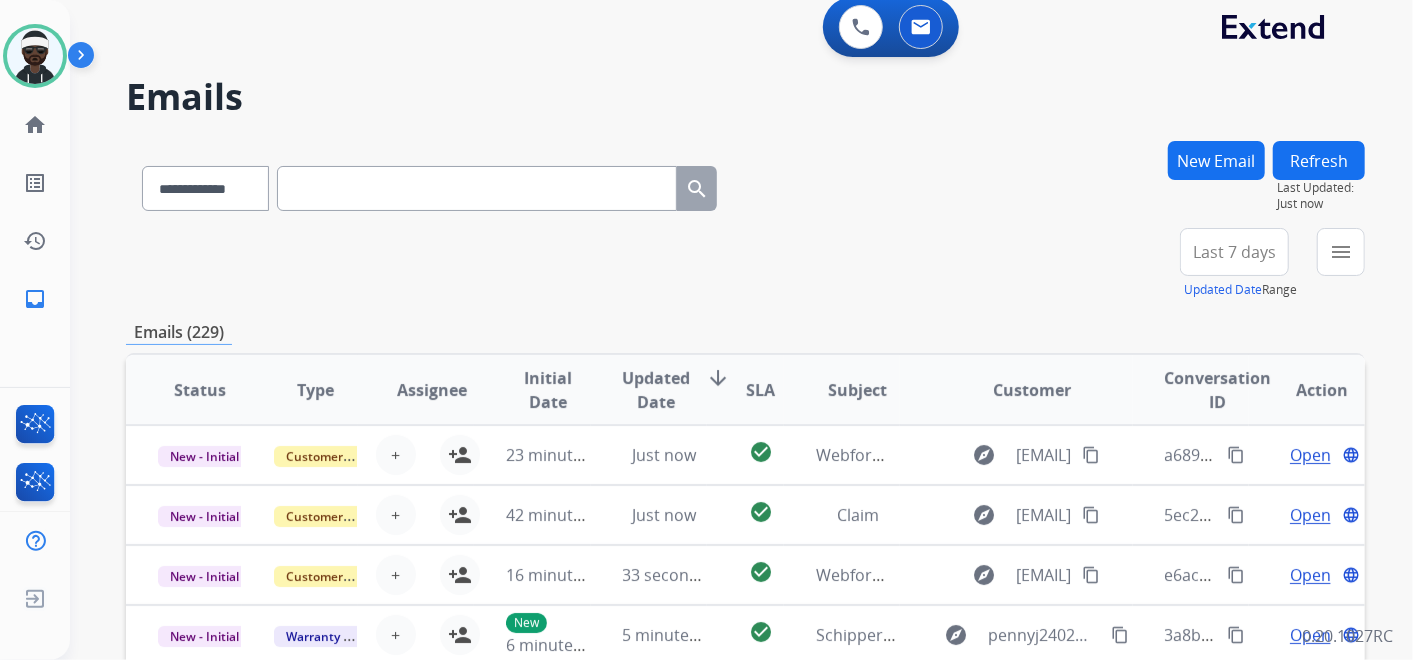 scroll, scrollTop: 0, scrollLeft: 0, axis: both 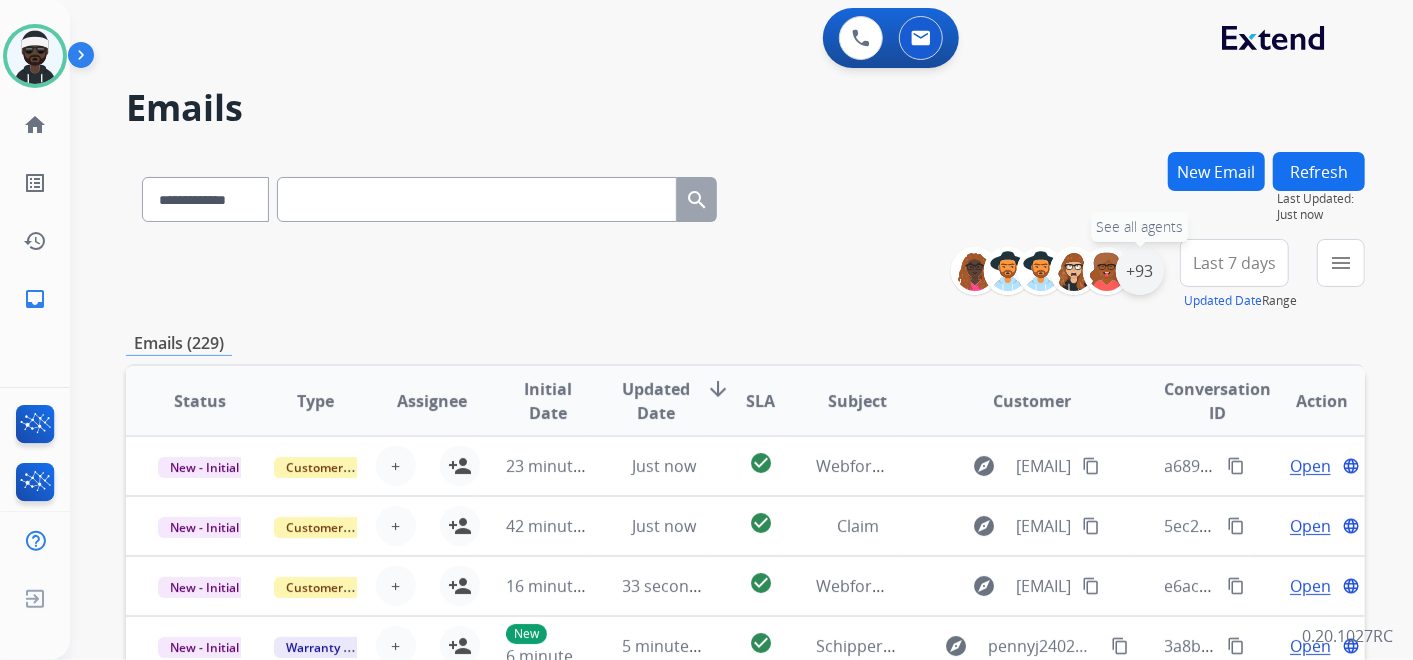 click on "+93" at bounding box center [1140, 271] 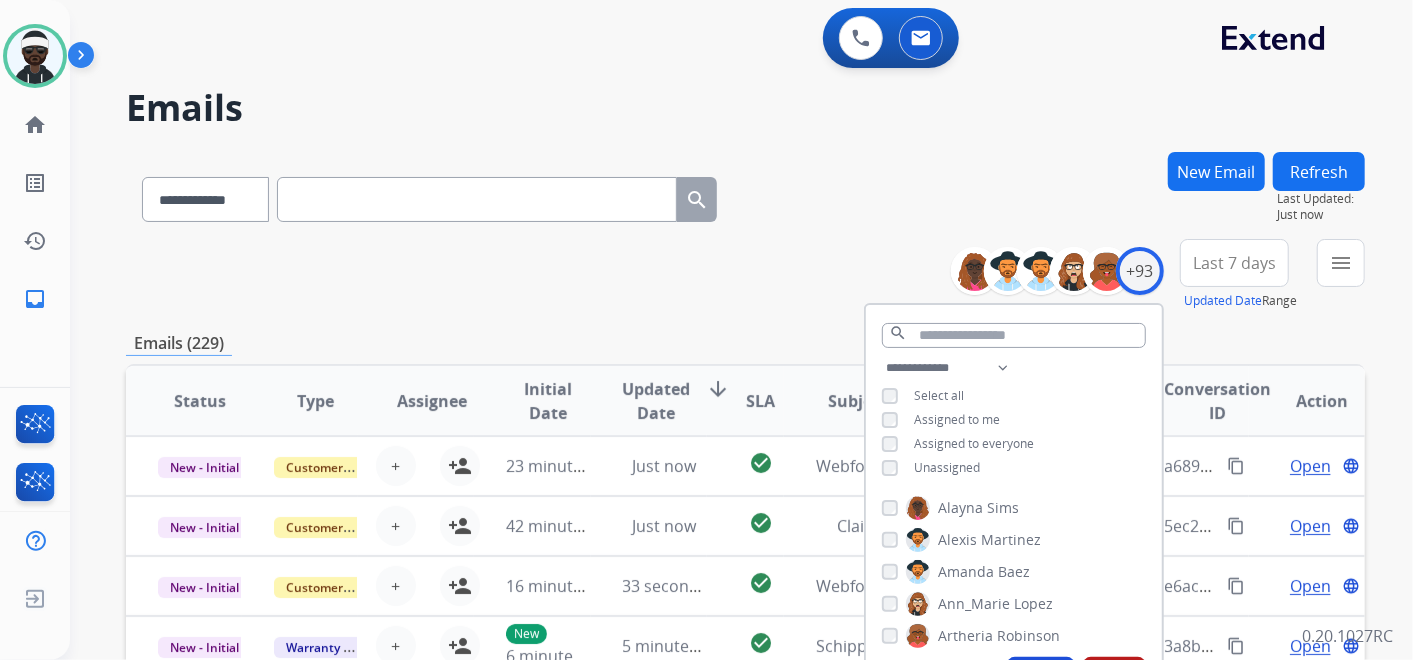 click on "Unassigned" at bounding box center (947, 467) 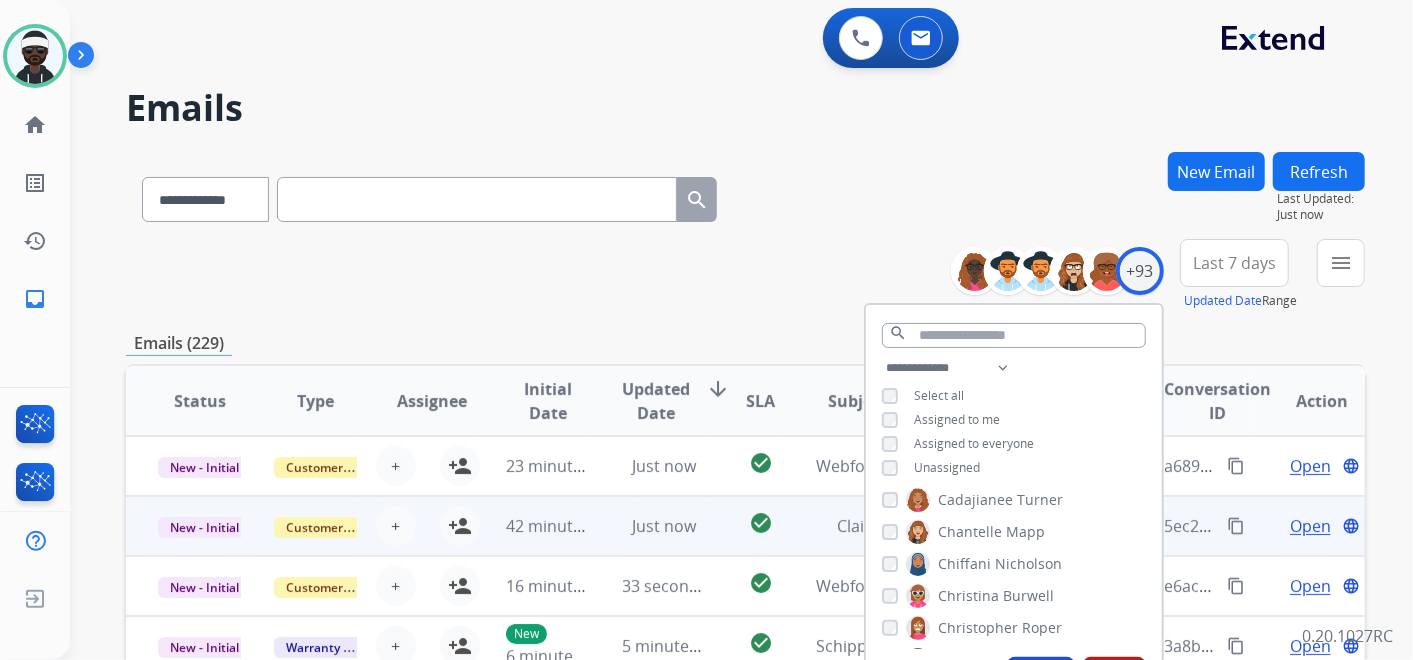 scroll, scrollTop: 555, scrollLeft: 0, axis: vertical 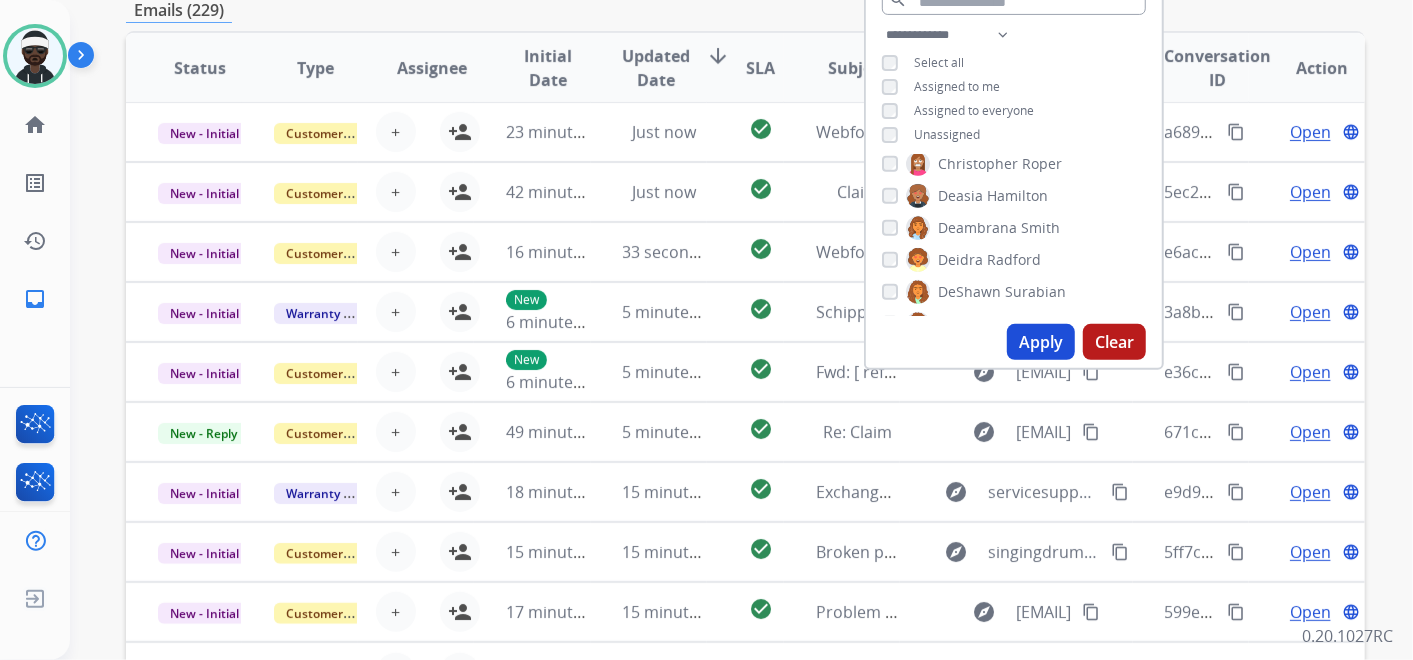 click on "Apply" at bounding box center (1041, 342) 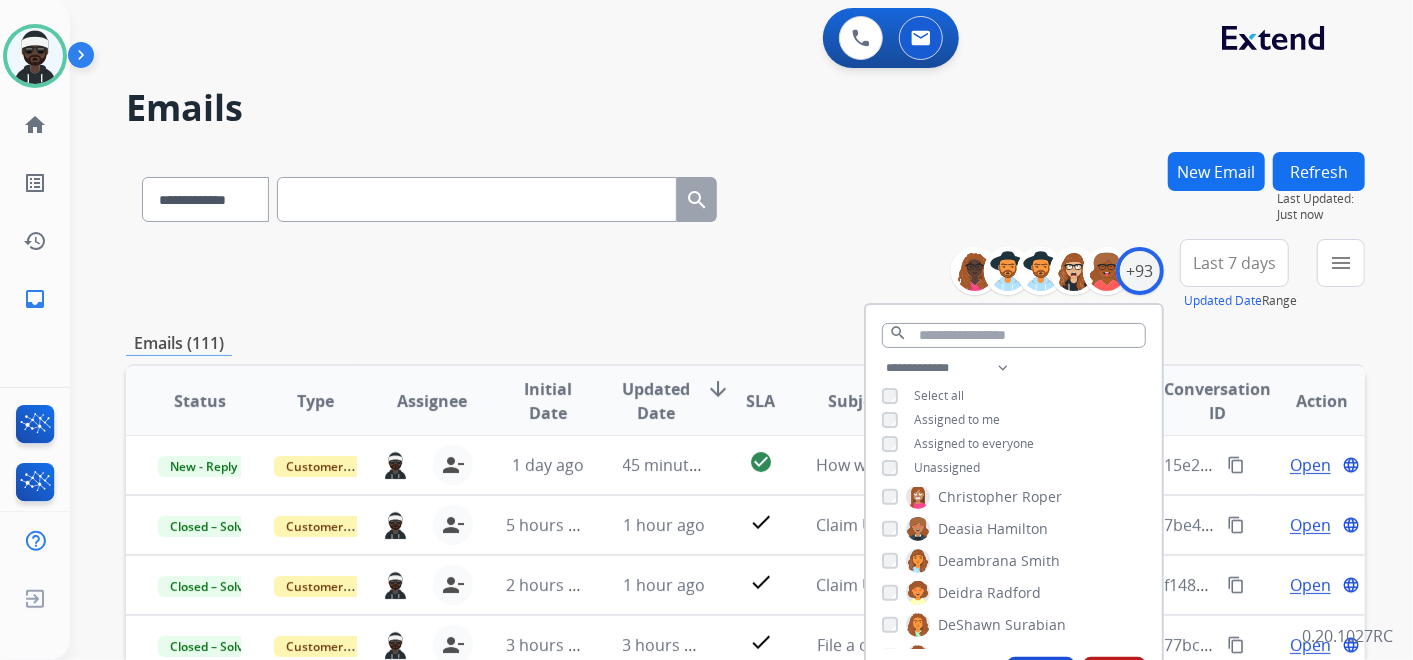 click on "**********" at bounding box center (745, 195) 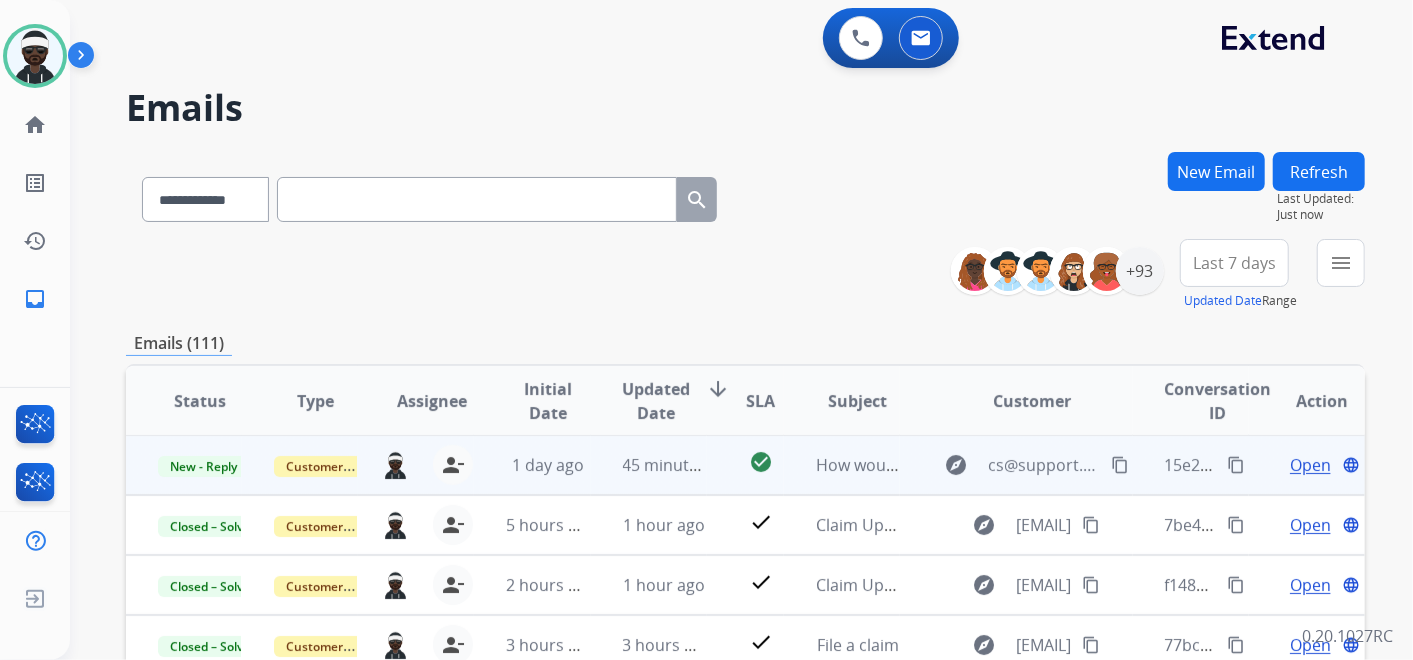 click on "Open" at bounding box center (1310, 465) 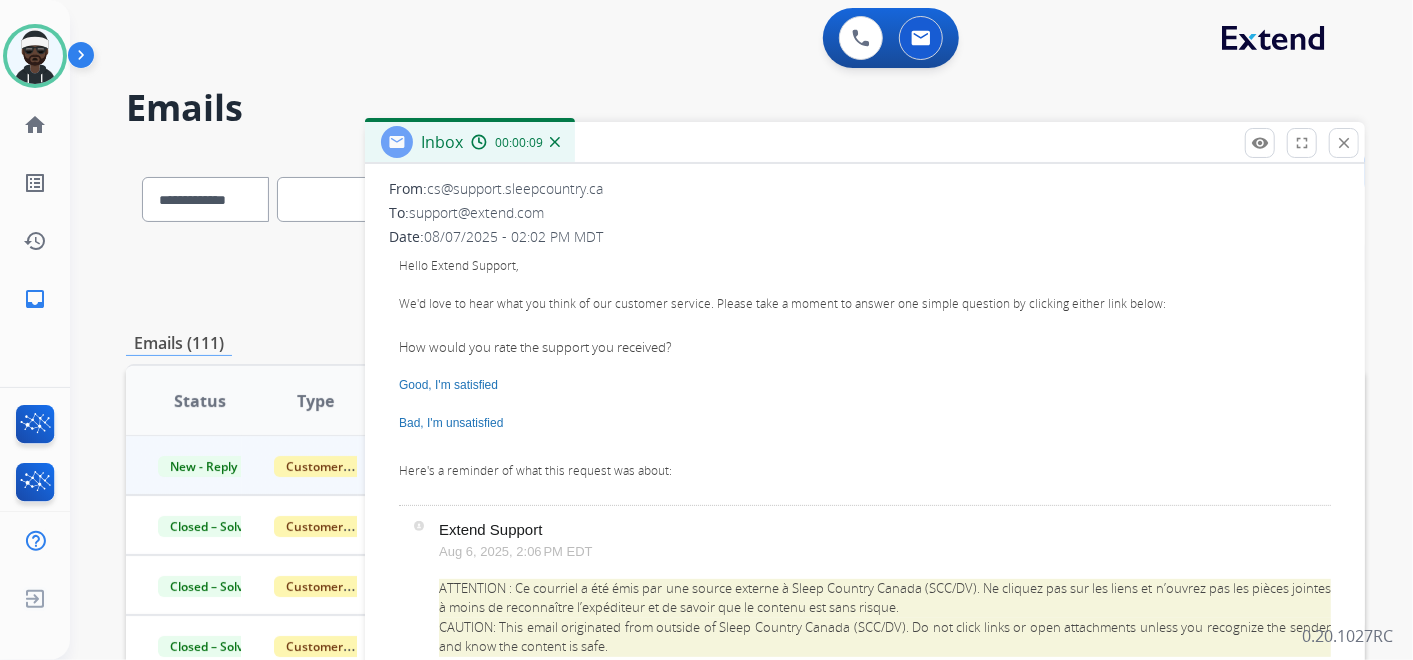 scroll, scrollTop: 222, scrollLeft: 0, axis: vertical 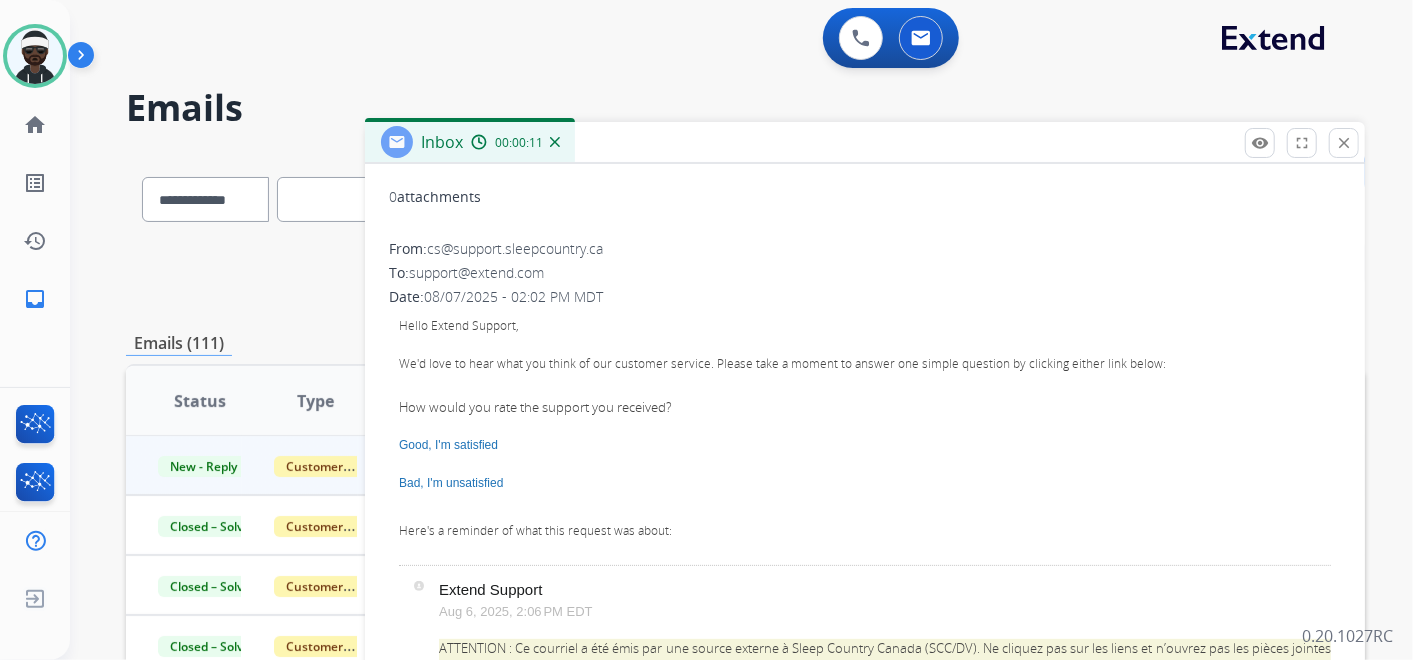 click on "Good, I'm satisfied" at bounding box center [865, 445] 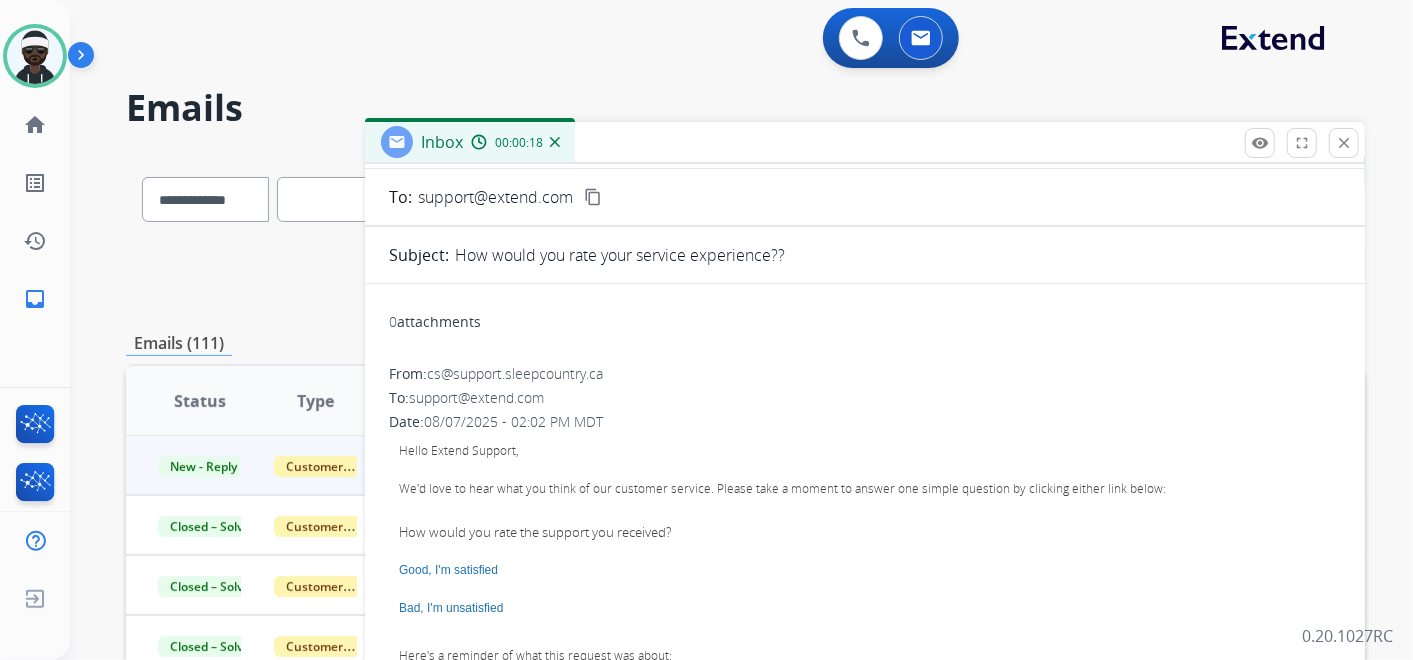scroll, scrollTop: 111, scrollLeft: 0, axis: vertical 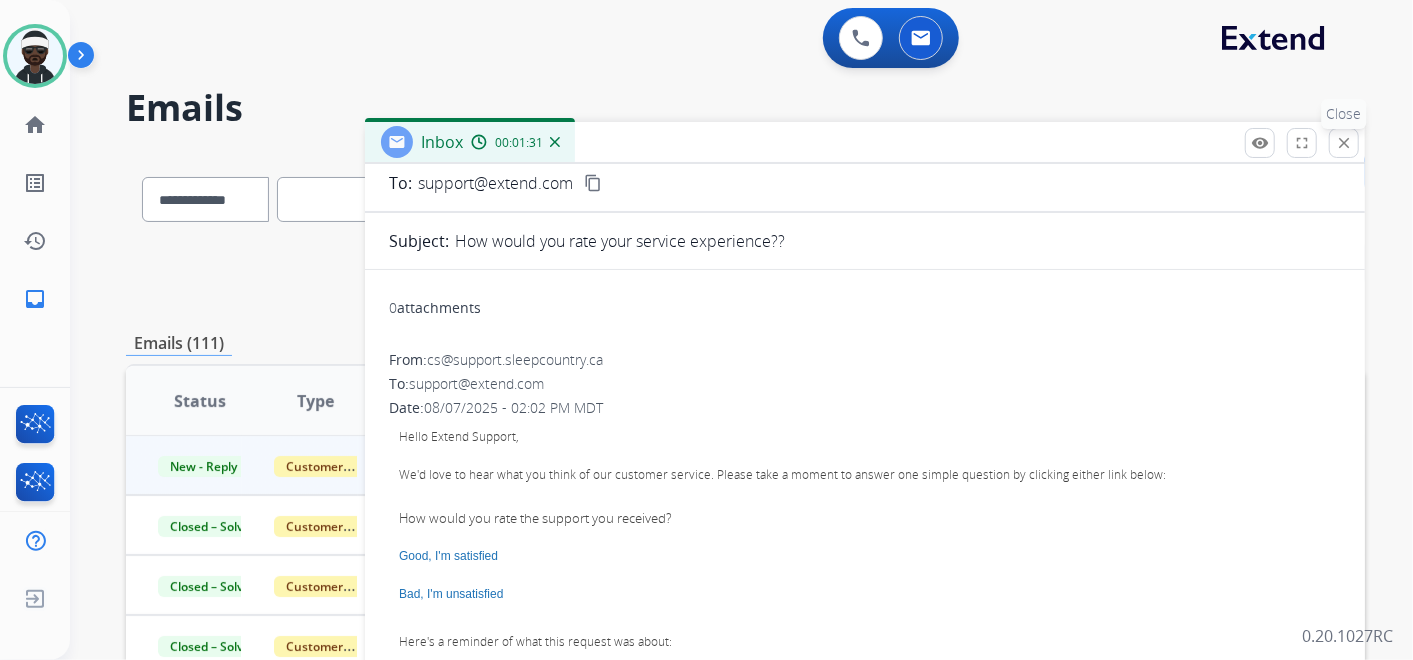 click on "close Close" at bounding box center (1344, 143) 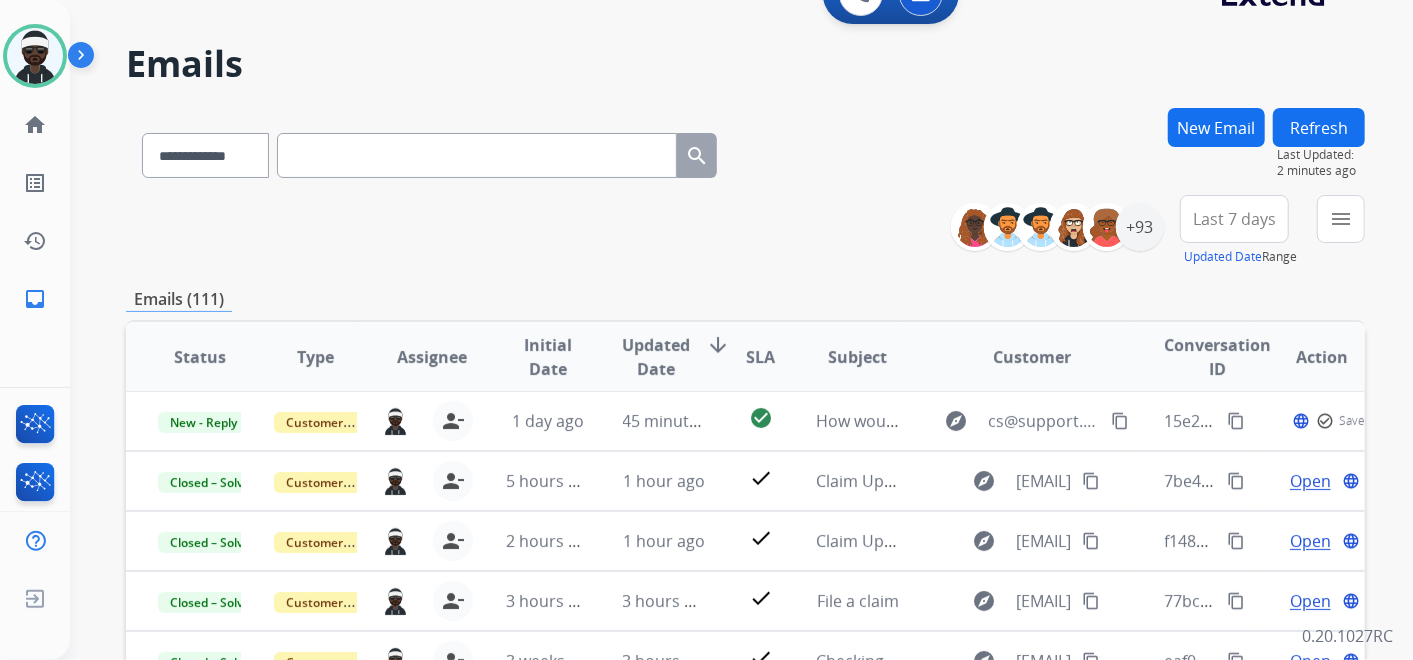 scroll, scrollTop: 111, scrollLeft: 0, axis: vertical 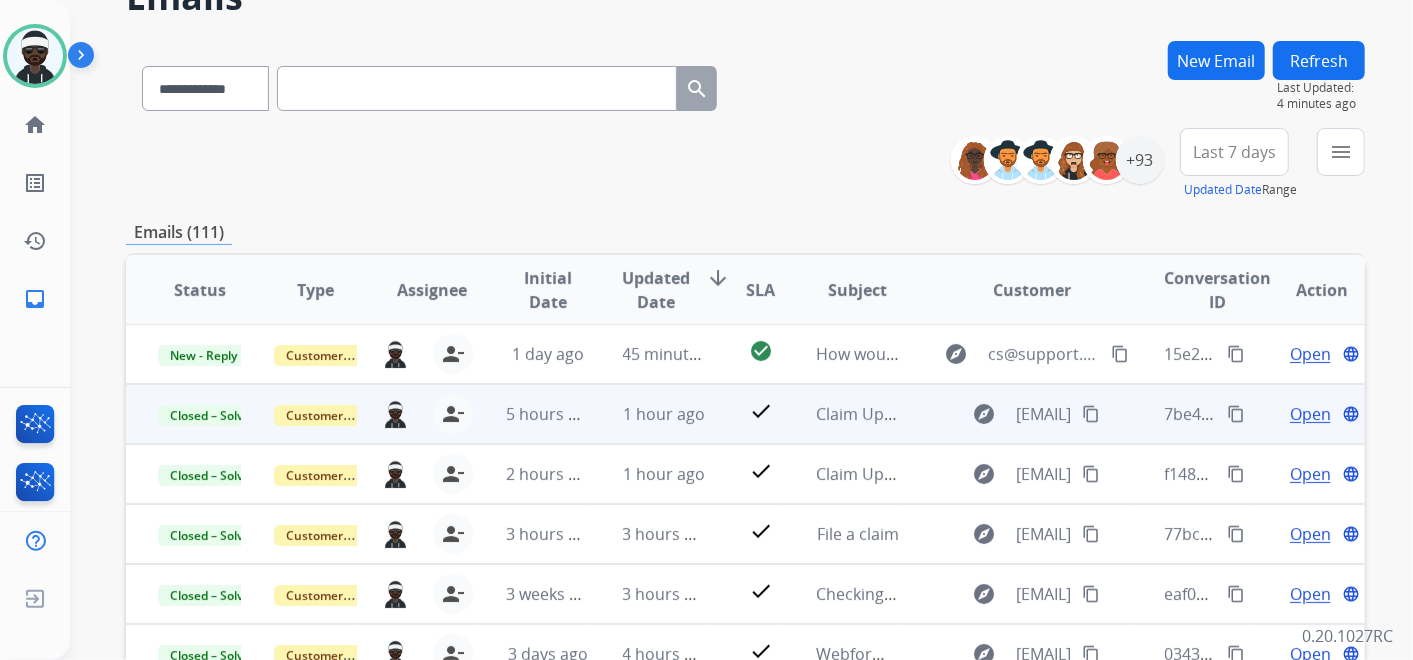 click on "Open" at bounding box center [1310, 414] 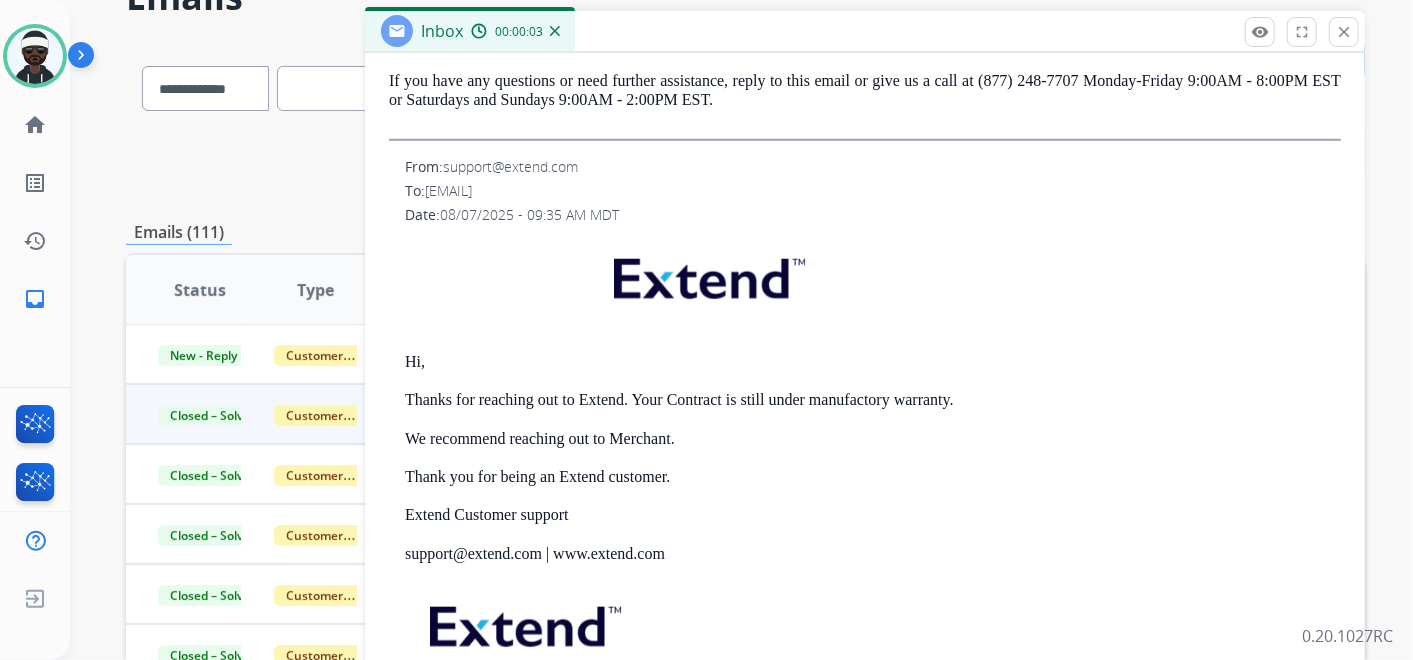 scroll, scrollTop: 937, scrollLeft: 0, axis: vertical 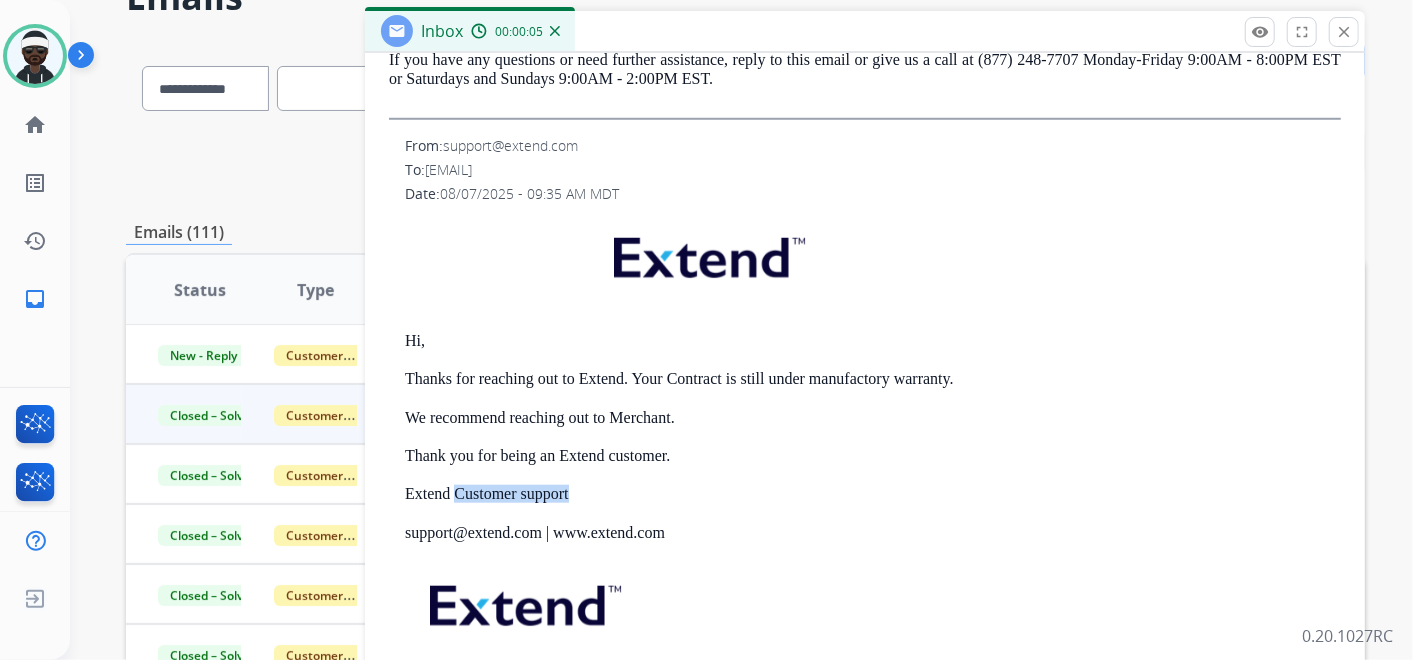 drag, startPoint x: 636, startPoint y: 494, endPoint x: 461, endPoint y: 481, distance: 175.4822 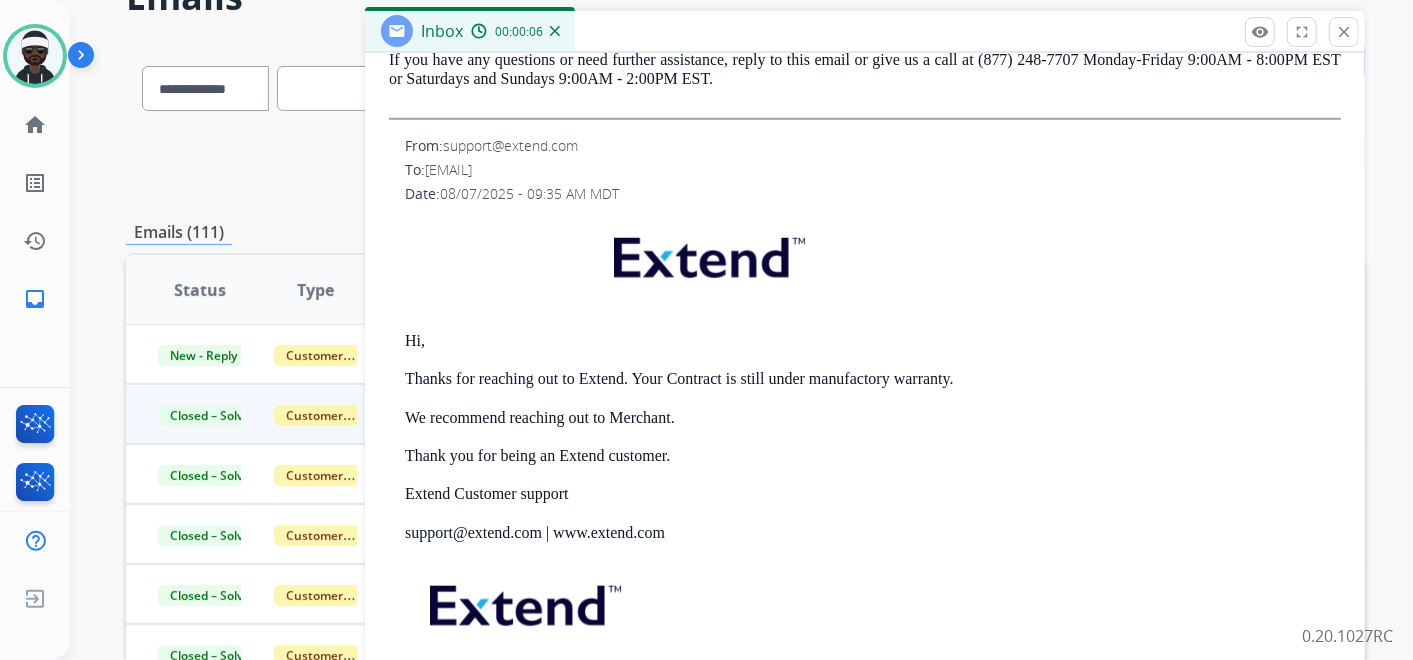 drag, startPoint x: 461, startPoint y: 481, endPoint x: 672, endPoint y: 461, distance: 211.94576 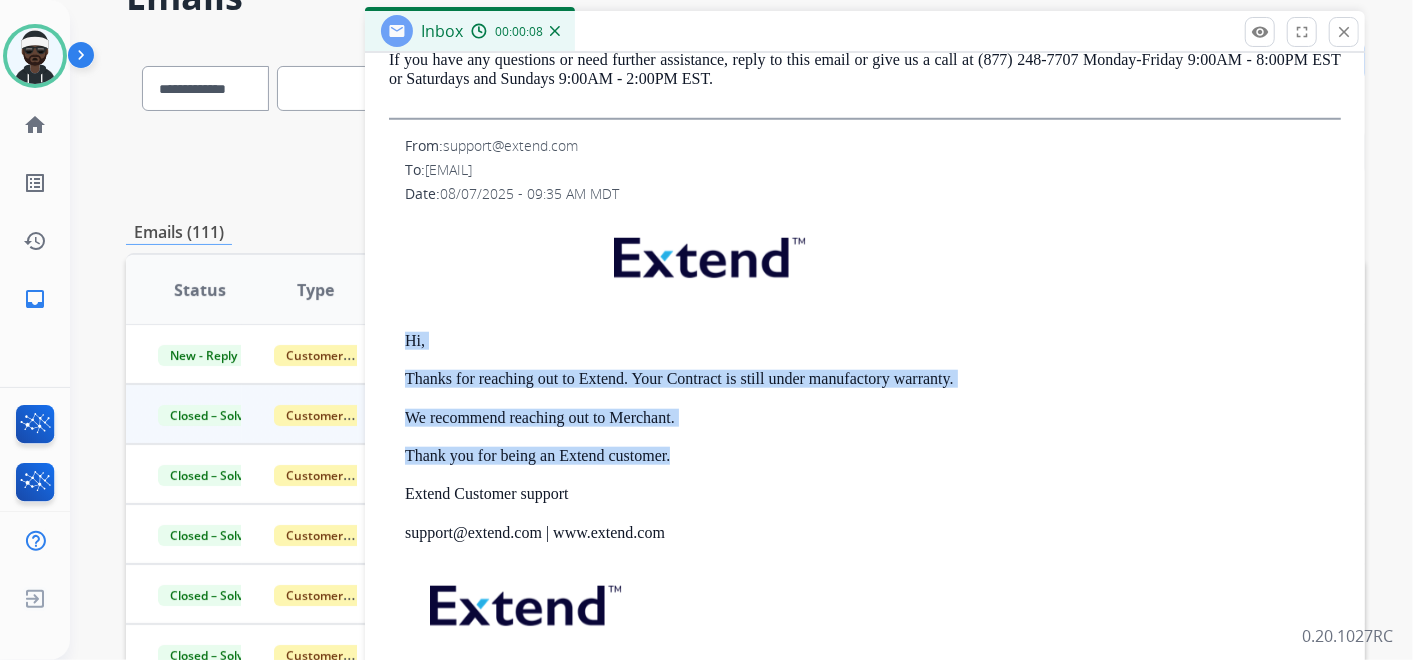 drag, startPoint x: 691, startPoint y: 460, endPoint x: 394, endPoint y: 313, distance: 331.388 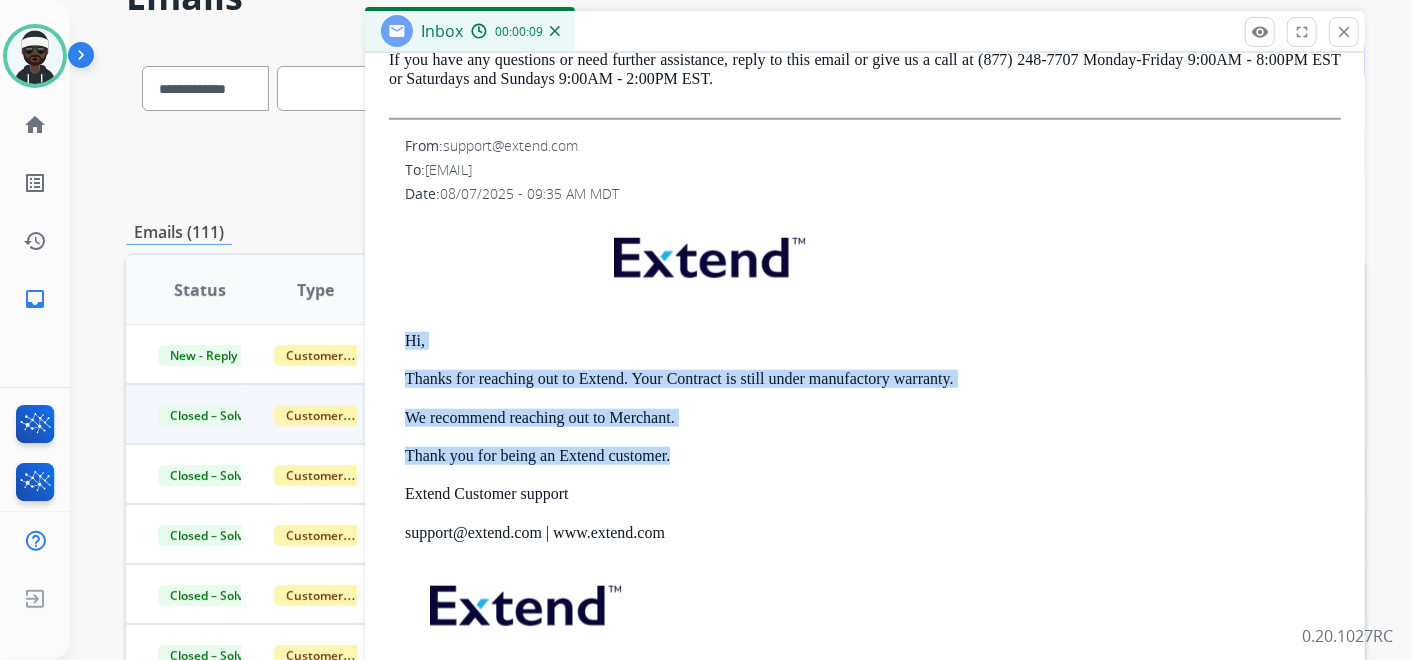 copy on "Hi, Thanks for reaching out to Extend. Your Contract is still under manufactory warranty. We recommend reaching out to Merchant. Thank you for being an Extend customer." 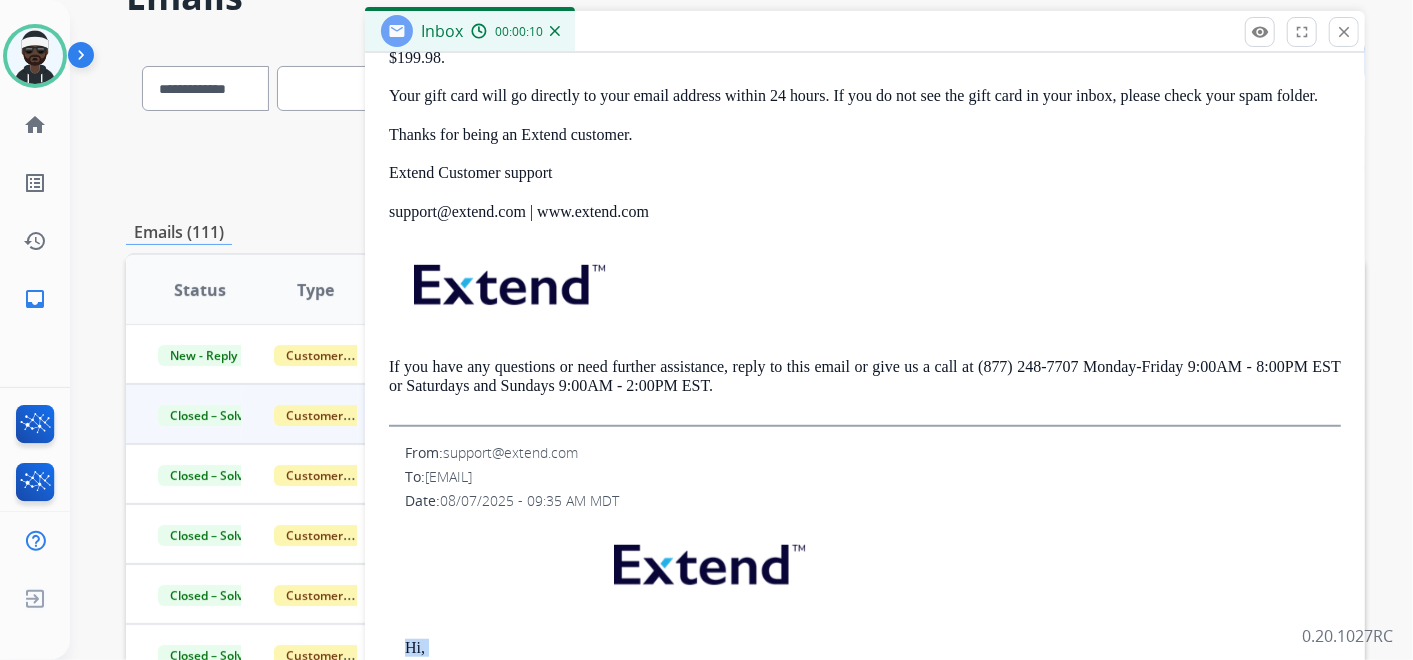 scroll, scrollTop: 382, scrollLeft: 0, axis: vertical 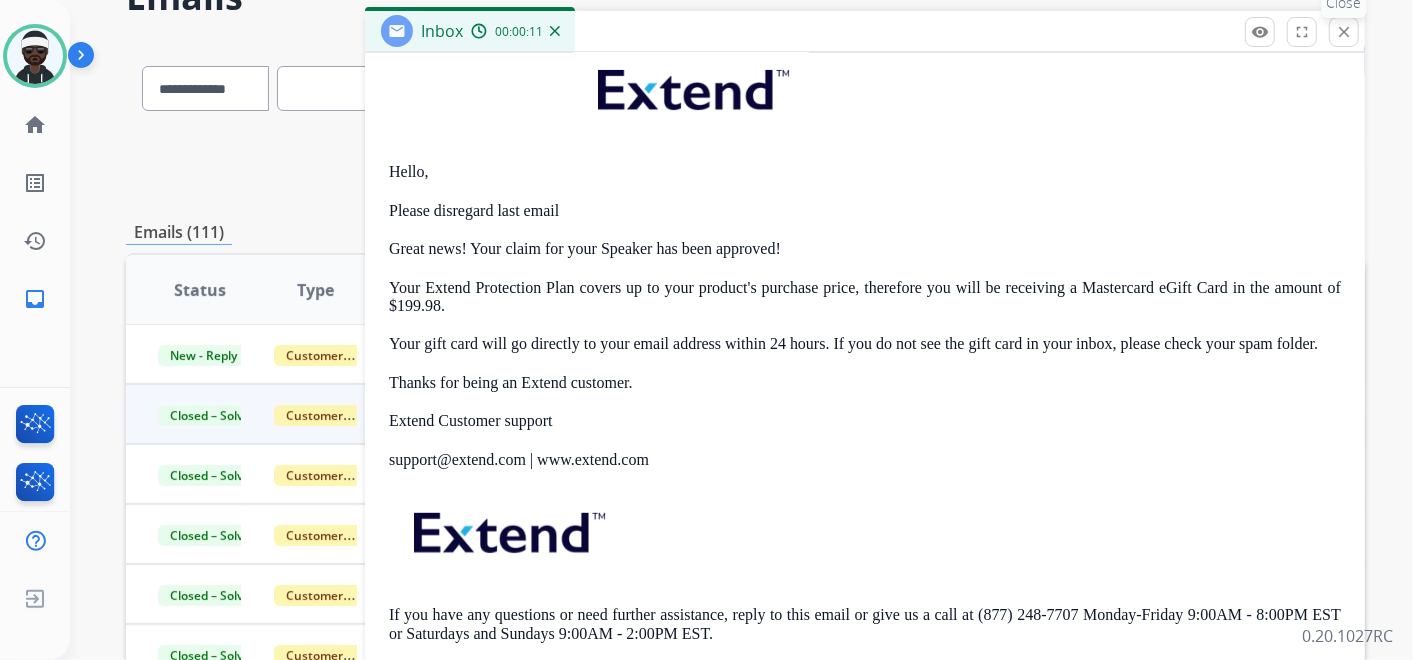 click on "close" at bounding box center (1344, 32) 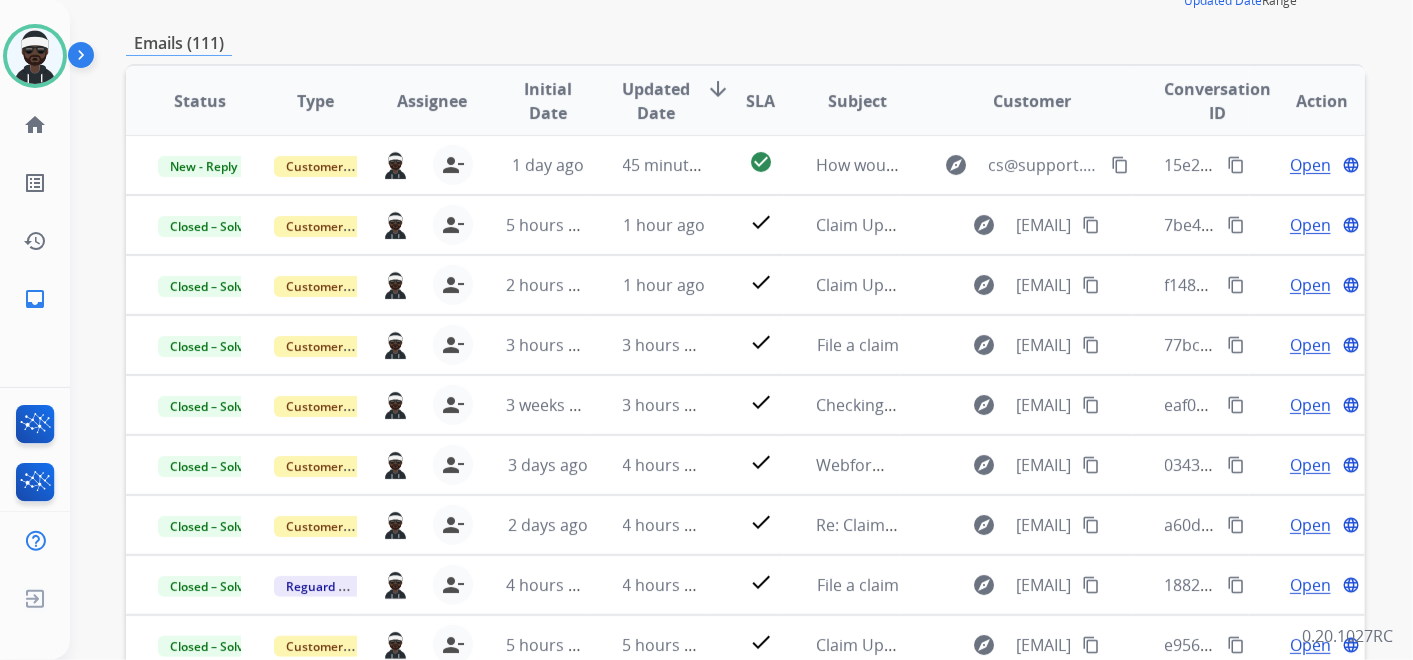 scroll, scrollTop: 333, scrollLeft: 0, axis: vertical 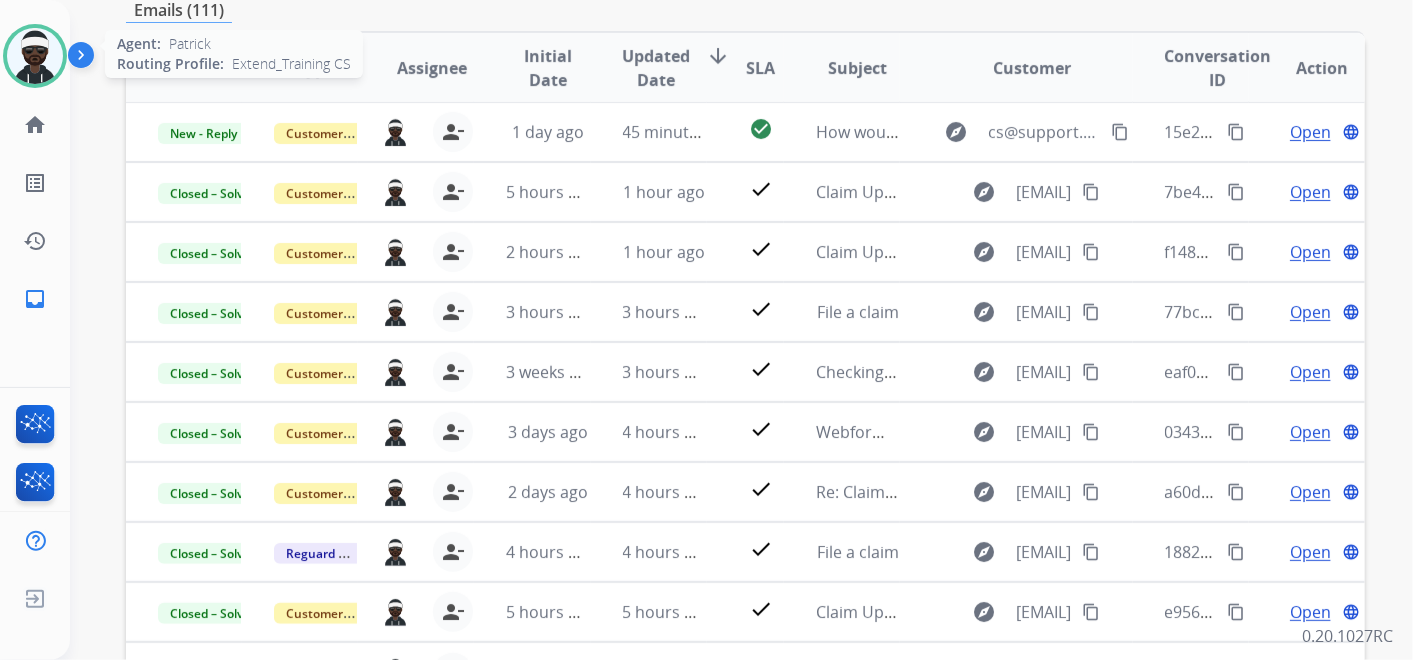click at bounding box center (35, 56) 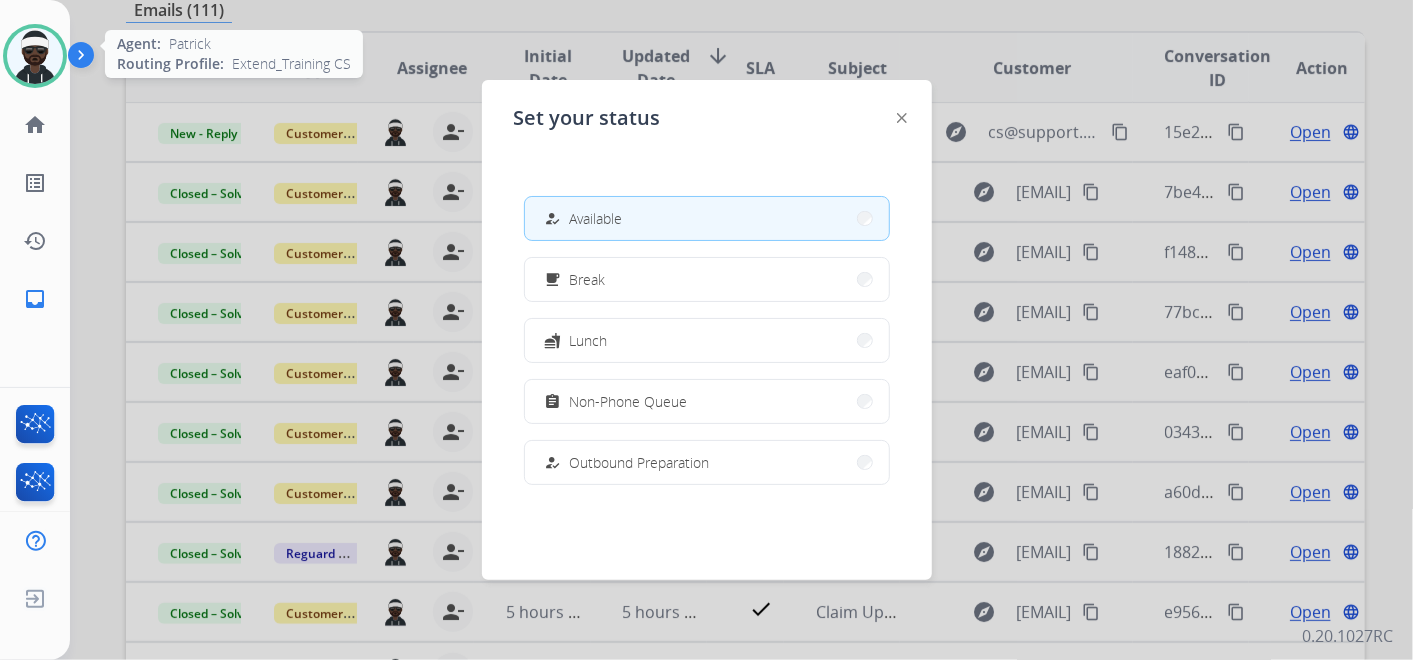 click at bounding box center [35, 56] 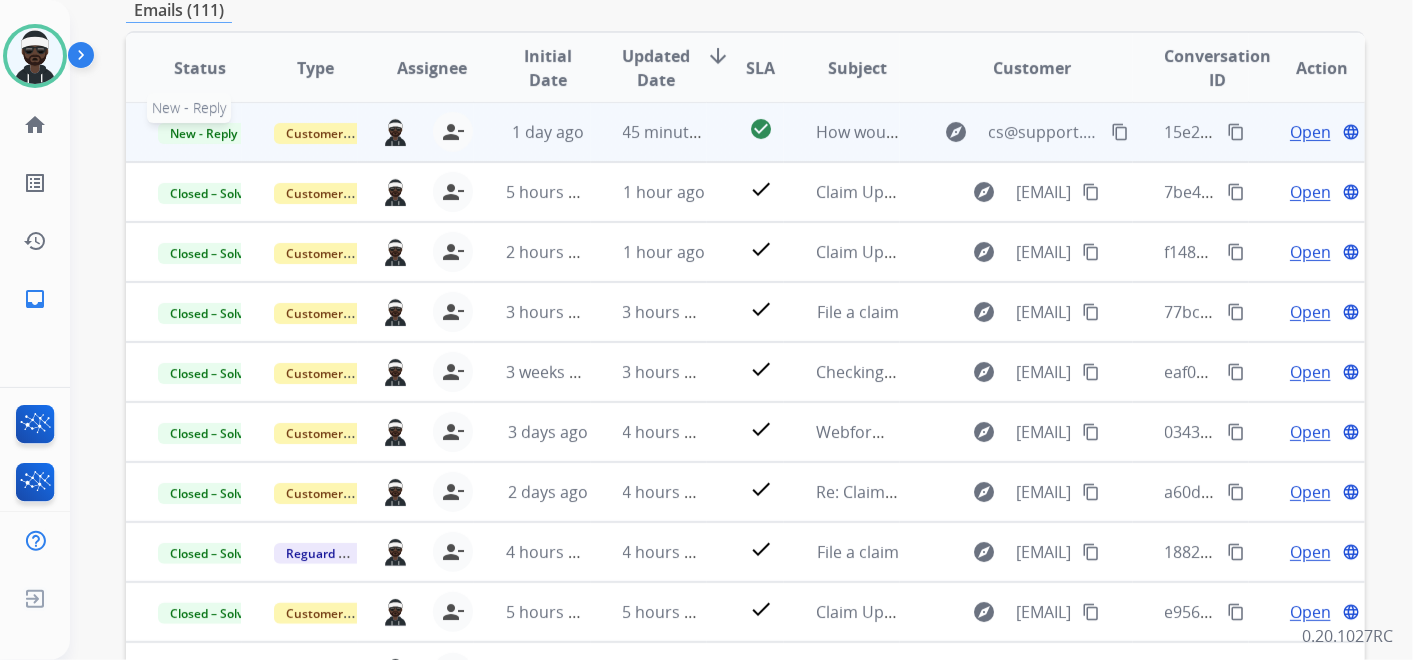 scroll, scrollTop: 0, scrollLeft: 0, axis: both 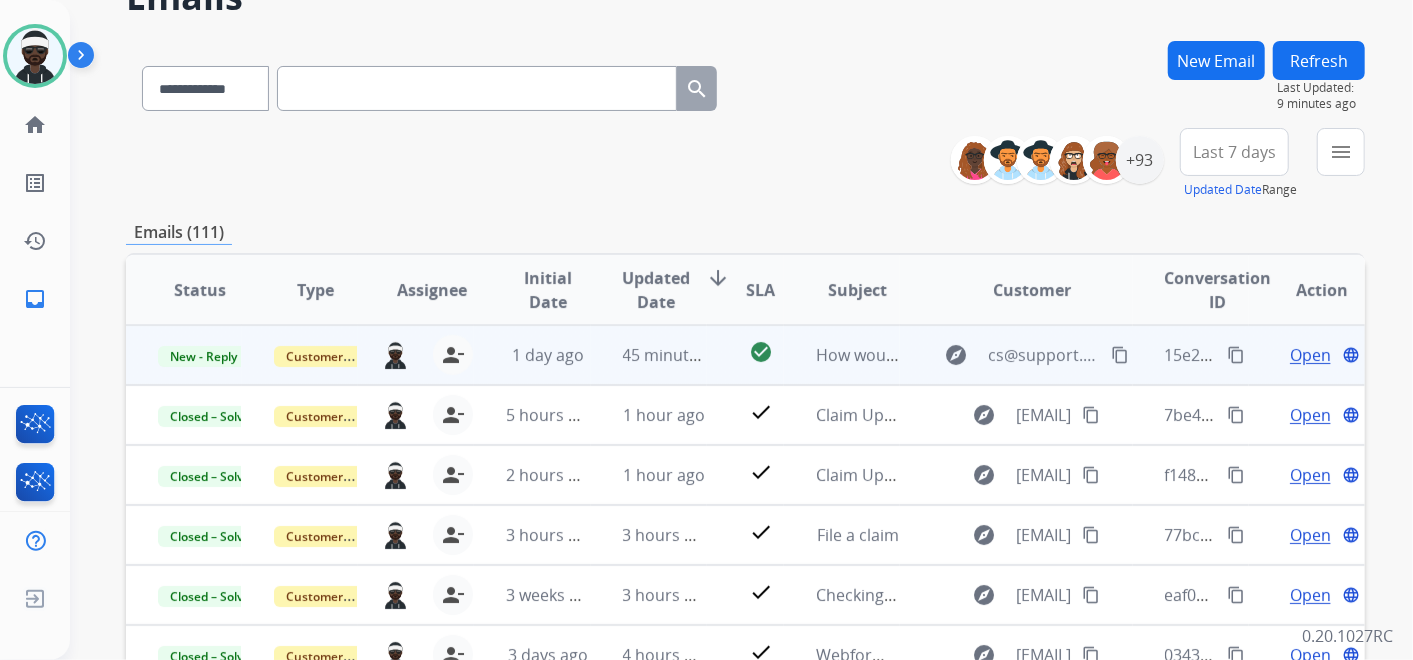 click on "explore cs@support.sleepcountry.ca content_copy" at bounding box center [1016, 355] 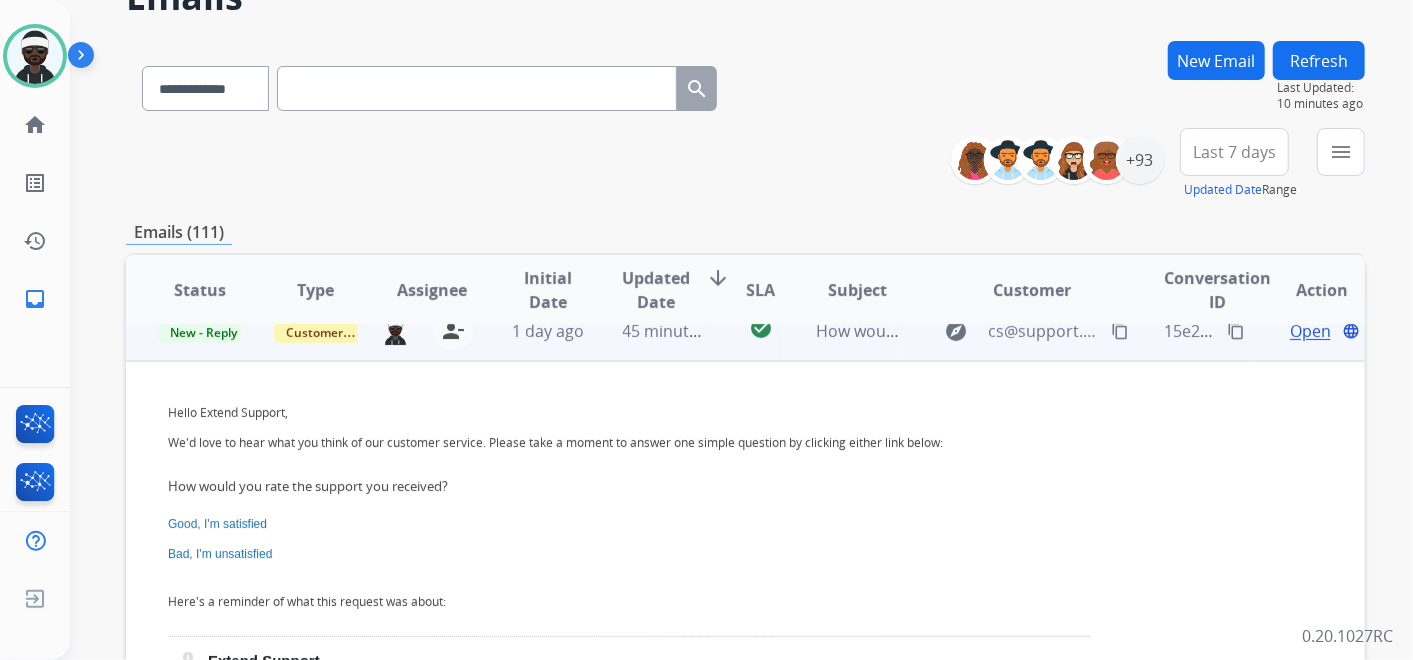 scroll, scrollTop: 0, scrollLeft: 0, axis: both 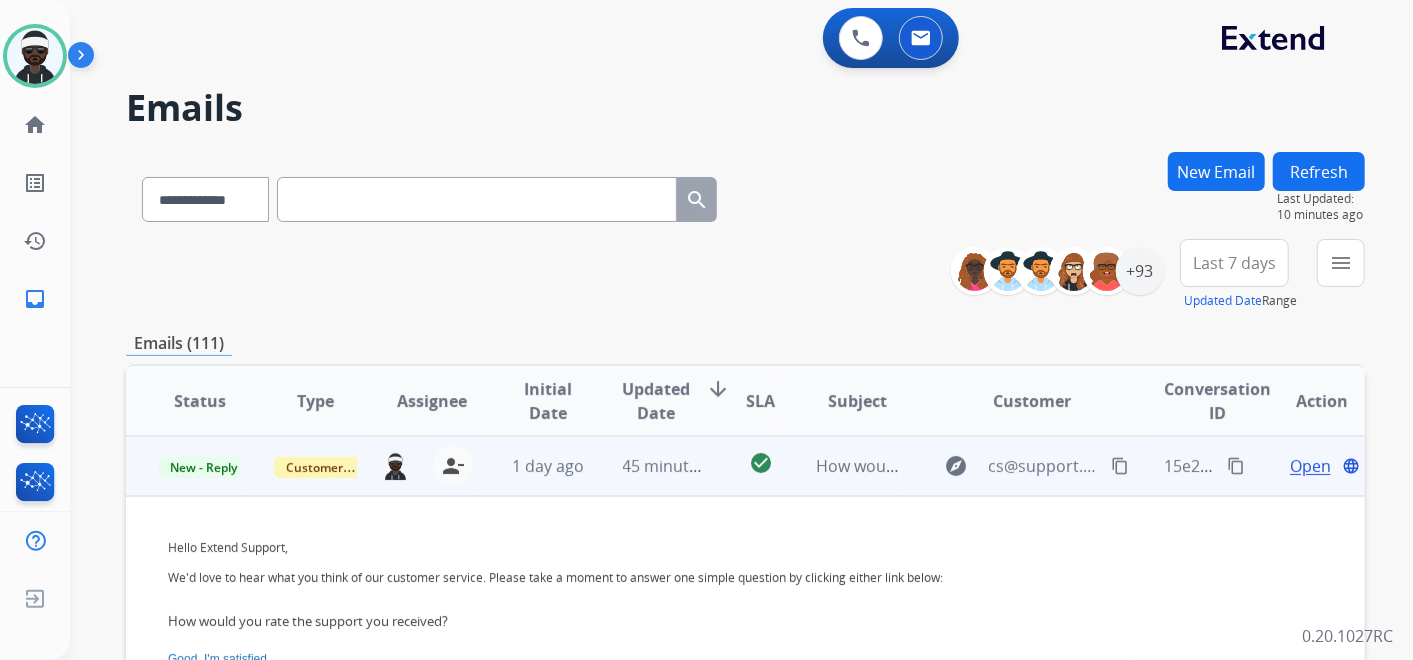 click on "Open" at bounding box center (1310, 466) 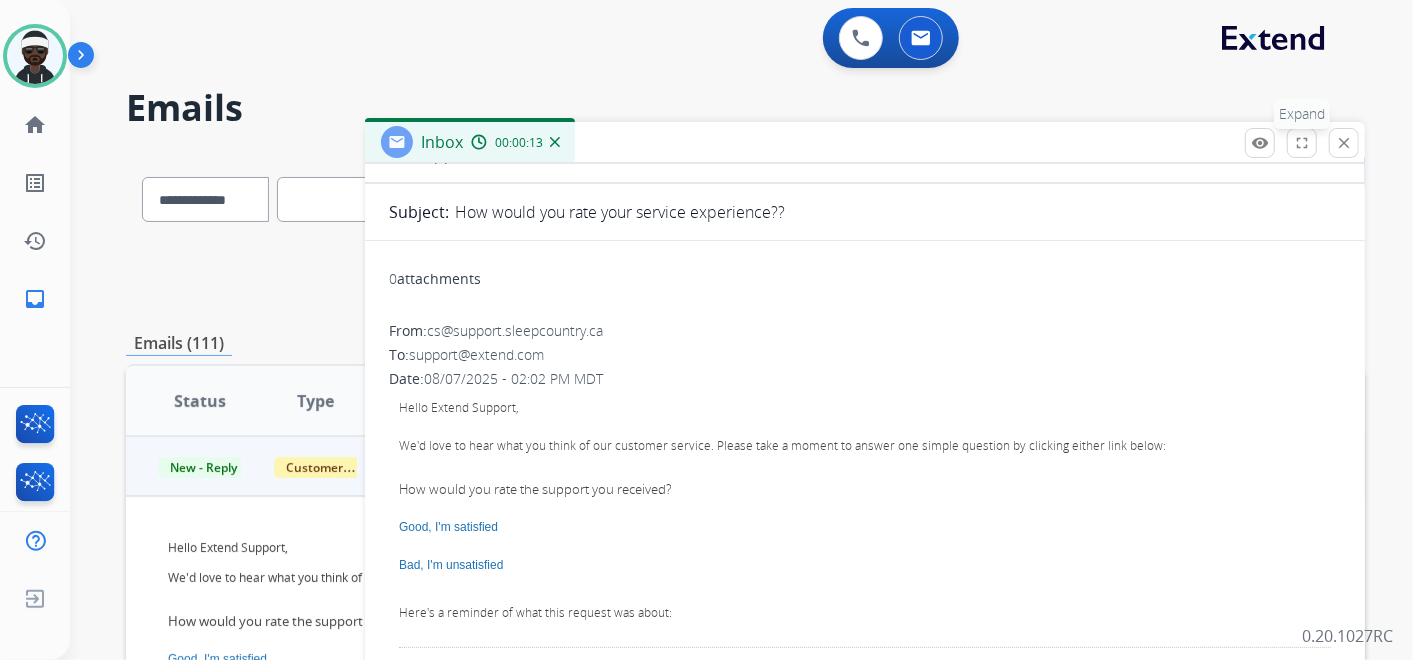 scroll, scrollTop: 111, scrollLeft: 0, axis: vertical 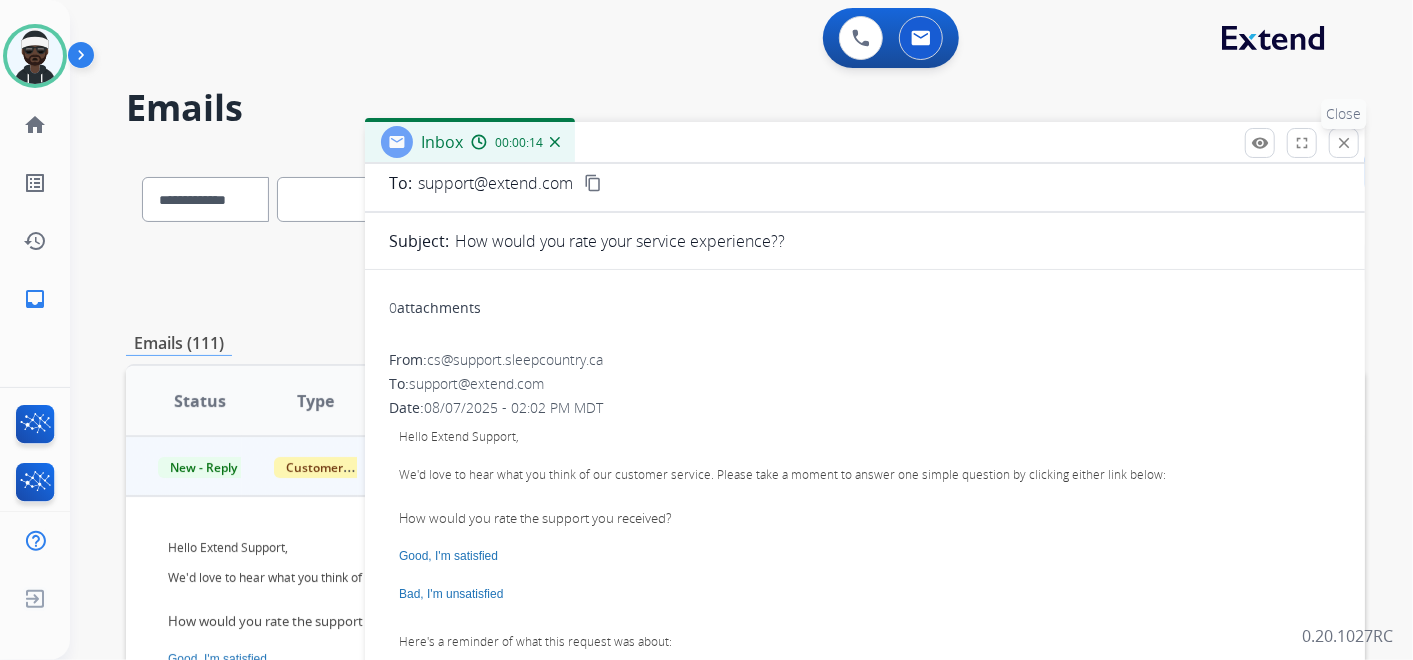 click on "close Close" at bounding box center (1344, 143) 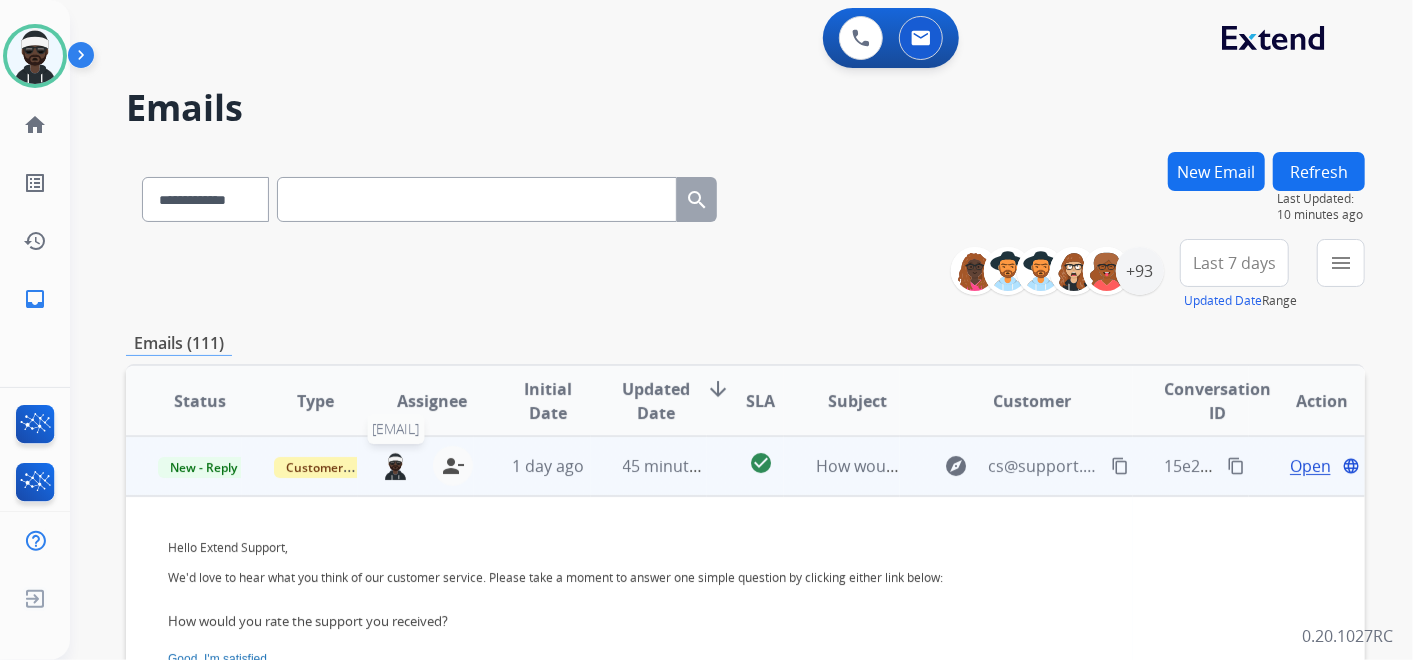 click at bounding box center [395, 466] 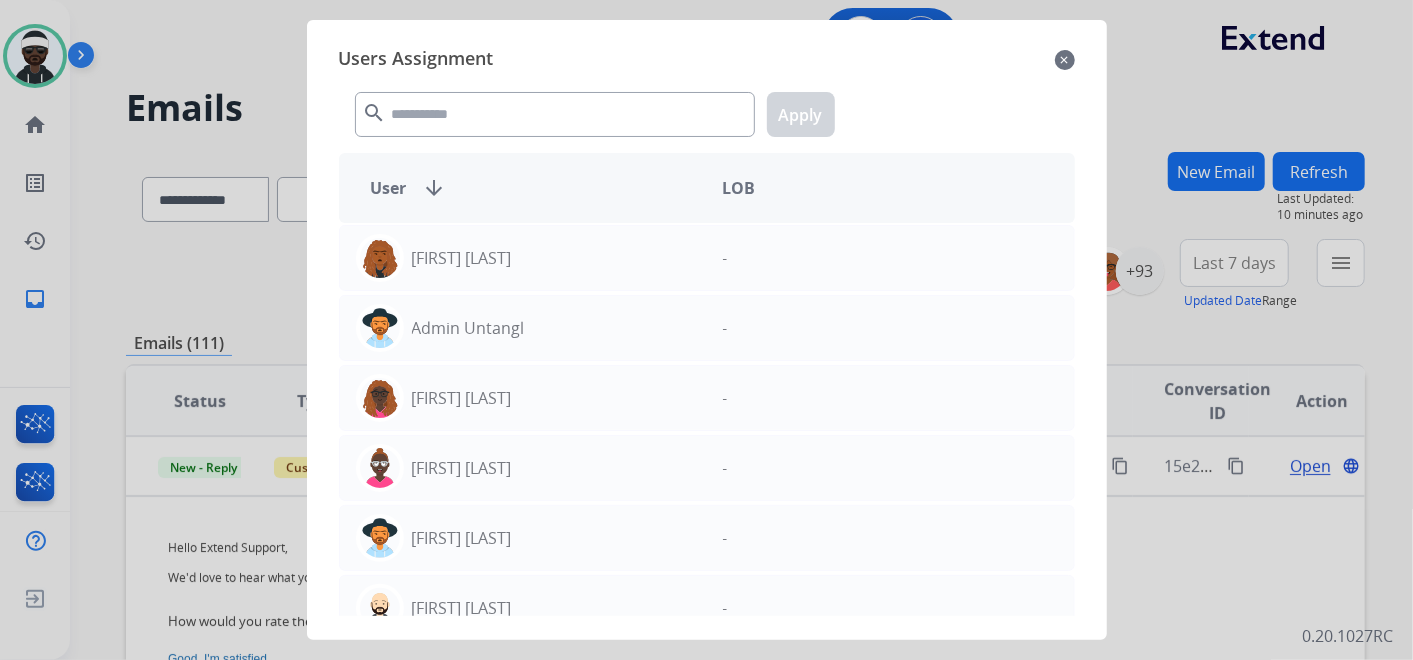 click on "close" 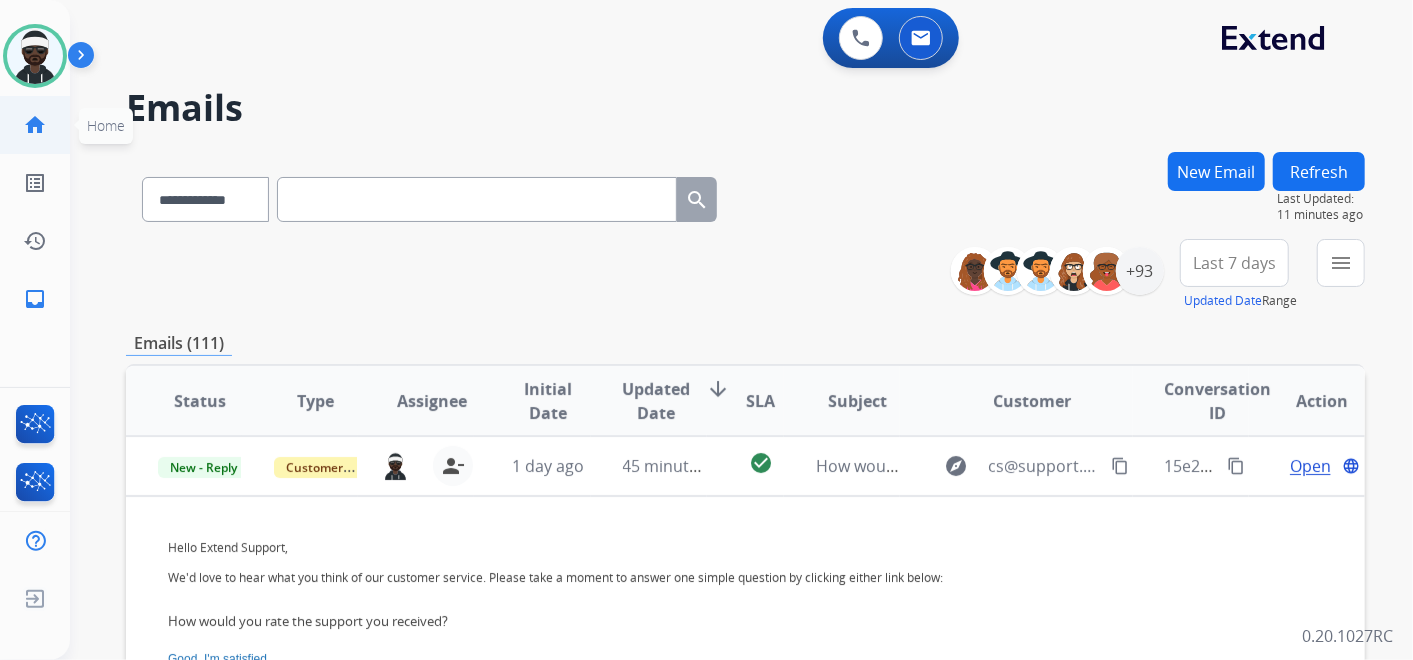 click on "home  Home  Home" 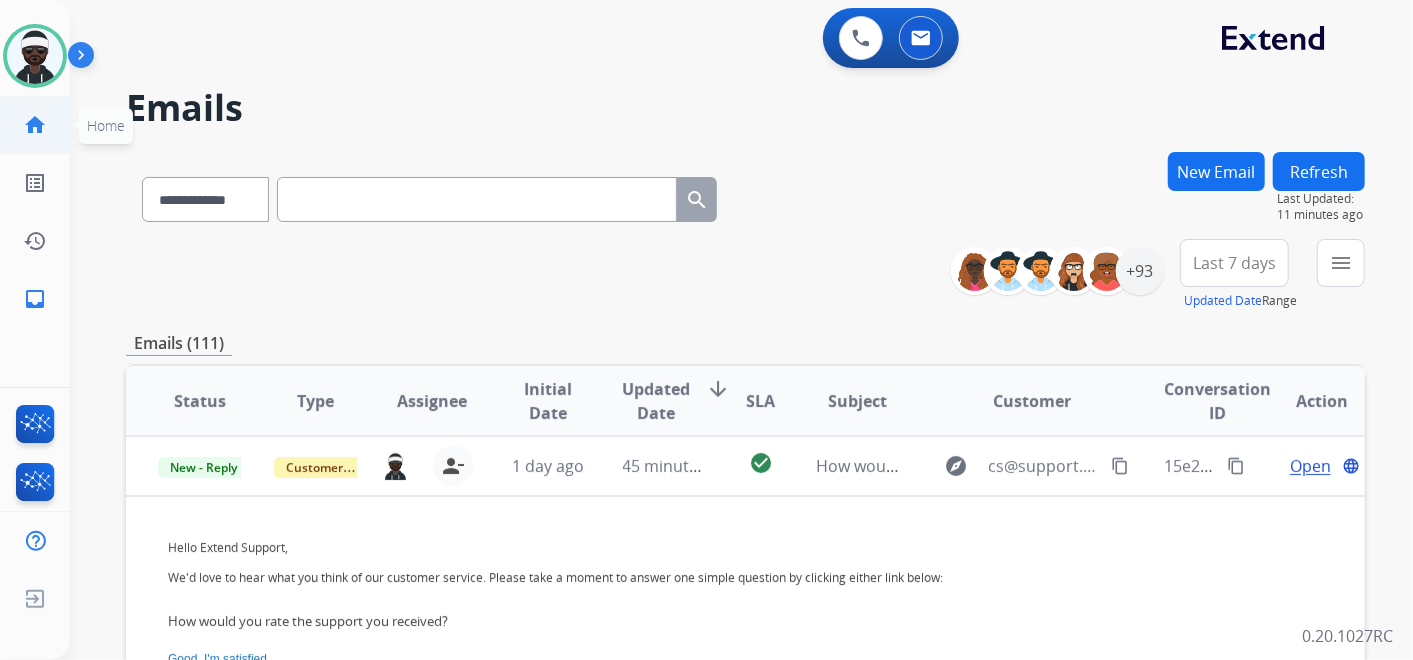 click on "home  Home" 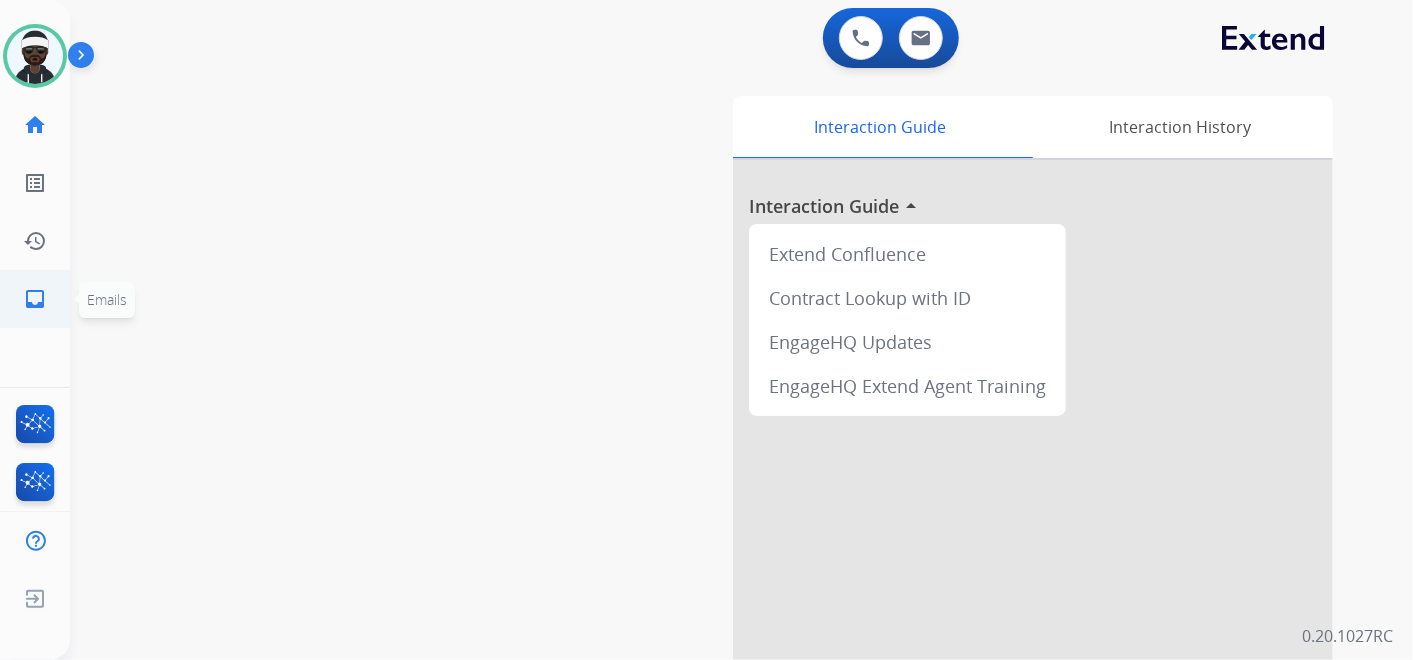 click on "inbox" 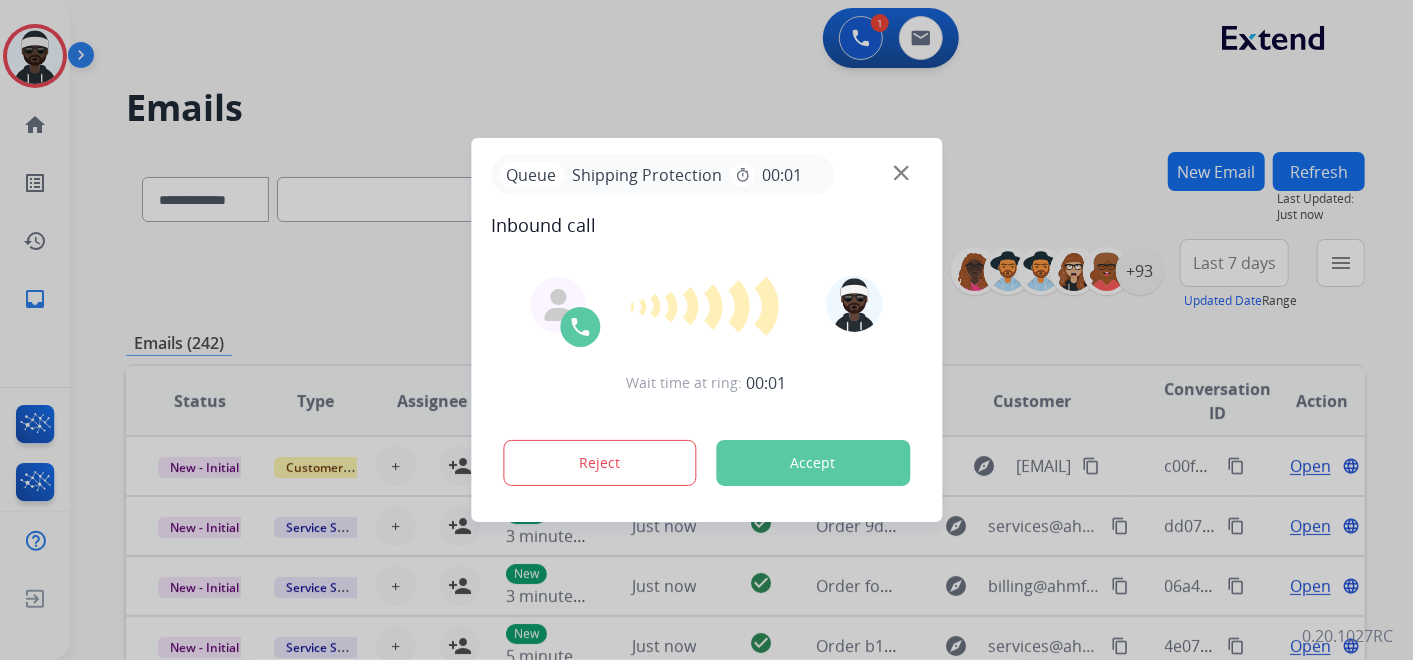 click on "Accept" at bounding box center [813, 463] 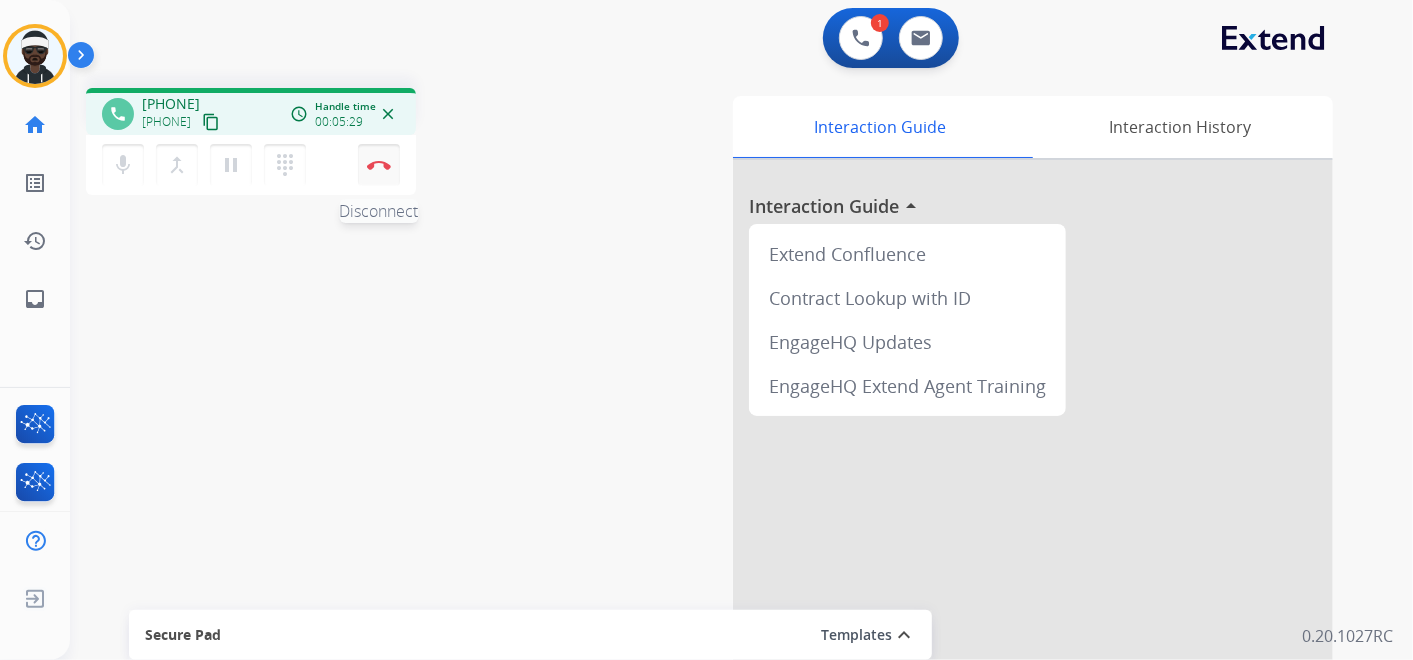 click on "Disconnect" at bounding box center (379, 165) 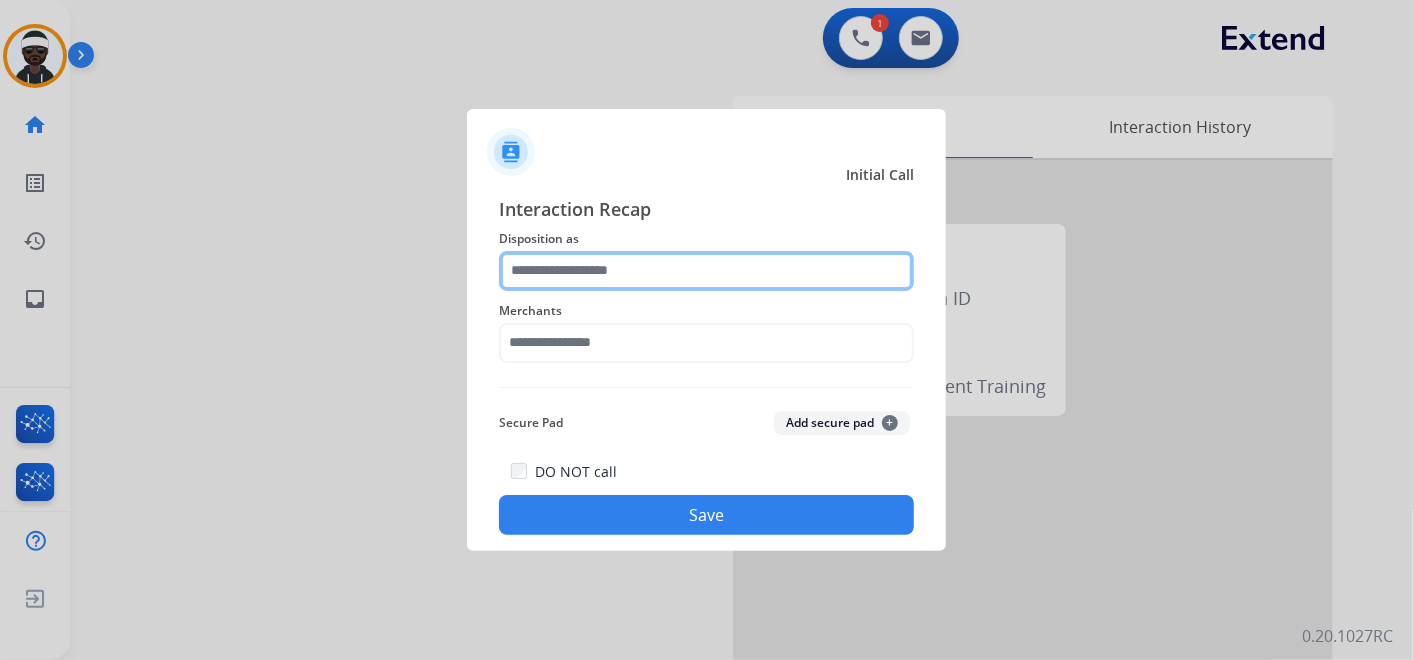 click 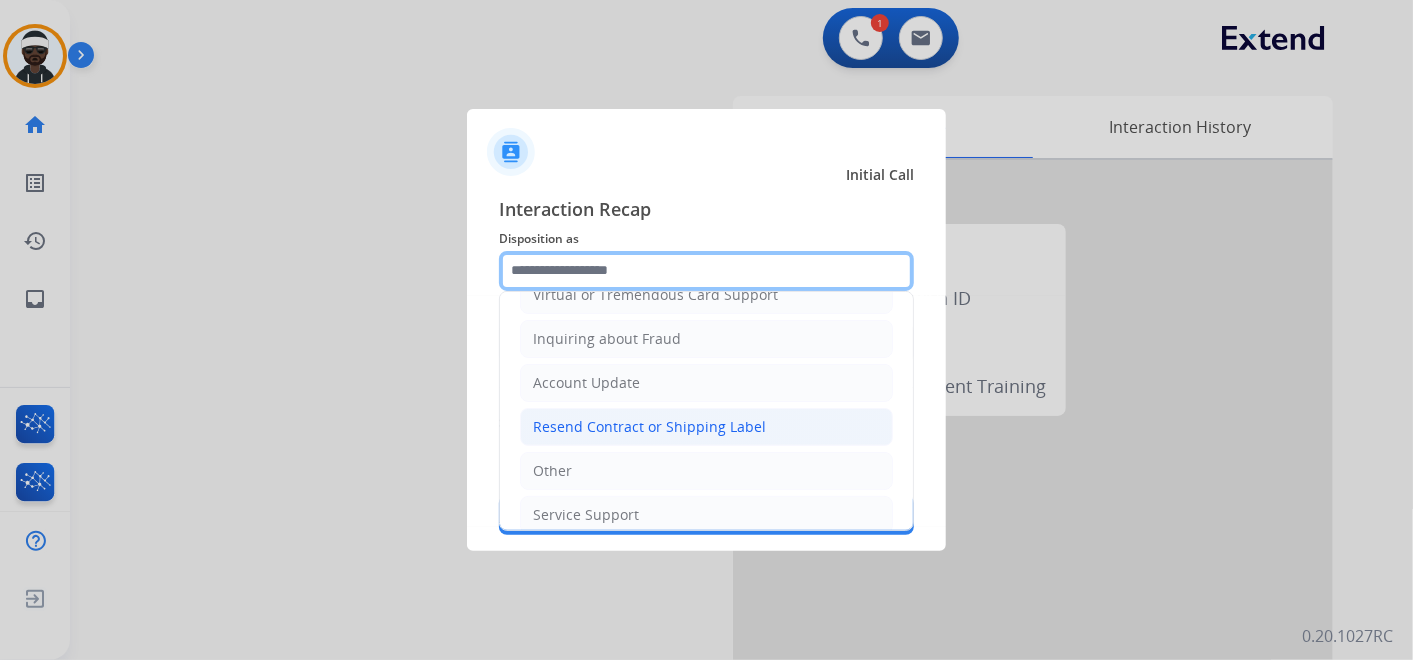 scroll, scrollTop: 305, scrollLeft: 0, axis: vertical 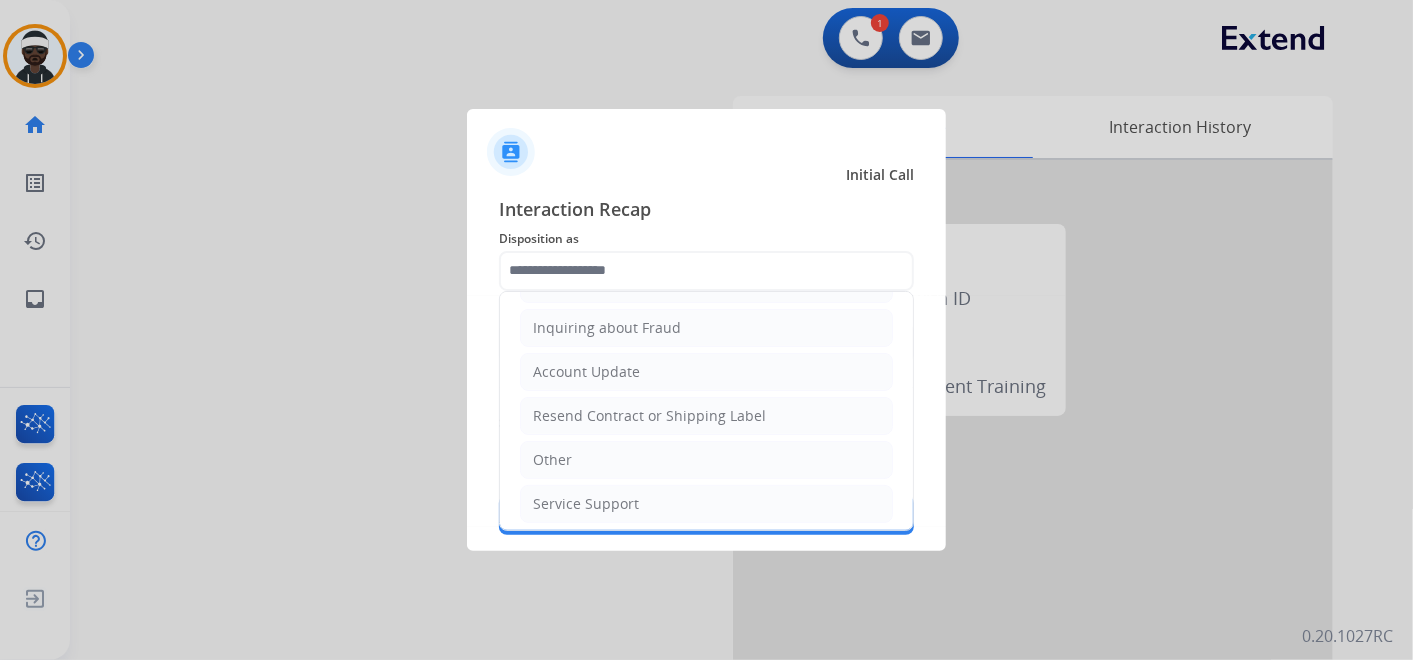 click on "Other" 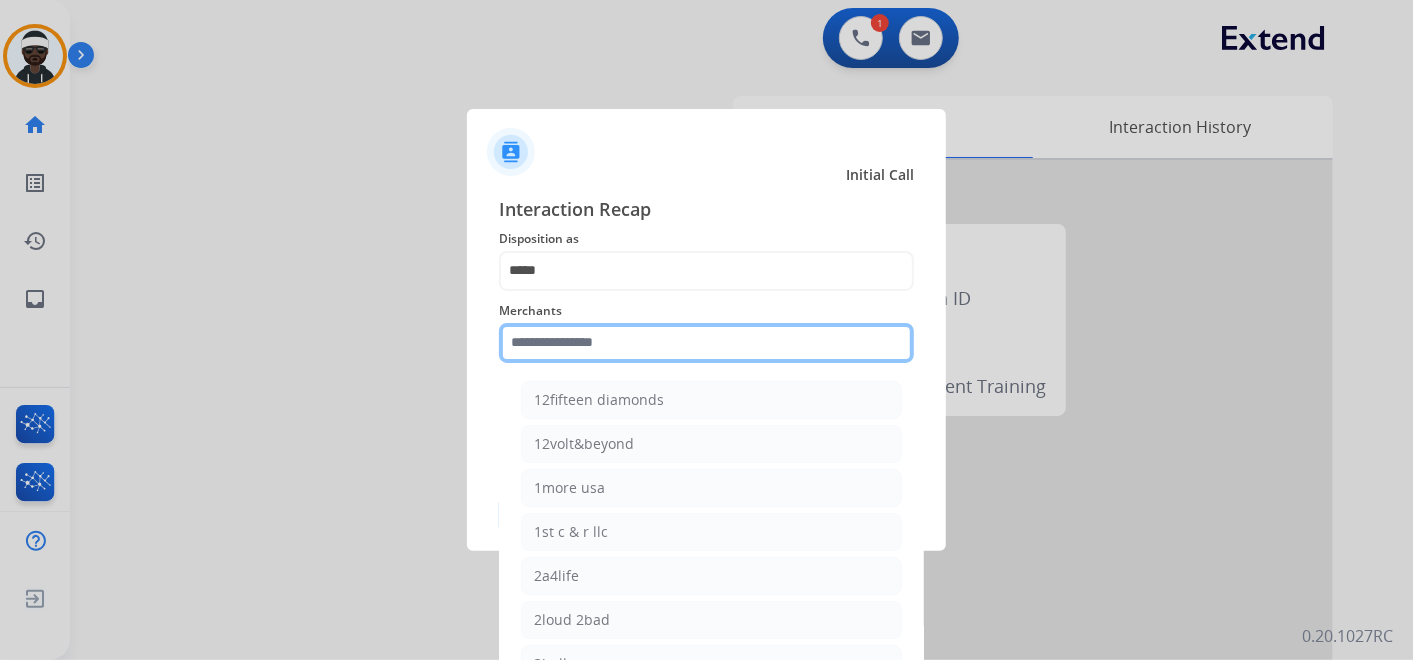 click 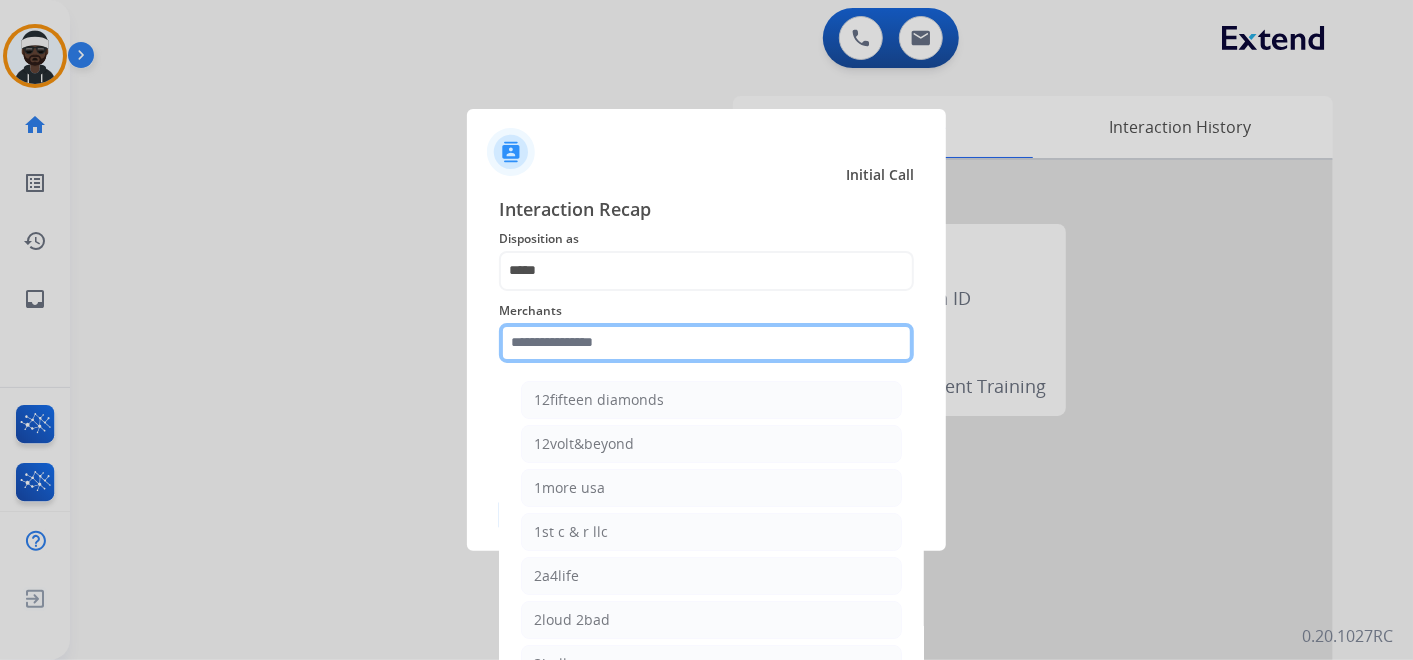 click 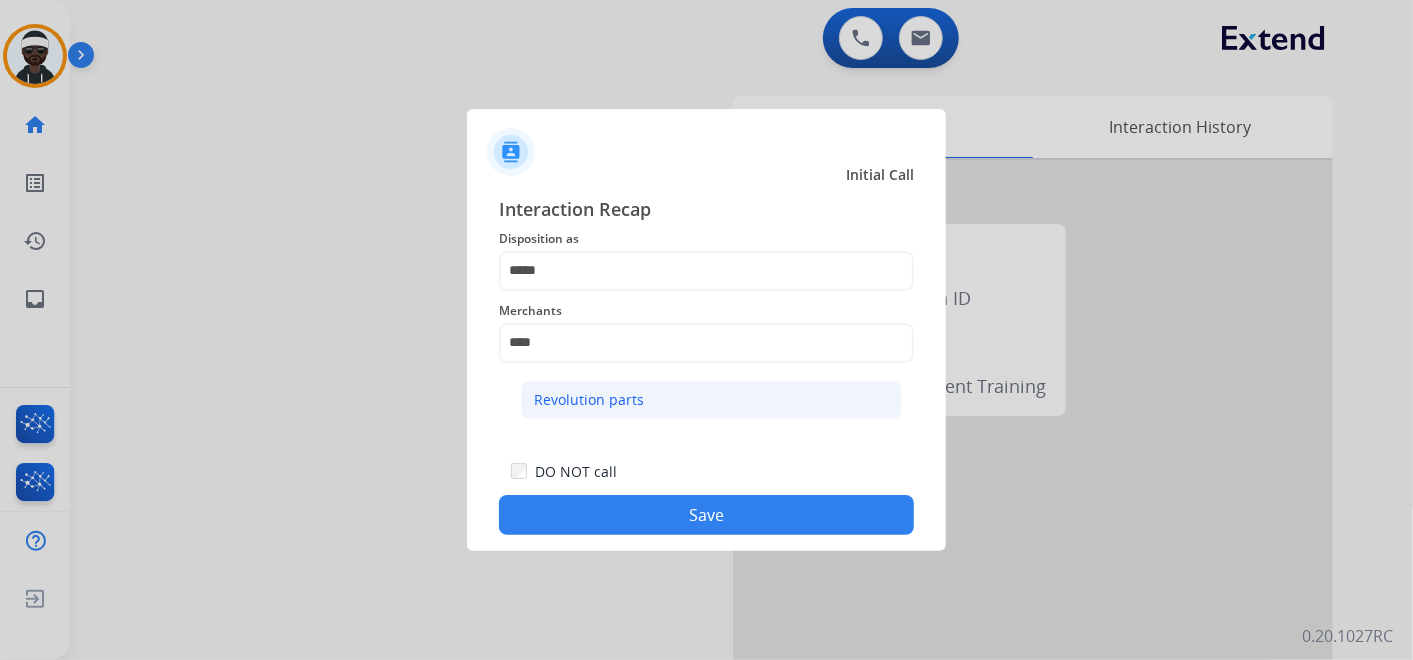 click on "Revolution parts" 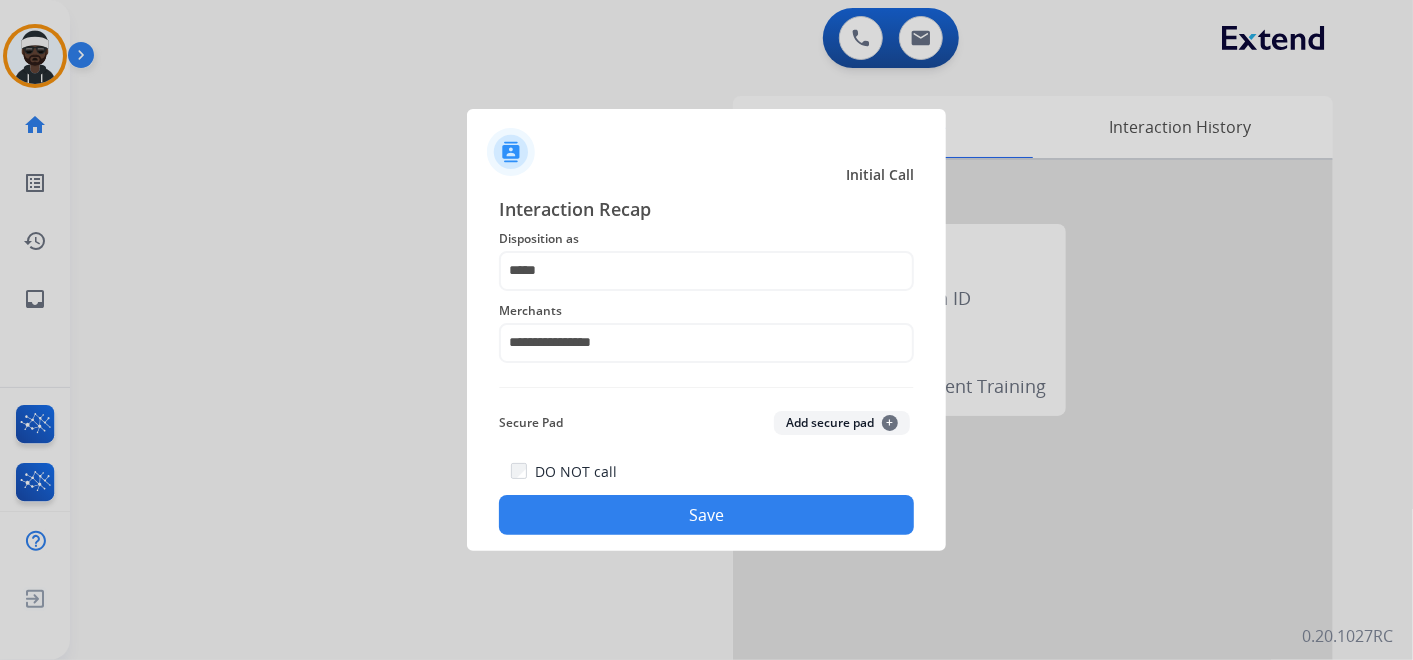 drag, startPoint x: 700, startPoint y: 536, endPoint x: 697, endPoint y: 522, distance: 14.3178215 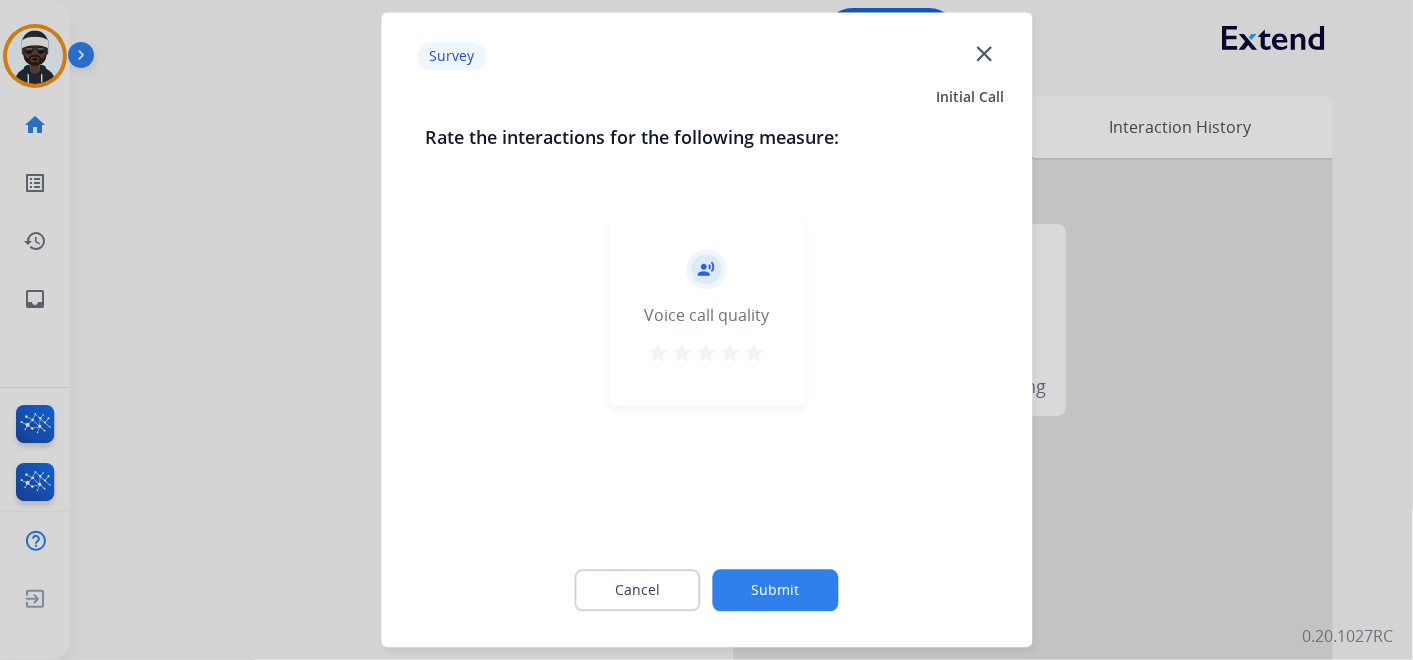 click on "Submit" 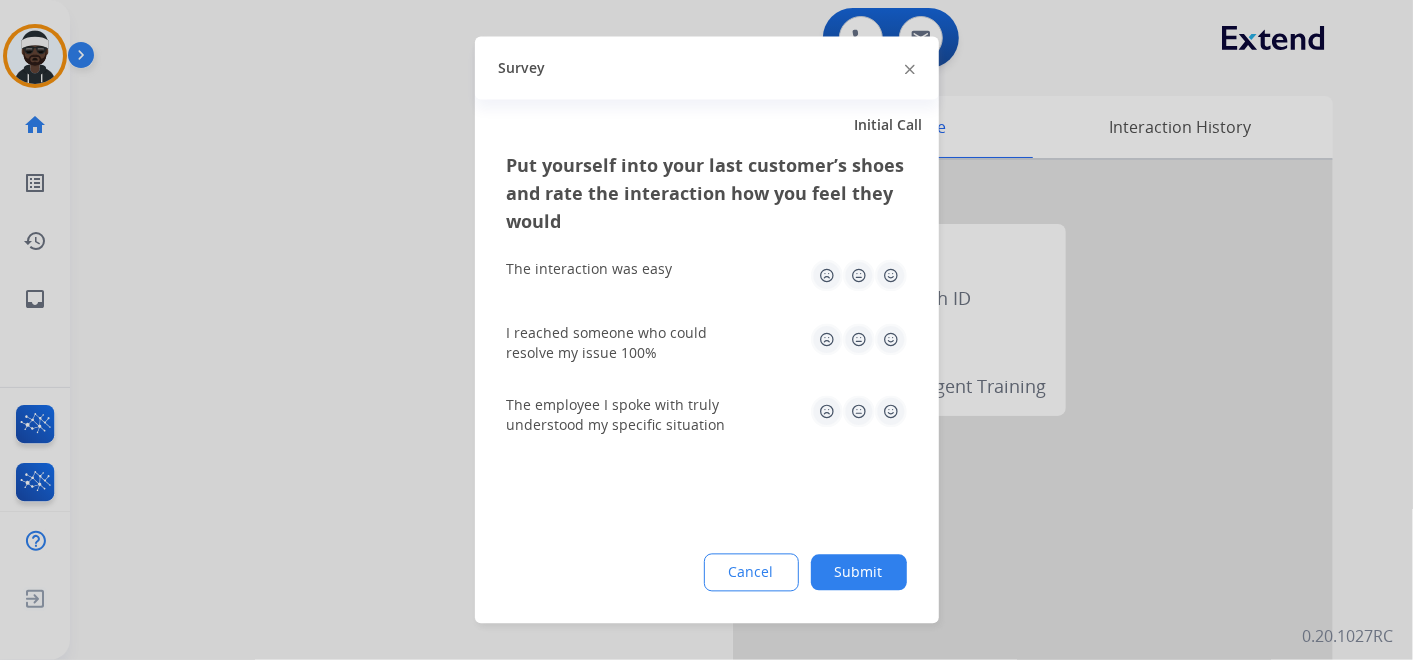 drag, startPoint x: 901, startPoint y: 560, endPoint x: 891, endPoint y: 562, distance: 10.198039 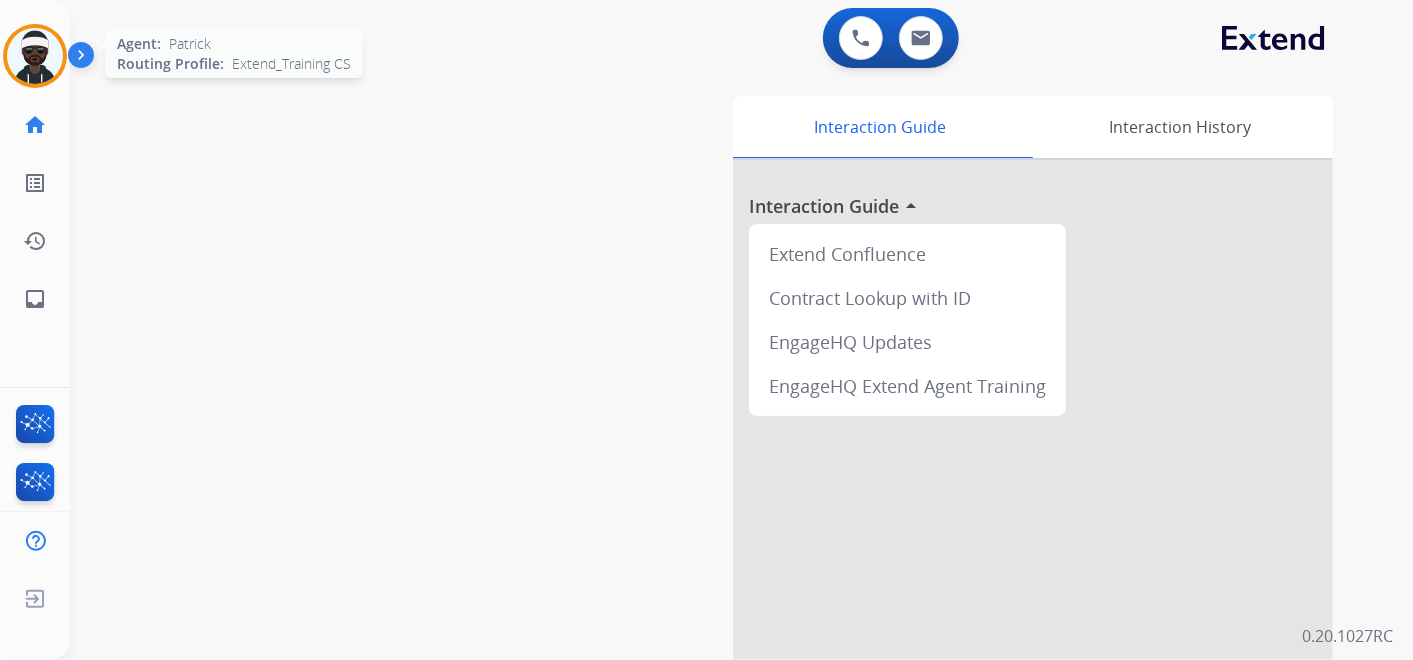 click at bounding box center (35, 56) 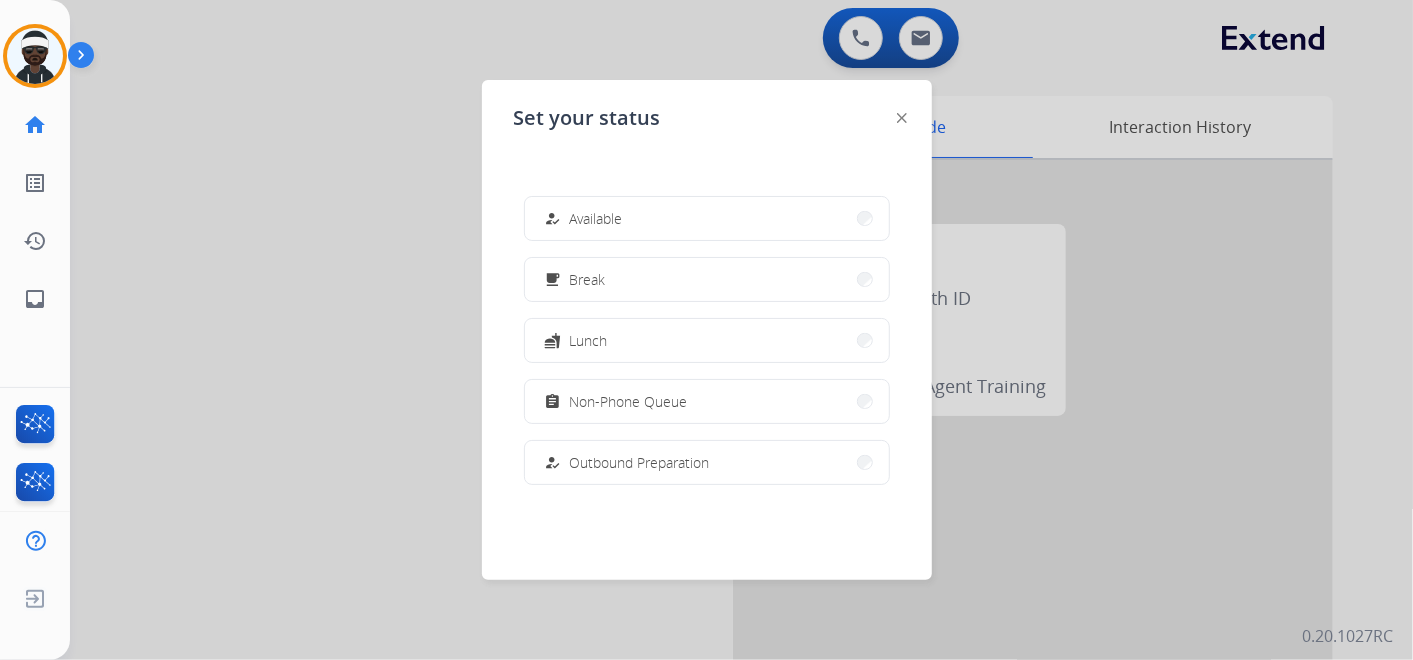 click on "Available" at bounding box center (596, 218) 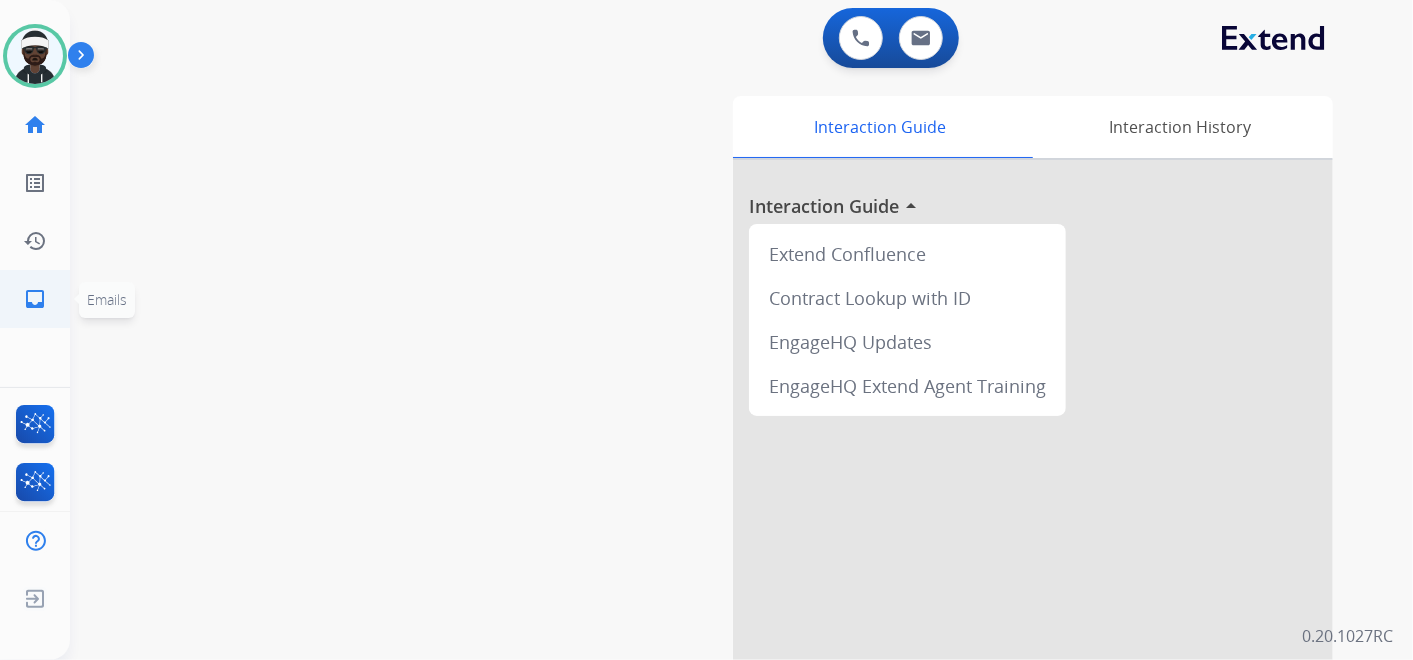 click on "inbox  Emails" 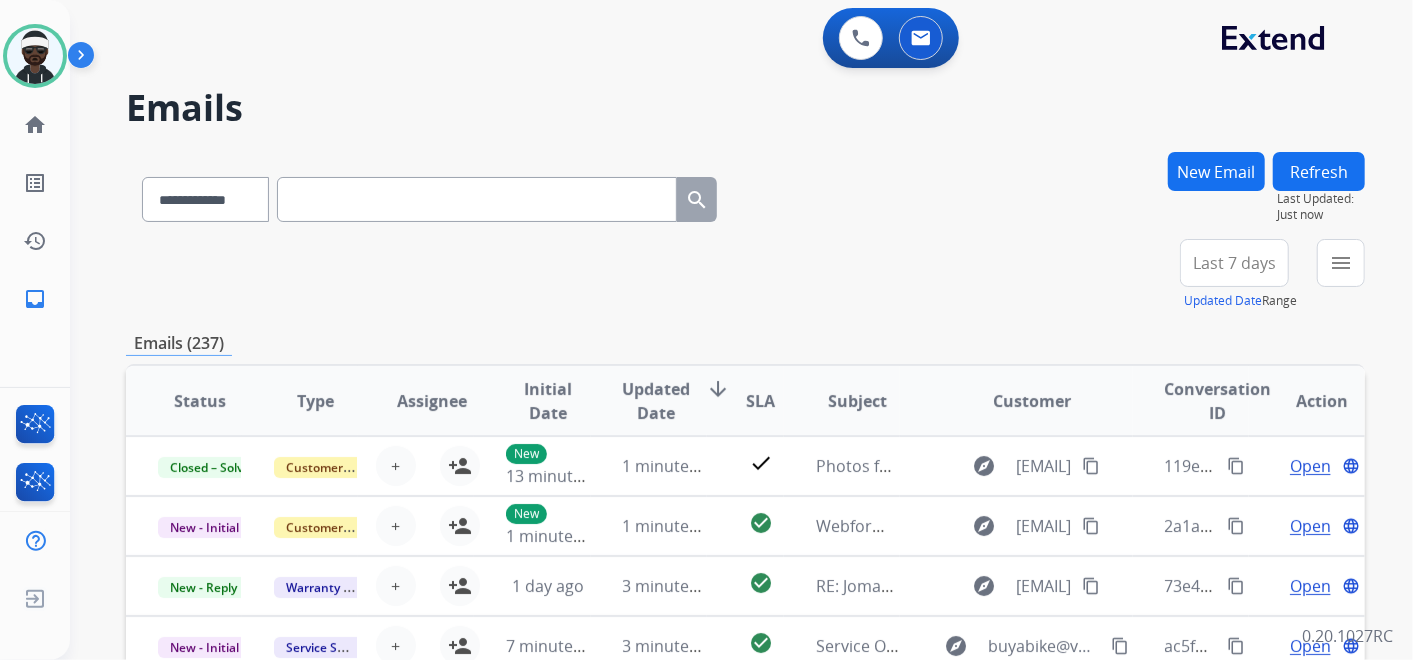 click on "New Email" at bounding box center (1216, 171) 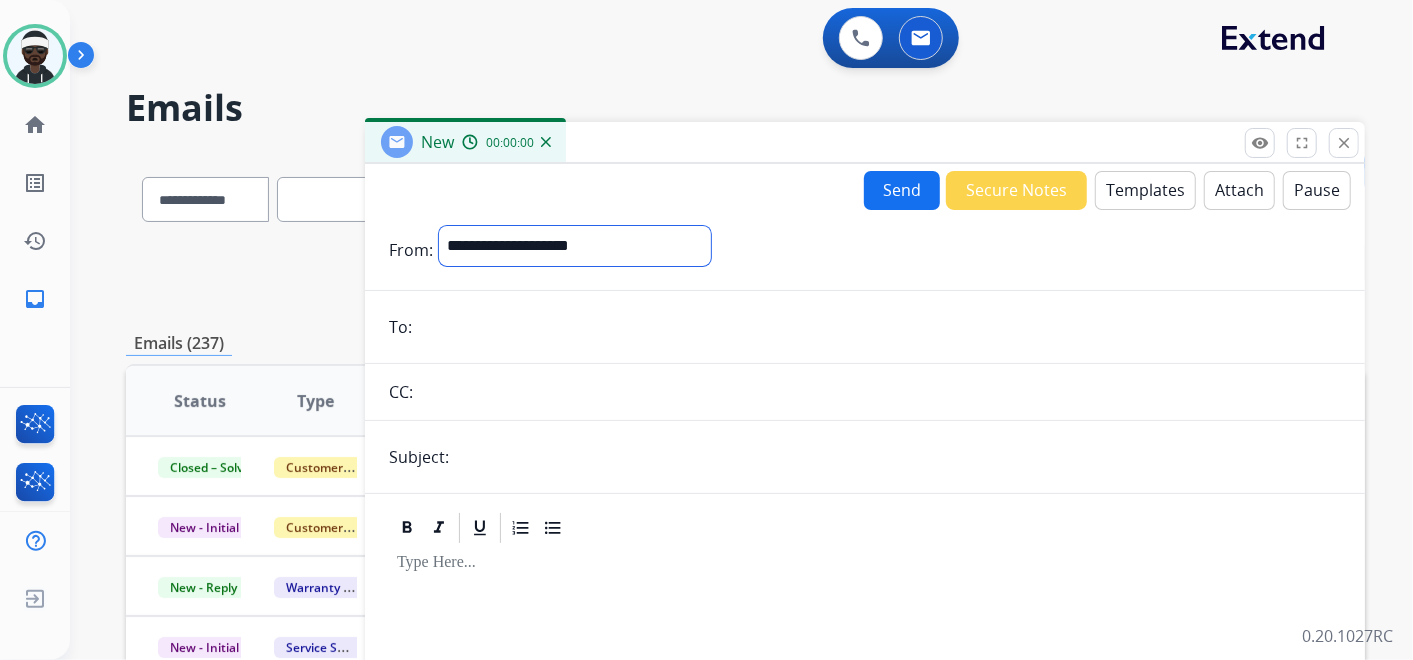 click on "**********" at bounding box center (575, 246) 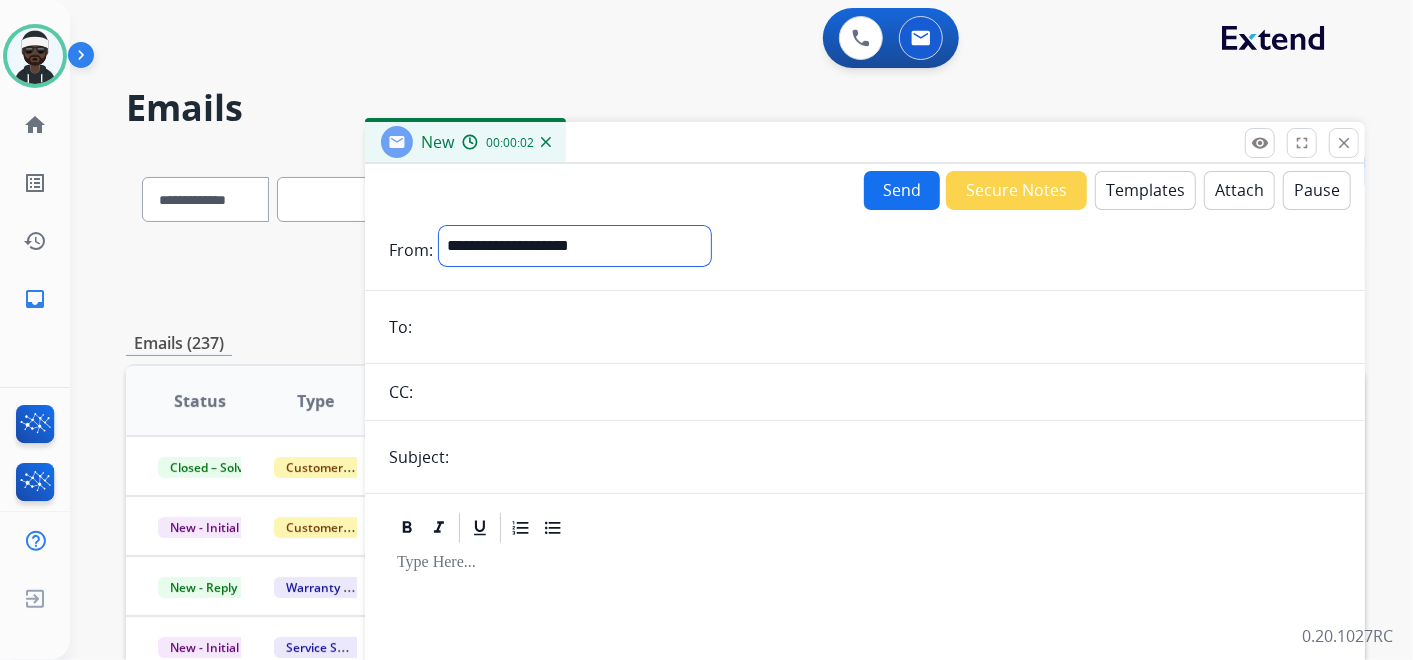 select on "**********" 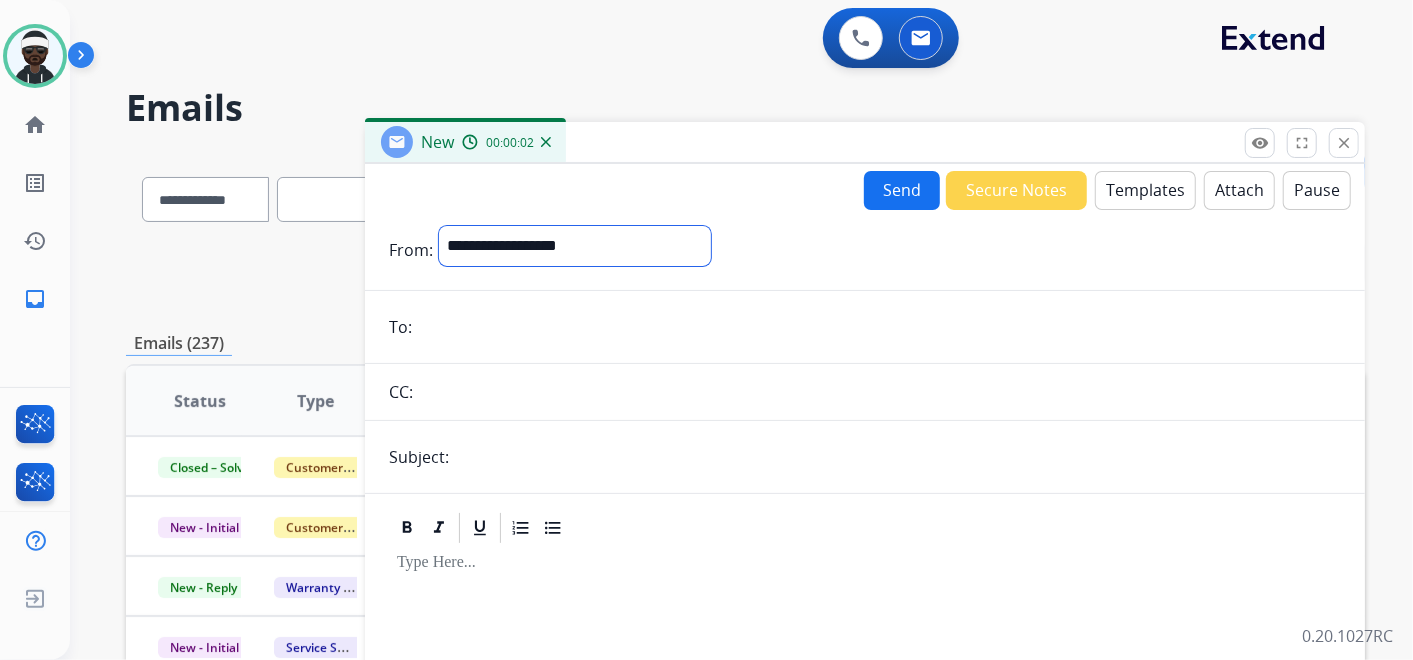 click on "**********" at bounding box center (575, 246) 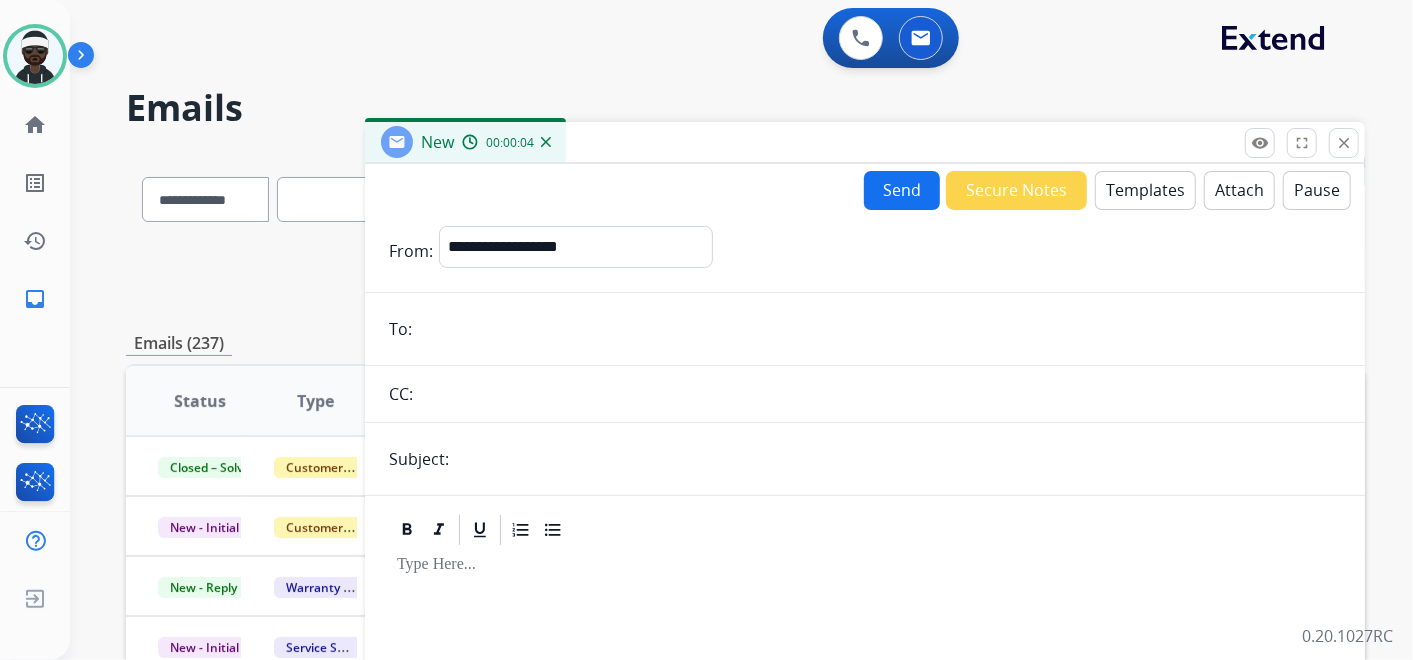 click at bounding box center [879, 329] 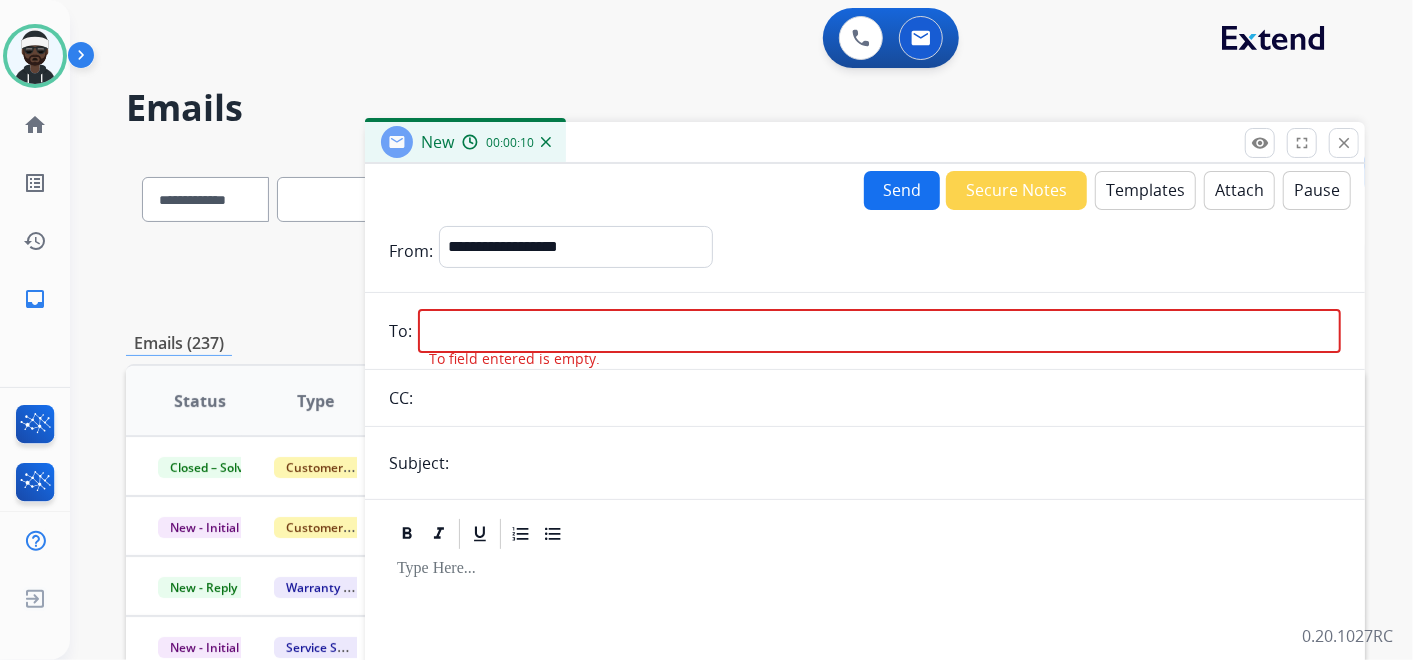 click at bounding box center [879, 331] 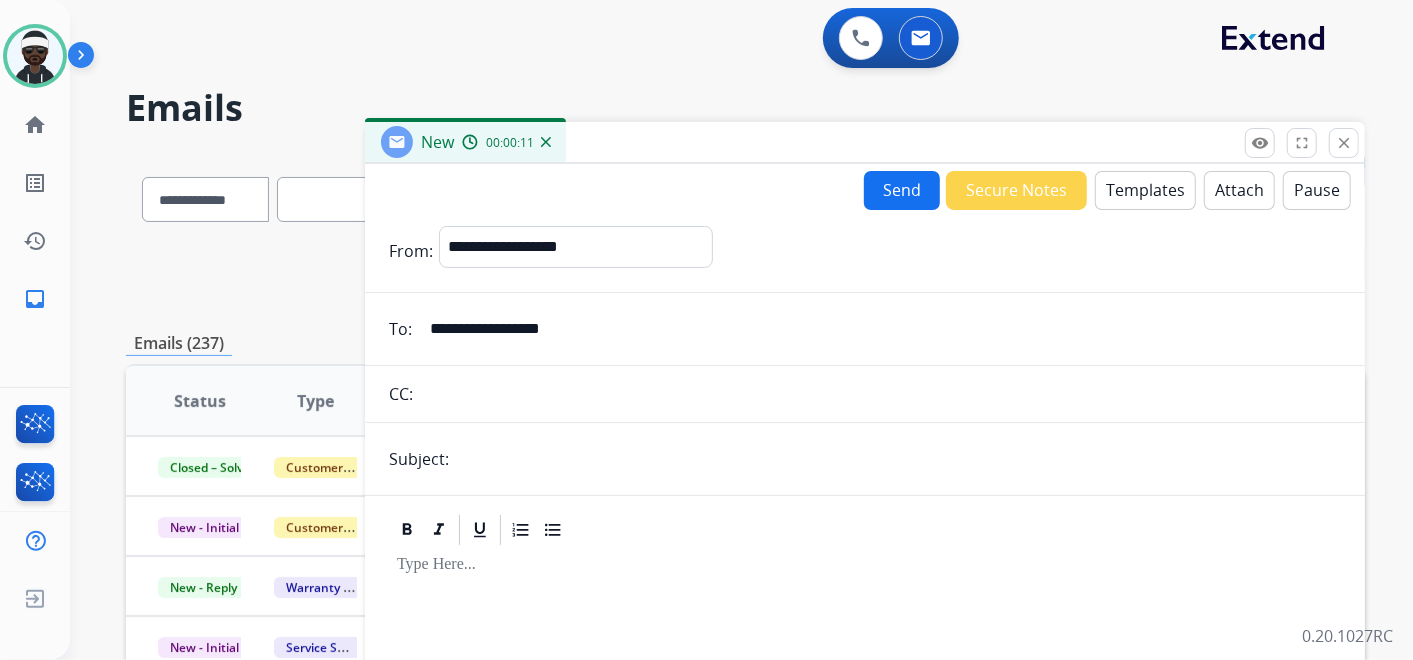 type on "**********" 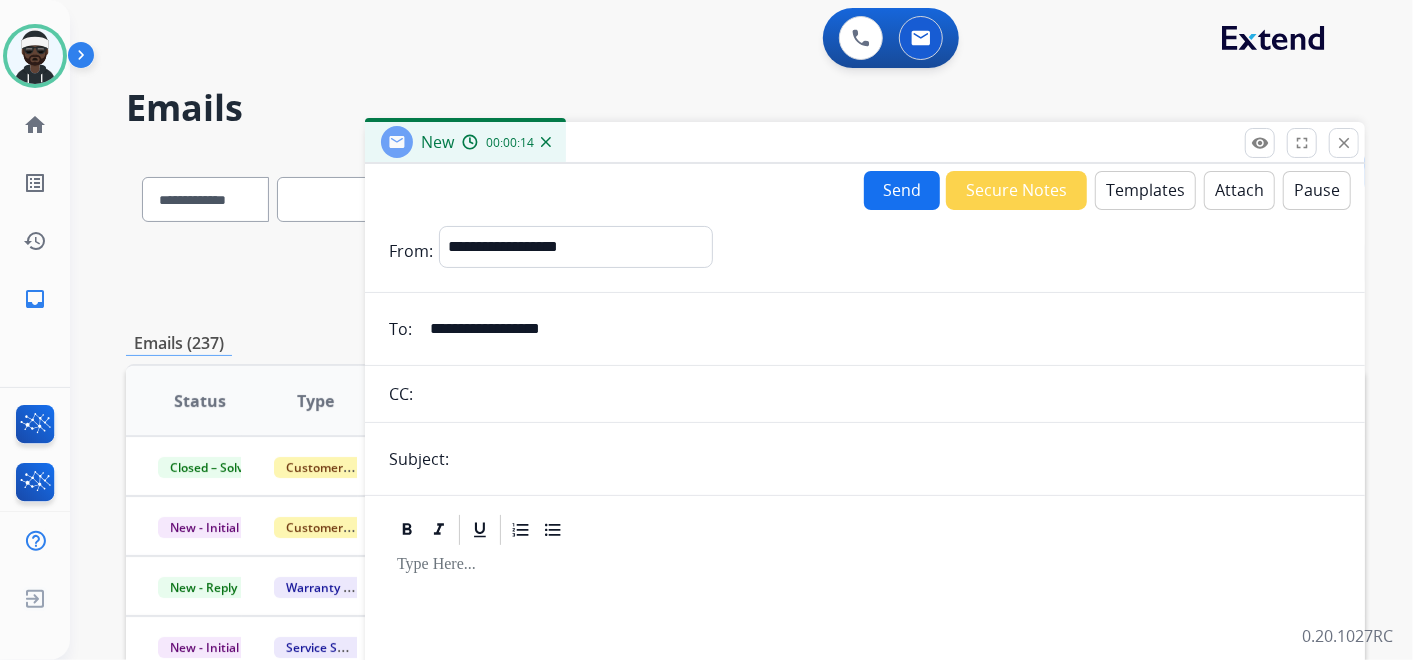 type on "**********" 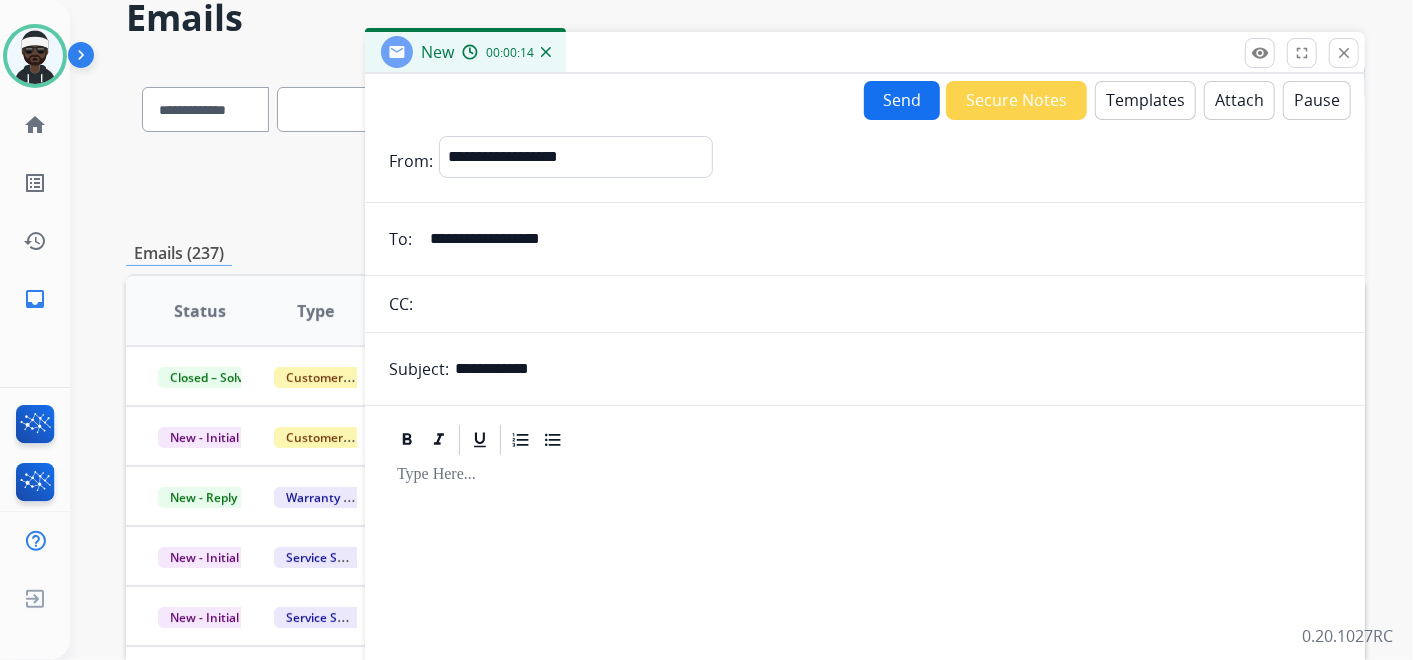 scroll, scrollTop: 222, scrollLeft: 0, axis: vertical 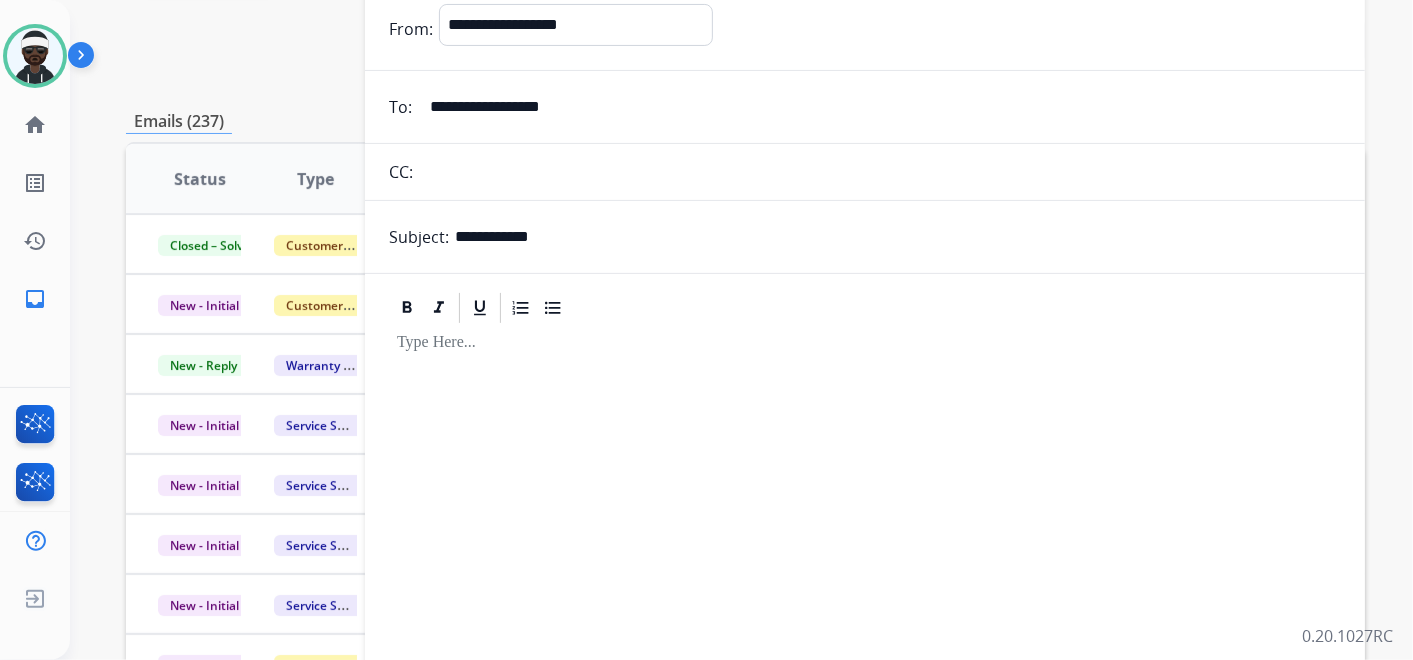 click at bounding box center [865, 497] 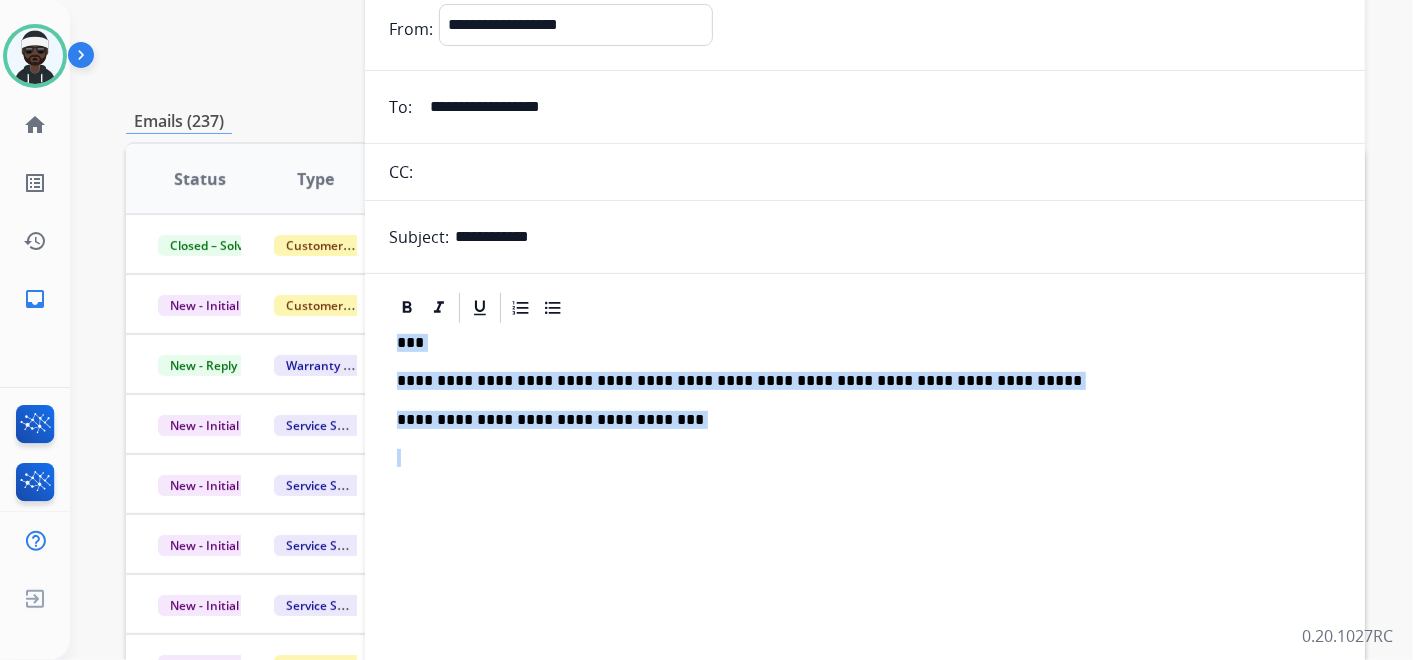 drag, startPoint x: 717, startPoint y: 443, endPoint x: 374, endPoint y: 321, distance: 364.0508 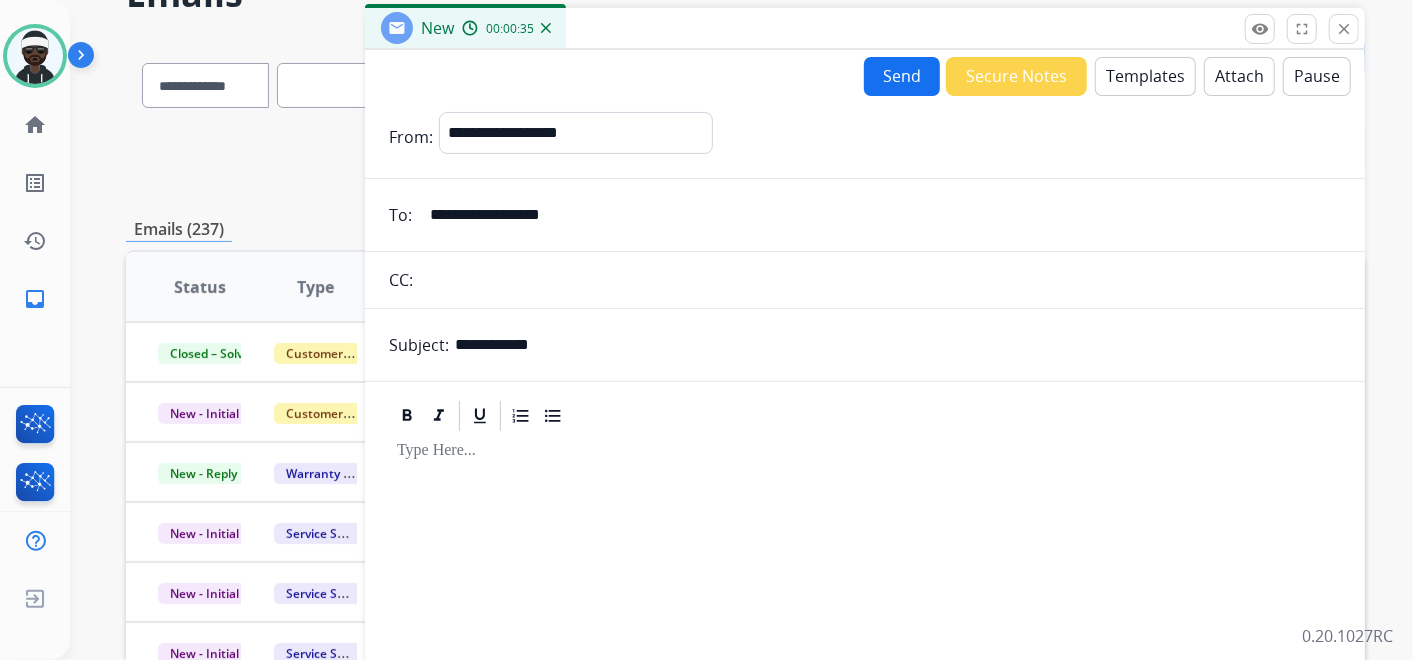 scroll, scrollTop: 0, scrollLeft: 0, axis: both 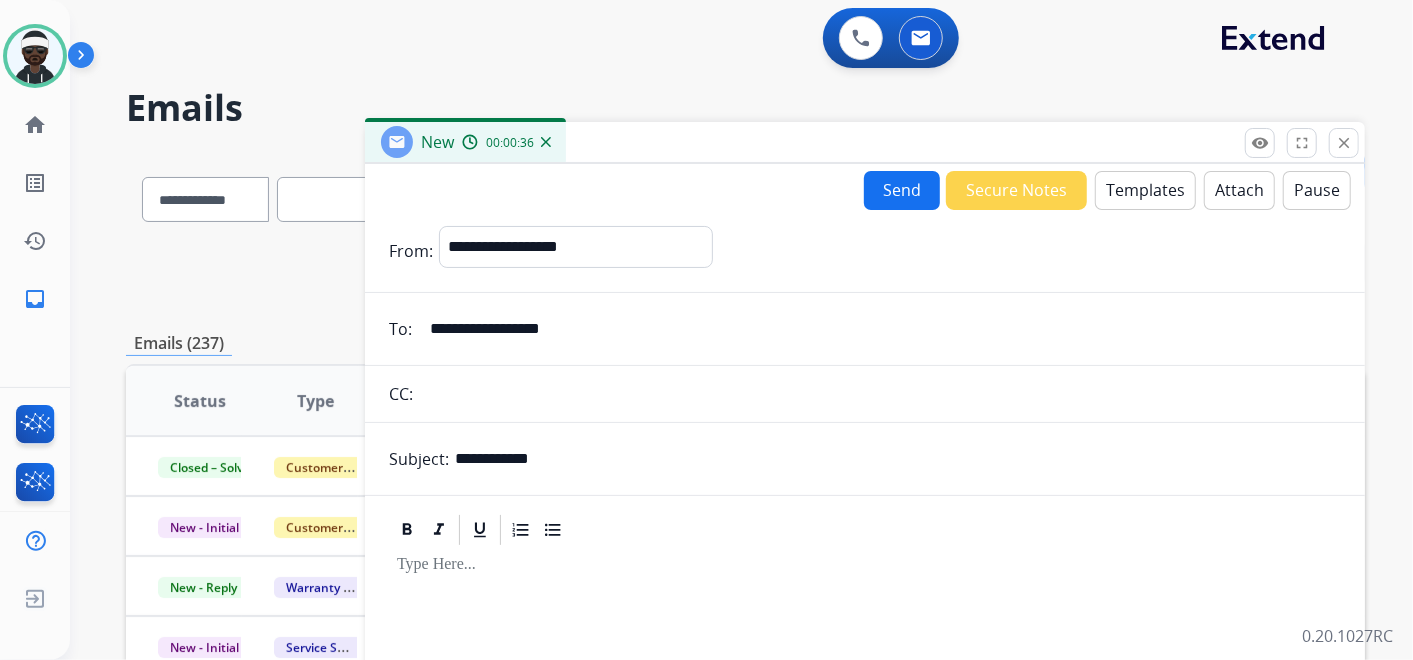click on "Templates" at bounding box center (1145, 190) 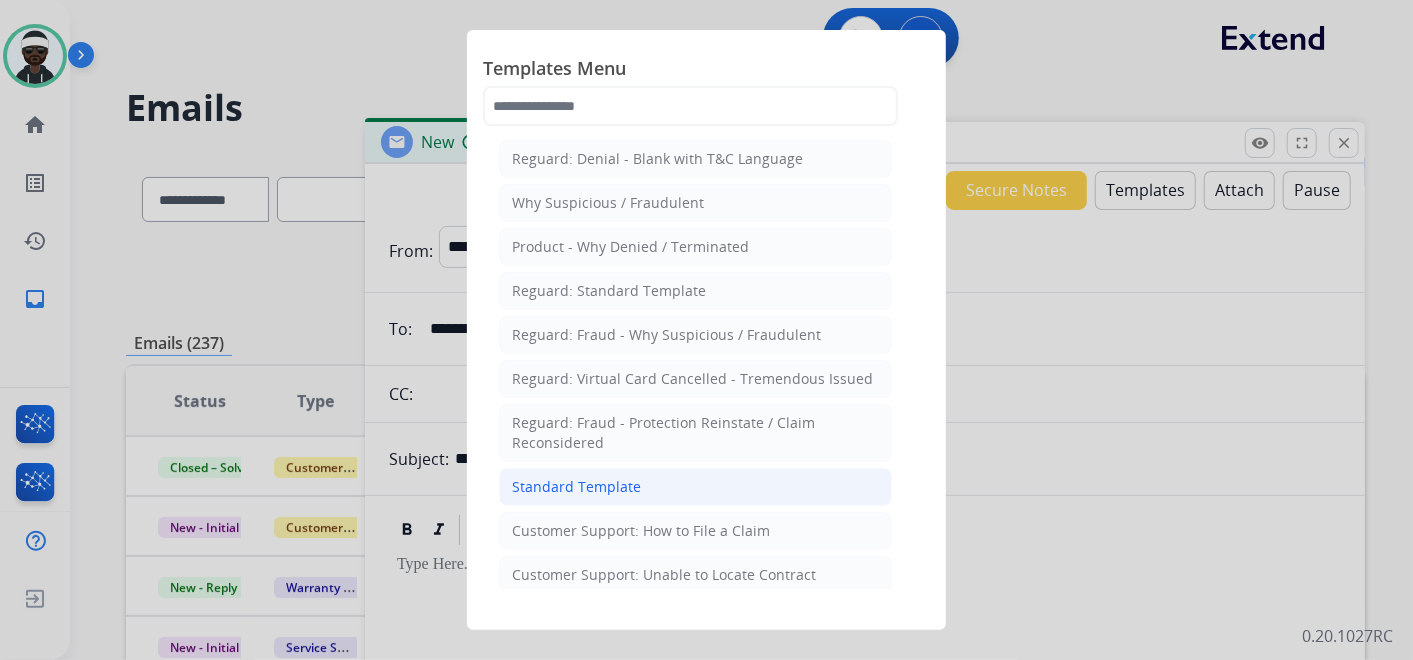 click on "Standard Template" 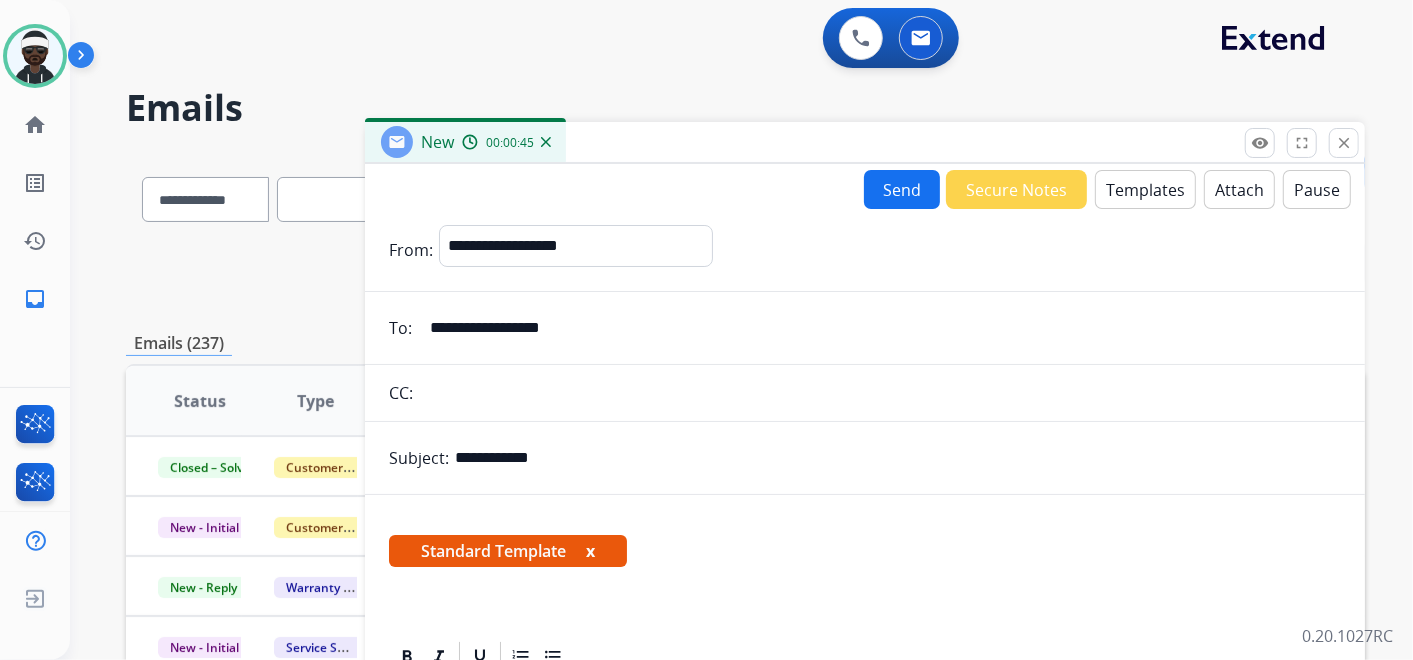 click on "Standard Template   x" at bounding box center [508, 551] 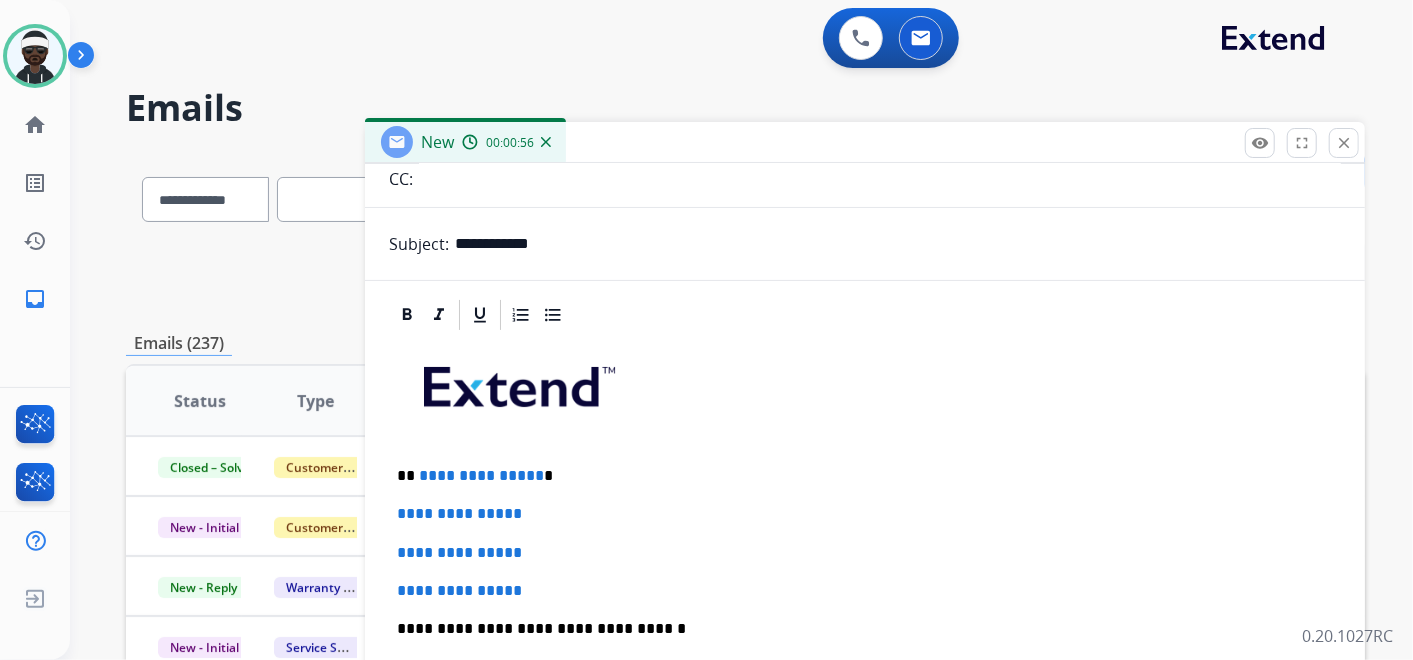 scroll, scrollTop: 331, scrollLeft: 0, axis: vertical 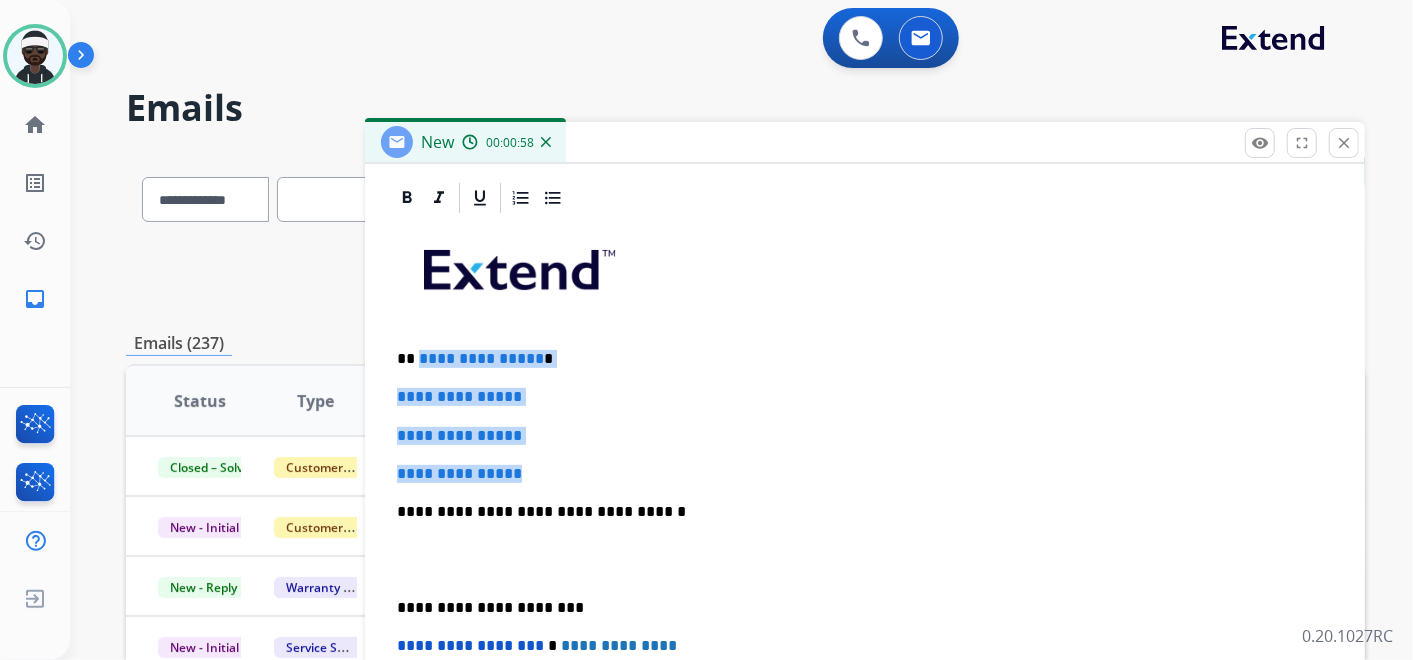 drag, startPoint x: 576, startPoint y: 461, endPoint x: 417, endPoint y: 345, distance: 196.81717 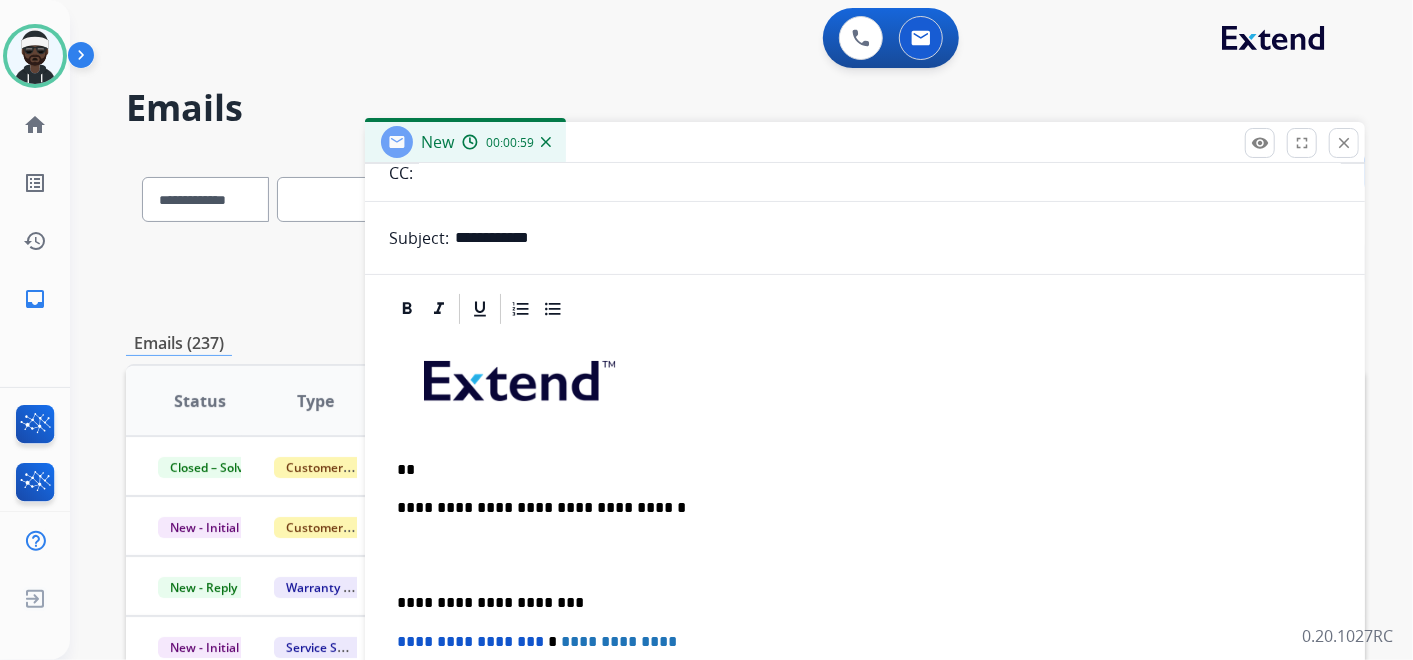 scroll, scrollTop: 216, scrollLeft: 0, axis: vertical 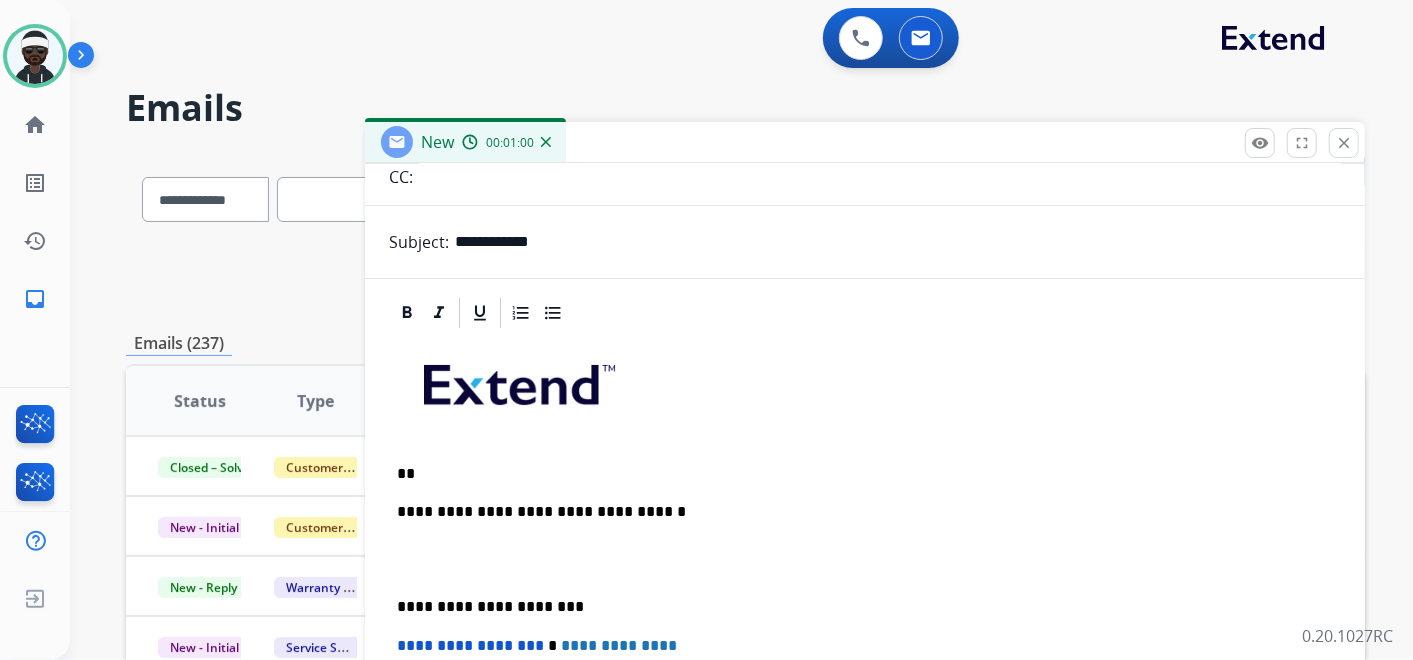 type 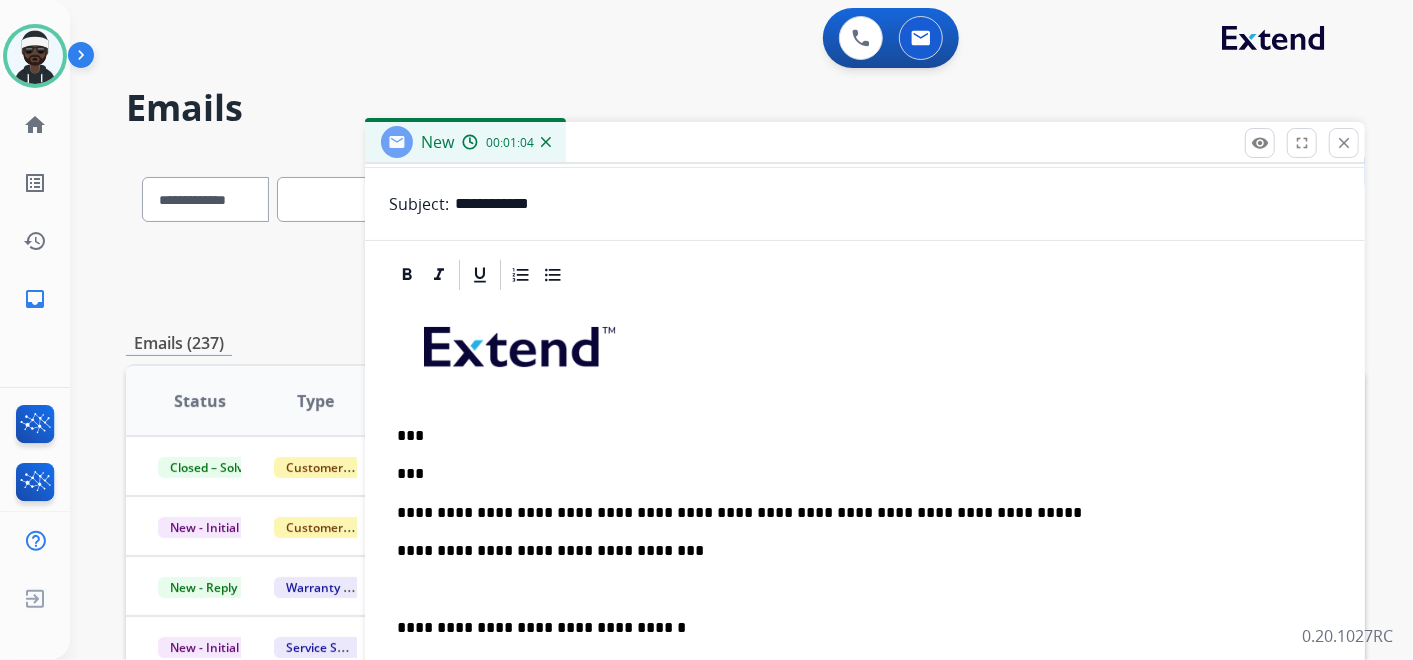 scroll, scrollTop: 331, scrollLeft: 0, axis: vertical 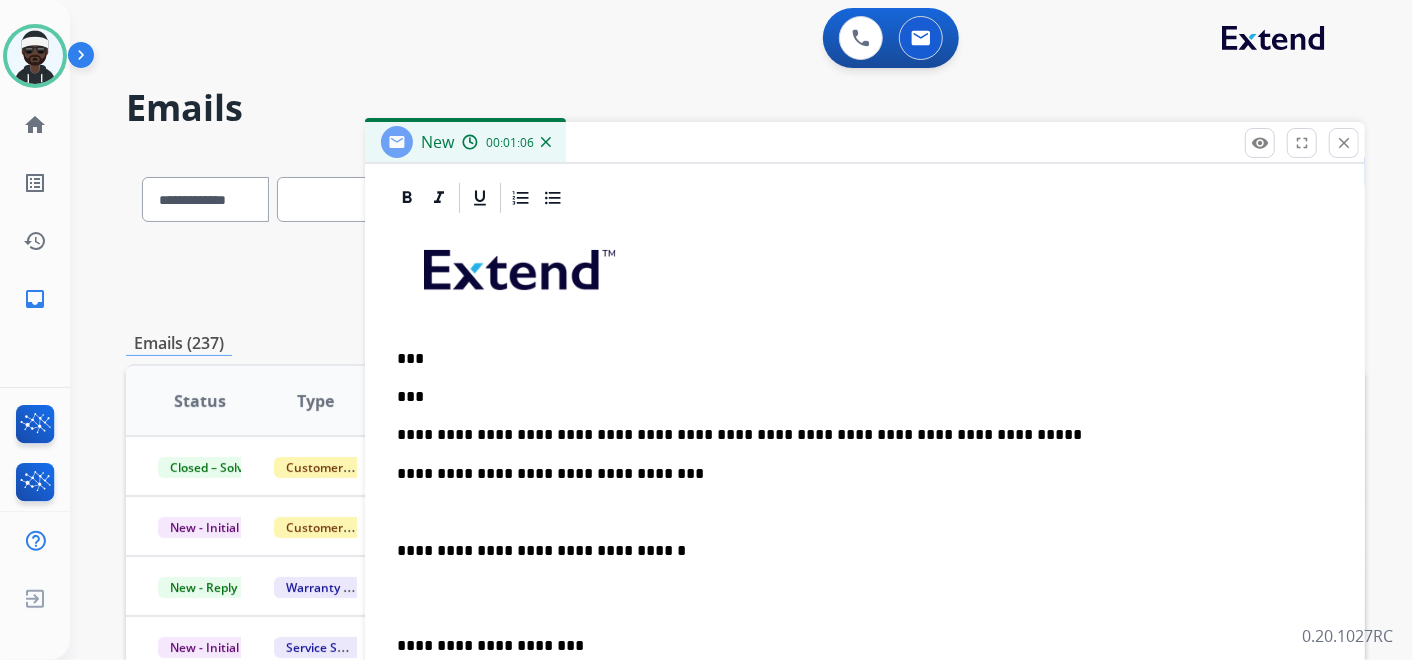 click on "**********" at bounding box center (857, 551) 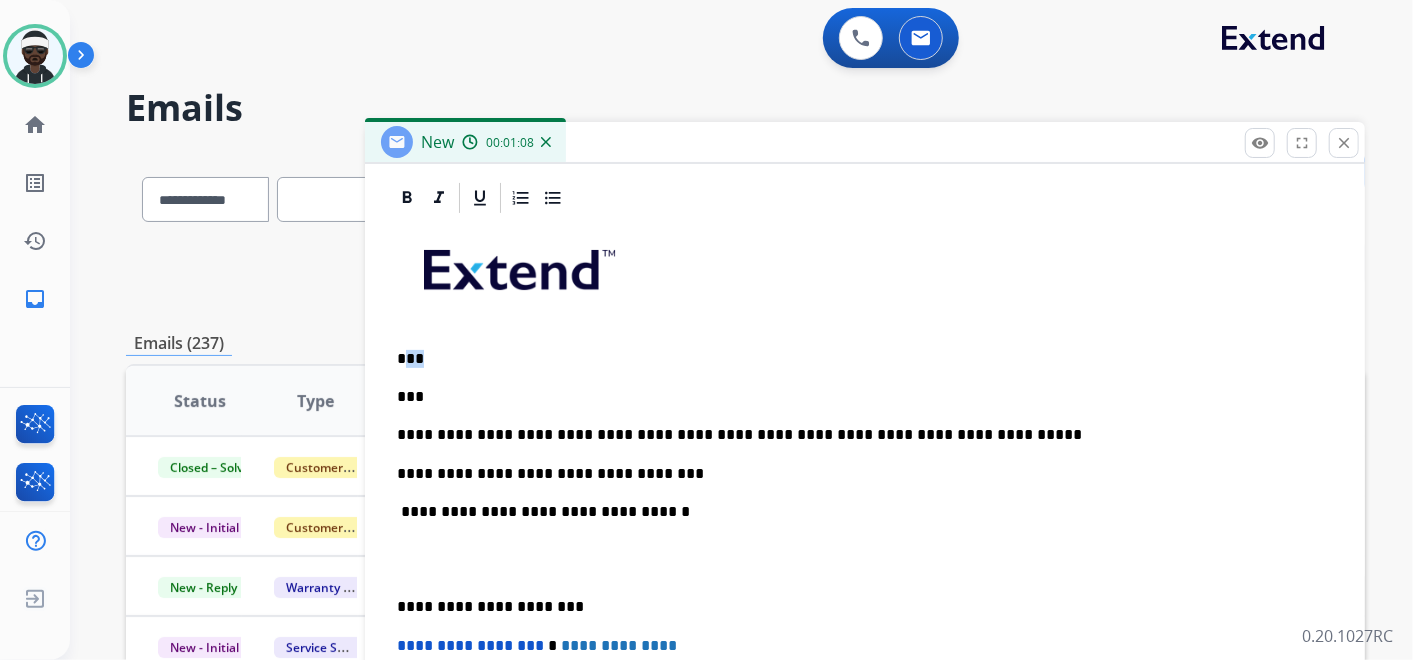 drag, startPoint x: 431, startPoint y: 347, endPoint x: 403, endPoint y: 351, distance: 28.284271 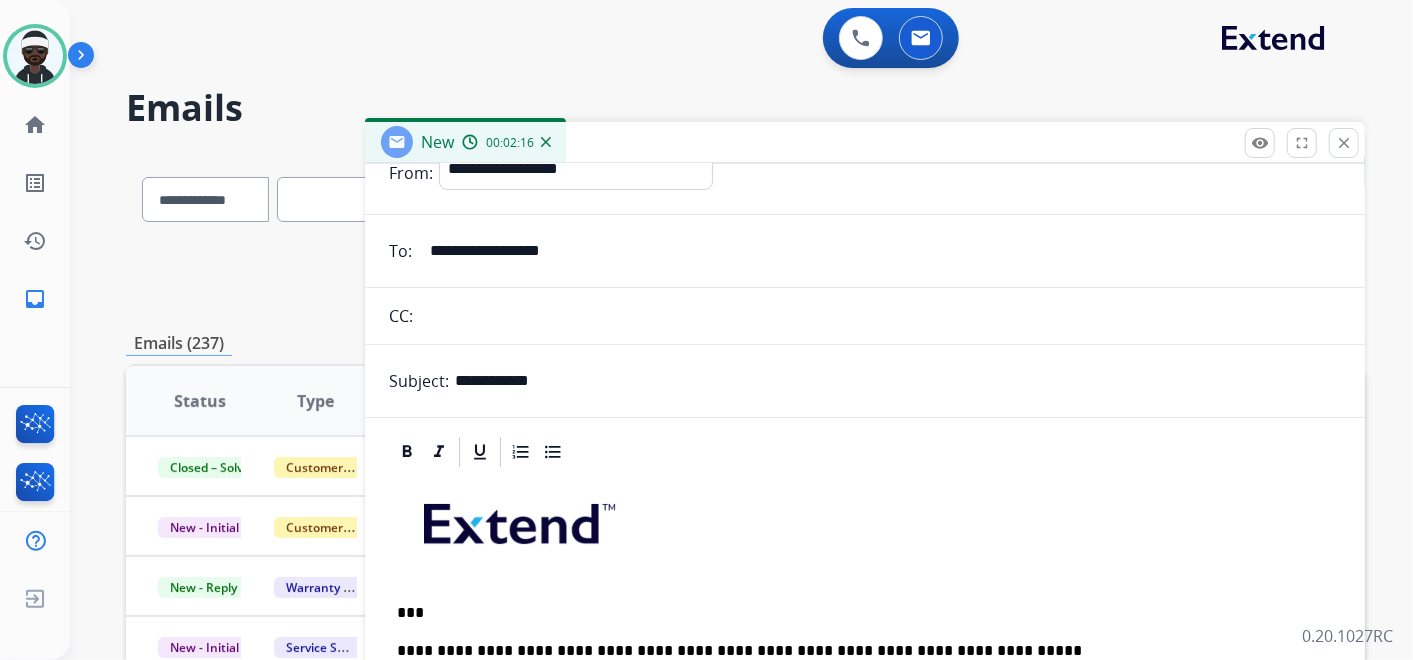 scroll, scrollTop: 0, scrollLeft: 0, axis: both 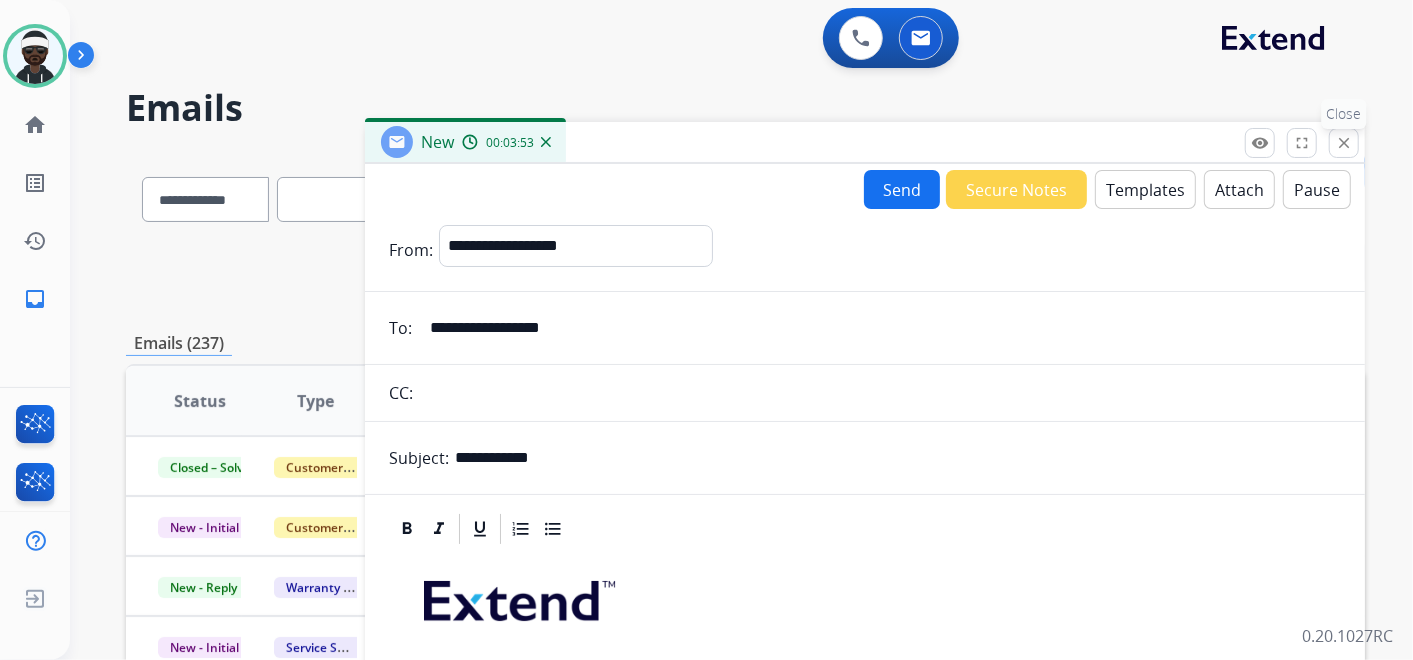 click on "close" at bounding box center [1344, 143] 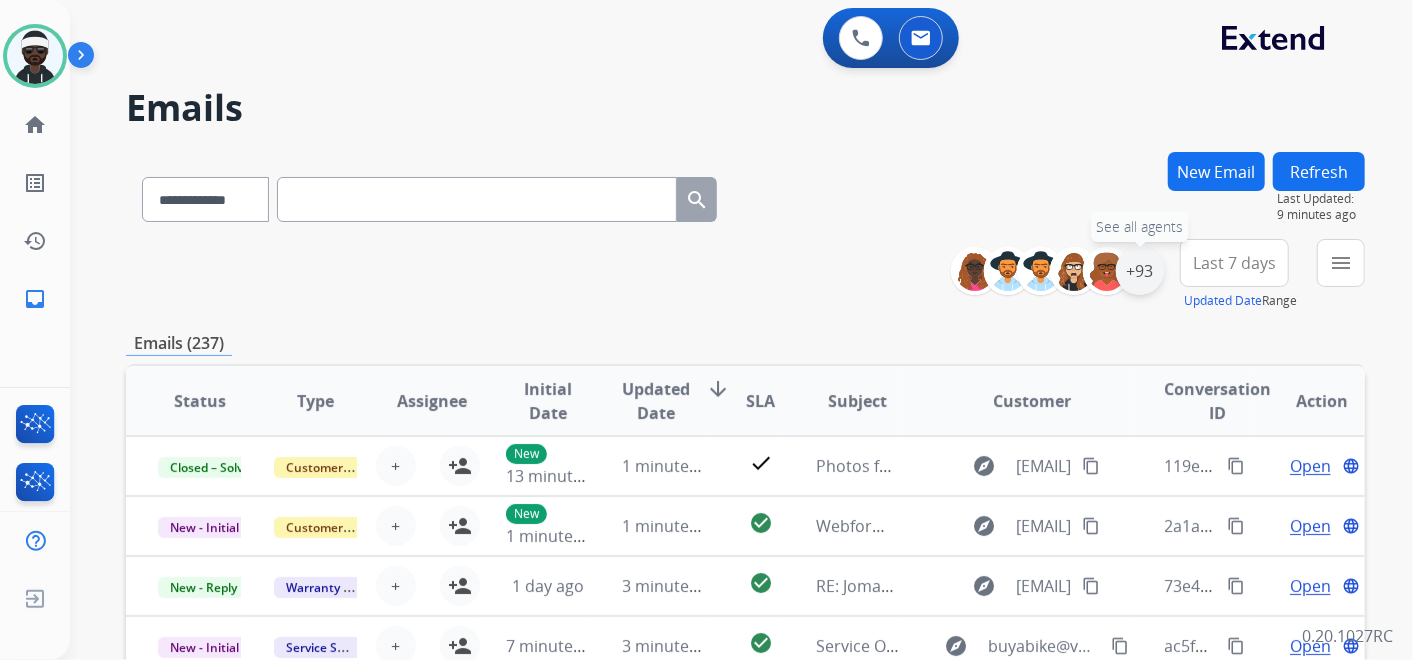 click on "+93" at bounding box center (1140, 271) 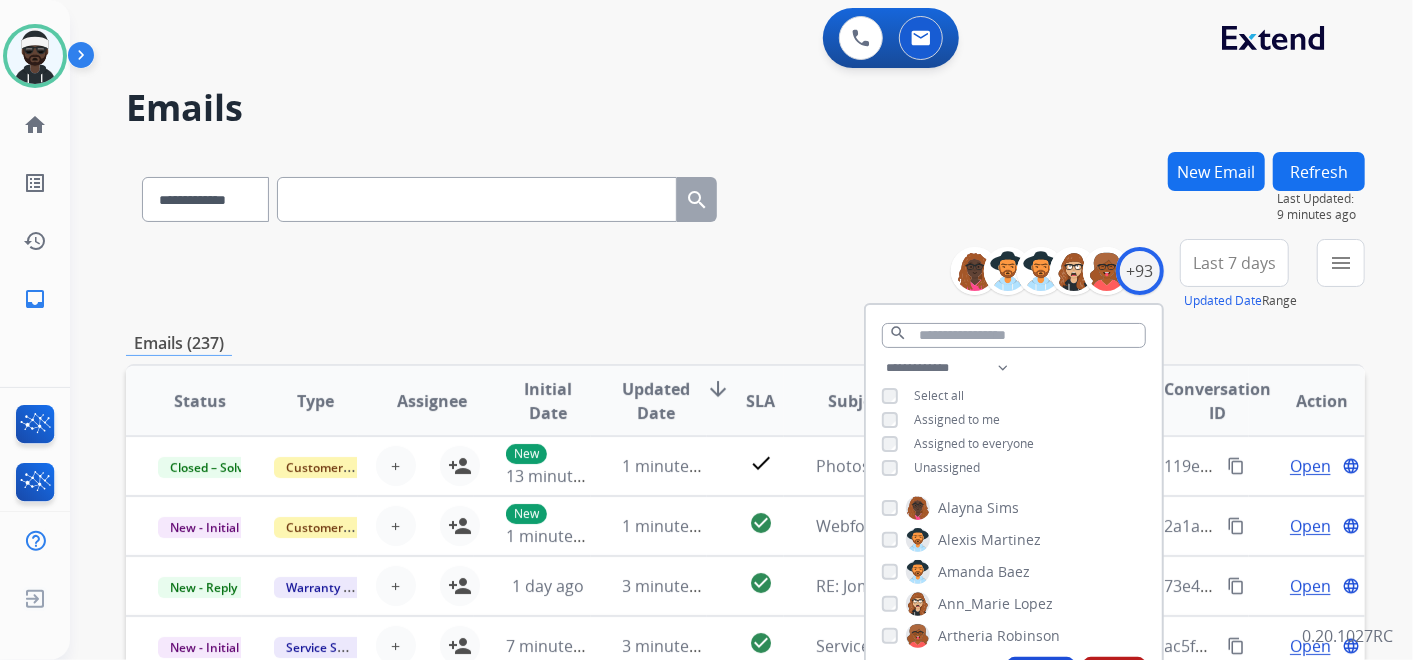 drag, startPoint x: 933, startPoint y: 462, endPoint x: 944, endPoint y: 462, distance: 11 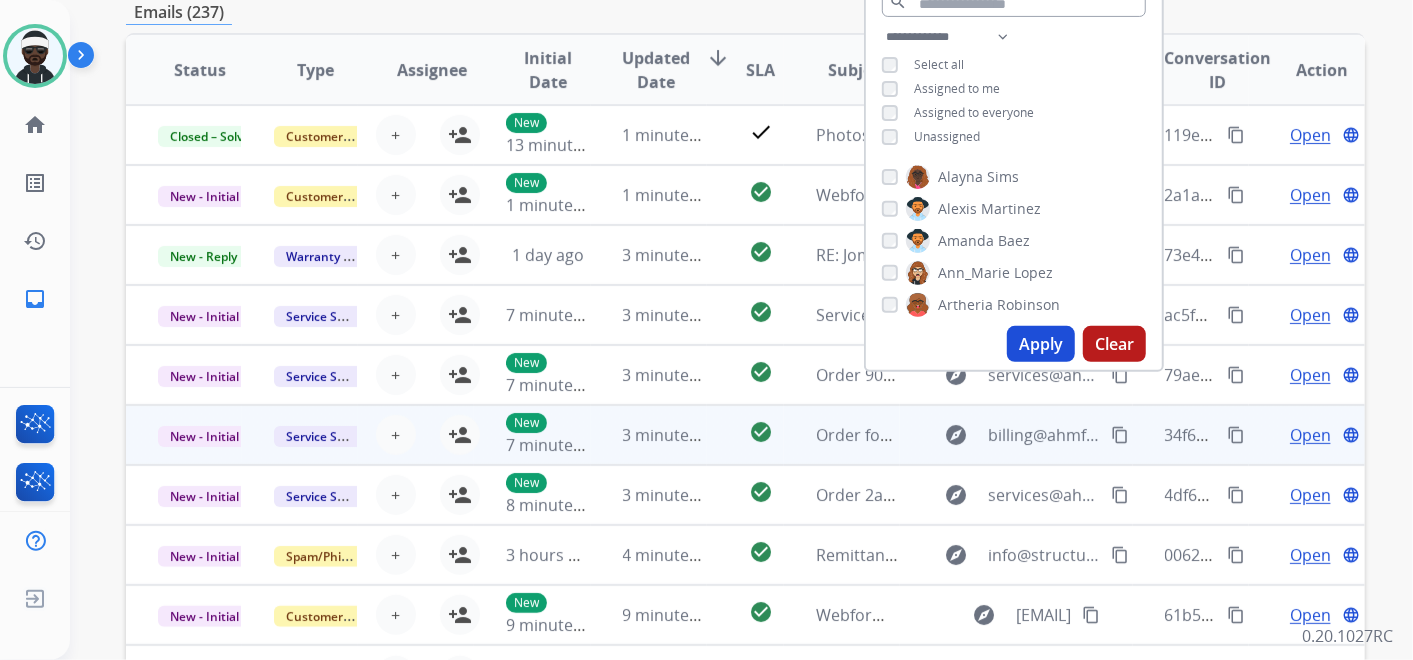 scroll, scrollTop: 333, scrollLeft: 0, axis: vertical 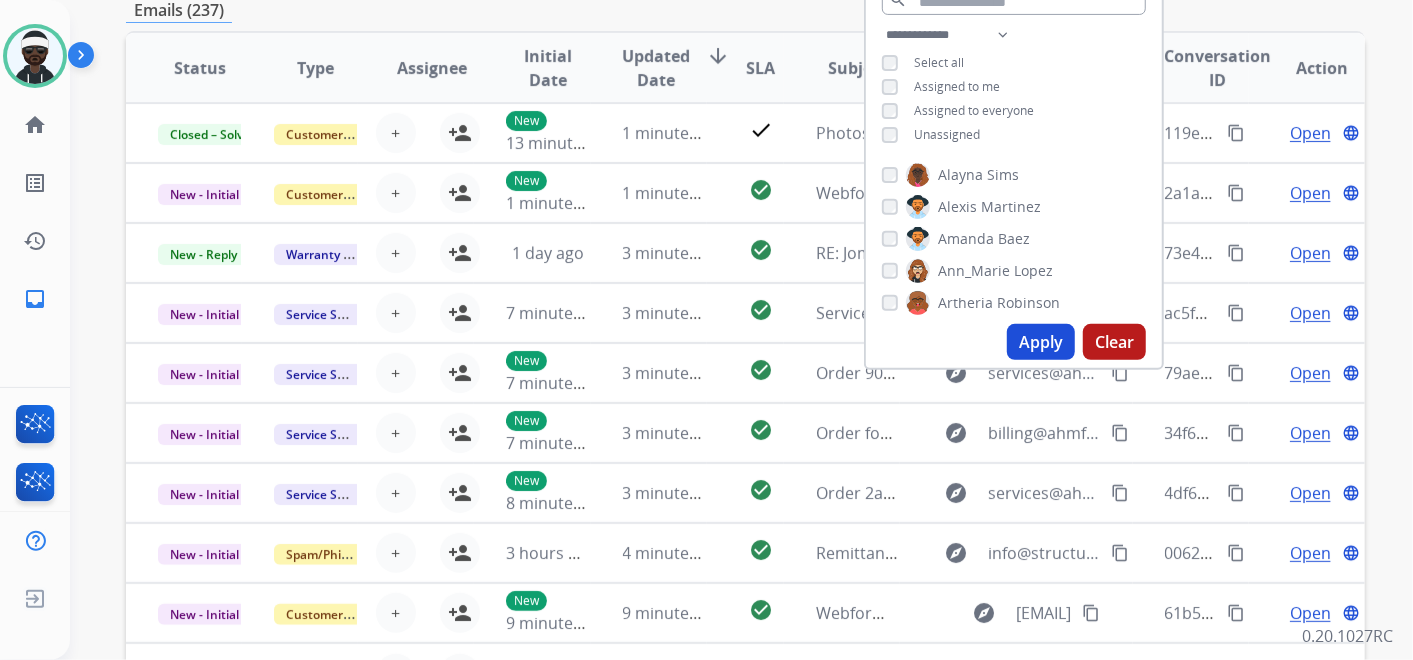 click on "Apply" at bounding box center [1041, 342] 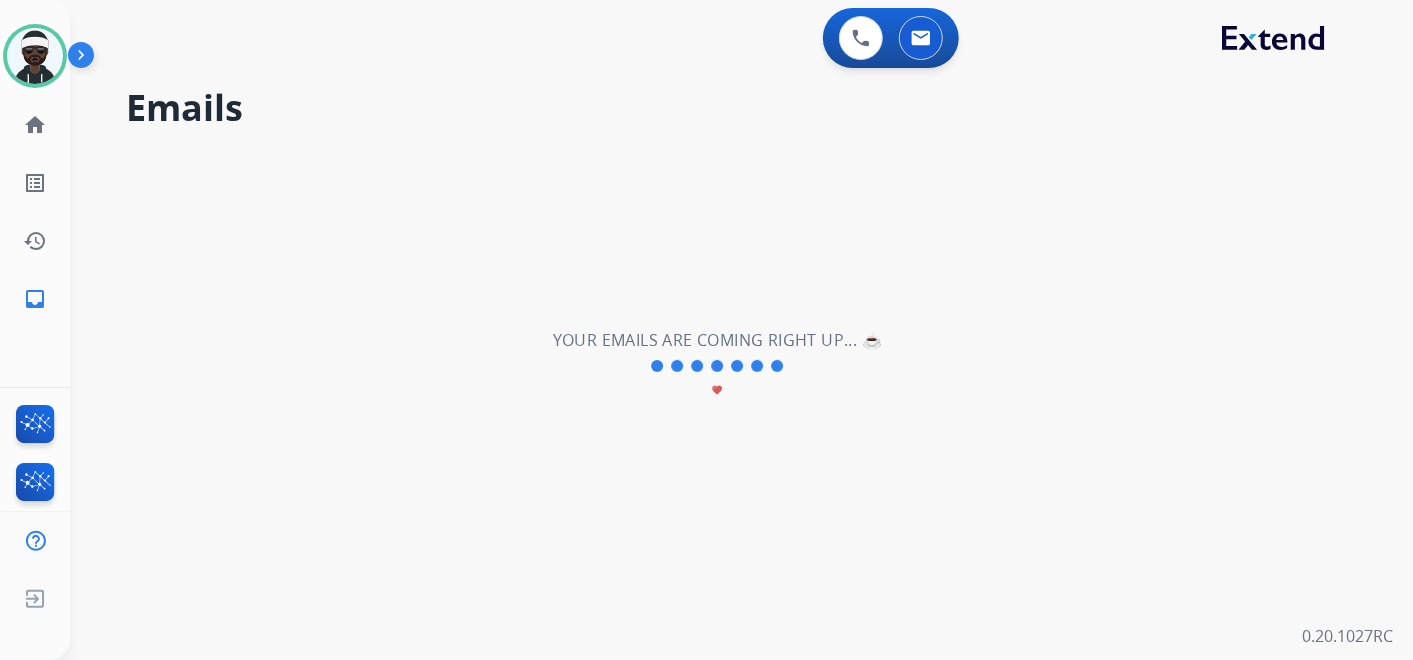 scroll, scrollTop: 0, scrollLeft: 0, axis: both 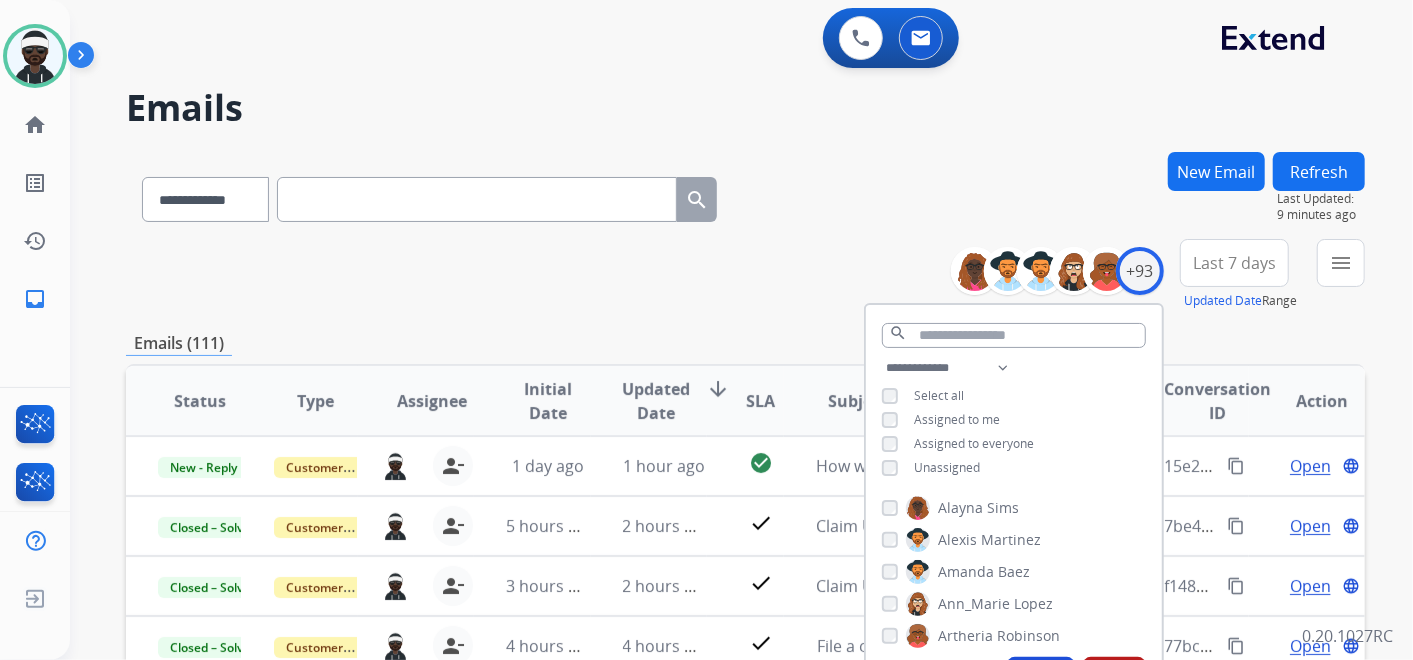 click on "**********" at bounding box center (745, 275) 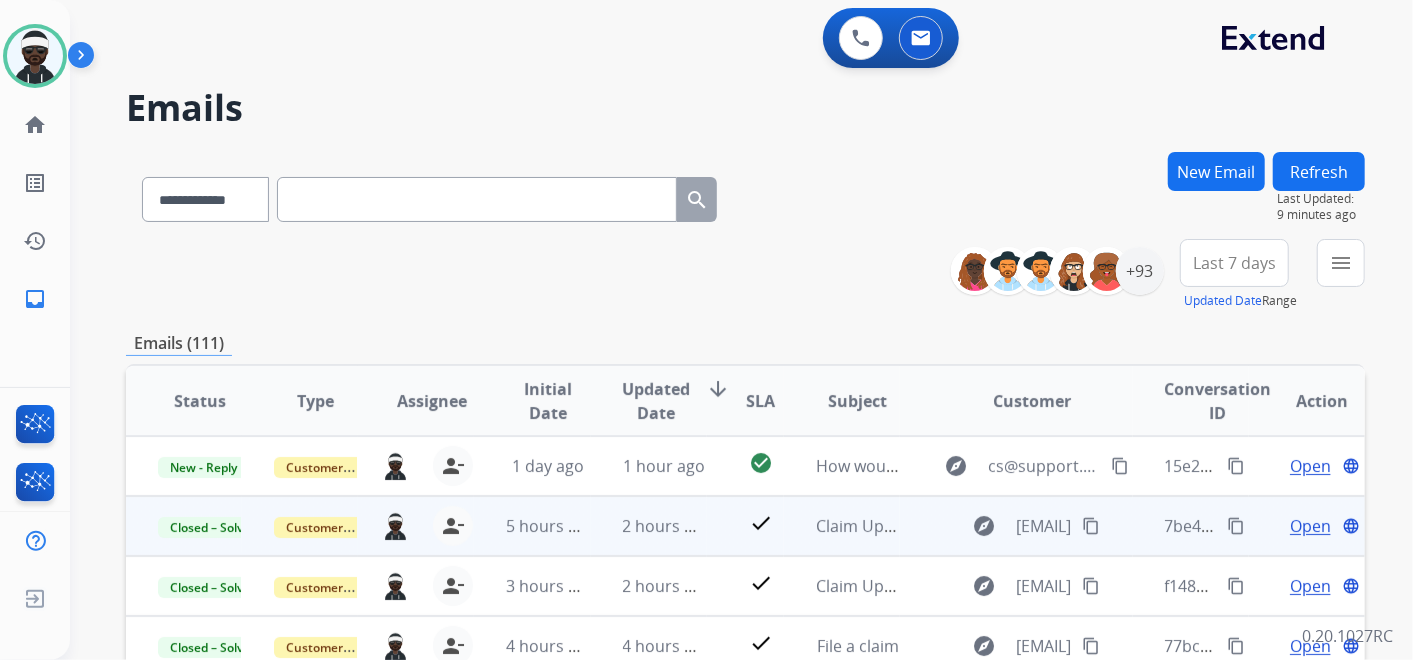 scroll, scrollTop: 1, scrollLeft: 0, axis: vertical 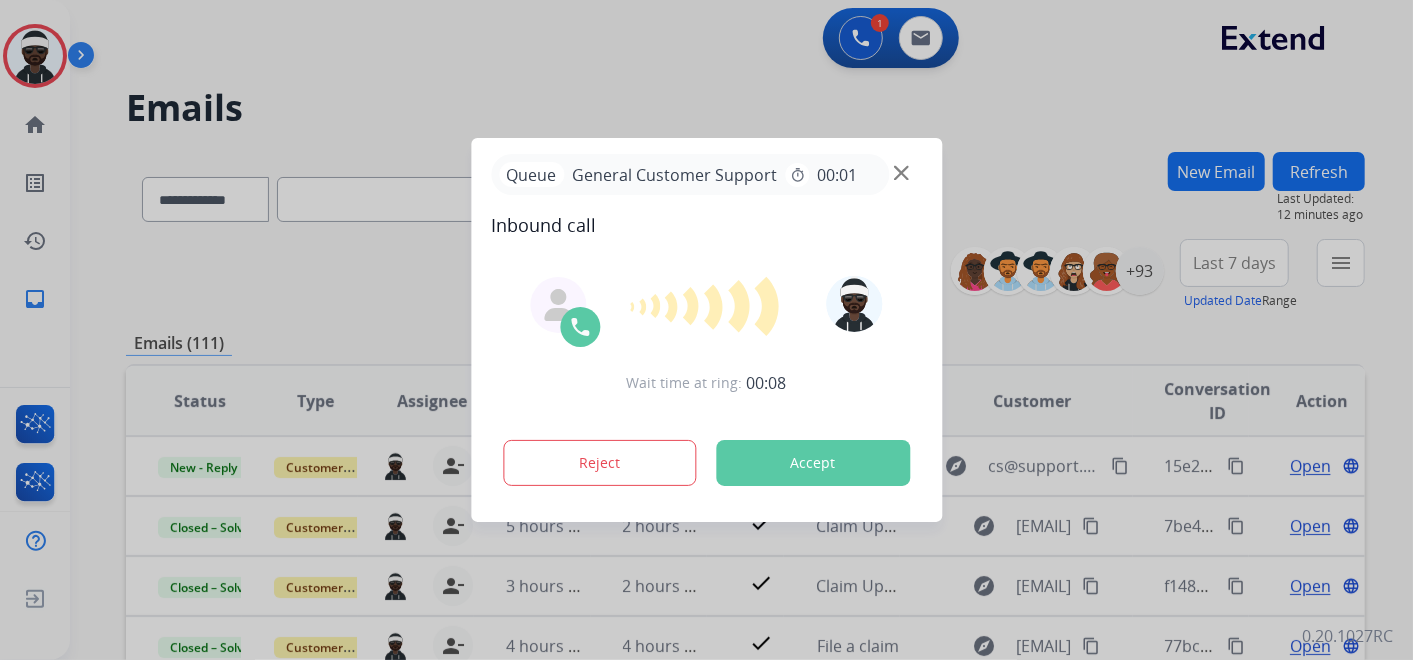 click on "Accept" at bounding box center (813, 463) 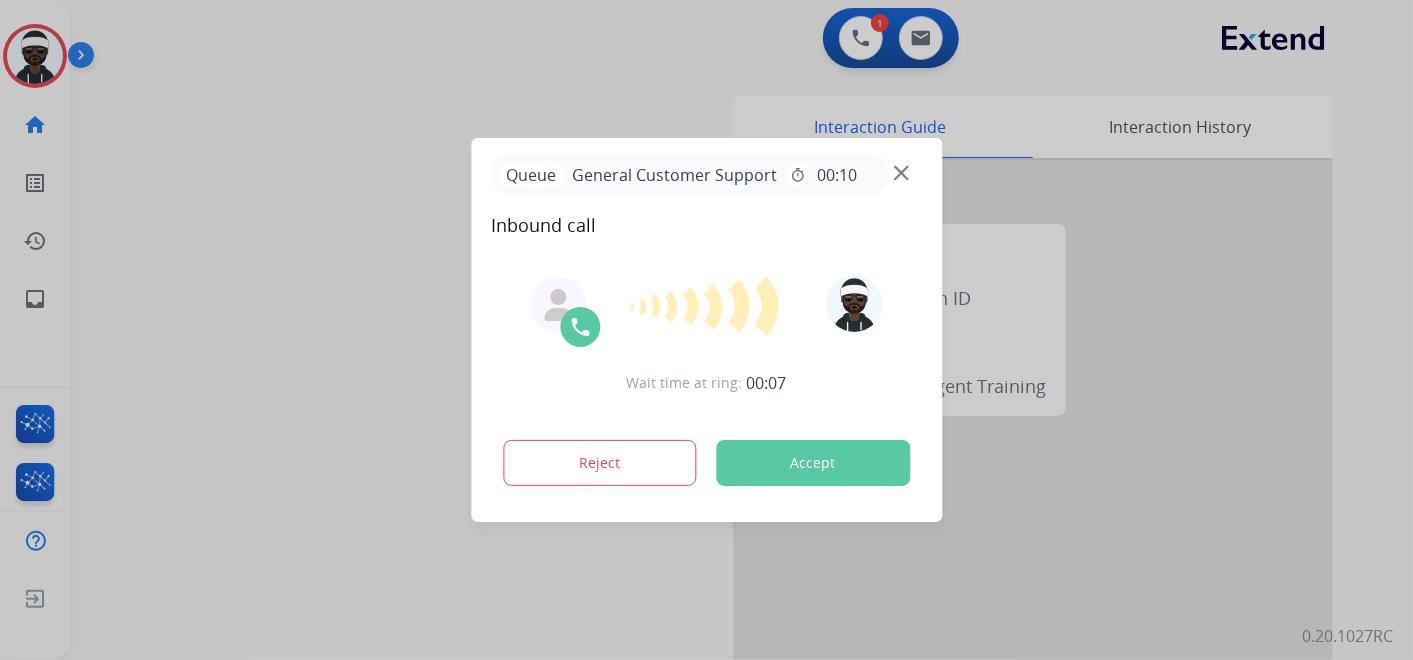 drag, startPoint x: 806, startPoint y: 443, endPoint x: 1330, endPoint y: 477, distance: 525.10187 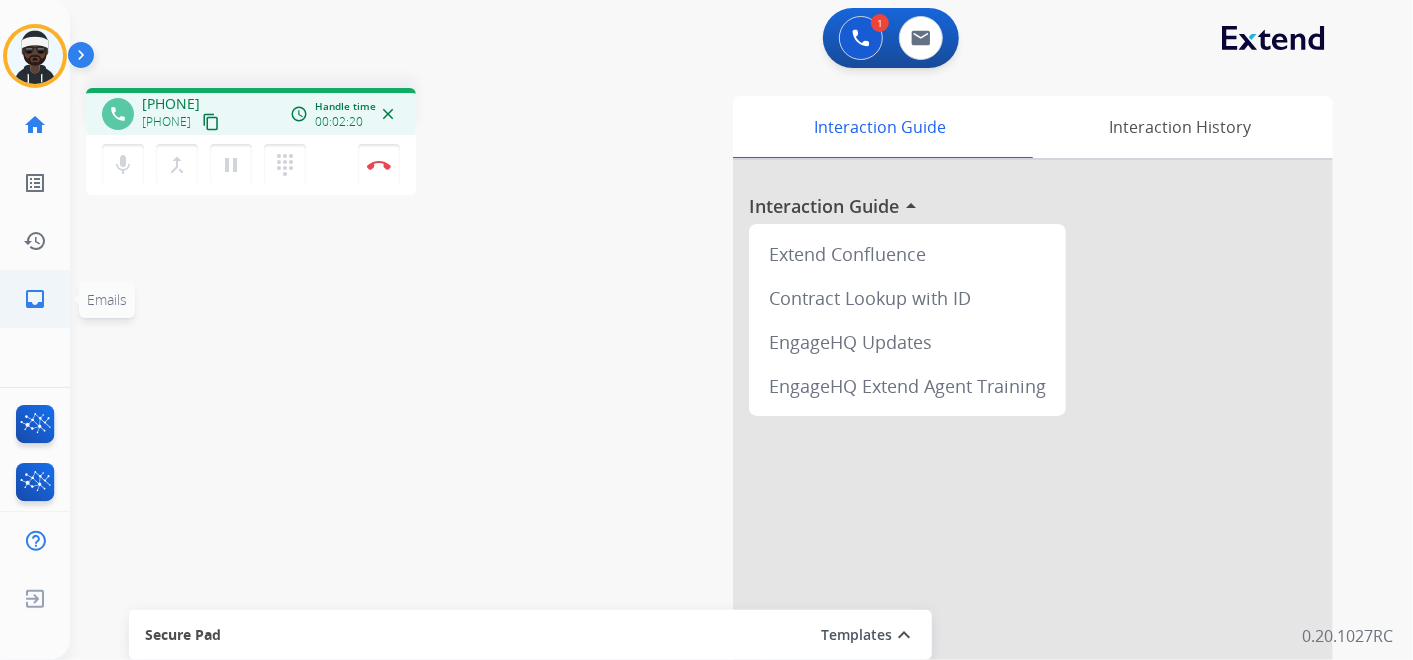 click on "inbox" 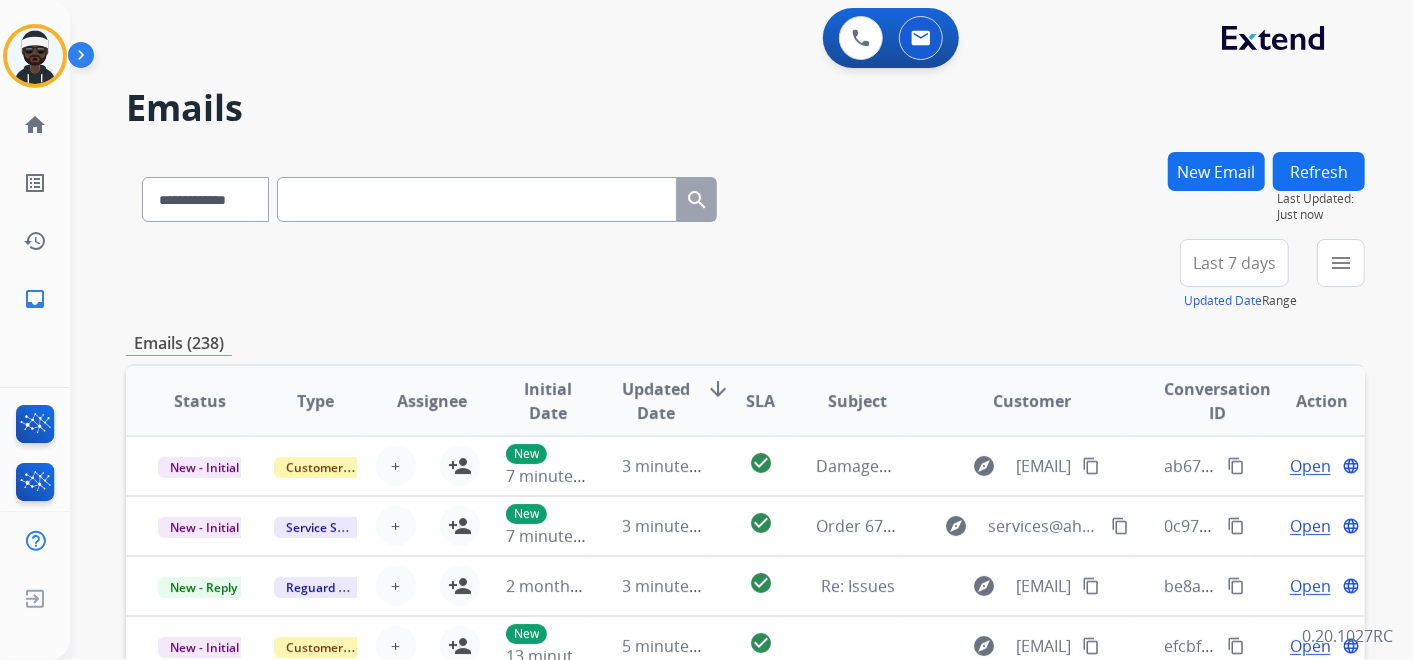 click at bounding box center [477, 199] 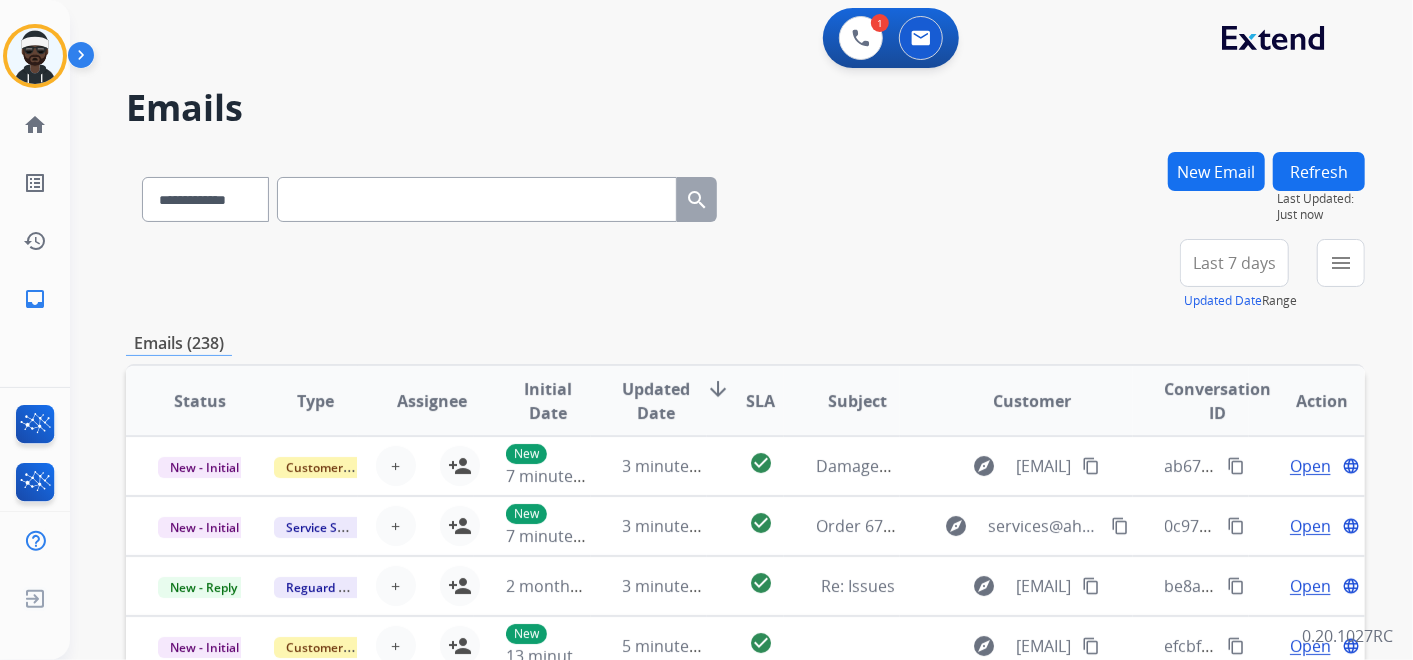 paste on "**********" 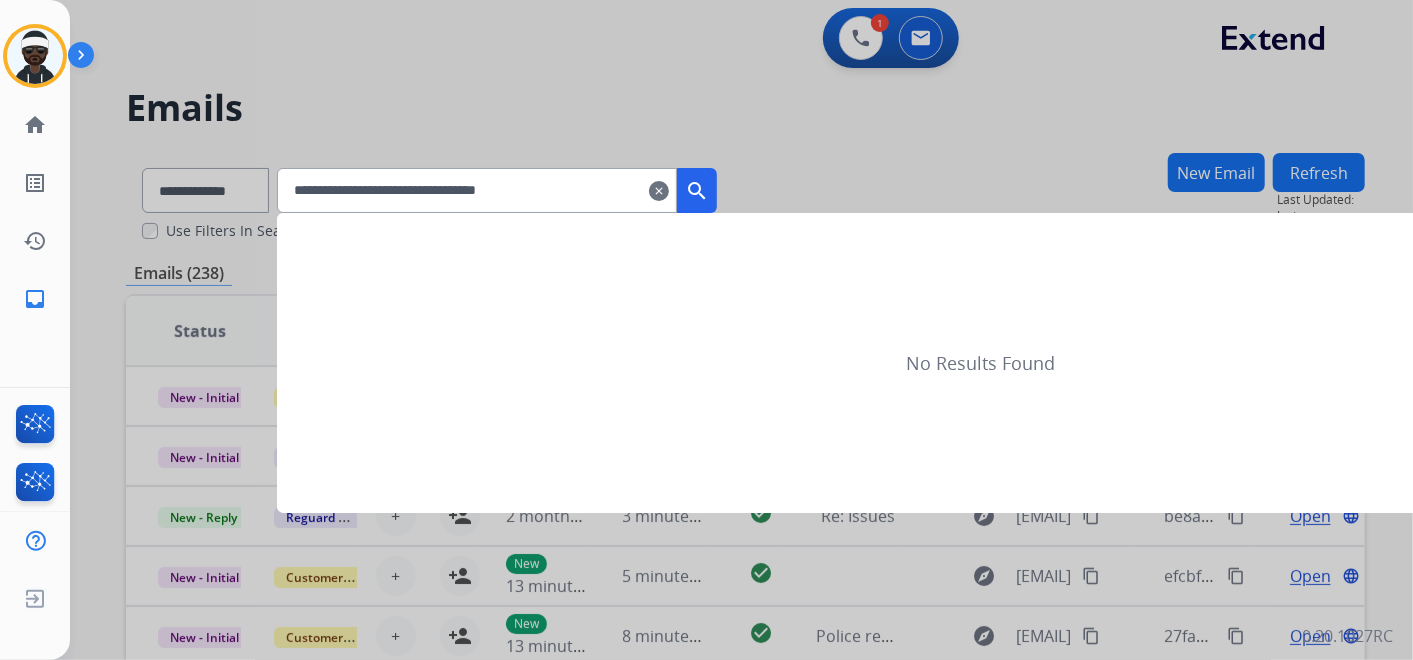 type on "**********" 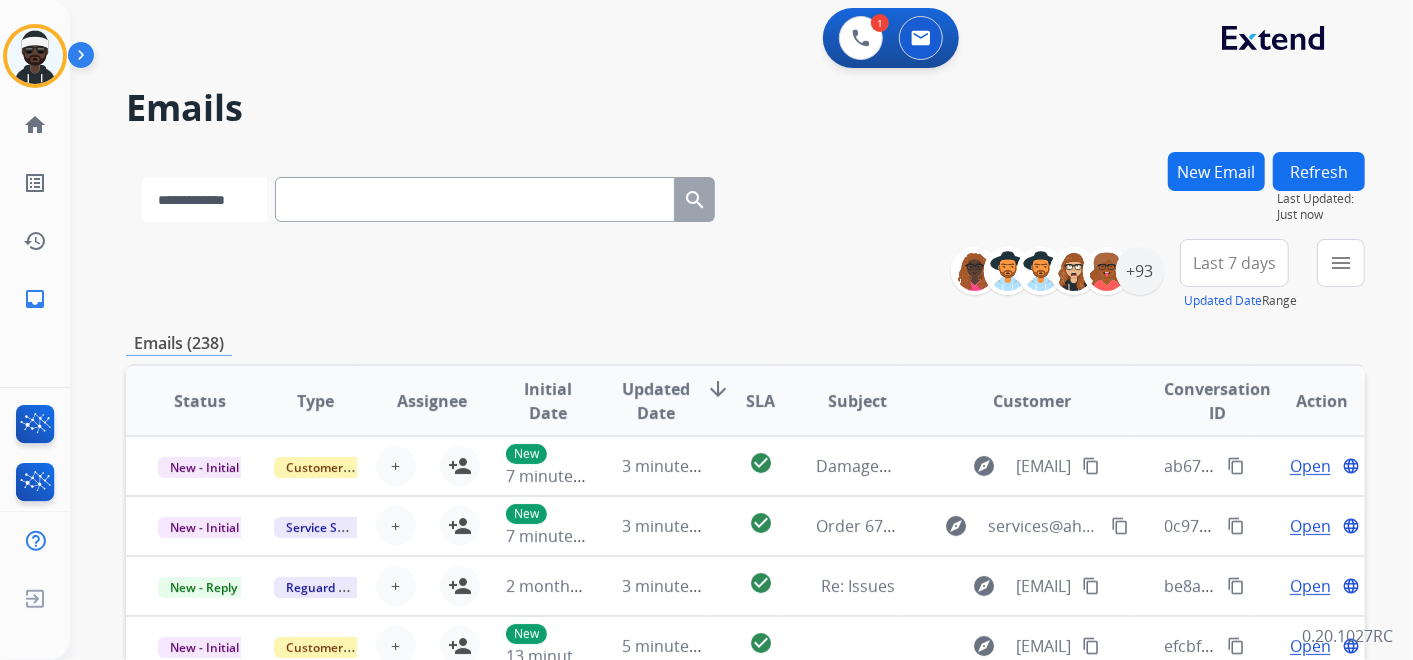 click on "**********" at bounding box center [204, 199] 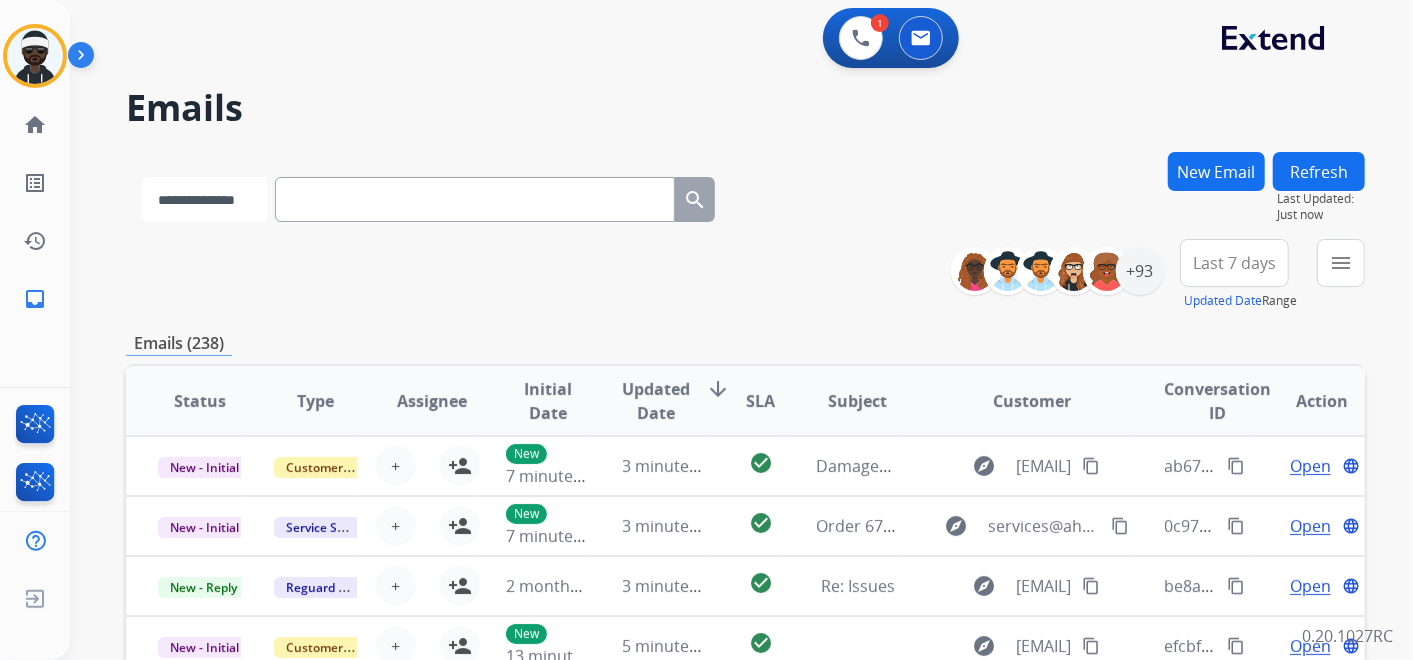 click on "**********" at bounding box center (204, 199) 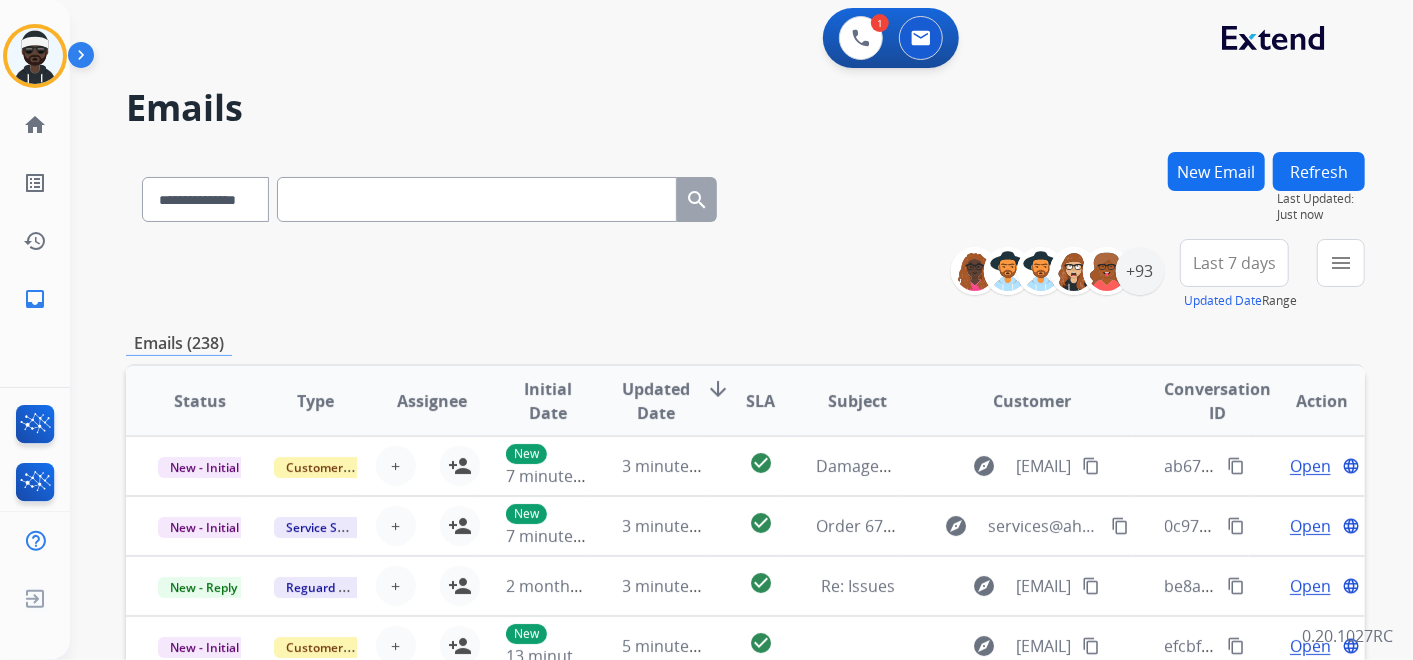 click at bounding box center (477, 199) 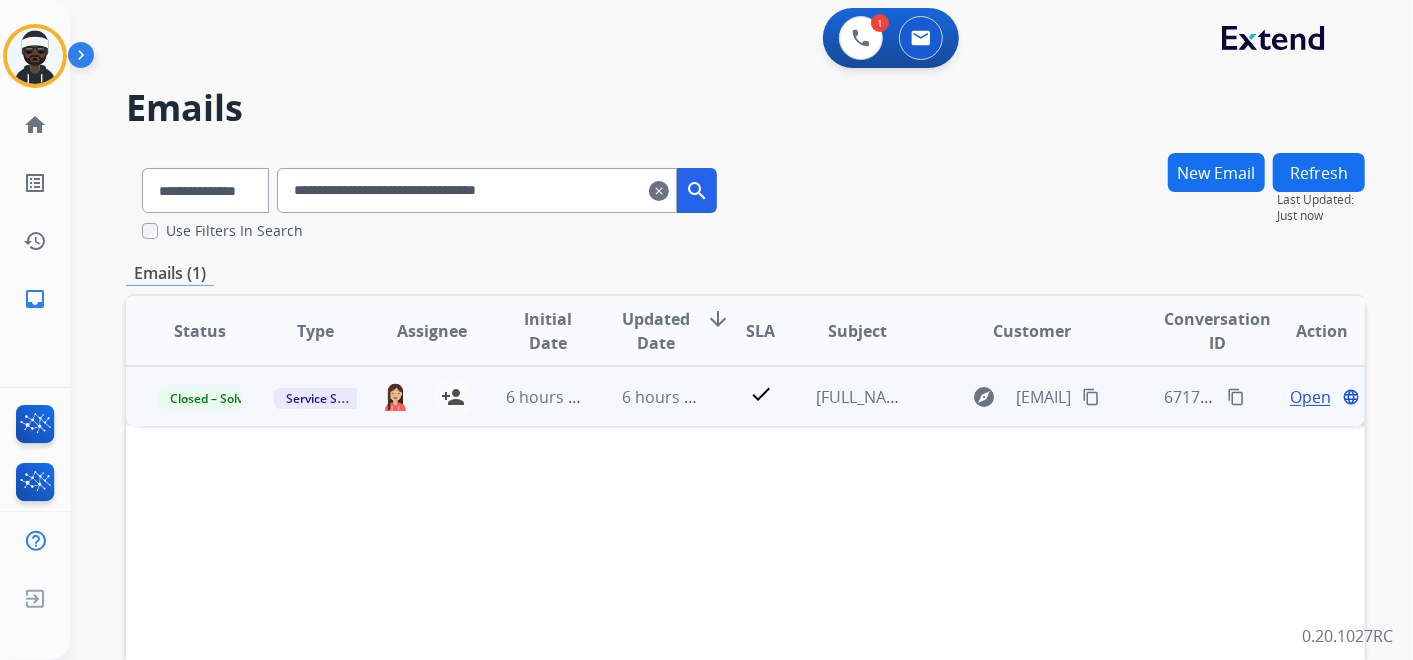 click on "Open" at bounding box center (1310, 397) 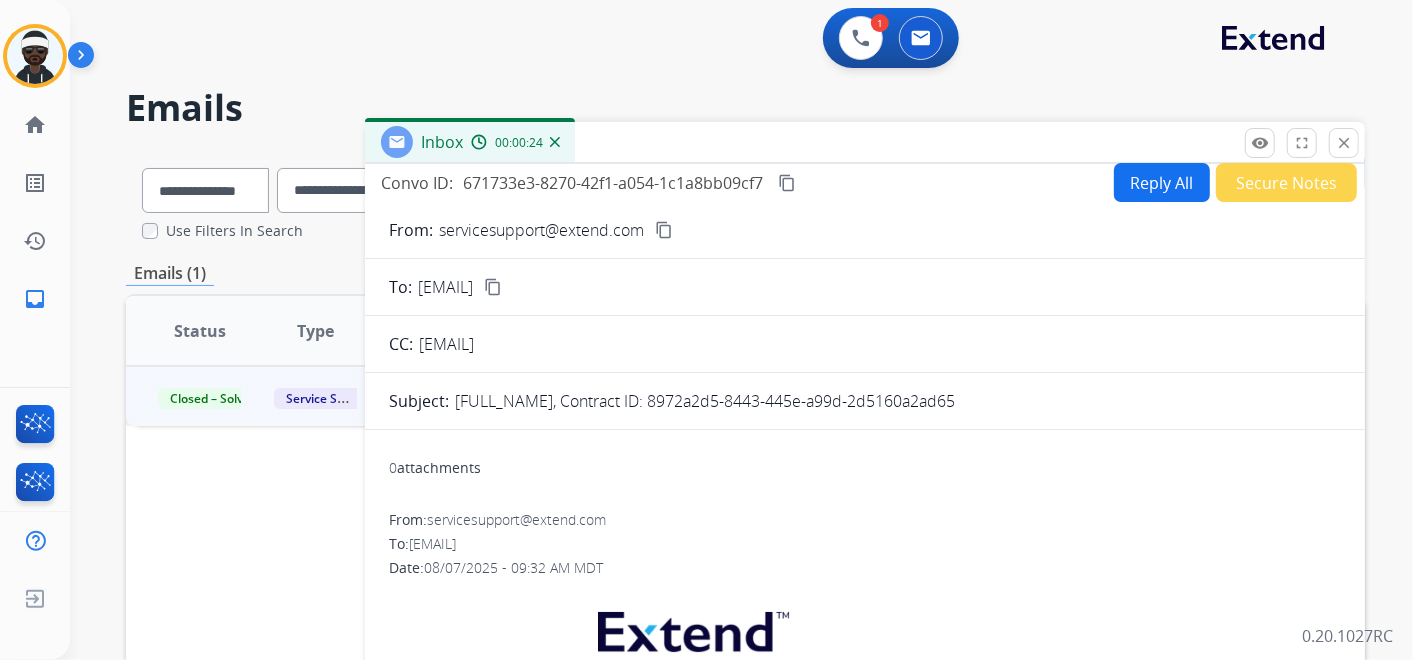 scroll, scrollTop: 0, scrollLeft: 0, axis: both 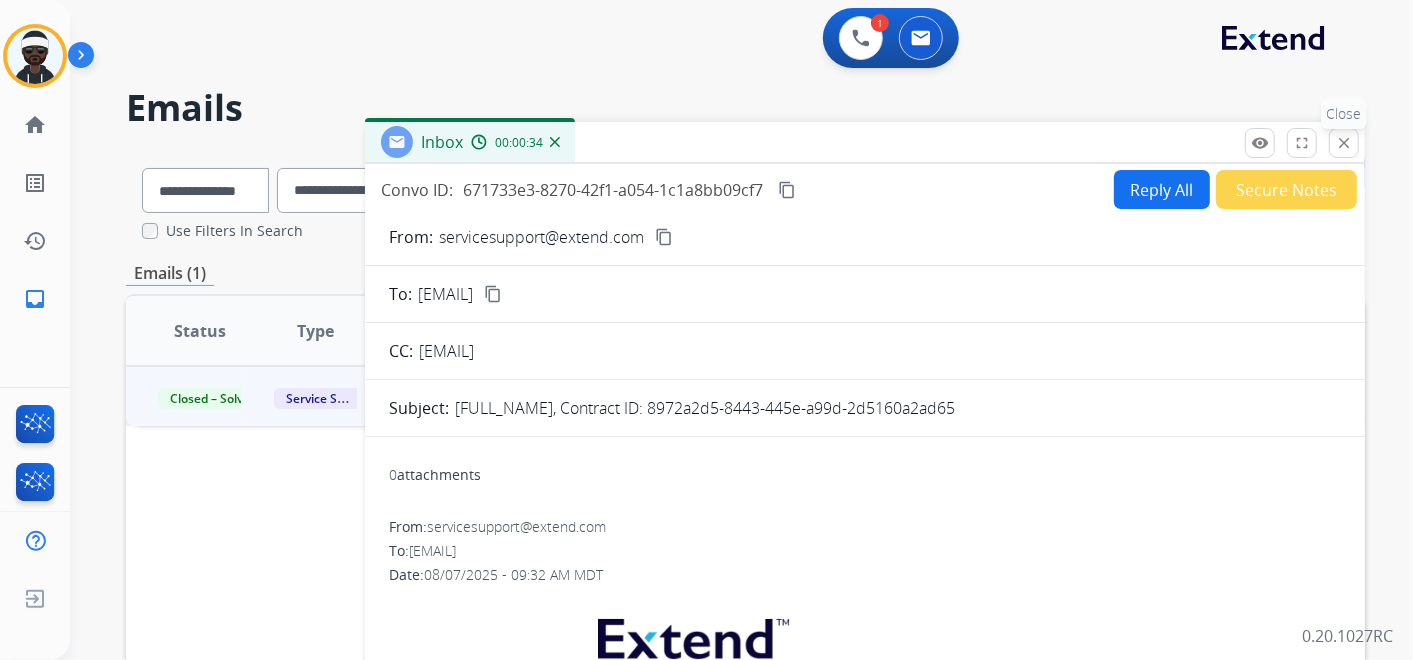 click on "close Close" at bounding box center [1344, 143] 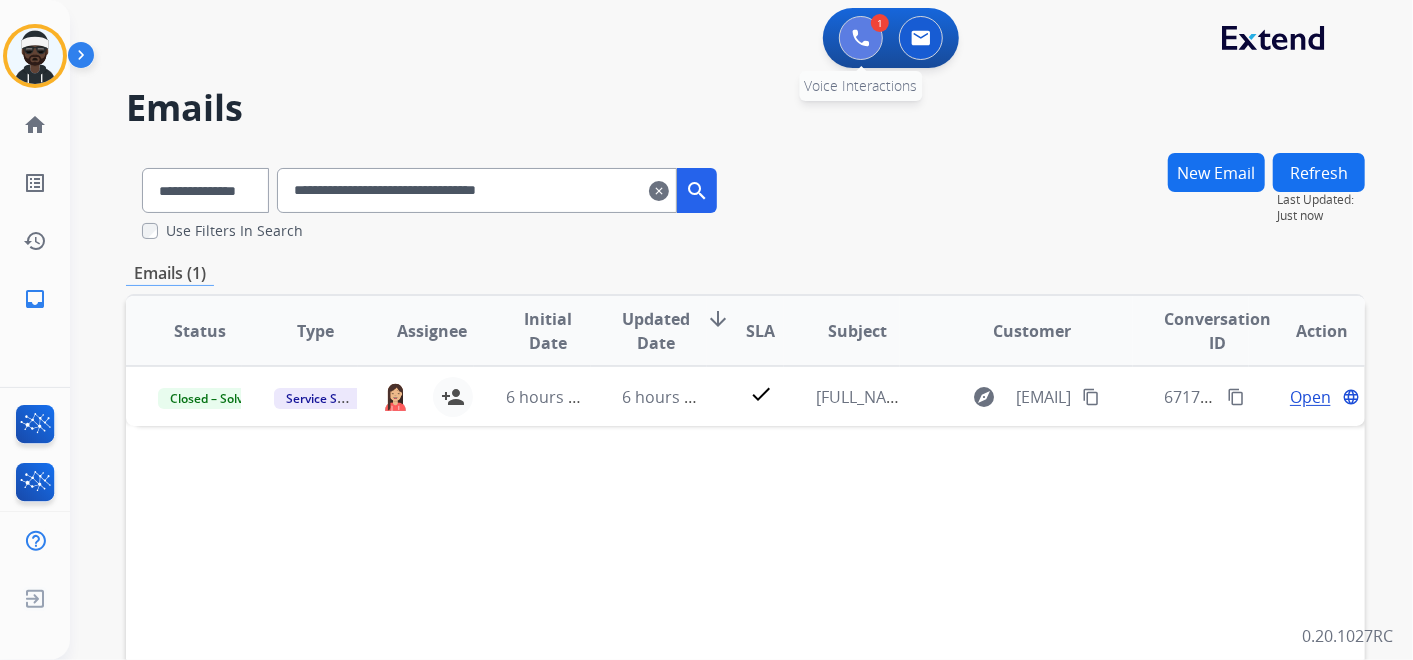 click at bounding box center [861, 38] 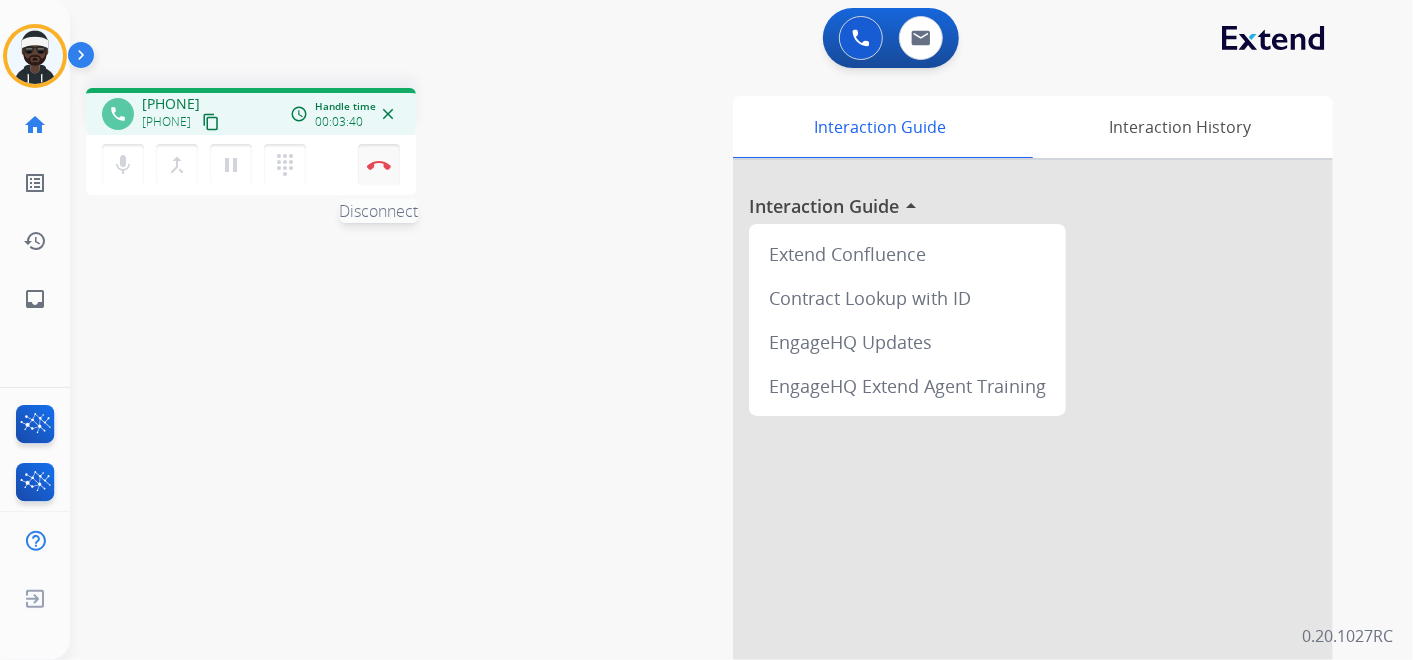 click at bounding box center (379, 165) 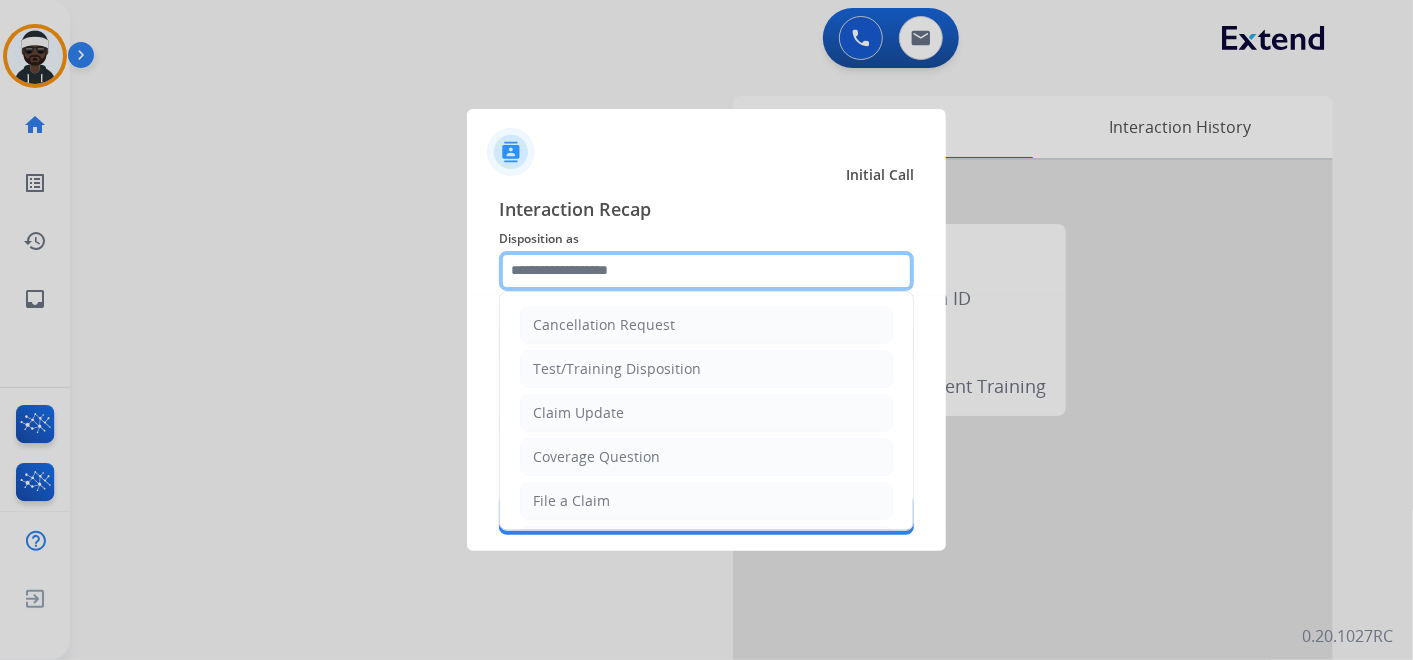 click 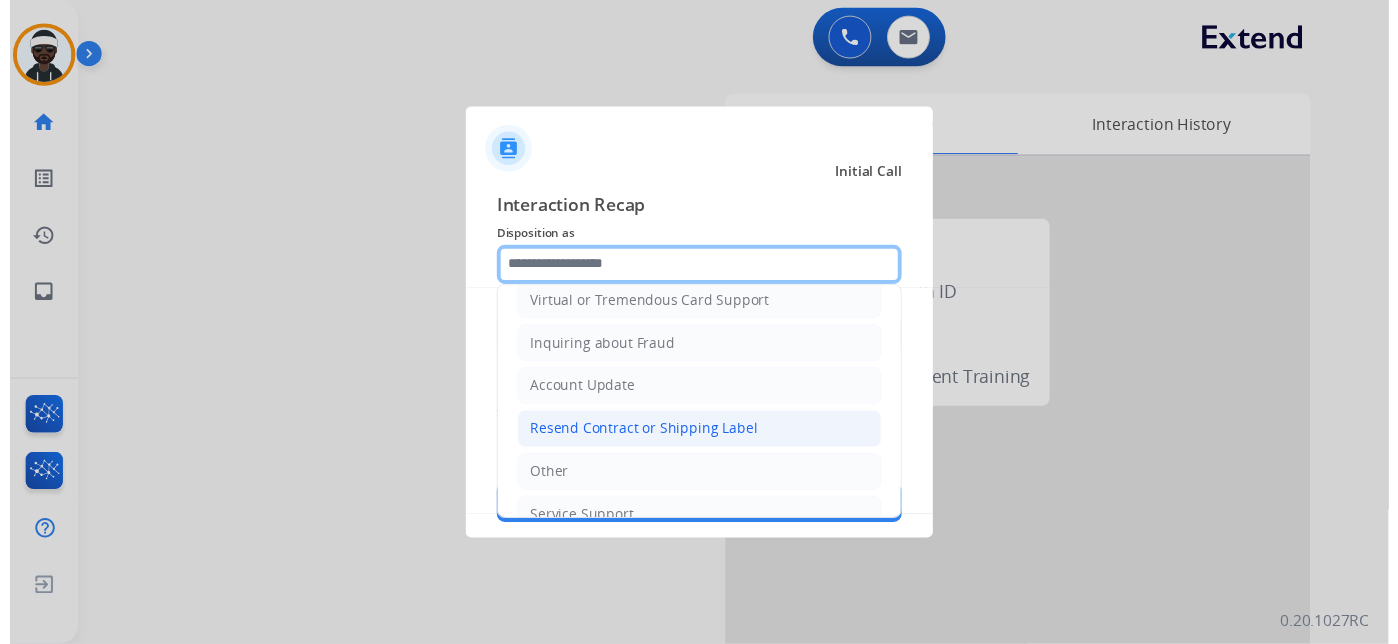 scroll, scrollTop: 305, scrollLeft: 0, axis: vertical 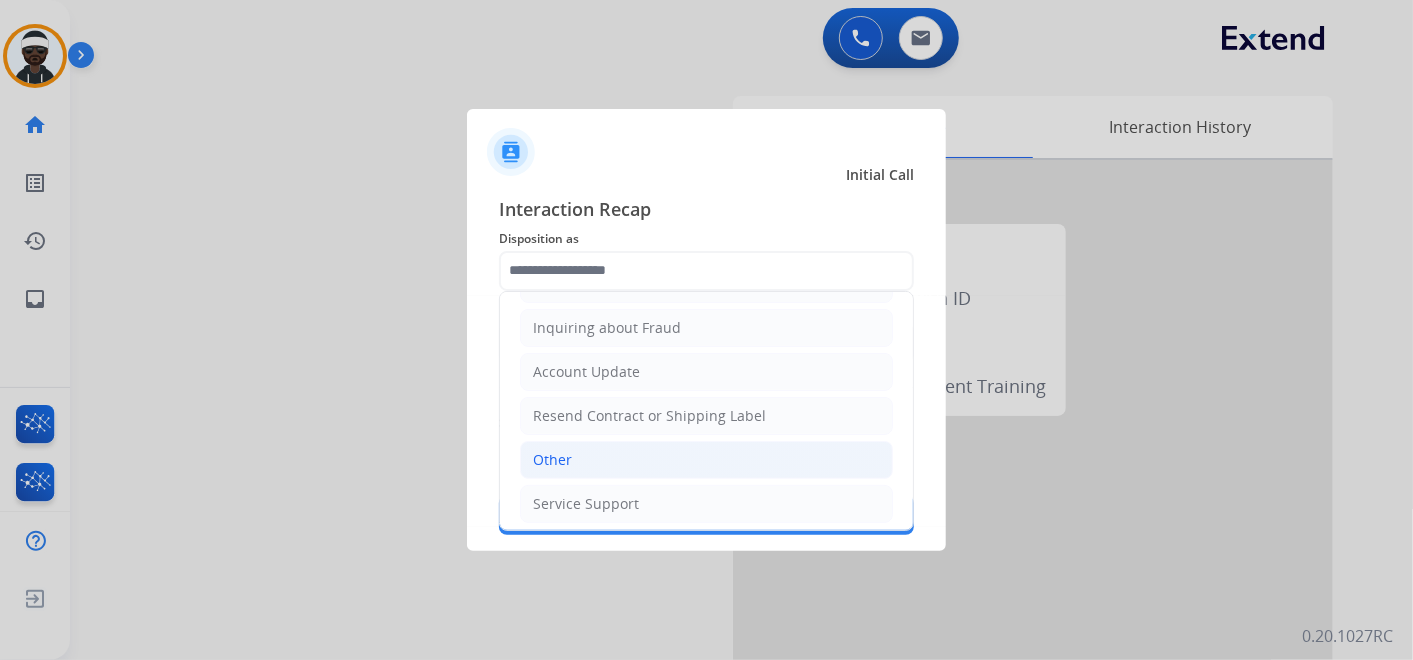 click on "Other" 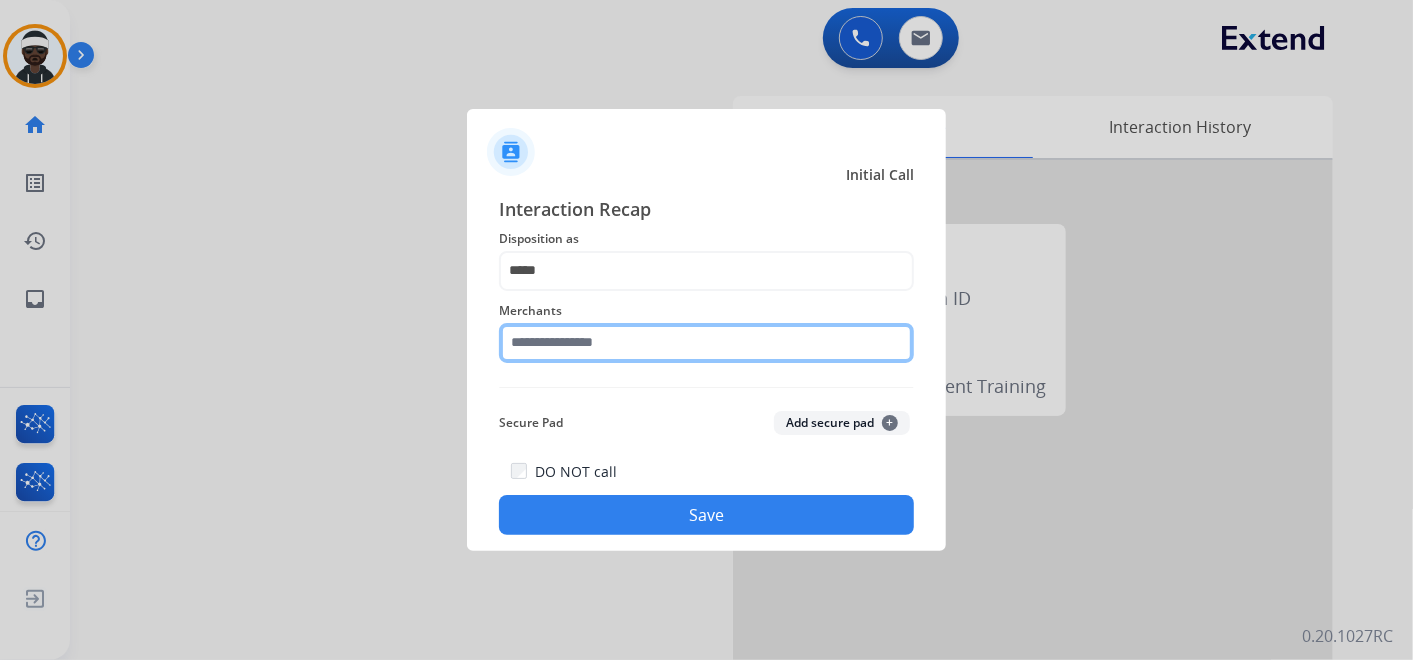 click 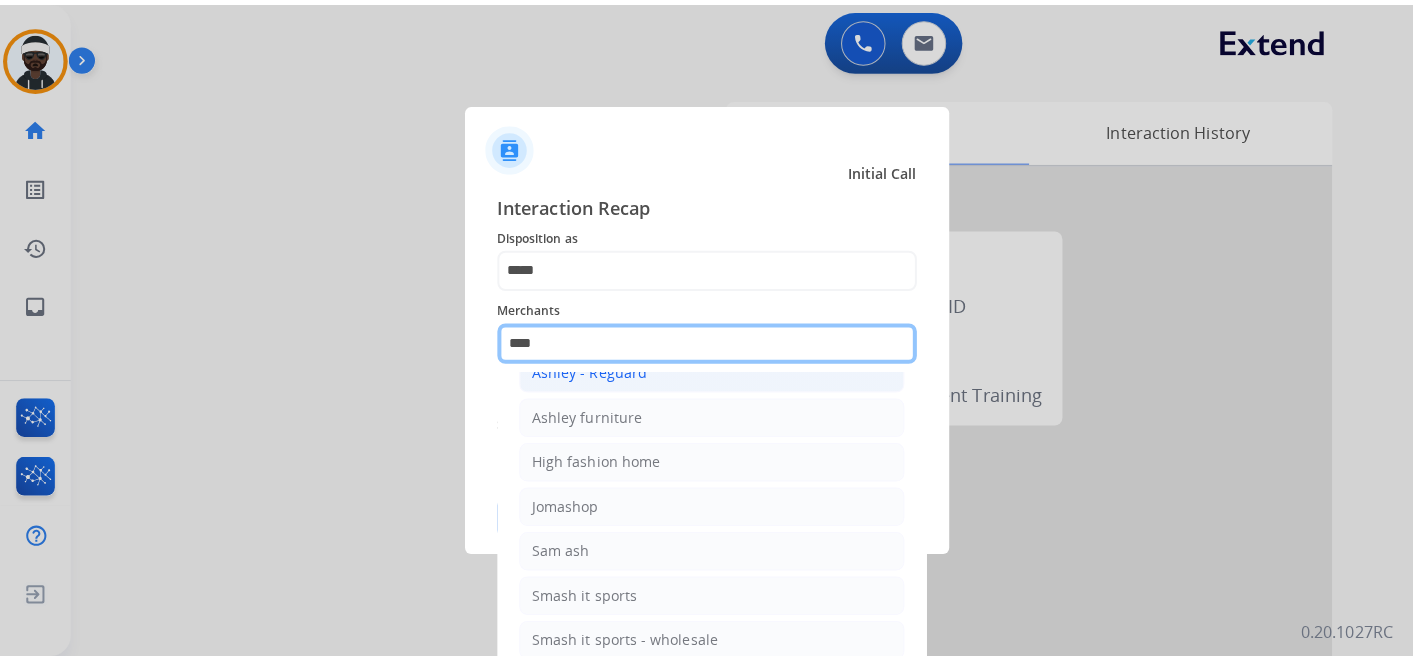 scroll, scrollTop: 0, scrollLeft: 0, axis: both 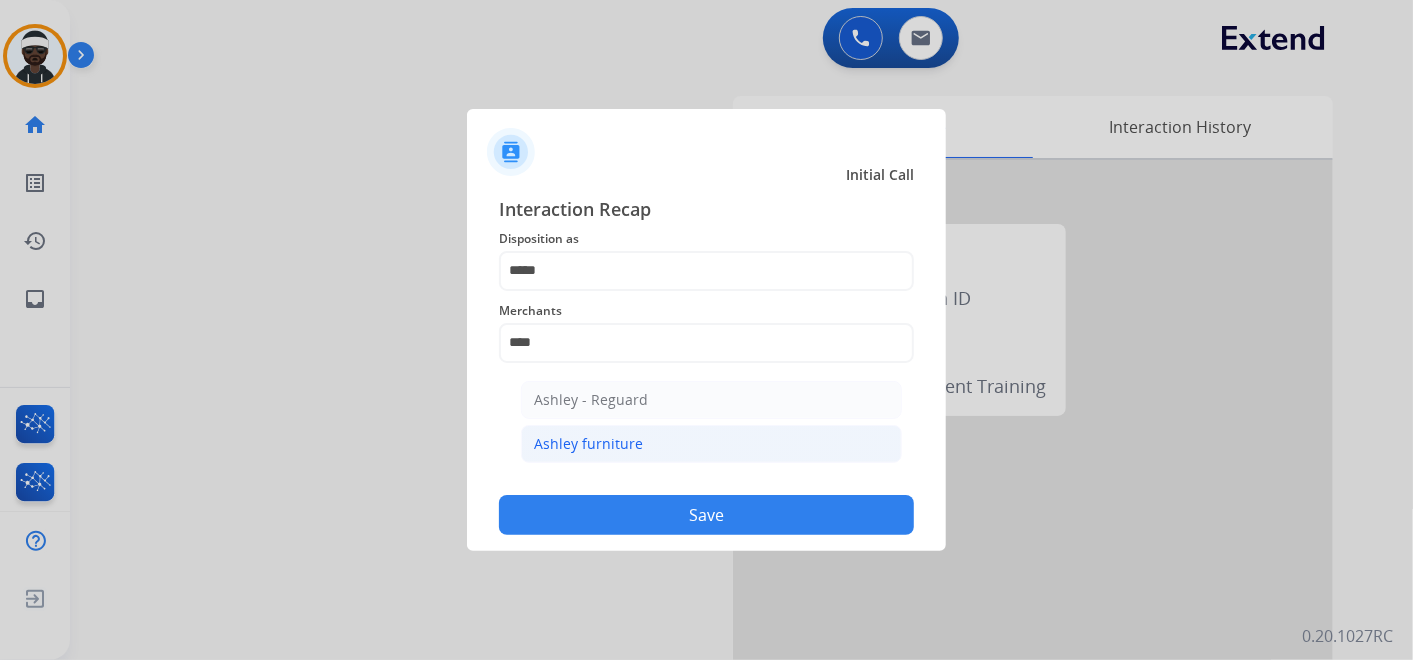 click on "Ashley furniture" 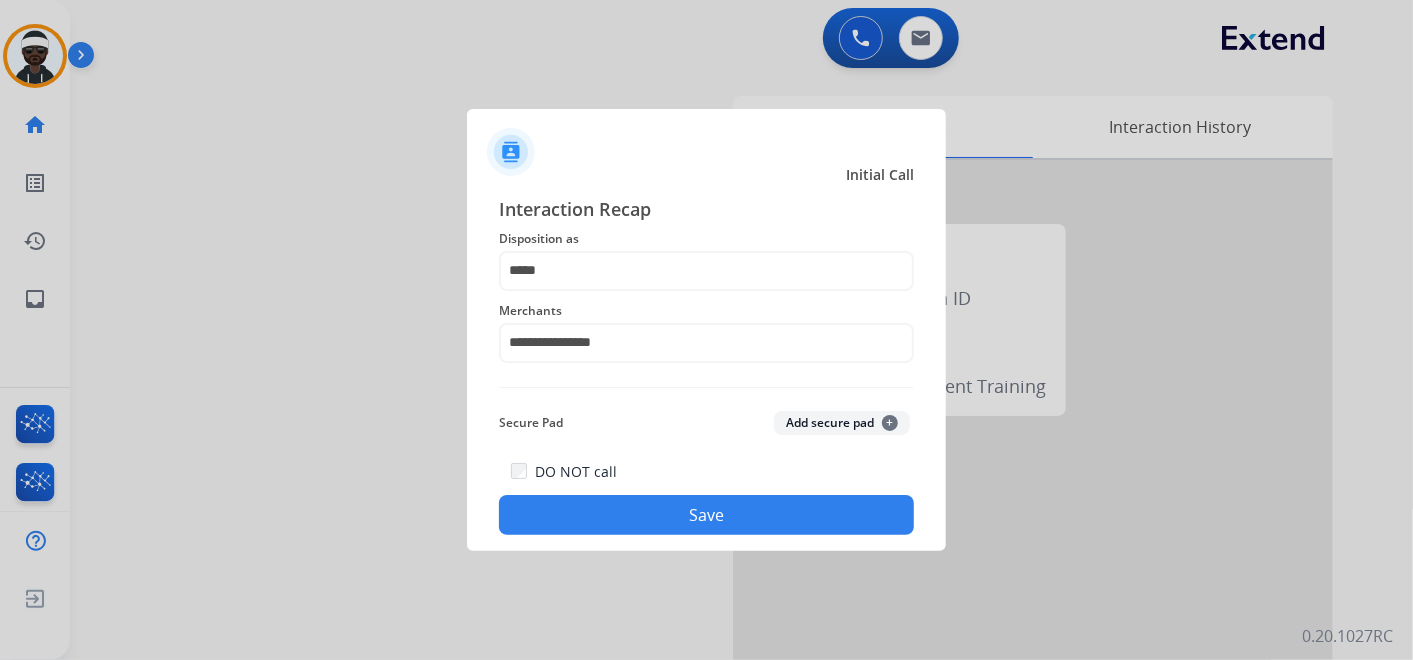 click on "Save" 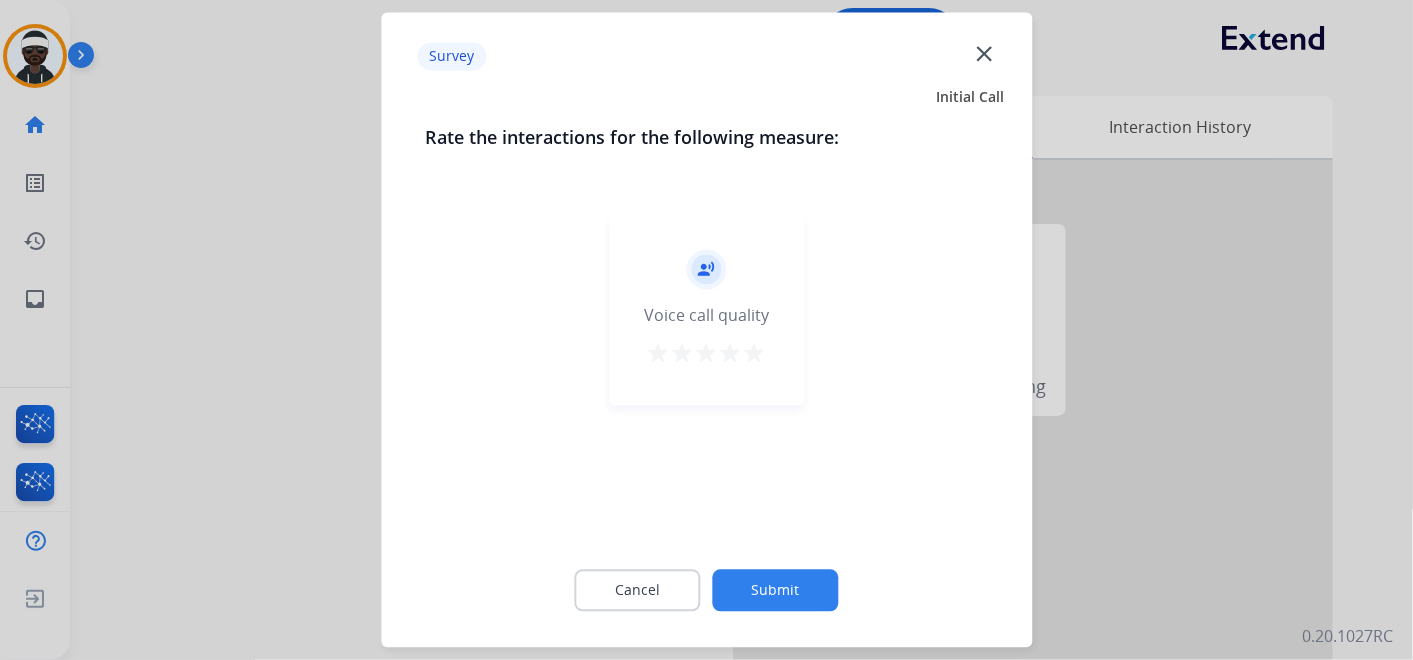 click on "Submit" 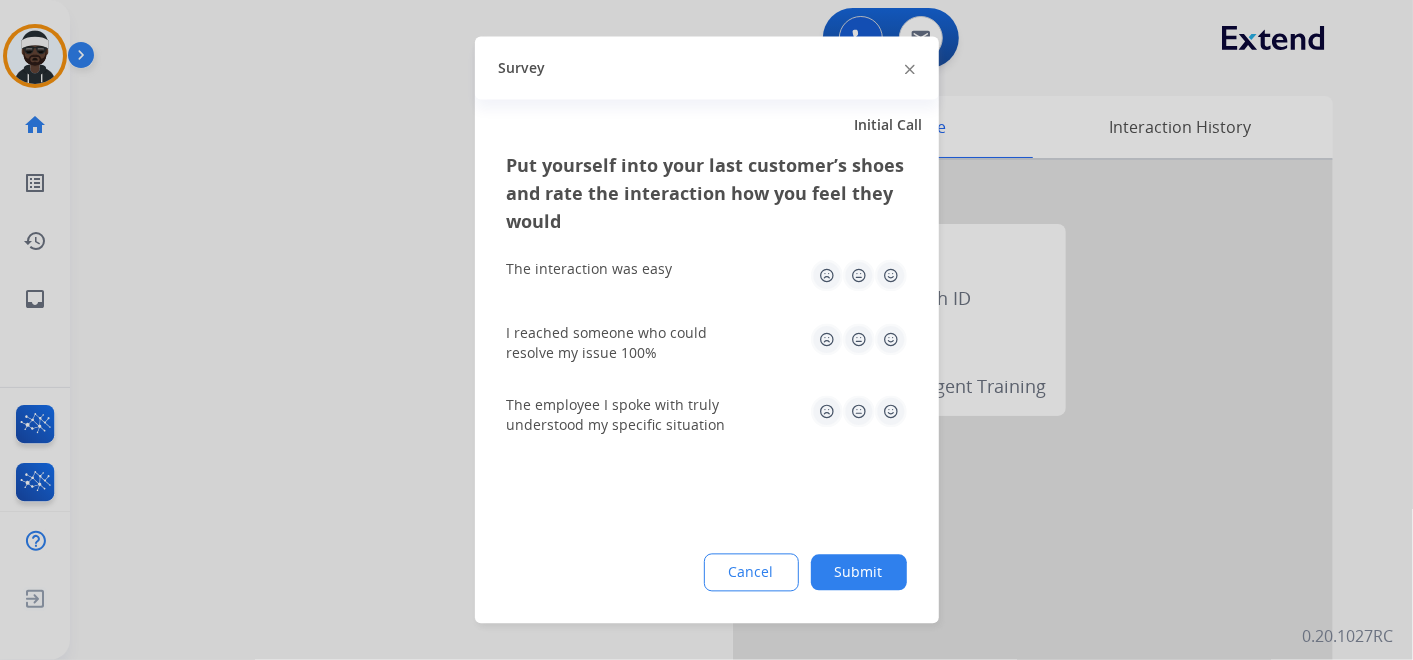 click on "Submit" 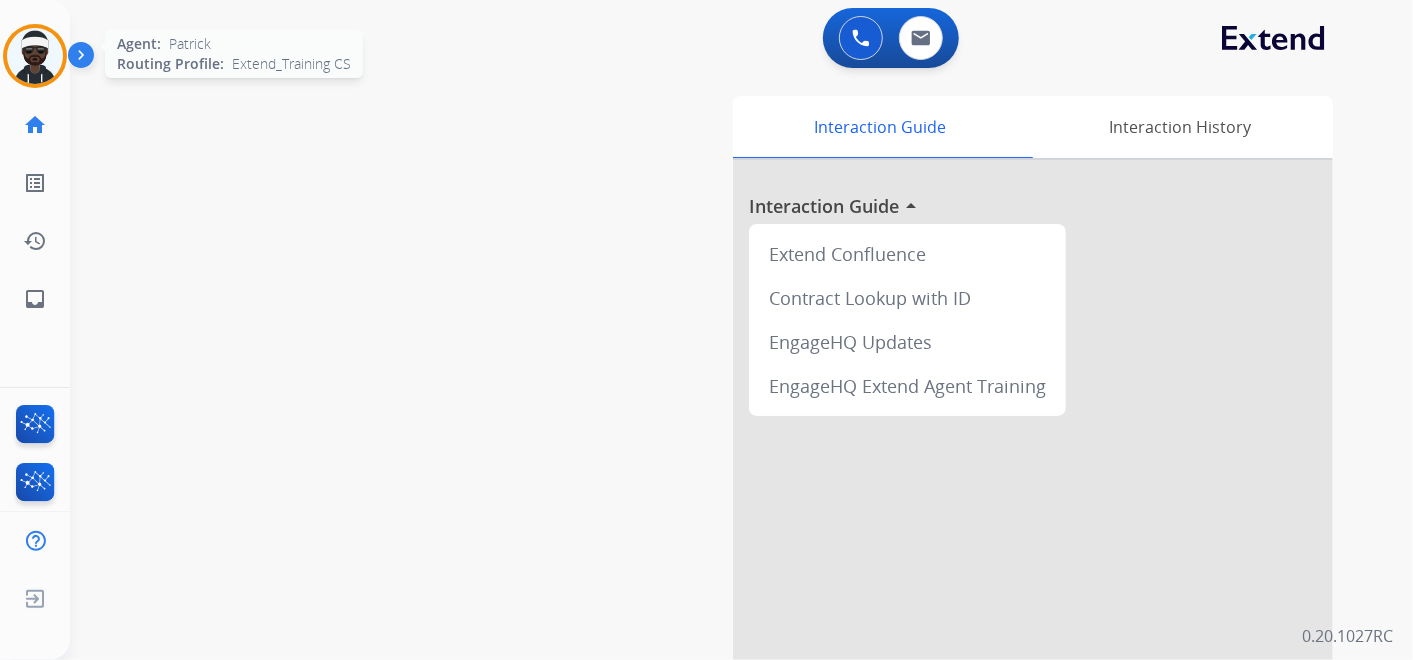 click at bounding box center (35, 56) 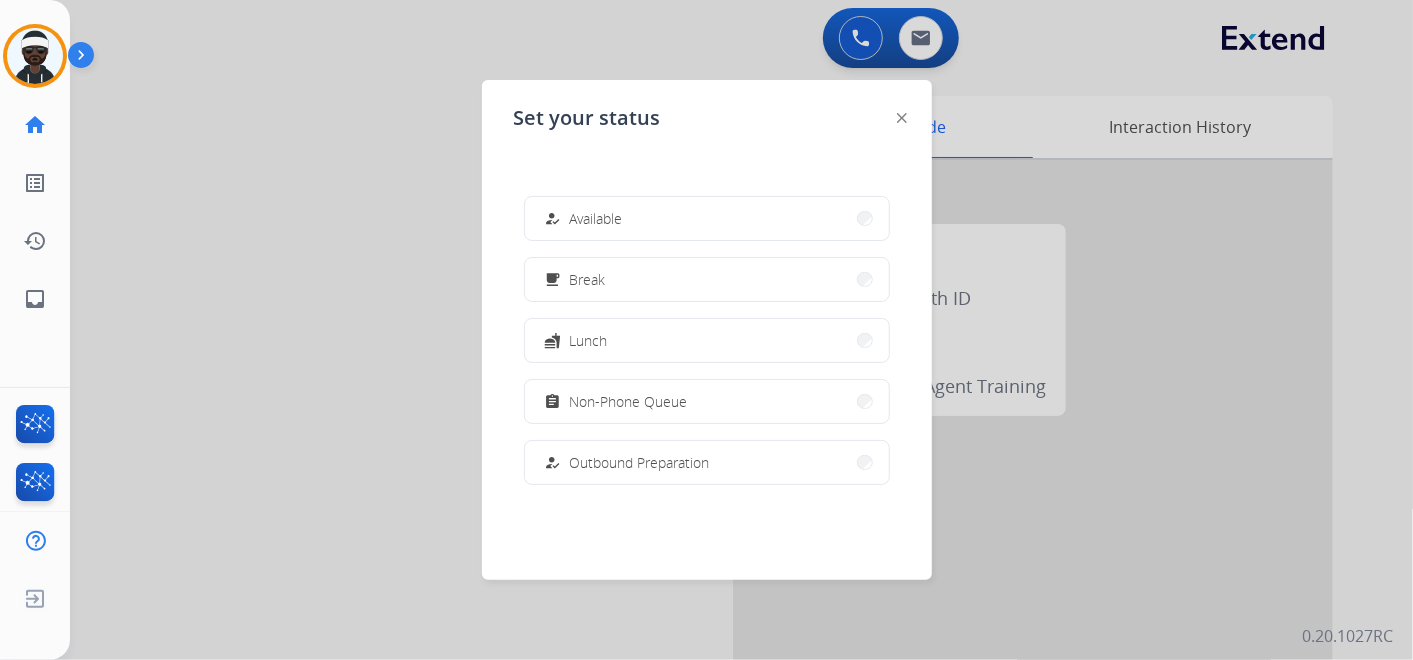 drag, startPoint x: 552, startPoint y: 191, endPoint x: 593, endPoint y: 215, distance: 47.507893 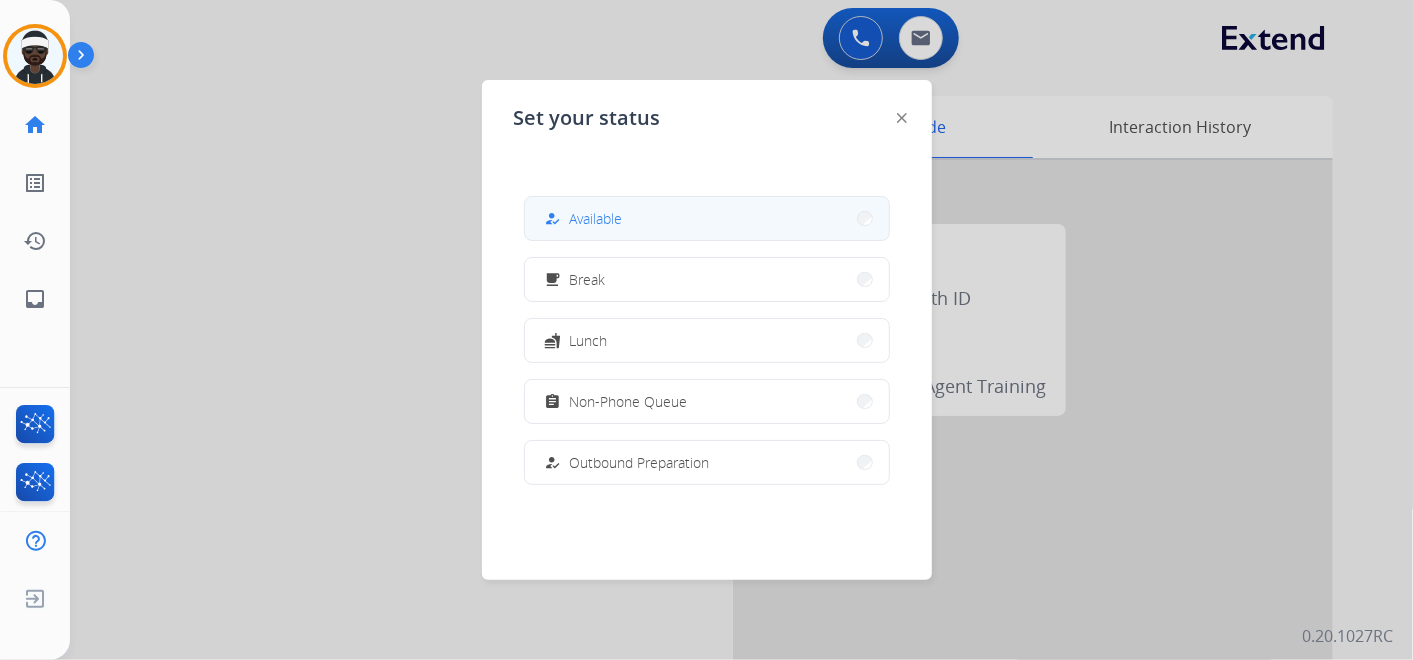 click on "how_to_reg Available free_breakfast Break fastfood Lunch assignment Non-Phone Queue how_to_reg Outbound Preparation campaign Team Huddle menu_book Training school Coaching phonelink_off System Issue login Logged In work_off Offline" at bounding box center (707, 340) 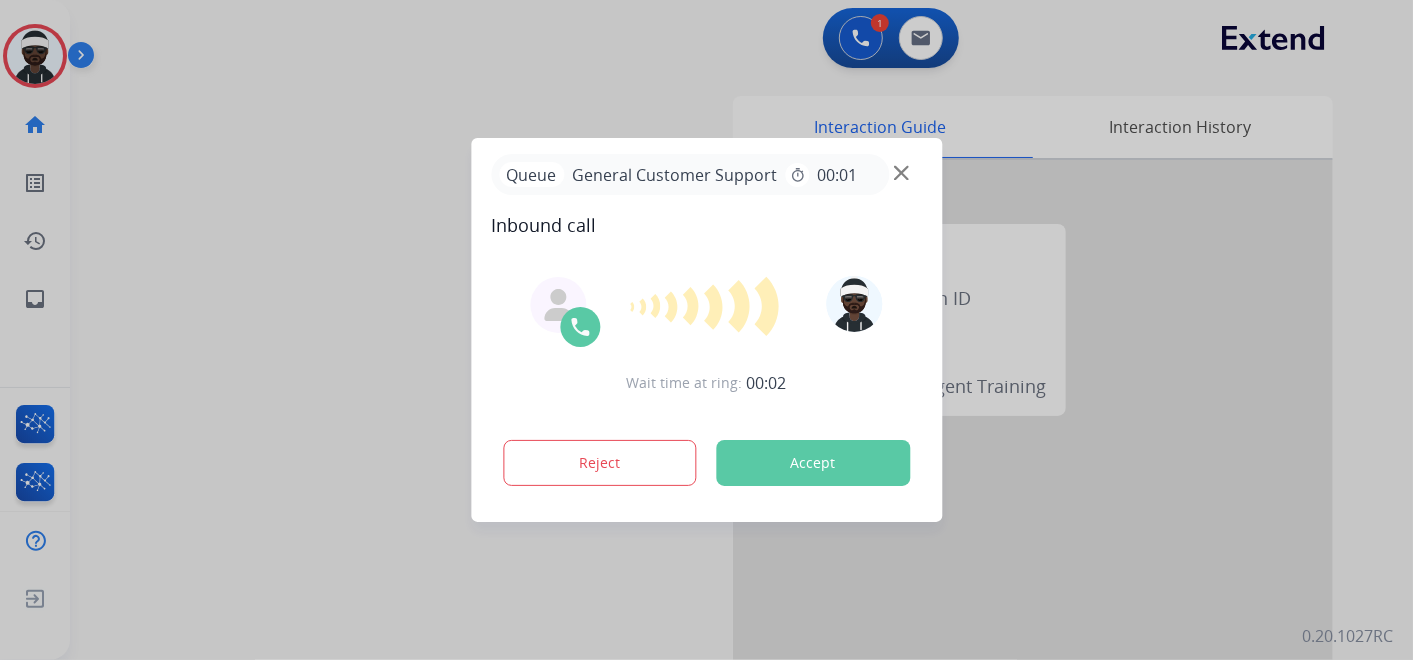 click on "Accept" at bounding box center [813, 463] 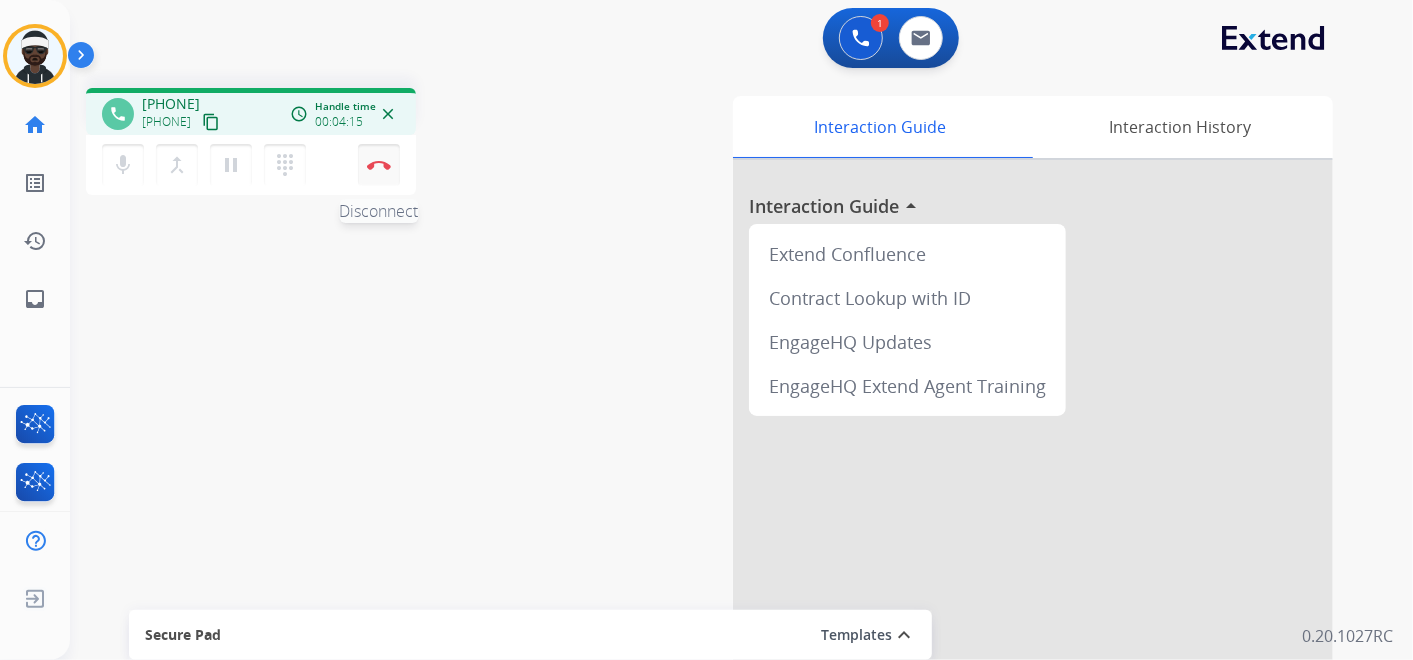 click on "Disconnect" at bounding box center (379, 165) 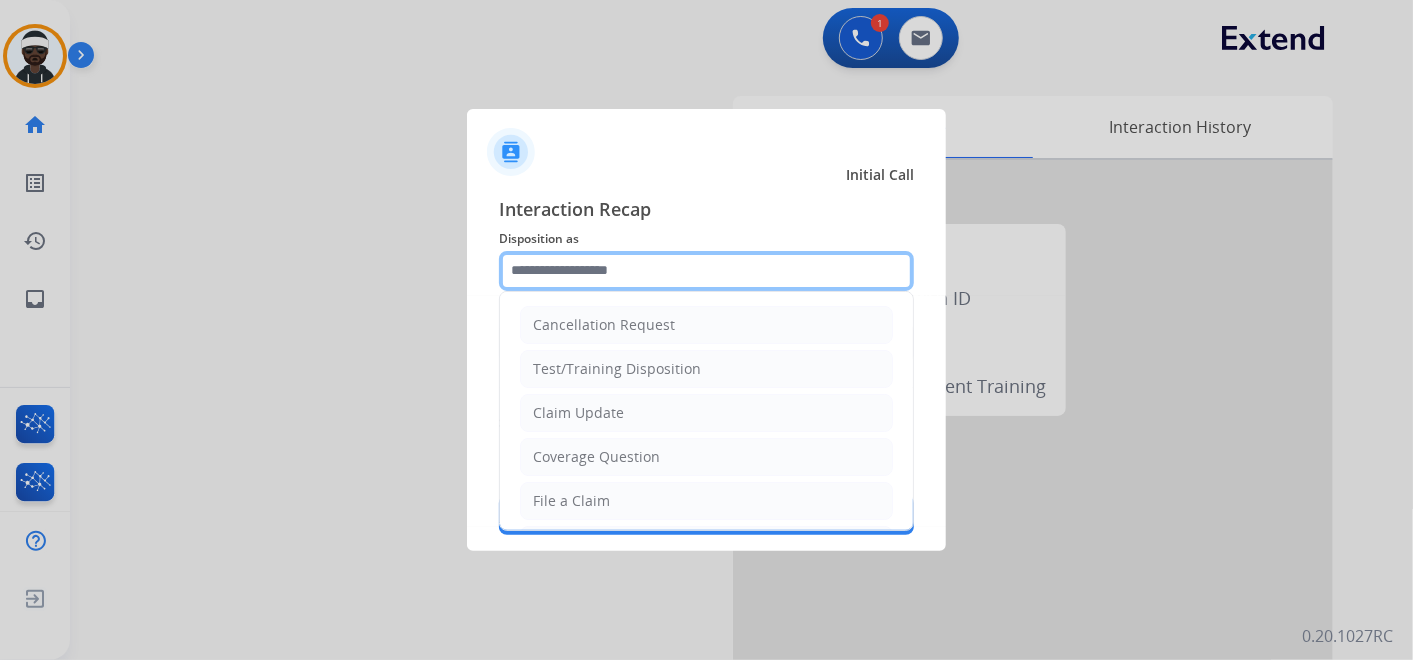 click 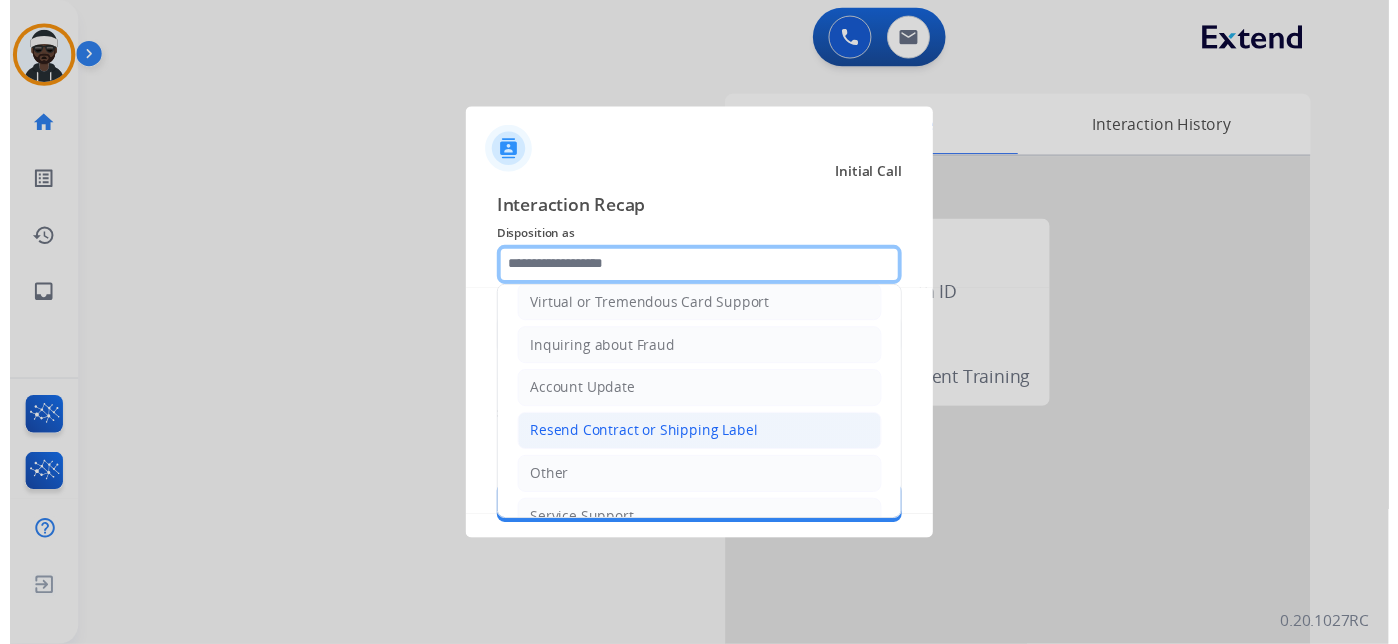 scroll, scrollTop: 305, scrollLeft: 0, axis: vertical 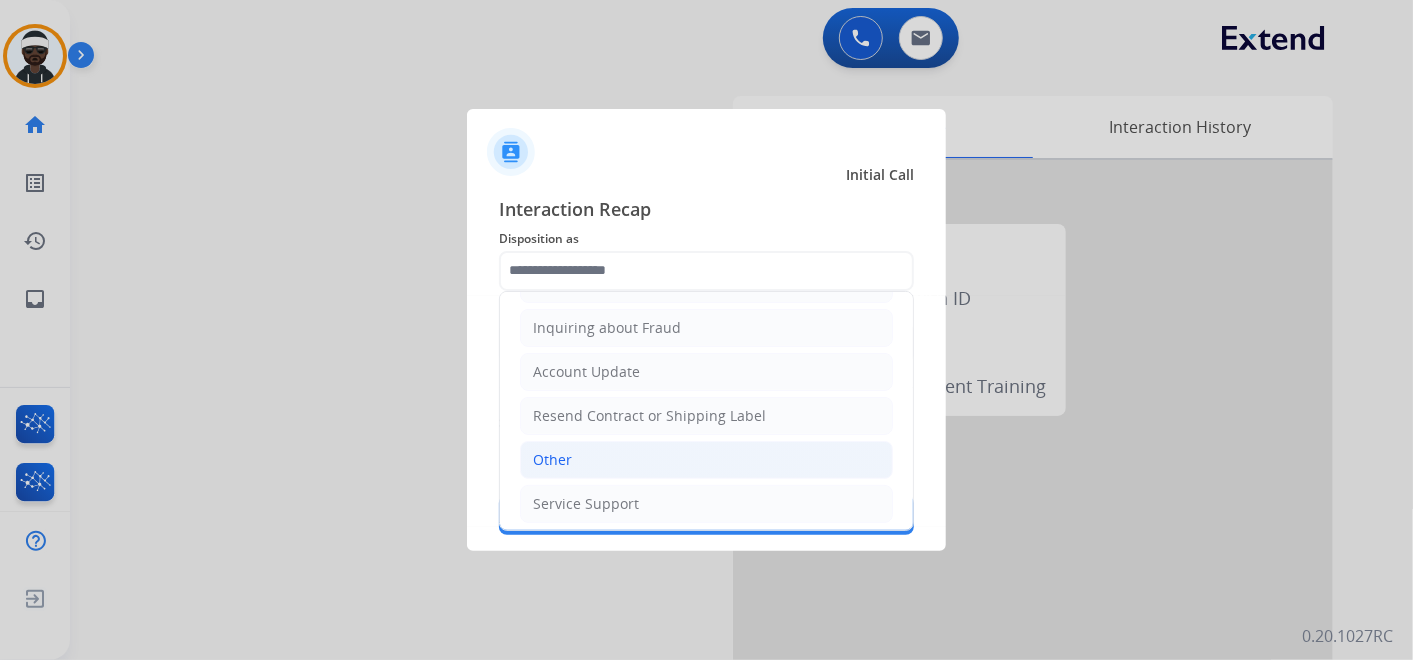 click on "Other" 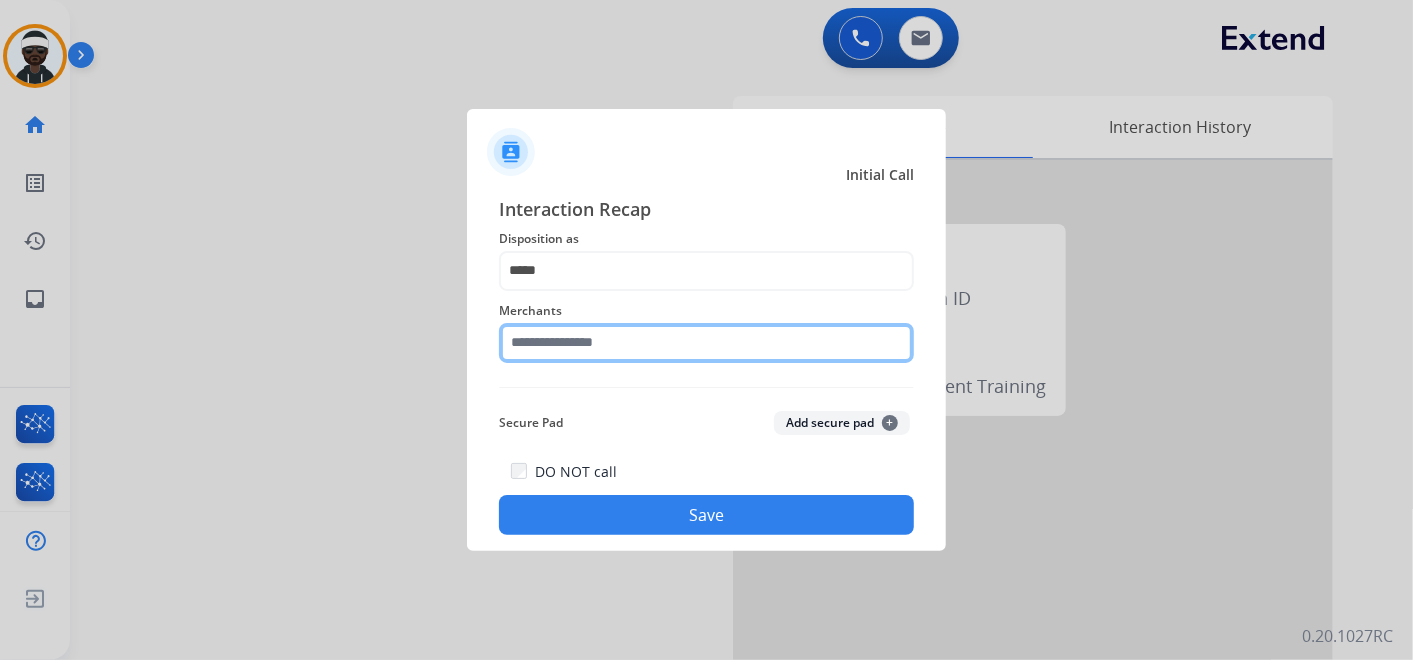 click on "Merchants" 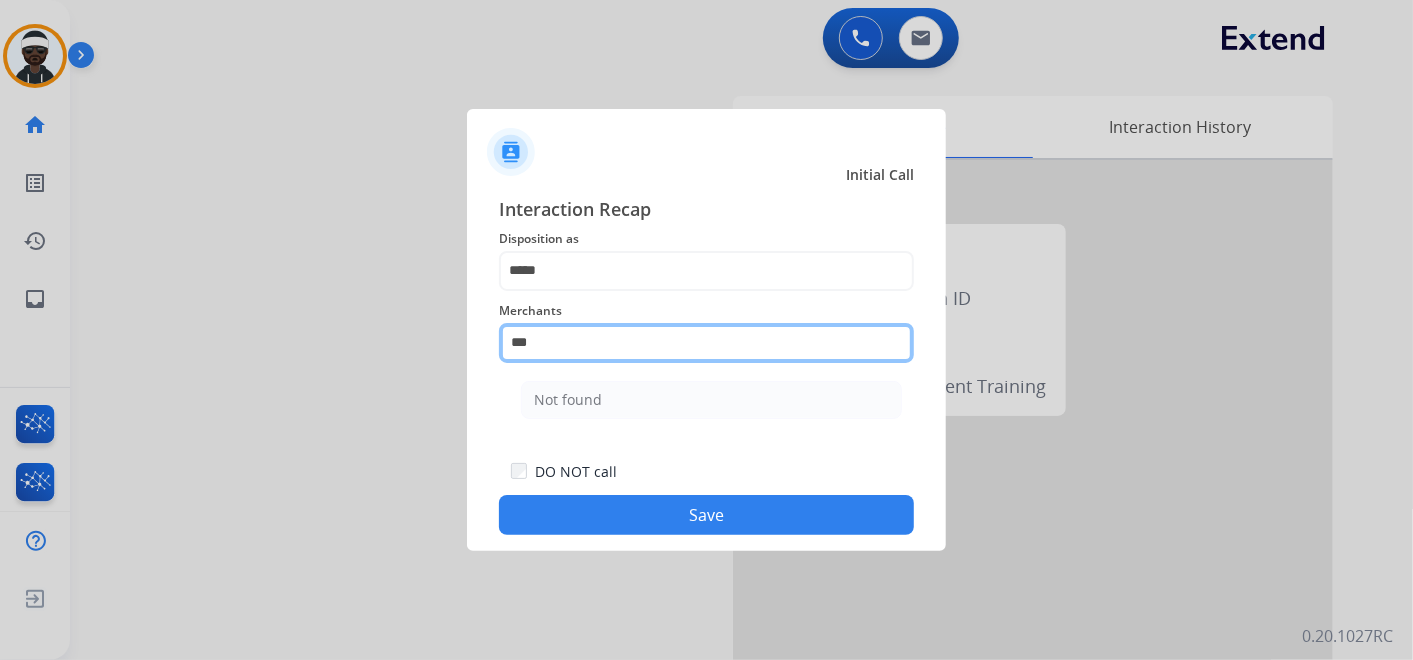 scroll, scrollTop: 0, scrollLeft: 0, axis: both 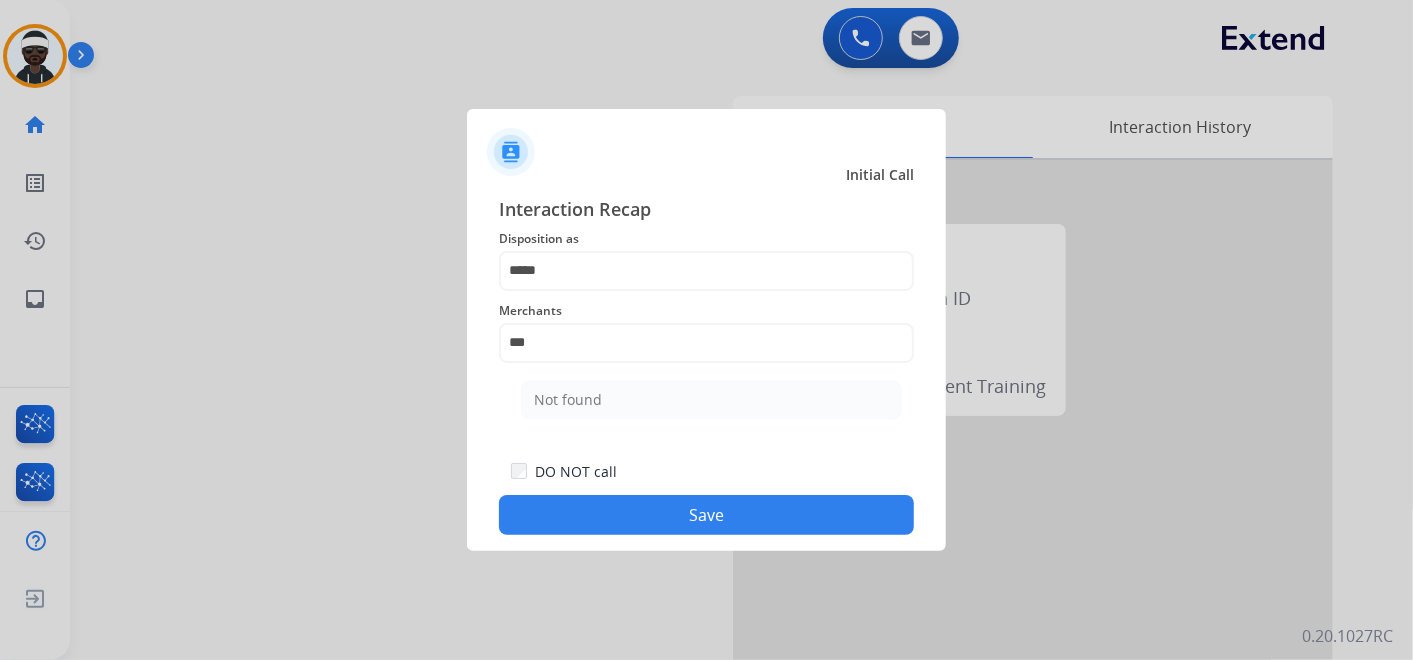 drag, startPoint x: 660, startPoint y: 396, endPoint x: 683, endPoint y: 405, distance: 24.698177 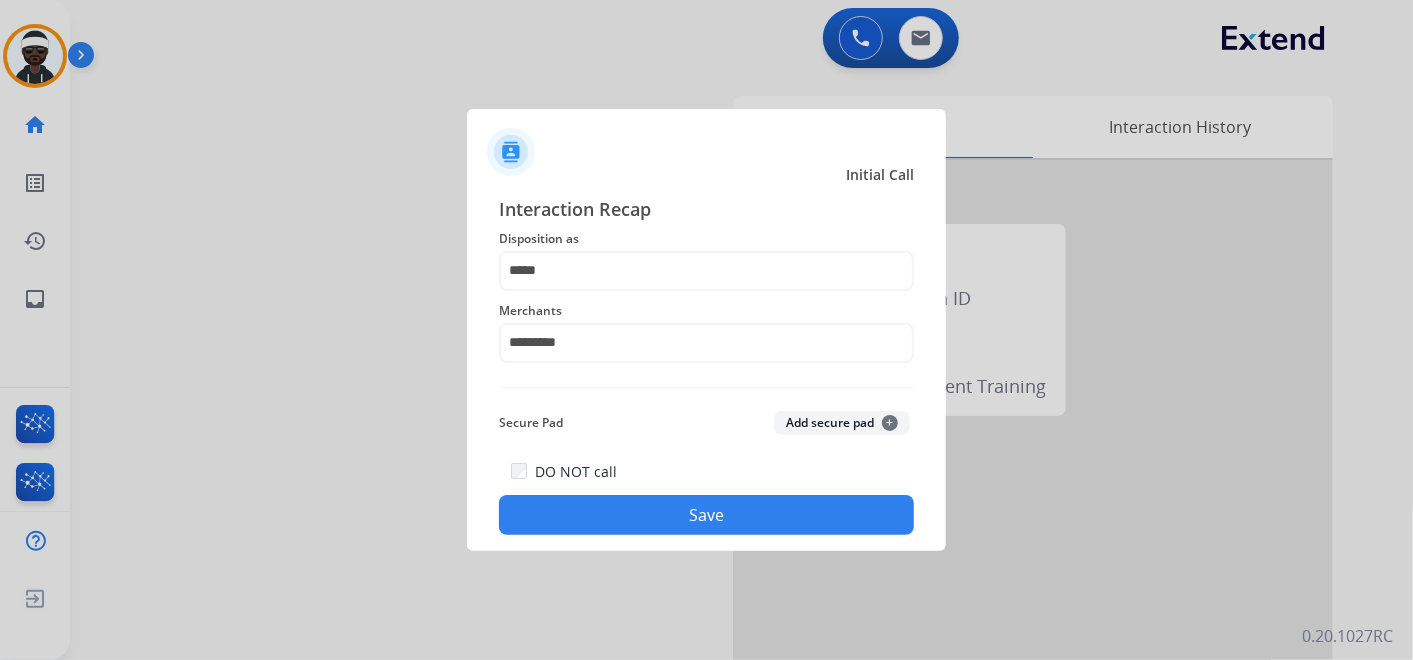click on "Save" 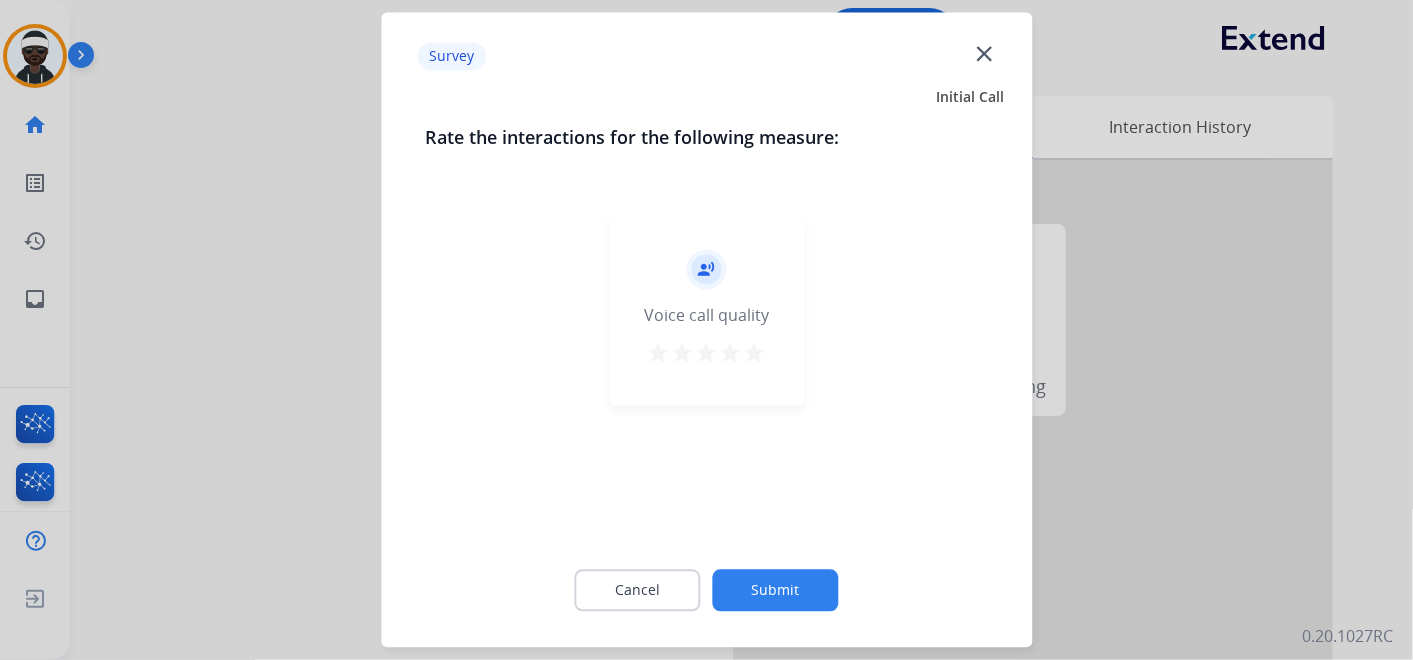 click on "Submit" 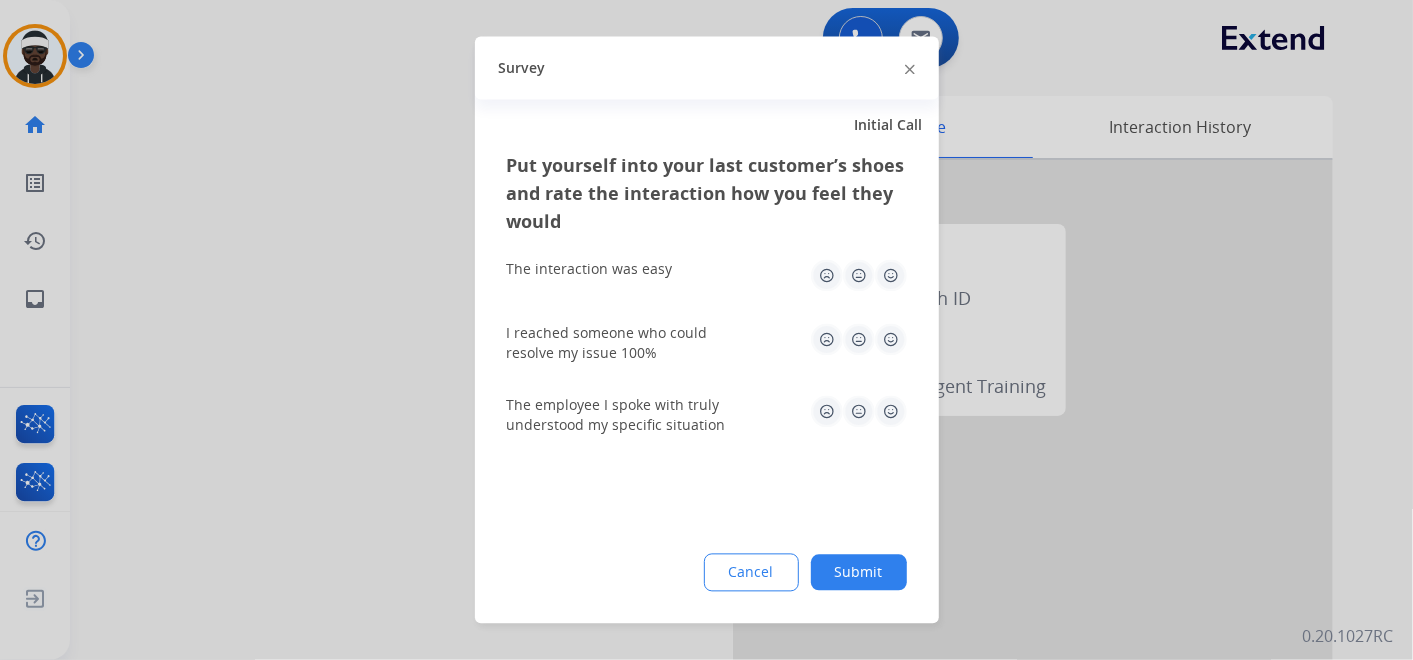 drag, startPoint x: 859, startPoint y: 577, endPoint x: 849, endPoint y: 571, distance: 11.661903 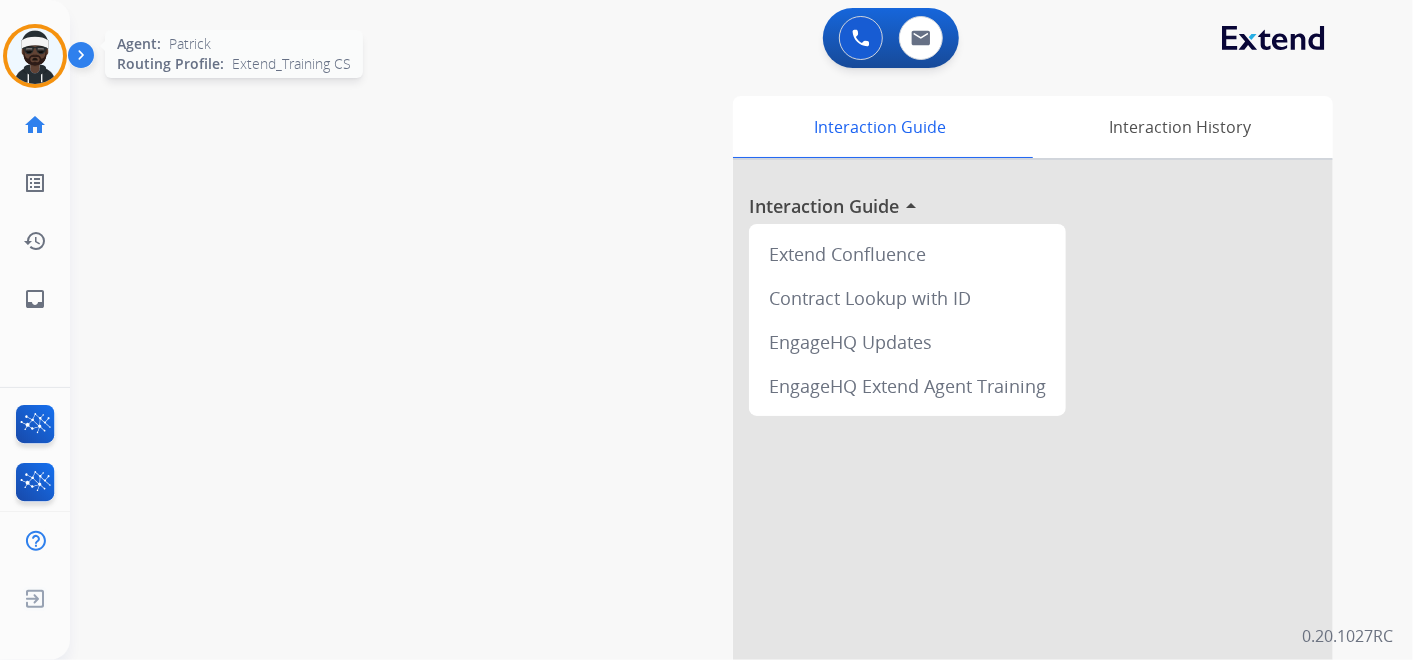 click at bounding box center [35, 56] 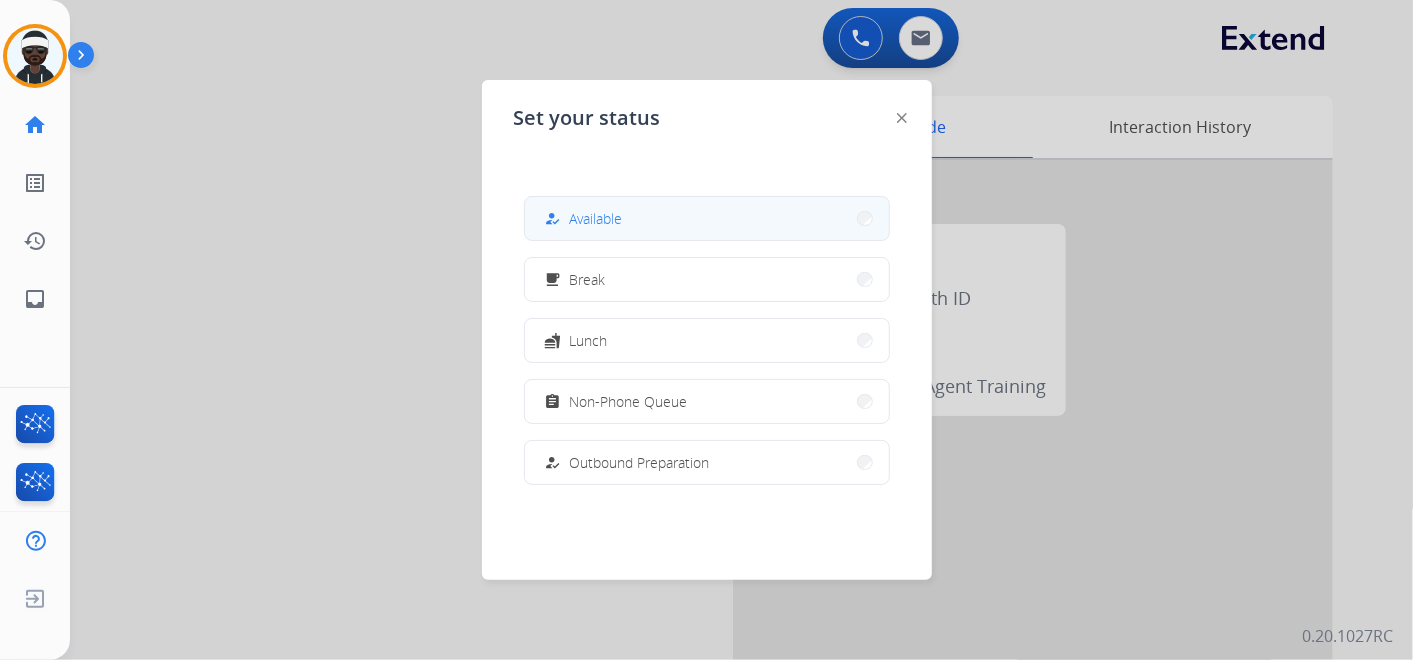 click on "Available" at bounding box center (596, 218) 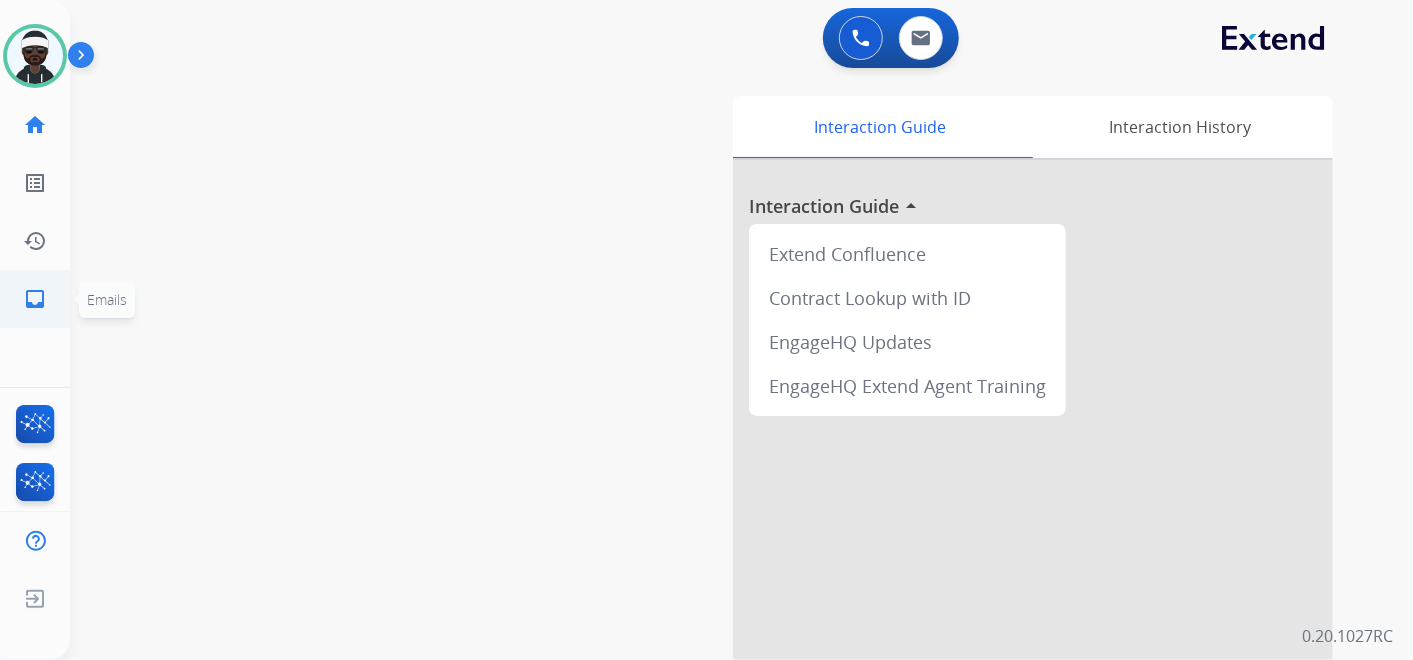 click on "inbox" 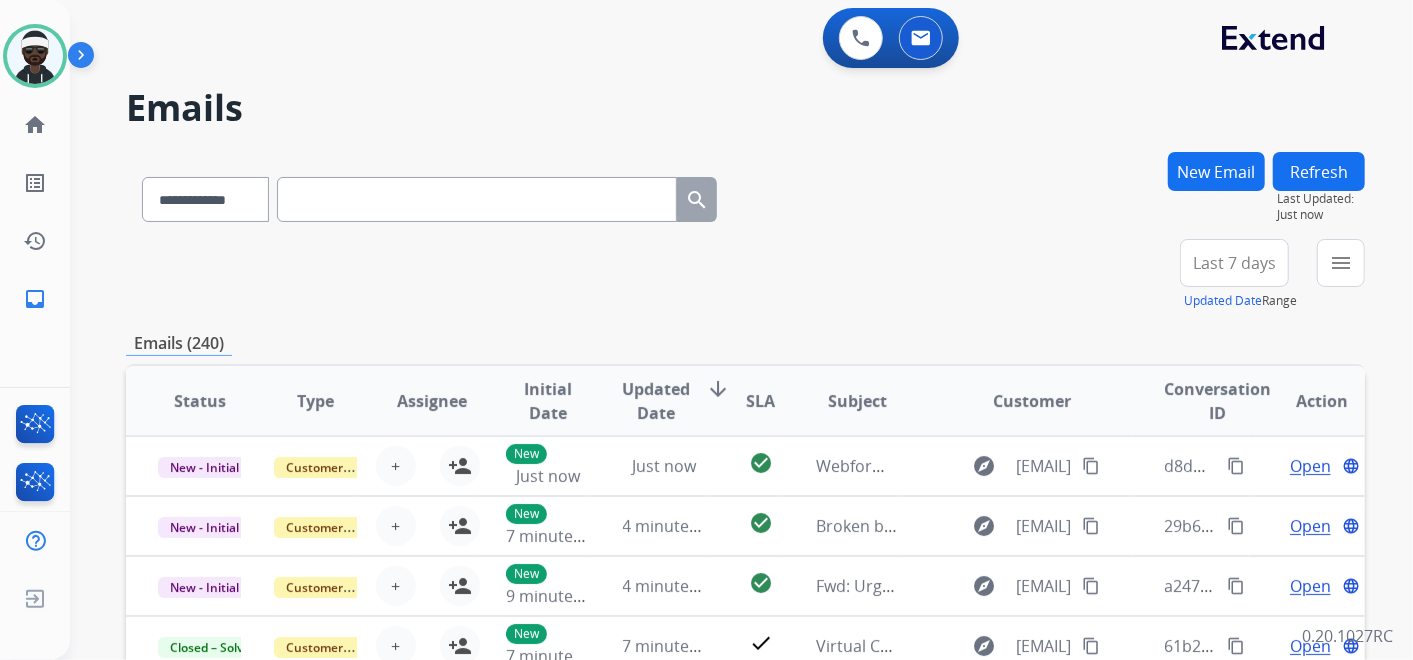 click on "New Email" at bounding box center [1216, 171] 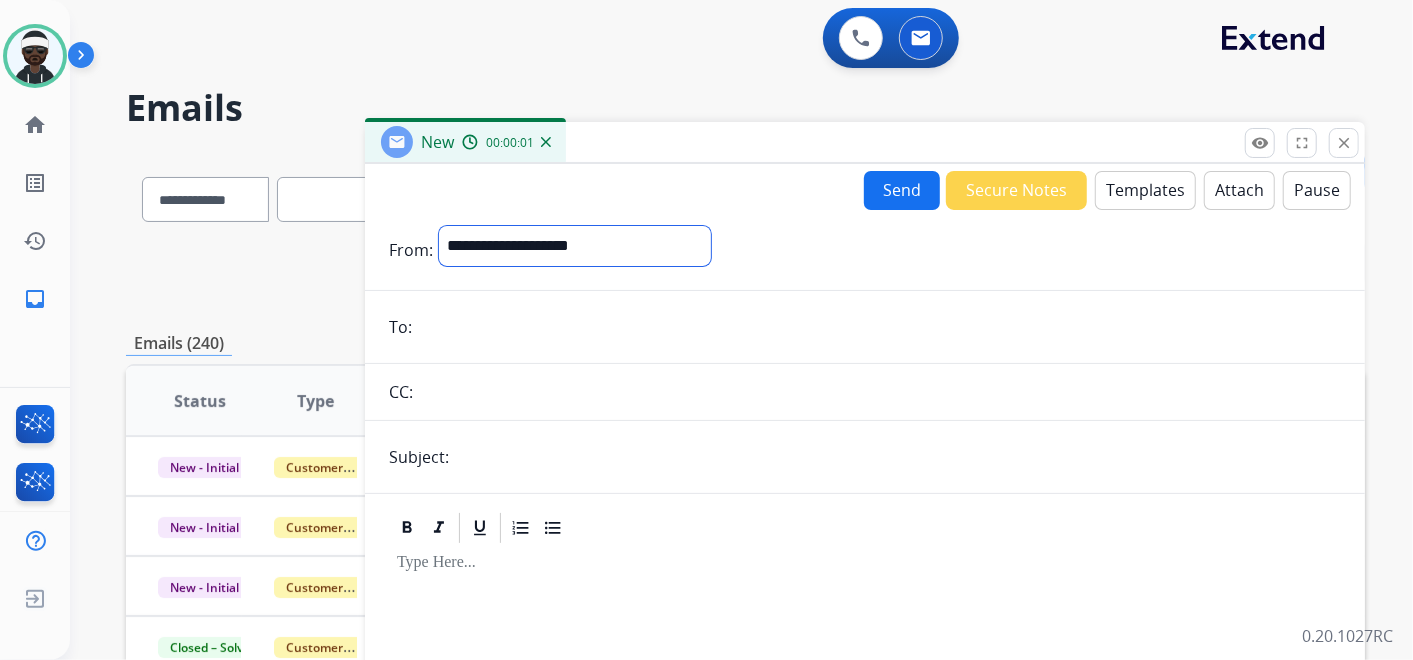 click on "**********" at bounding box center (575, 246) 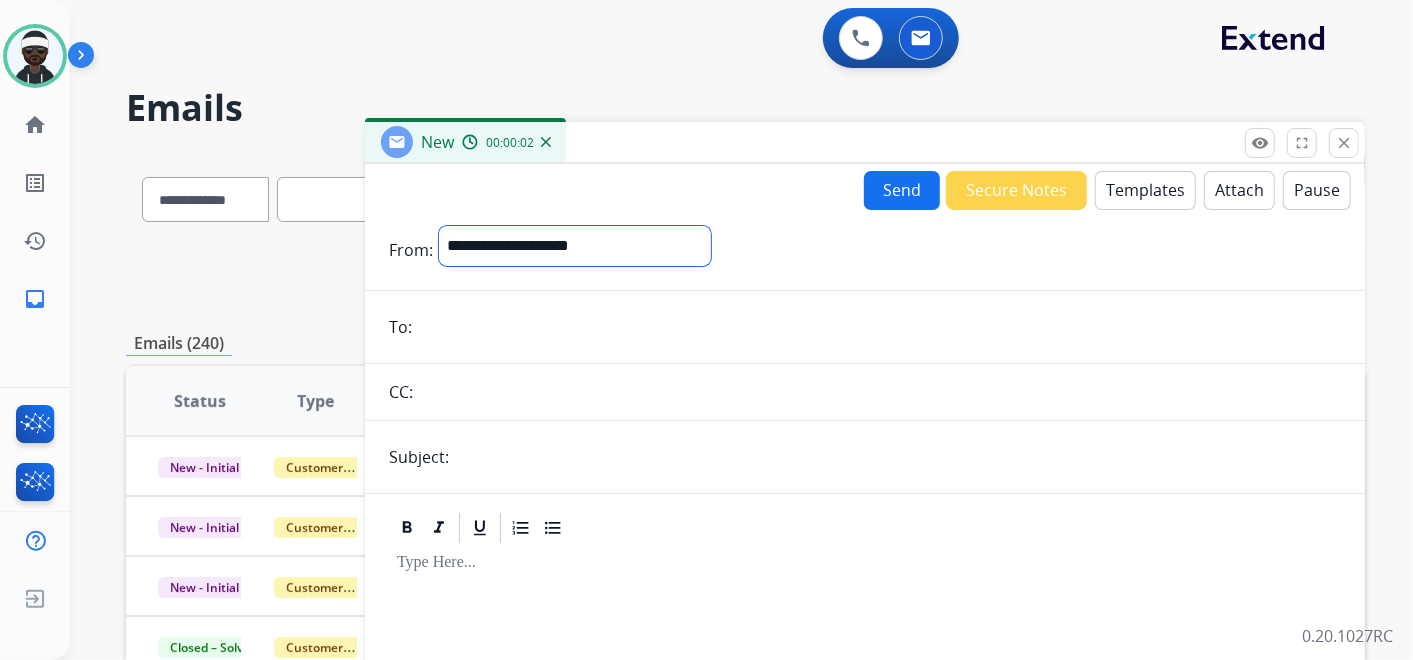 select on "**********" 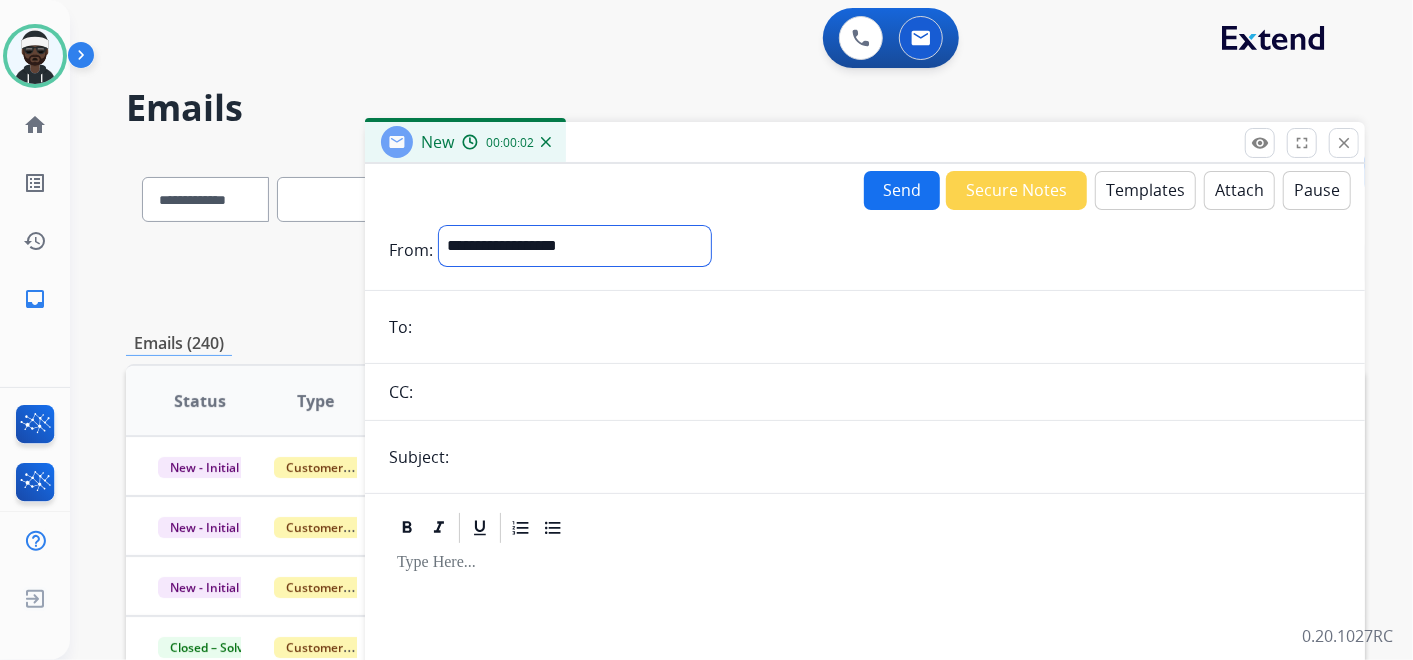 click on "**********" at bounding box center (575, 246) 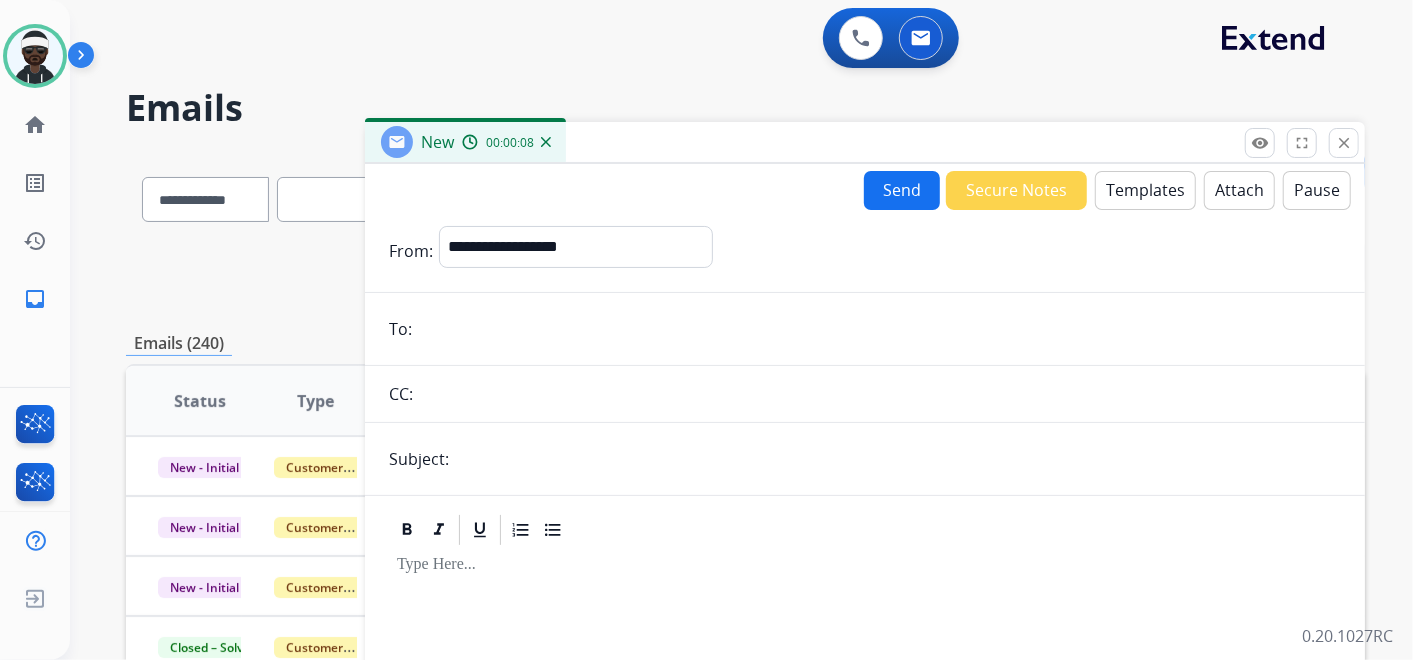 click at bounding box center [879, 329] 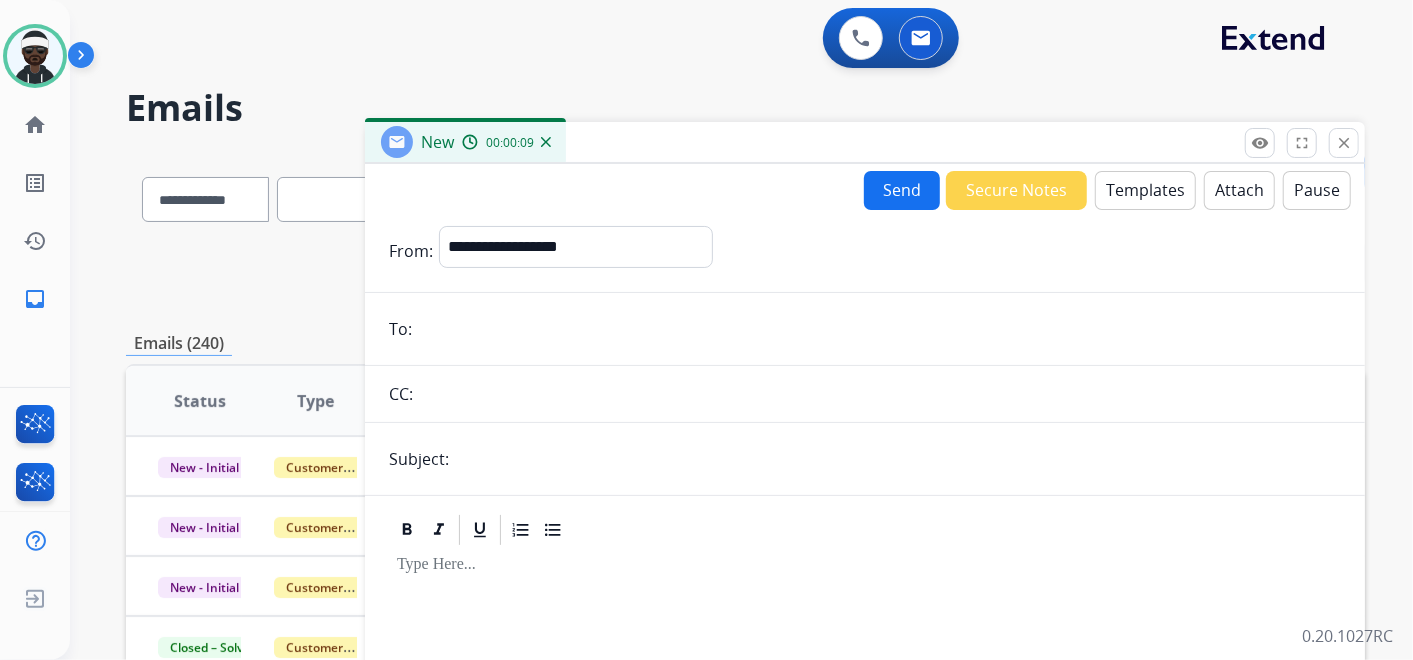 paste on "**********" 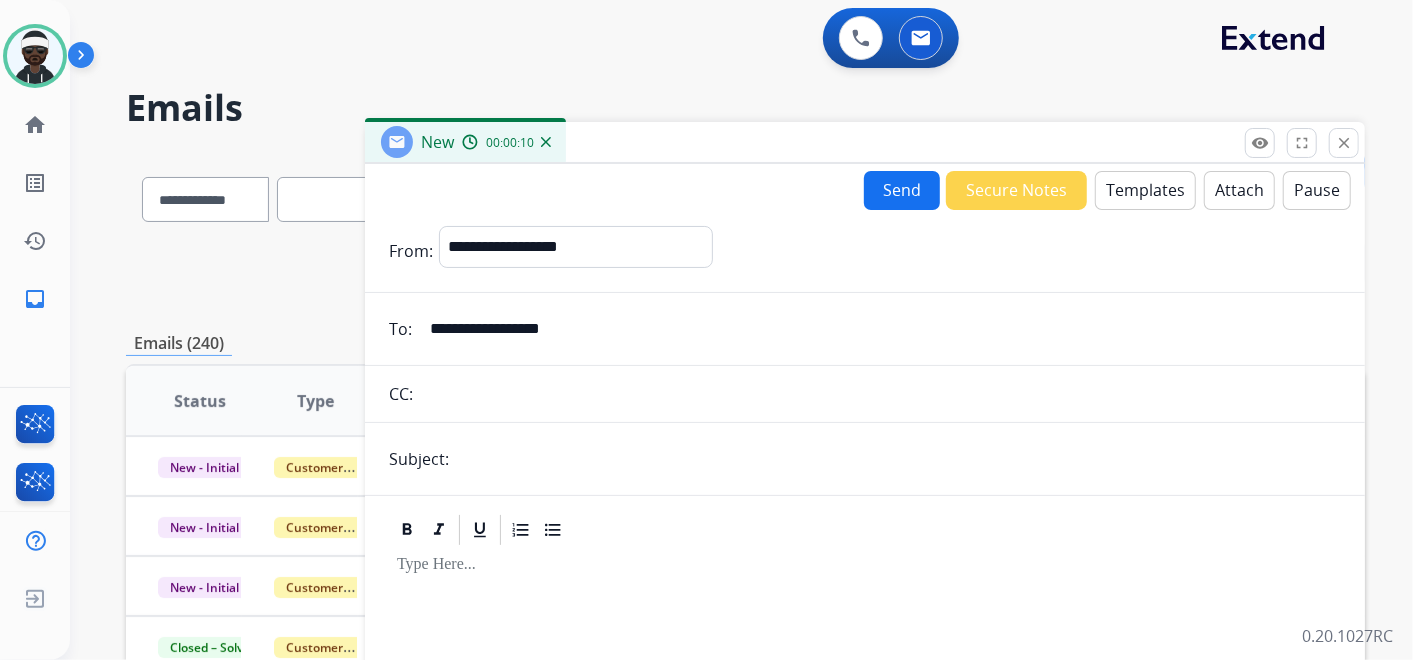 type on "**********" 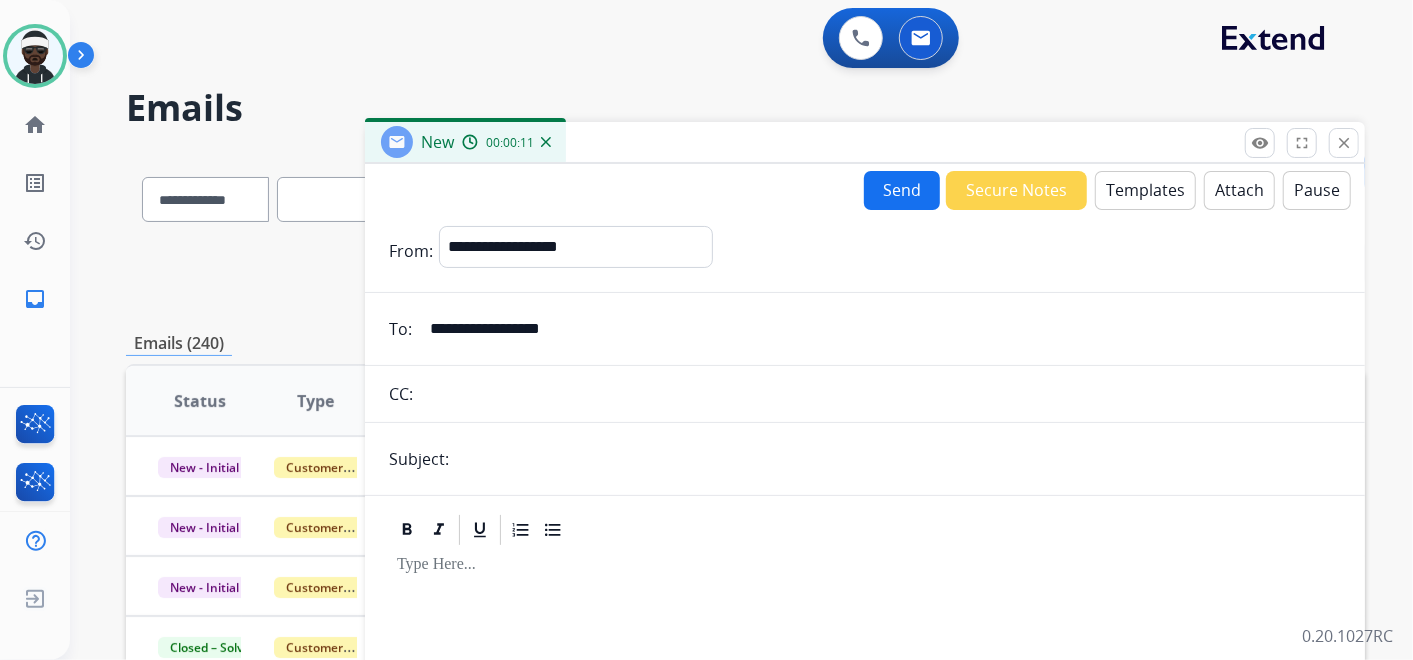click at bounding box center [898, 459] 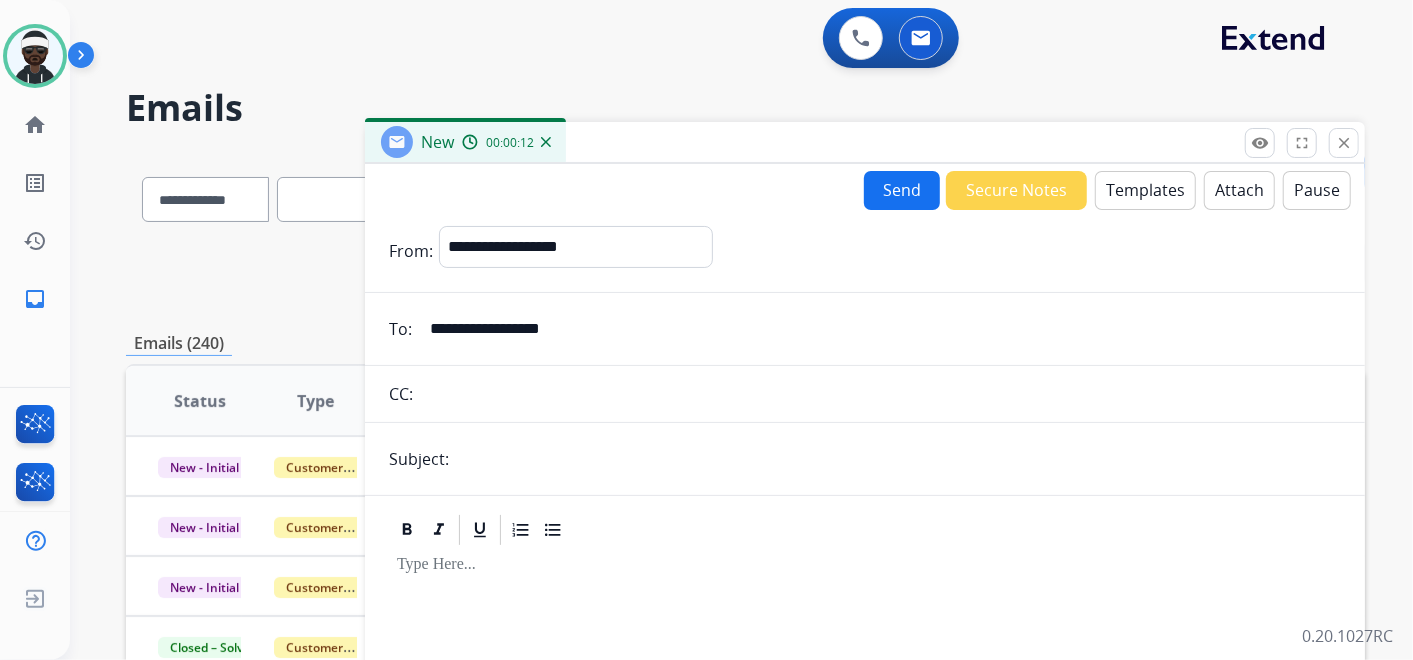 type on "**********" 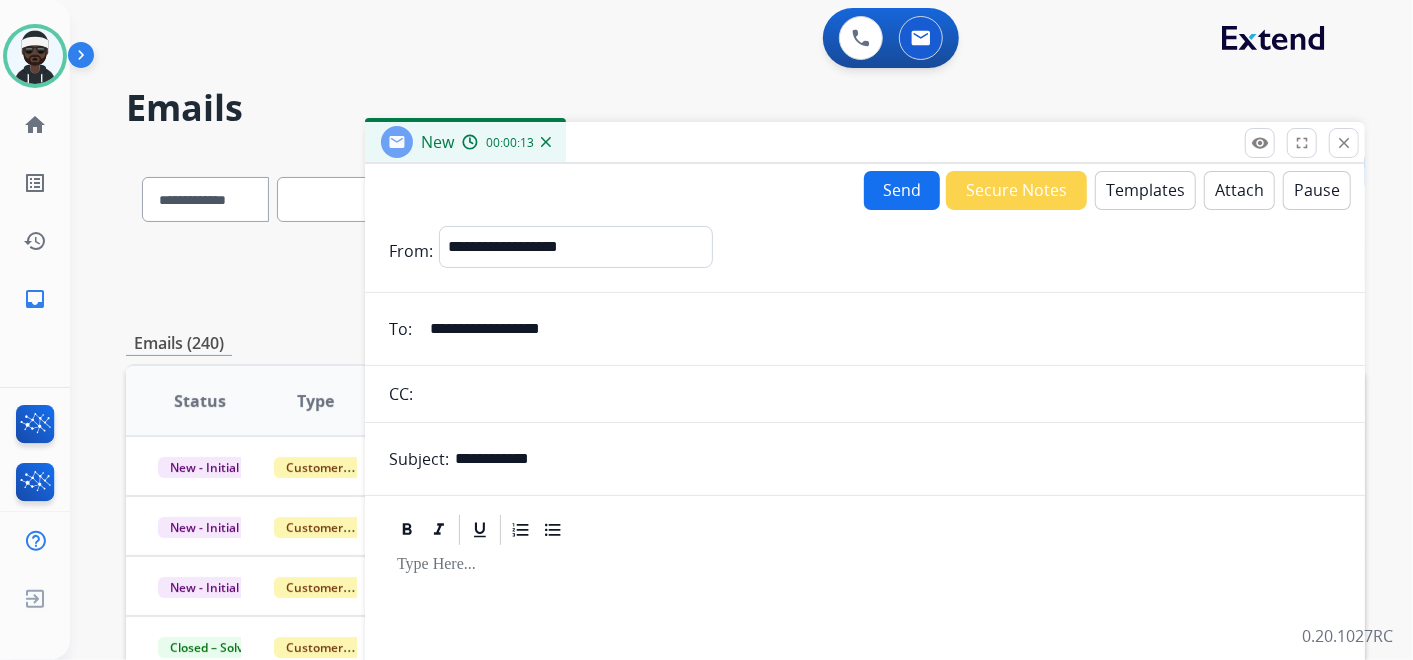 click at bounding box center (865, 719) 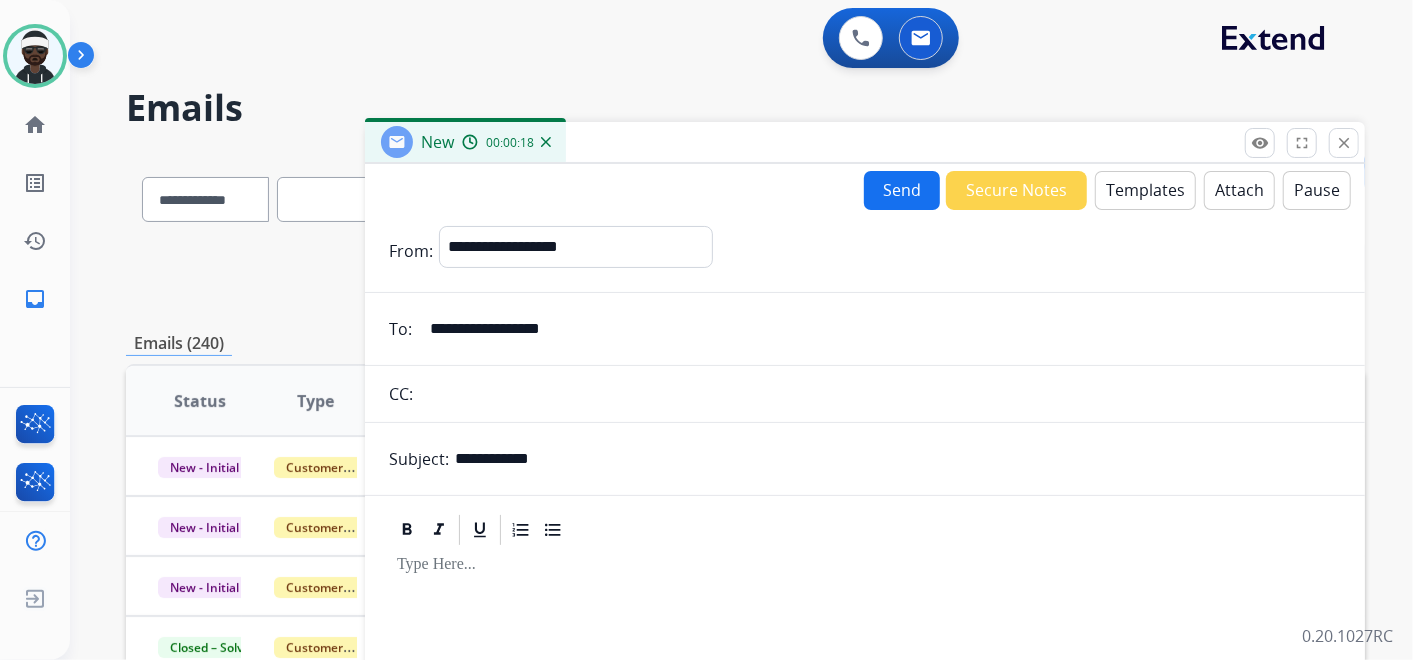 click on "Attach" at bounding box center [1239, 190] 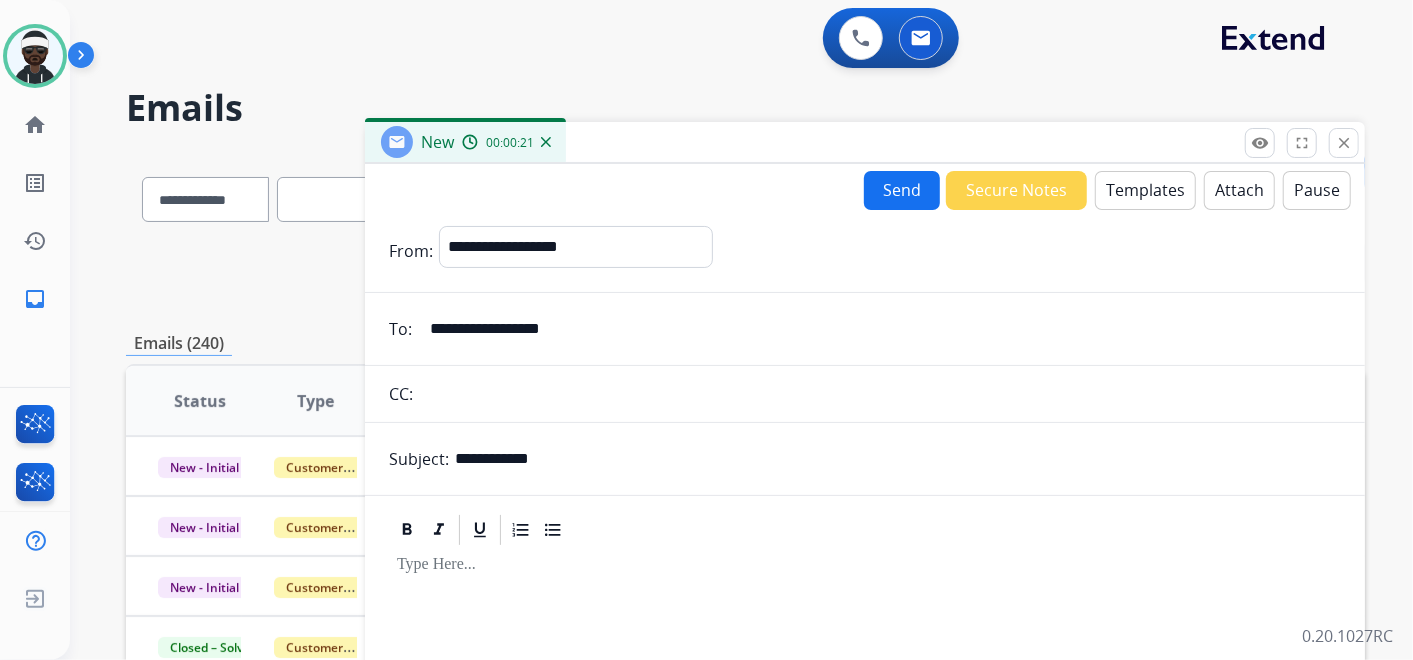 click on "Templates" at bounding box center (1145, 190) 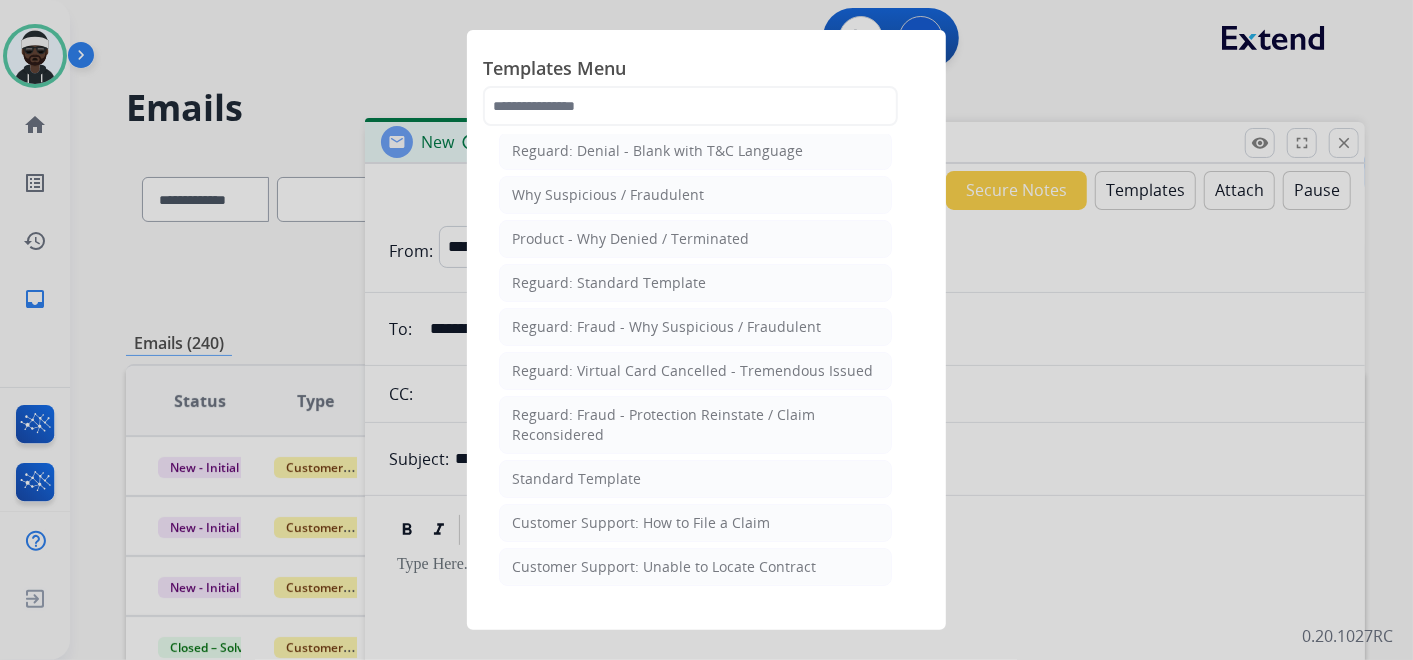 scroll, scrollTop: 0, scrollLeft: 0, axis: both 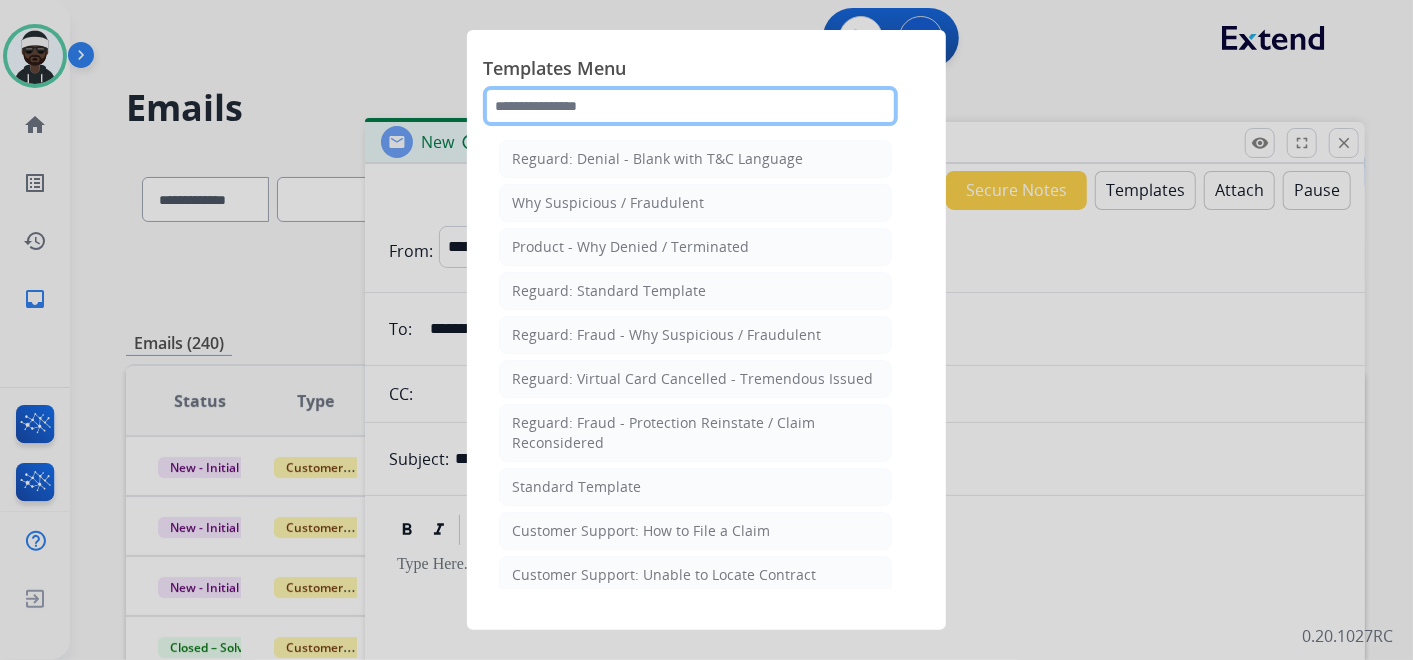 click 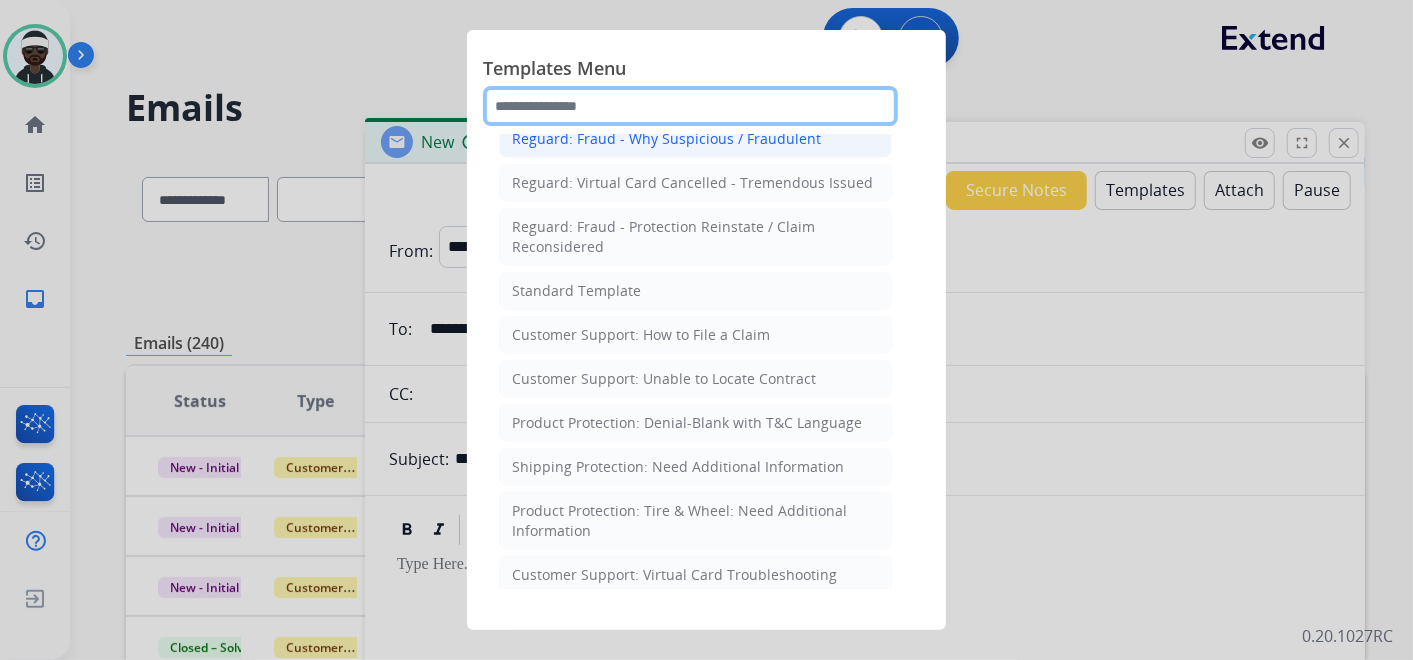 scroll, scrollTop: 222, scrollLeft: 0, axis: vertical 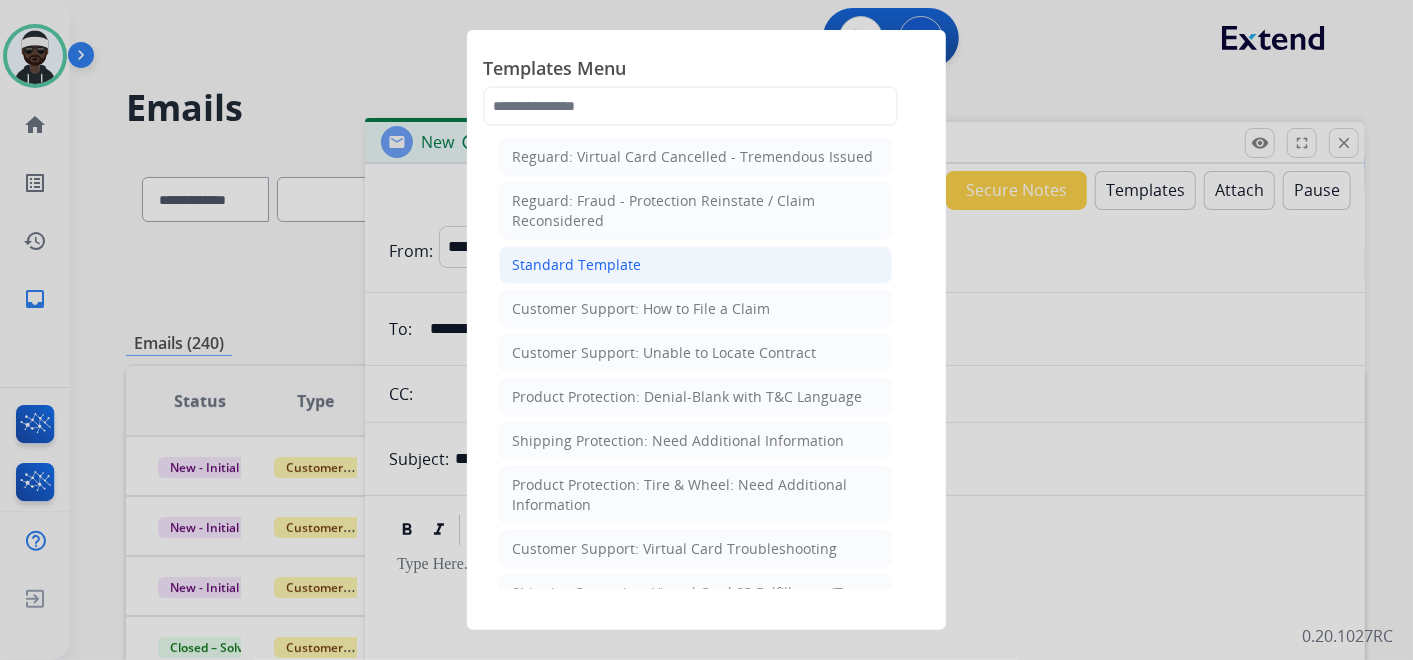 click on "Standard Template" 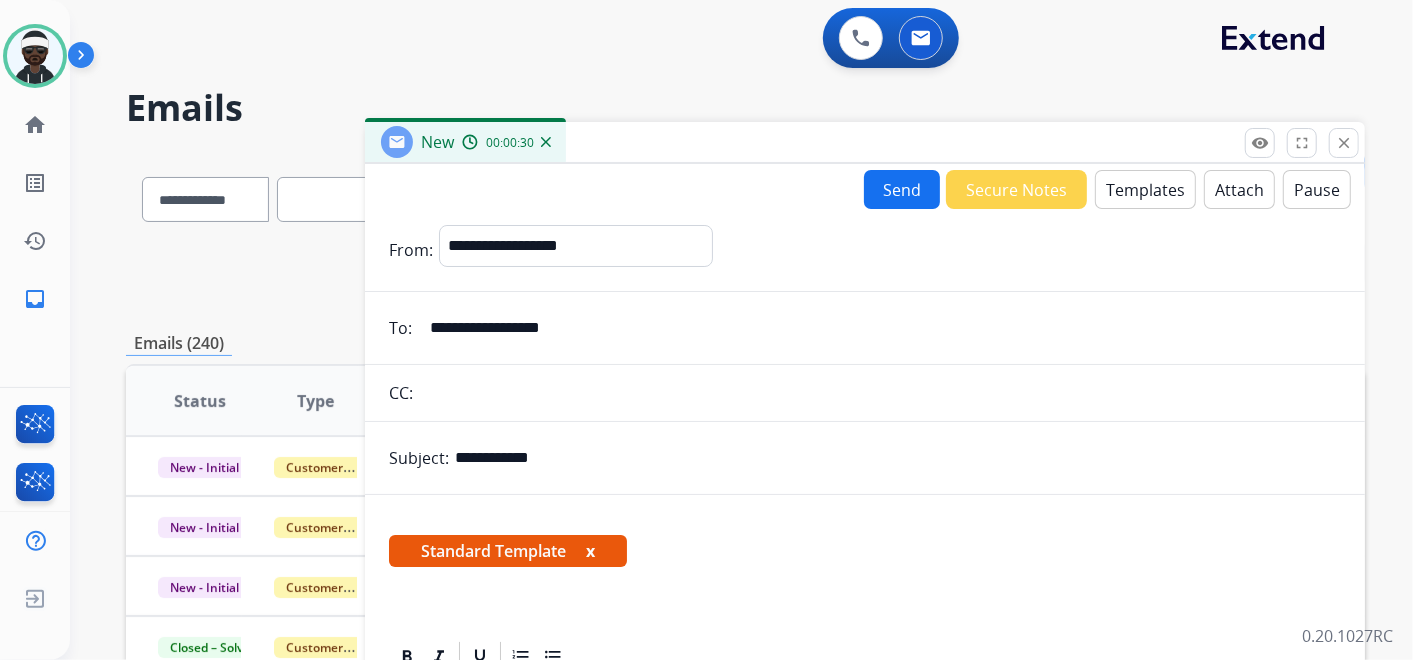 click on "x" at bounding box center (590, 551) 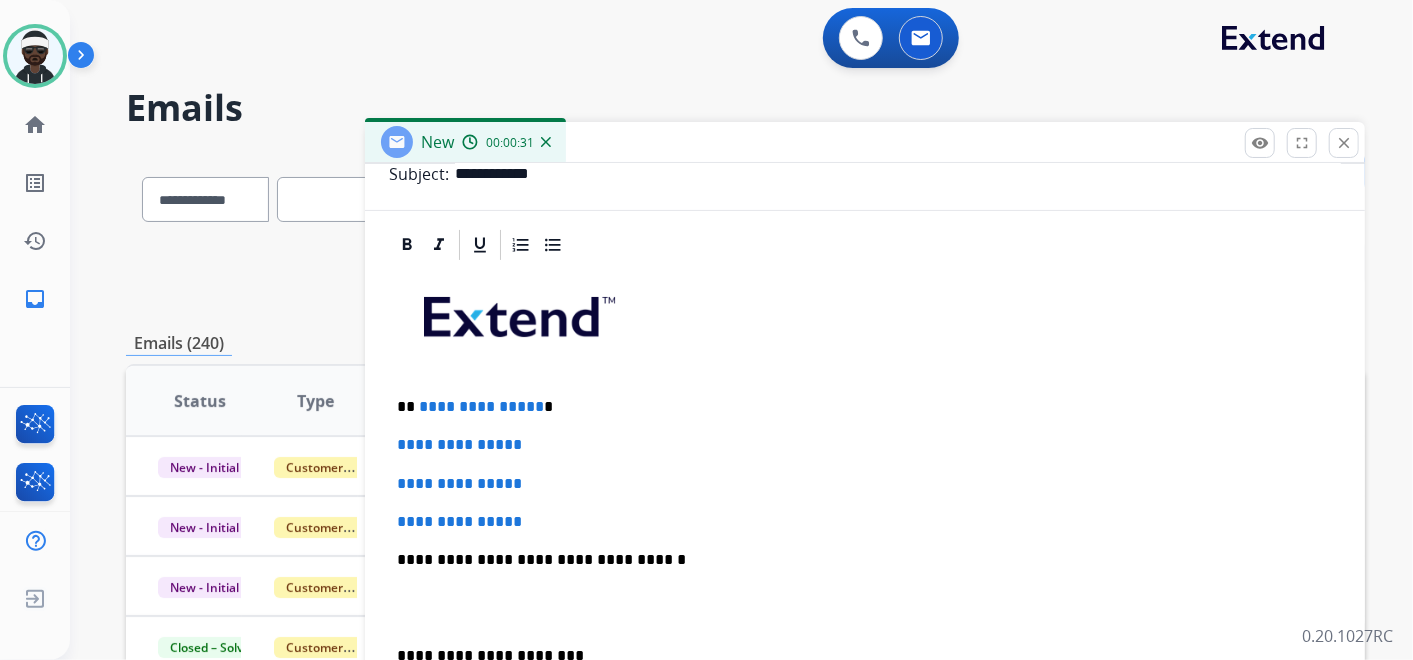 scroll, scrollTop: 331, scrollLeft: 0, axis: vertical 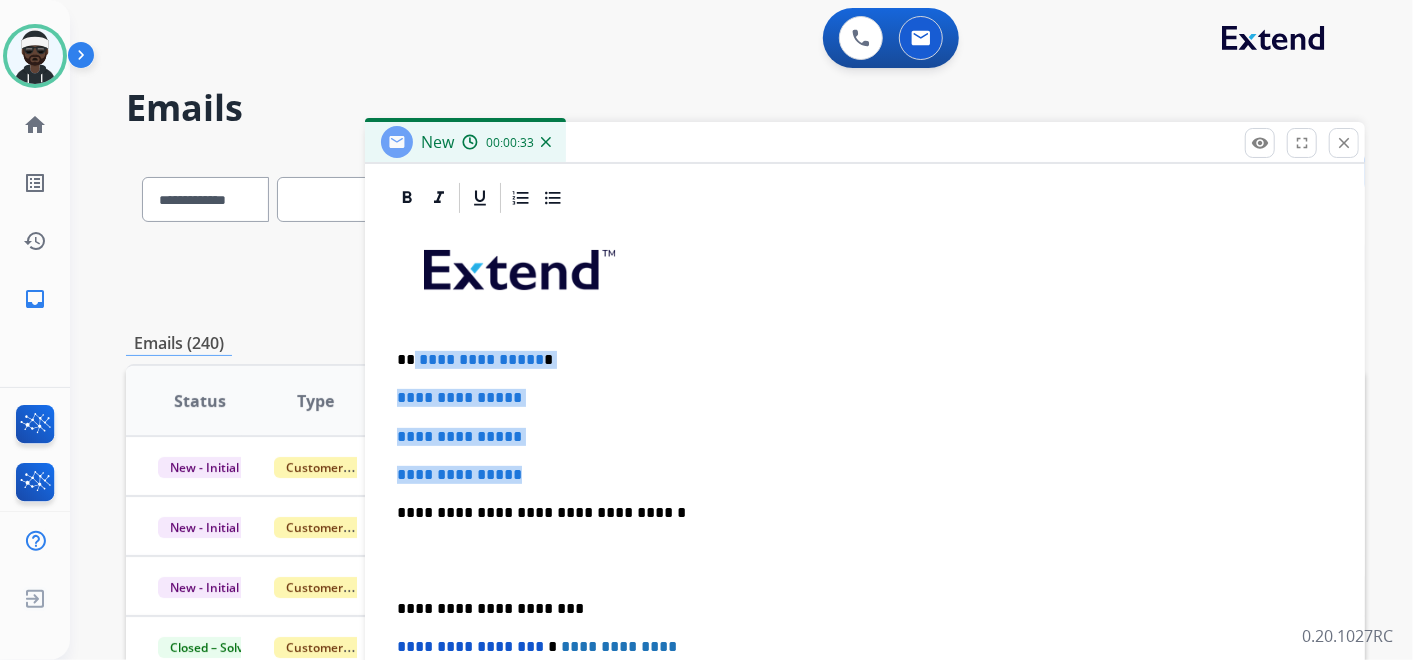 drag, startPoint x: 560, startPoint y: 468, endPoint x: 414, endPoint y: 354, distance: 185.23499 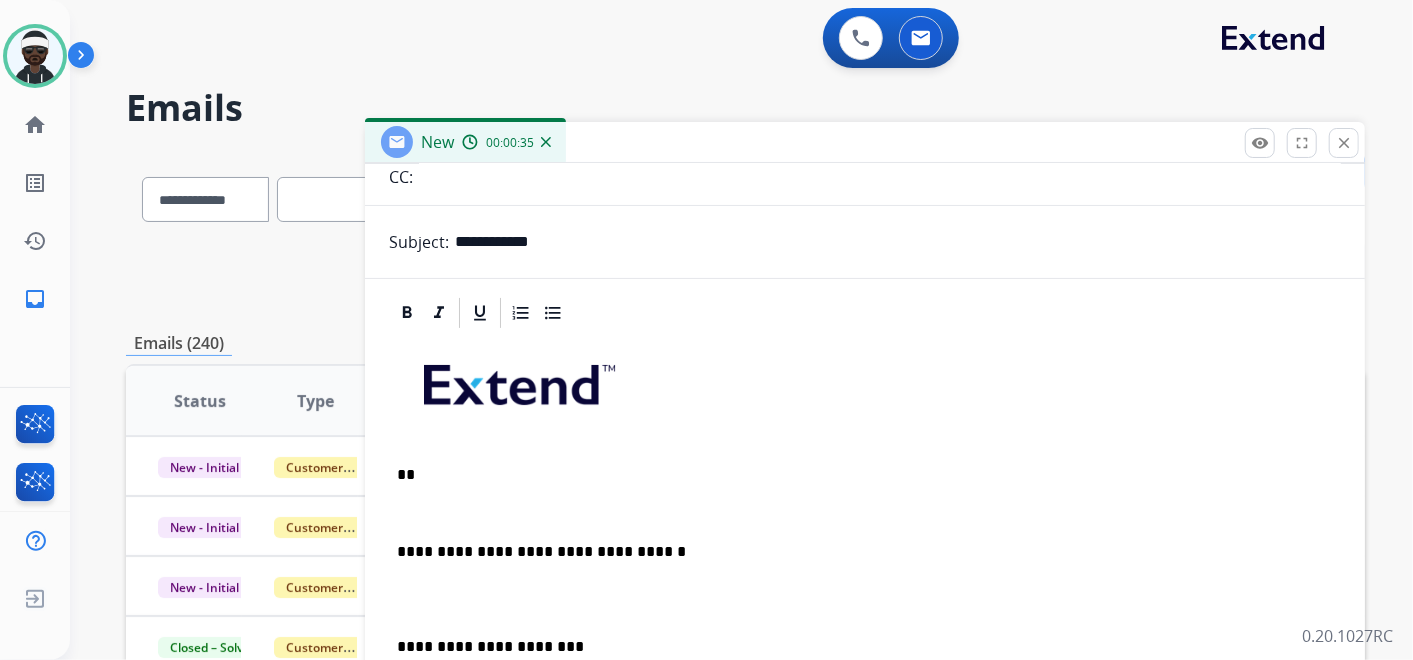 scroll, scrollTop: 254, scrollLeft: 0, axis: vertical 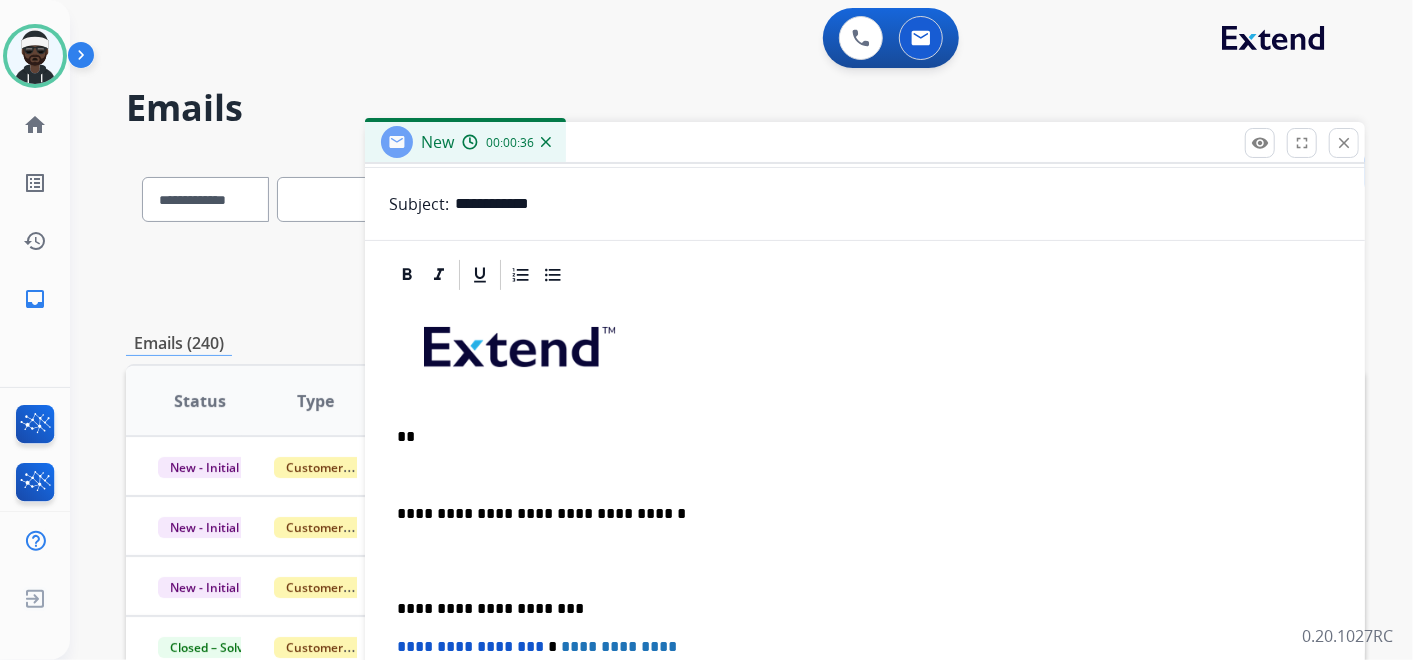 type 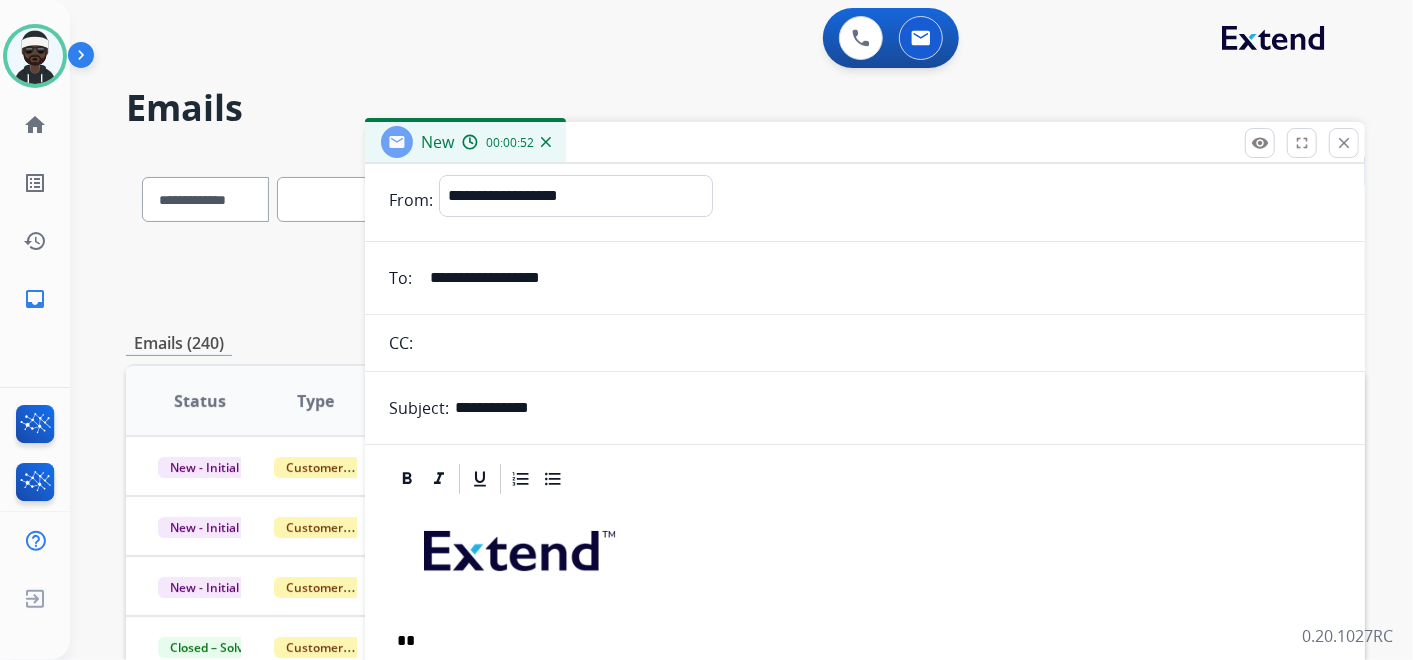scroll, scrollTop: 0, scrollLeft: 0, axis: both 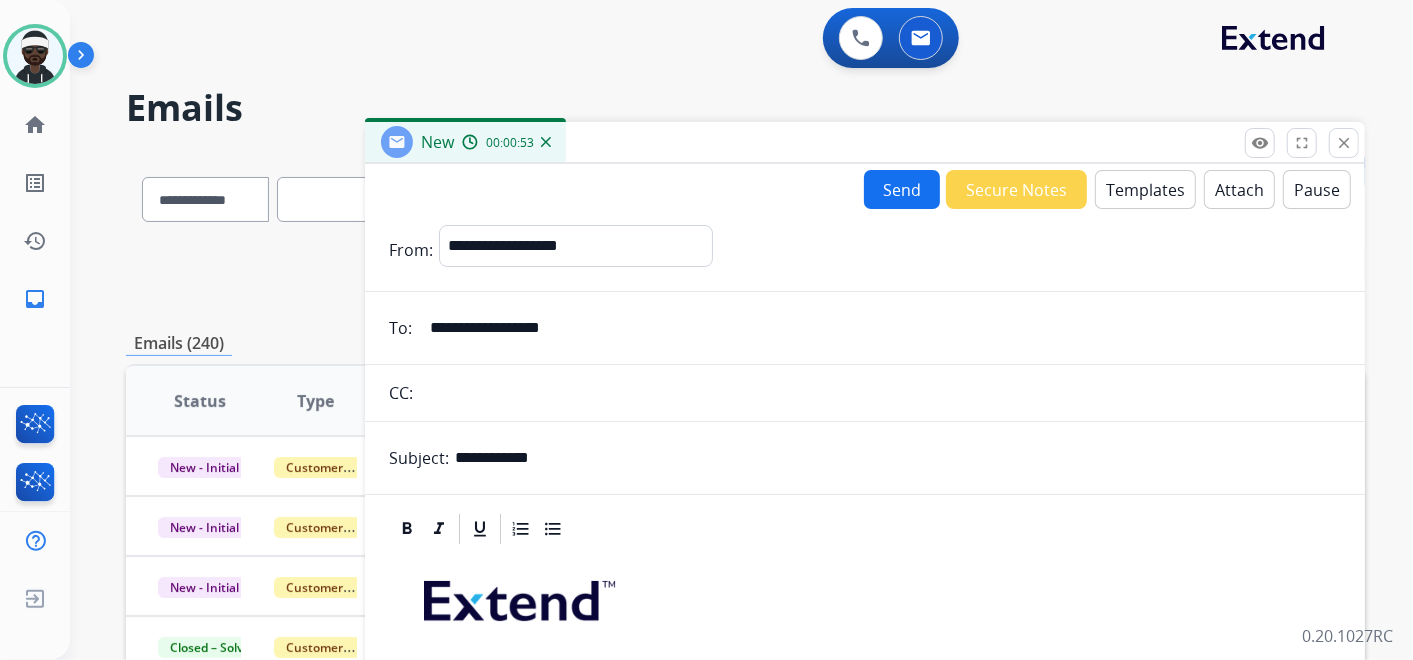 click on "Send" at bounding box center (902, 189) 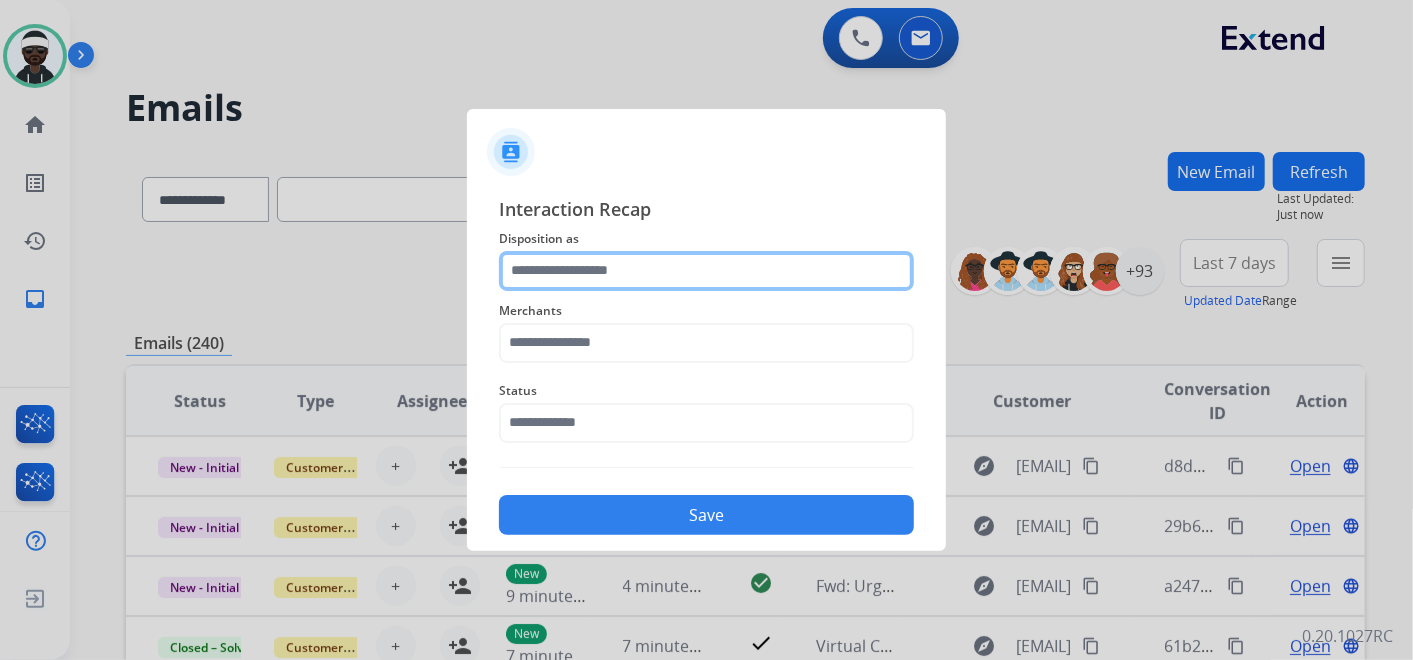 click 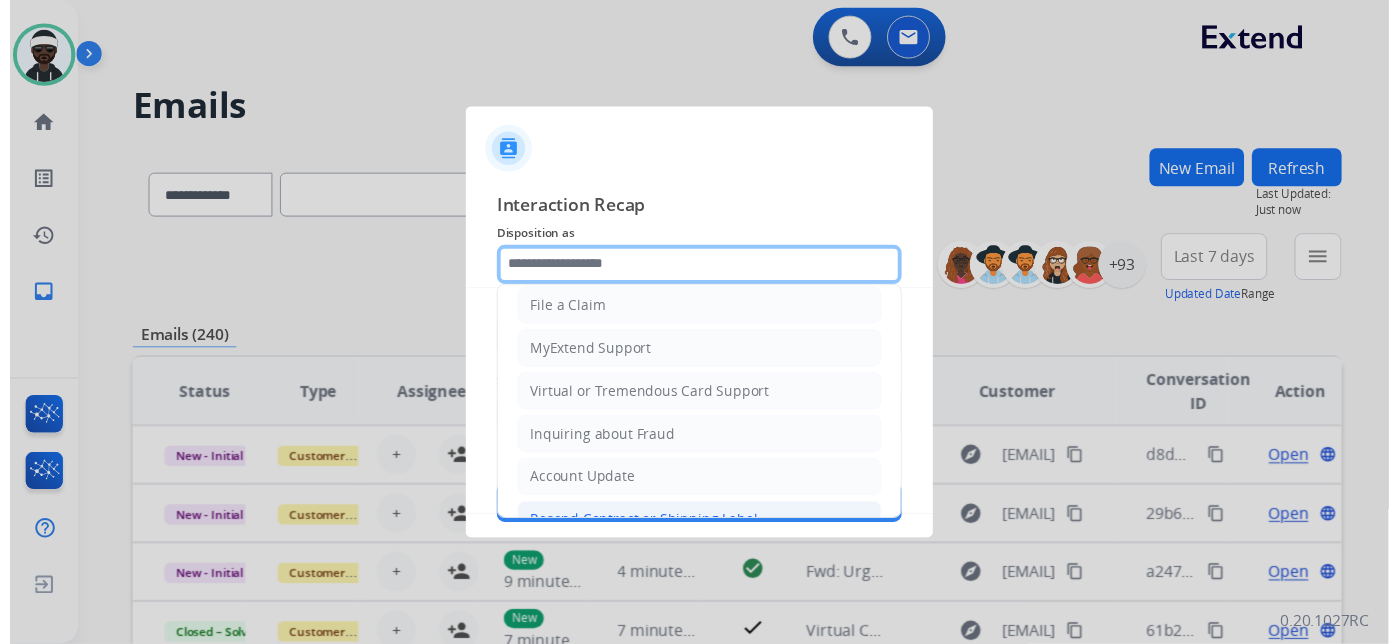 scroll, scrollTop: 305, scrollLeft: 0, axis: vertical 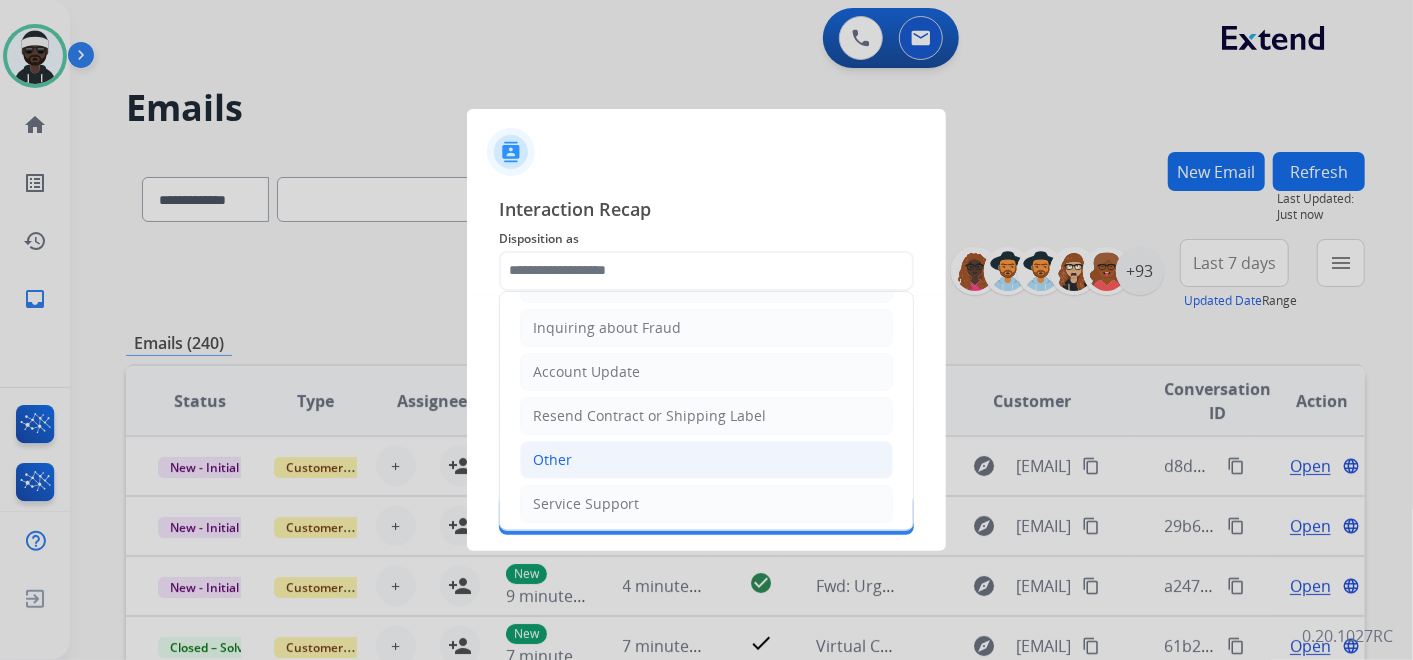 click on "Other" 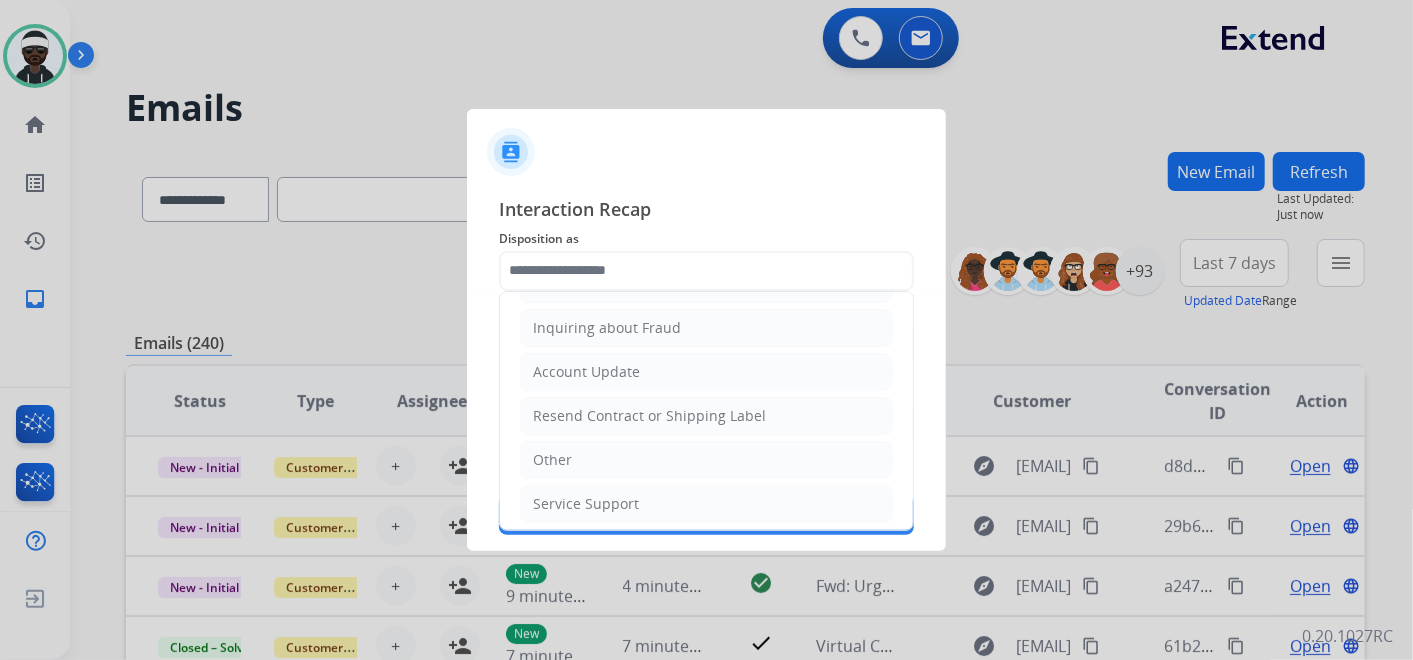 type on "*****" 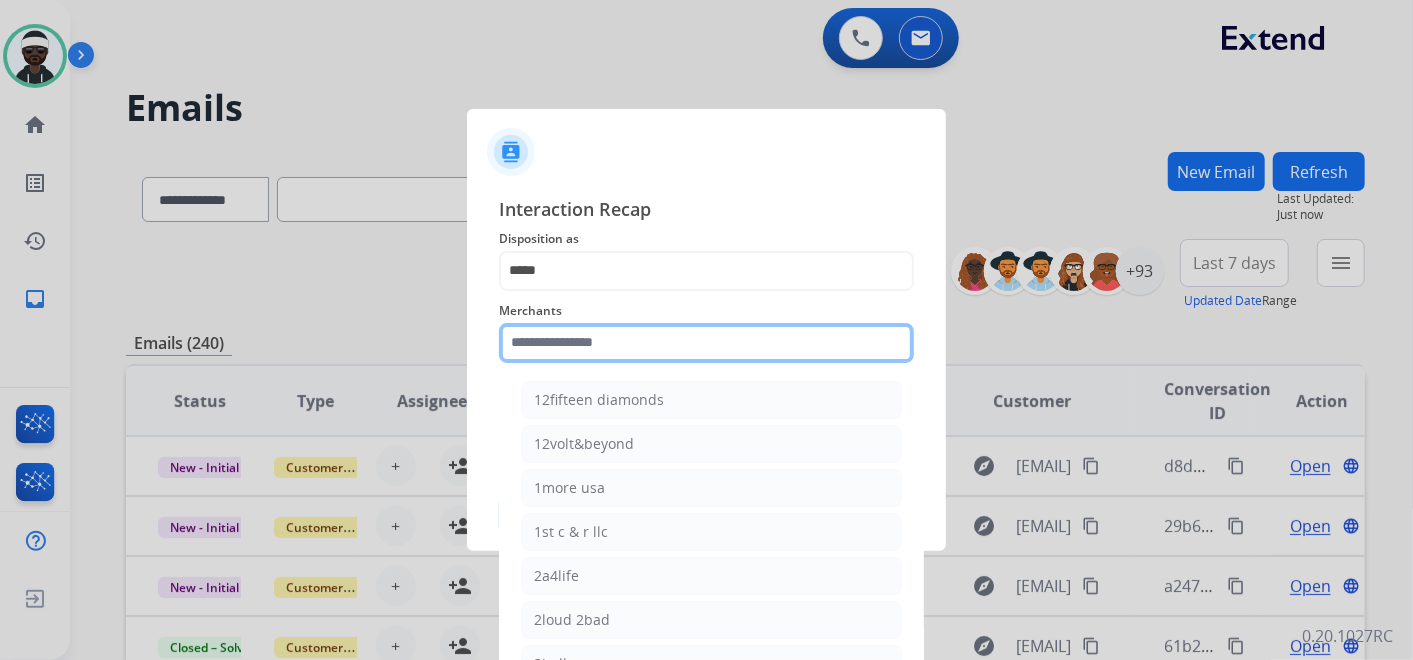 click 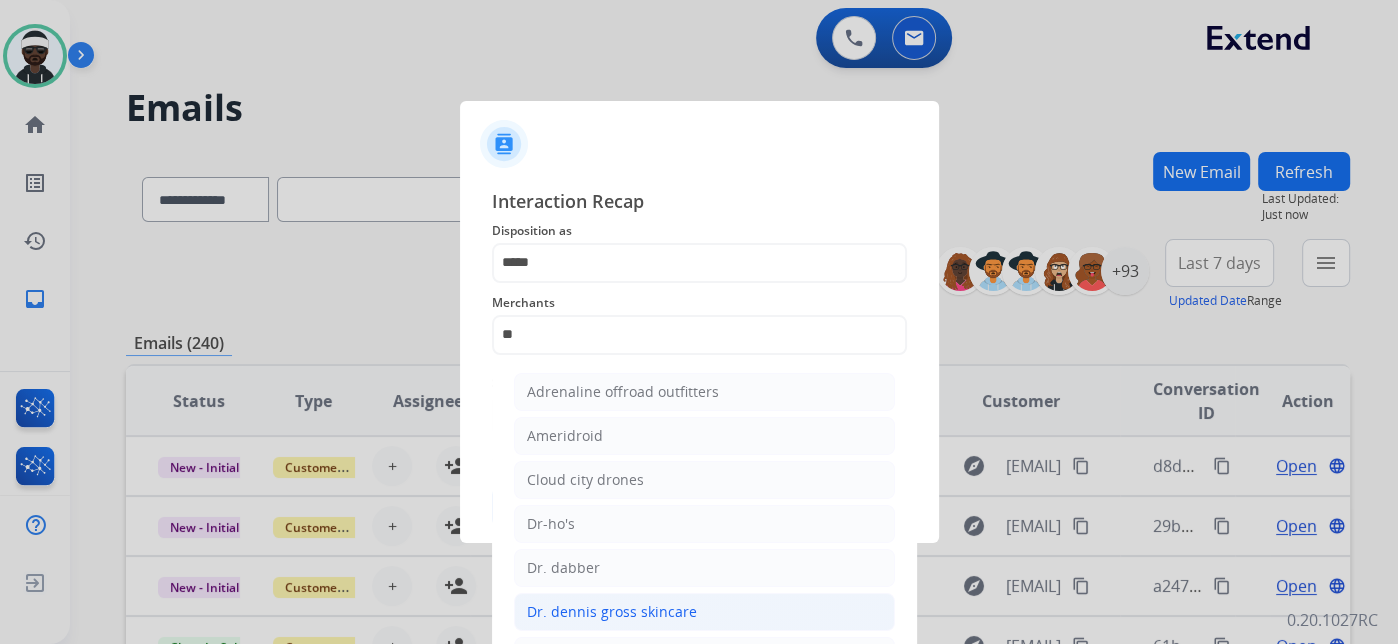 click on "Dr. dennis gross skincare" 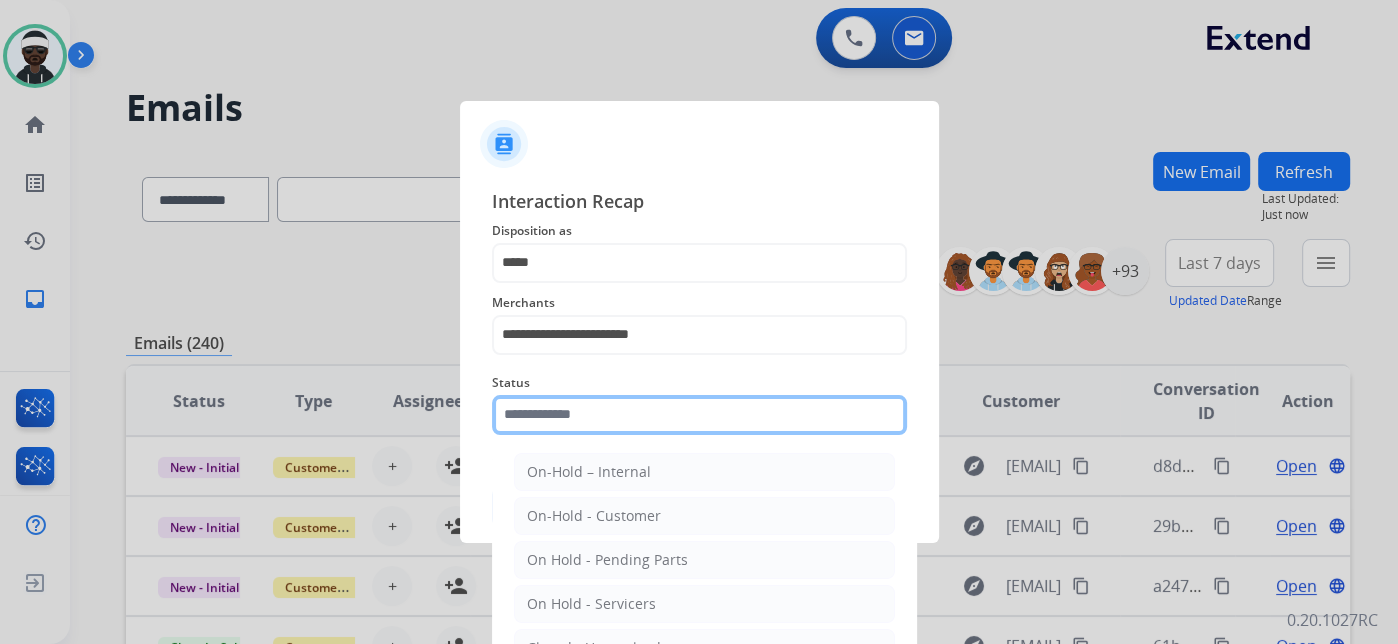 click 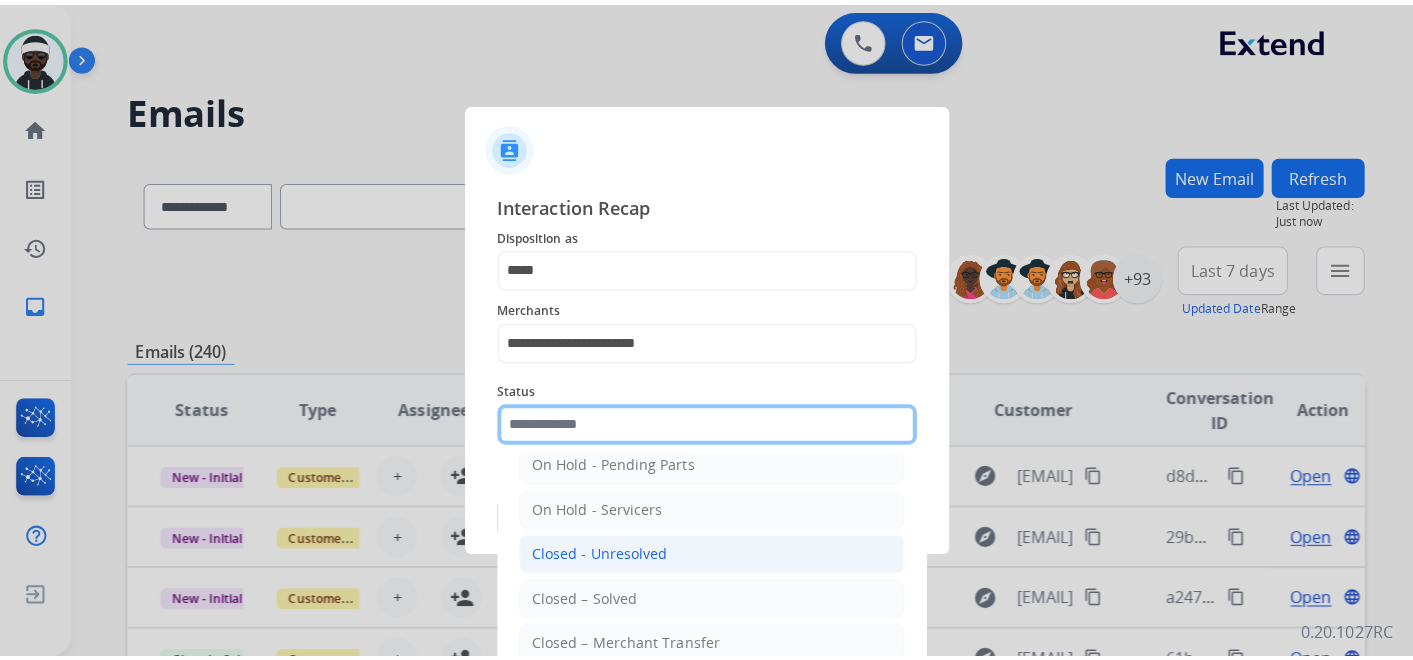 scroll, scrollTop: 114, scrollLeft: 0, axis: vertical 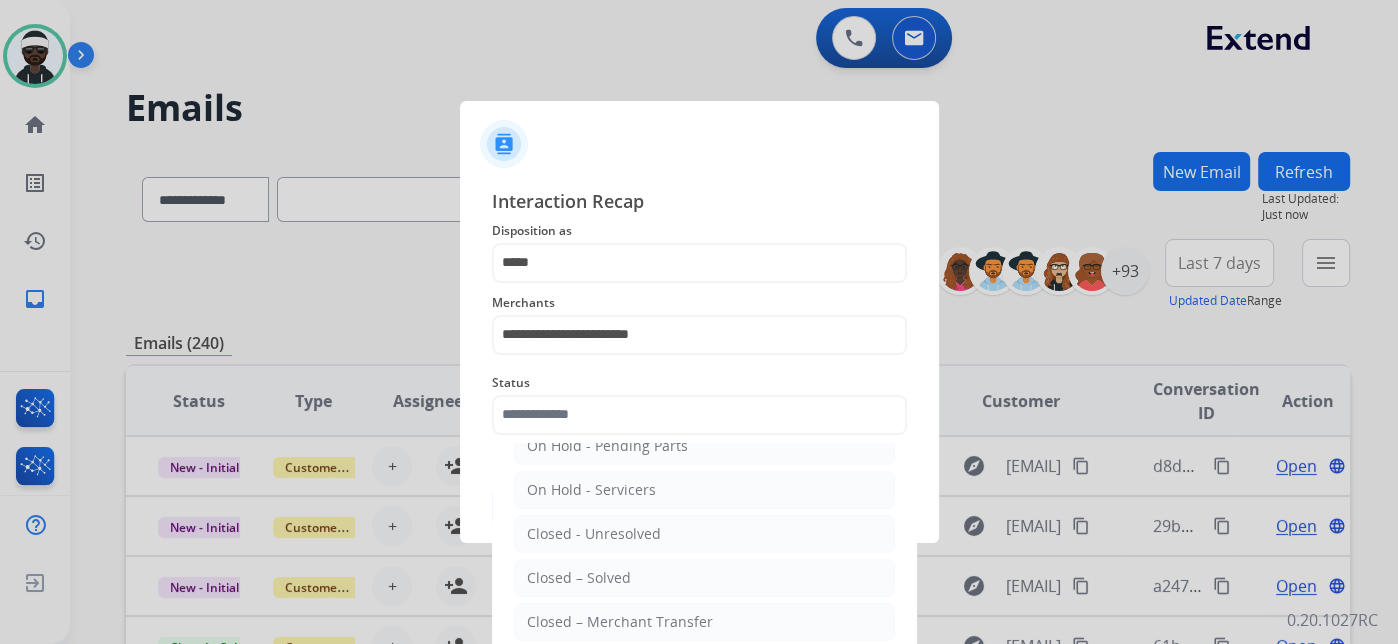 click on "Closed – Solved" 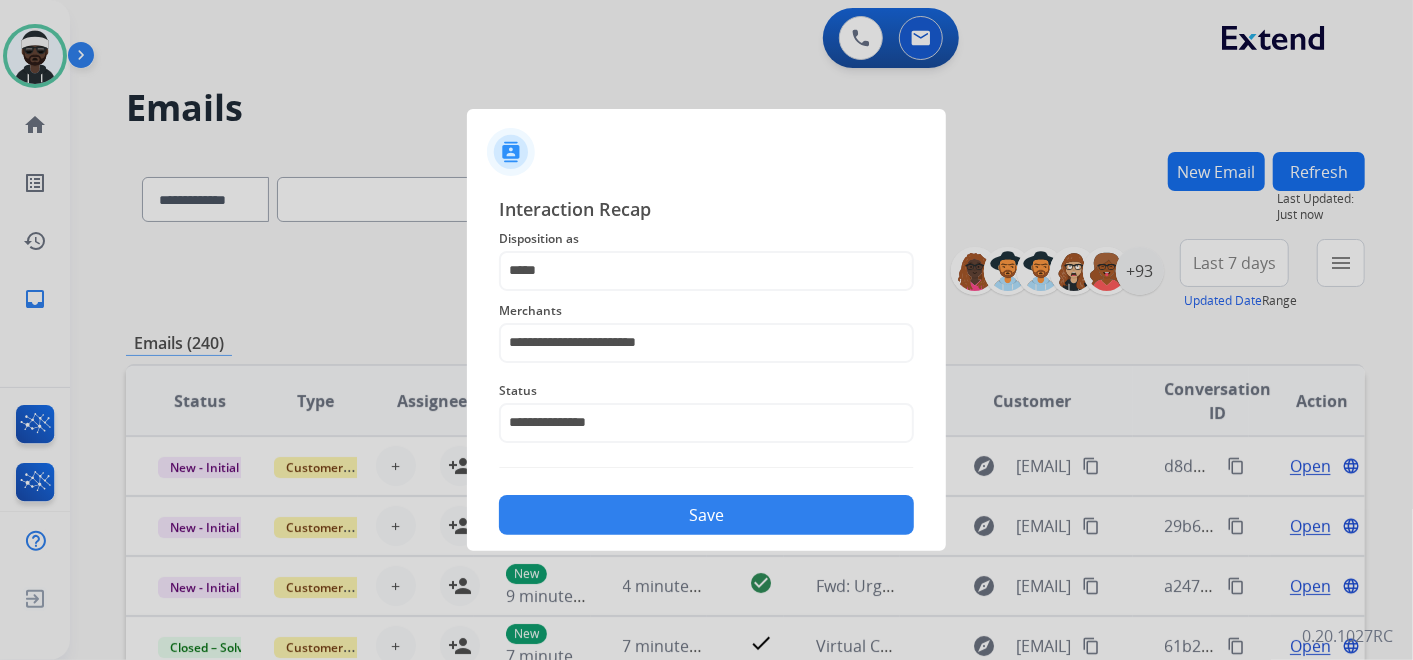 drag, startPoint x: 685, startPoint y: 509, endPoint x: 922, endPoint y: 529, distance: 237.84239 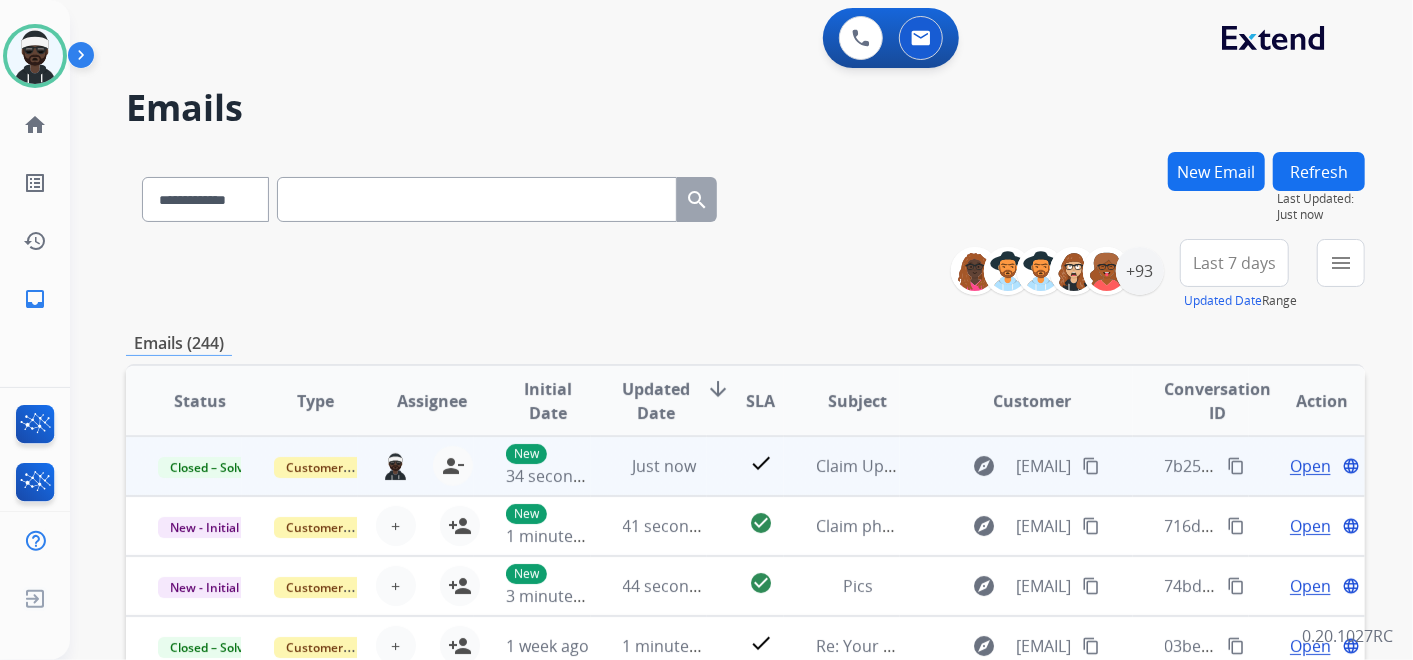 click on "content_copy" at bounding box center [1236, 466] 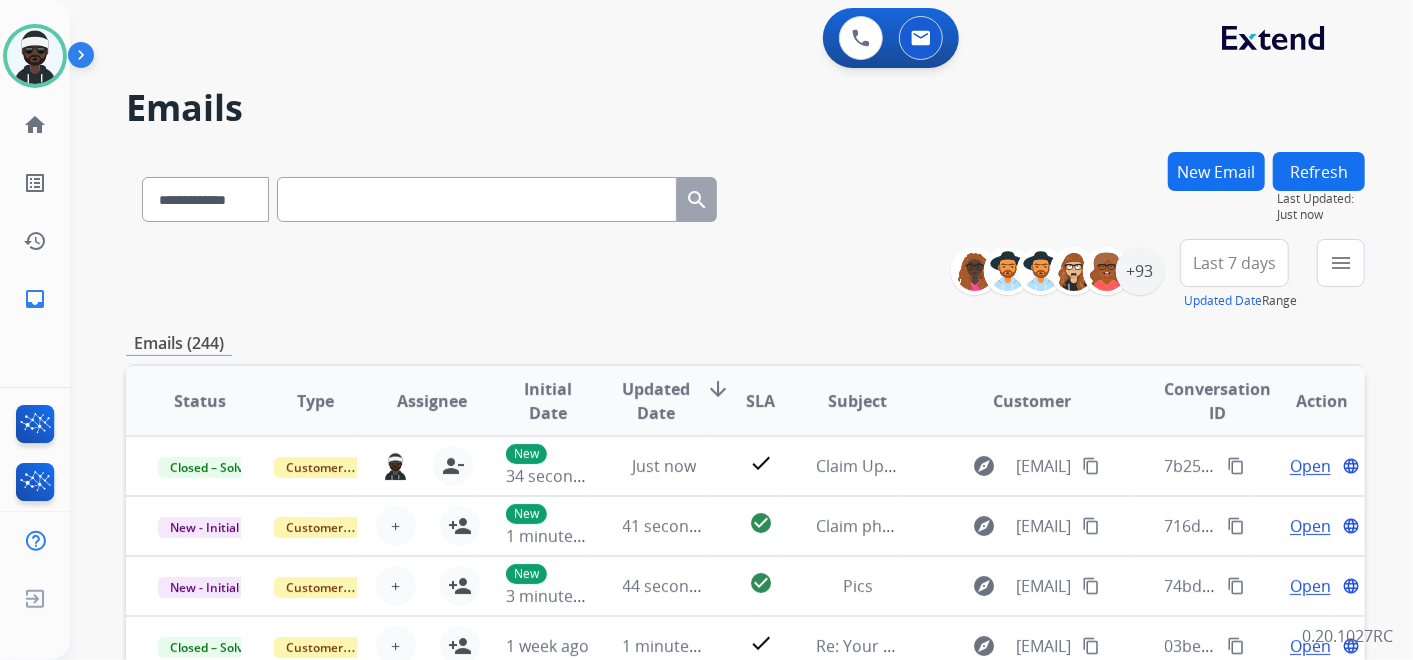 scroll, scrollTop: 1, scrollLeft: 0, axis: vertical 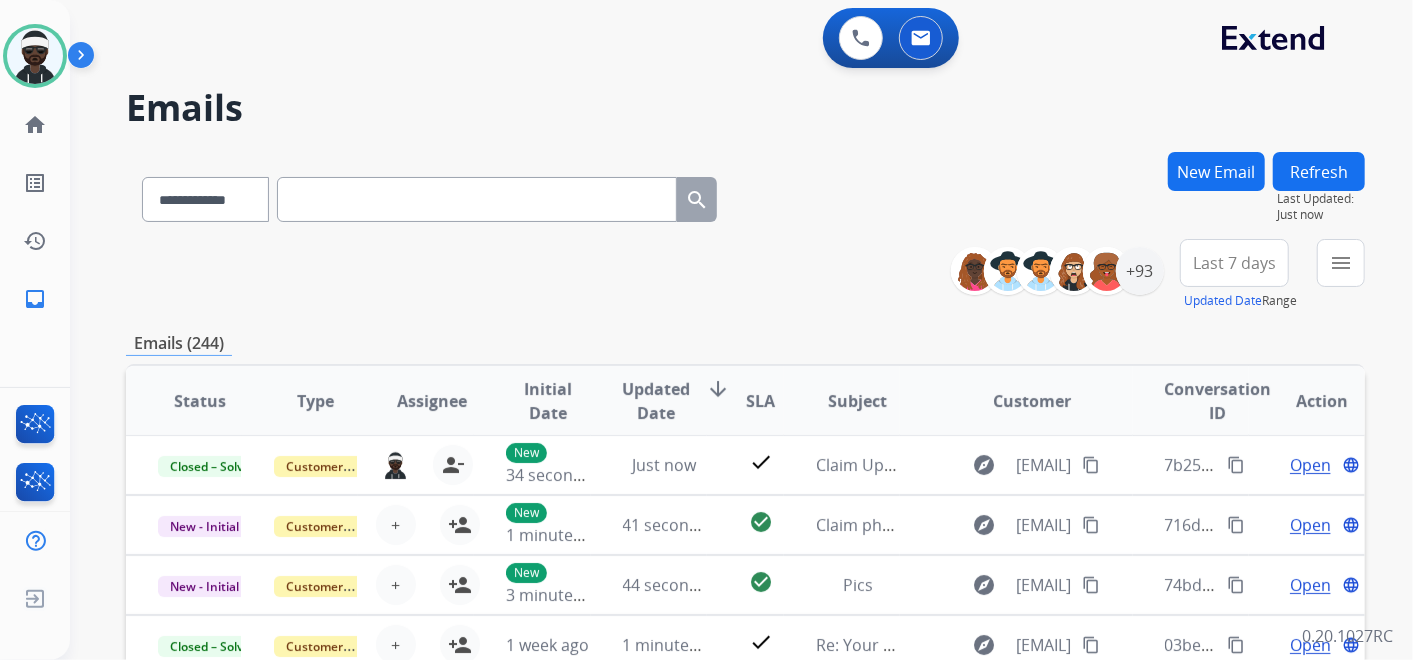 click on "**********" at bounding box center (745, 645) 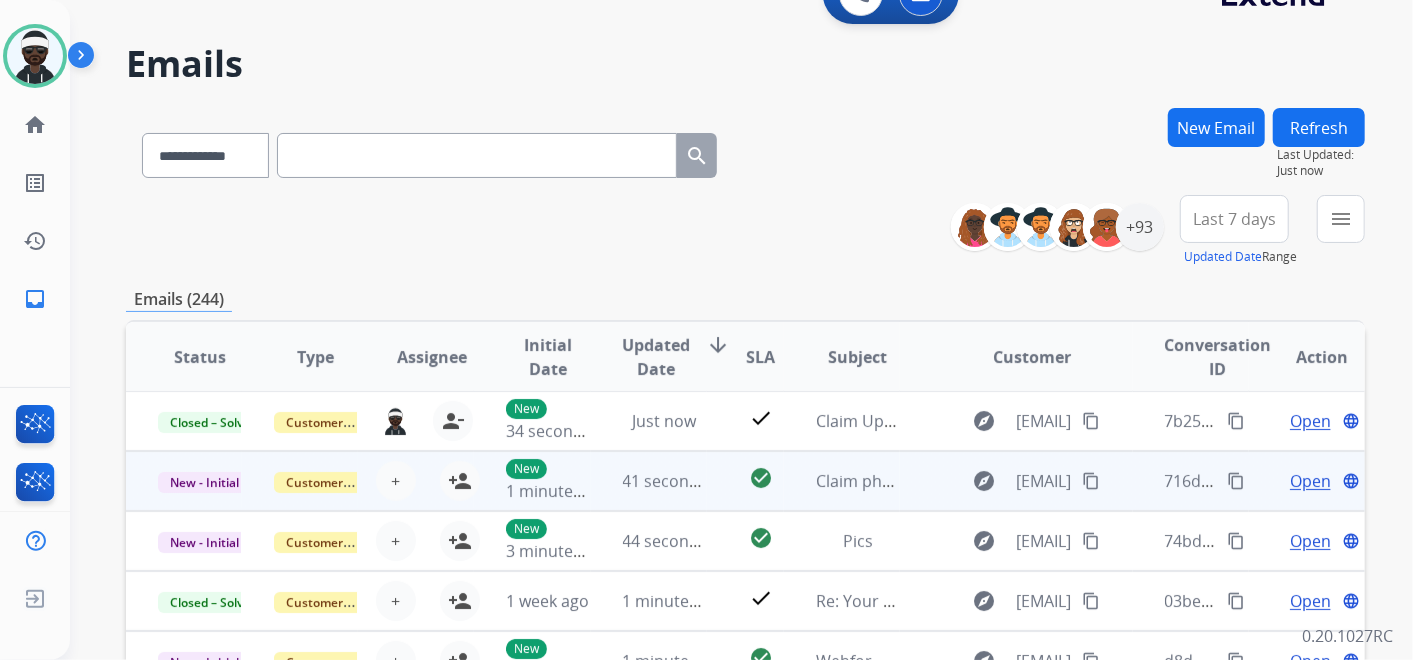scroll, scrollTop: 111, scrollLeft: 0, axis: vertical 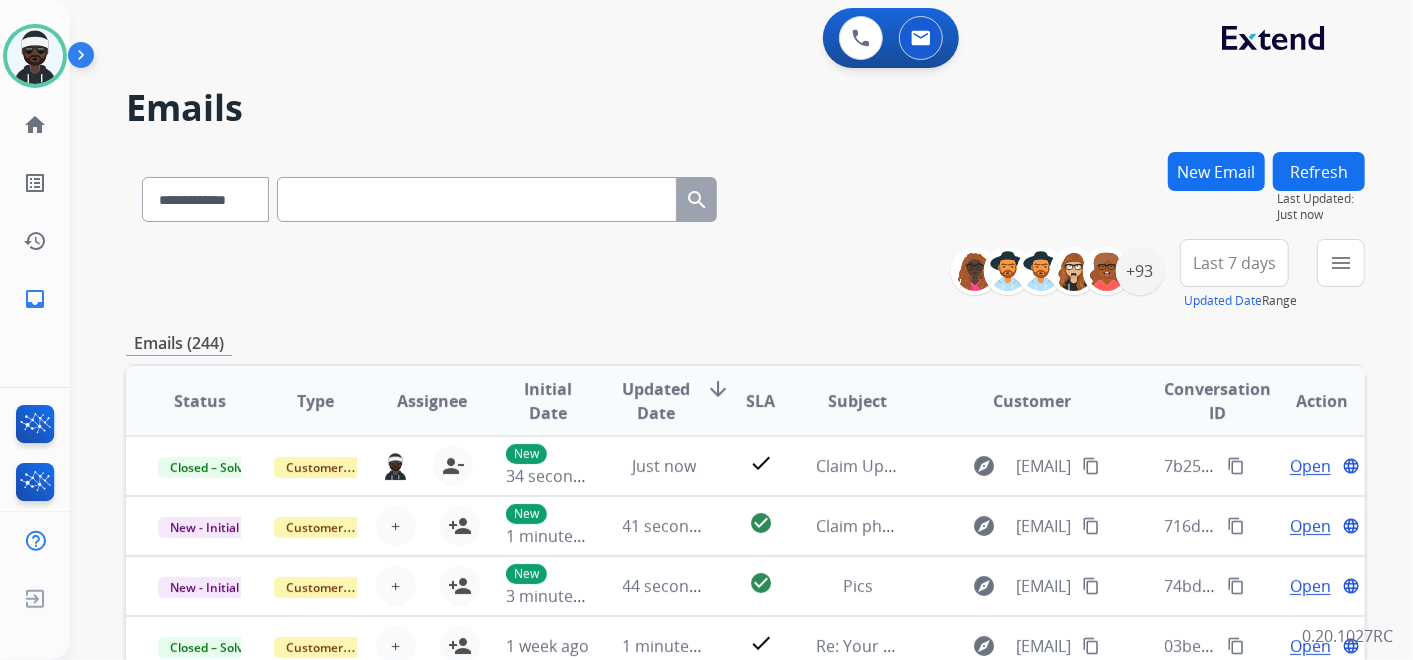 click on "**********" at bounding box center (745, 275) 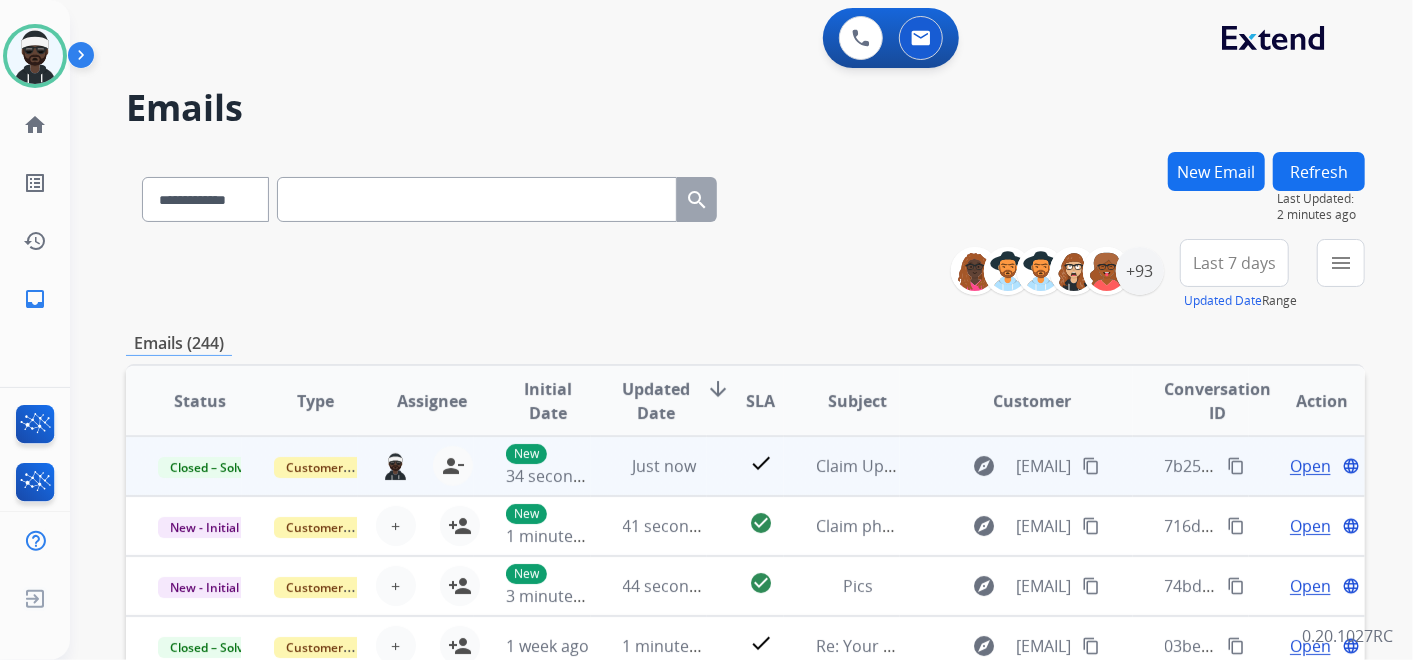 click on "Open" at bounding box center (1310, 466) 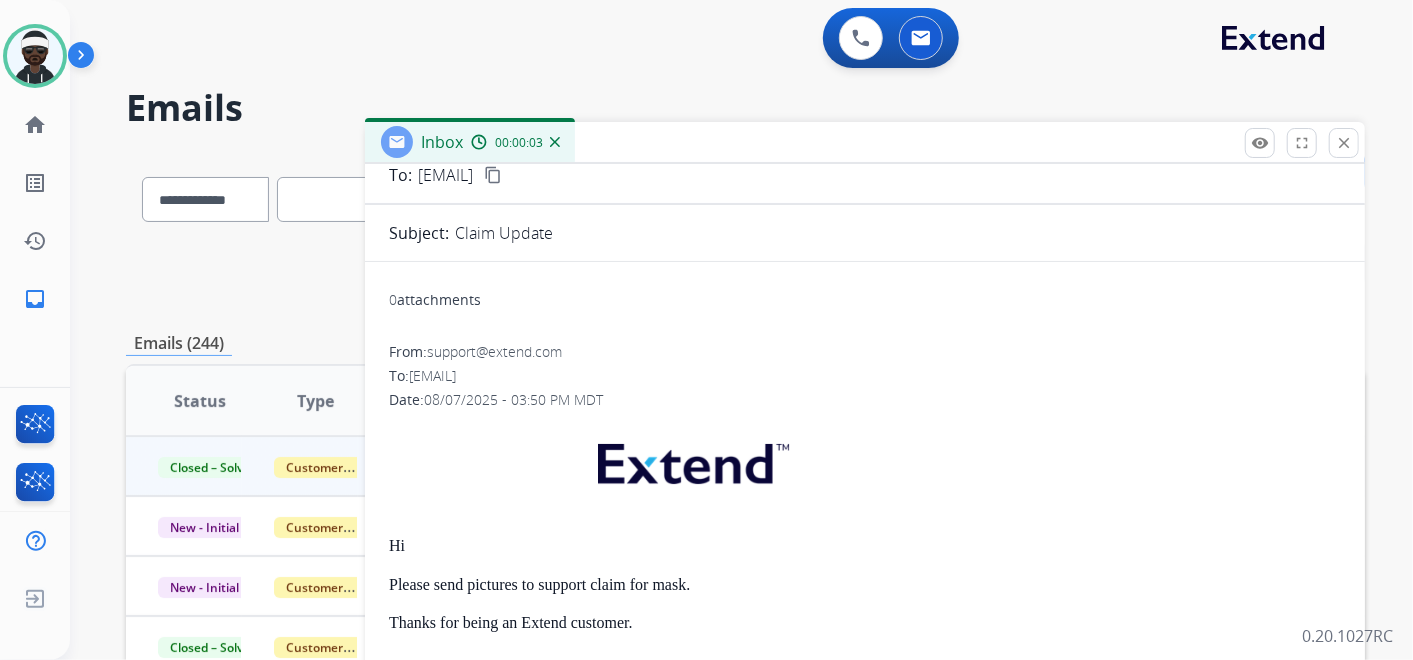 scroll, scrollTop: 233, scrollLeft: 0, axis: vertical 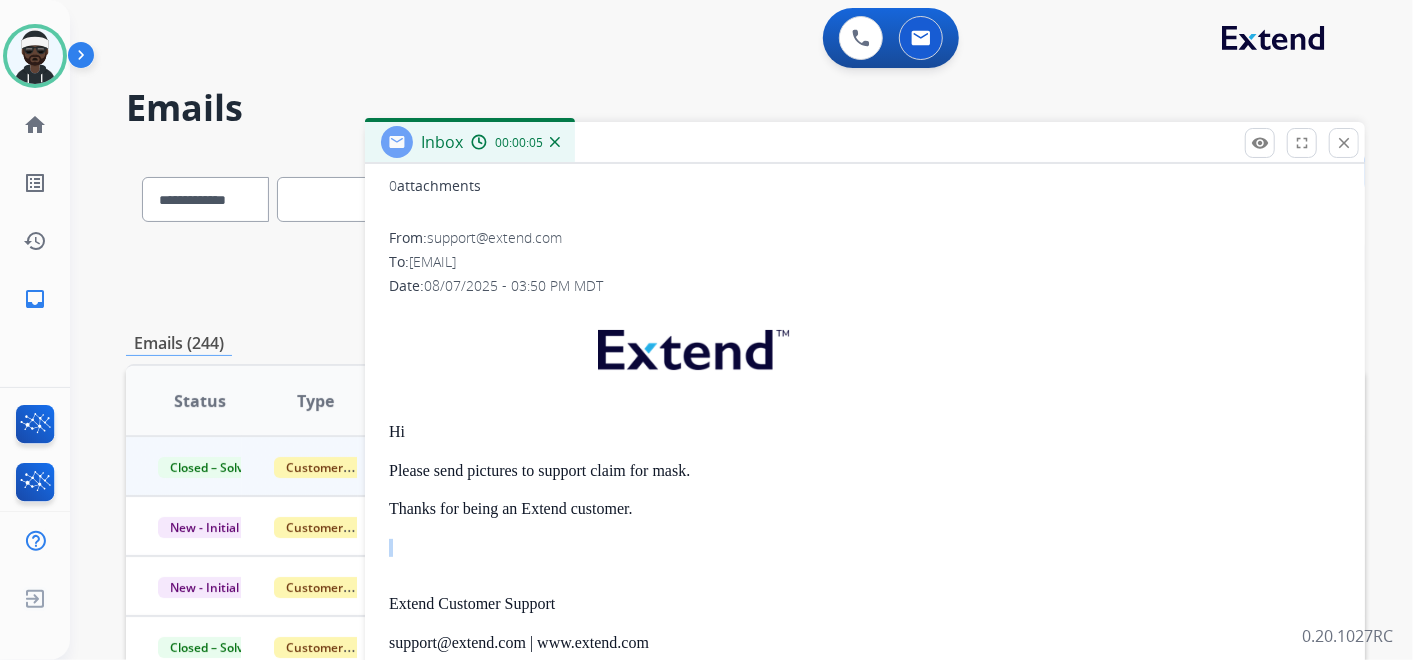 drag, startPoint x: 640, startPoint y: 513, endPoint x: 570, endPoint y: 508, distance: 70.178345 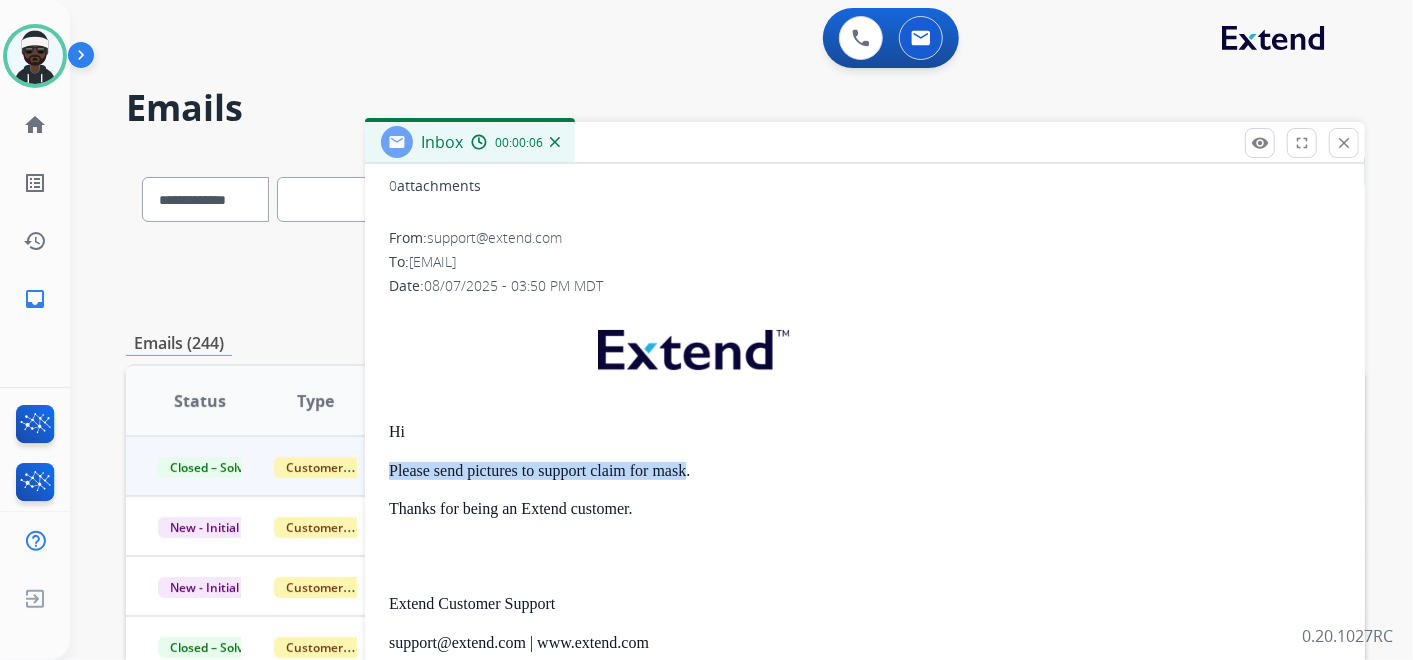 drag, startPoint x: 688, startPoint y: 470, endPoint x: 373, endPoint y: 444, distance: 316.0712 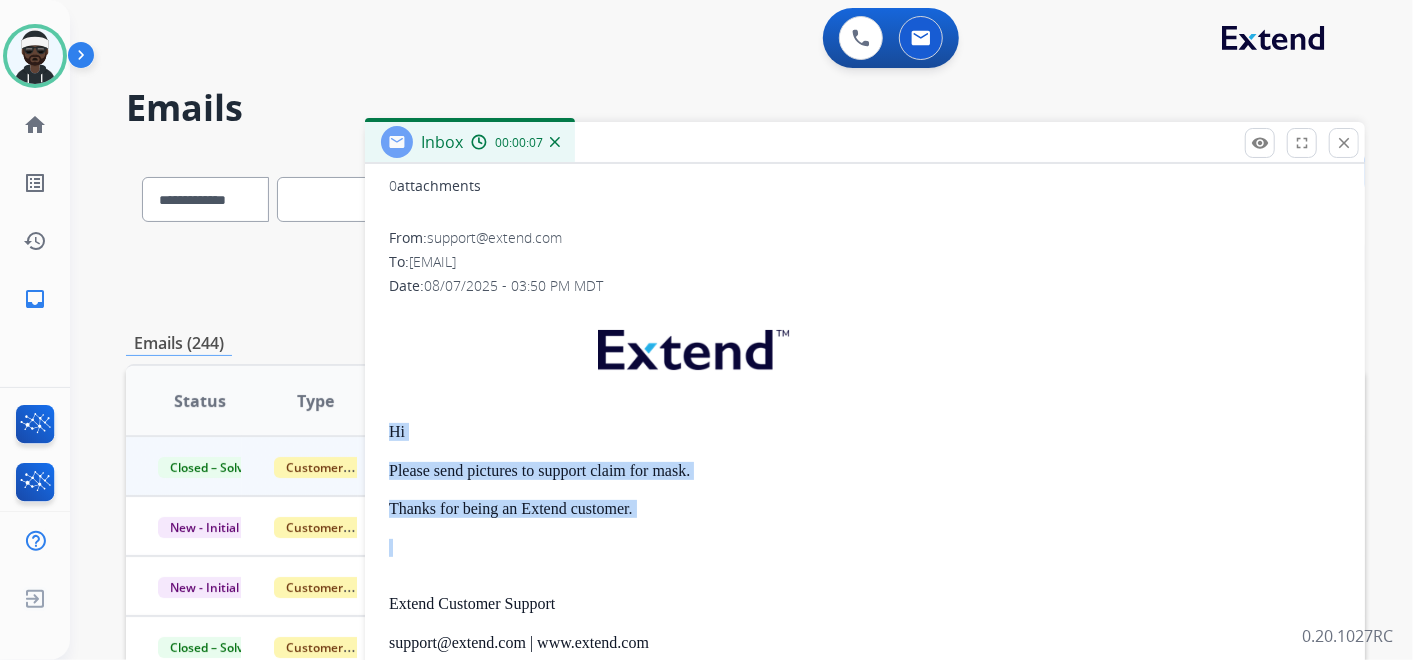 drag, startPoint x: 373, startPoint y: 444, endPoint x: 693, endPoint y: 538, distance: 333.5206 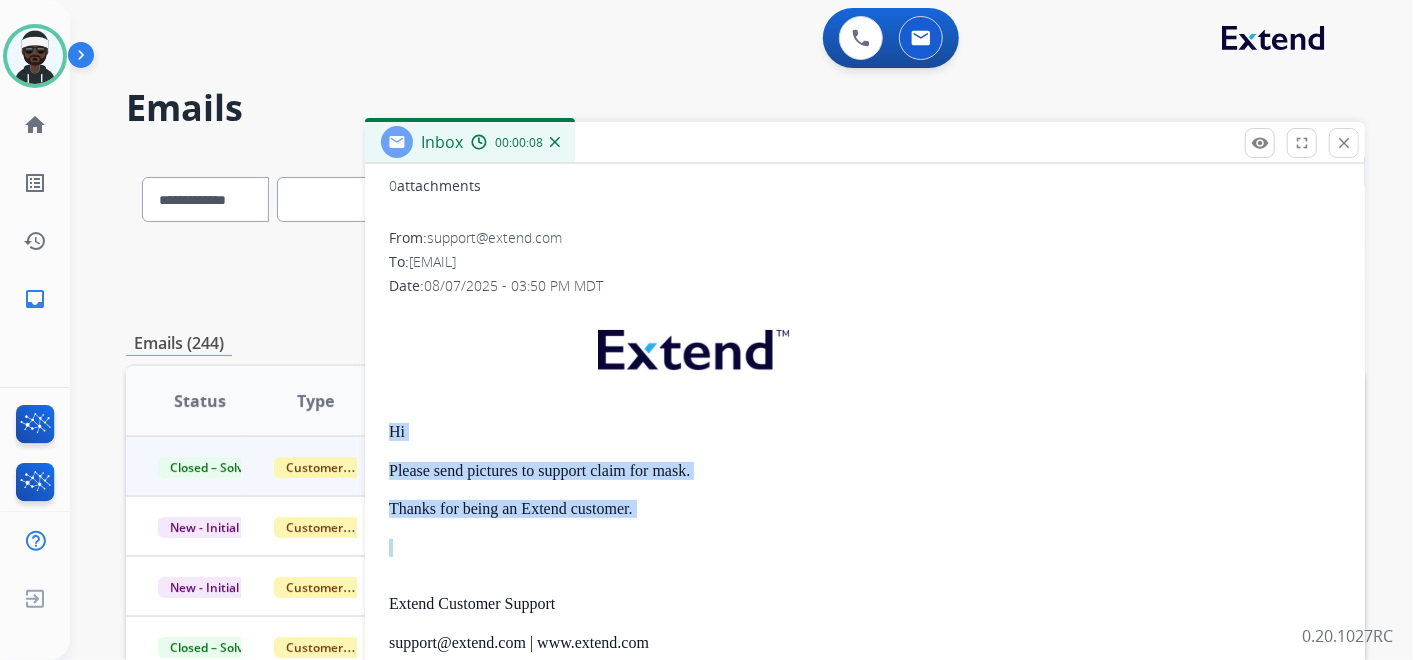 copy on "Hi Please send pictures to support claim for mask. Thanks for being an Extend customer." 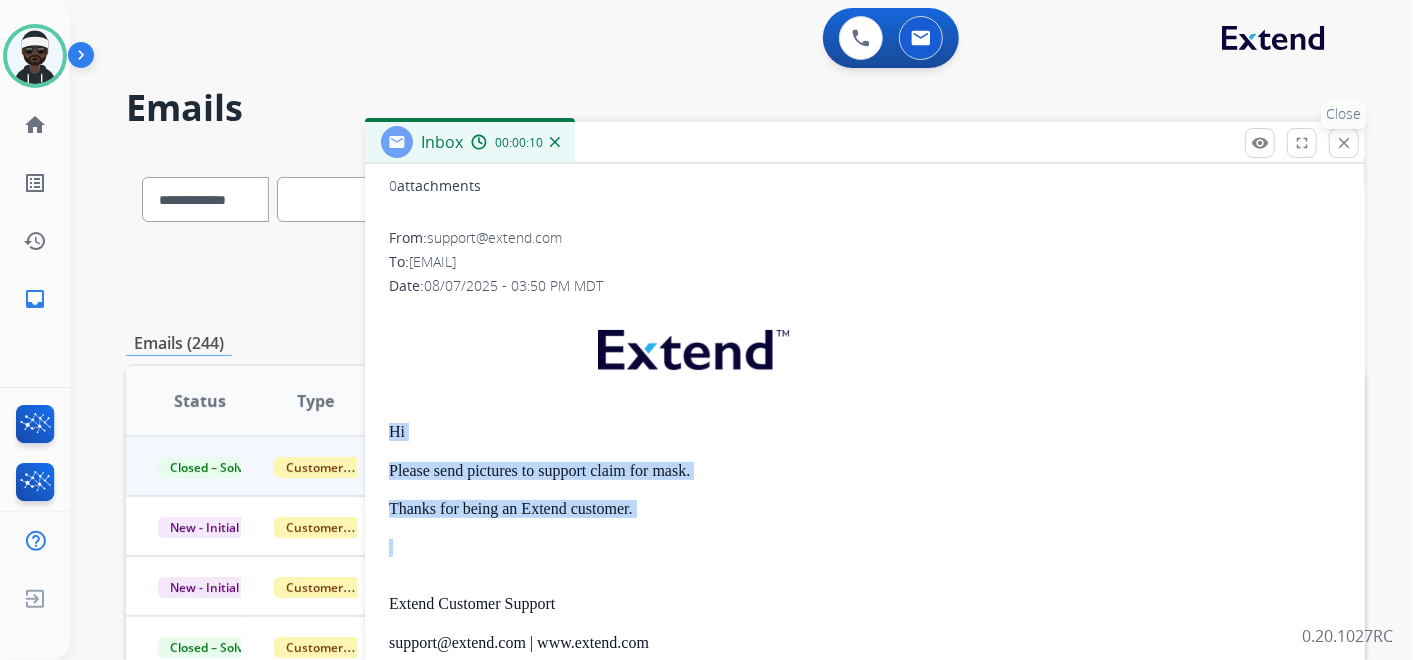 click on "close" at bounding box center [1344, 143] 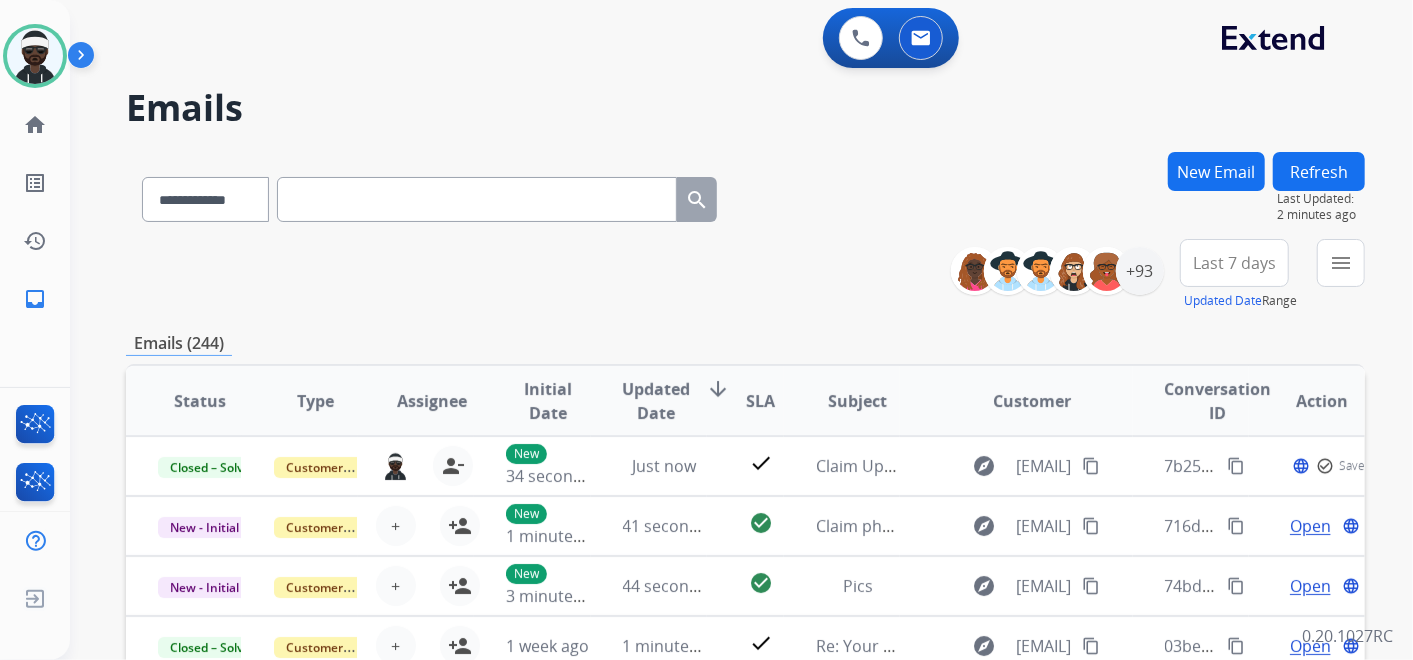 click on "New Email" at bounding box center (1216, 171) 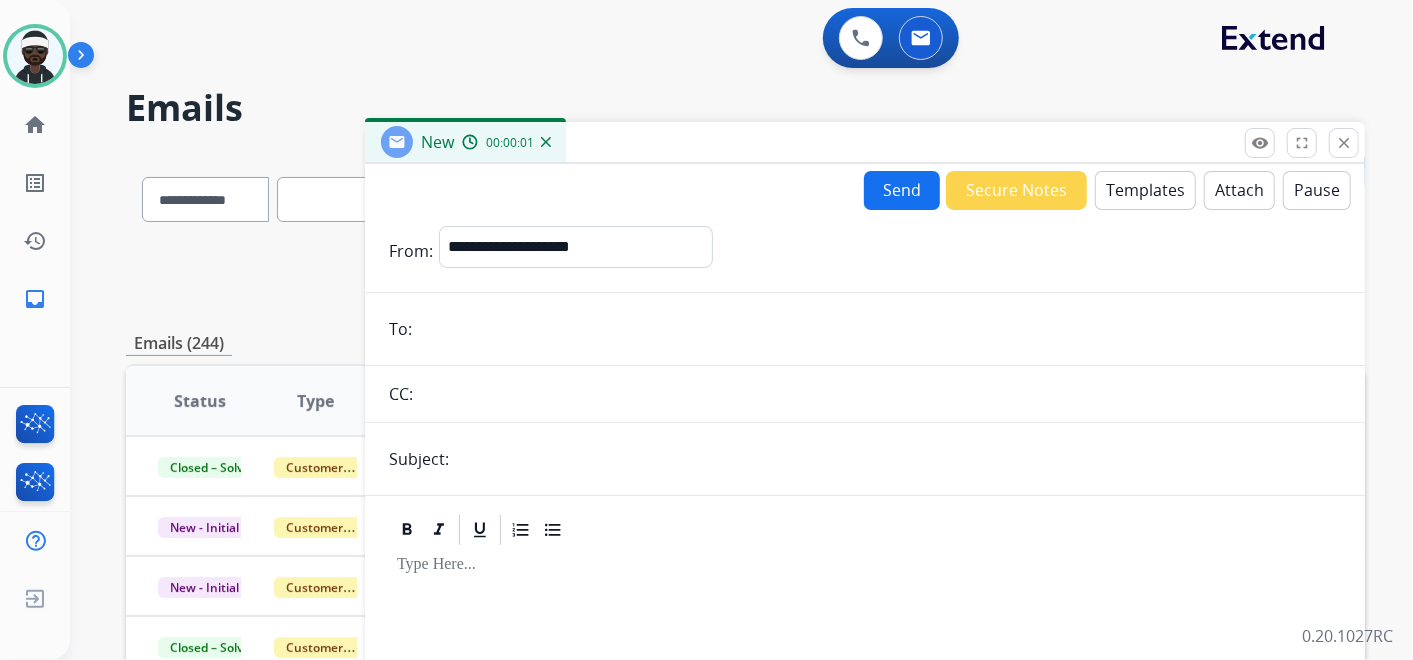 click at bounding box center [865, 719] 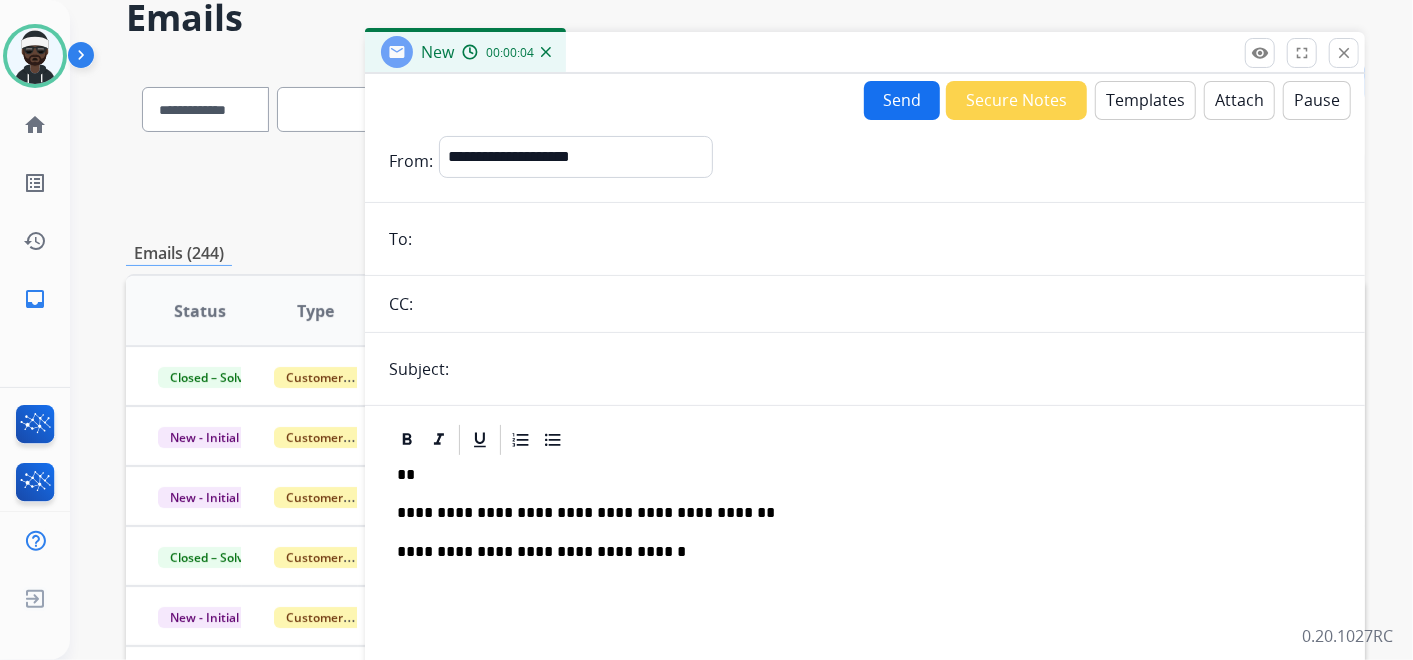 scroll, scrollTop: 0, scrollLeft: 0, axis: both 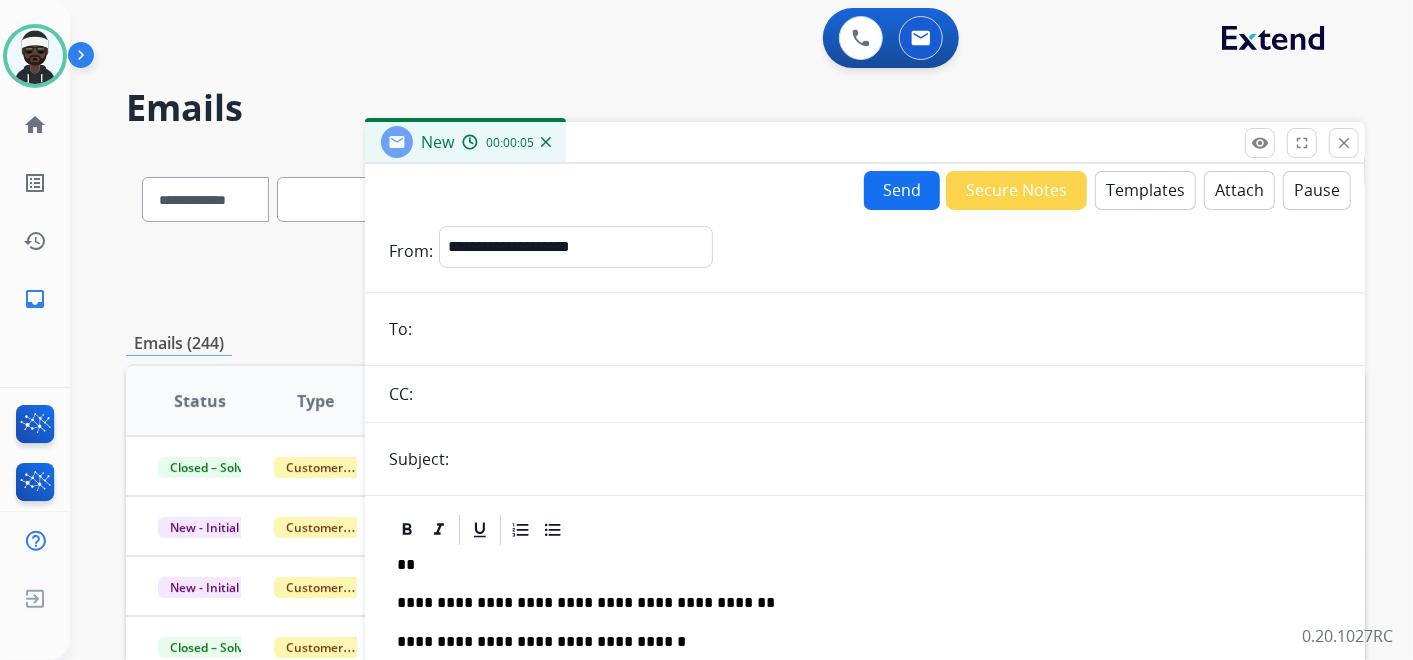 click on "Templates" at bounding box center [1145, 190] 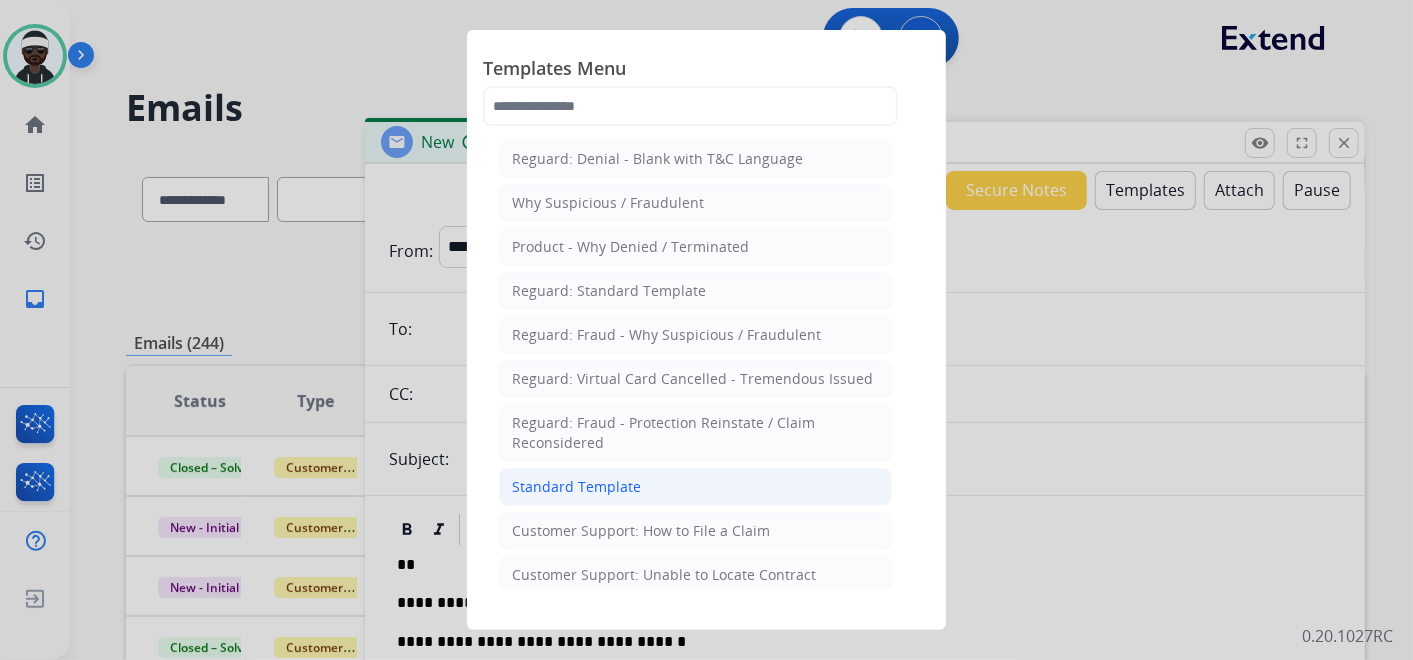 click on "Standard Template" 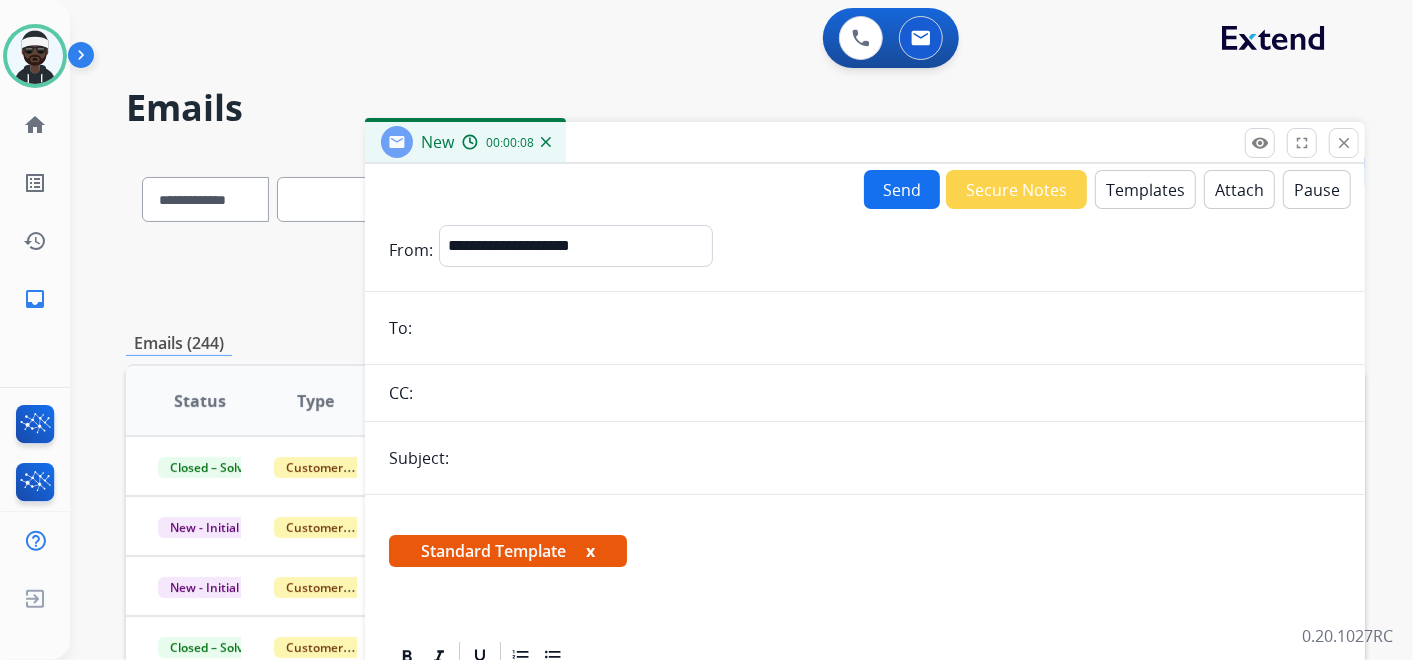 click on "x" at bounding box center [590, 551] 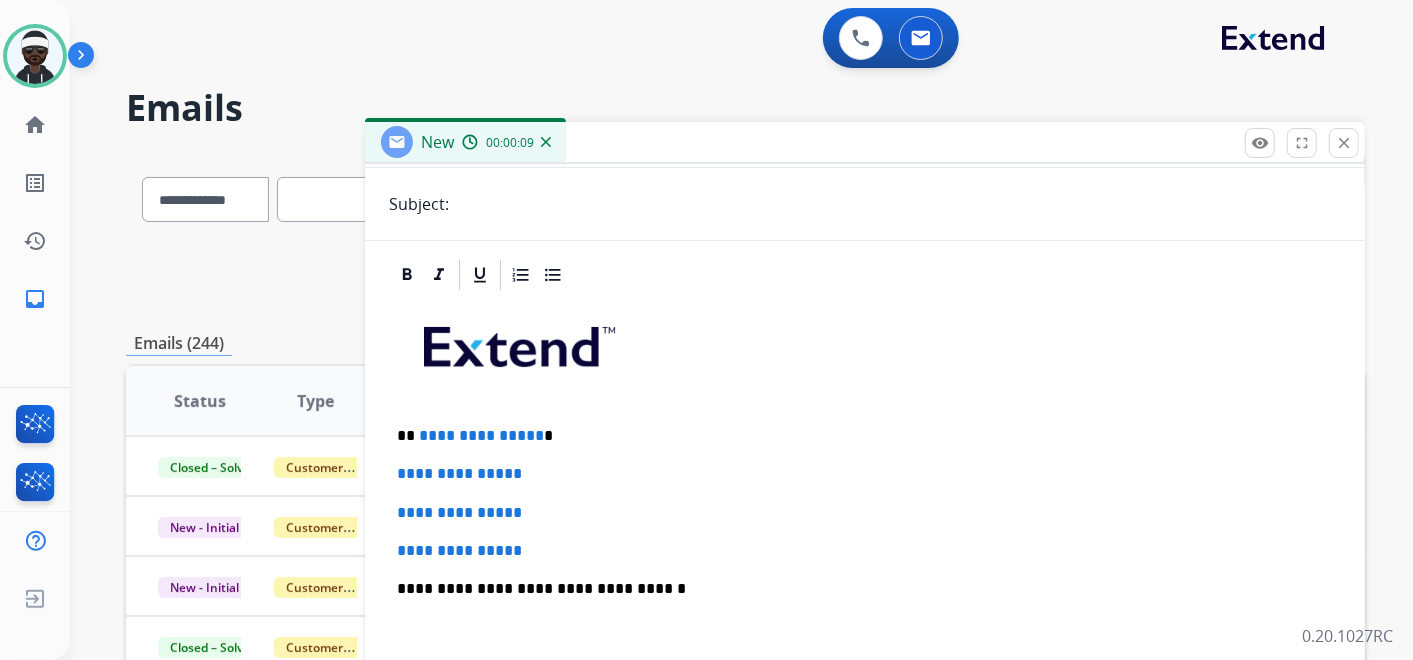 scroll, scrollTop: 331, scrollLeft: 0, axis: vertical 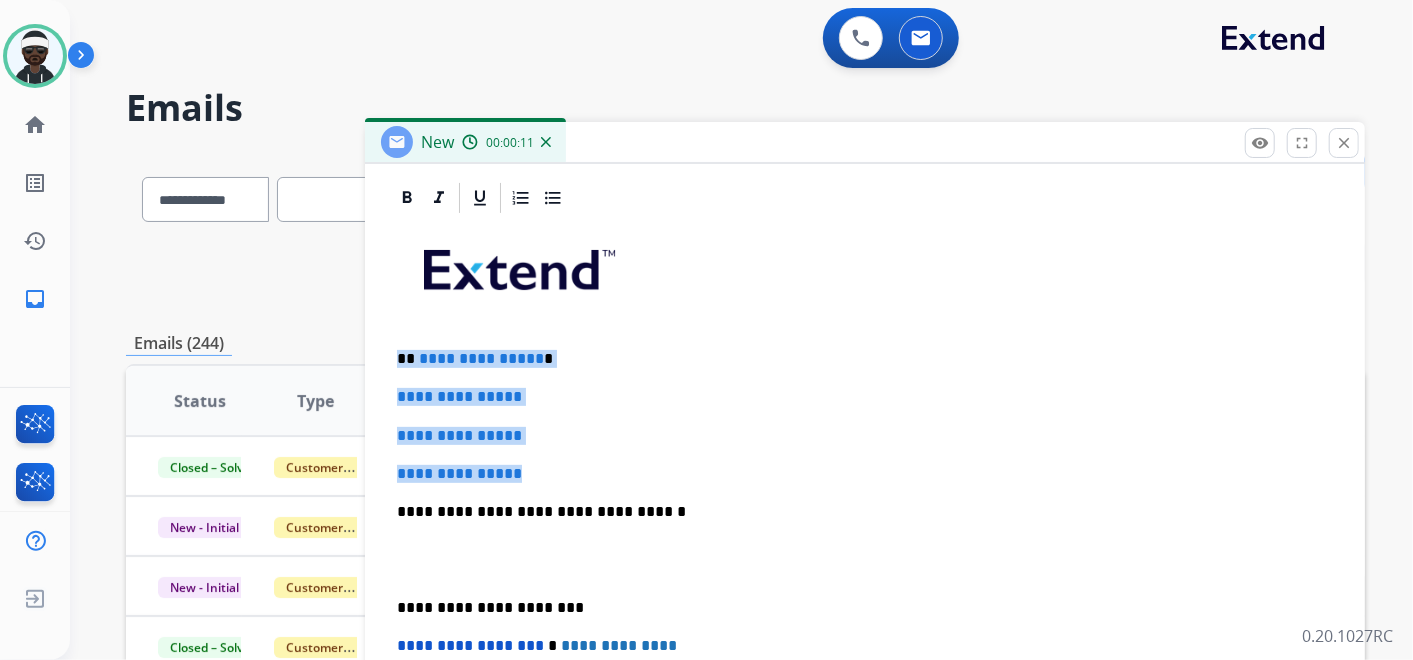 drag, startPoint x: 480, startPoint y: 454, endPoint x: 391, endPoint y: 354, distance: 133.86934 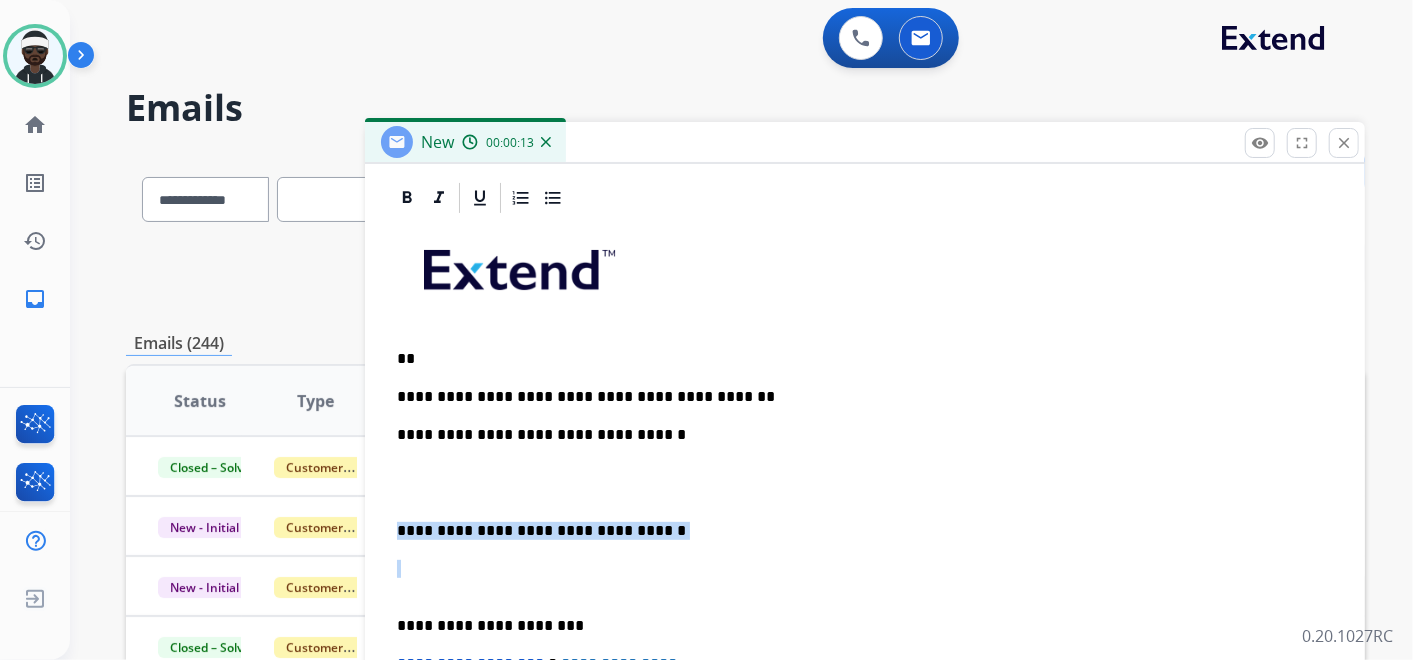 drag, startPoint x: 673, startPoint y: 537, endPoint x: 373, endPoint y: 500, distance: 302.27304 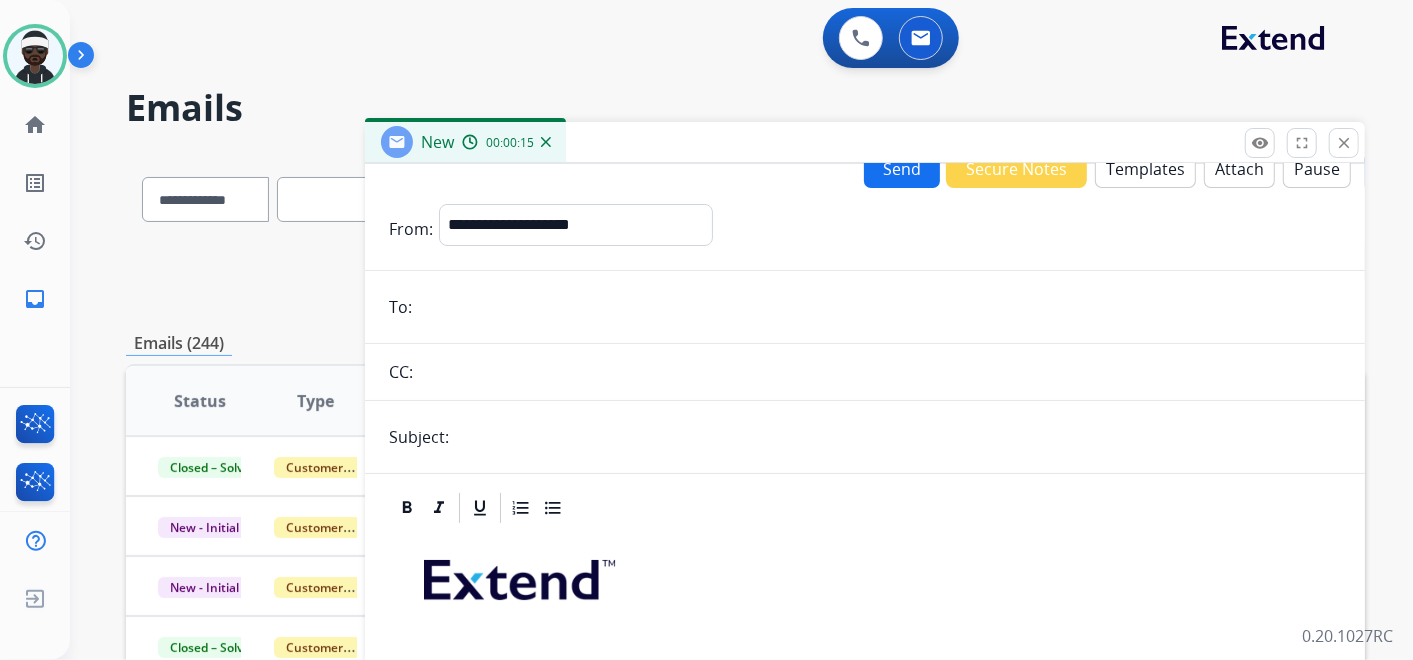 scroll, scrollTop: 0, scrollLeft: 0, axis: both 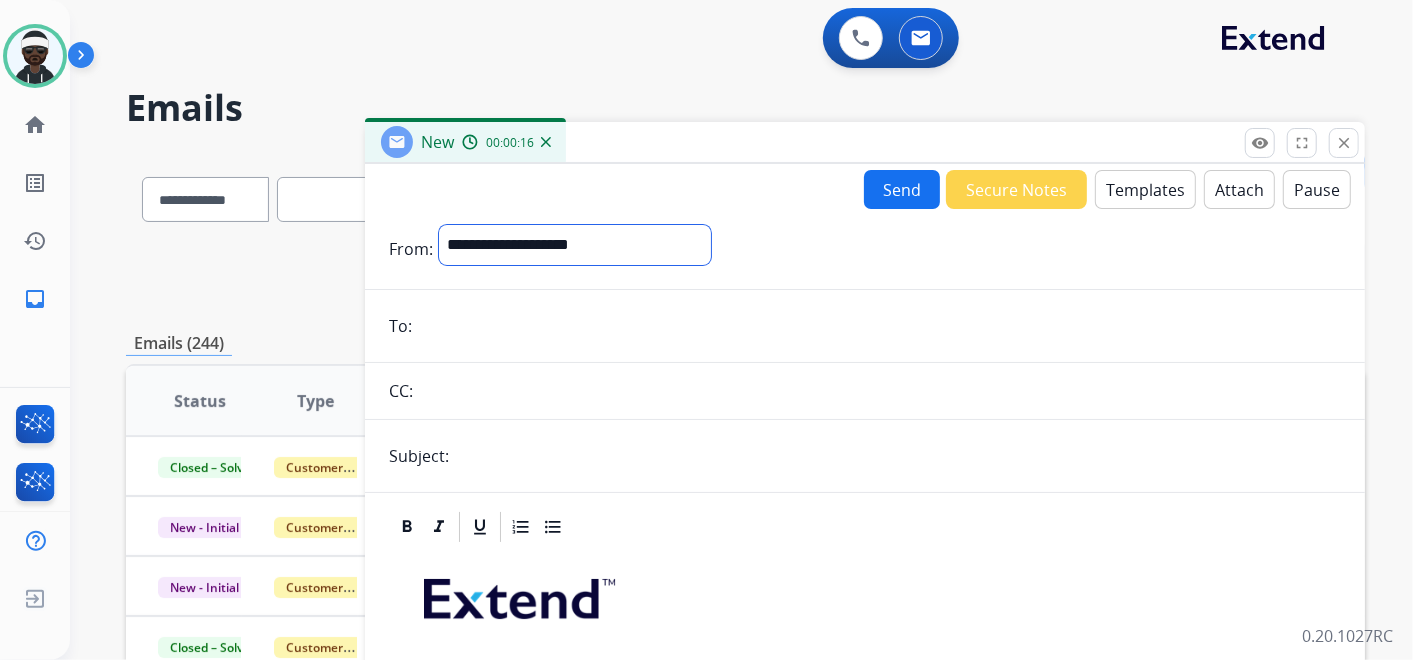 click on "**********" at bounding box center (575, 245) 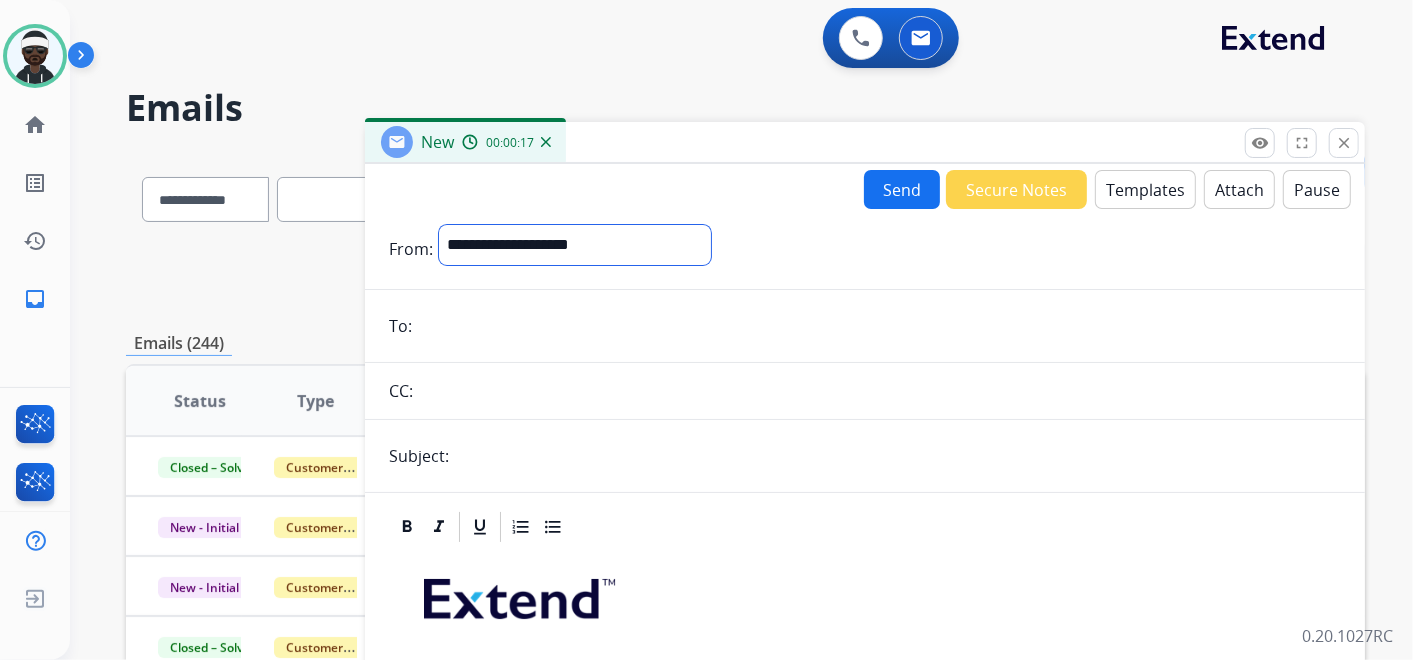 select on "**********" 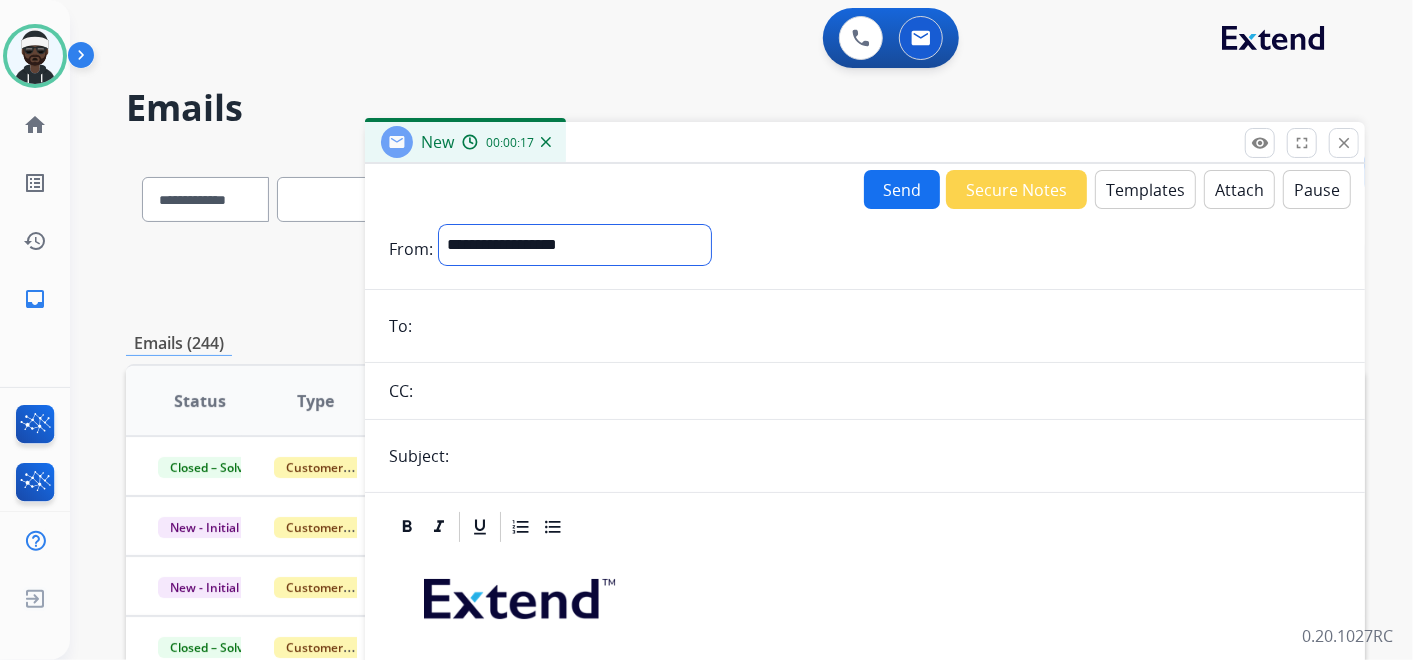 click on "**********" at bounding box center [575, 245] 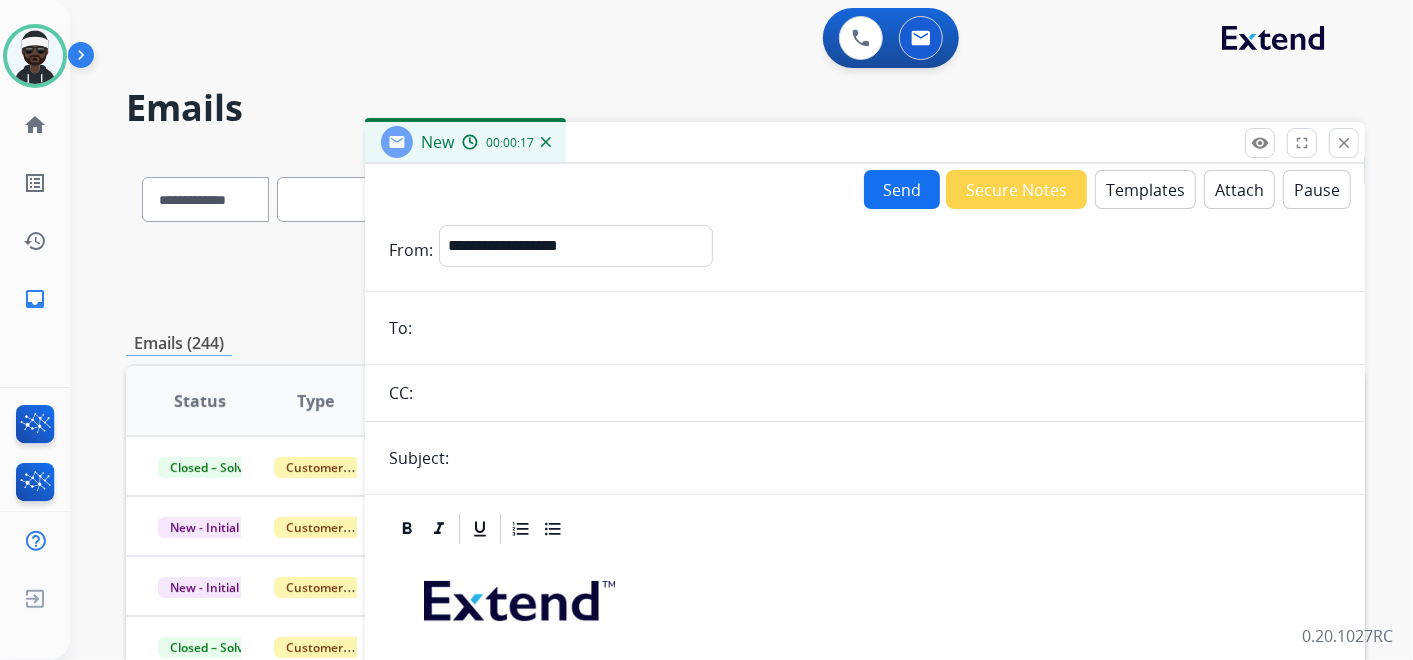 click at bounding box center [879, 328] 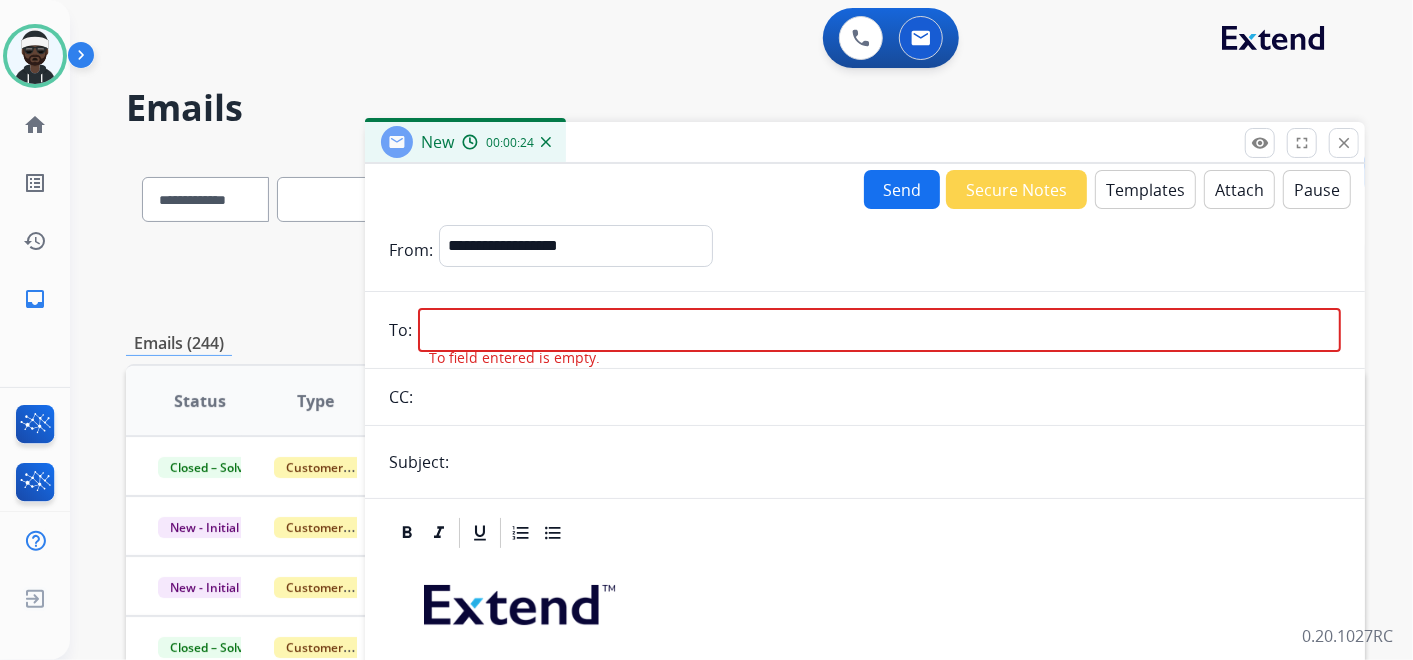 click at bounding box center (879, 330) 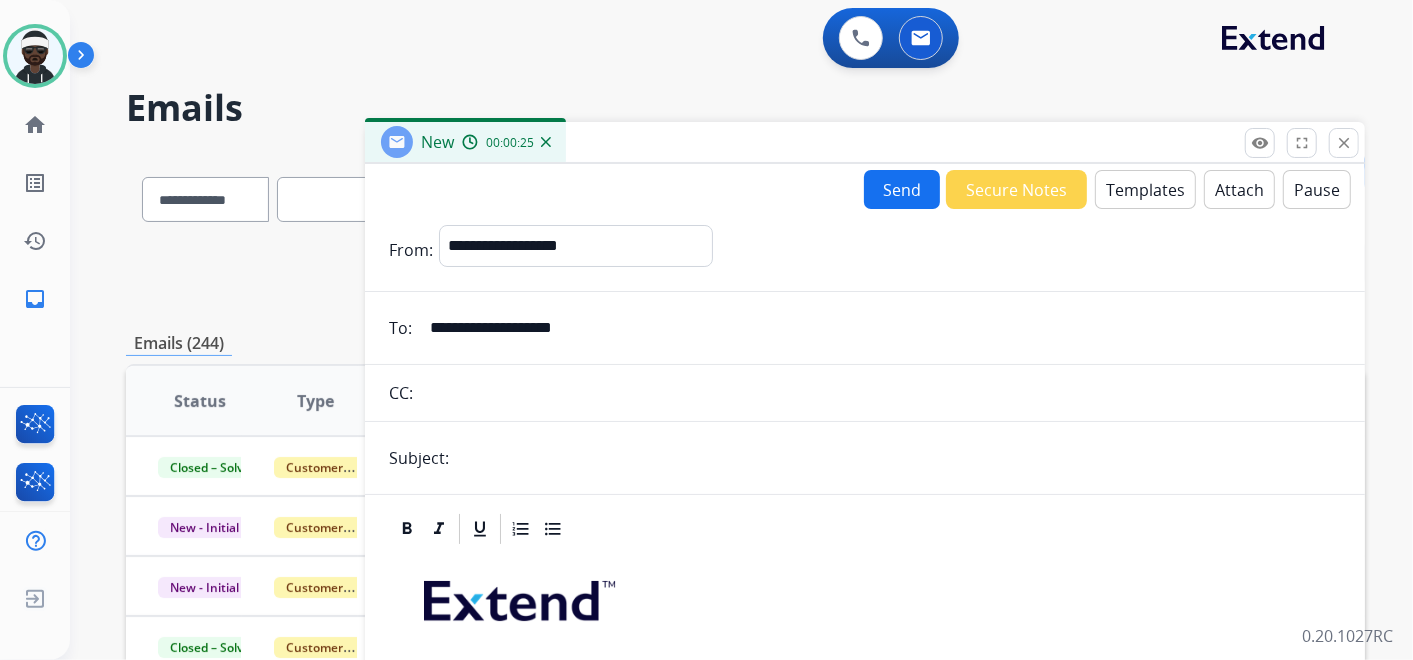 type on "**********" 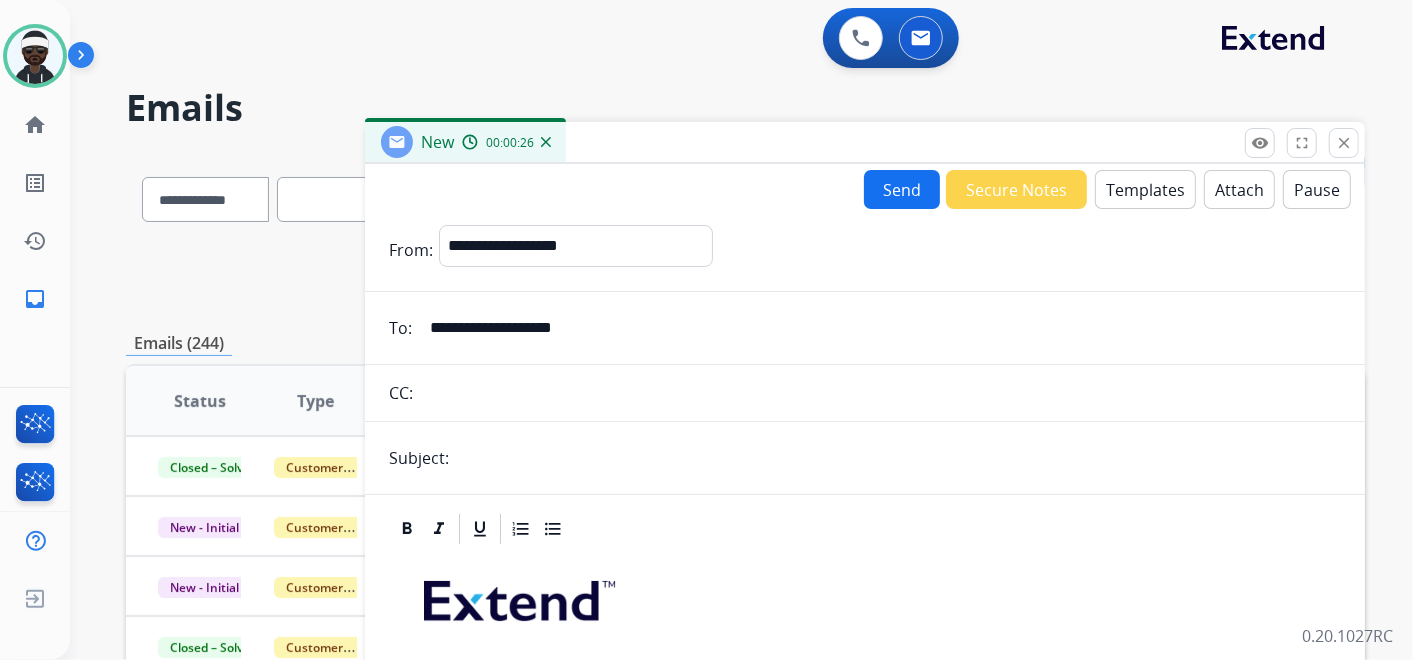 click at bounding box center (898, 458) 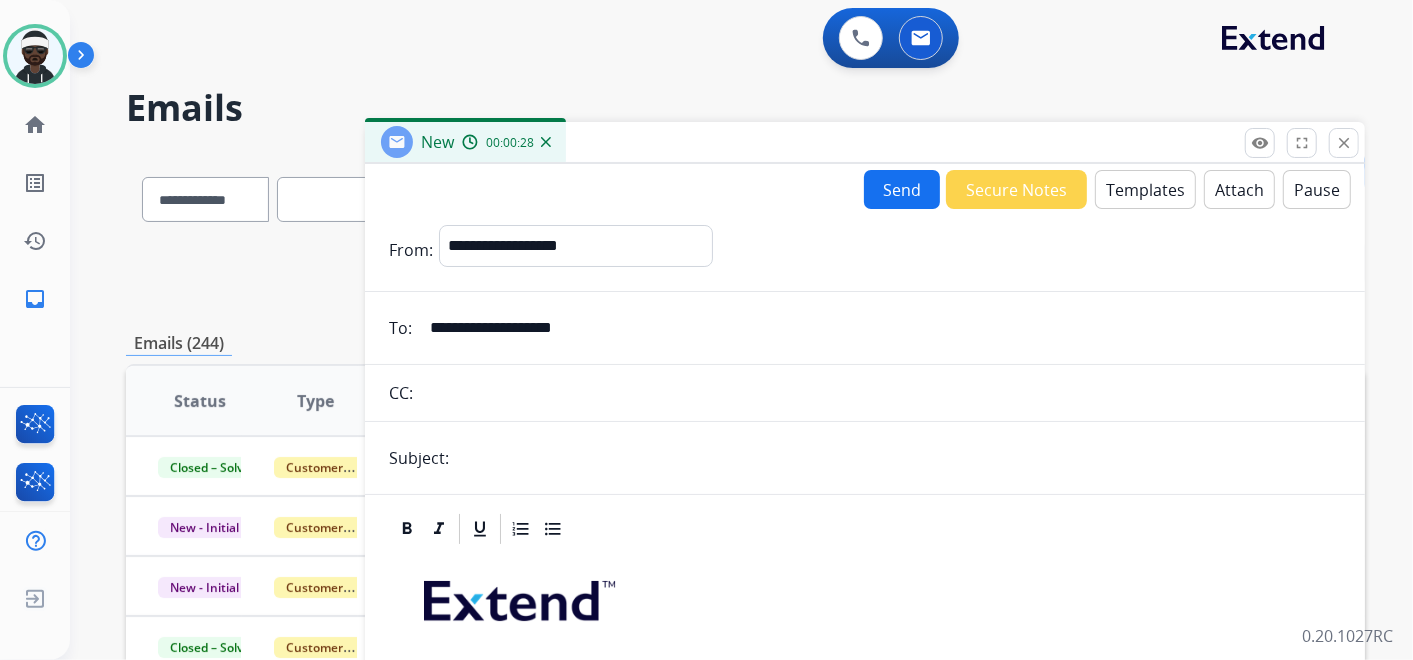 type on "**********" 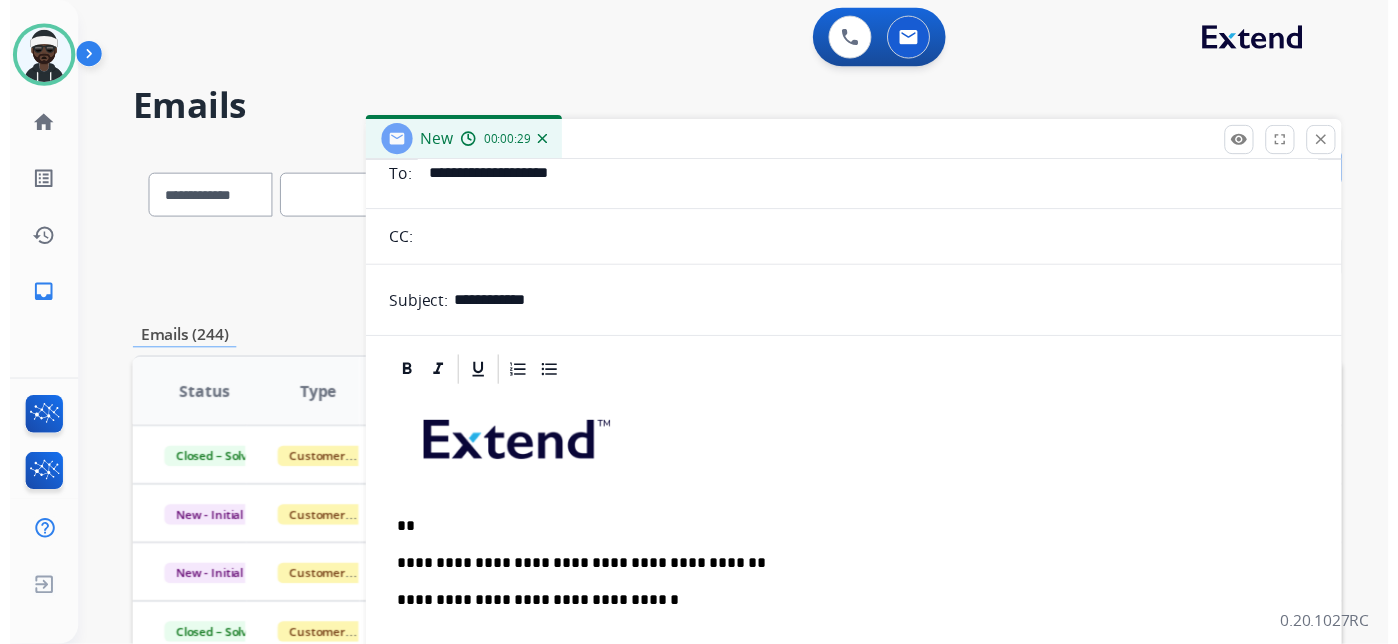 scroll, scrollTop: 0, scrollLeft: 0, axis: both 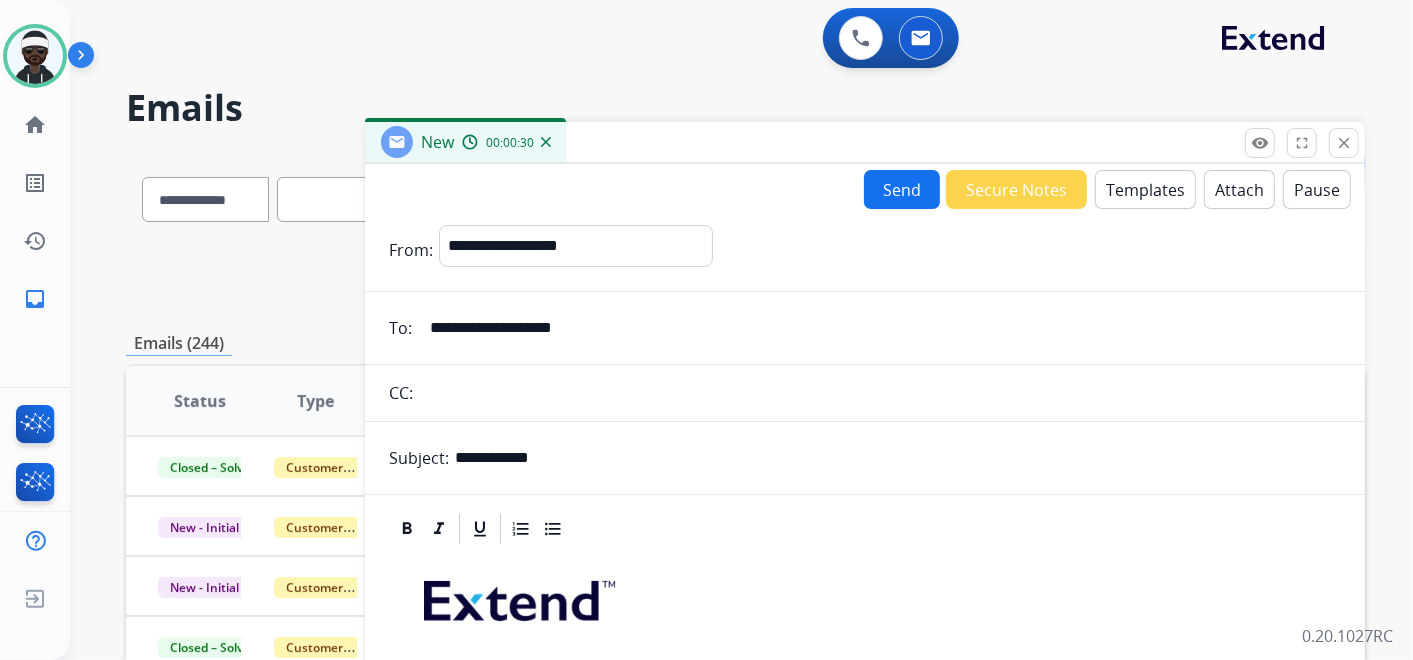 click on "Send" at bounding box center [902, 189] 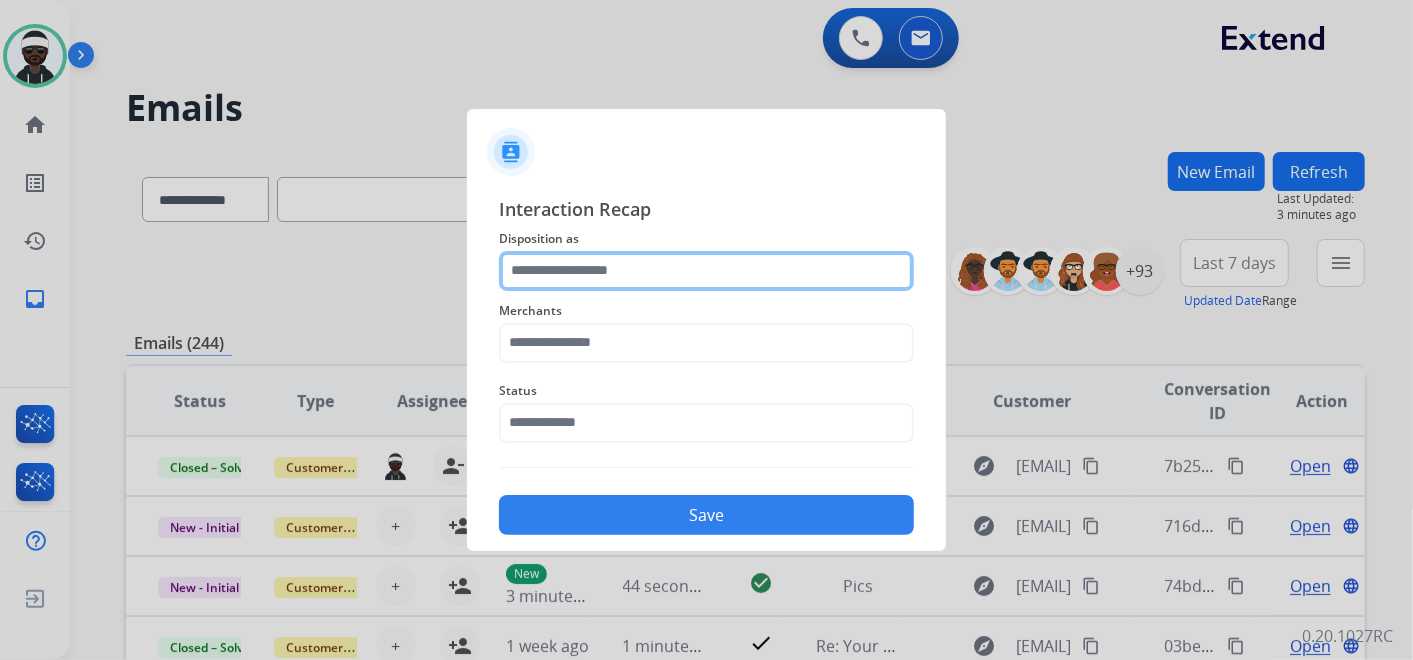 click 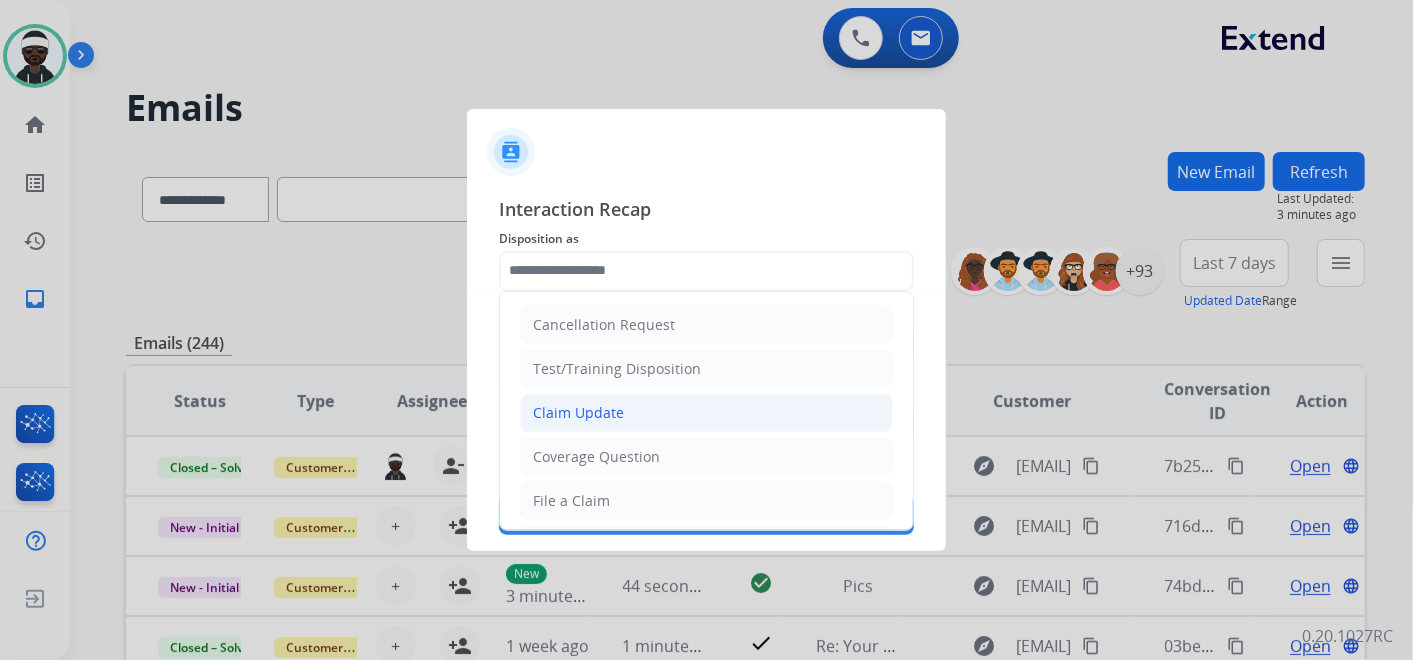 click on "Claim Update" 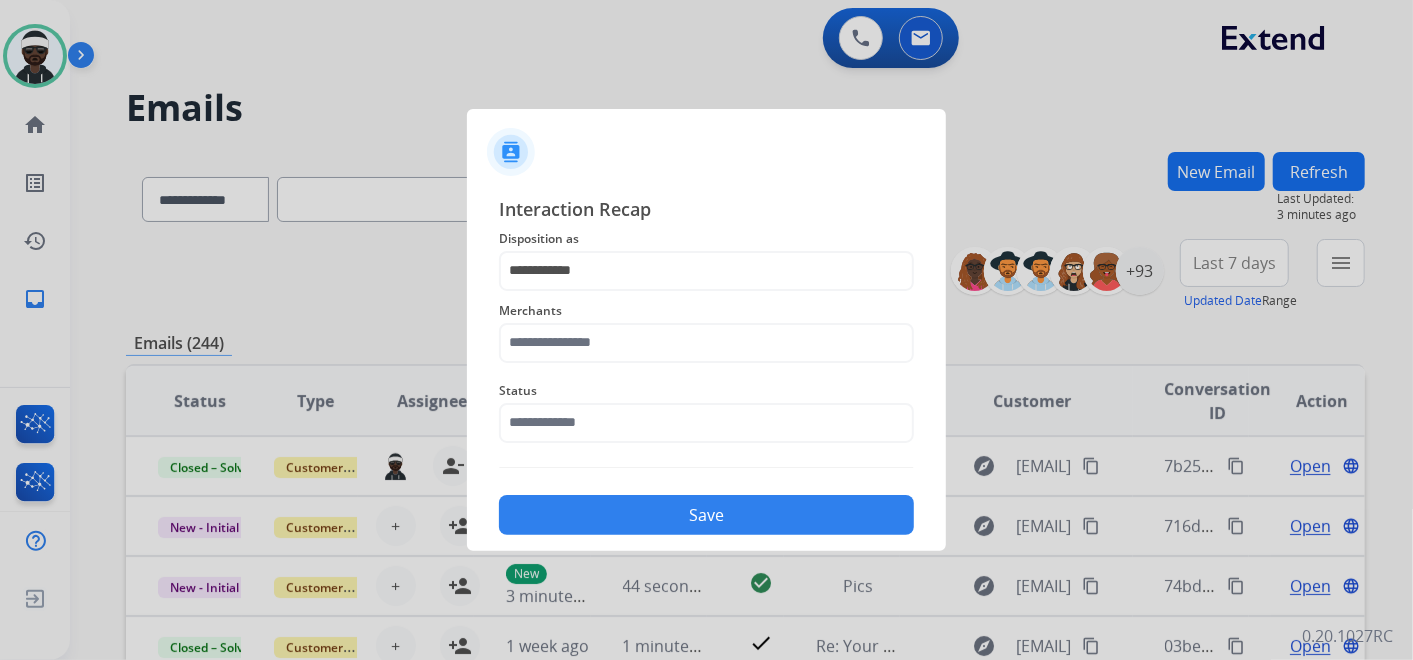 click on "Status" 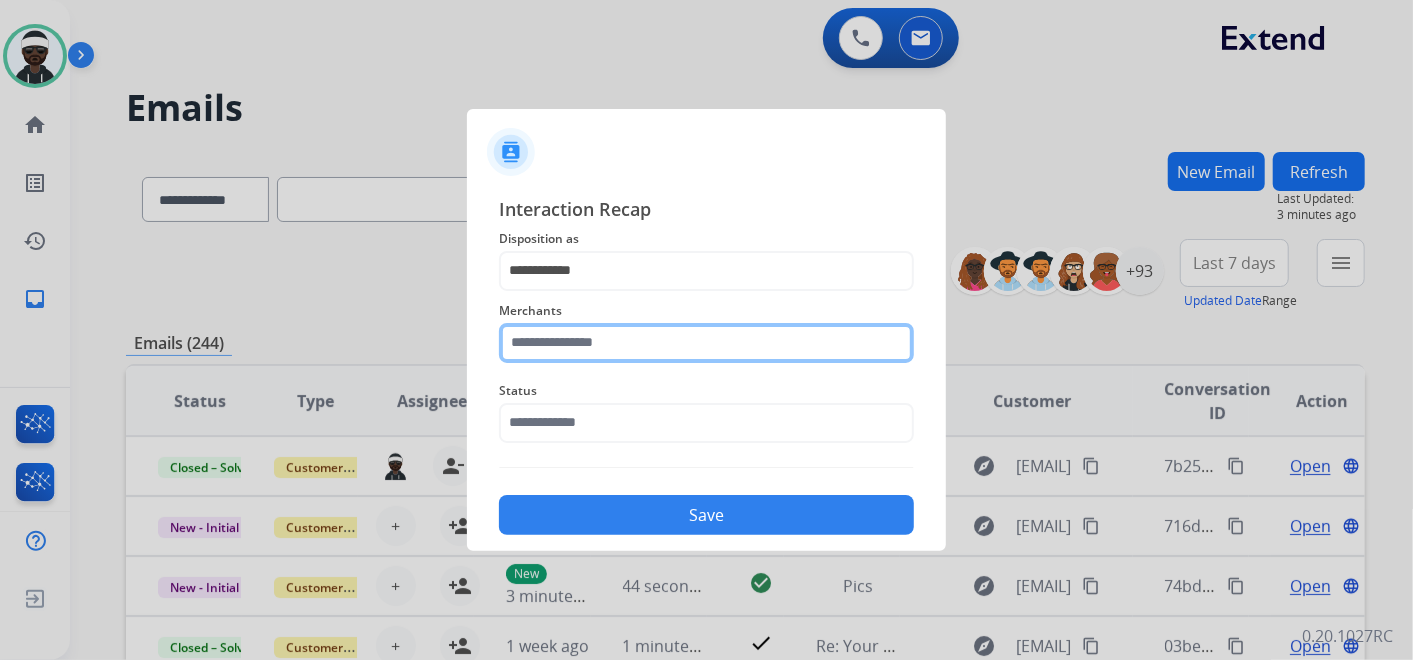click 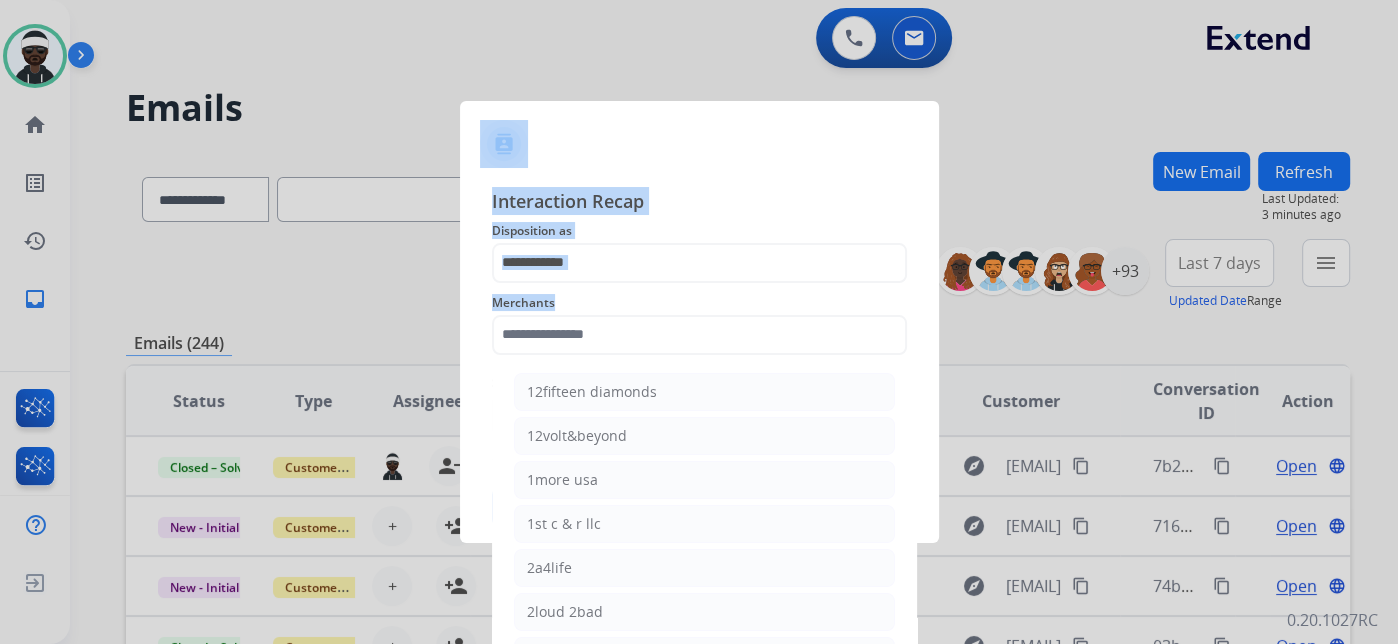 click on "**********" 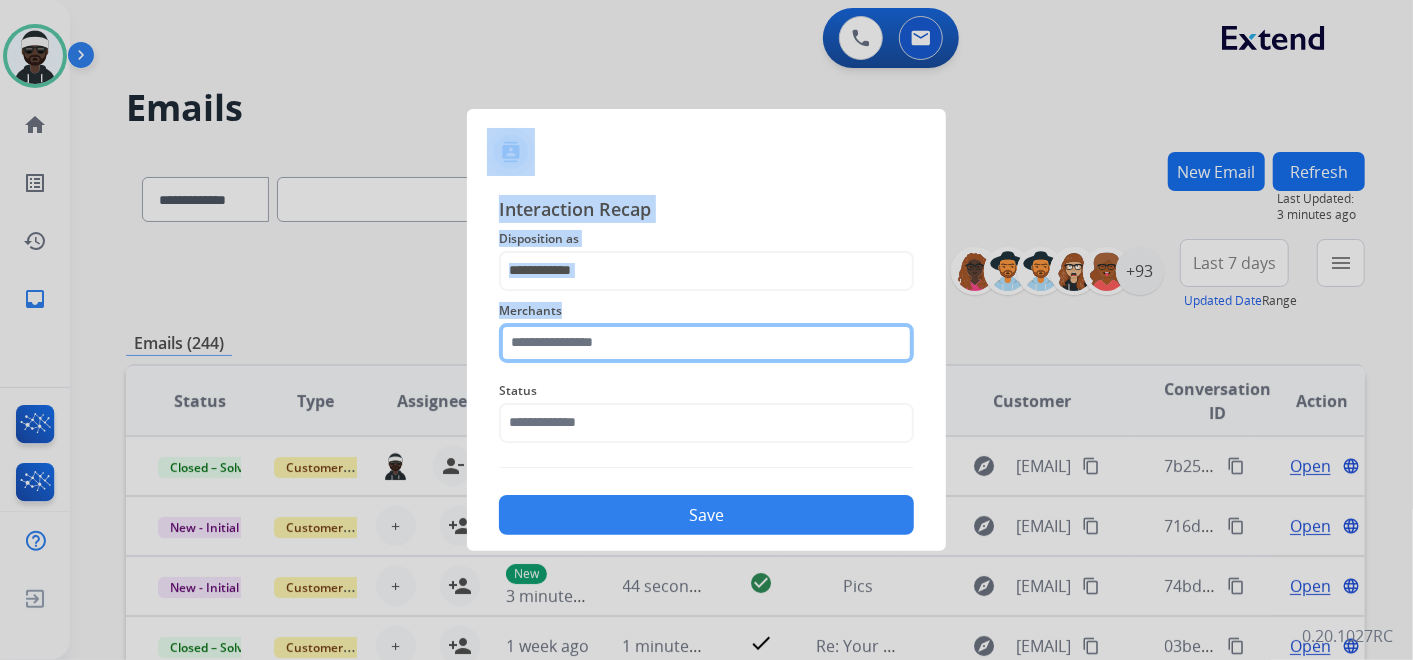 click 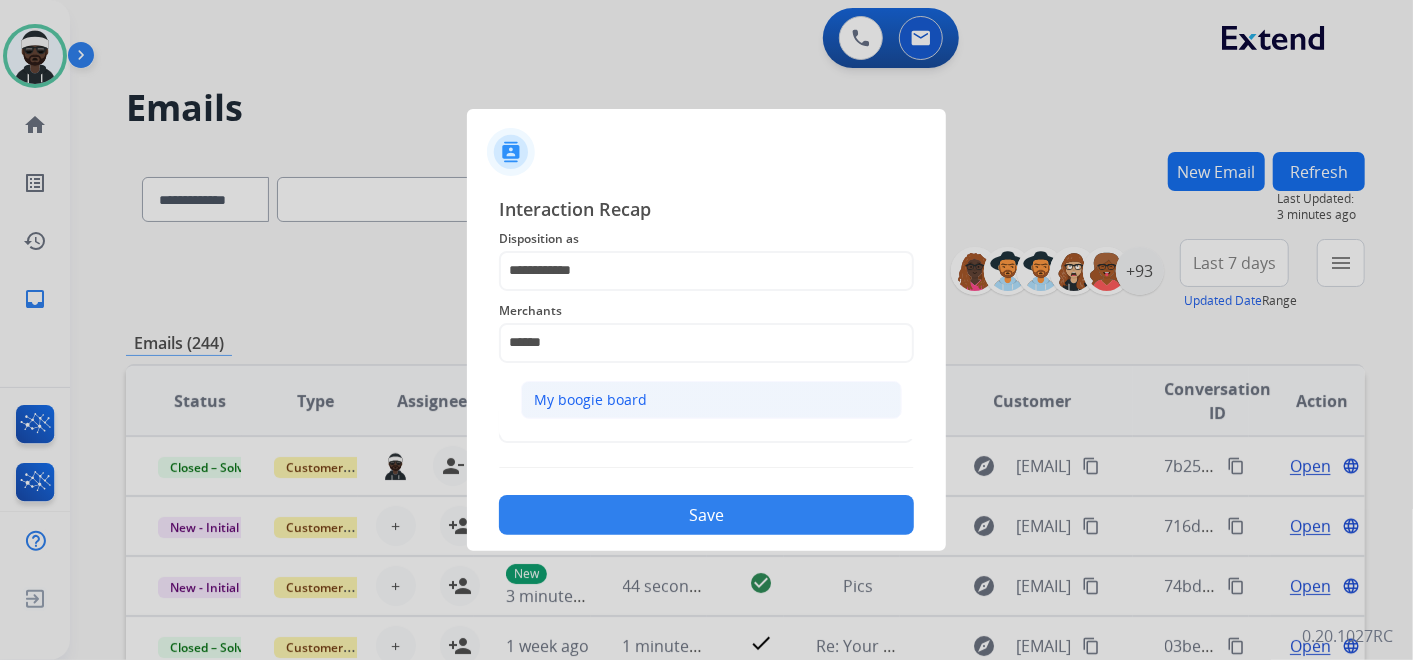 click on "My boogie board" 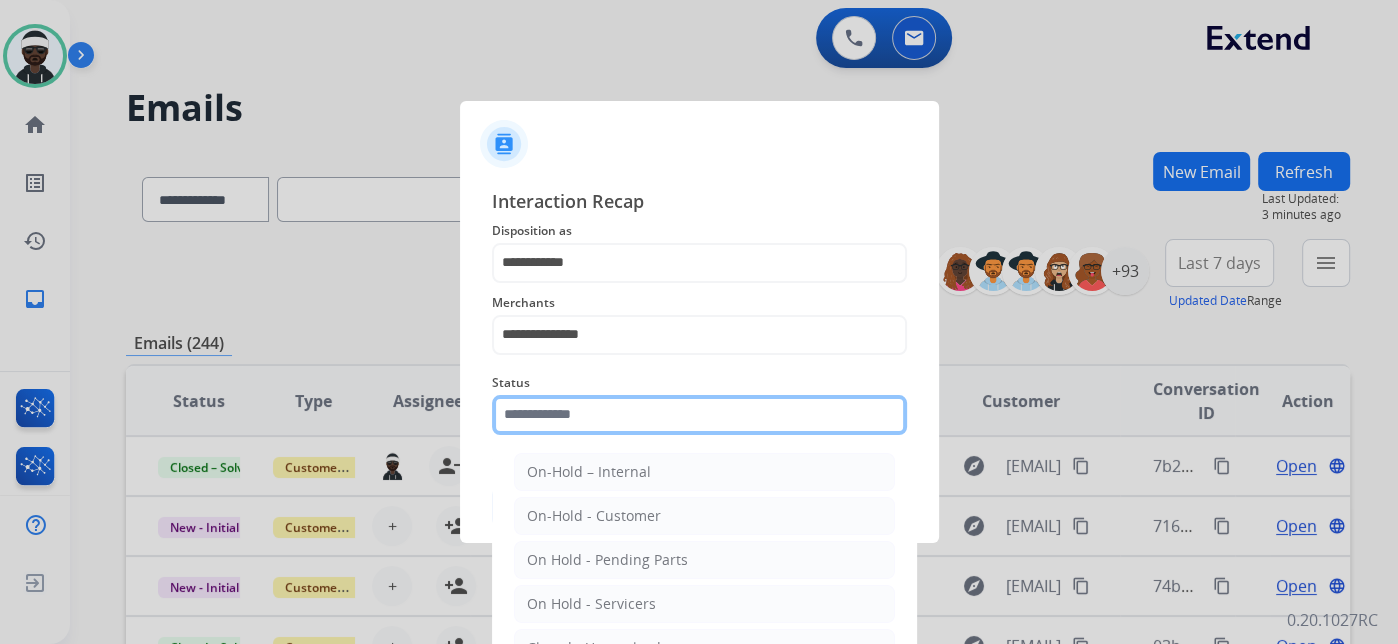 click 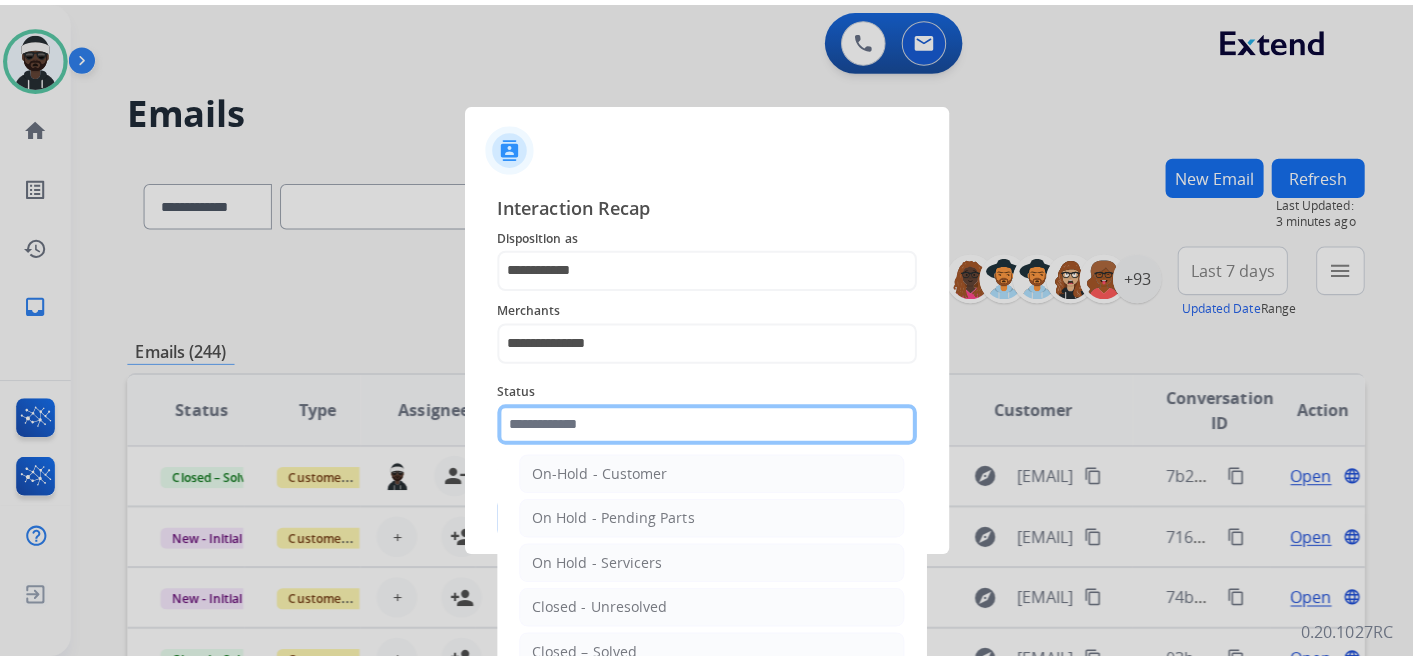 scroll, scrollTop: 114, scrollLeft: 0, axis: vertical 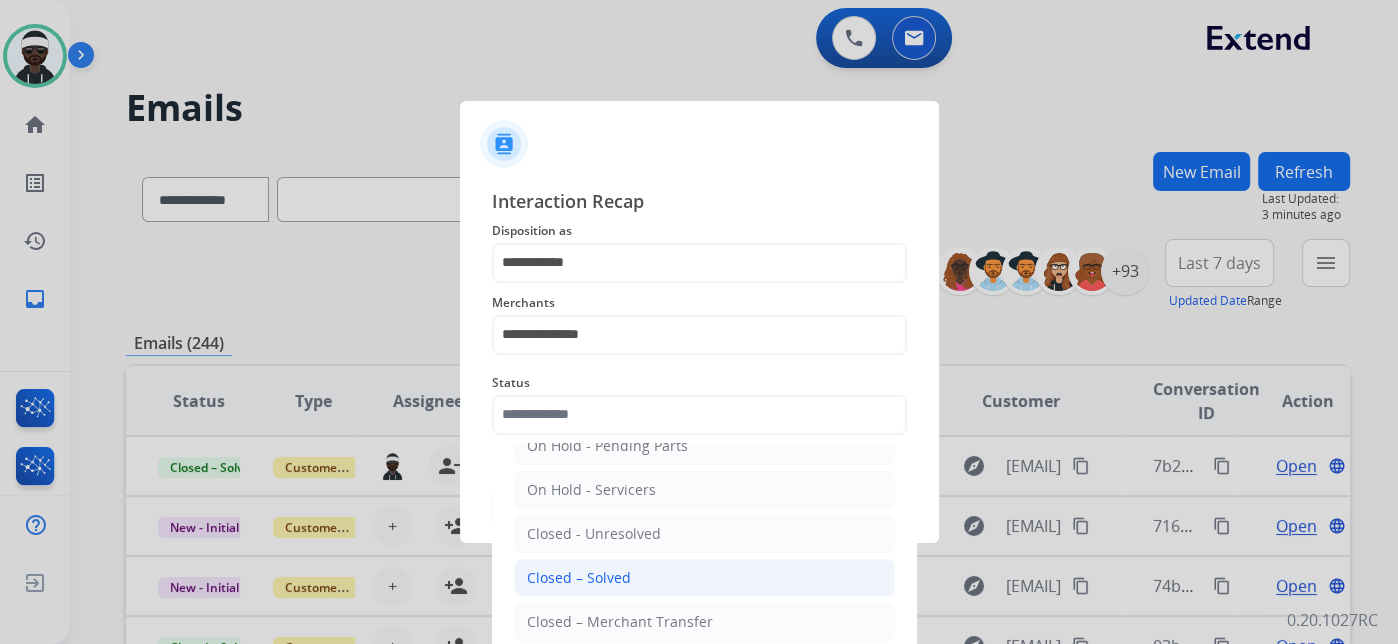 click on "Closed – Solved" 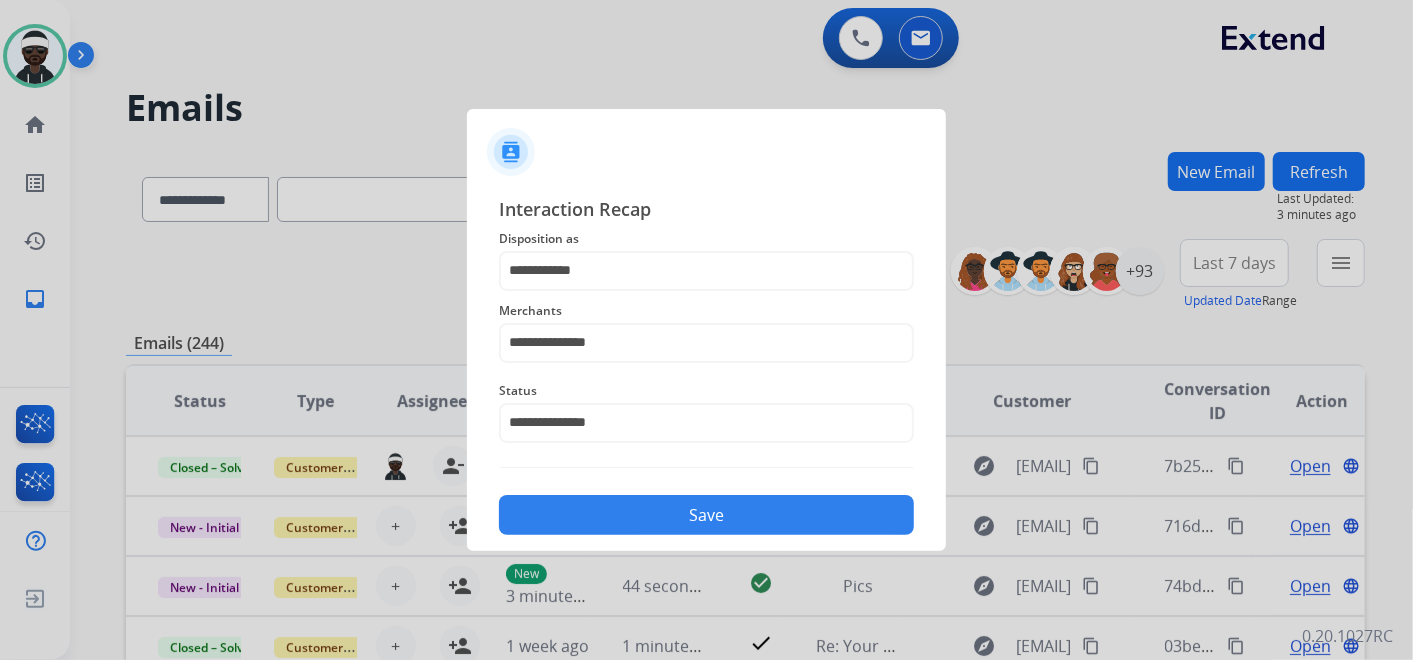 click on "Save" 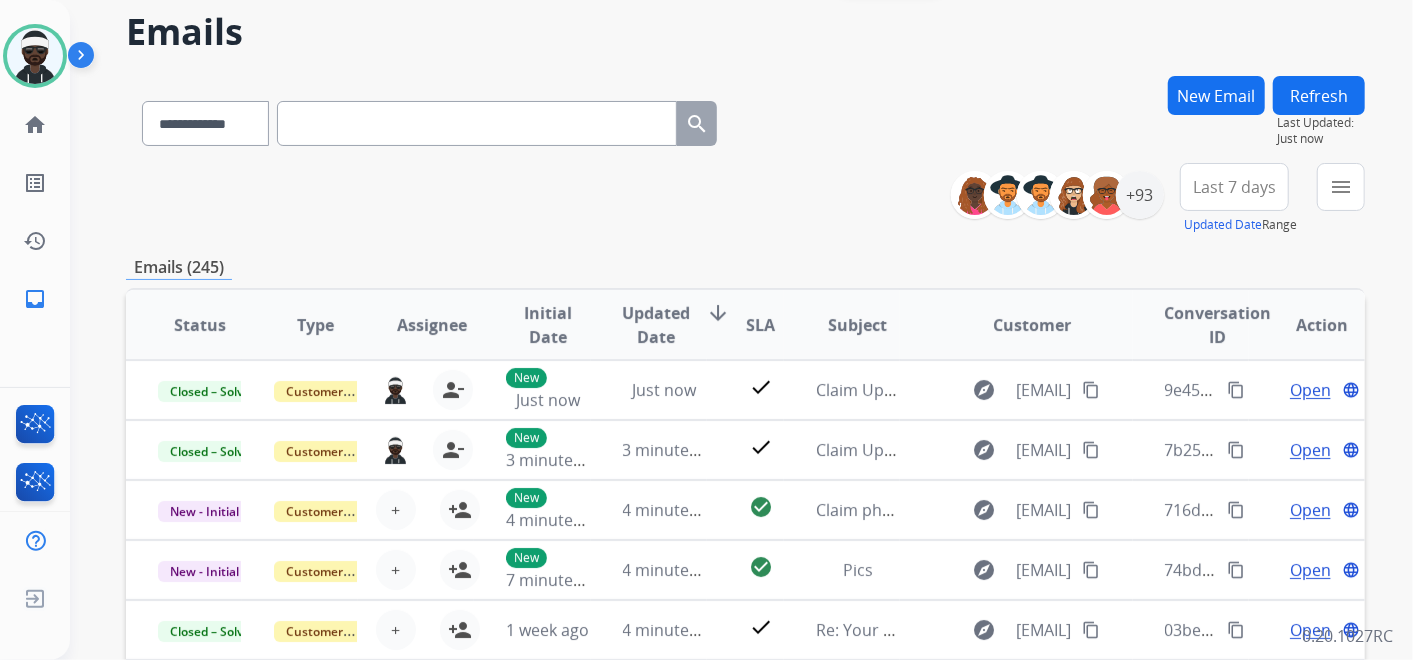 scroll, scrollTop: 111, scrollLeft: 0, axis: vertical 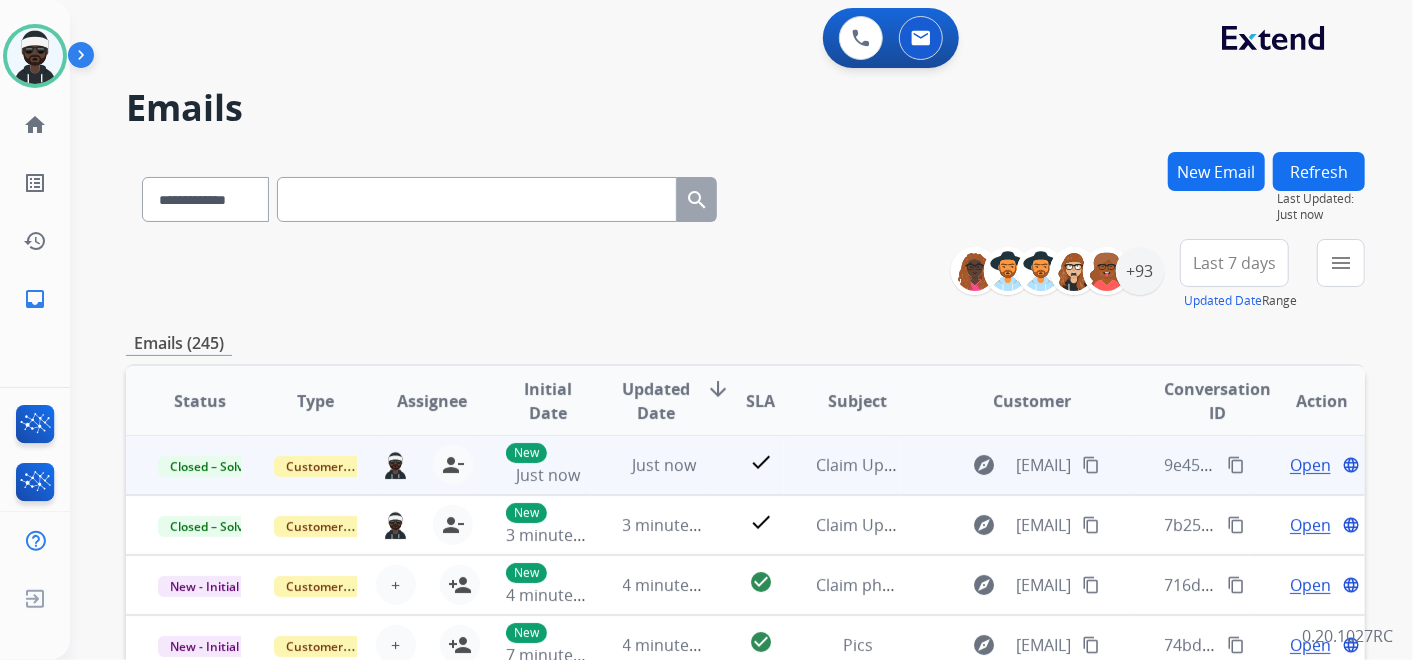 click on "content_copy" at bounding box center [1236, 465] 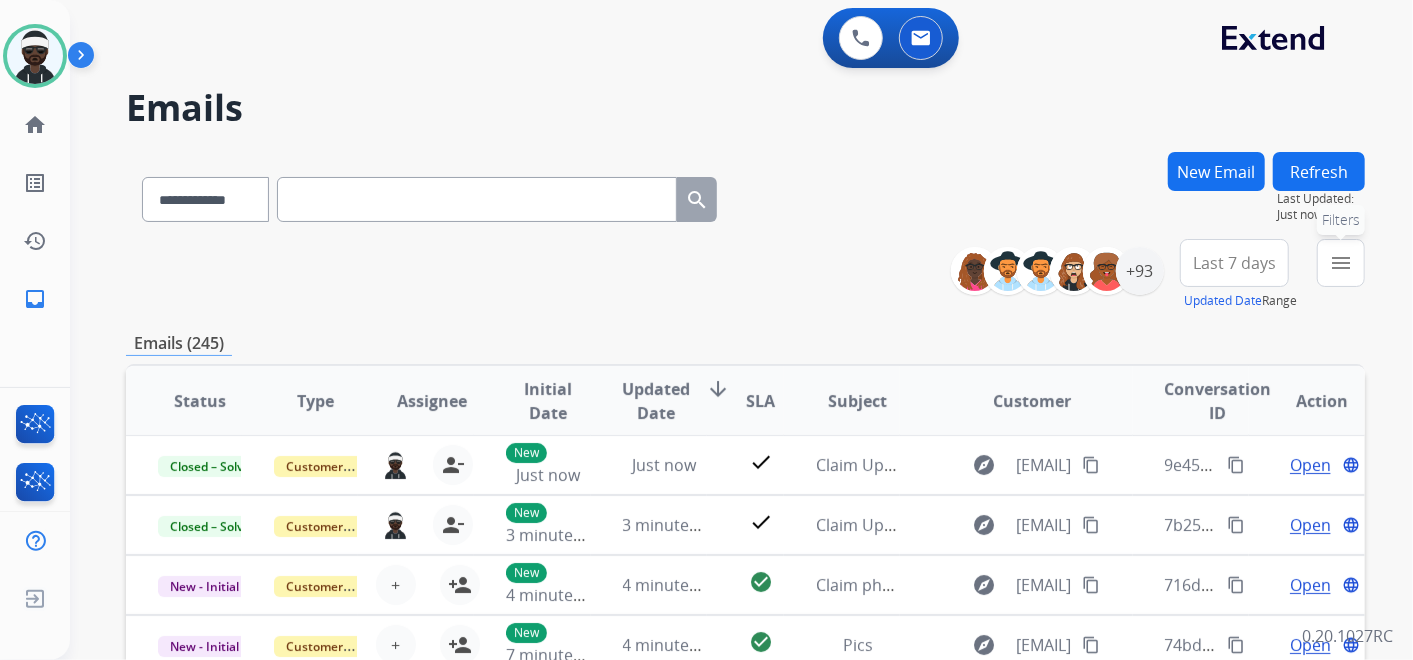 click on "menu  Filters" at bounding box center (1341, 263) 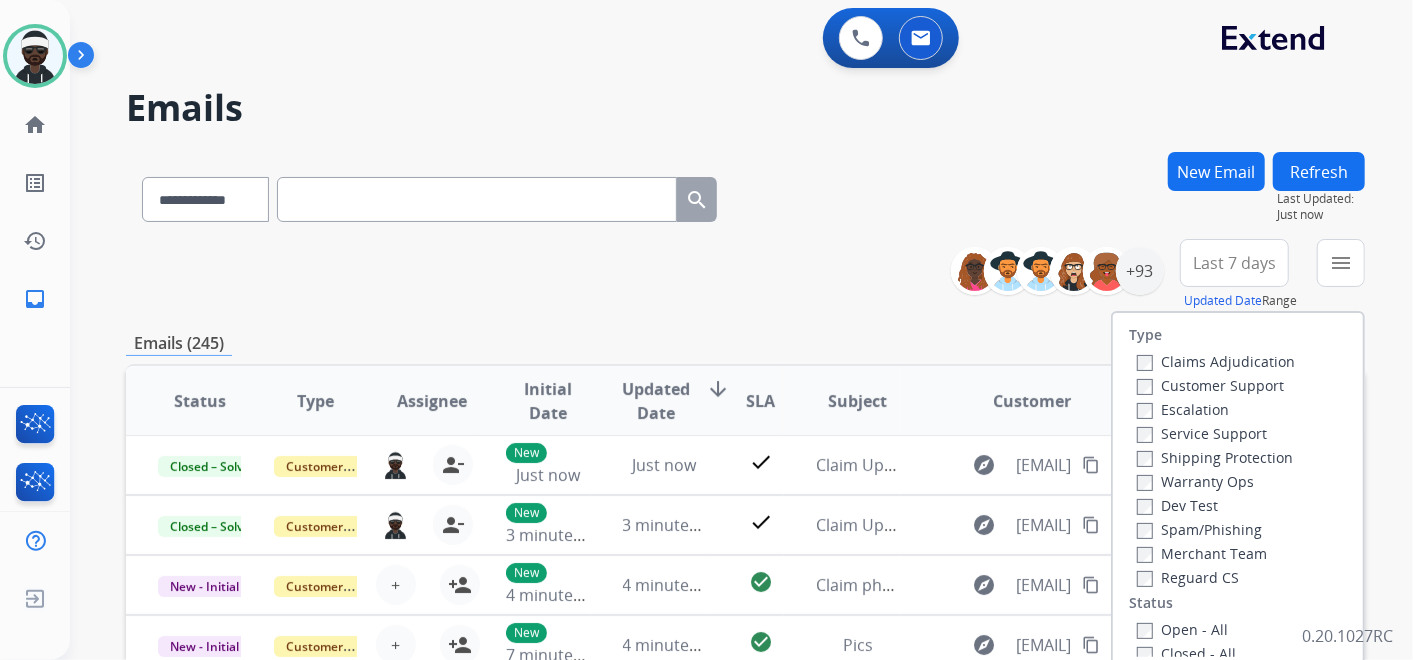 click on "Customer Support" at bounding box center (1210, 385) 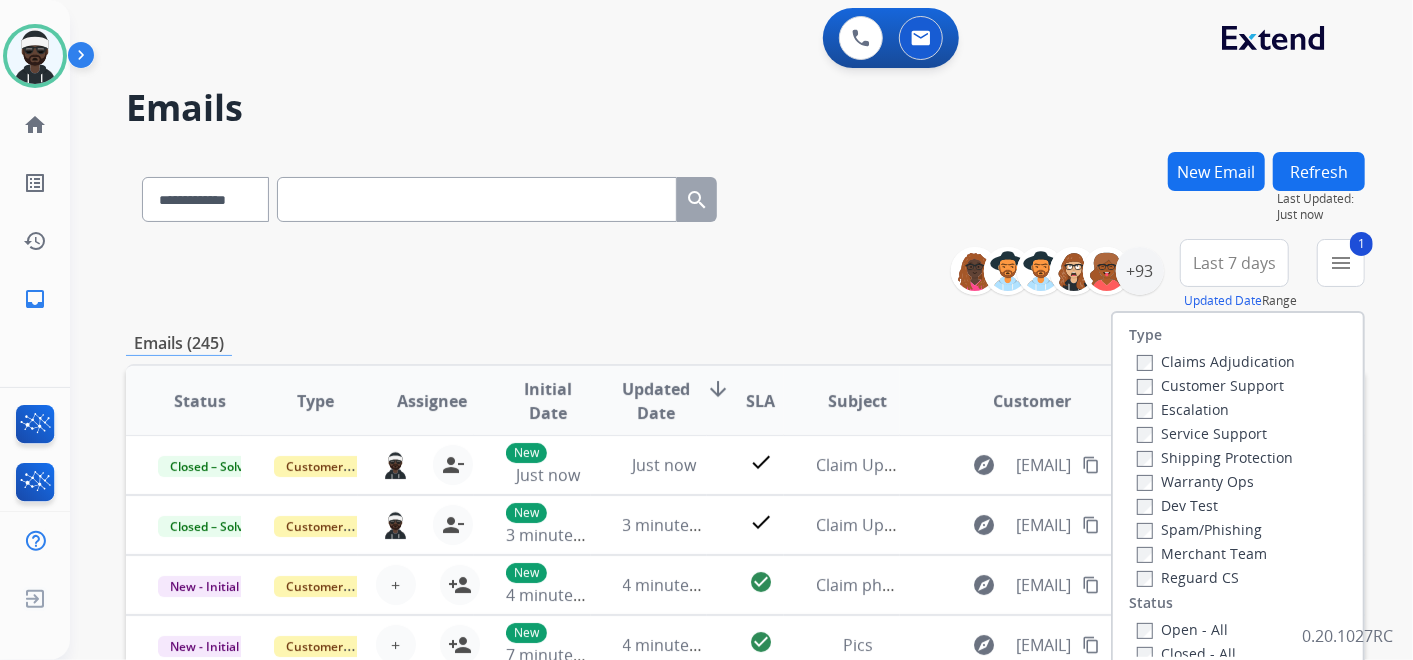 click on "Shipping Protection" at bounding box center [1215, 457] 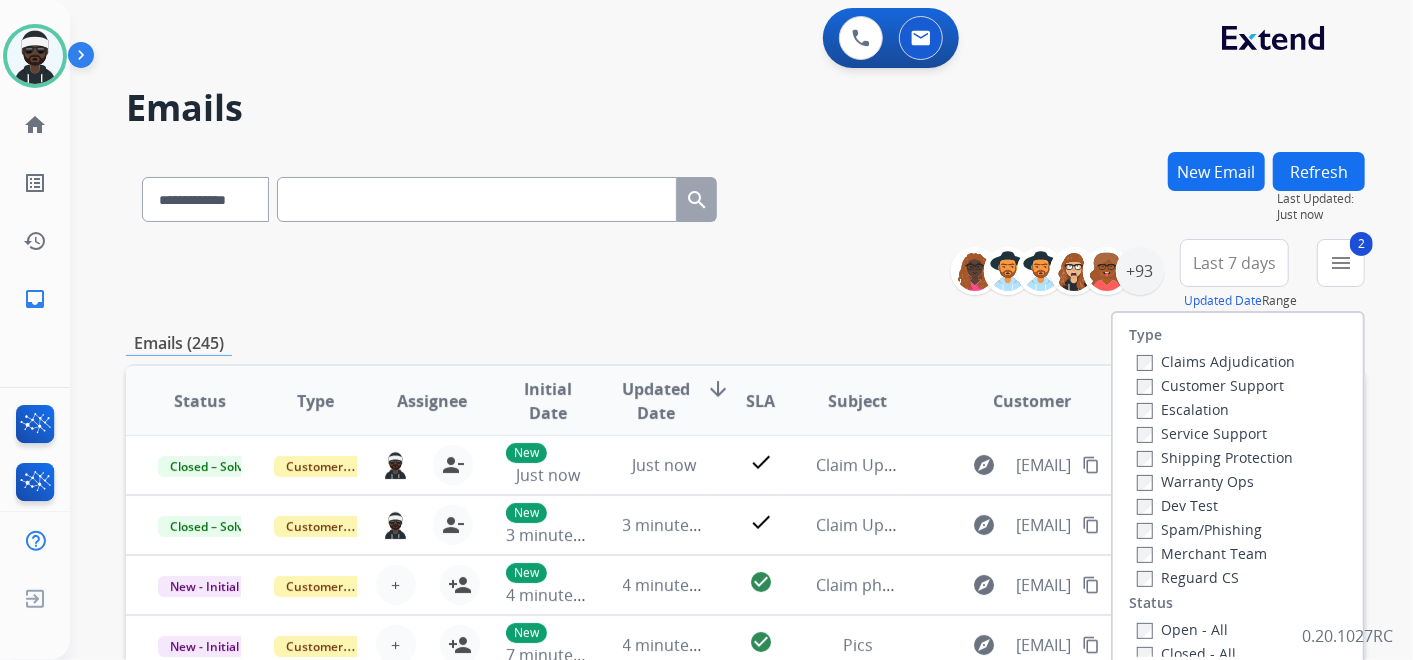 click on "Reguard CS" at bounding box center [1188, 577] 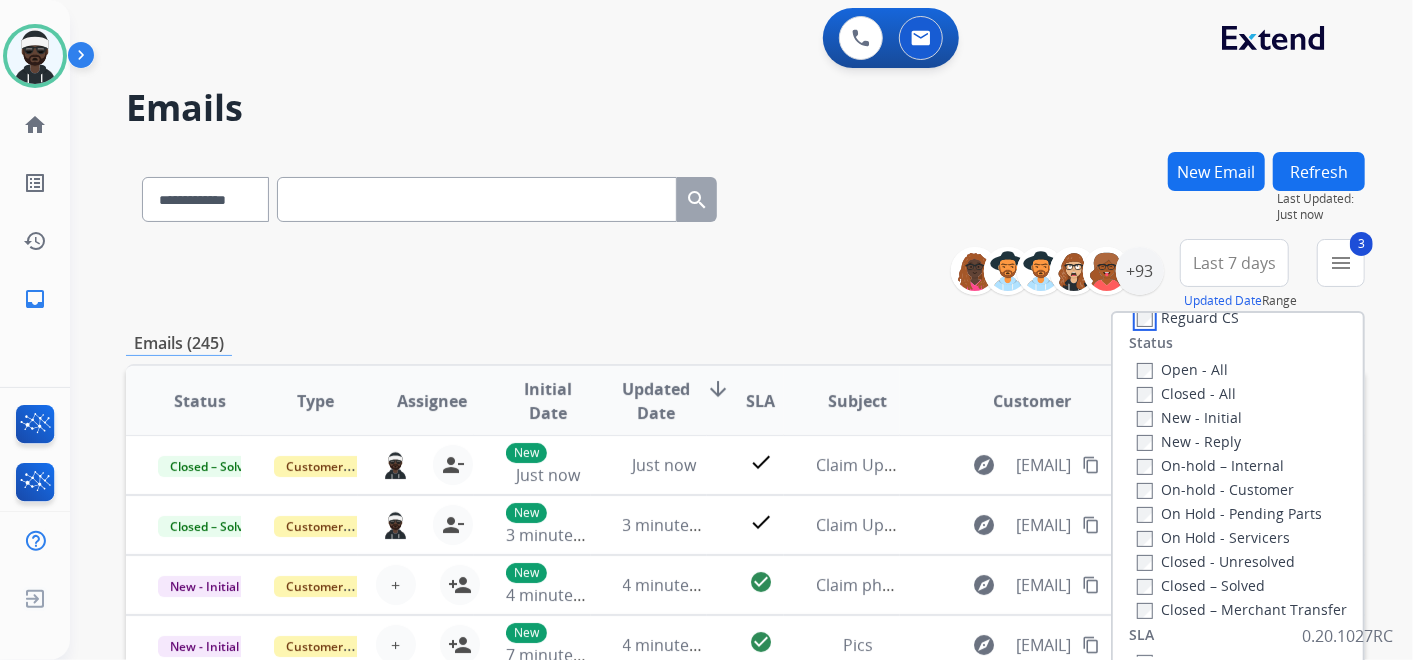 scroll, scrollTop: 0, scrollLeft: 0, axis: both 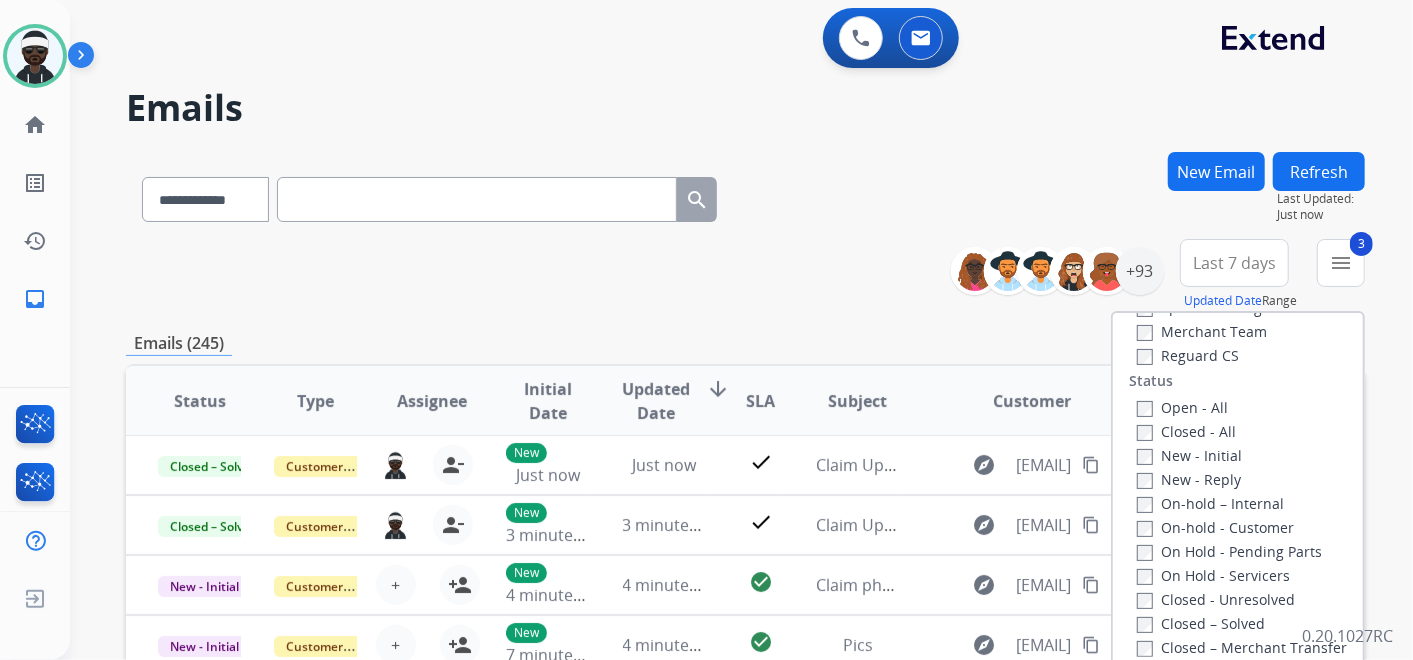 click on "Open - All" at bounding box center [1182, 407] 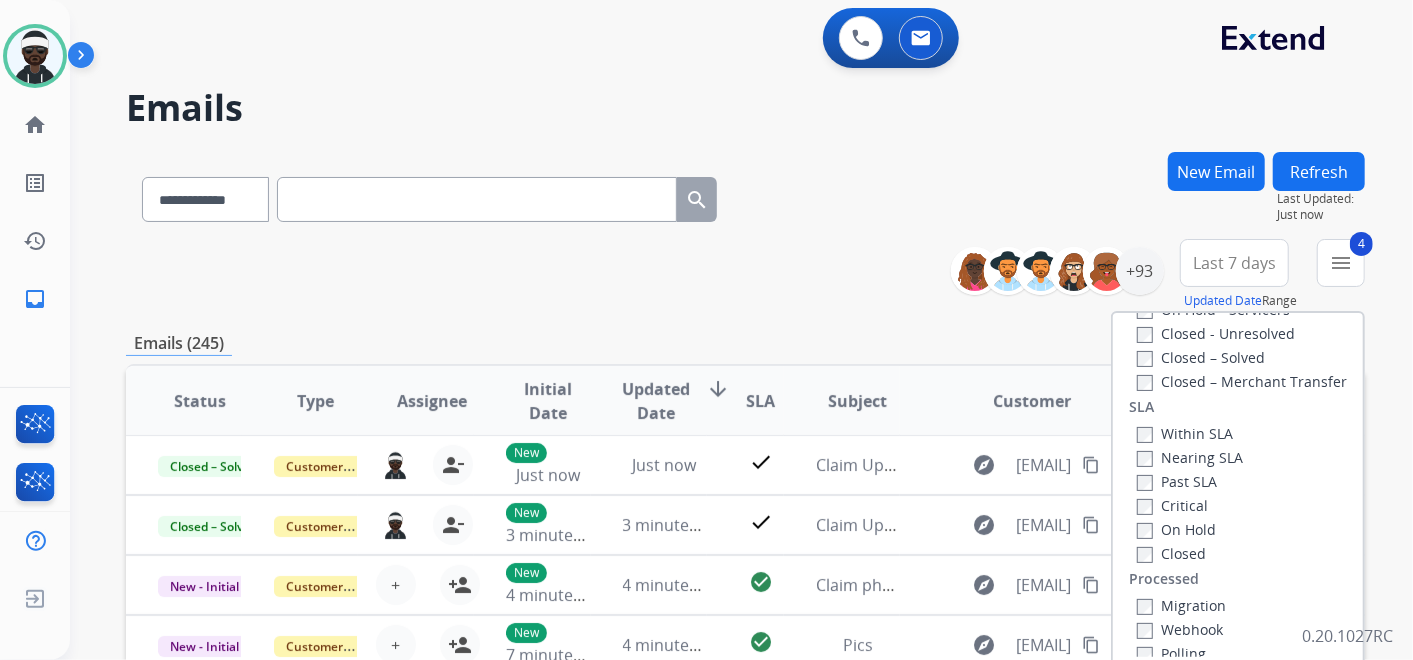 scroll, scrollTop: 526, scrollLeft: 0, axis: vertical 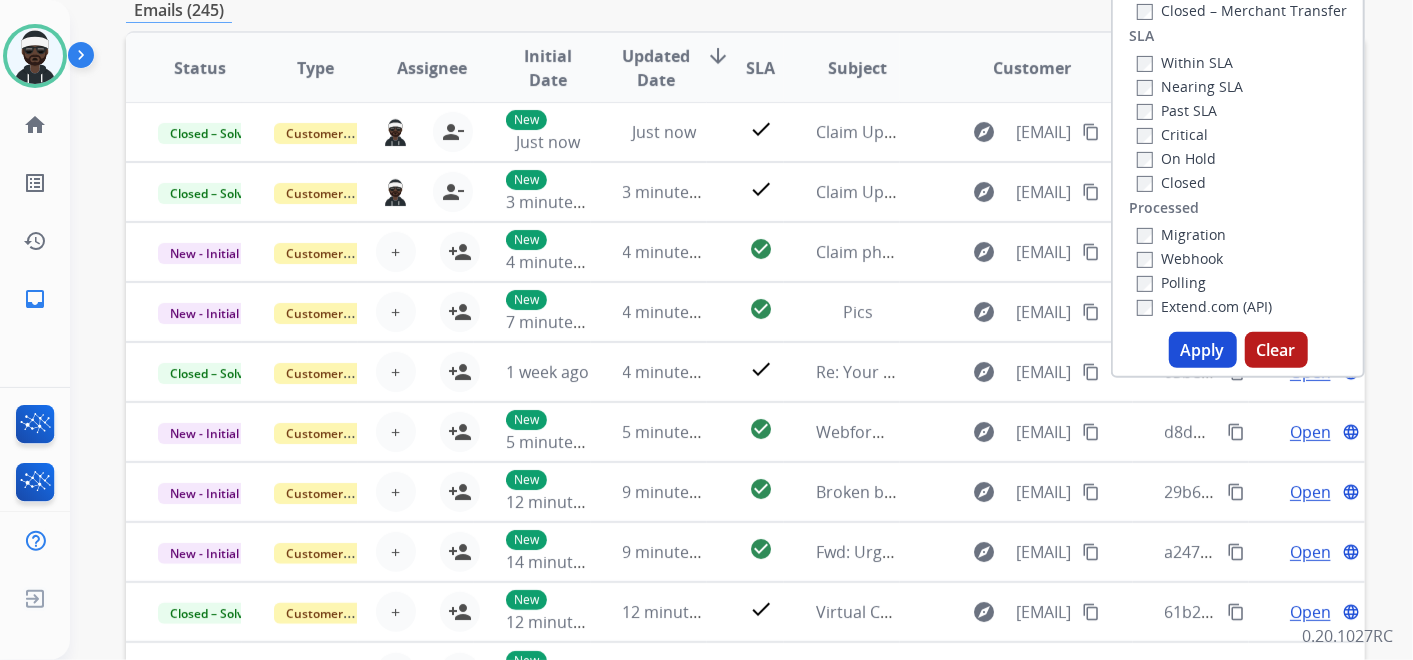 click on "Apply" at bounding box center (1203, 350) 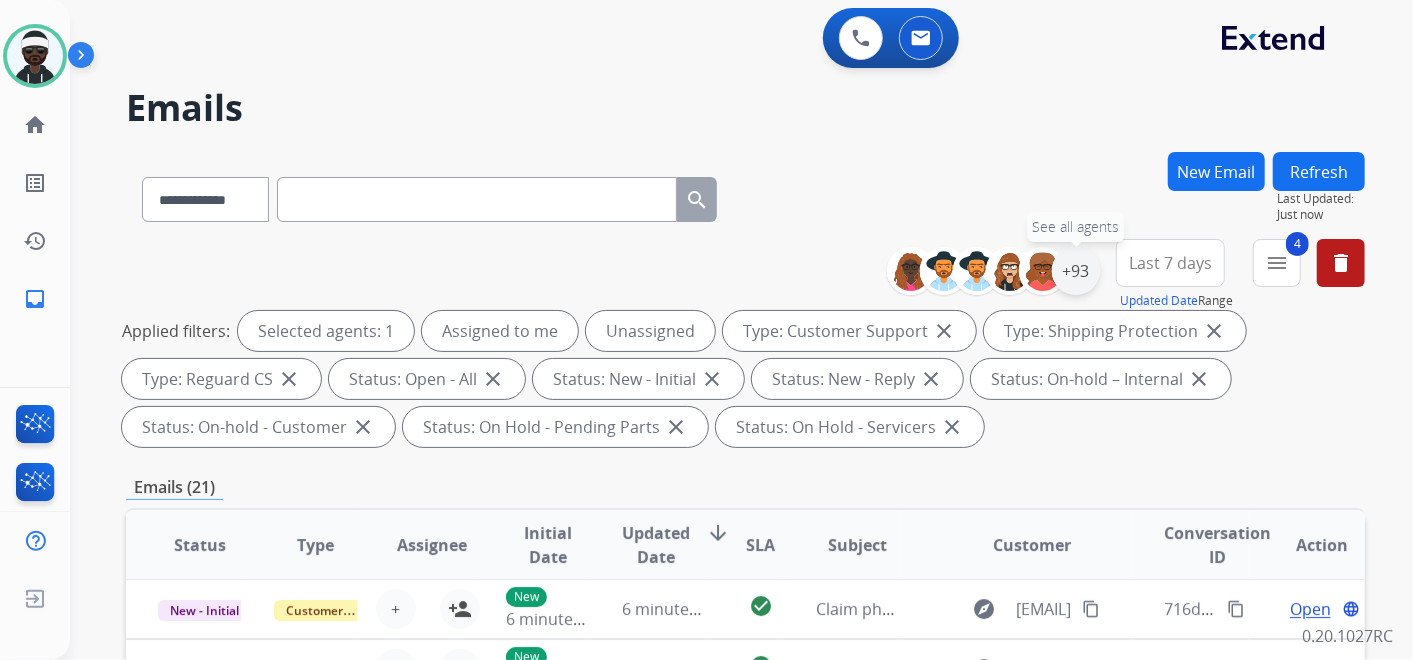 click on "+93" at bounding box center [1076, 271] 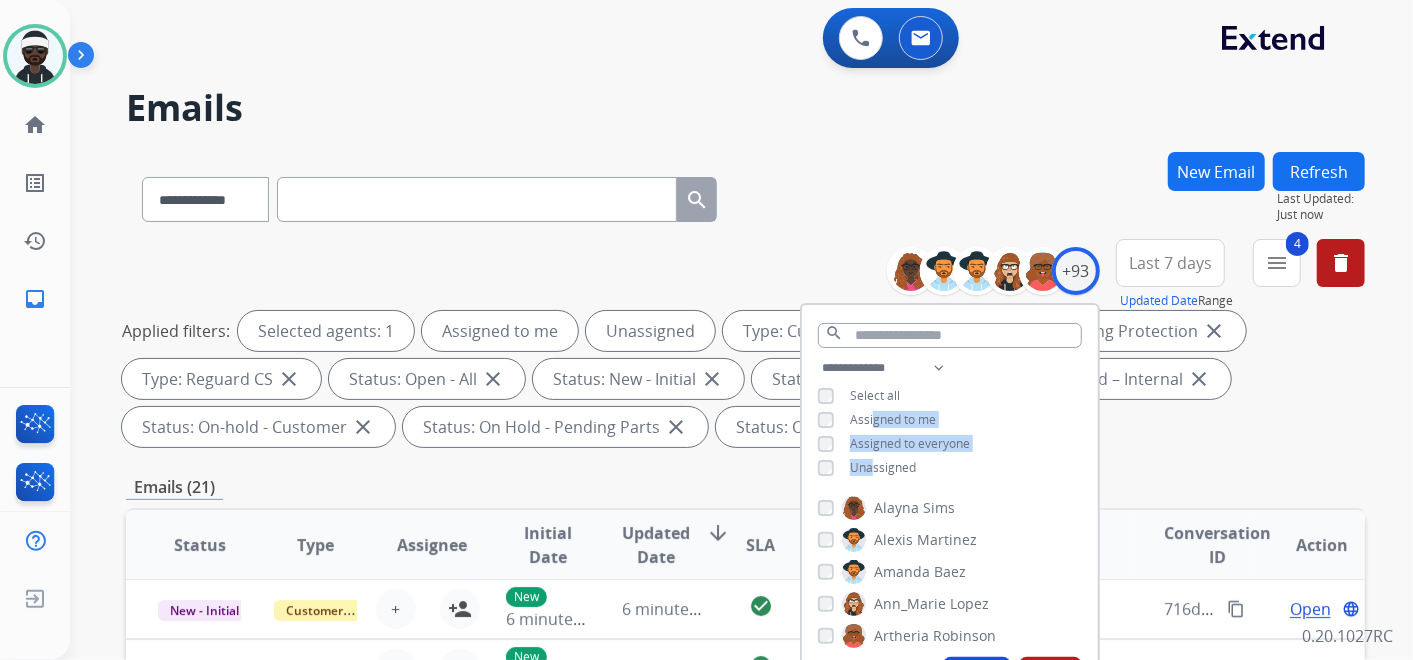 drag, startPoint x: 869, startPoint y: 463, endPoint x: 868, endPoint y: 417, distance: 46.010868 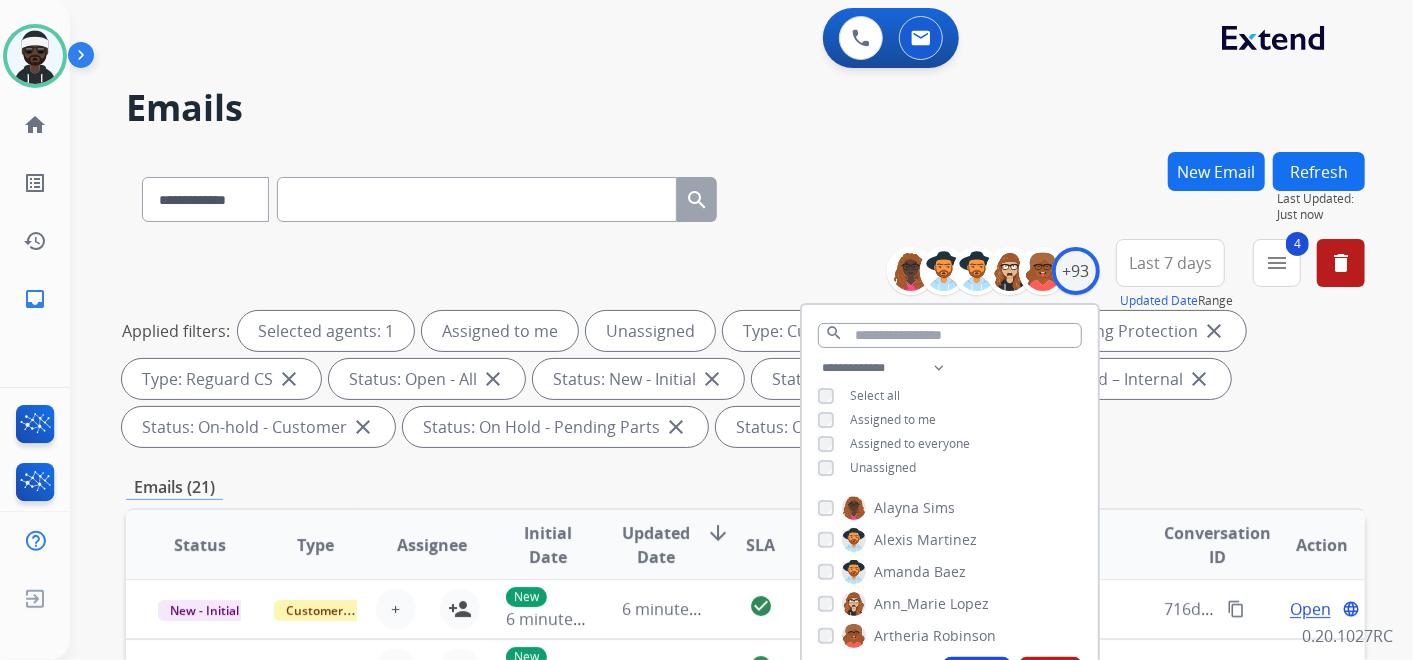 click on "Assigned to me" at bounding box center [893, 419] 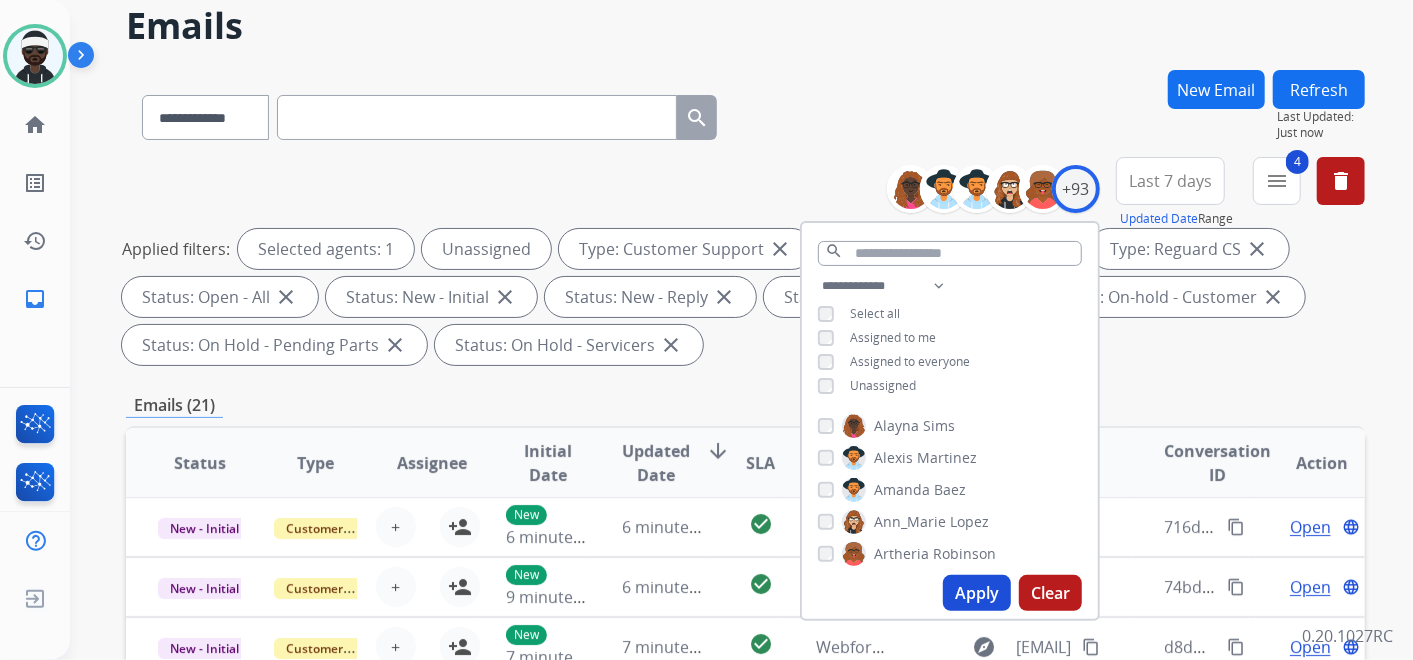 scroll, scrollTop: 333, scrollLeft: 0, axis: vertical 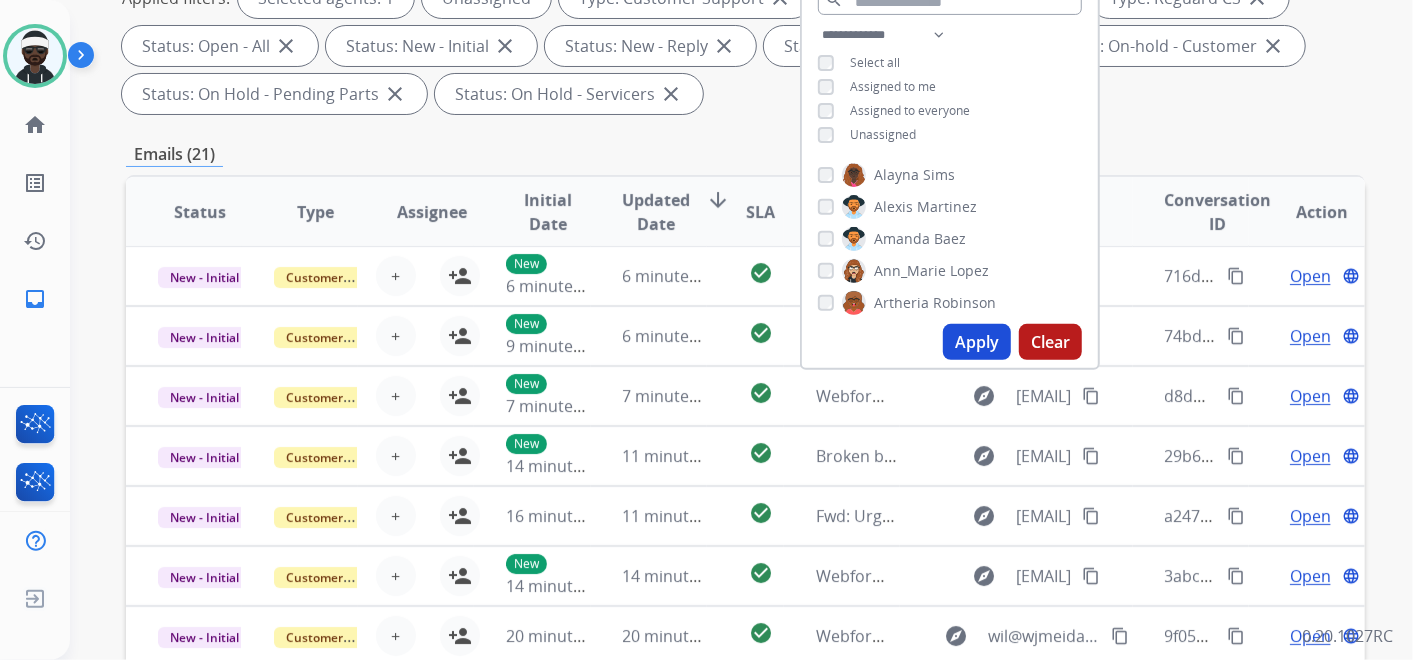 click on "Apply" at bounding box center (977, 342) 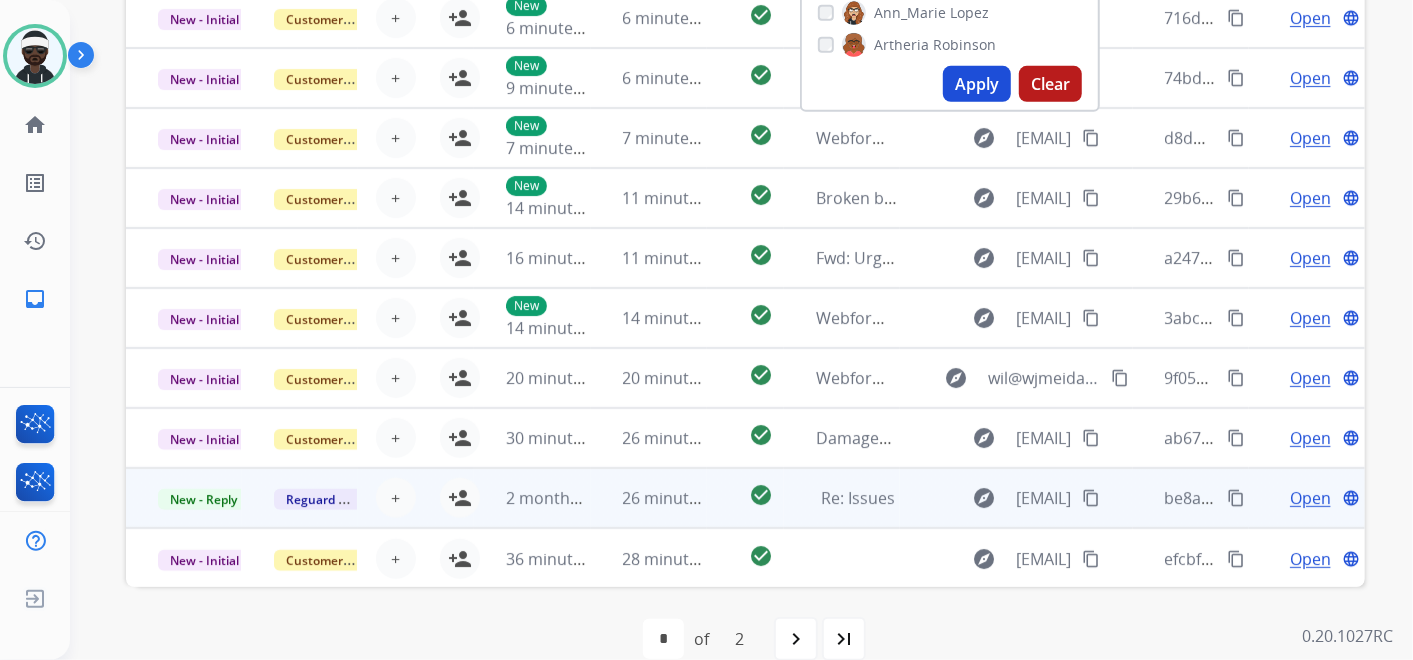 scroll, scrollTop: 621, scrollLeft: 0, axis: vertical 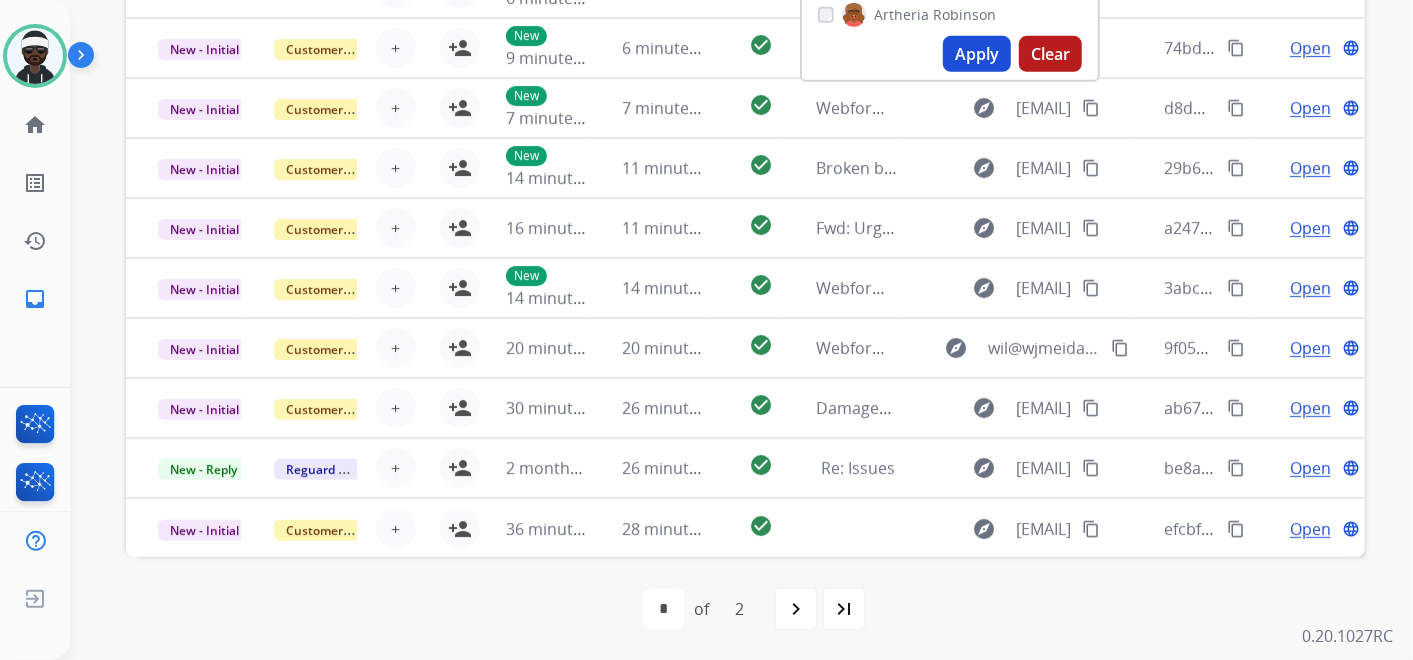 click on "first_page navigate_before * * of 2 navigate_next last_page" at bounding box center [745, 609] 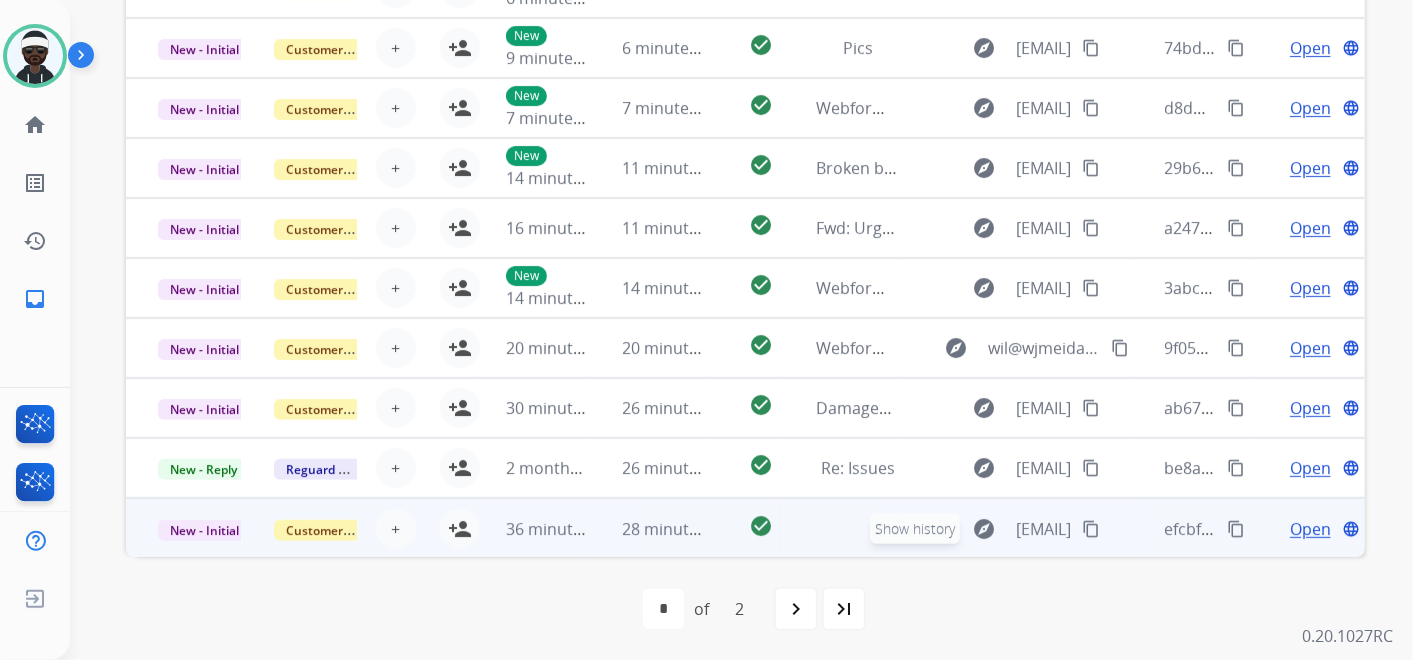 scroll, scrollTop: 0, scrollLeft: 0, axis: both 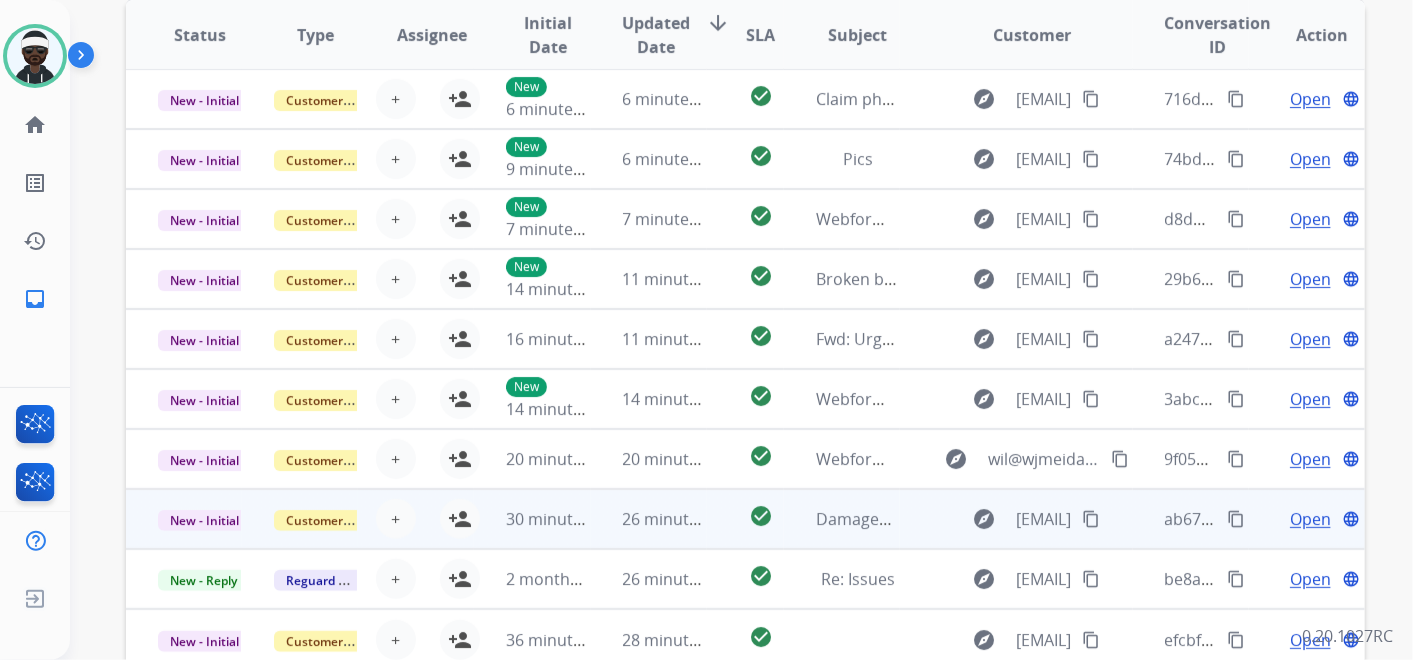 click on "content_copy" at bounding box center [1091, 519] 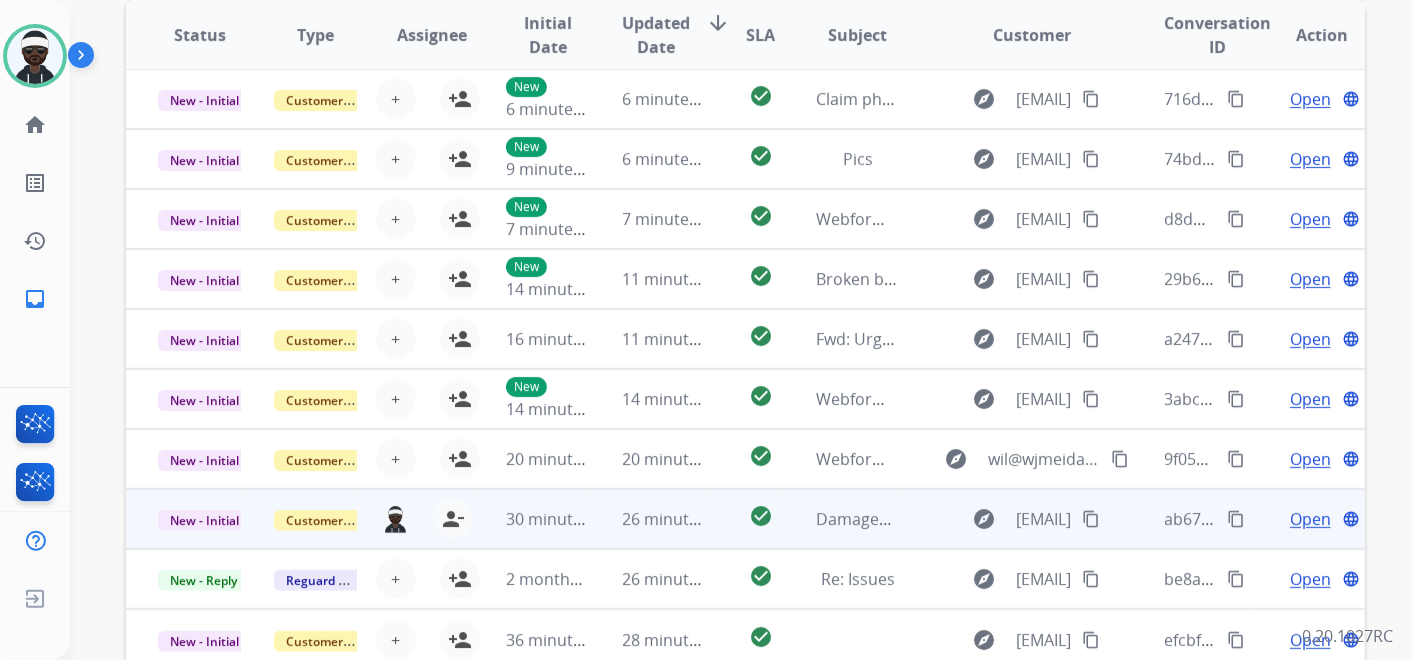 click on "Open" at bounding box center [1310, 519] 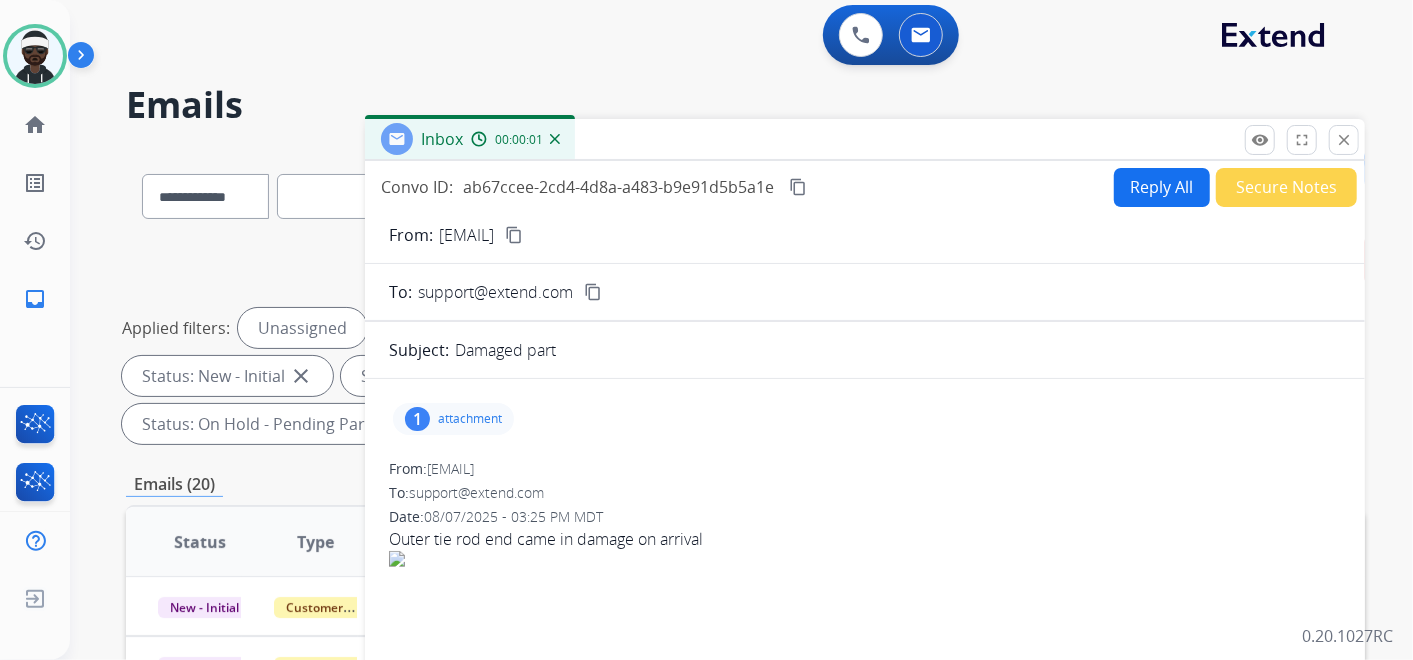 scroll, scrollTop: 0, scrollLeft: 0, axis: both 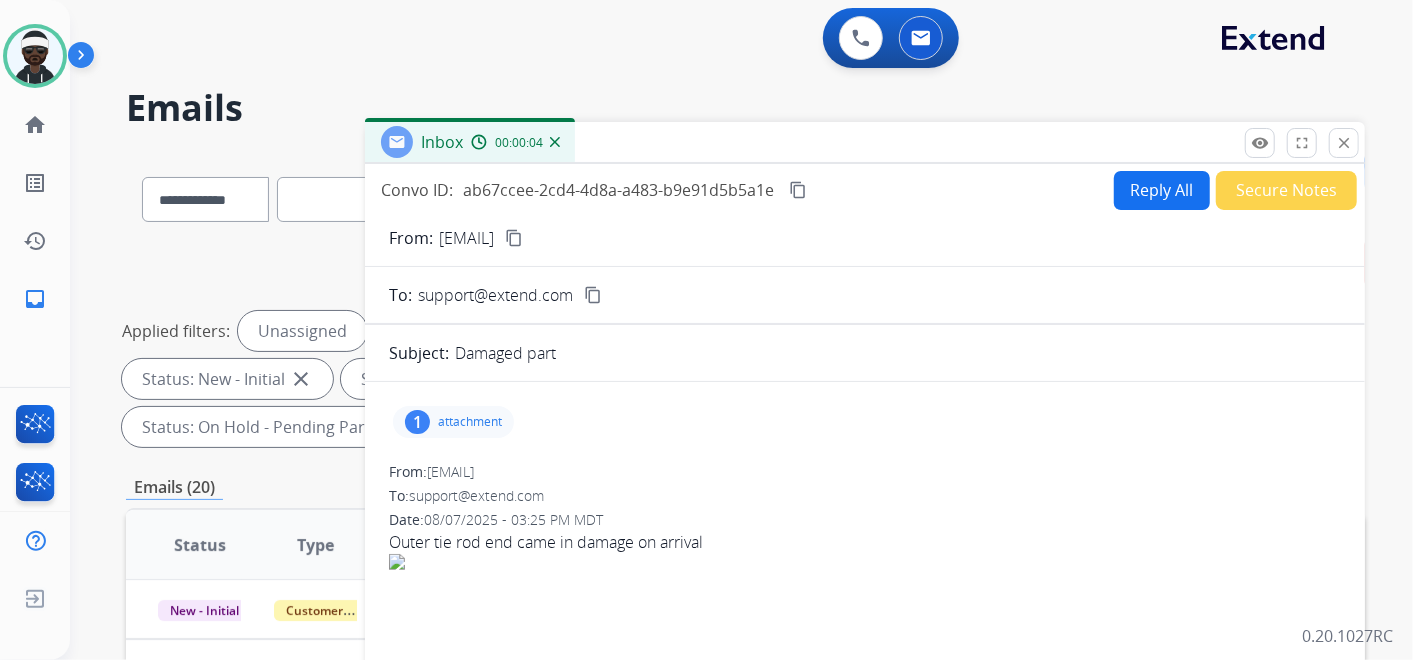 click on "From: michaelmiller22383@gmail.com content_copy To:  support@extend.com  content_copy Subject:  Damaged part  1 attachment  From:  michaelmiller22383@gmail.com   To:  support@extend.com  Date:  08/07/2025 - 03:25 PM MDT Outer tie rod end came in damage on arrival" at bounding box center (865, 614) 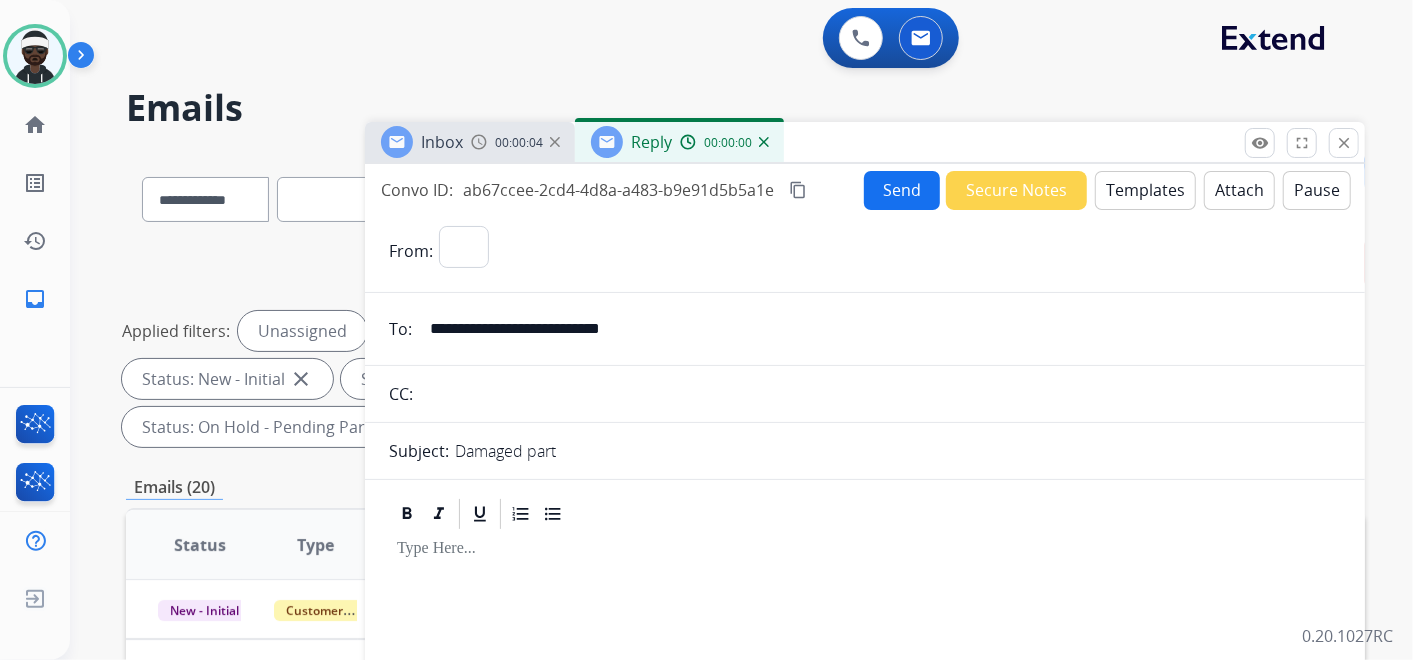 select on "**********" 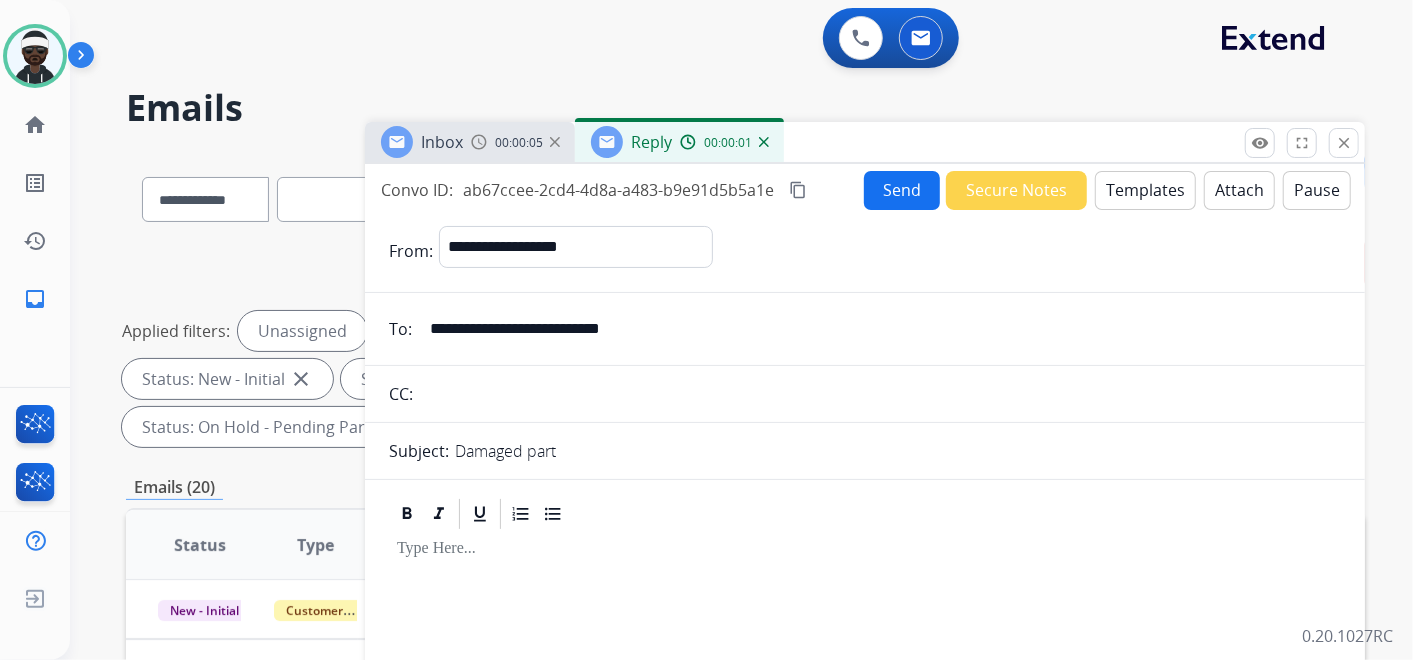 click on "Templates" at bounding box center [1145, 190] 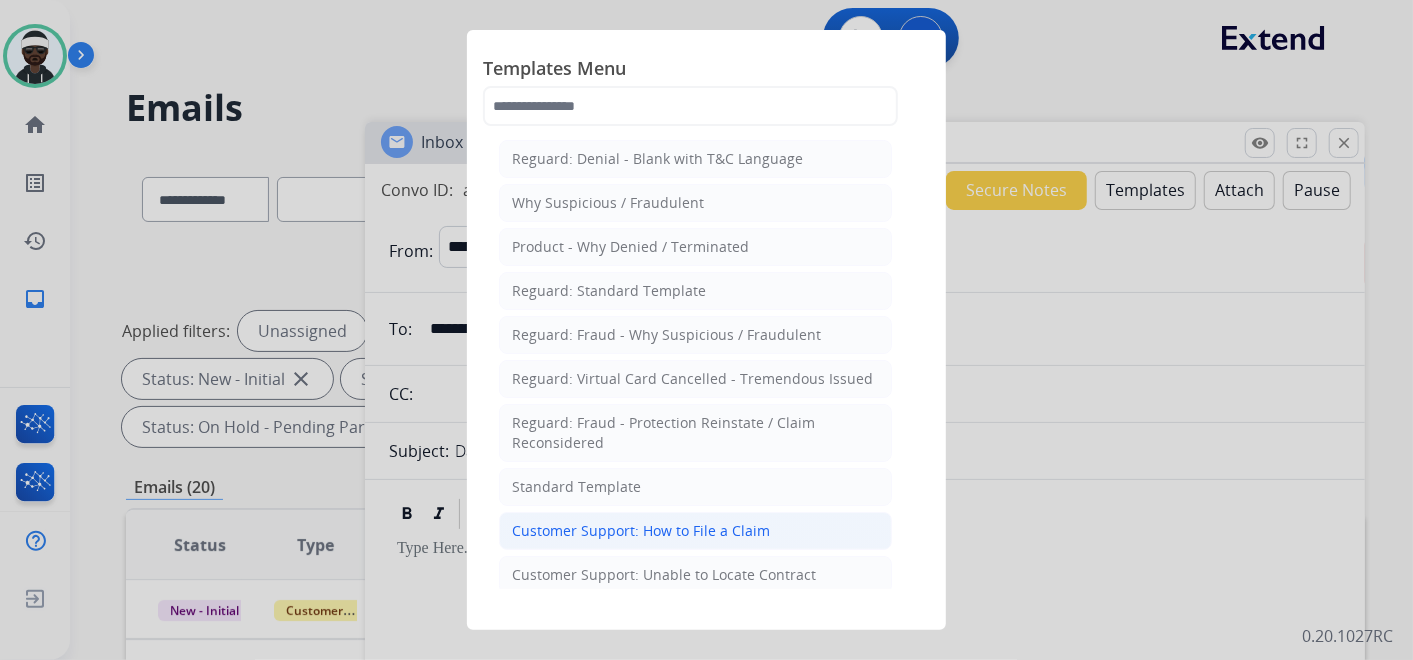 click on "Customer Support: How to File a Claim" 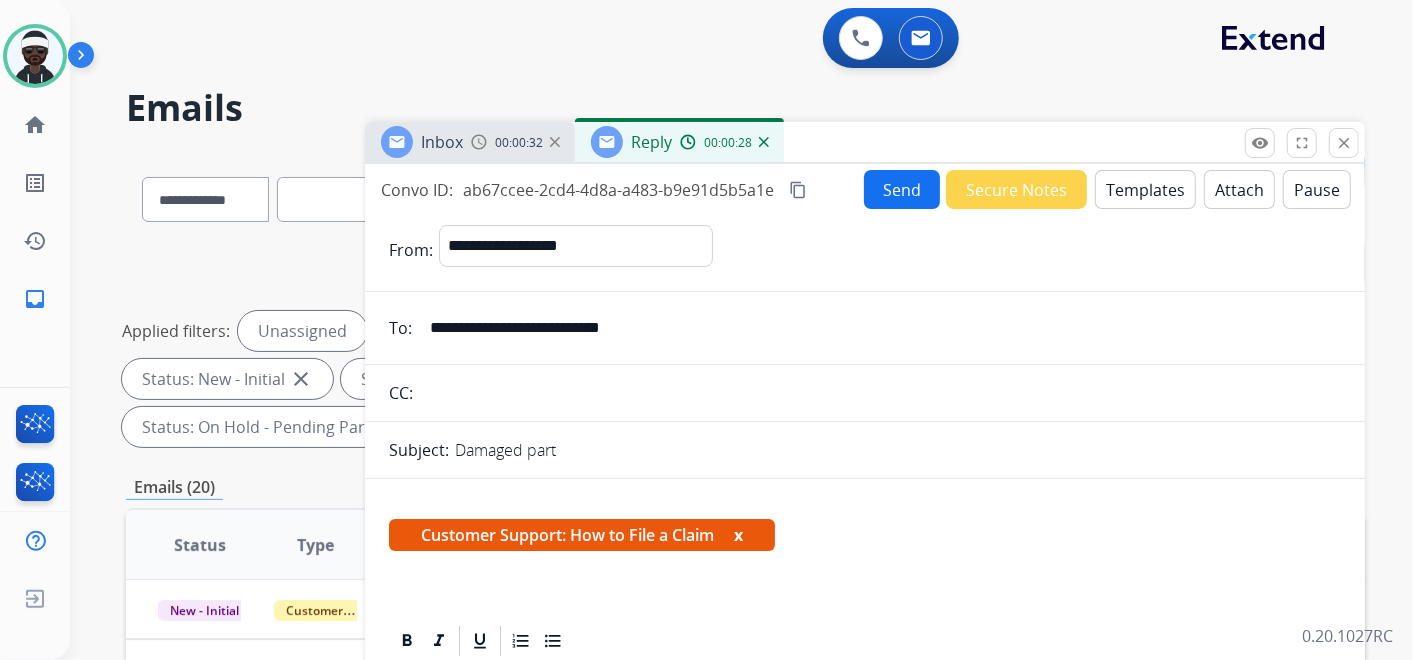 click on "Inbox  00:00:32  Reply  00:00:28" at bounding box center (865, 143) 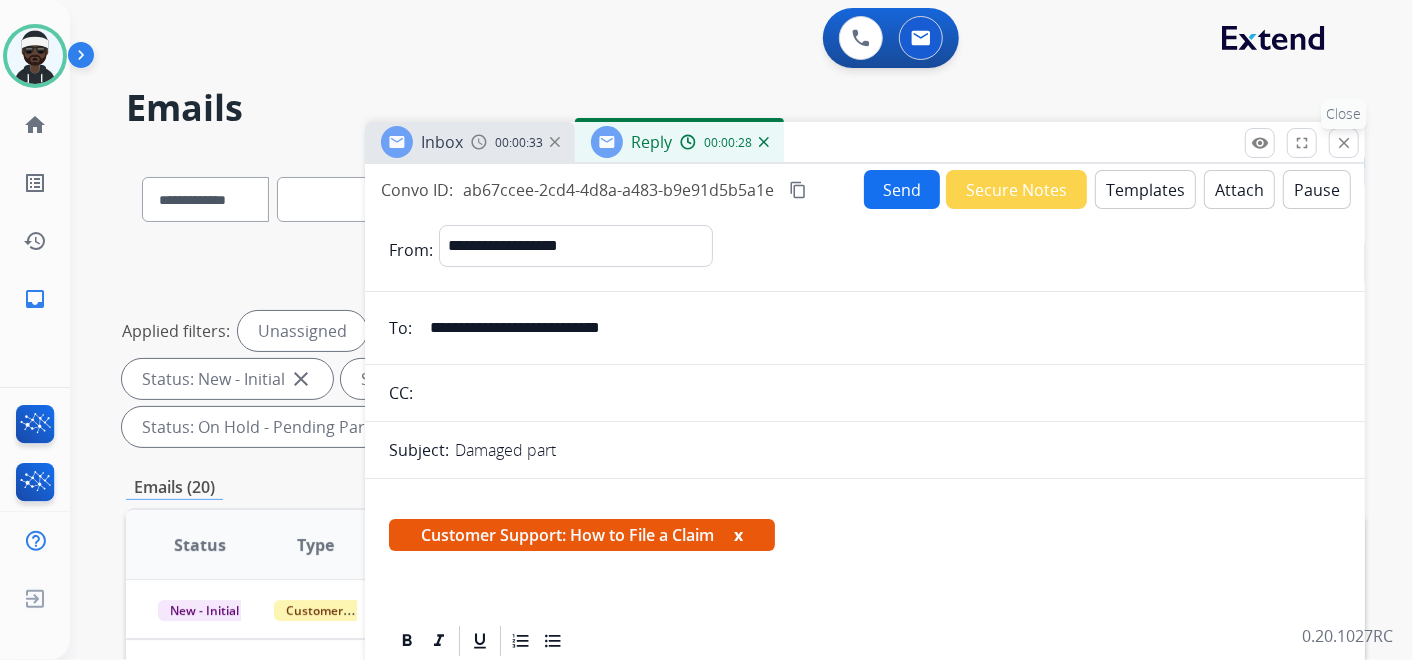 click on "close" at bounding box center [1344, 143] 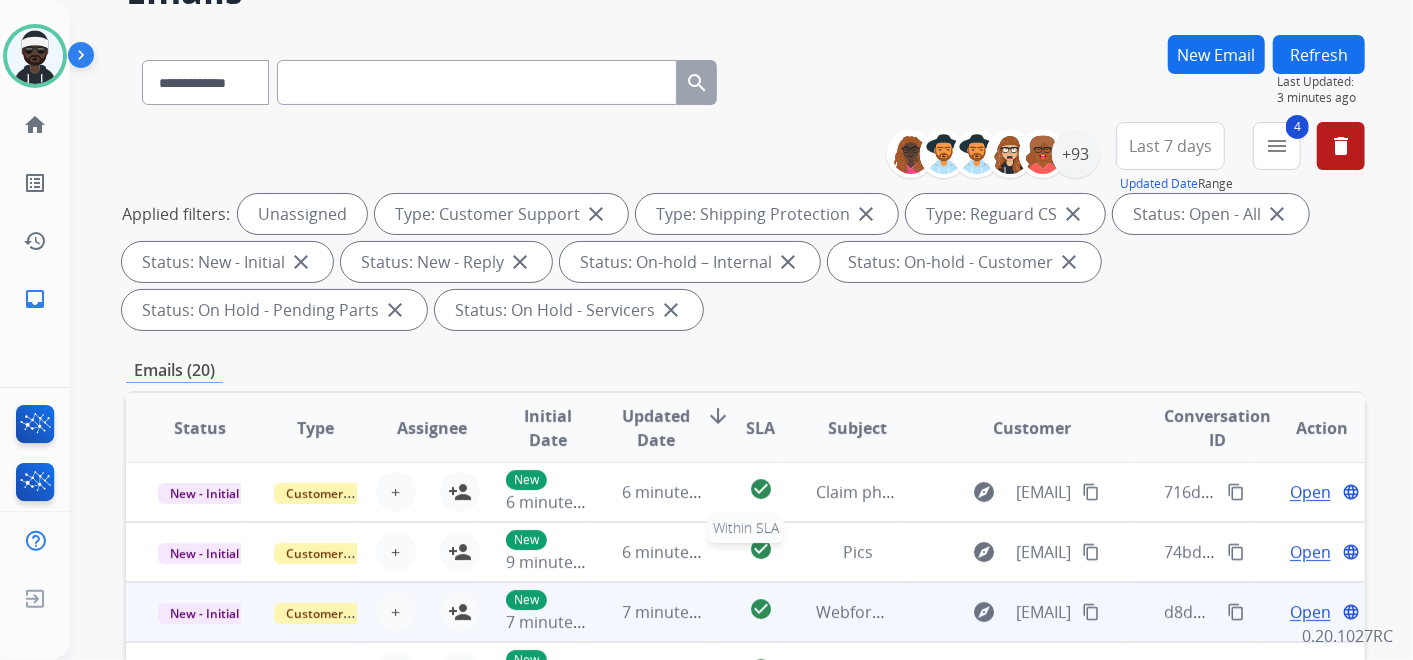 scroll, scrollTop: 444, scrollLeft: 0, axis: vertical 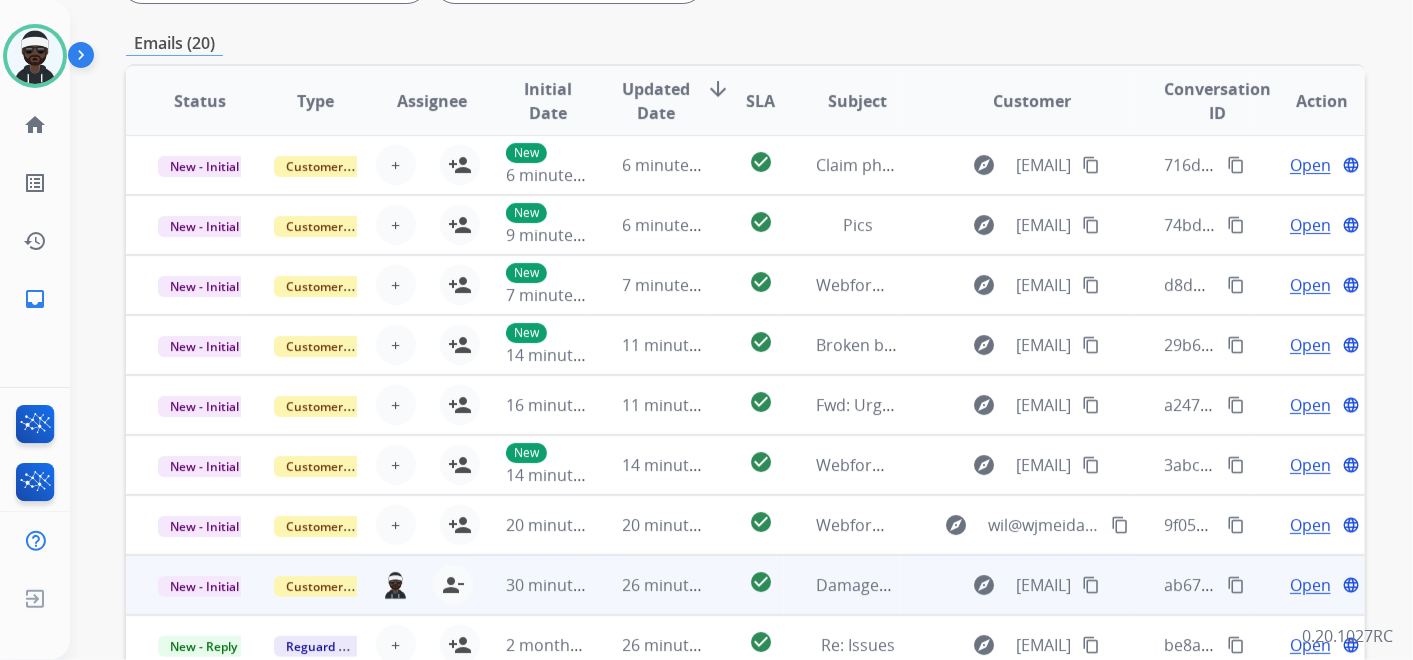 click on "Open" at bounding box center (1310, 585) 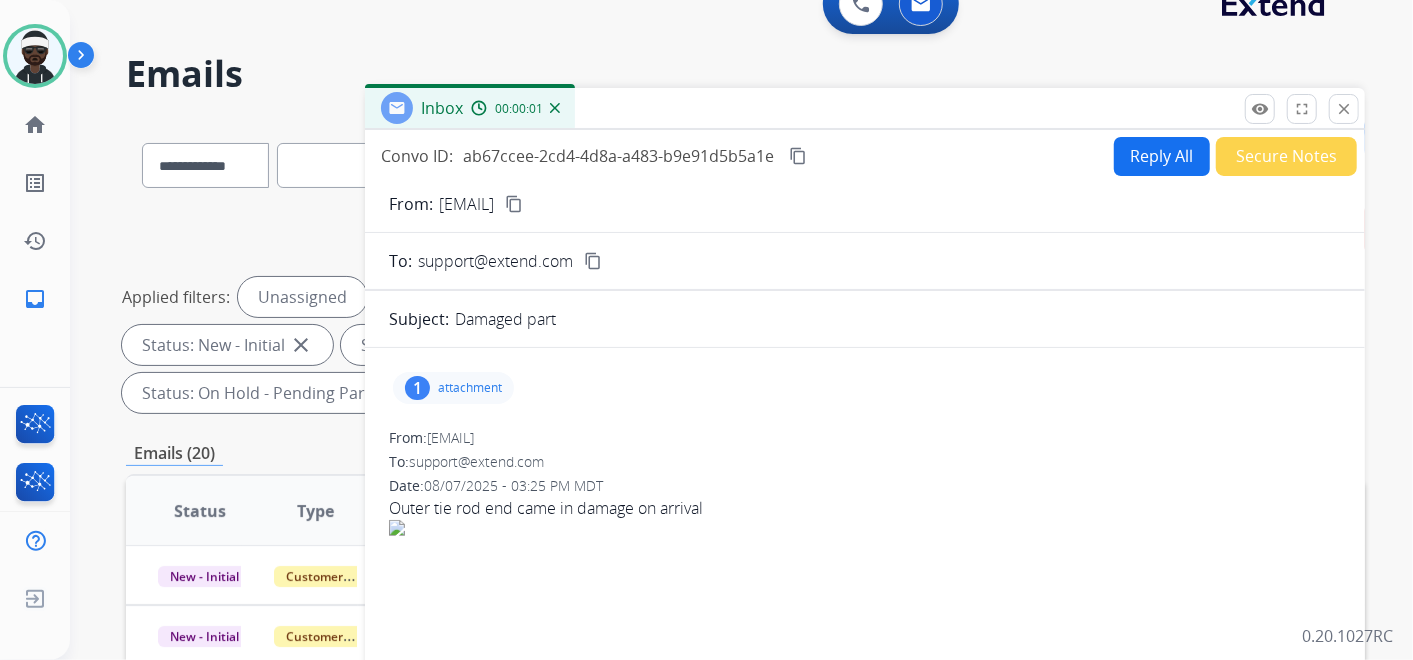 scroll, scrollTop: 0, scrollLeft: 0, axis: both 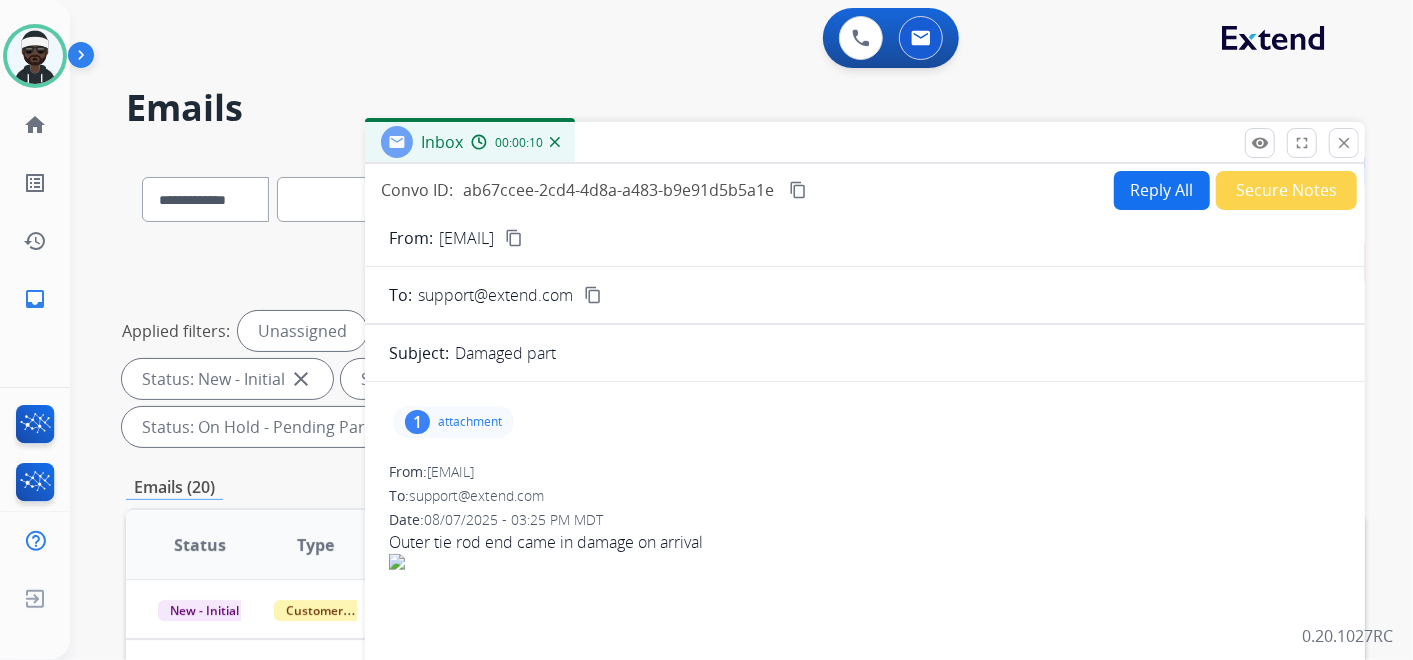 click on "Reply All" at bounding box center [1162, 190] 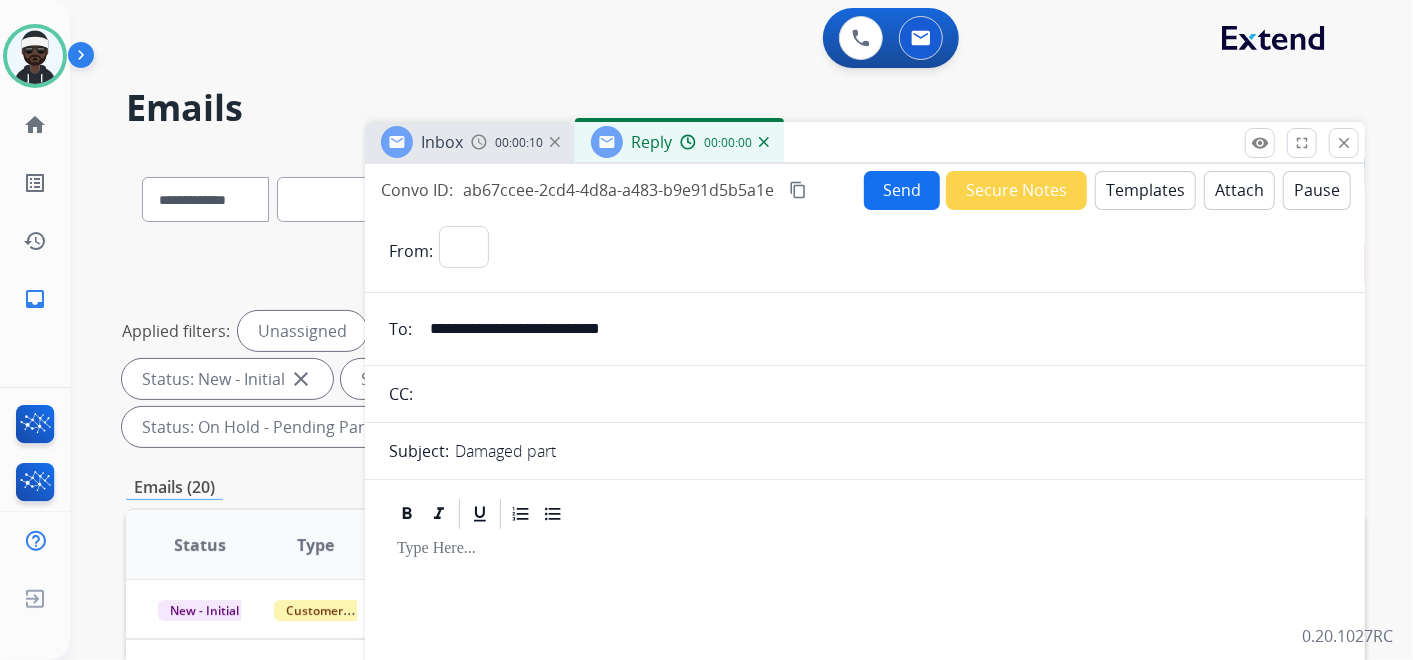 select on "**********" 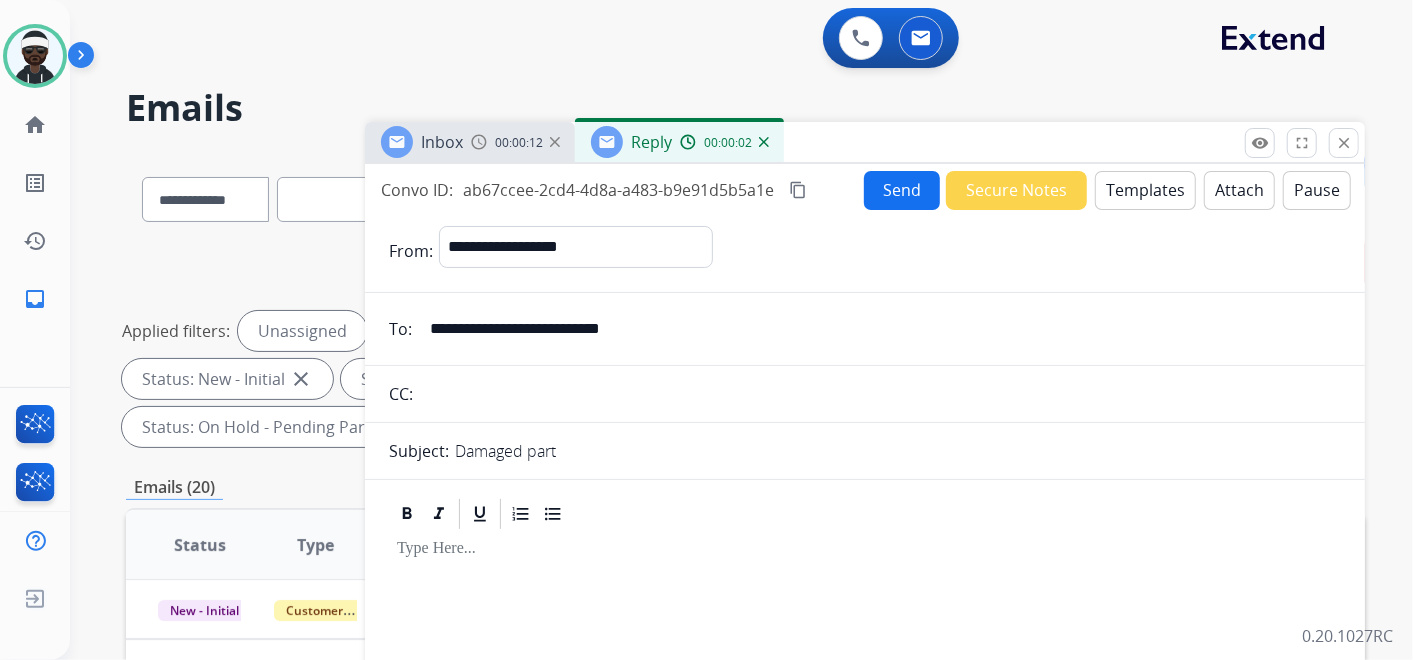 click on "close Close" at bounding box center [1344, 143] 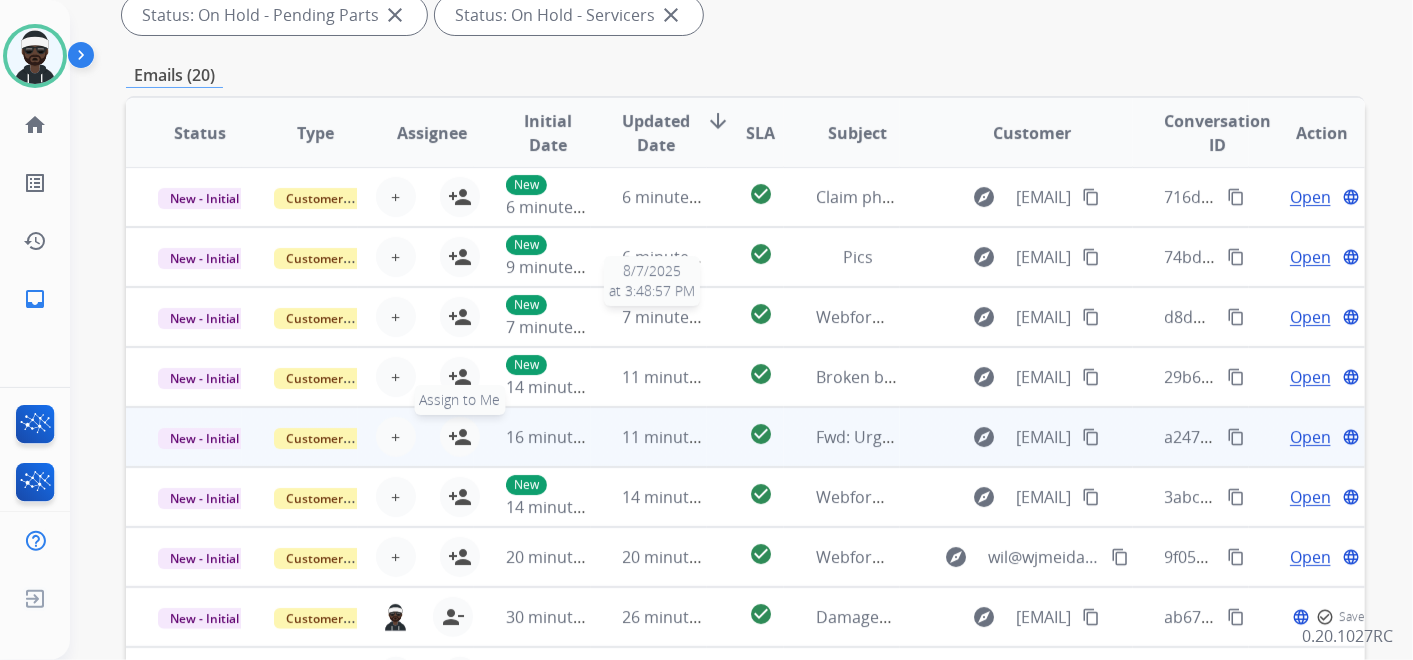scroll, scrollTop: 444, scrollLeft: 0, axis: vertical 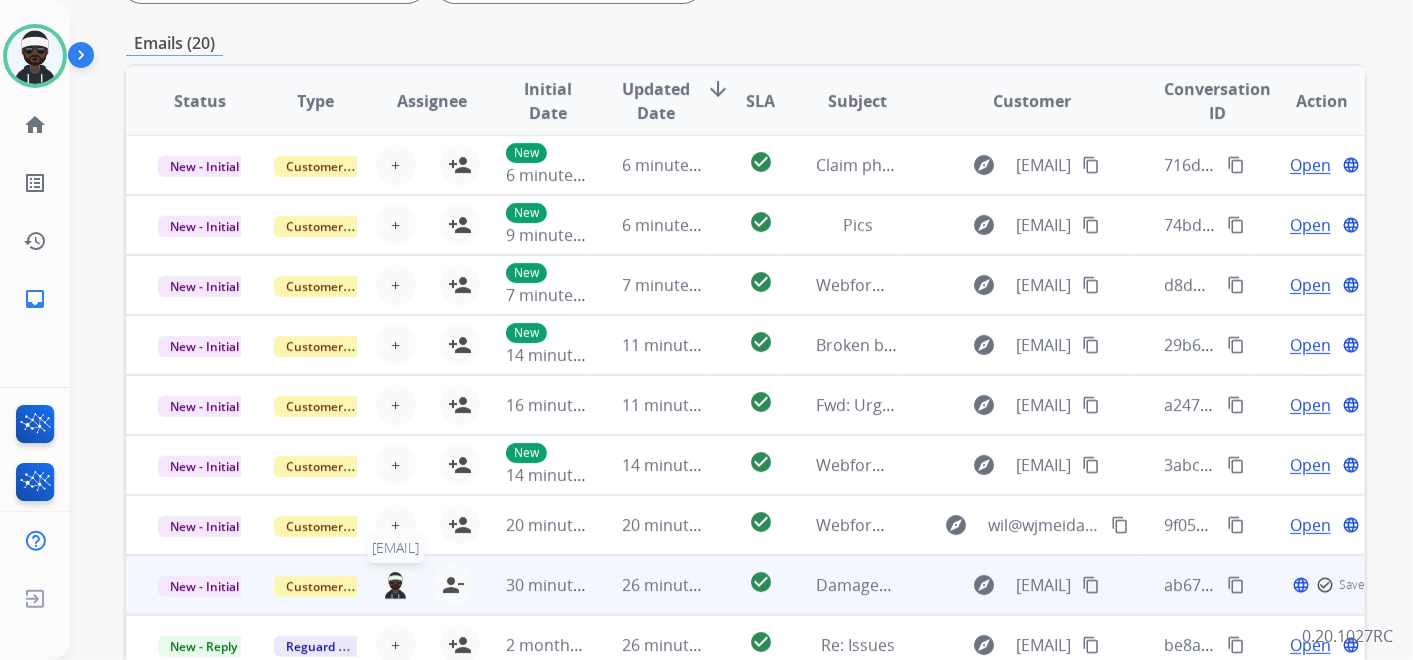 click at bounding box center (395, 585) 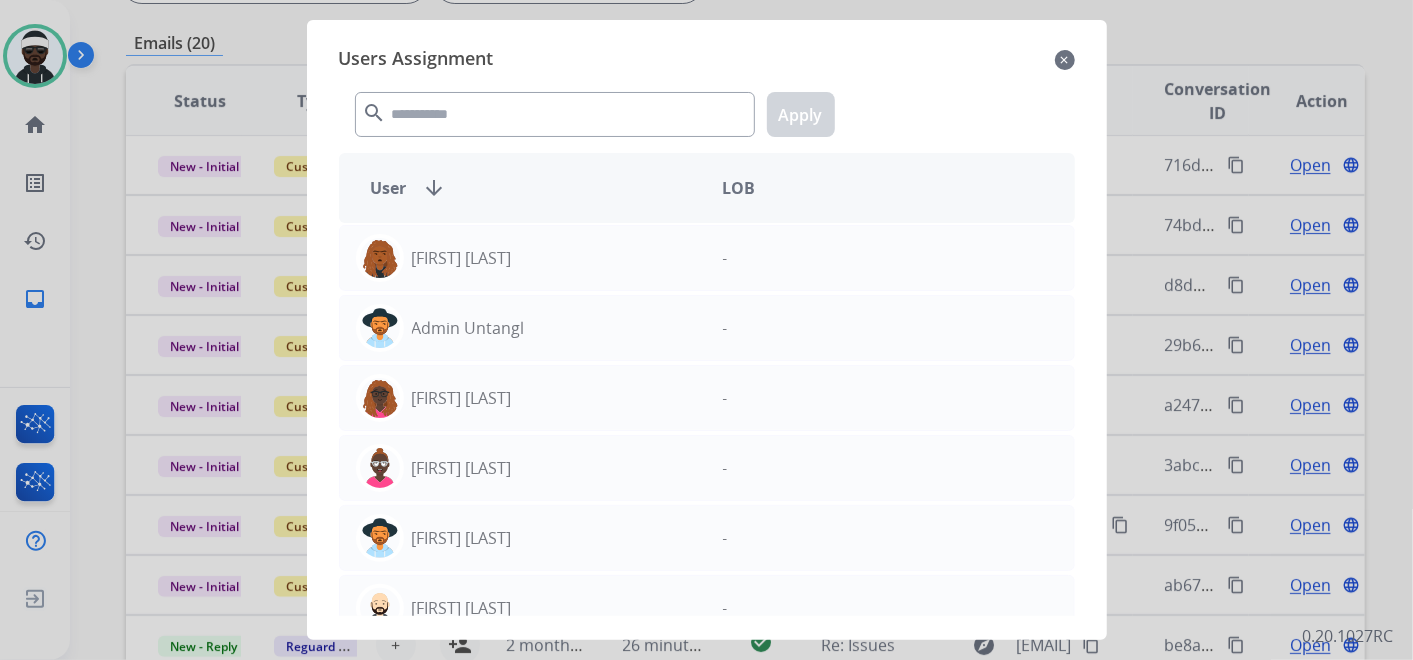 click on "close" 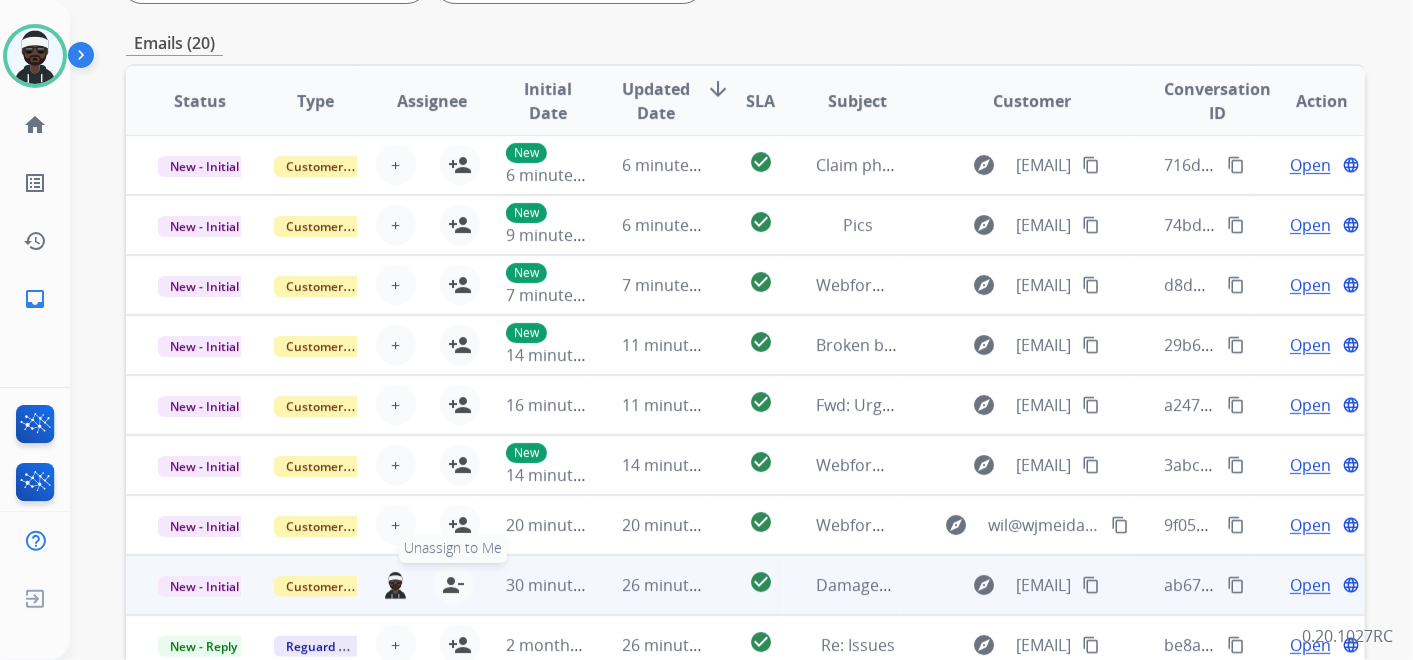 click on "person_remove" at bounding box center [453, 585] 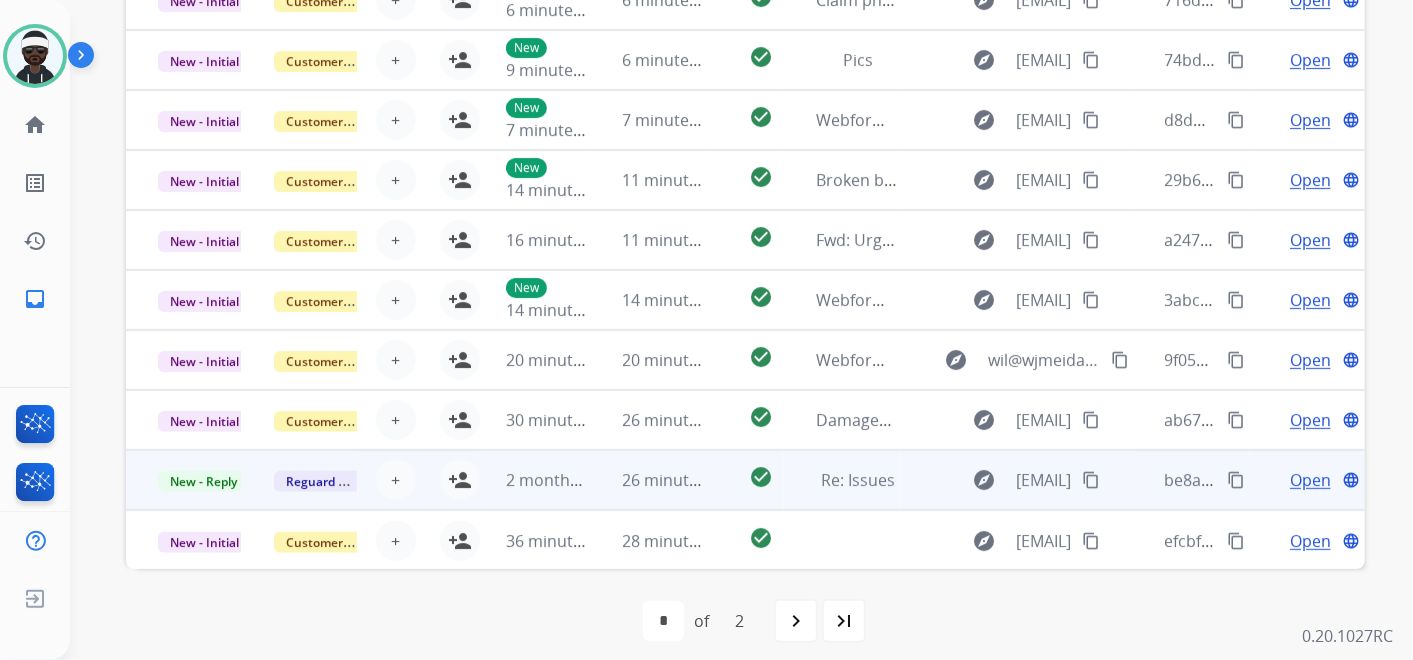 scroll, scrollTop: 621, scrollLeft: 0, axis: vertical 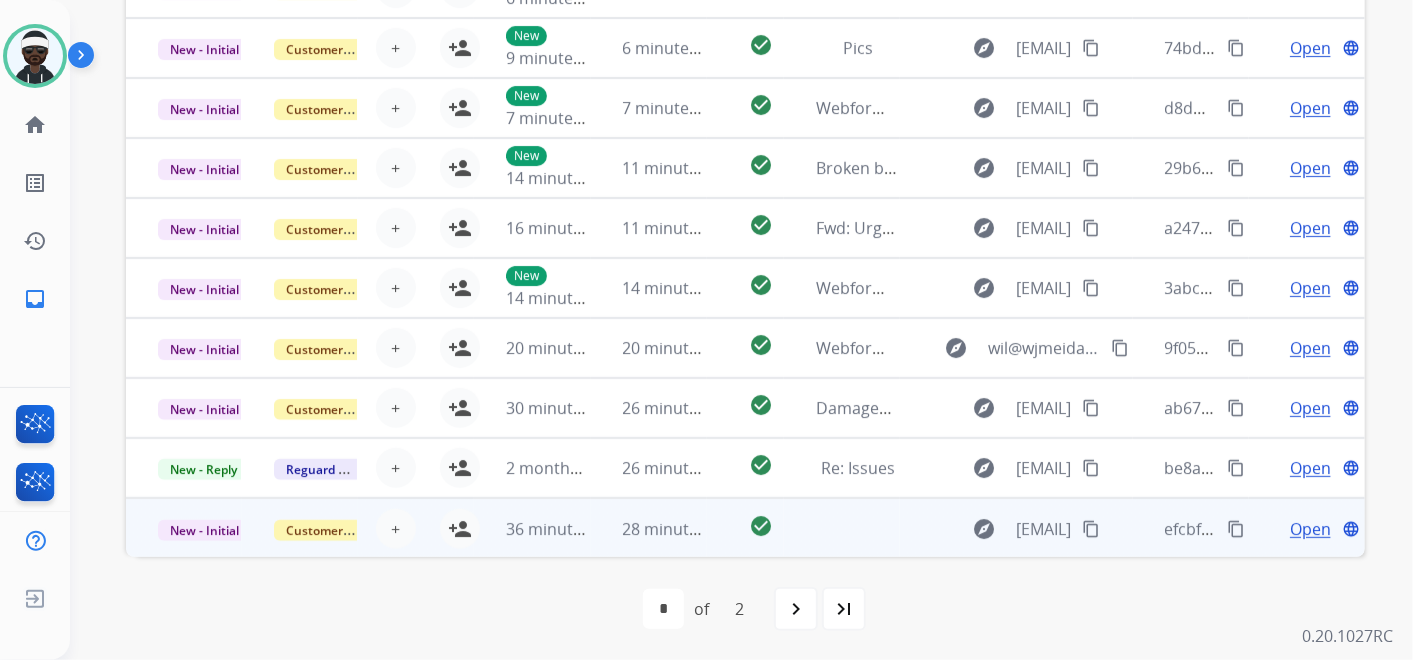 click on "content_copy" at bounding box center (1091, 529) 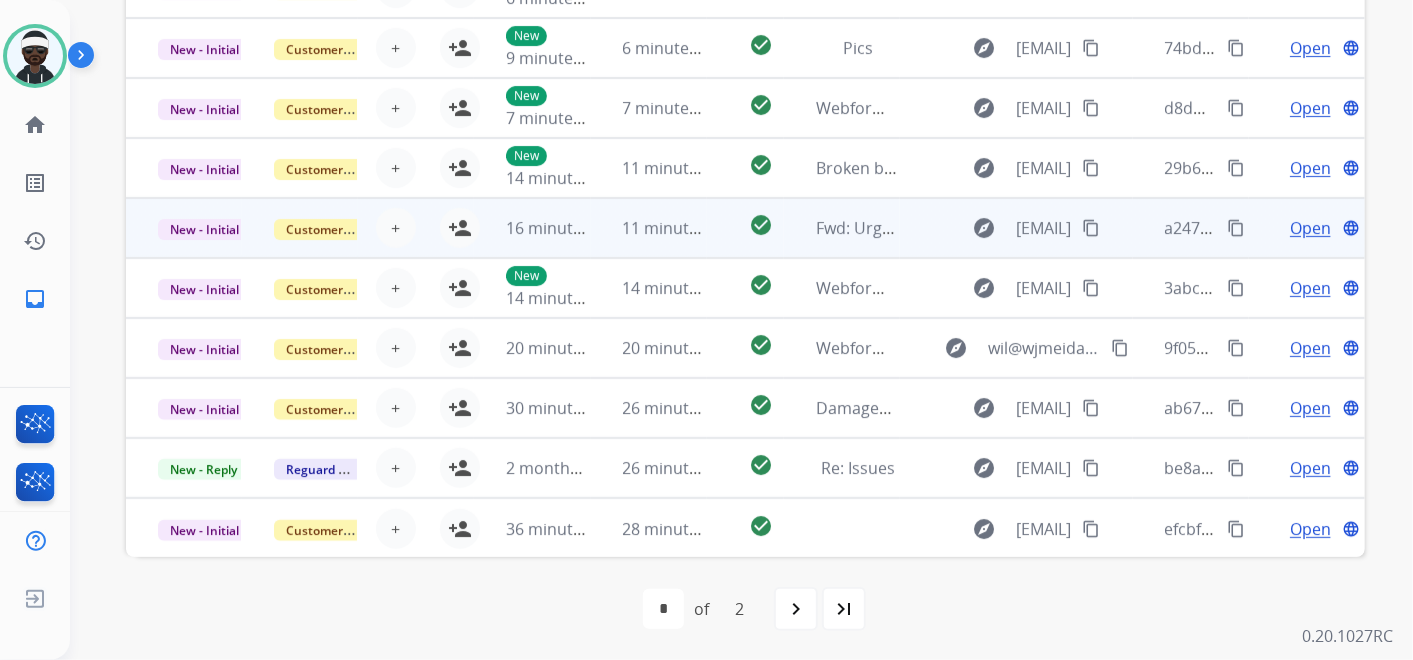 scroll, scrollTop: 0, scrollLeft: 0, axis: both 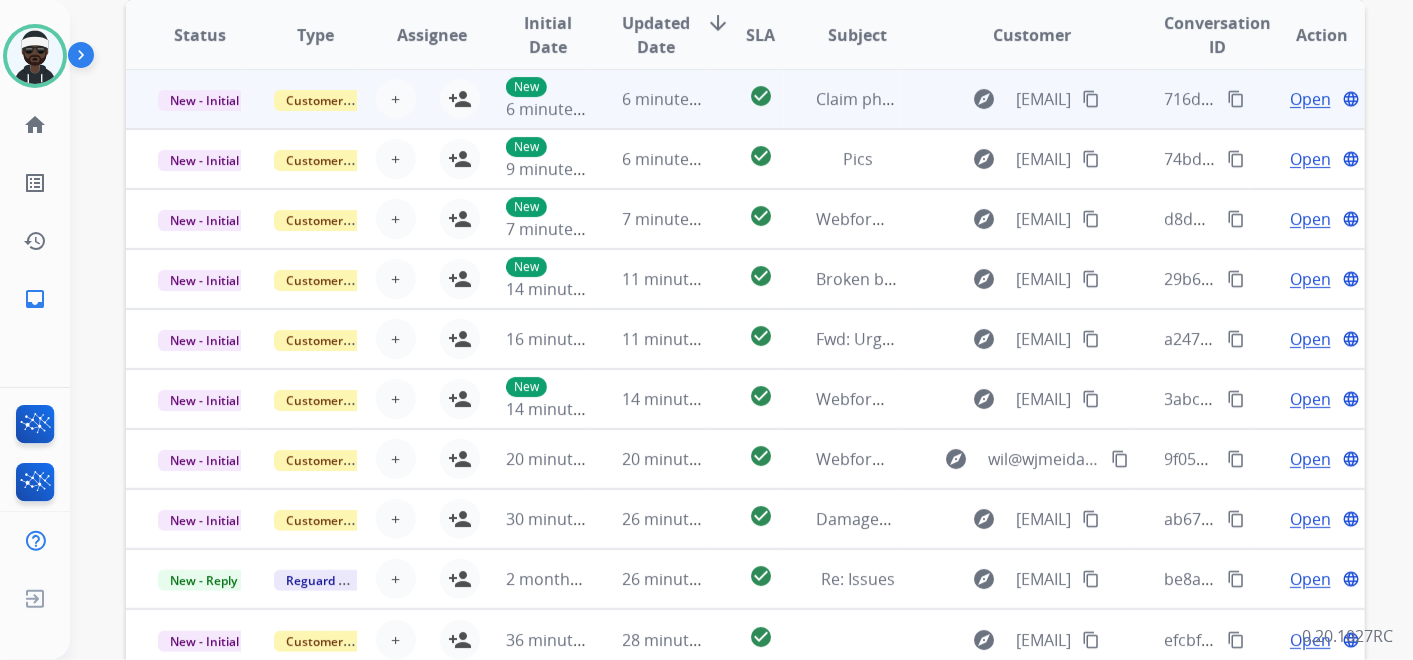 click on "content_copy" at bounding box center (1091, 99) 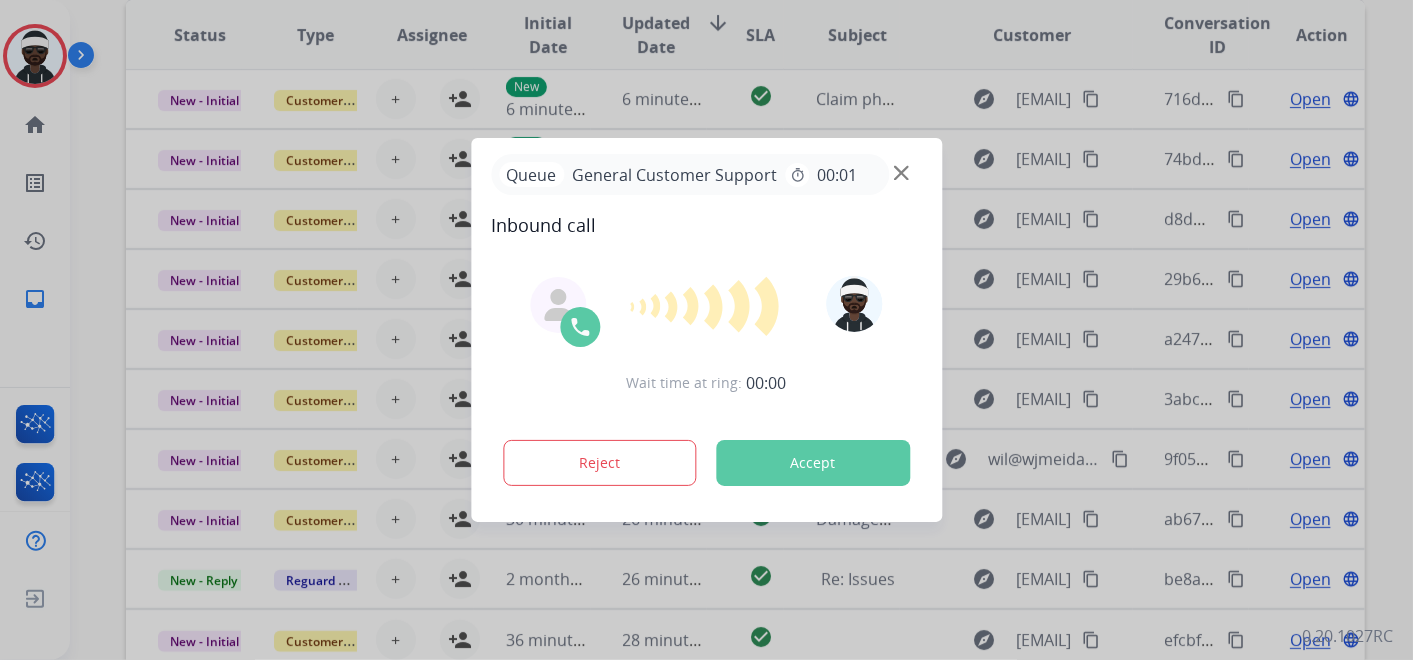 click on "Accept" at bounding box center [813, 463] 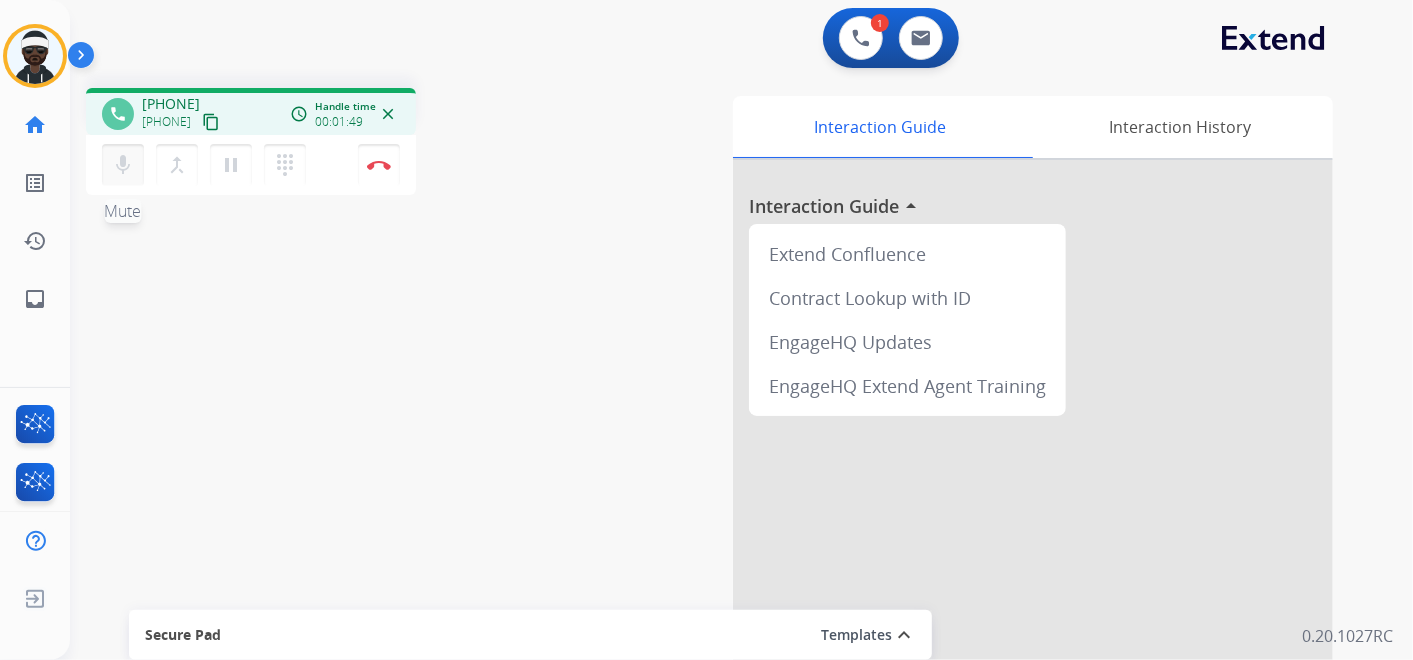 click on "mic" at bounding box center [123, 165] 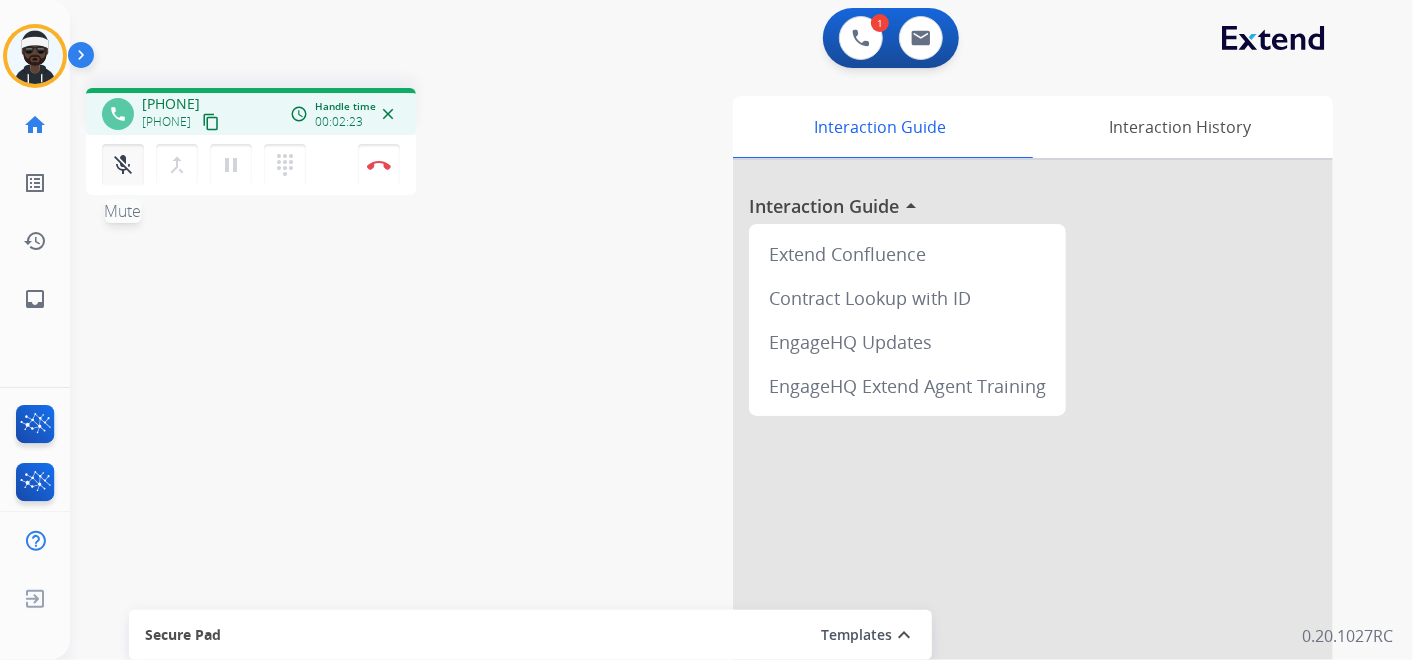 drag, startPoint x: 114, startPoint y: 162, endPoint x: 187, endPoint y: 171, distance: 73.552704 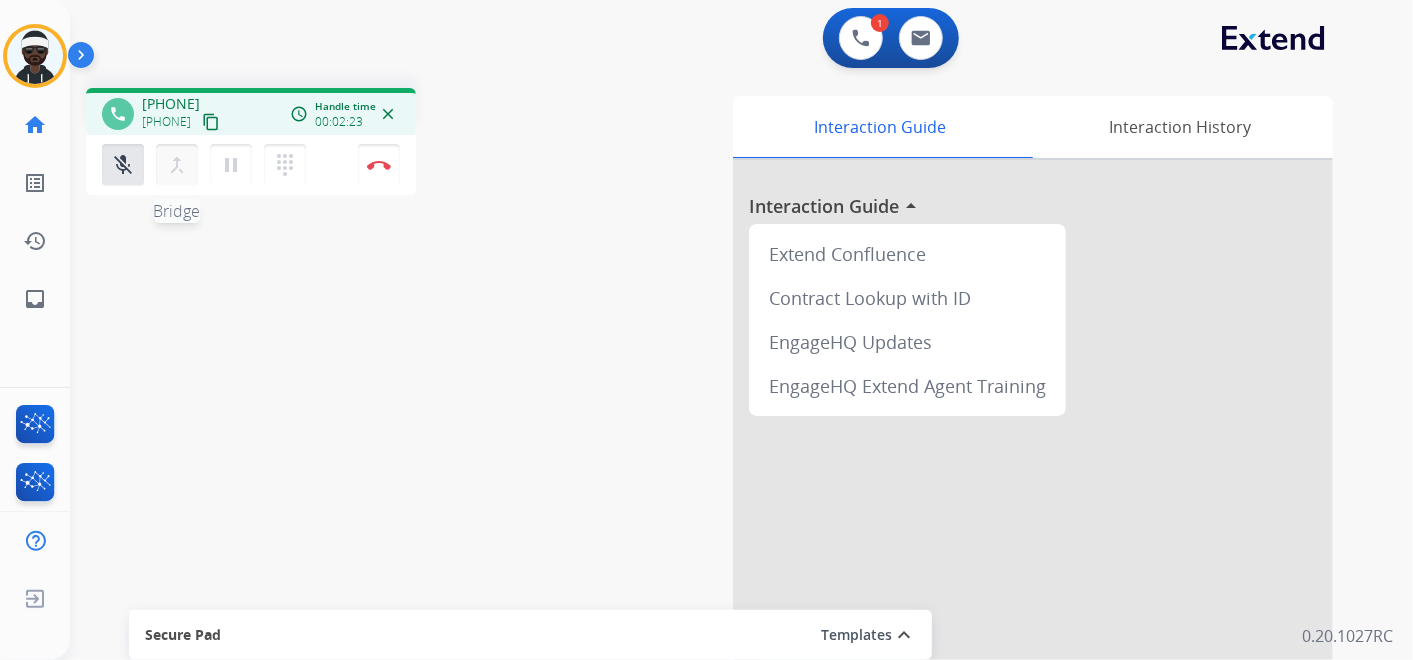 click on "mic_off" at bounding box center (123, 165) 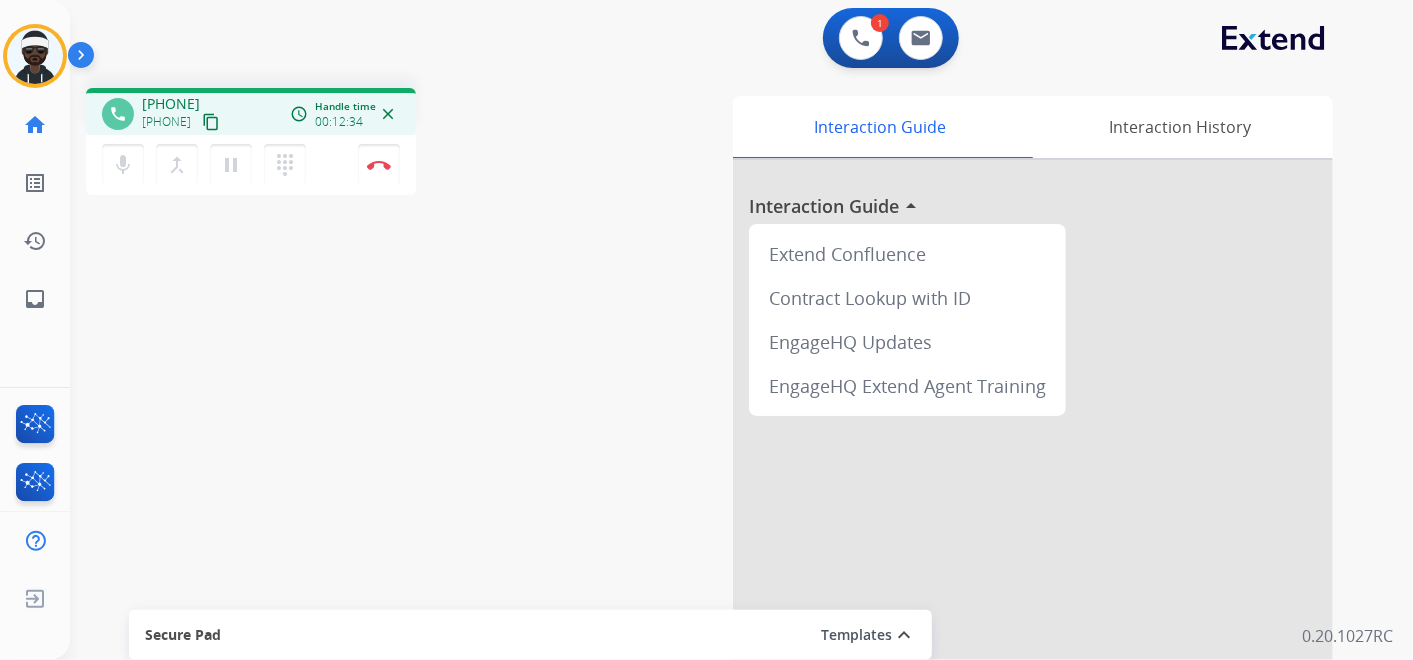 click on "Secure Pad" at bounding box center (530, 635) 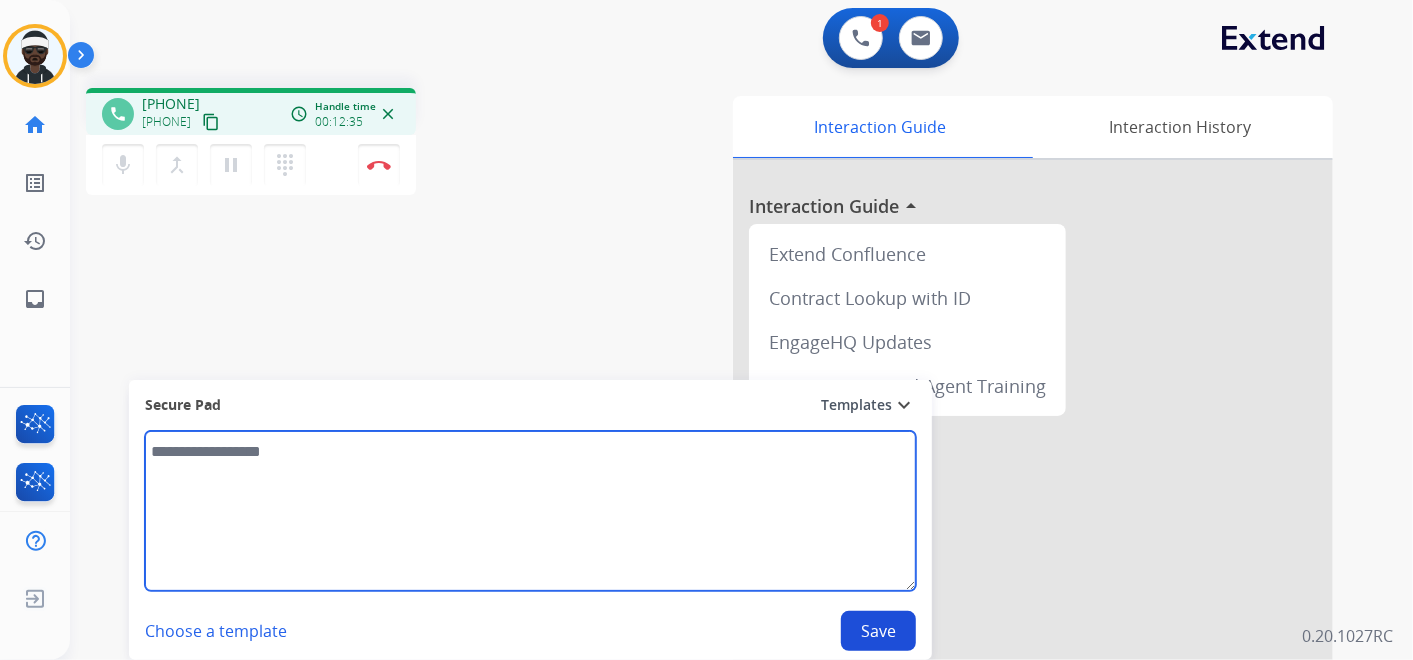 click at bounding box center (530, 511) 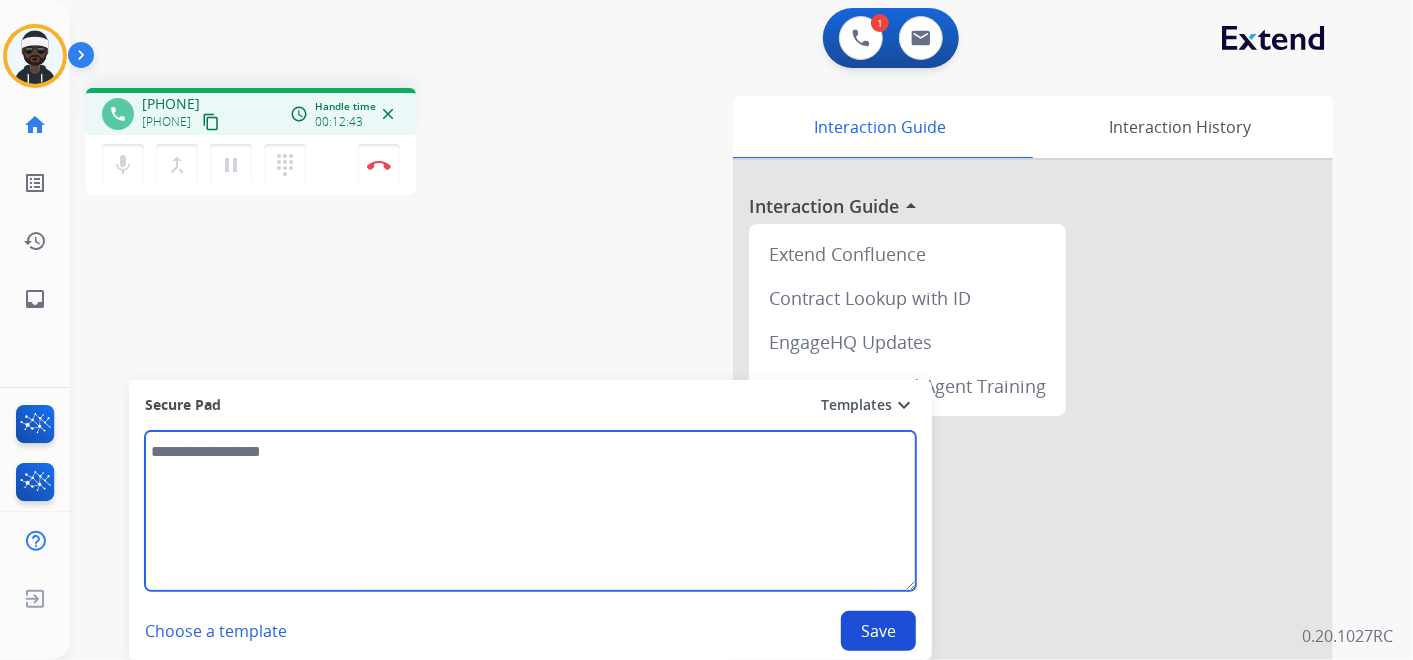 click at bounding box center (530, 511) 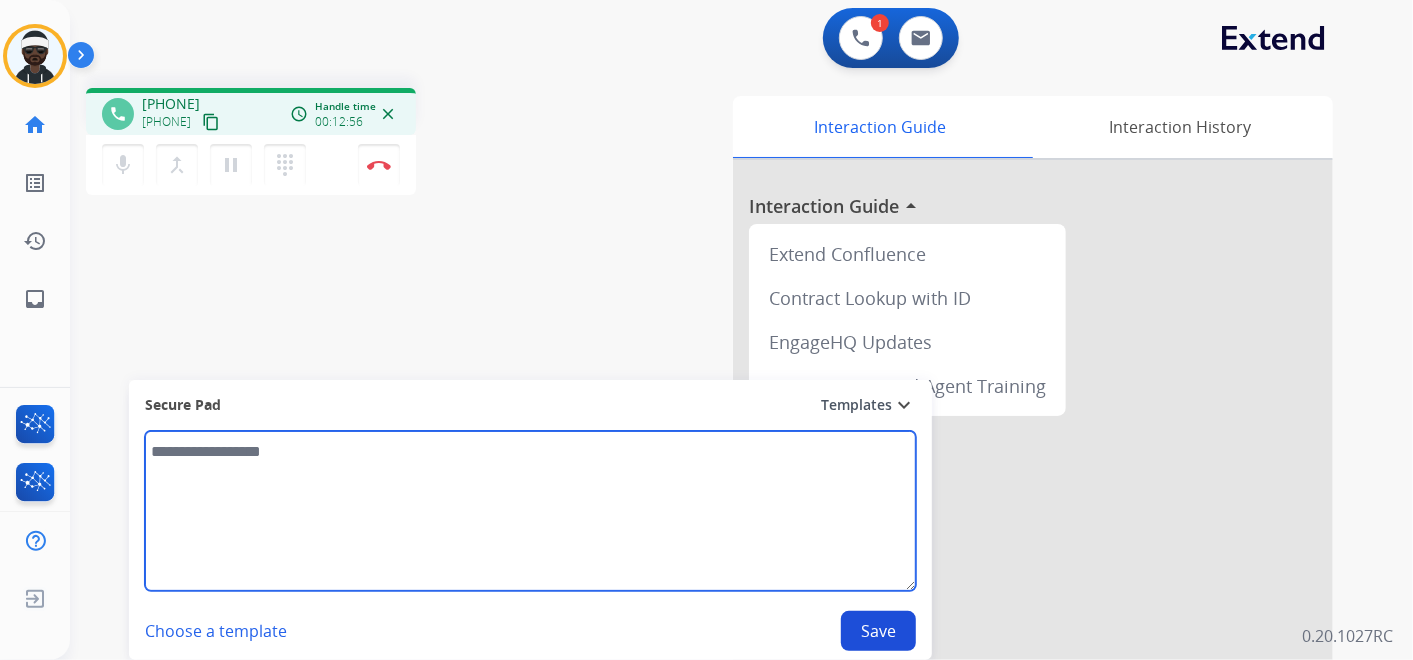 click at bounding box center [530, 511] 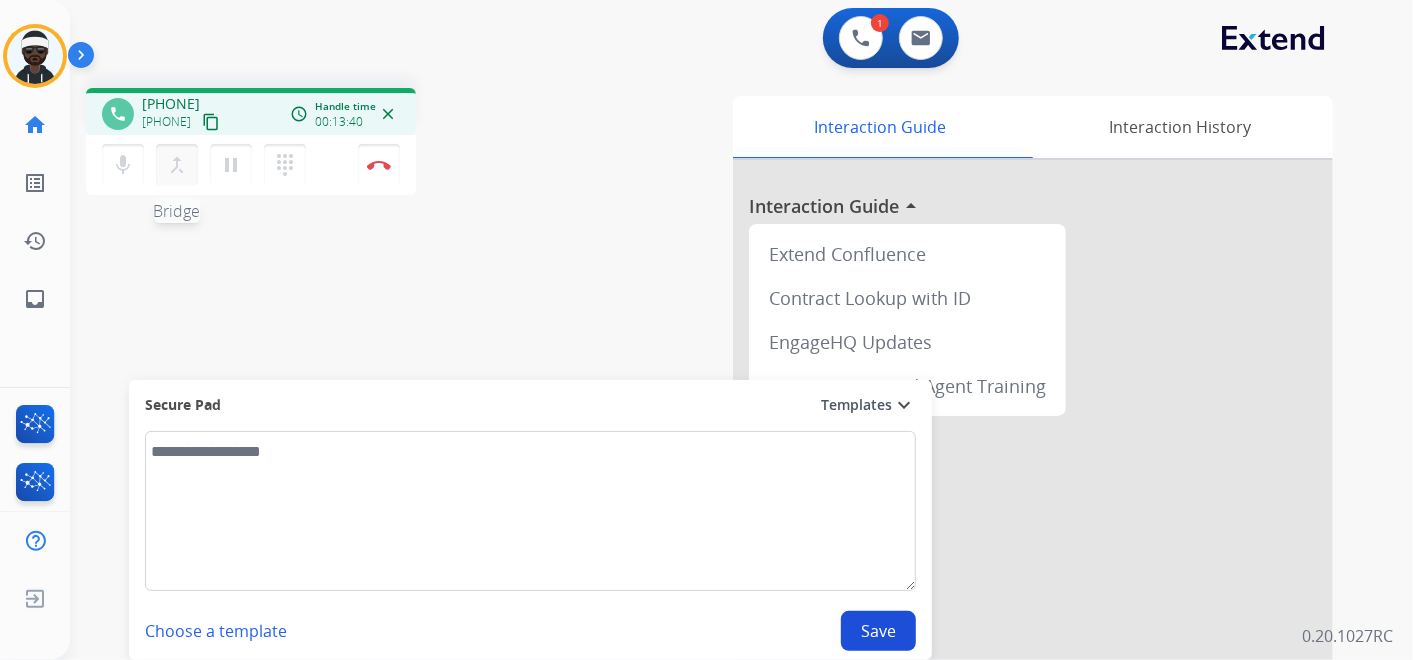 drag, startPoint x: 130, startPoint y: 164, endPoint x: 161, endPoint y: 162, distance: 31.06445 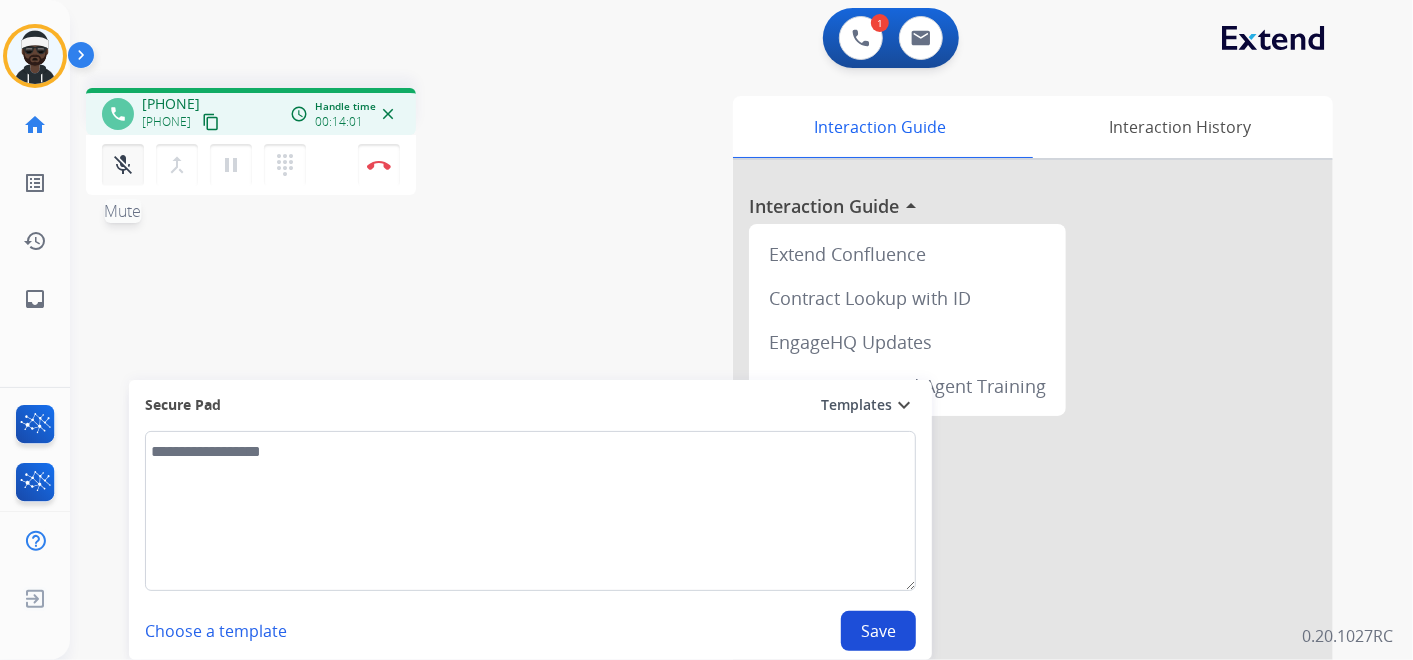 click on "mic_off" at bounding box center [123, 165] 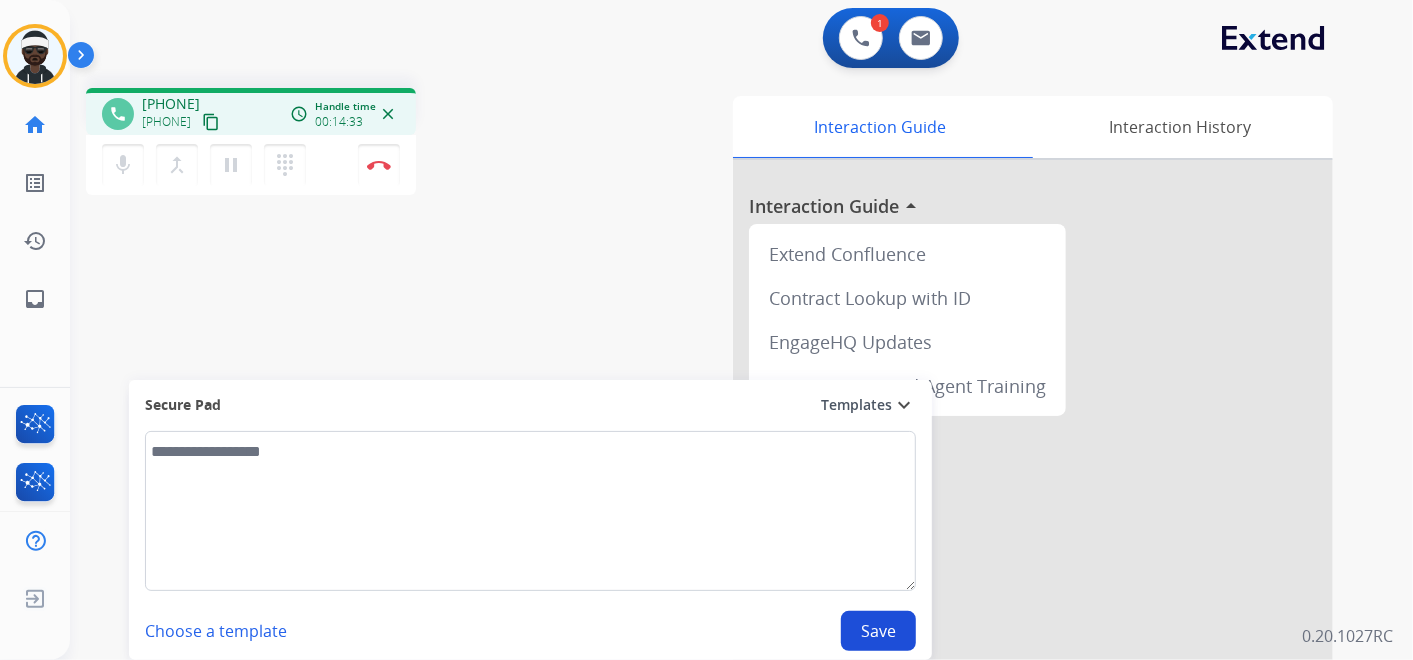 click on "expand_more" at bounding box center [904, 405] 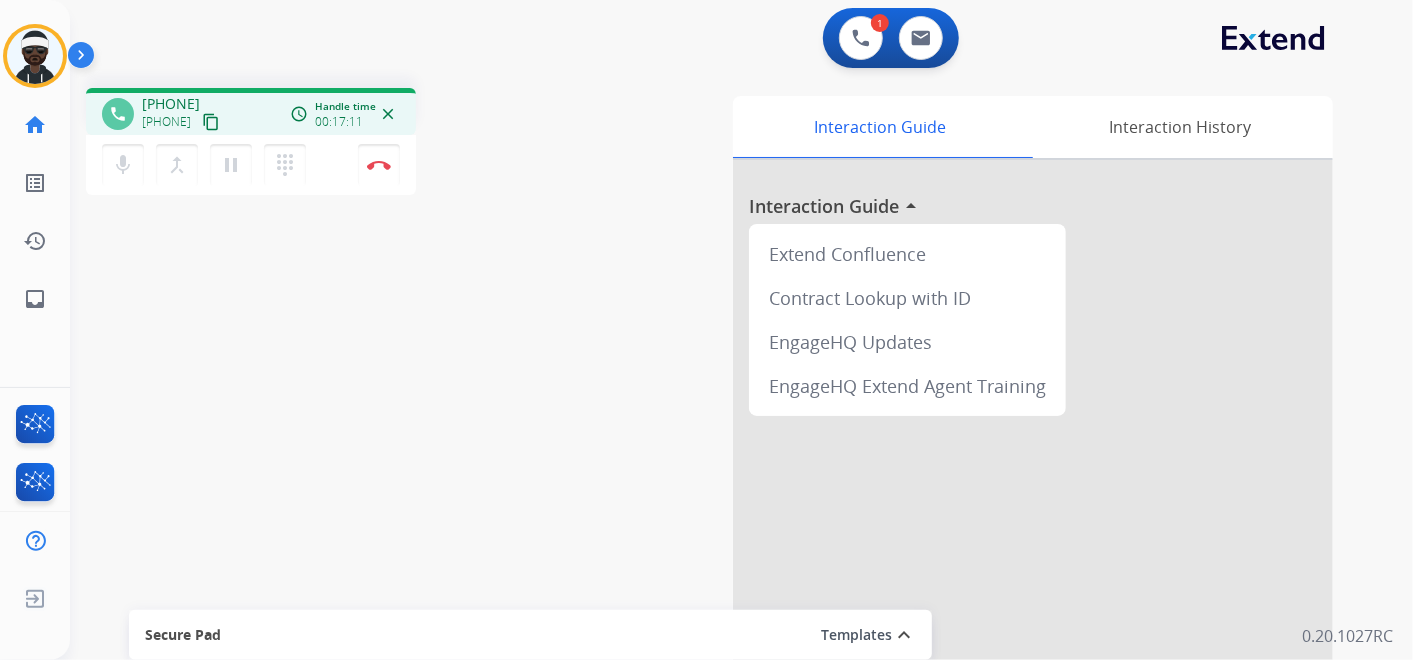 click on "Secure Pad Templates expand_less" at bounding box center [530, 635] 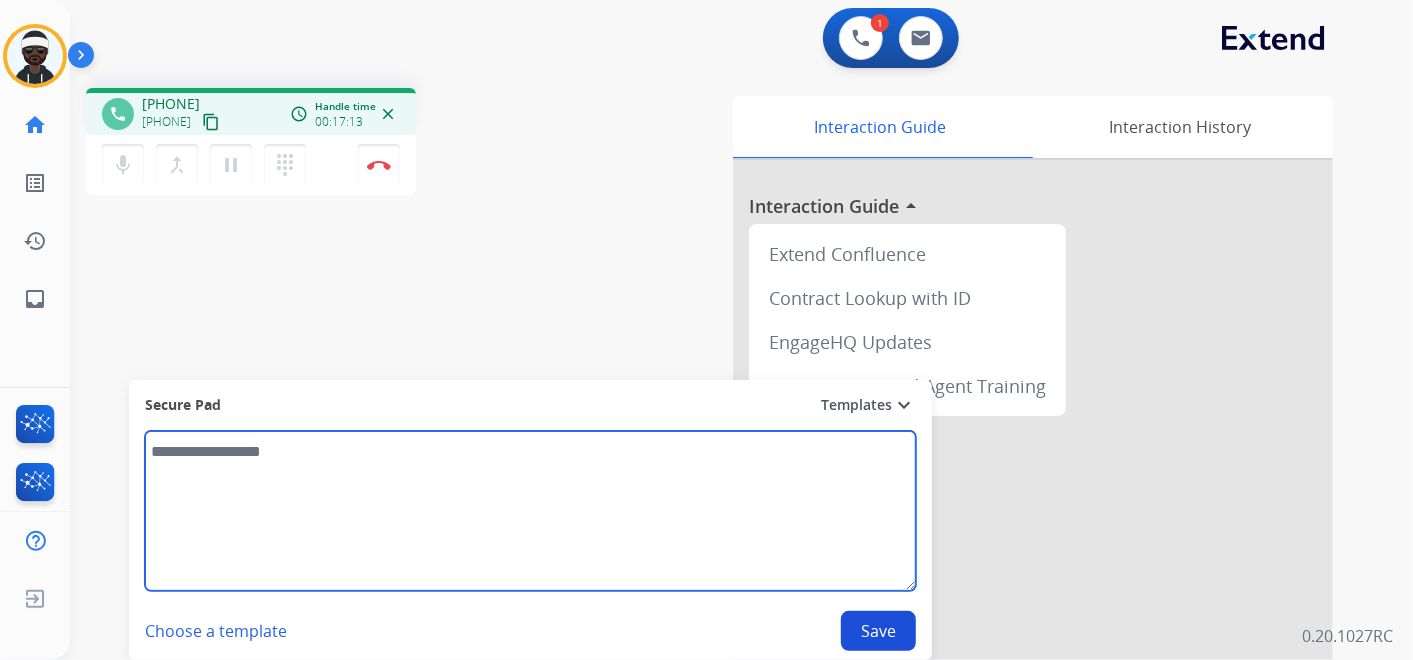 click at bounding box center [530, 511] 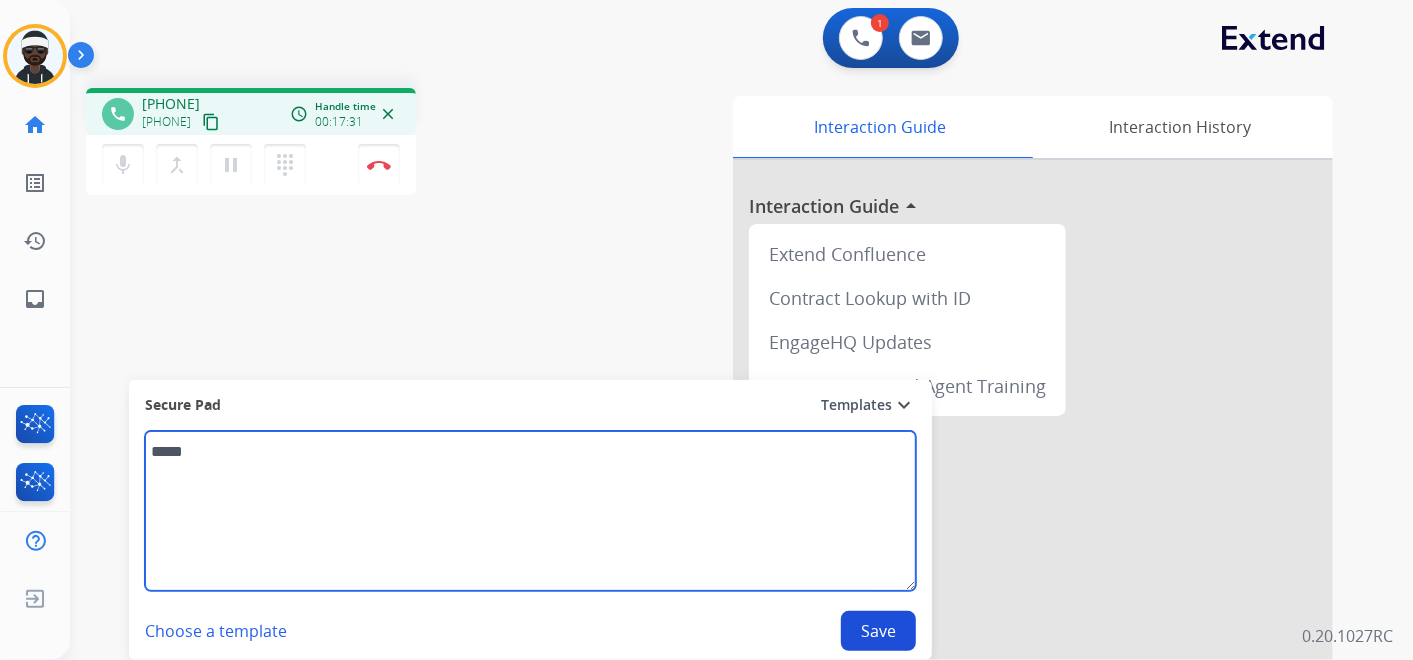 type on "******" 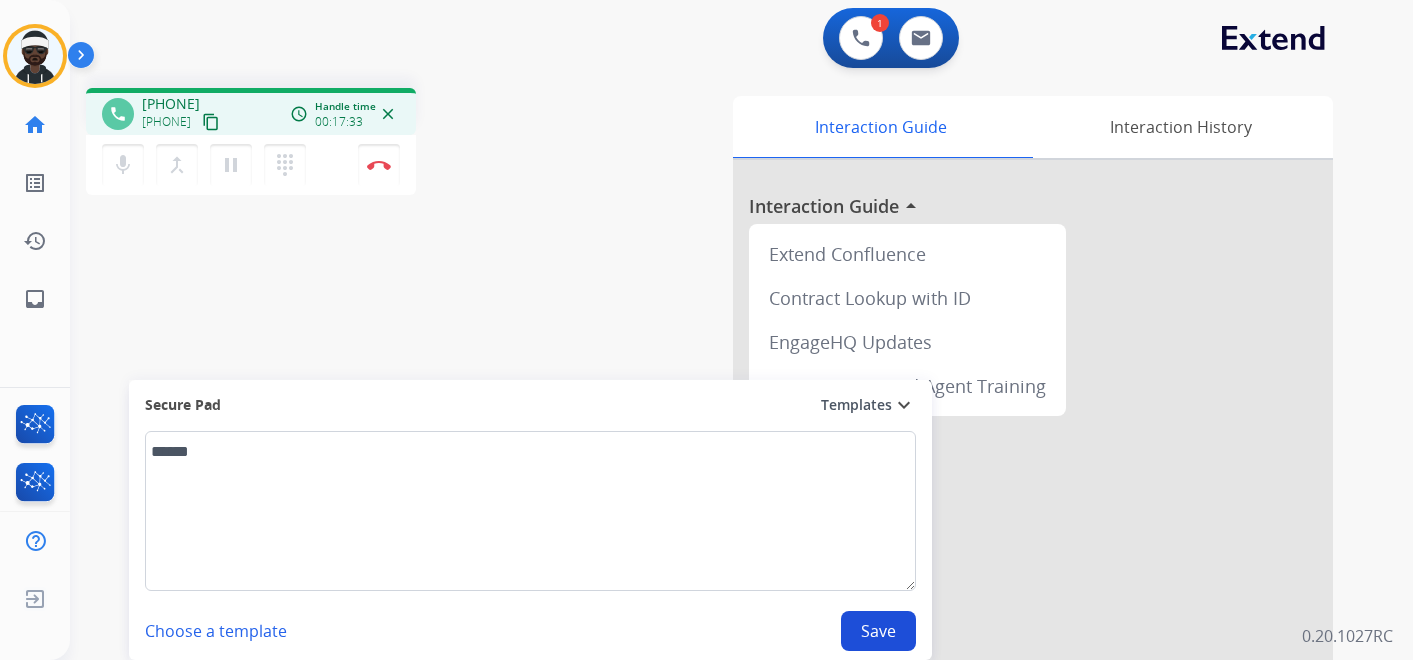 scroll, scrollTop: 0, scrollLeft: 0, axis: both 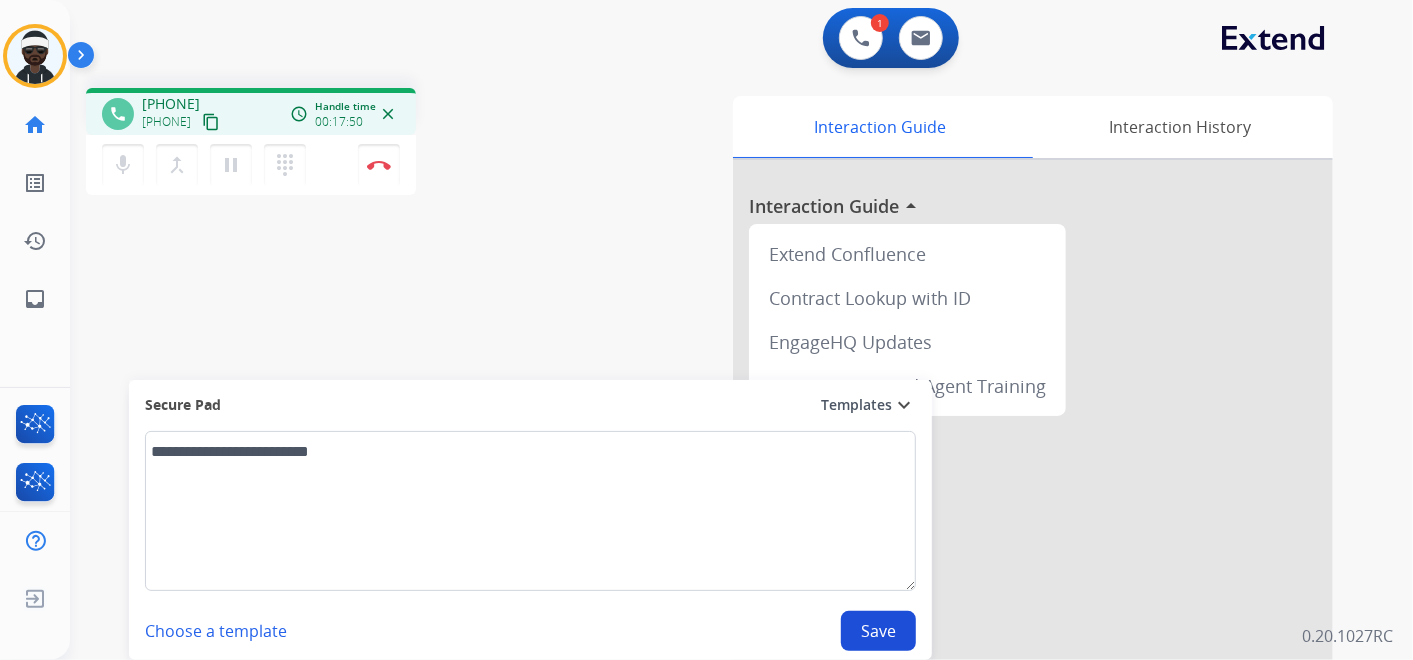 drag, startPoint x: 402, startPoint y: 456, endPoint x: 105, endPoint y: 468, distance: 297.24234 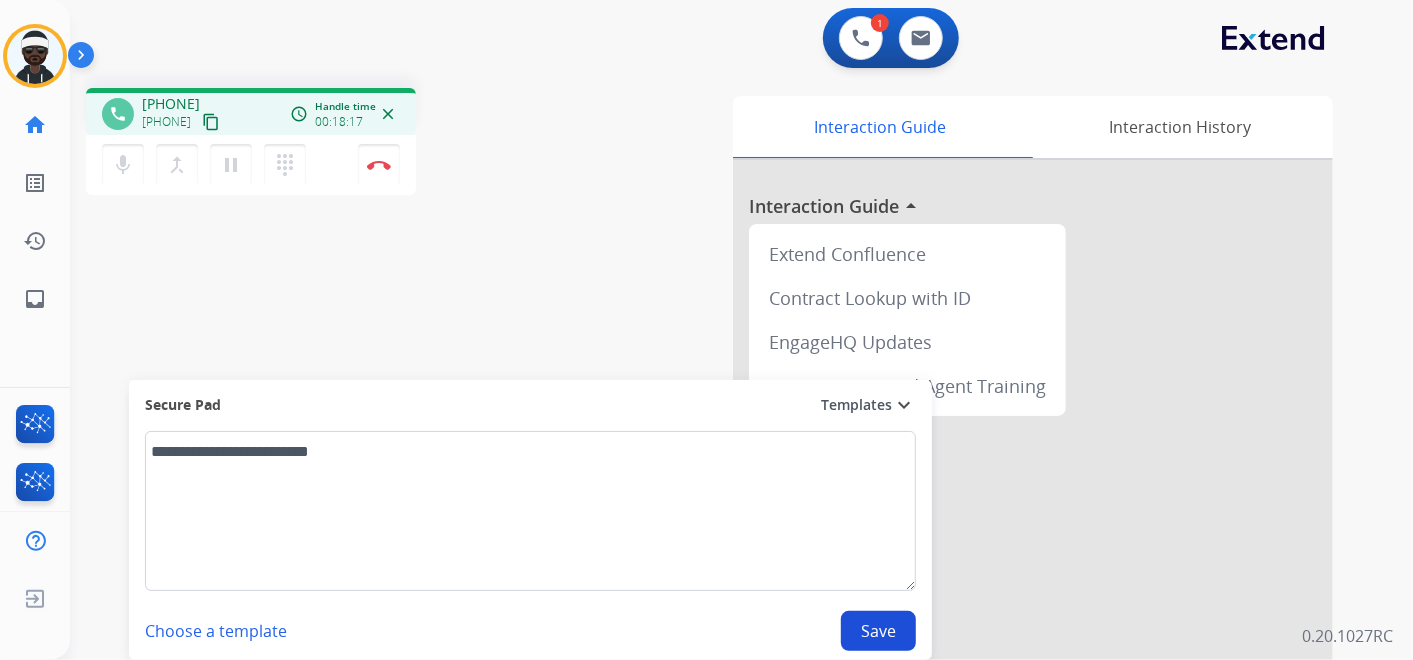 click on "**********" at bounding box center [530, 511] 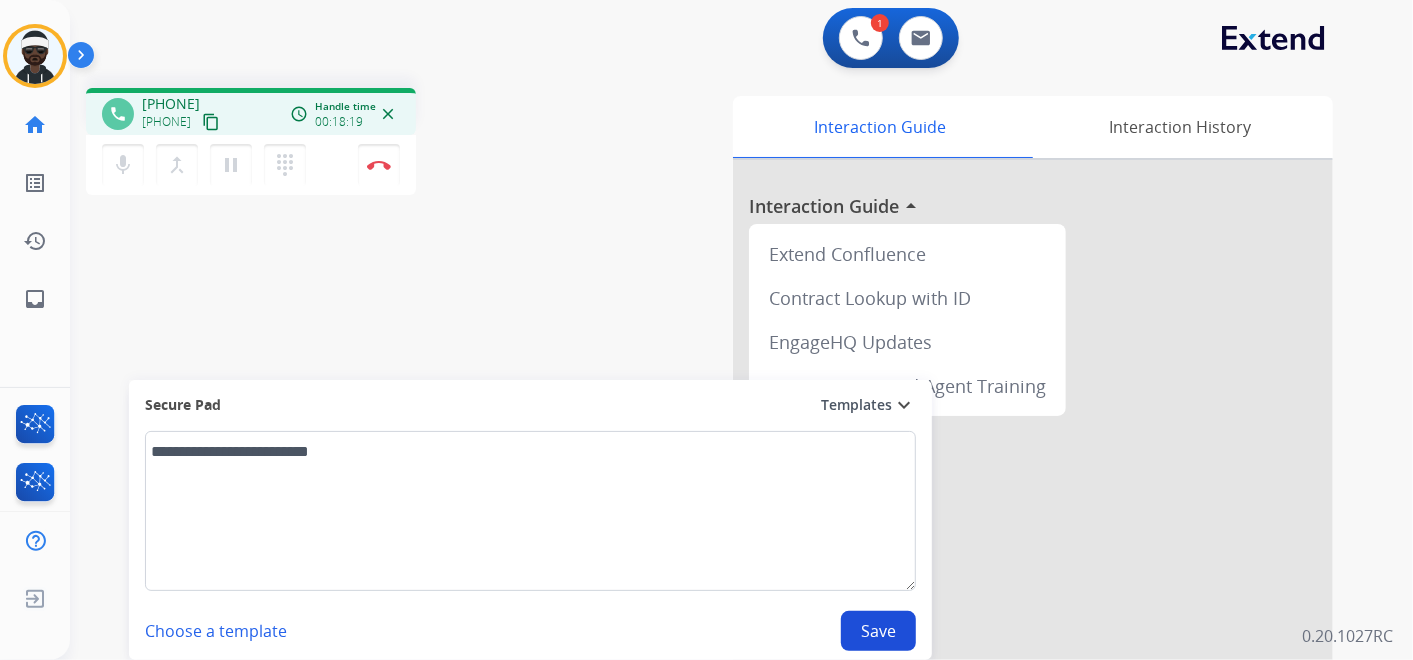 drag, startPoint x: 418, startPoint y: 460, endPoint x: 111, endPoint y: 452, distance: 307.10422 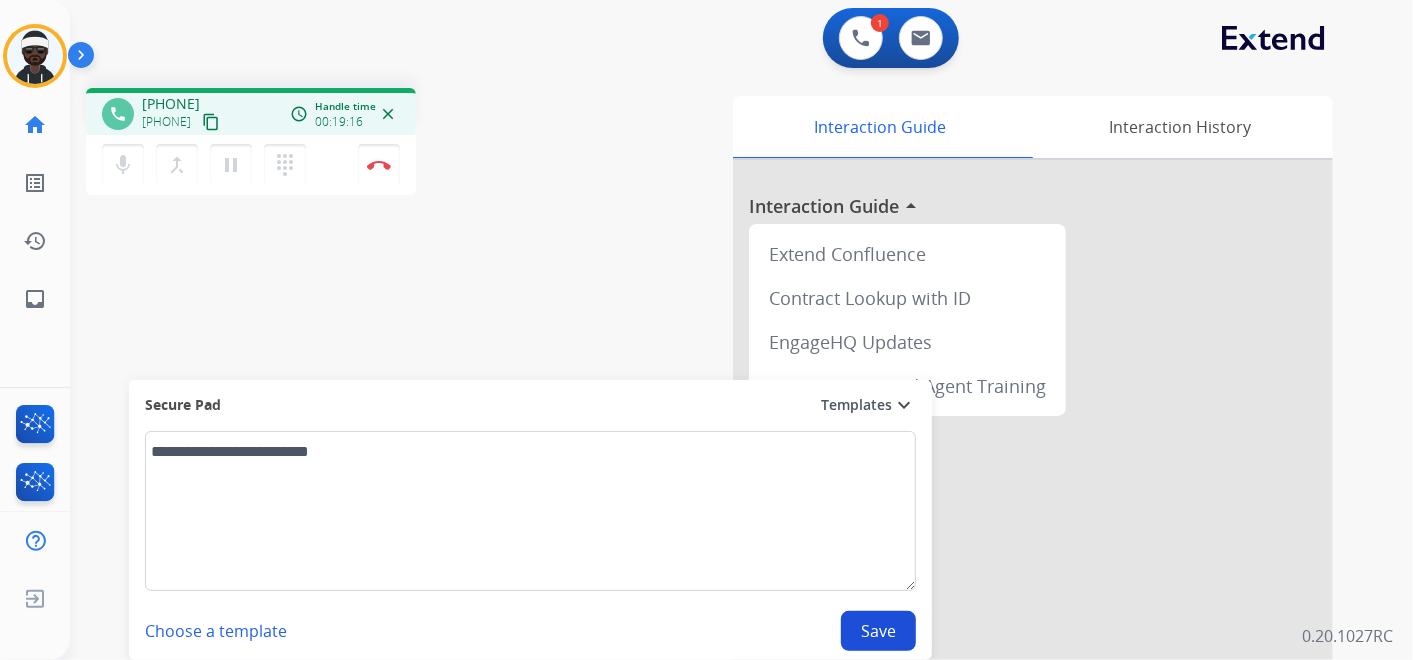 type on "**********" 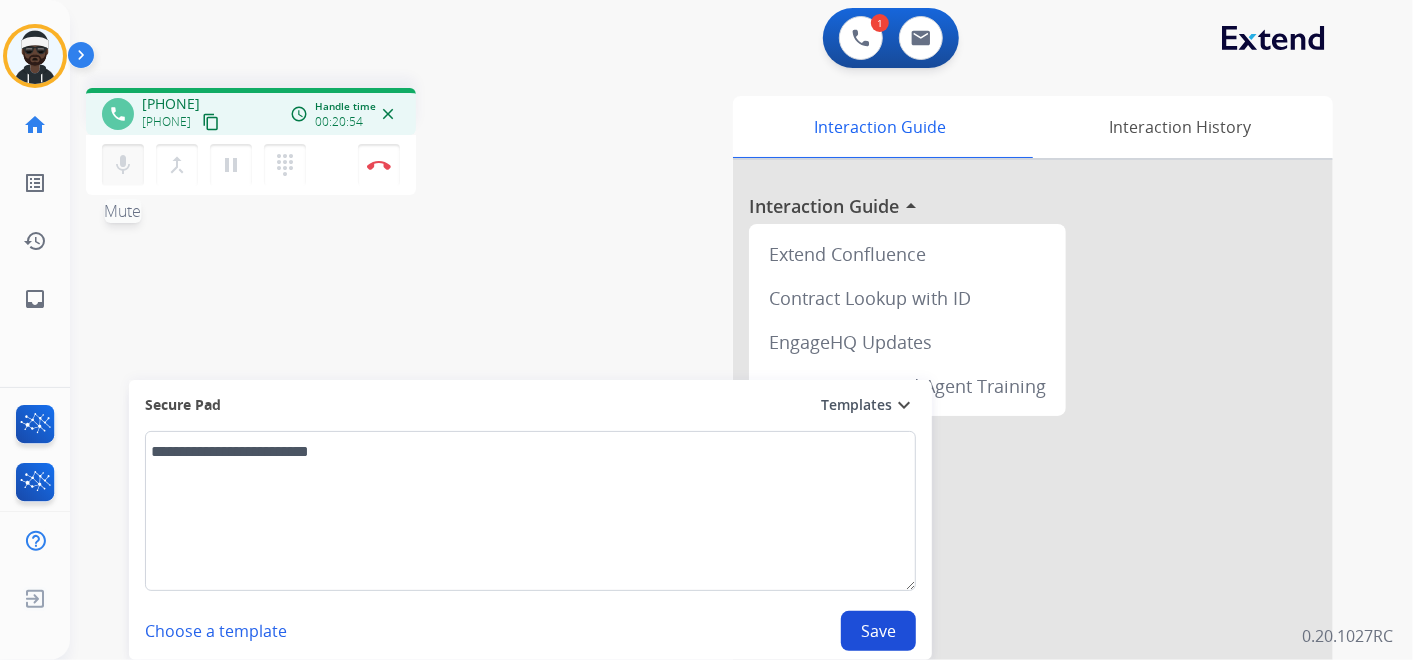 click on "mic Mute" at bounding box center (123, 165) 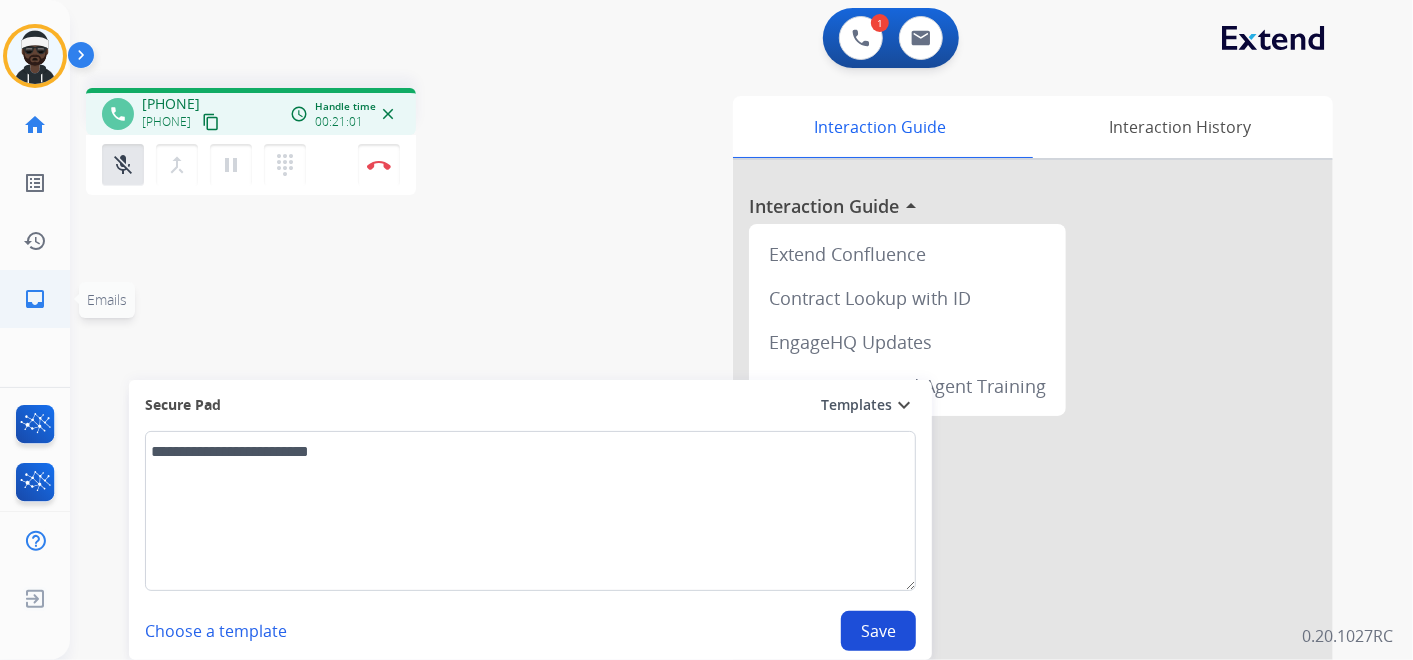 click on "inbox  Emails" 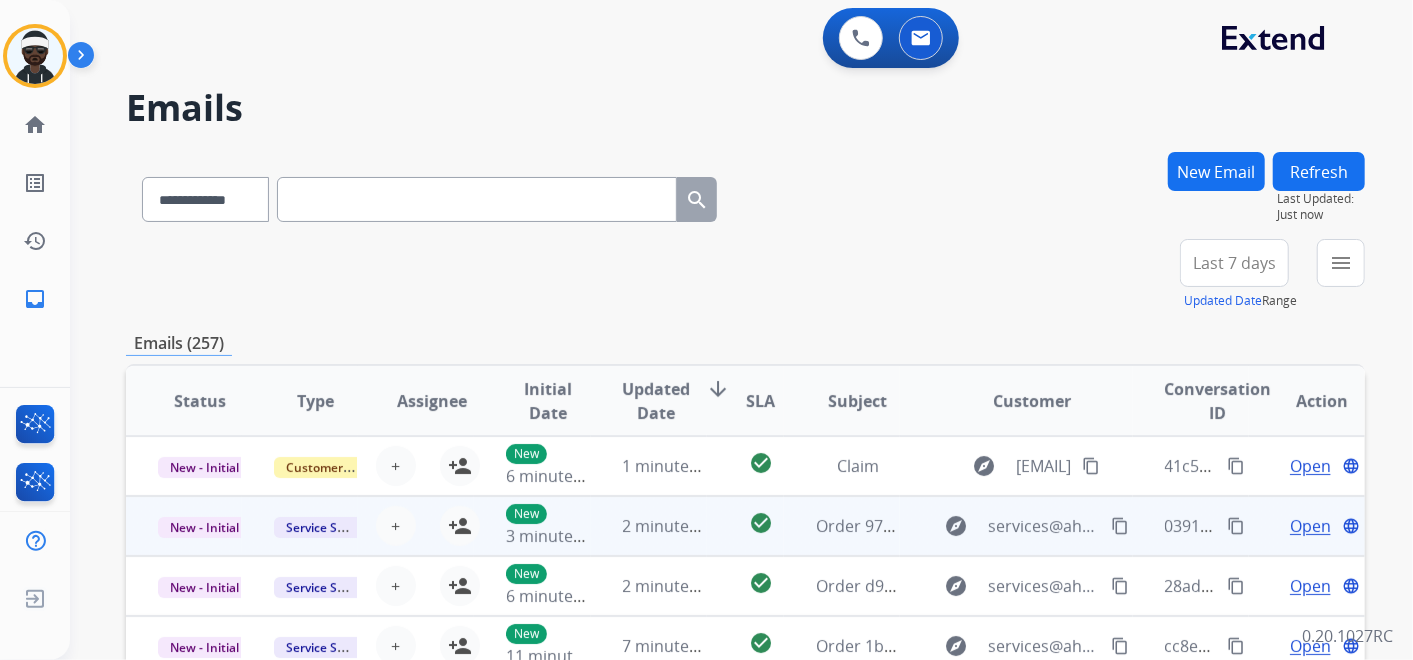 scroll, scrollTop: 1, scrollLeft: 0, axis: vertical 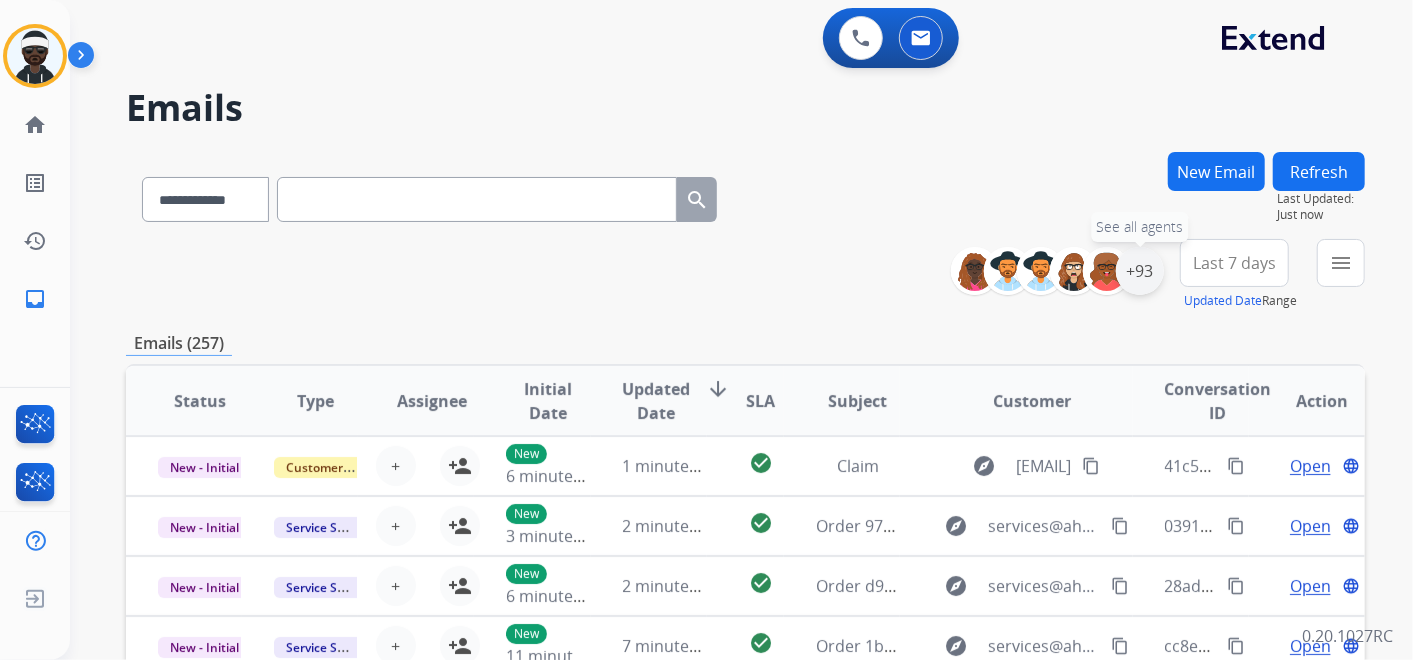 click on "+93" at bounding box center [1140, 271] 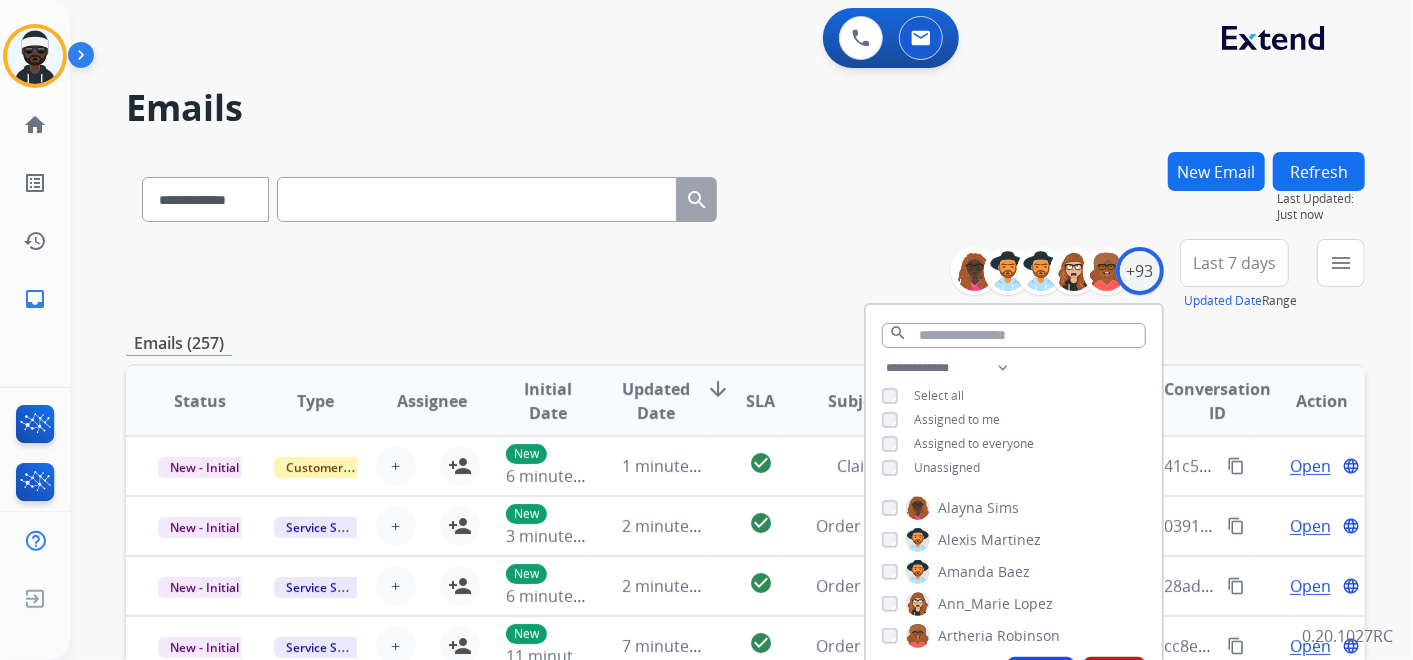 click on "Unassigned" at bounding box center (947, 467) 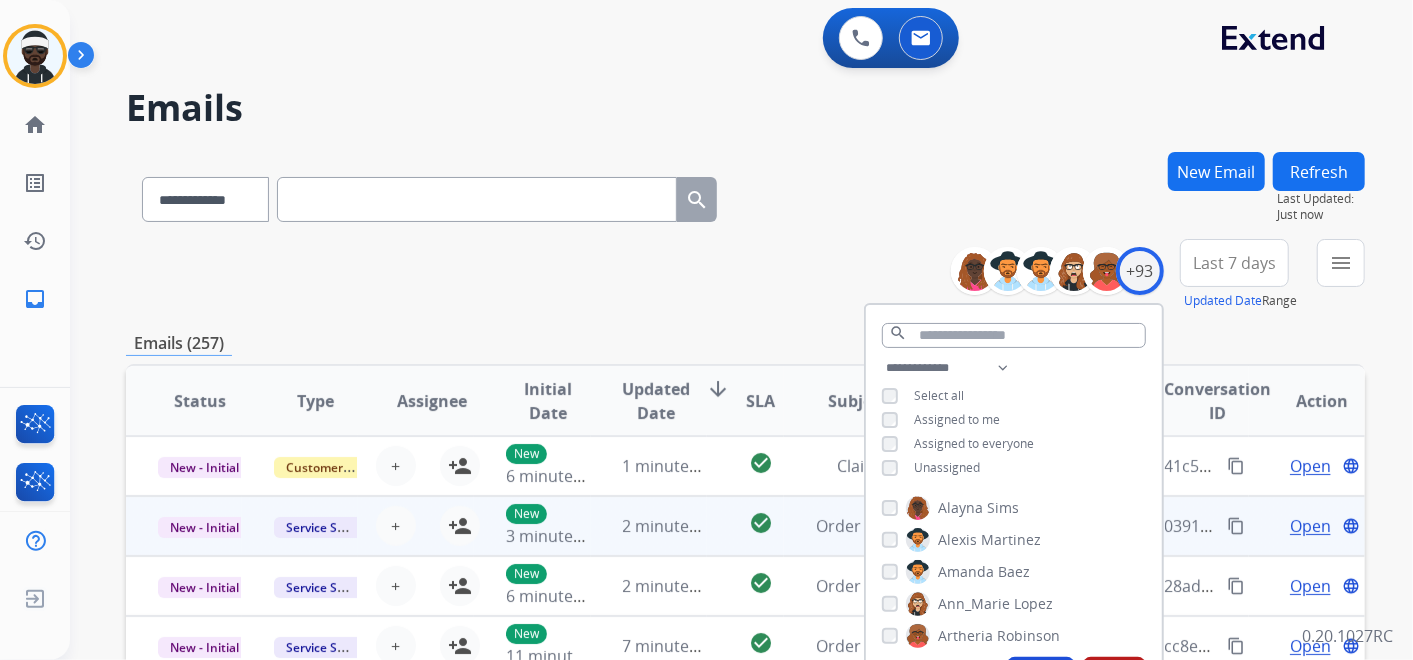 scroll, scrollTop: 222, scrollLeft: 0, axis: vertical 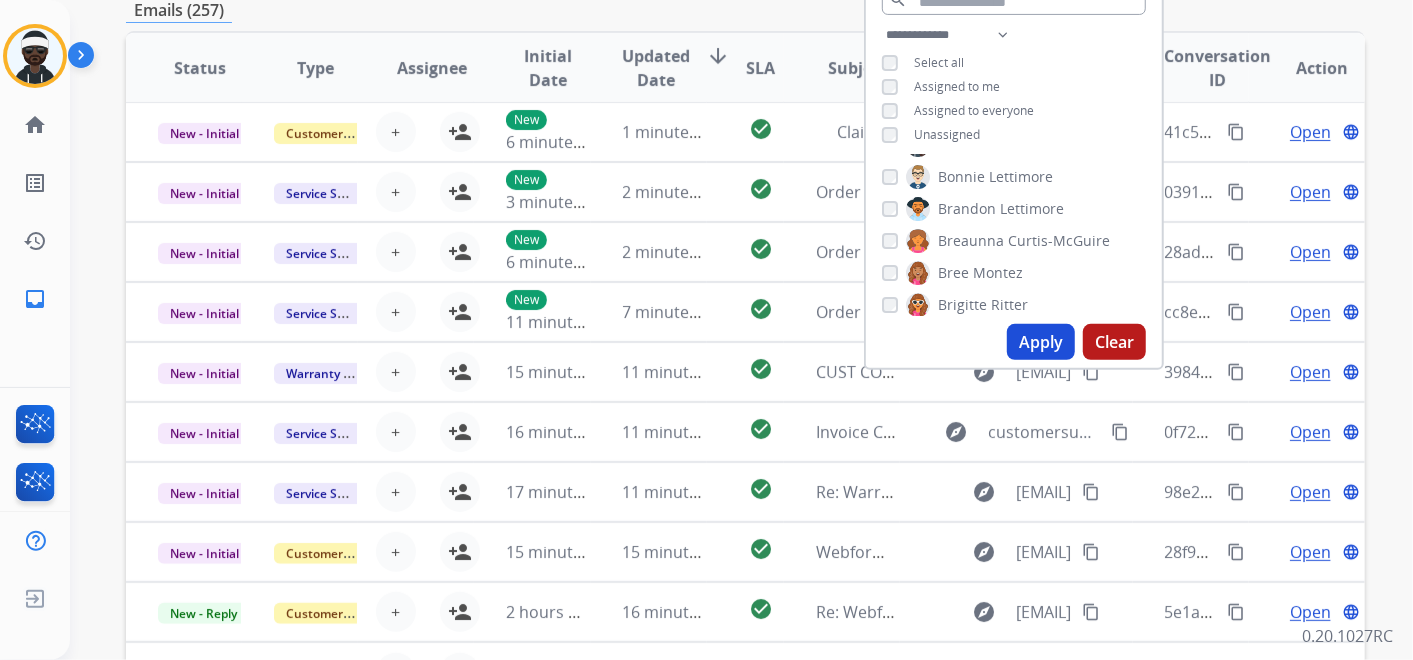 click on "Apply" at bounding box center (1041, 342) 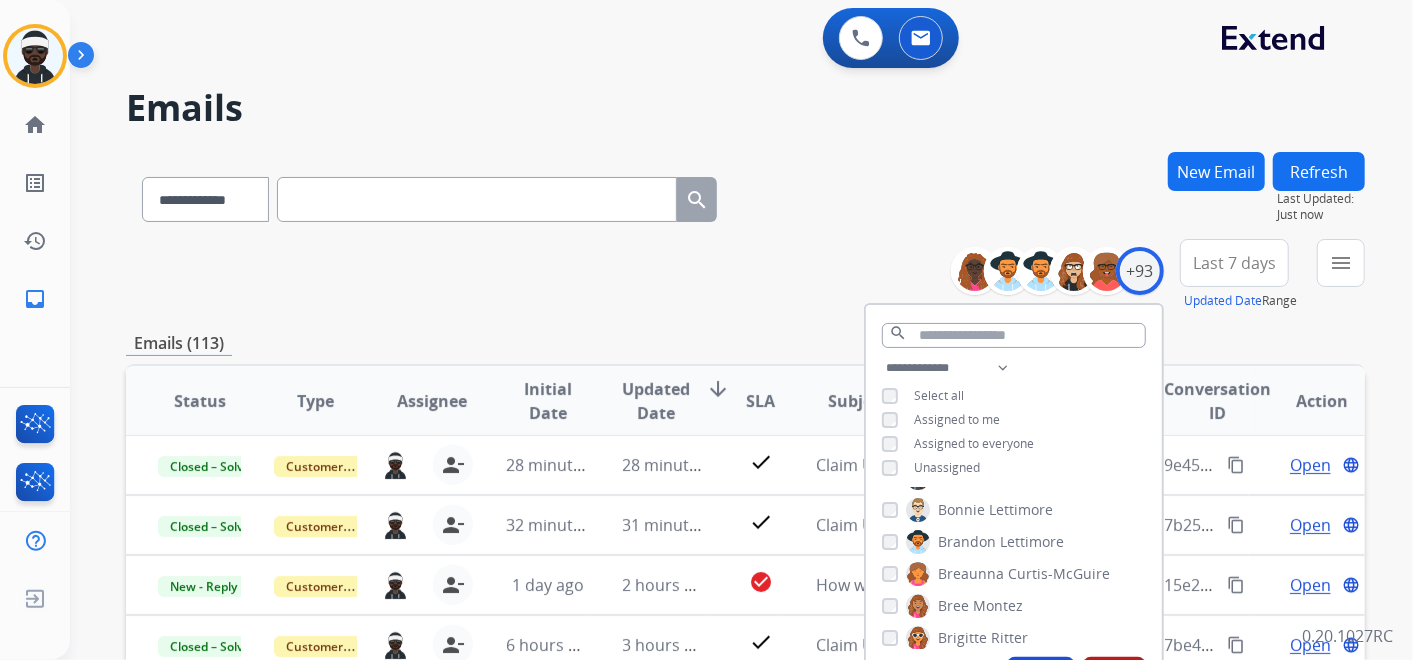 click on "**********" at bounding box center (745, 275) 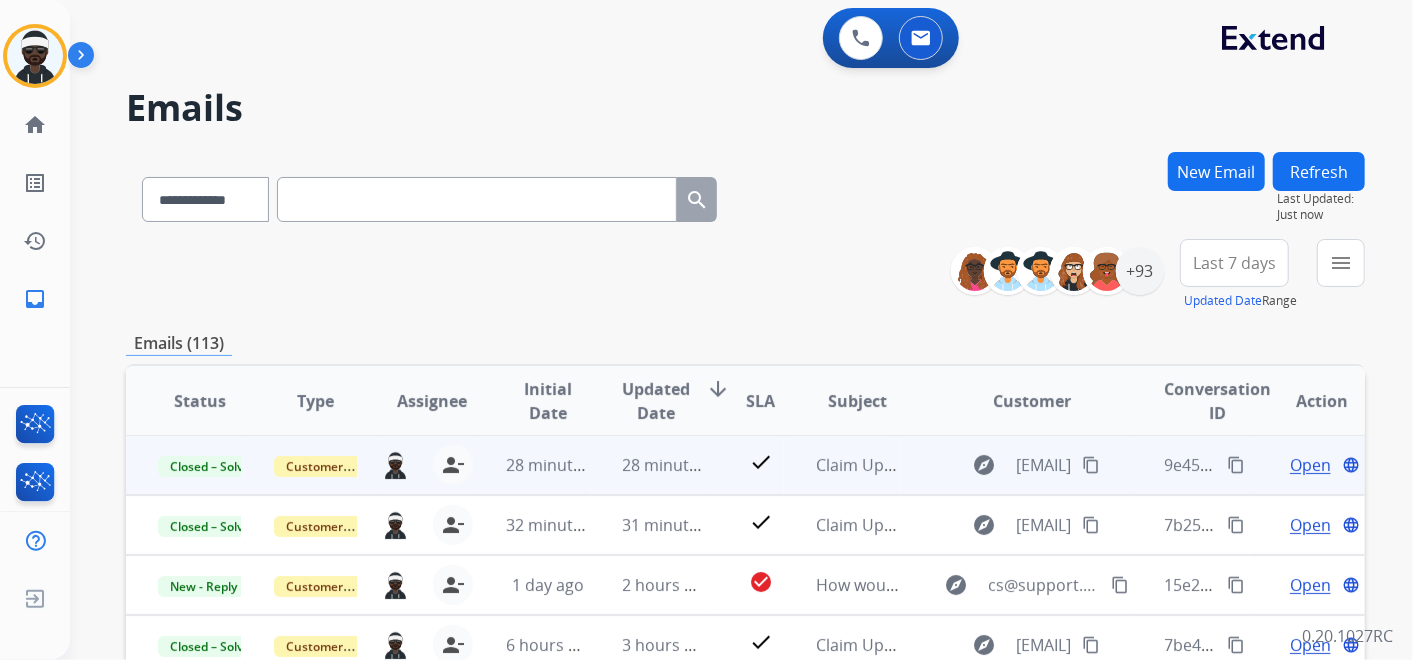 click on "Claim Update" at bounding box center (842, 465) 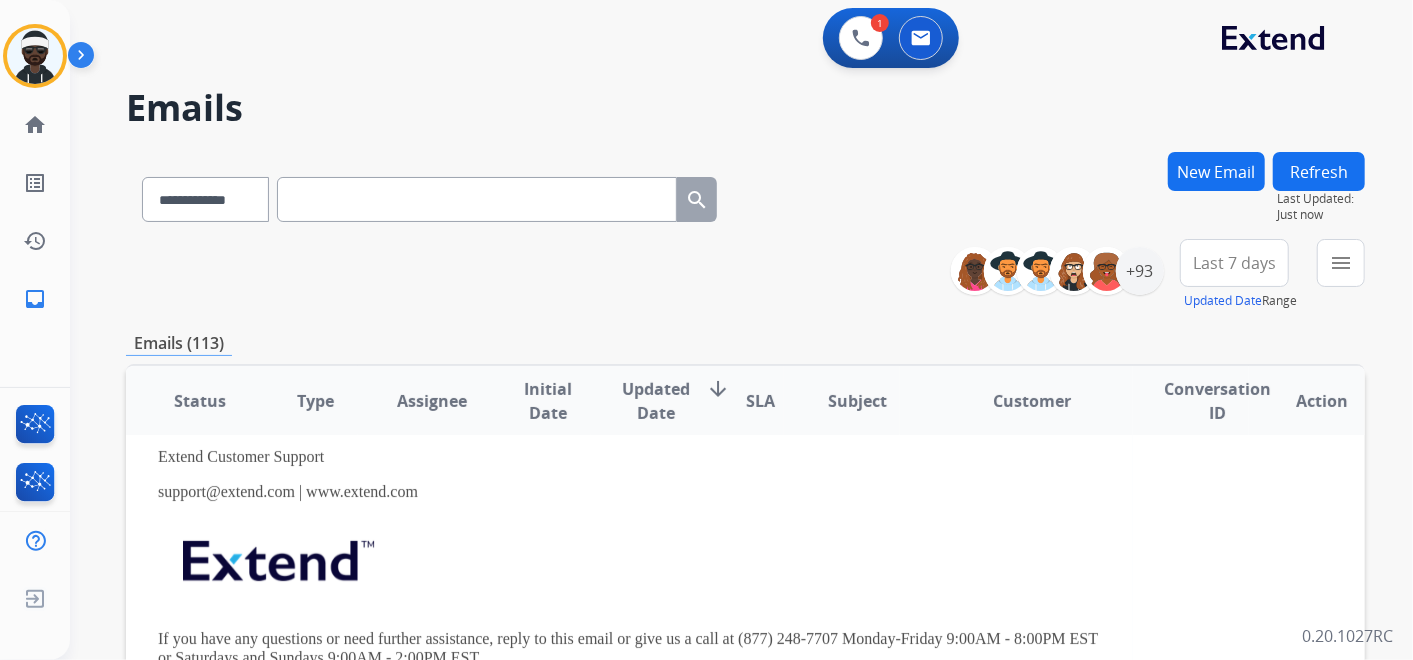 scroll, scrollTop: 444, scrollLeft: 0, axis: vertical 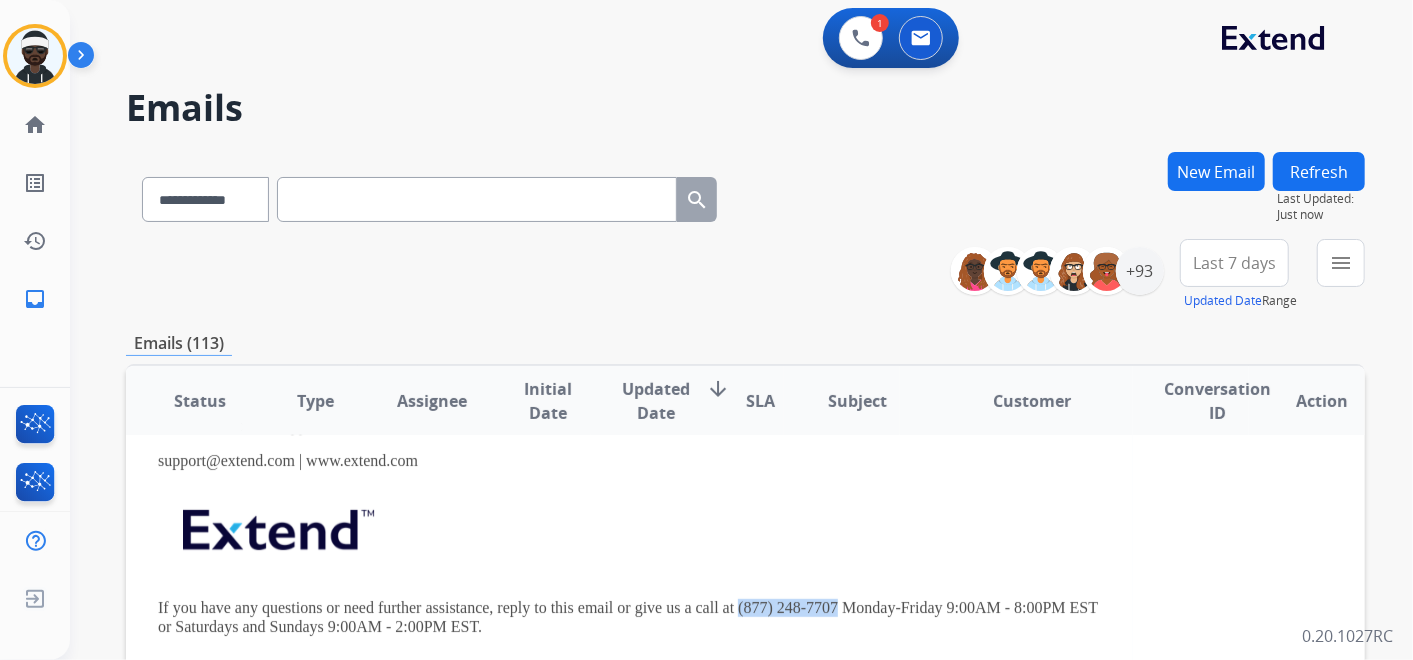 drag, startPoint x: 838, startPoint y: 608, endPoint x: 740, endPoint y: 602, distance: 98.1835 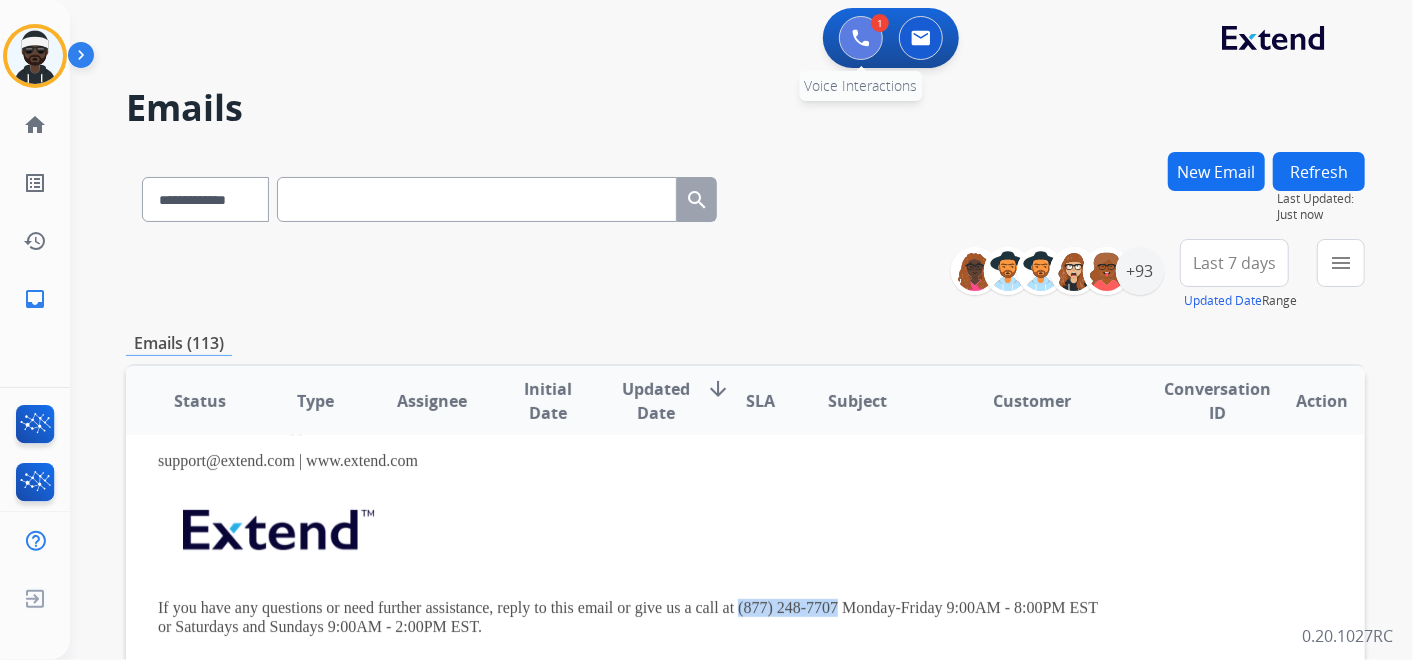 click at bounding box center (861, 38) 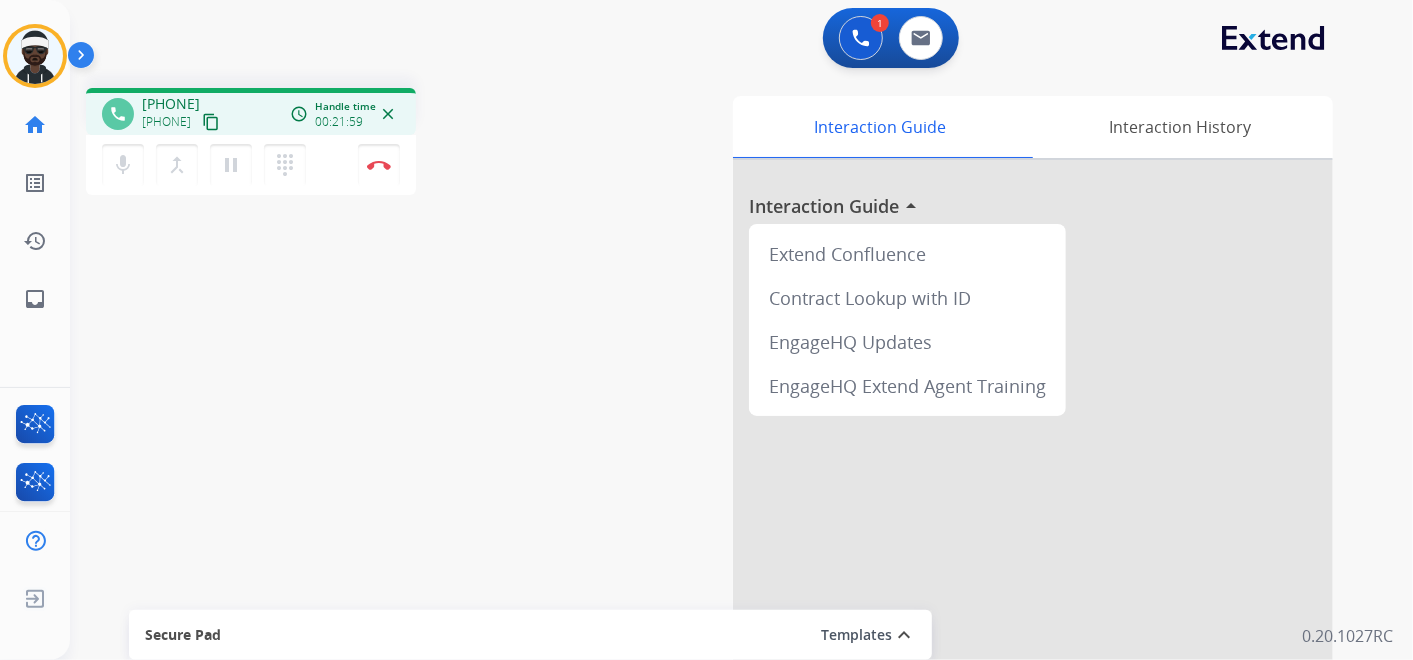 click on "Templates" at bounding box center [856, 635] 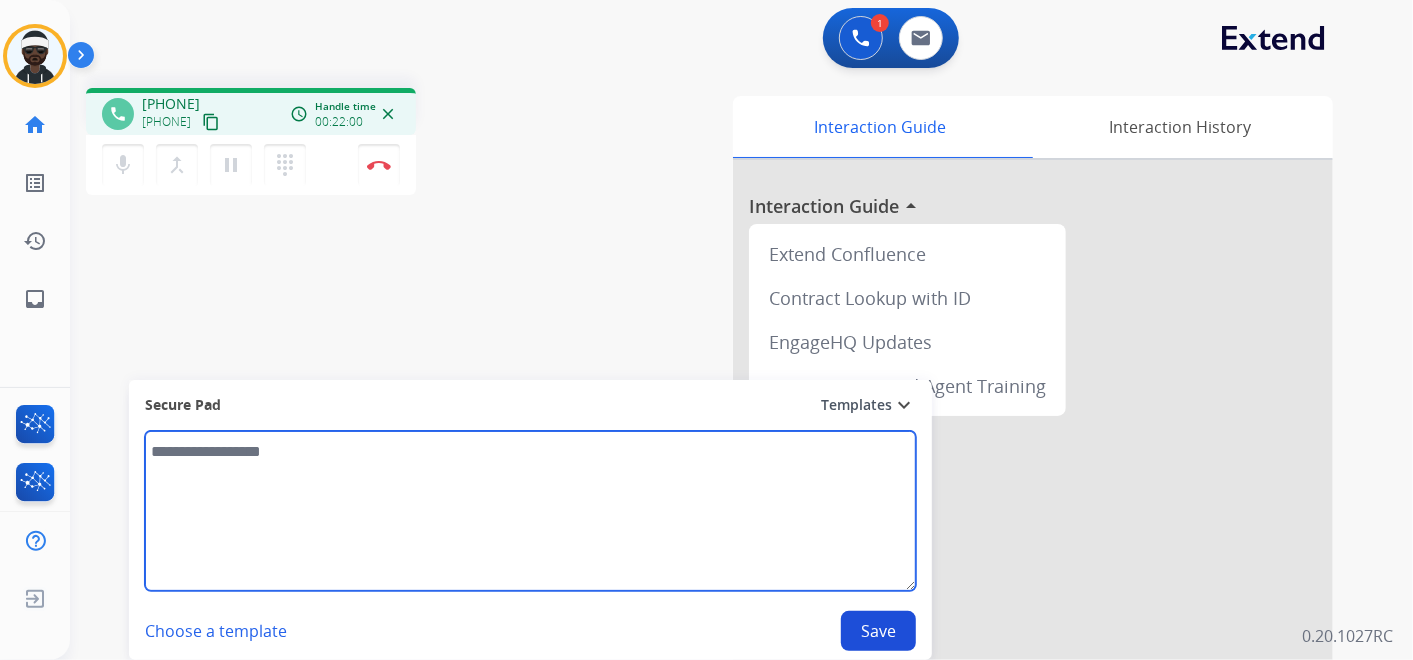 click at bounding box center (530, 511) 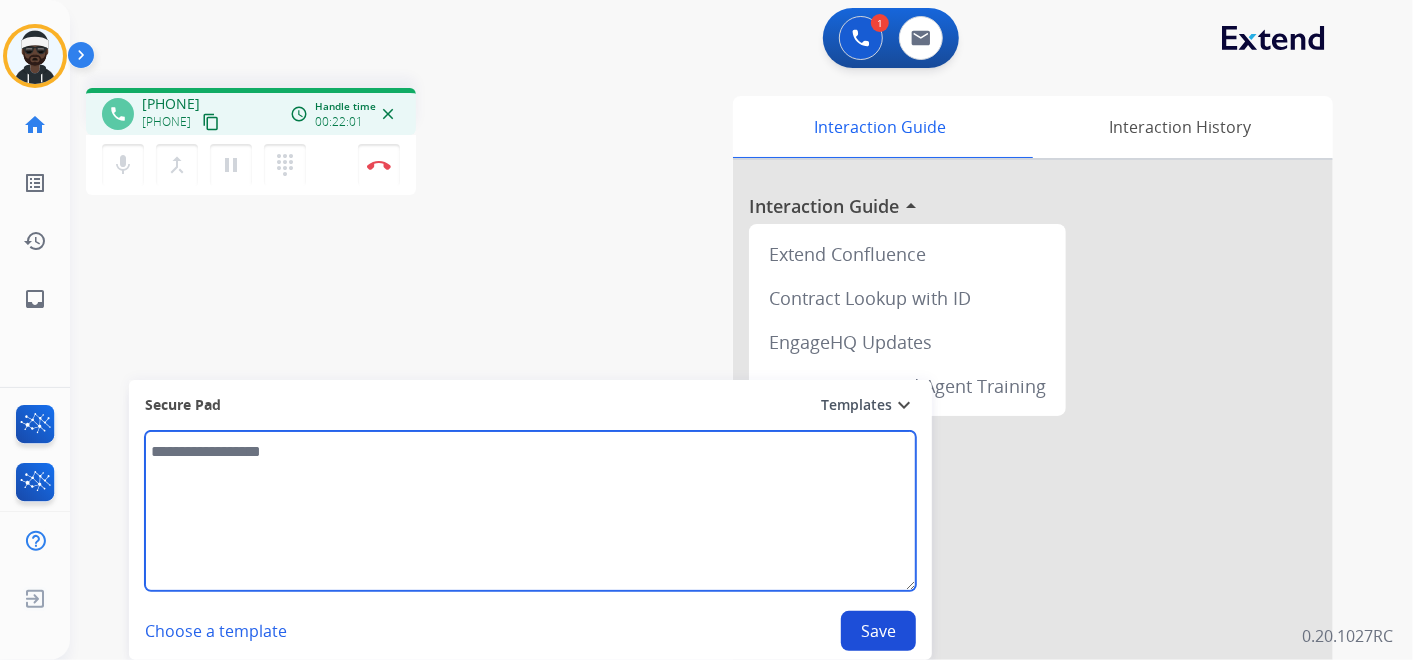 paste on "**********" 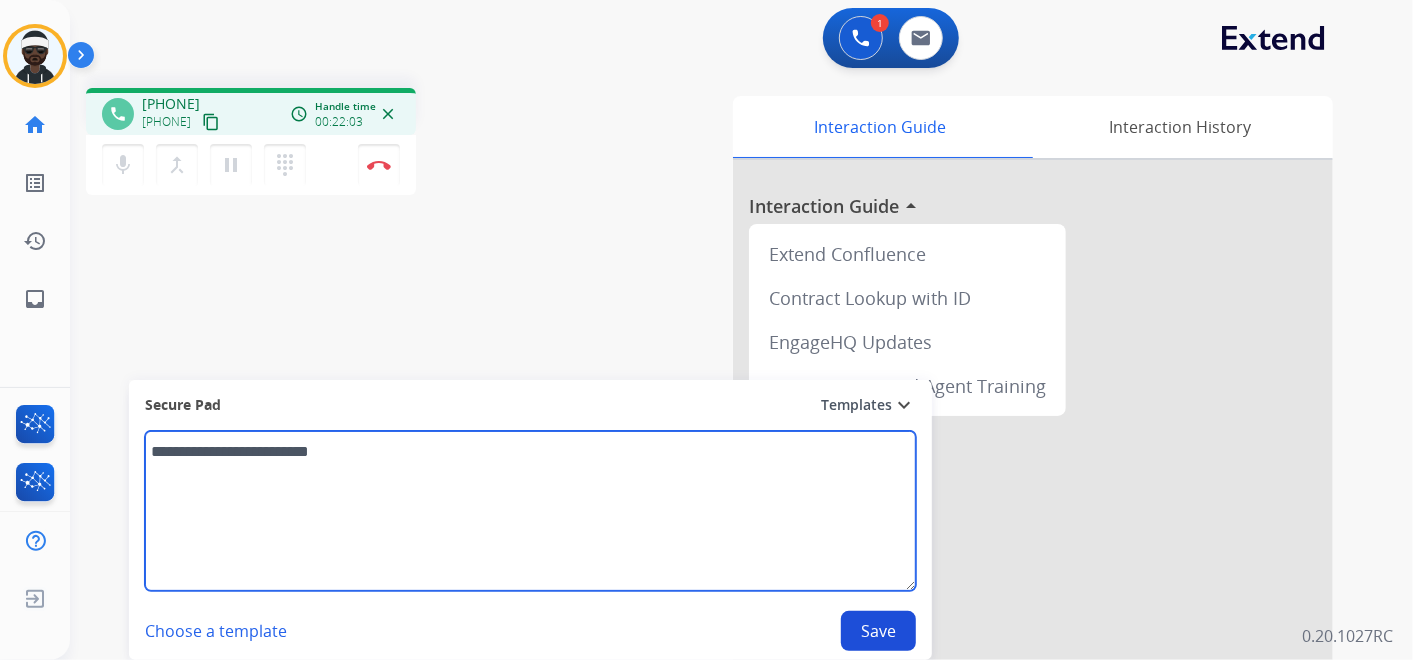drag, startPoint x: 465, startPoint y: 471, endPoint x: 163, endPoint y: 491, distance: 302.66153 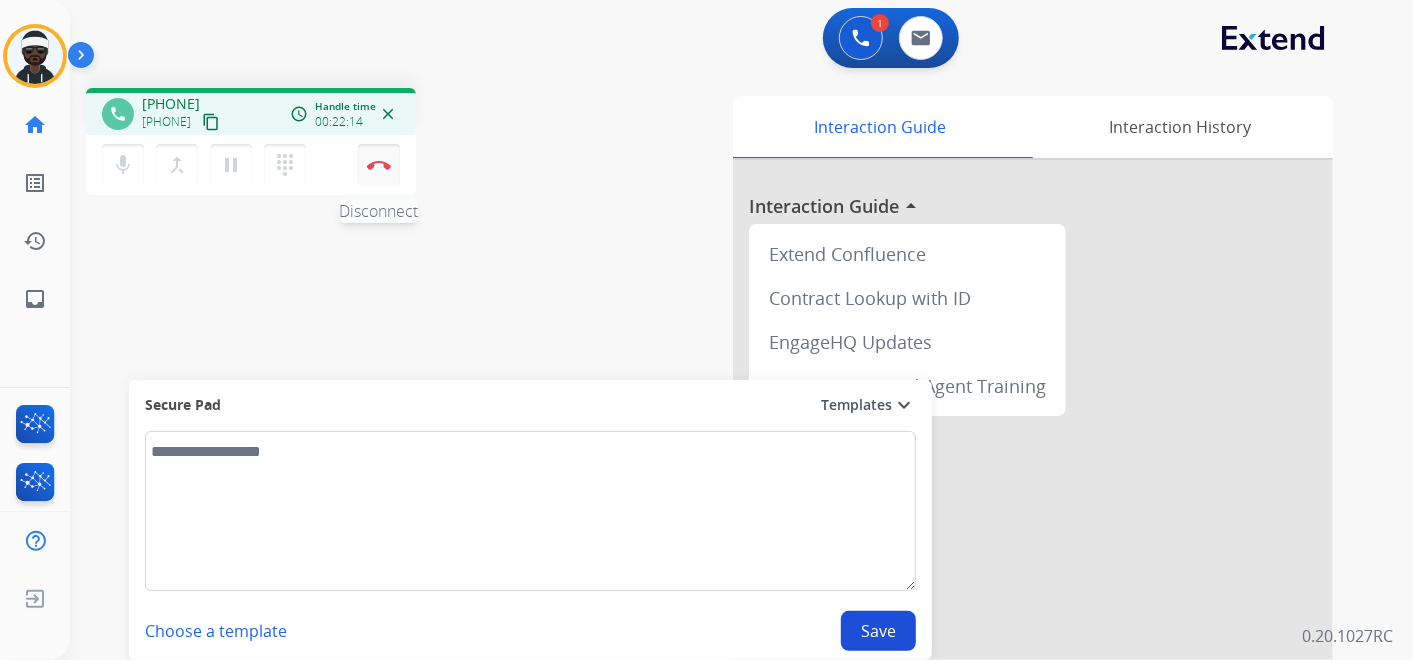 click on "Disconnect" at bounding box center (379, 165) 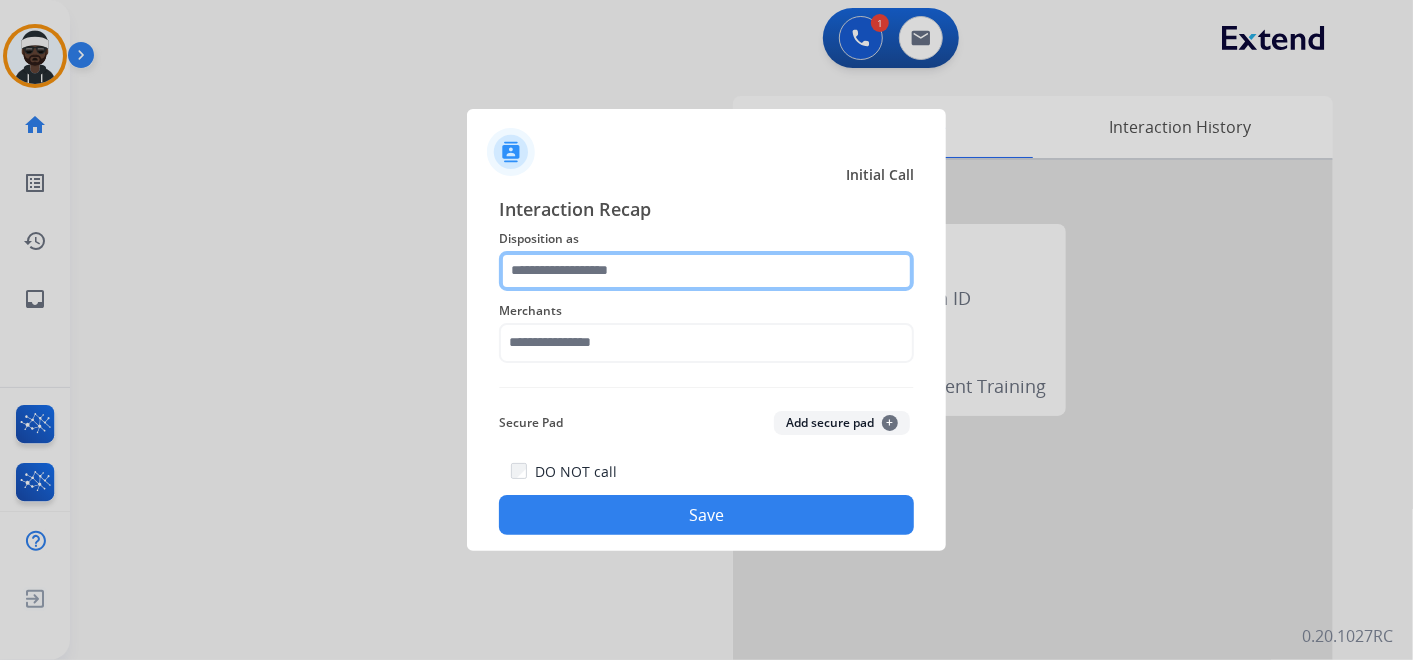 click 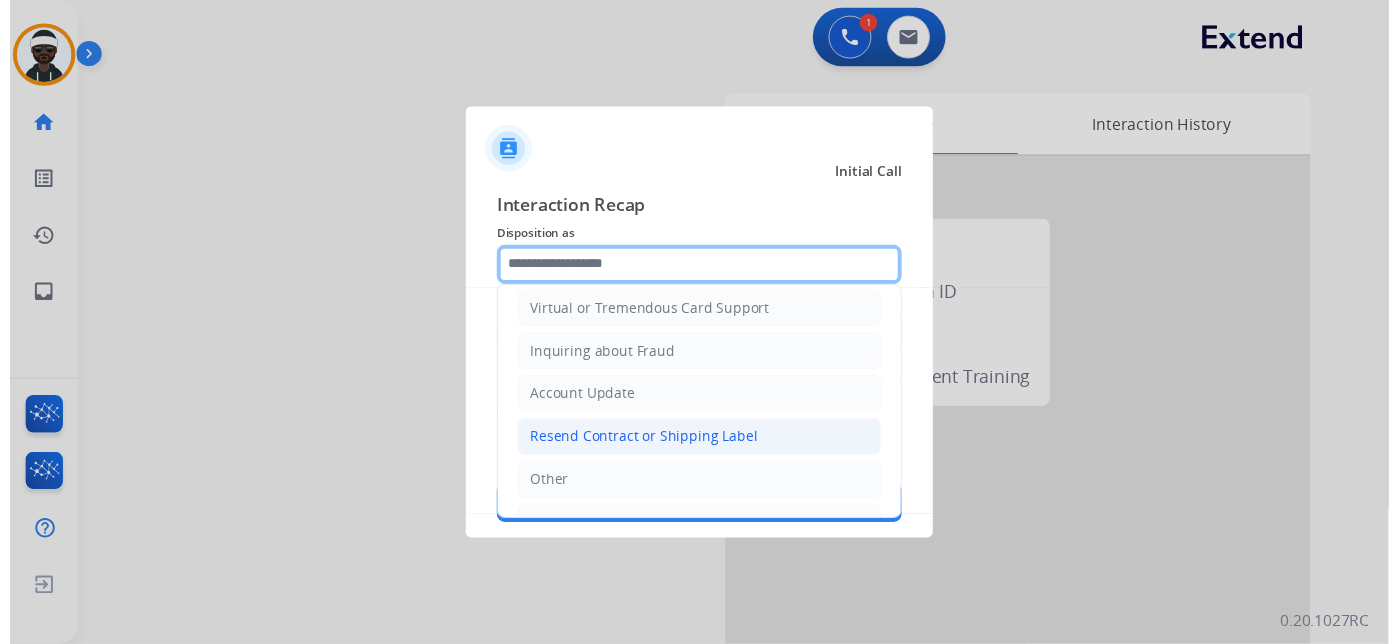 scroll, scrollTop: 305, scrollLeft: 0, axis: vertical 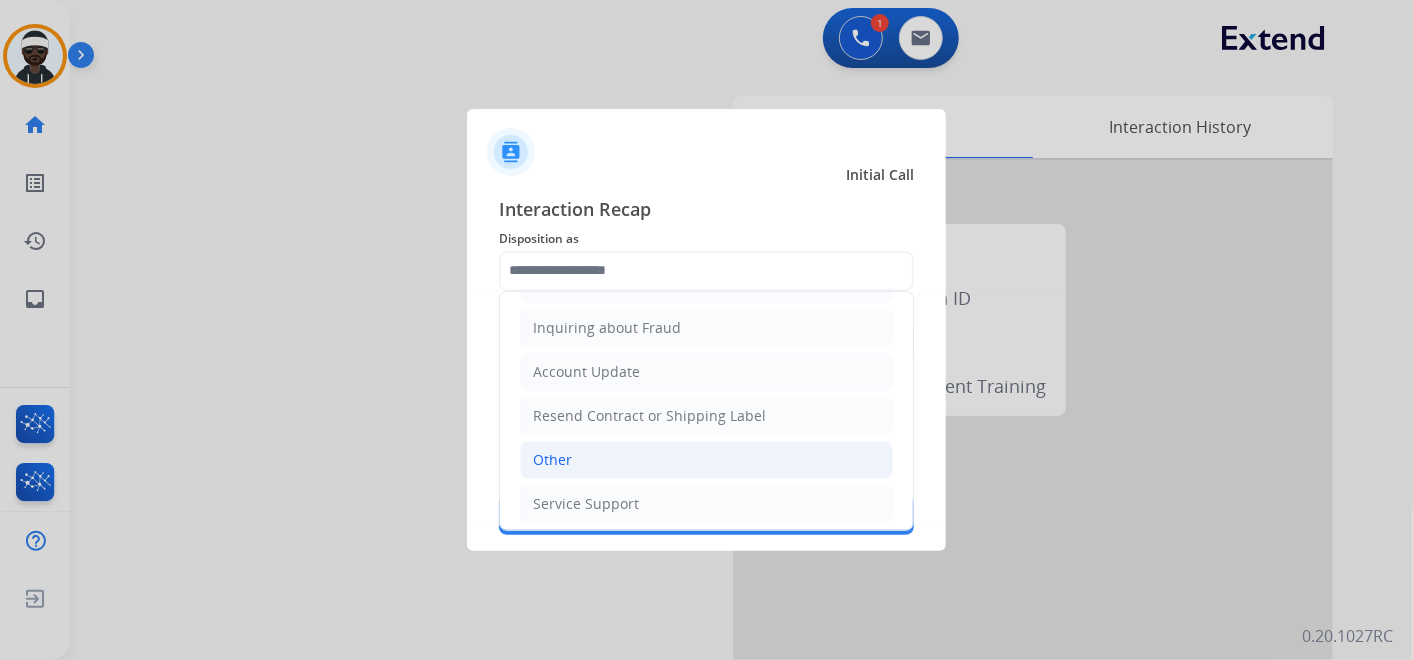 click on "Other" 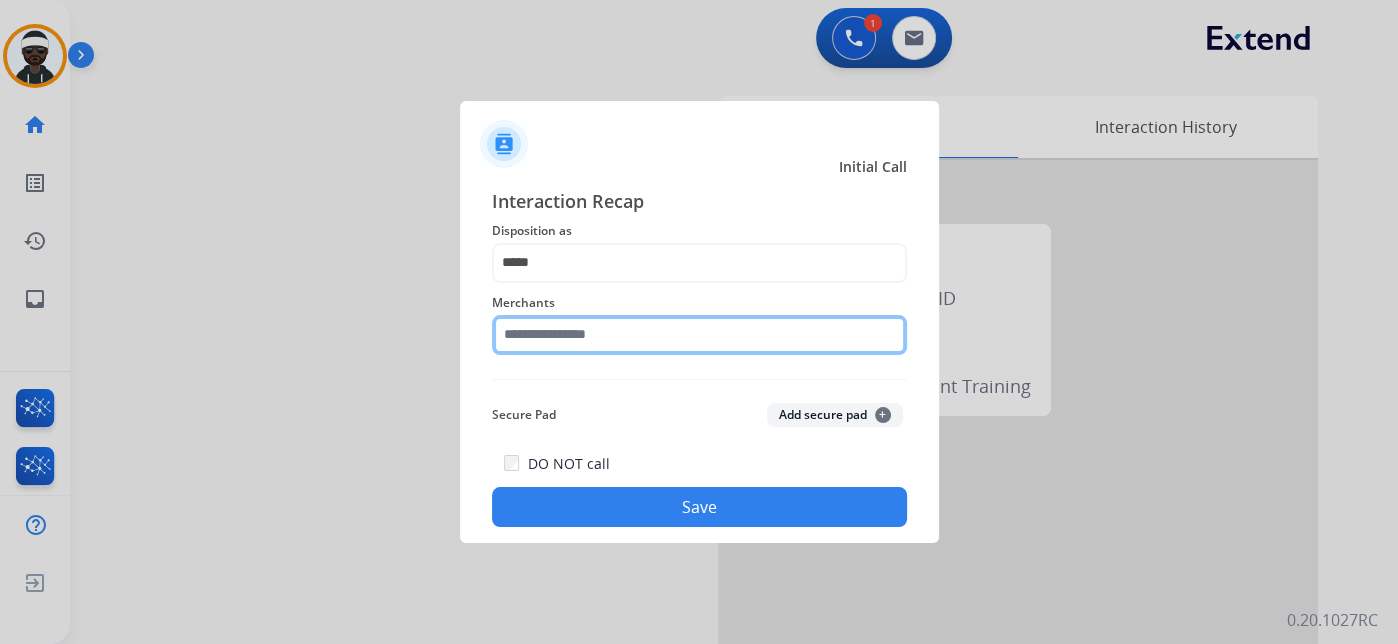 drag, startPoint x: 605, startPoint y: 342, endPoint x: 634, endPoint y: 357, distance: 32.649654 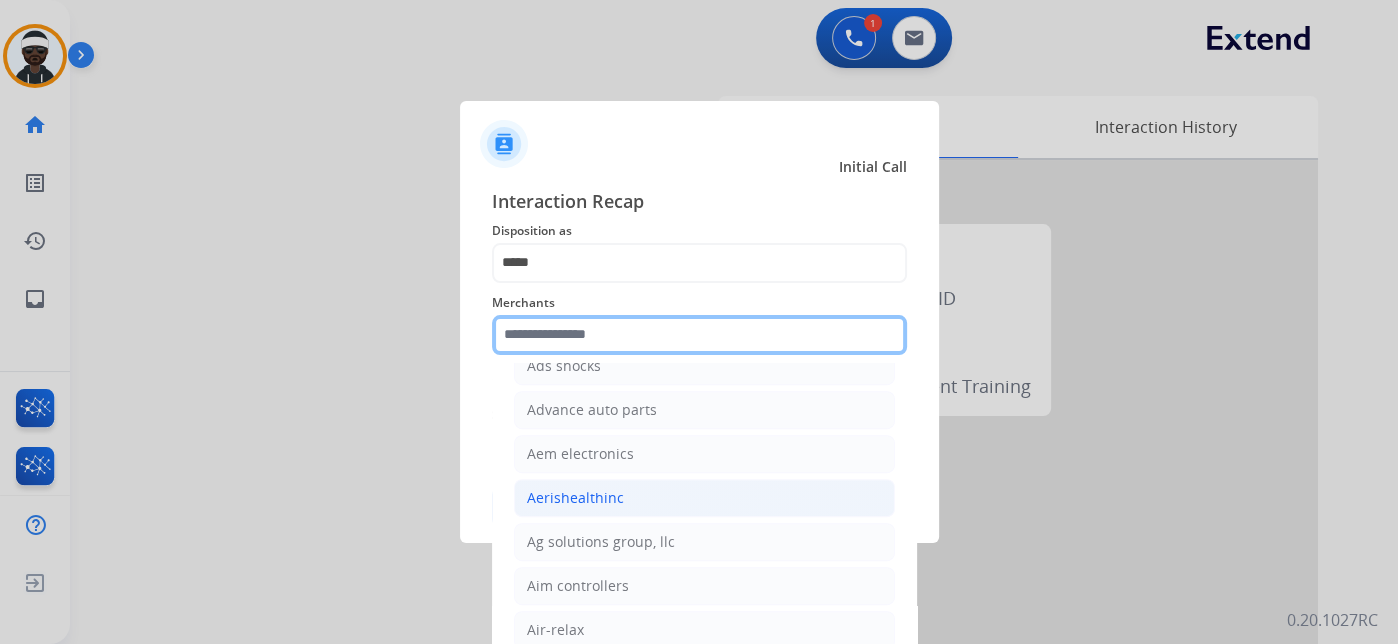 scroll, scrollTop: 777, scrollLeft: 0, axis: vertical 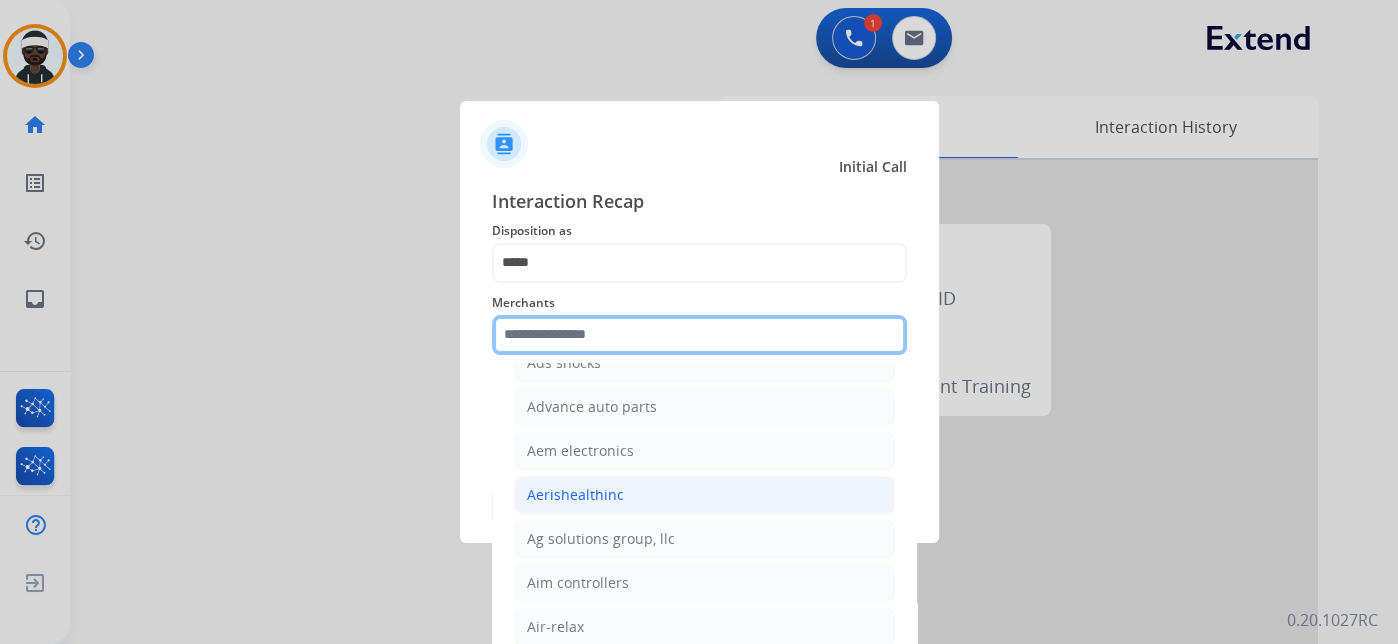 type on "*" 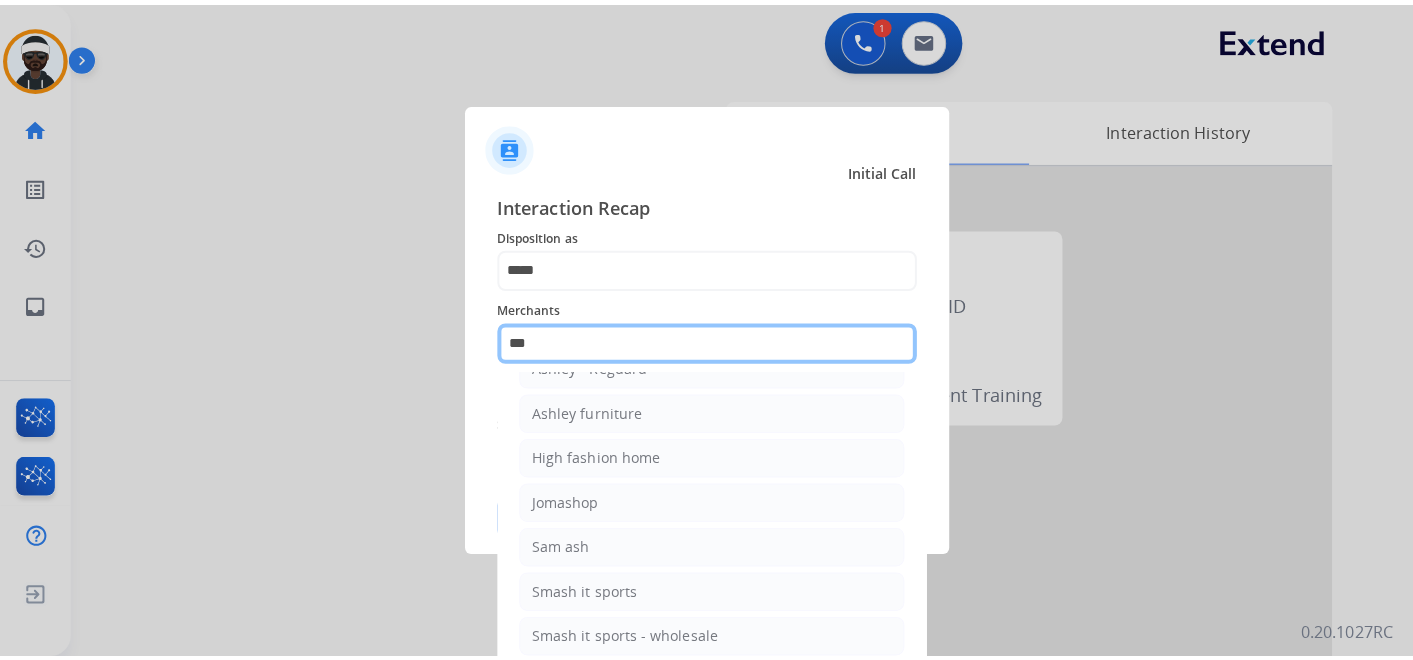 scroll, scrollTop: 28, scrollLeft: 0, axis: vertical 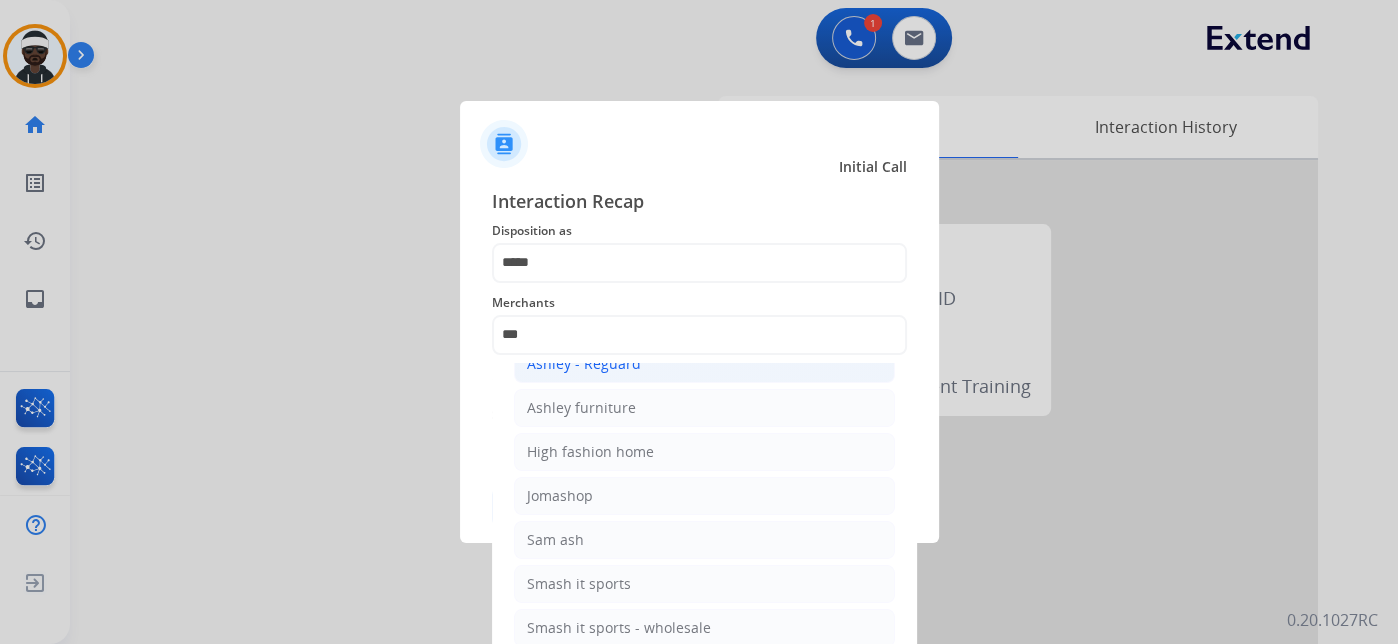 click on "Ashley - Reguard" 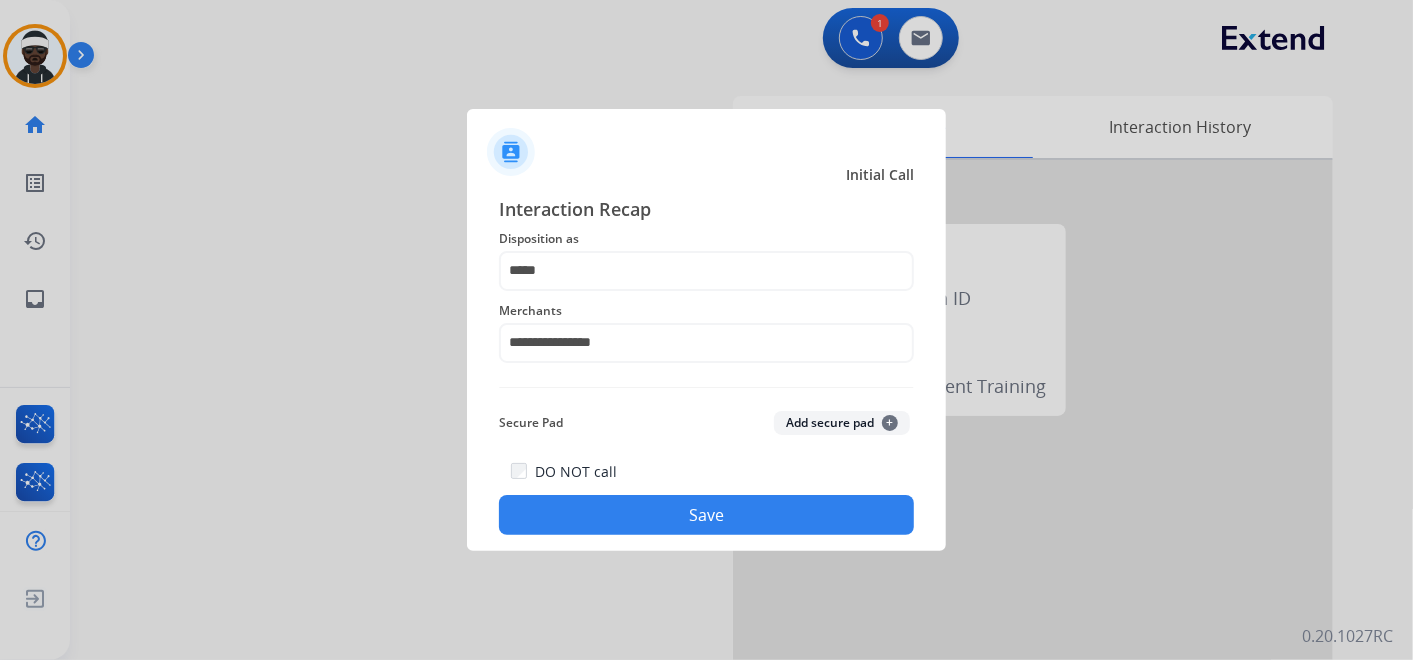 click on "Save" 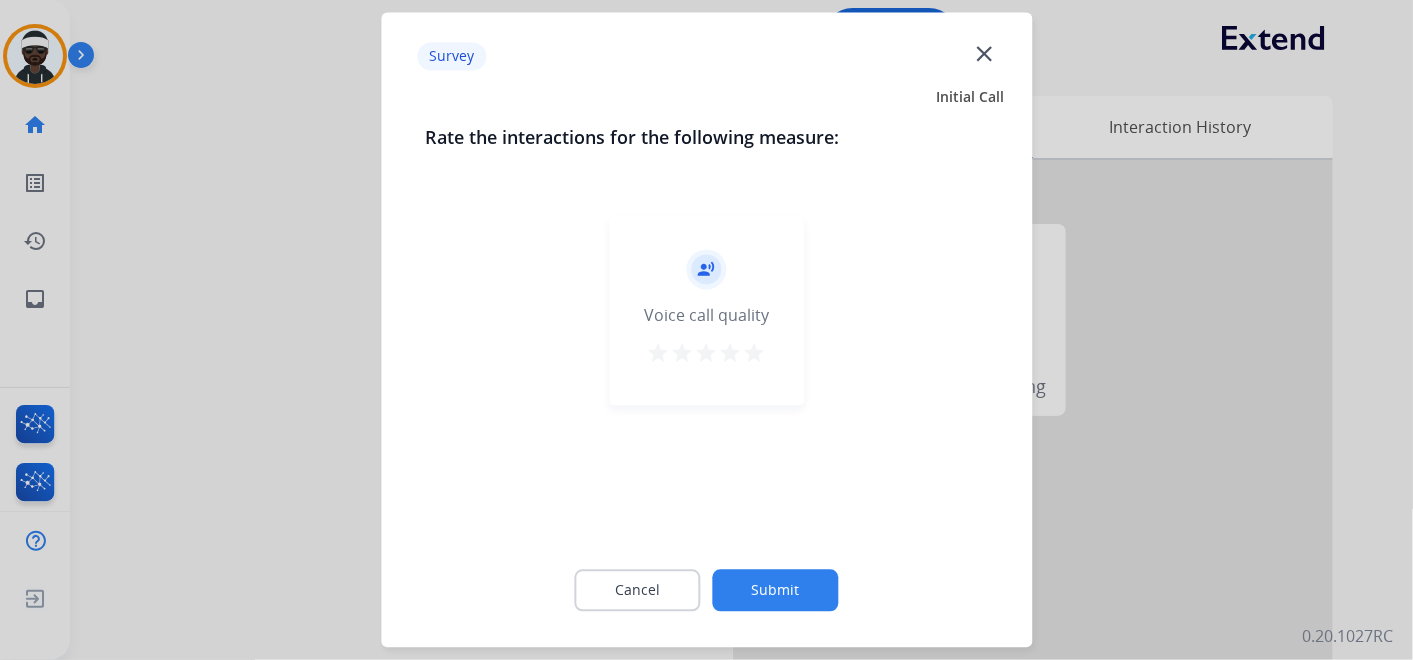 click on "Submit" 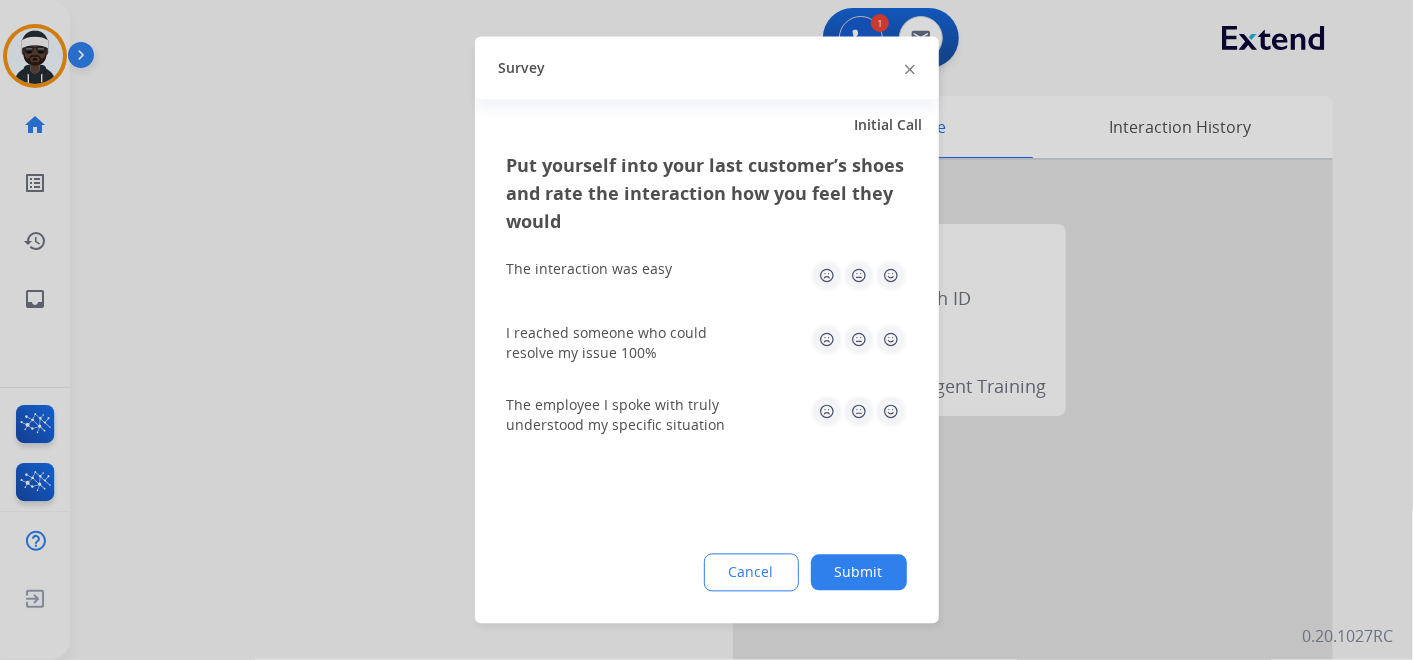 drag, startPoint x: 834, startPoint y: 570, endPoint x: 765, endPoint y: 522, distance: 84.05355 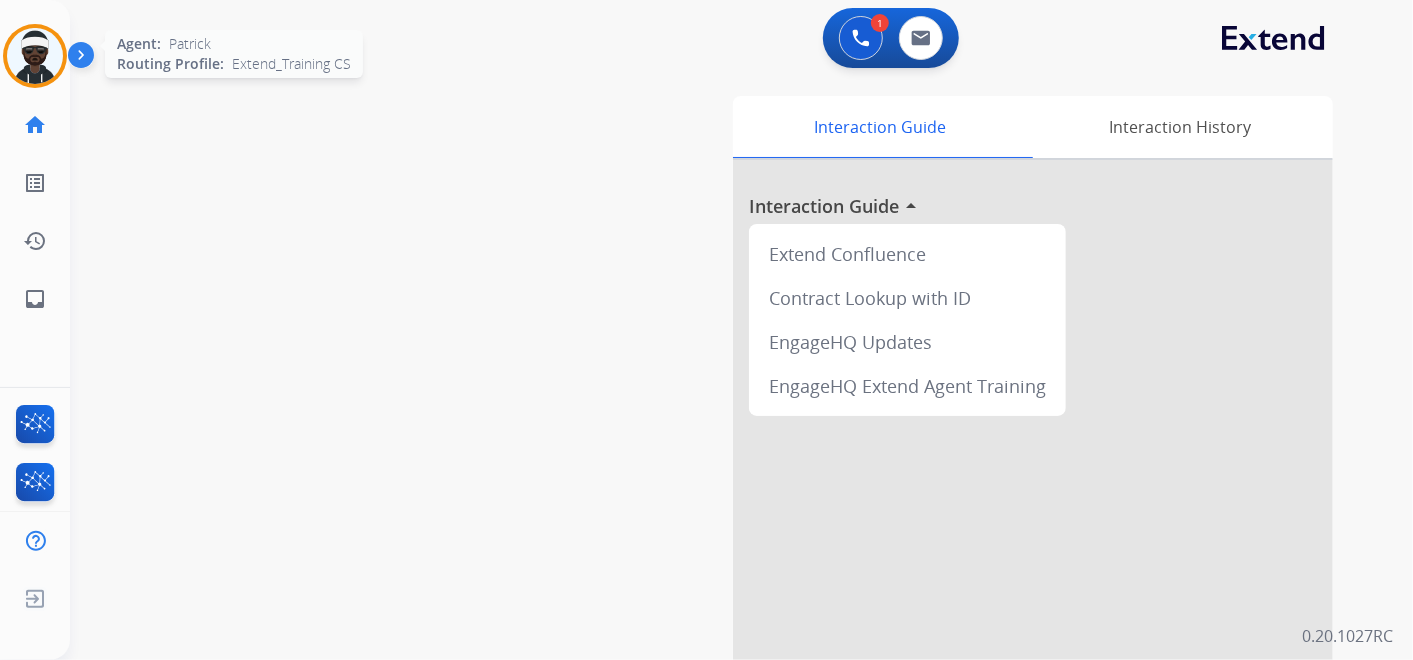 drag, startPoint x: 39, startPoint y: 59, endPoint x: 53, endPoint y: 58, distance: 14.035668 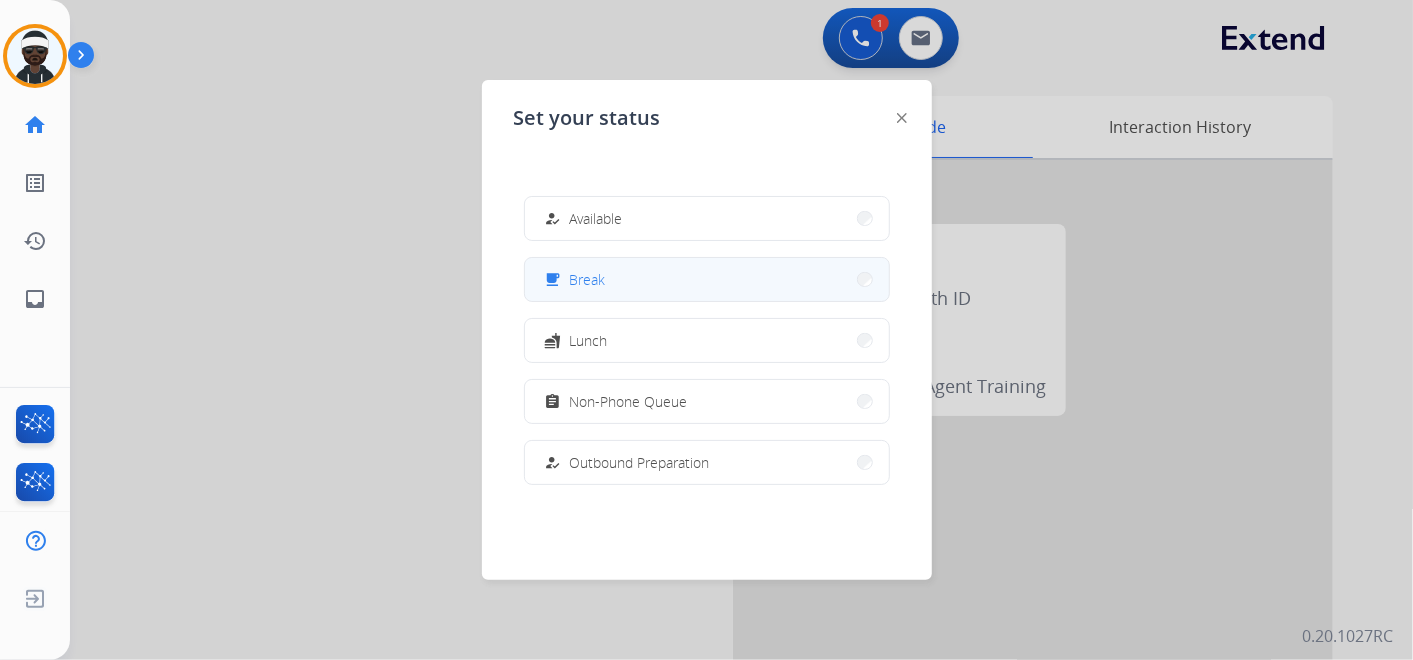 click on "free_breakfast Break" at bounding box center (707, 279) 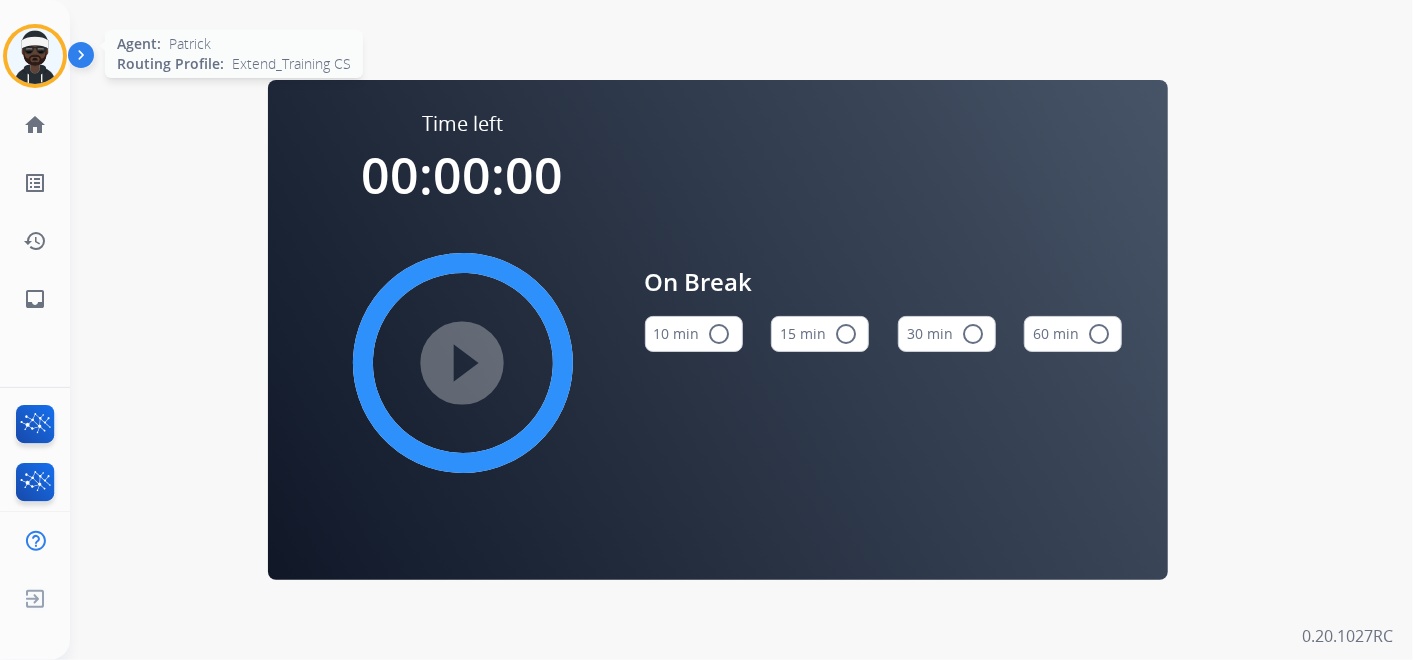 click at bounding box center [35, 56] 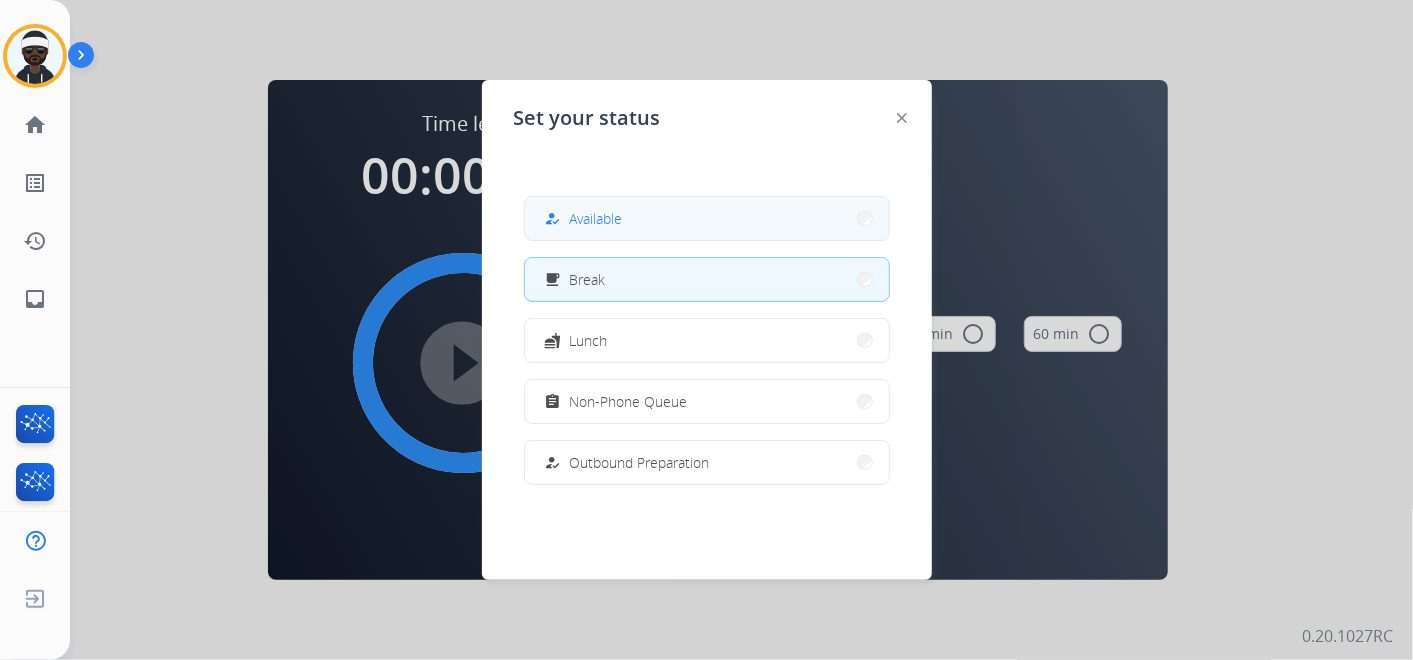 click on "how_to_reg Available" at bounding box center (707, 218) 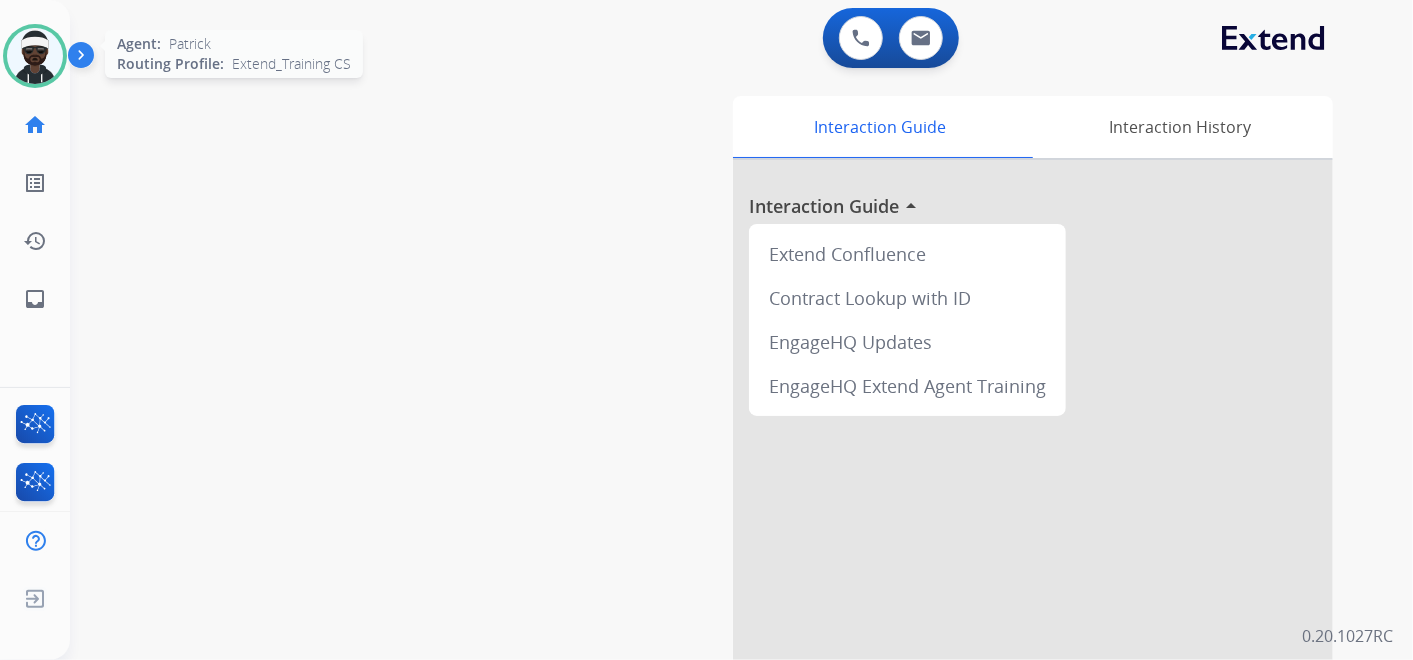 click at bounding box center (35, 56) 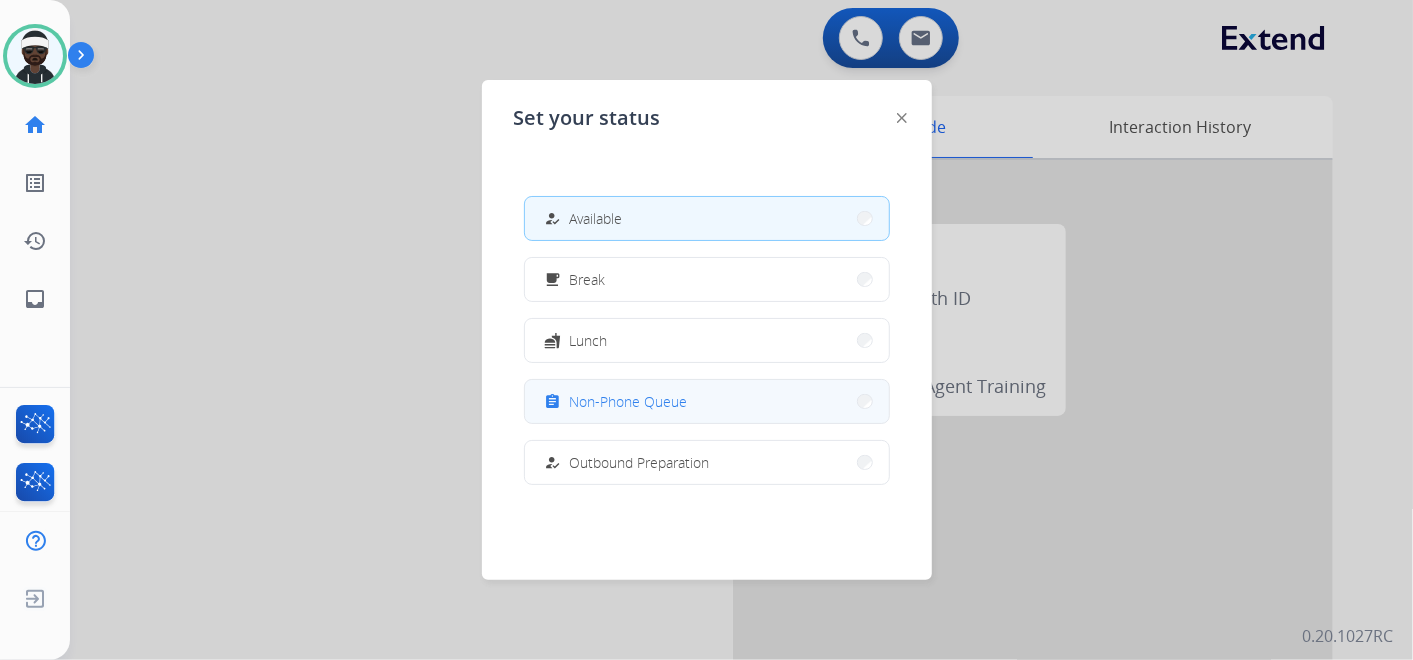 click on "Non-Phone Queue" at bounding box center (629, 401) 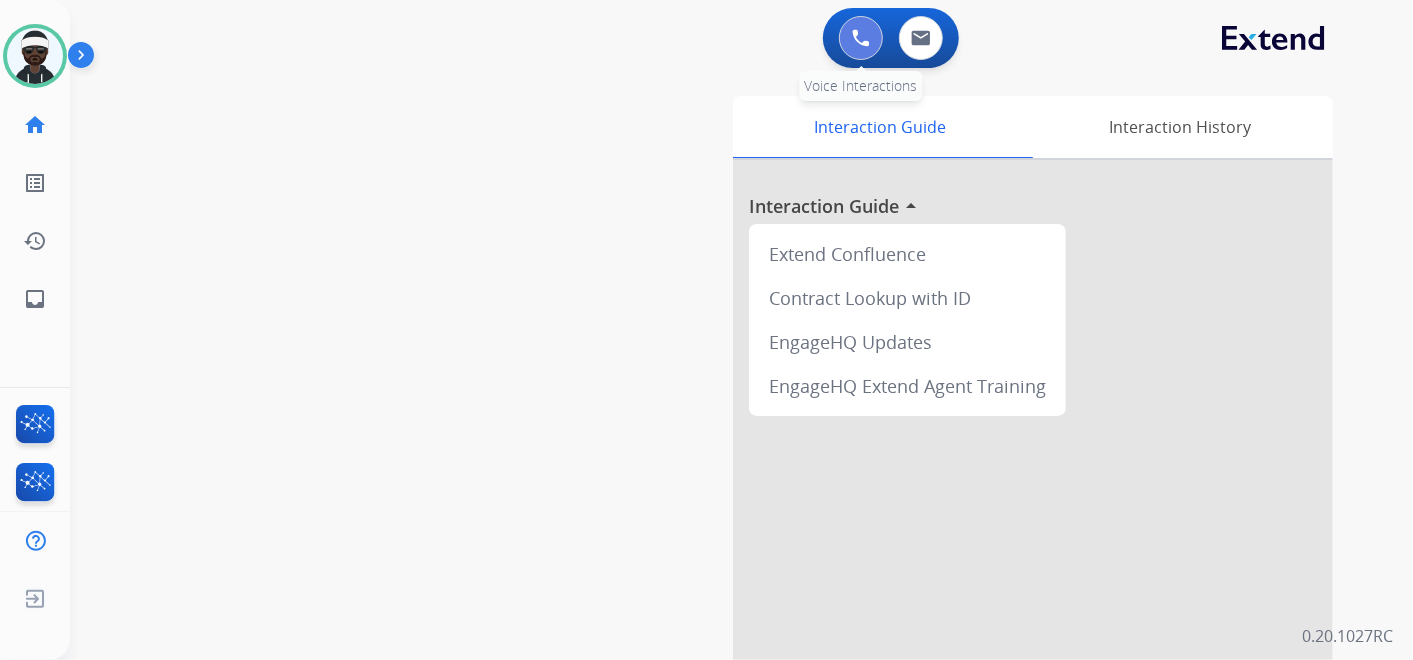 click at bounding box center (861, 38) 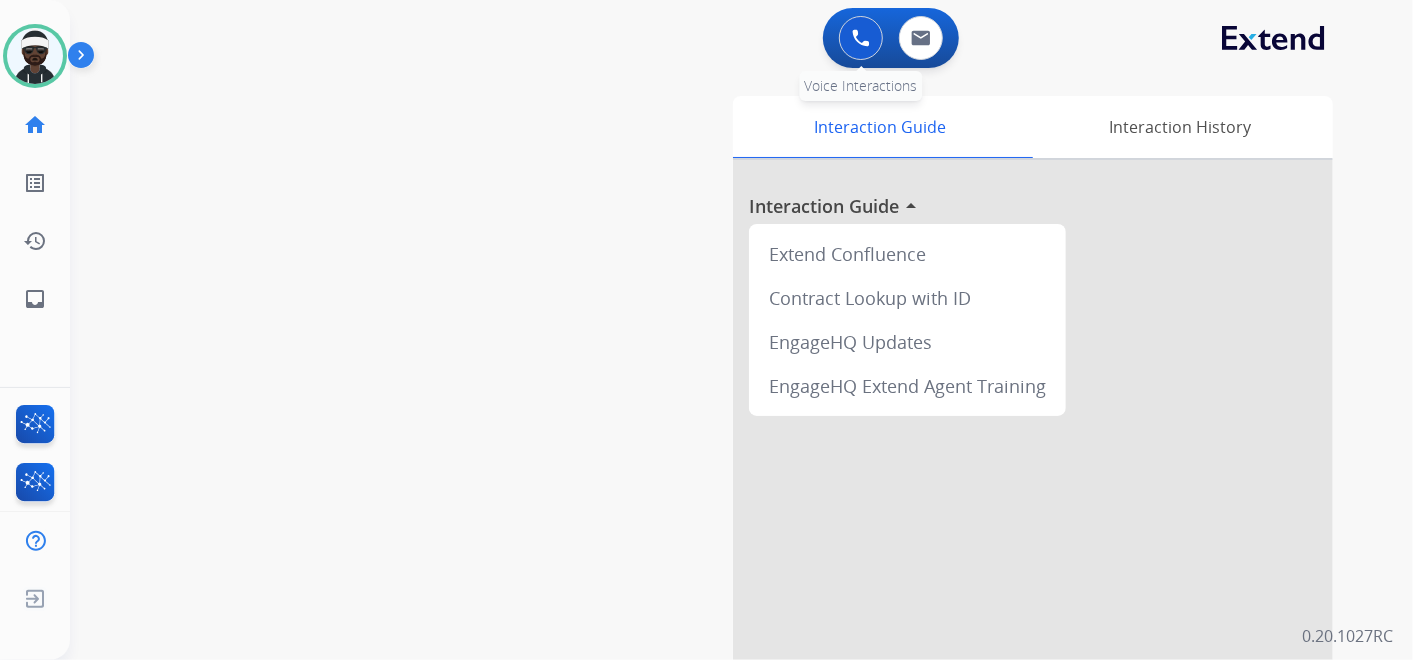 click at bounding box center (861, 38) 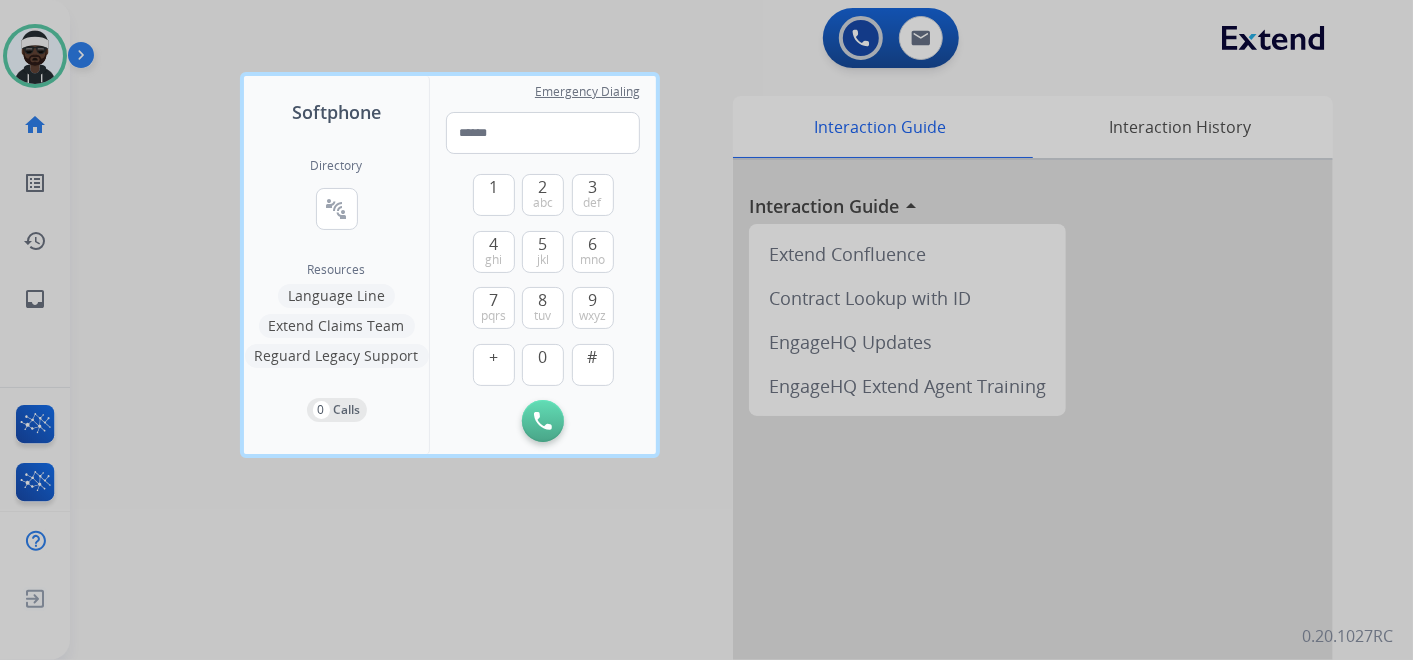 click on "Emergency Dialing 1 2 abc 3 def 4 ghi 5 jkl 6 mno 7 pqrs 8 tuv 9 wxyz + 0 # Initiate Call" at bounding box center (543, 265) 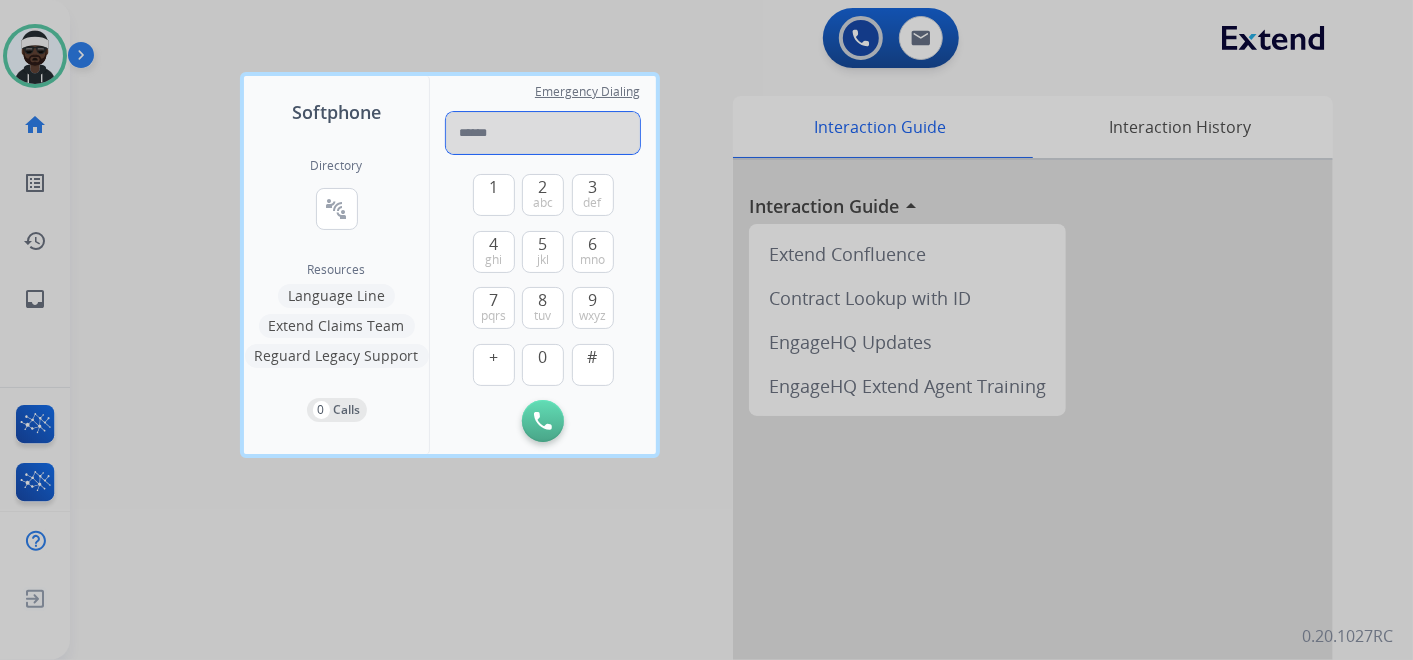 click at bounding box center [543, 133] 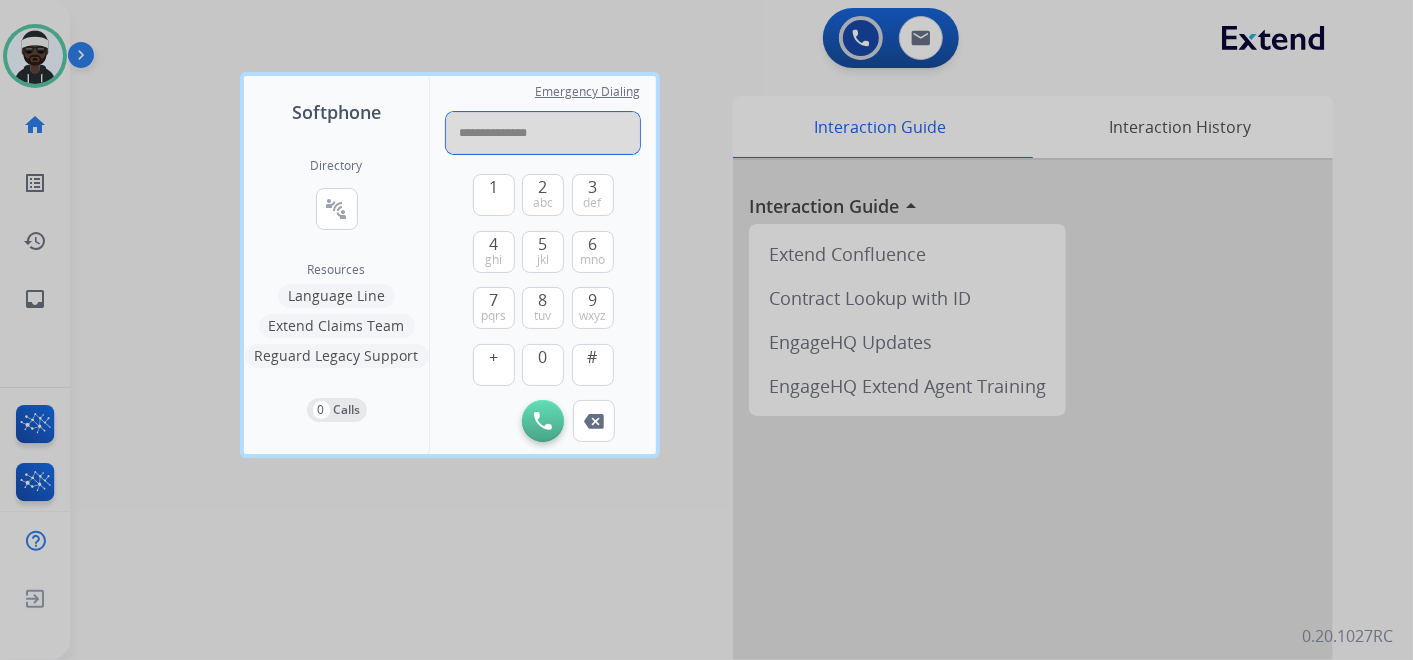 type on "**********" 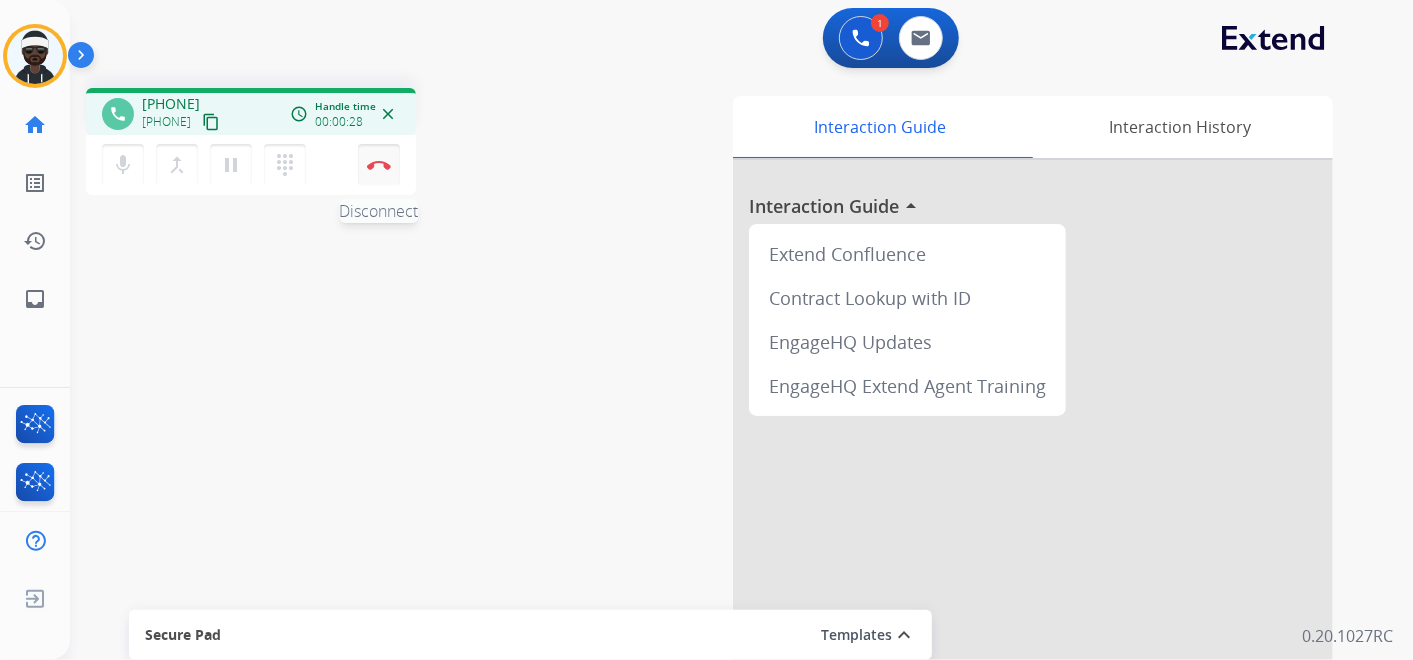 click on "Disconnect" at bounding box center [379, 165] 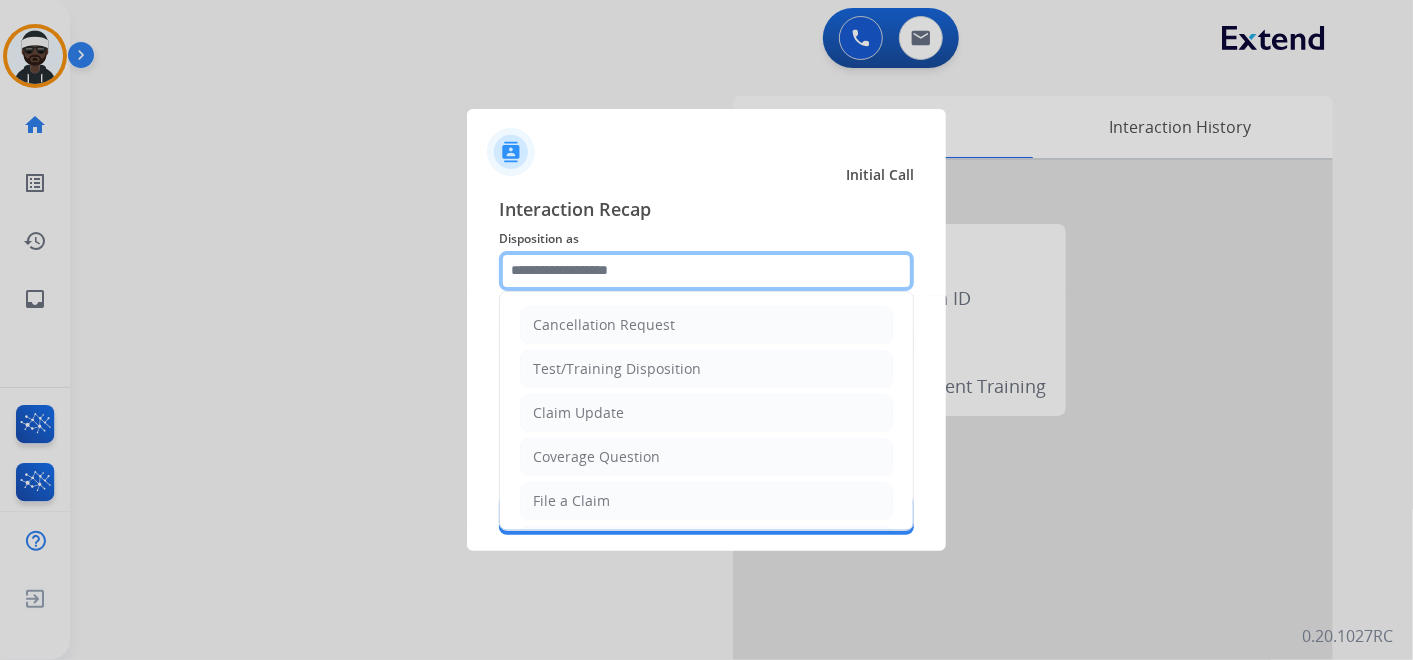 click 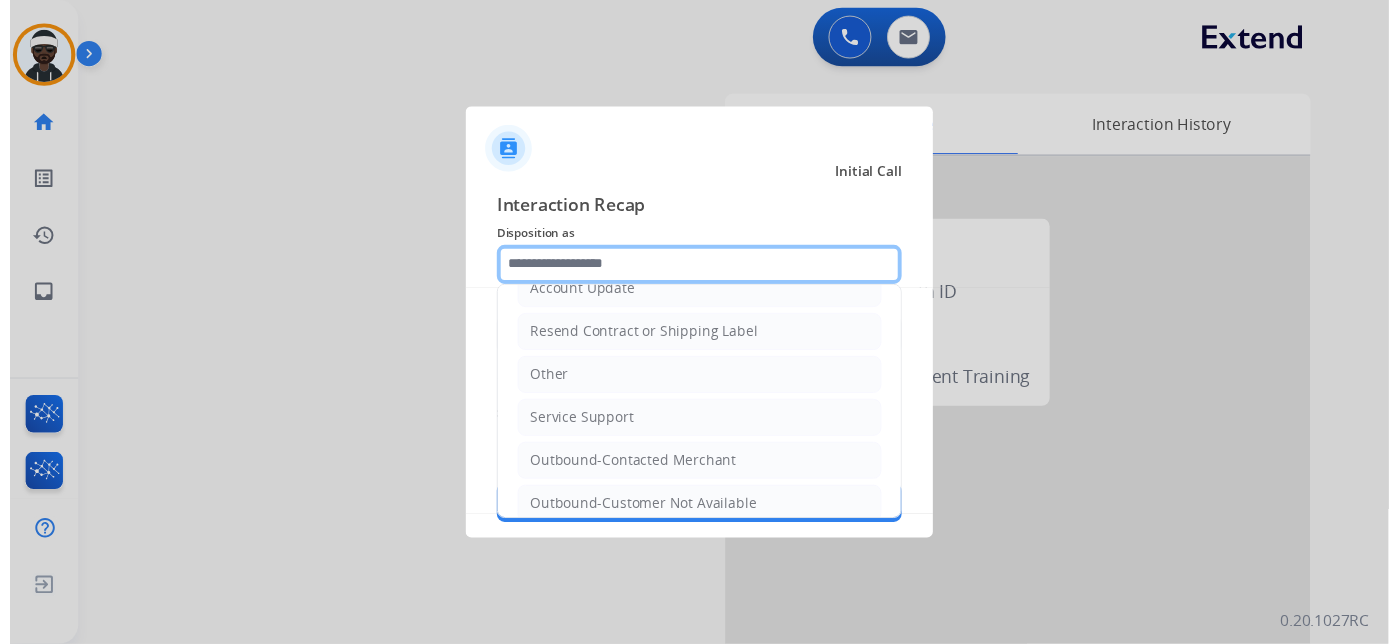scroll, scrollTop: 391, scrollLeft: 0, axis: vertical 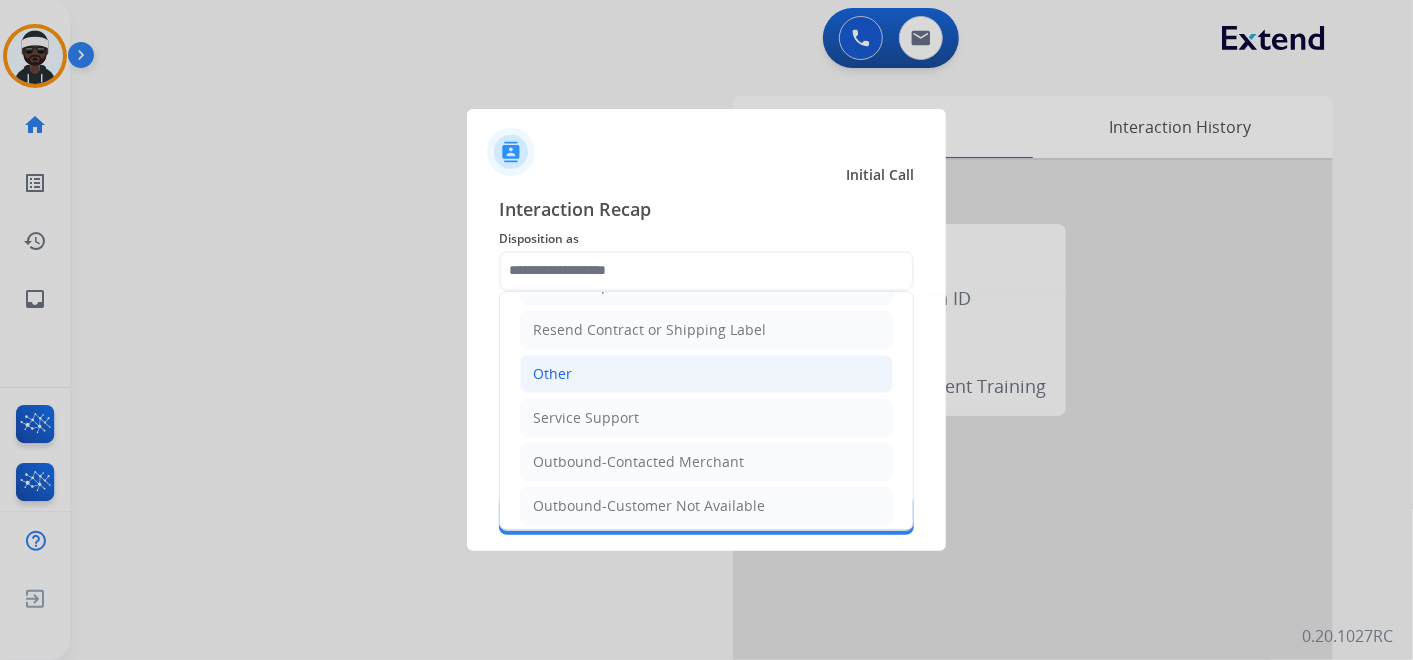 click on "Other" 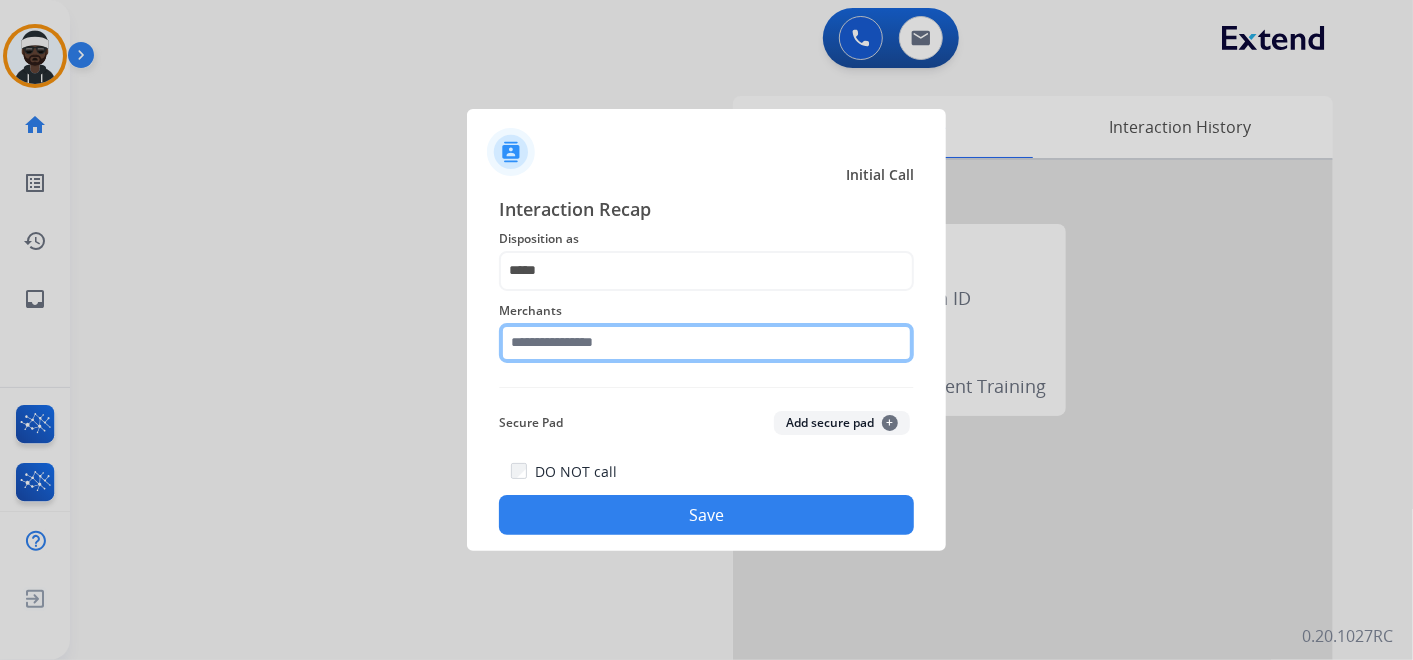 click 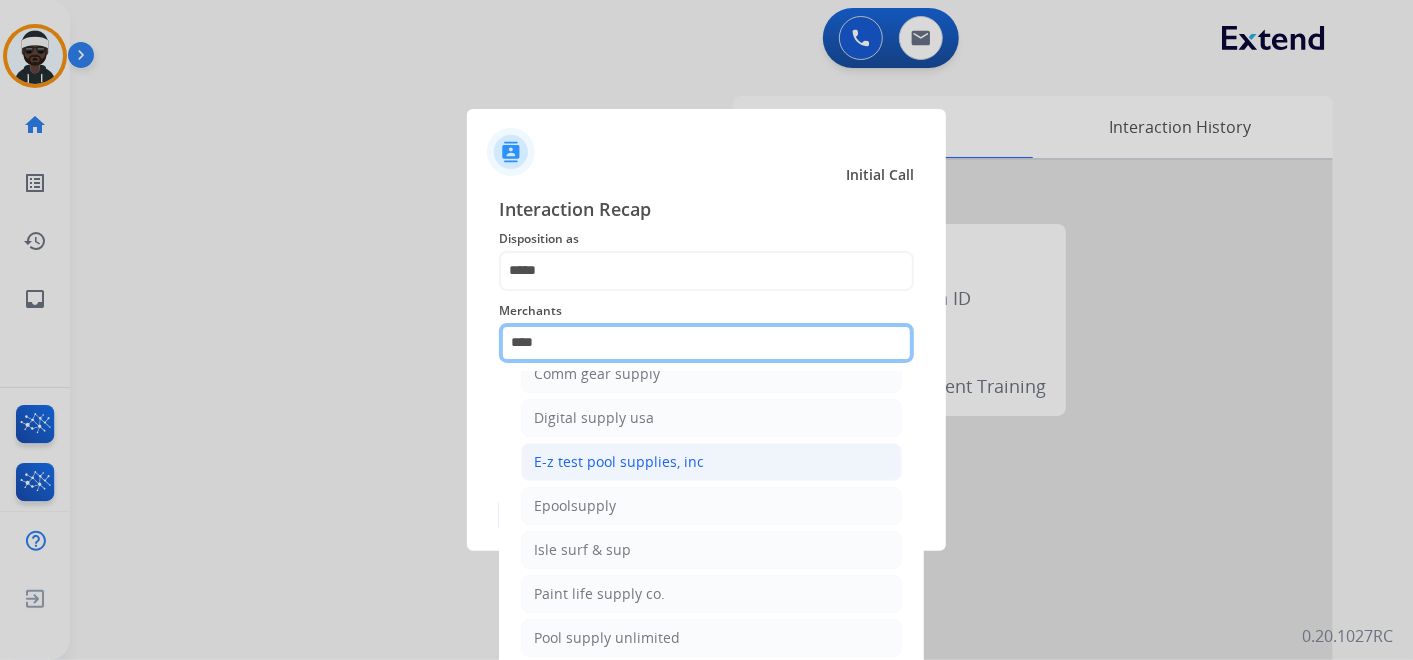 scroll, scrollTop: 0, scrollLeft: 0, axis: both 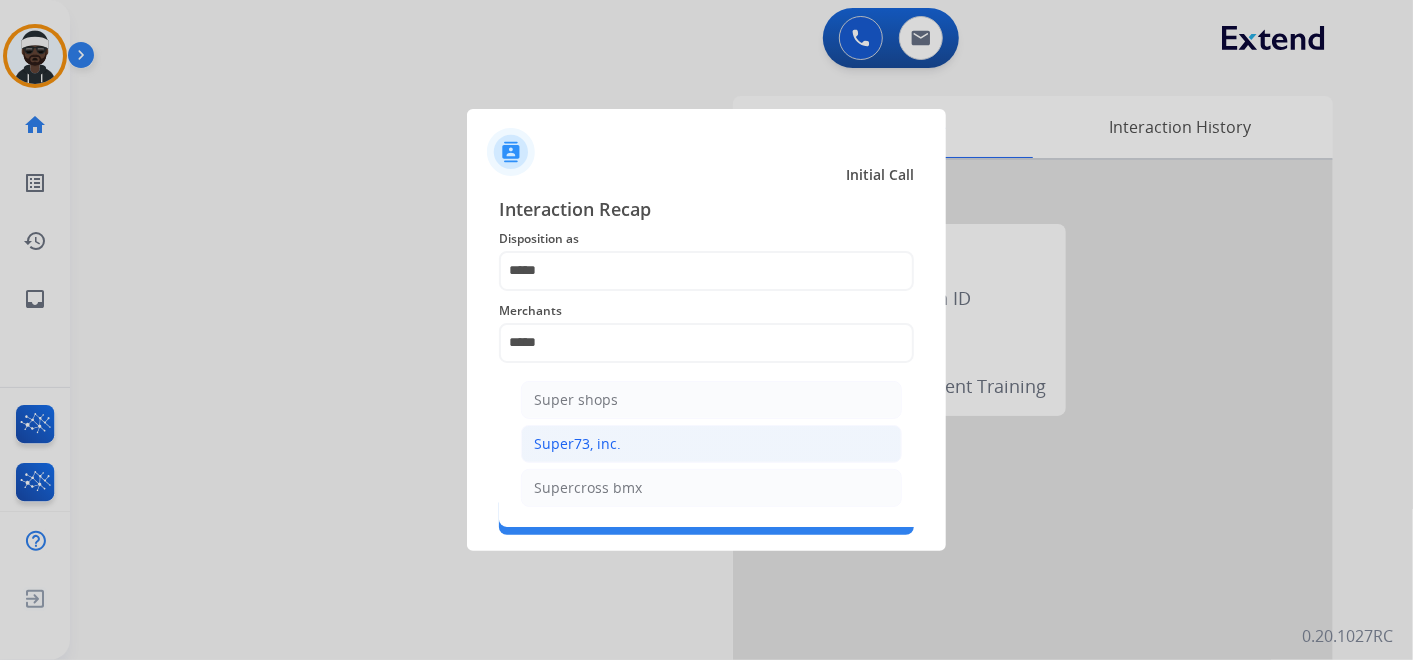 click on "Super73, inc." 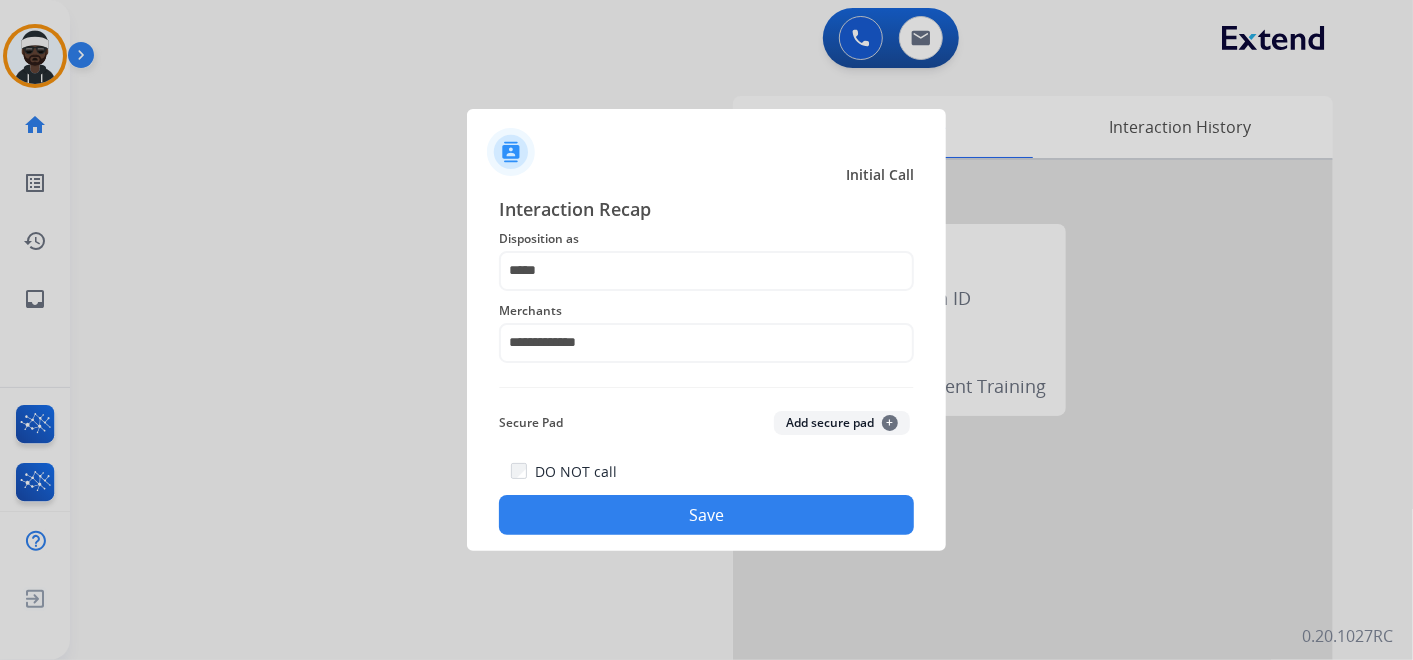 click on "Save" 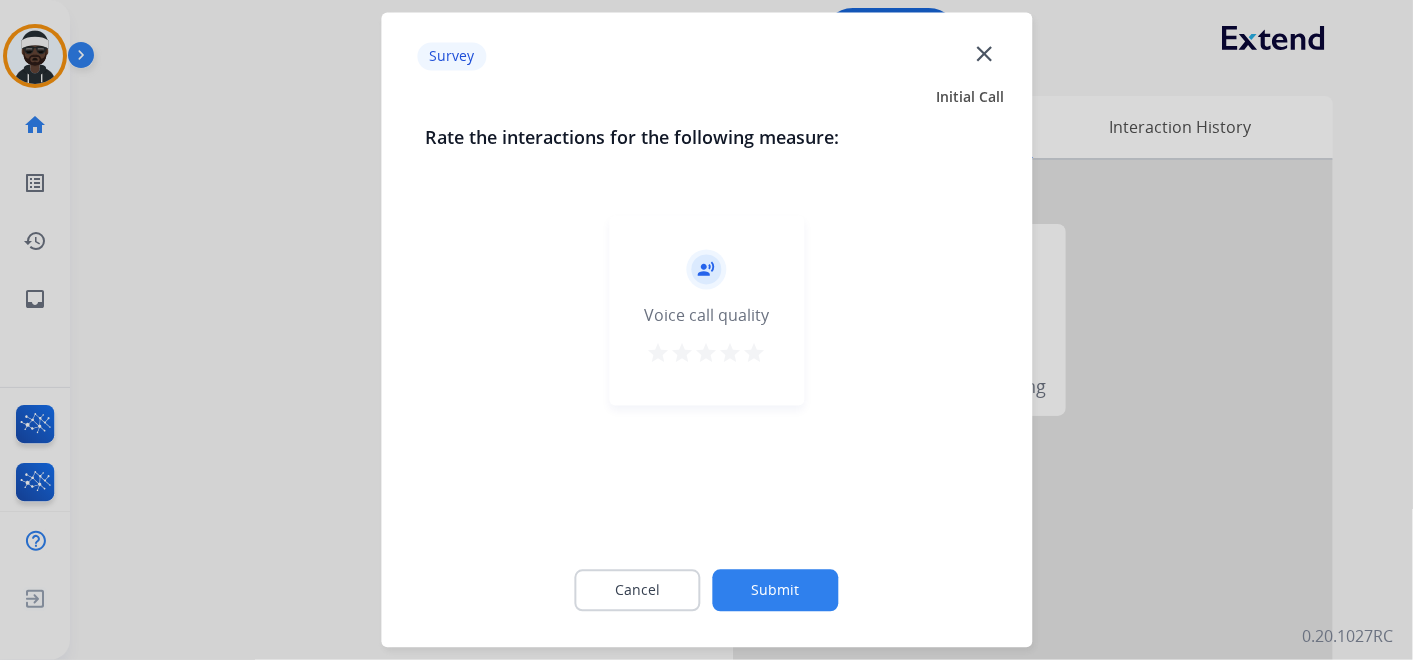 drag, startPoint x: 764, startPoint y: 577, endPoint x: 814, endPoint y: 577, distance: 50 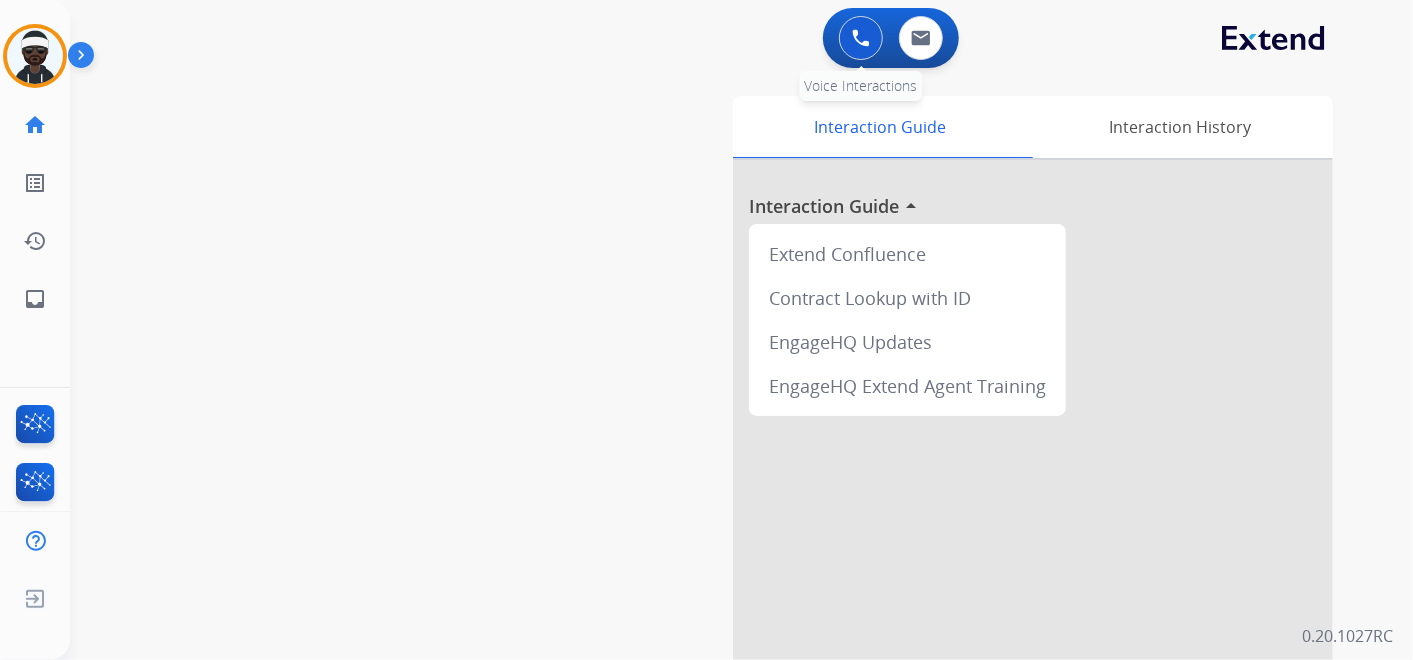 click at bounding box center (861, 38) 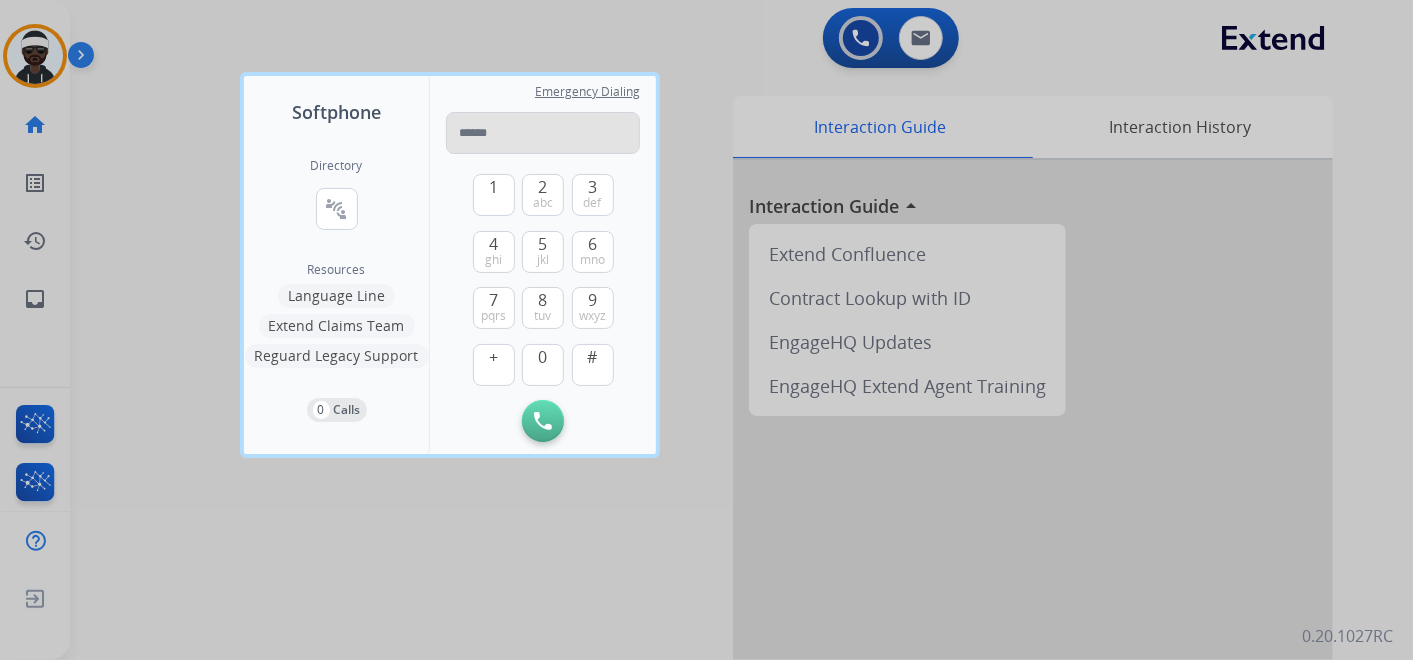 click at bounding box center [543, 133] 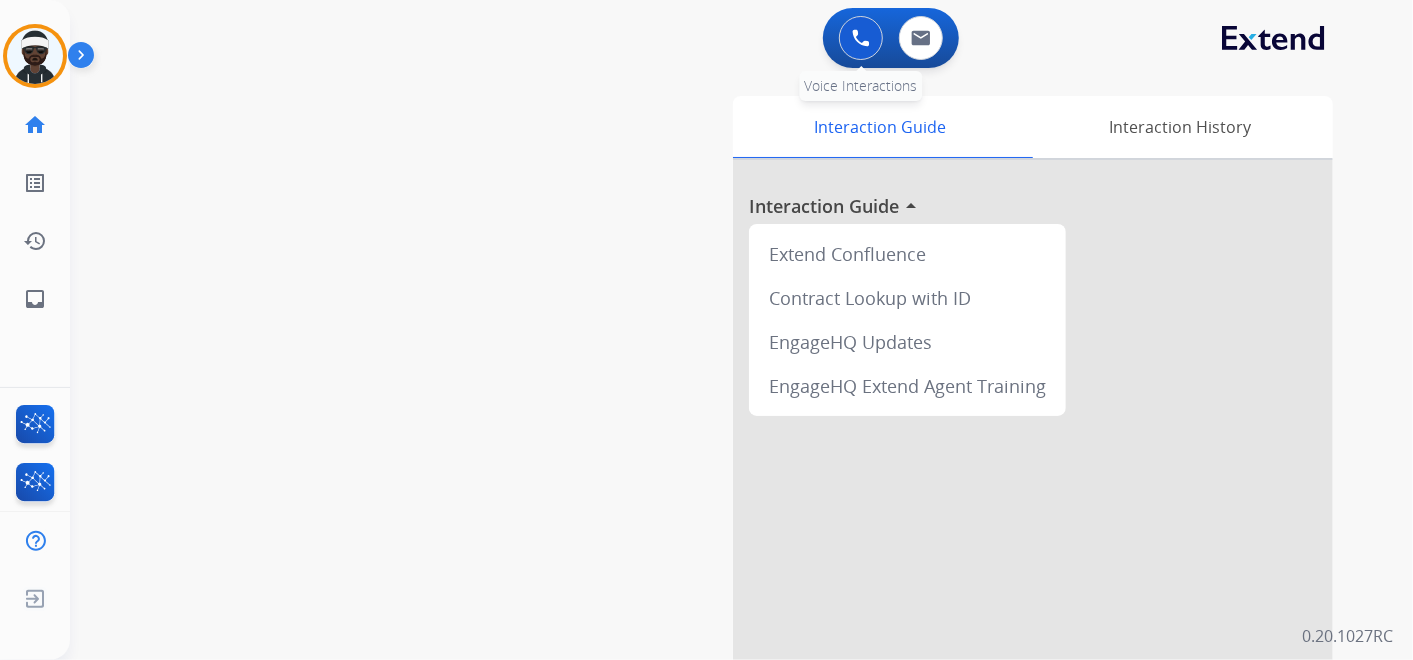 click at bounding box center (861, 38) 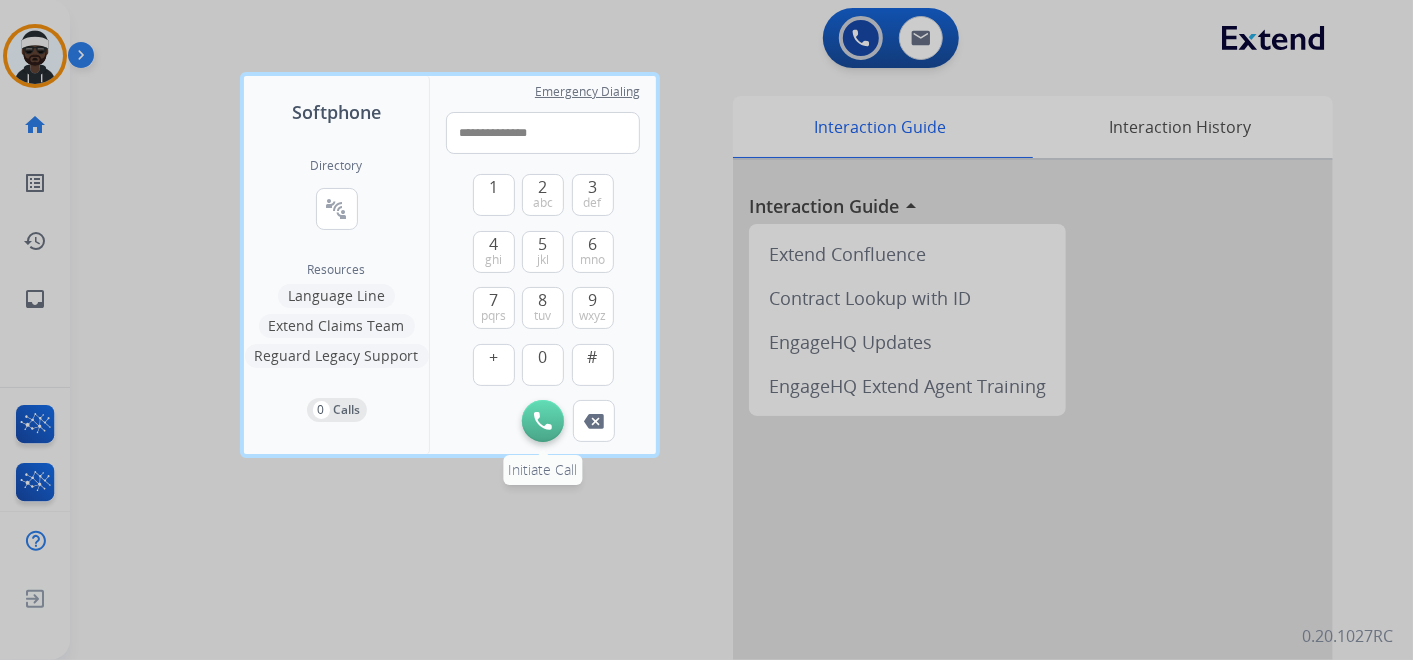 type on "**********" 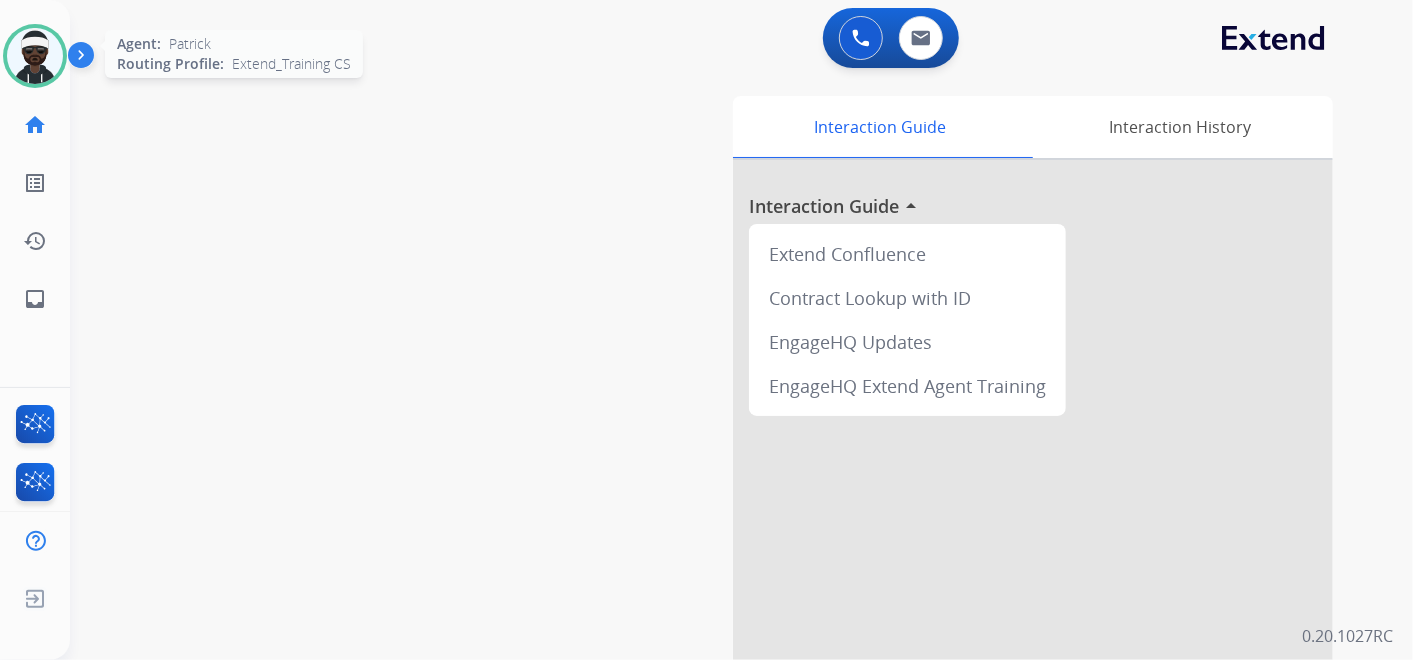 click at bounding box center (35, 56) 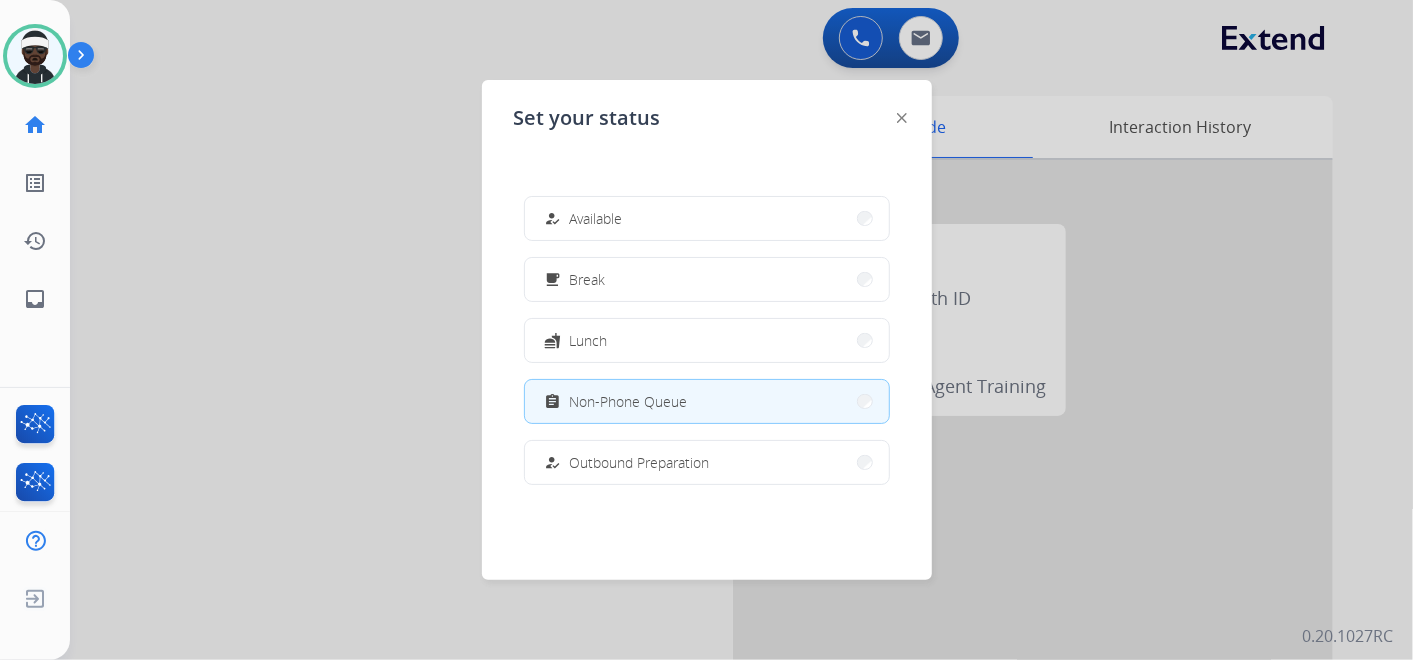click at bounding box center (706, 330) 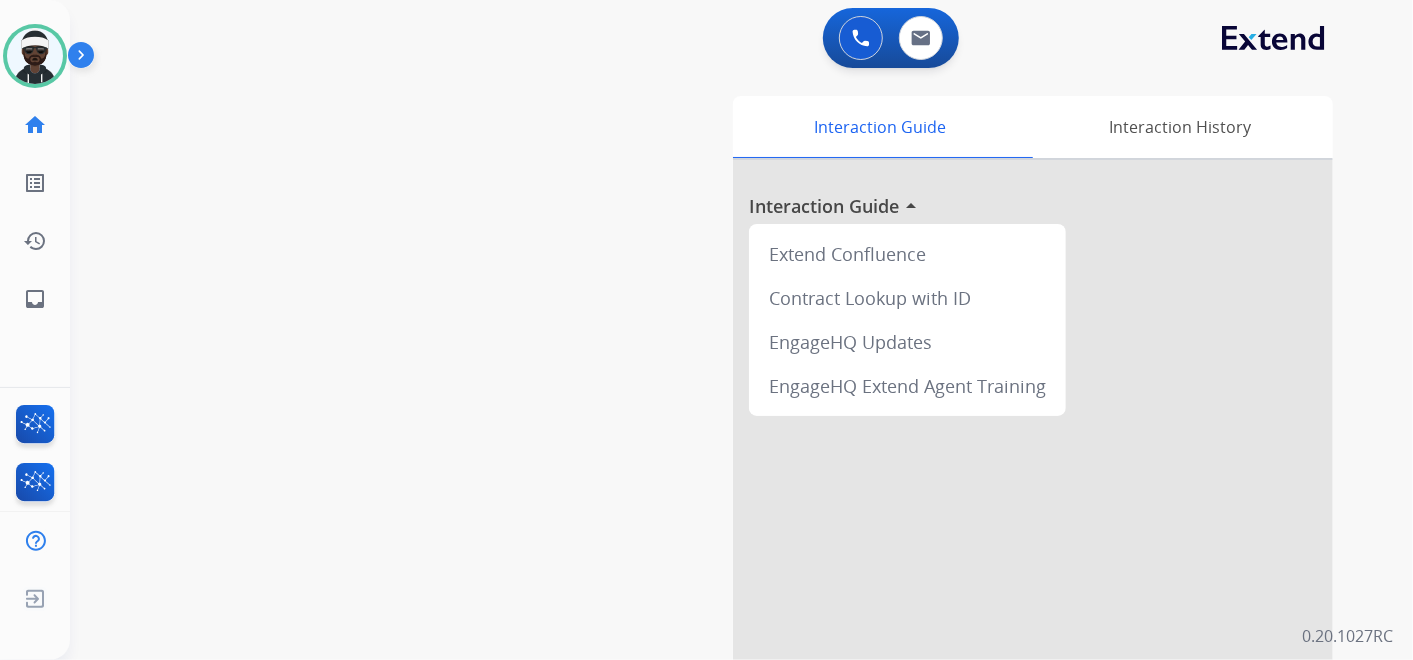 click at bounding box center [861, 38] 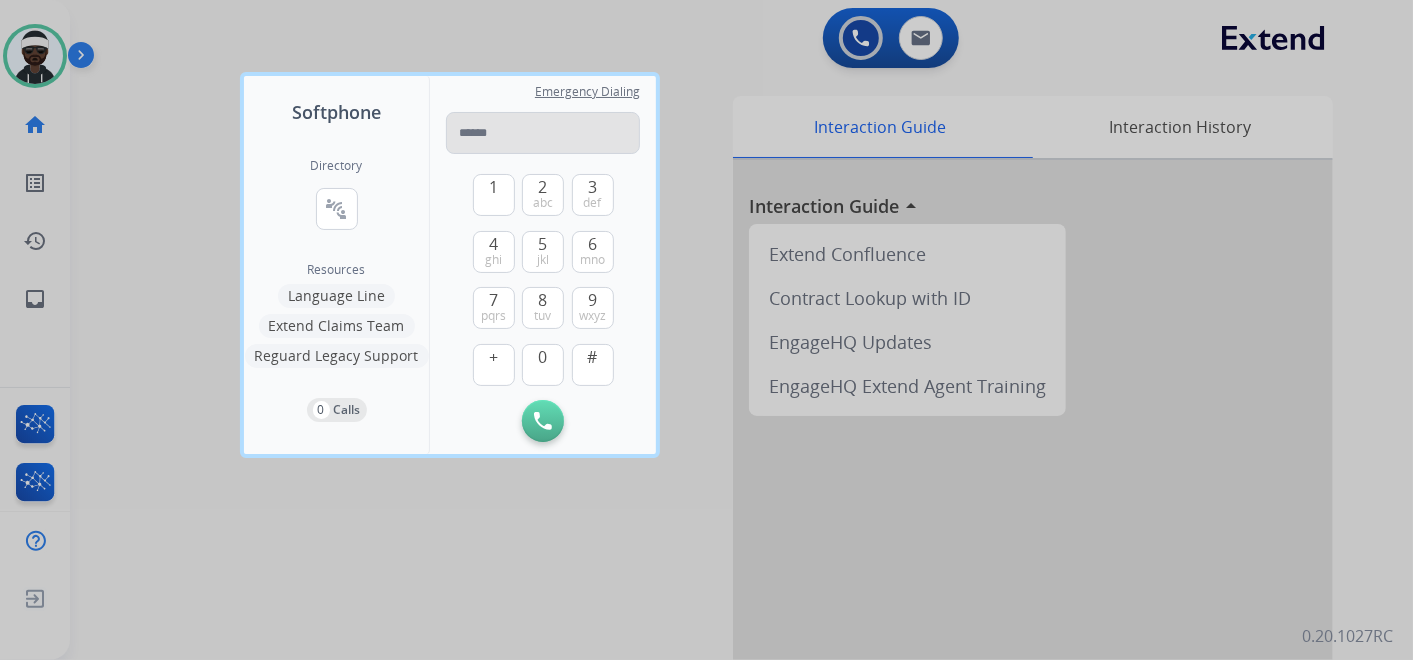 click at bounding box center [543, 133] 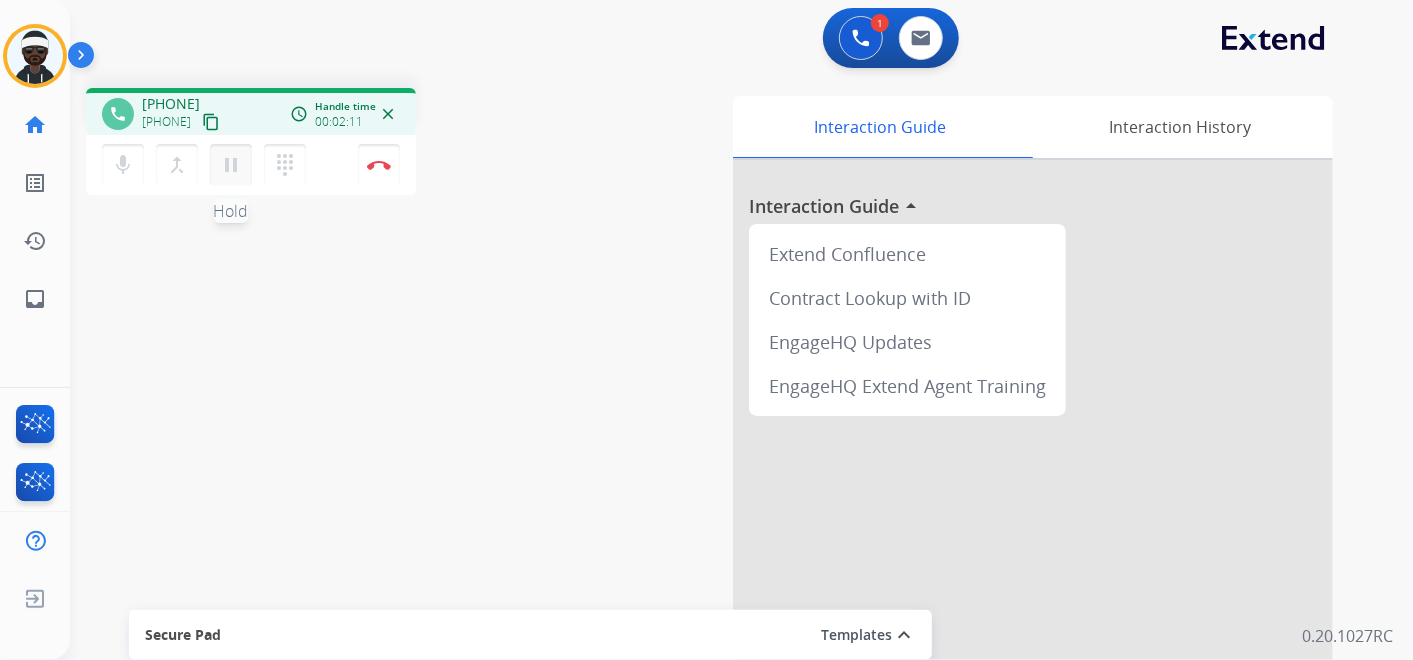 click on "pause" at bounding box center [231, 165] 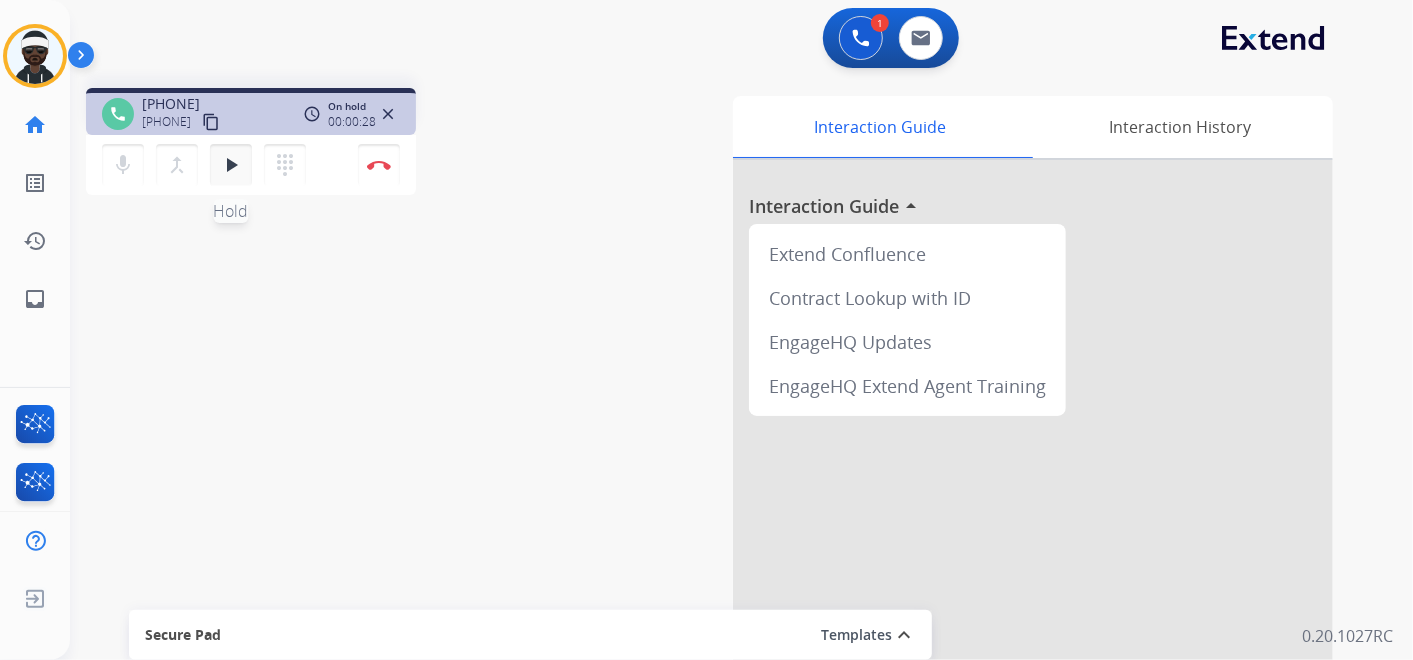 click on "play_arrow Hold" at bounding box center [231, 165] 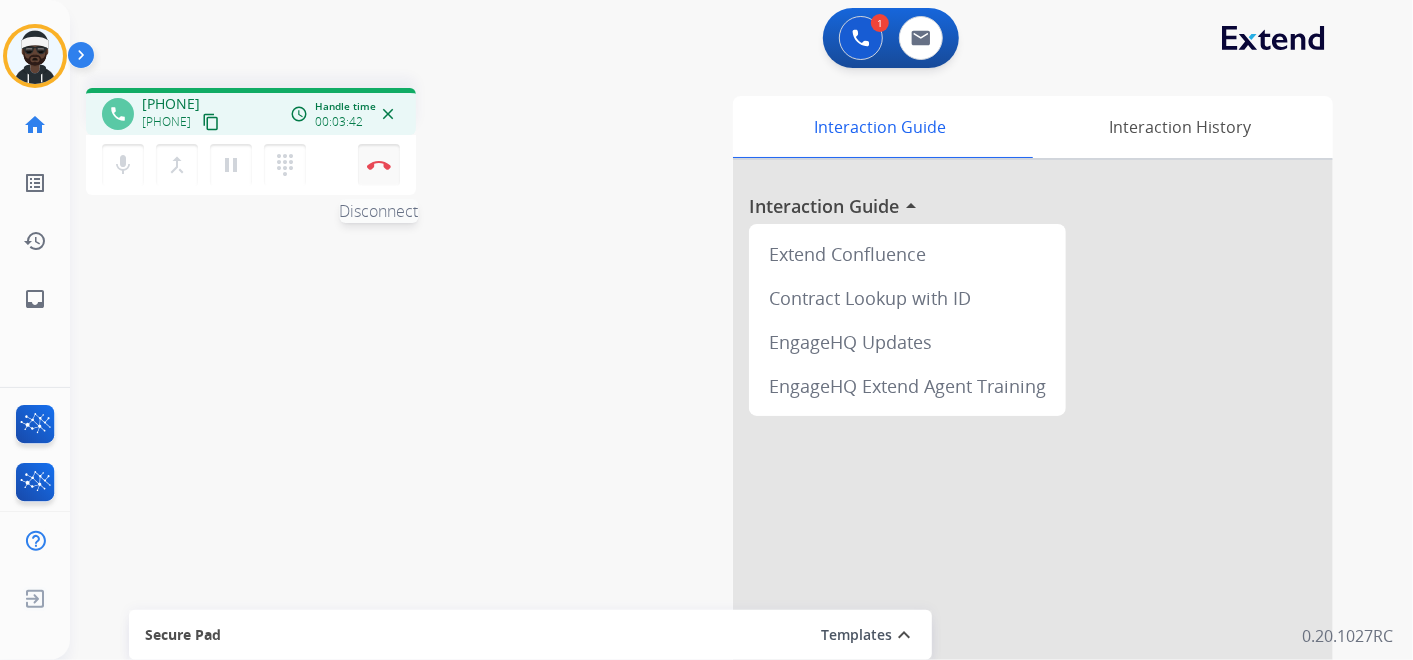 click at bounding box center [379, 165] 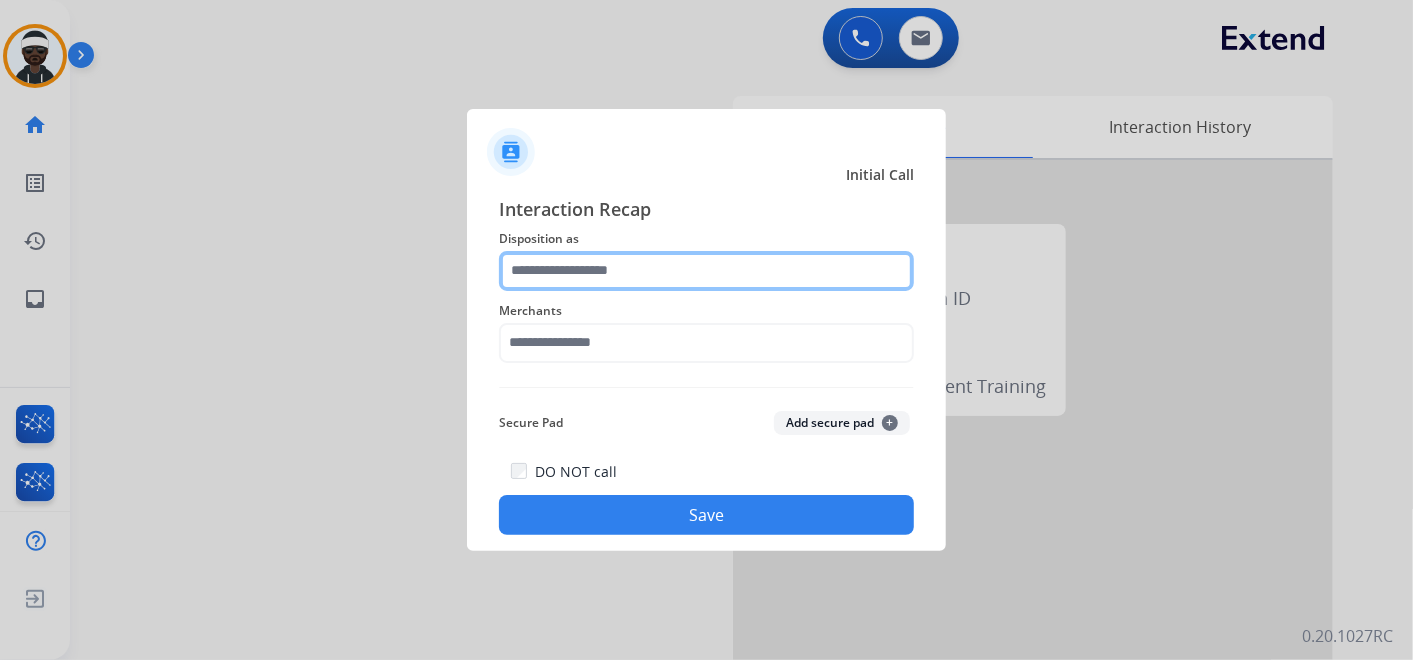 click 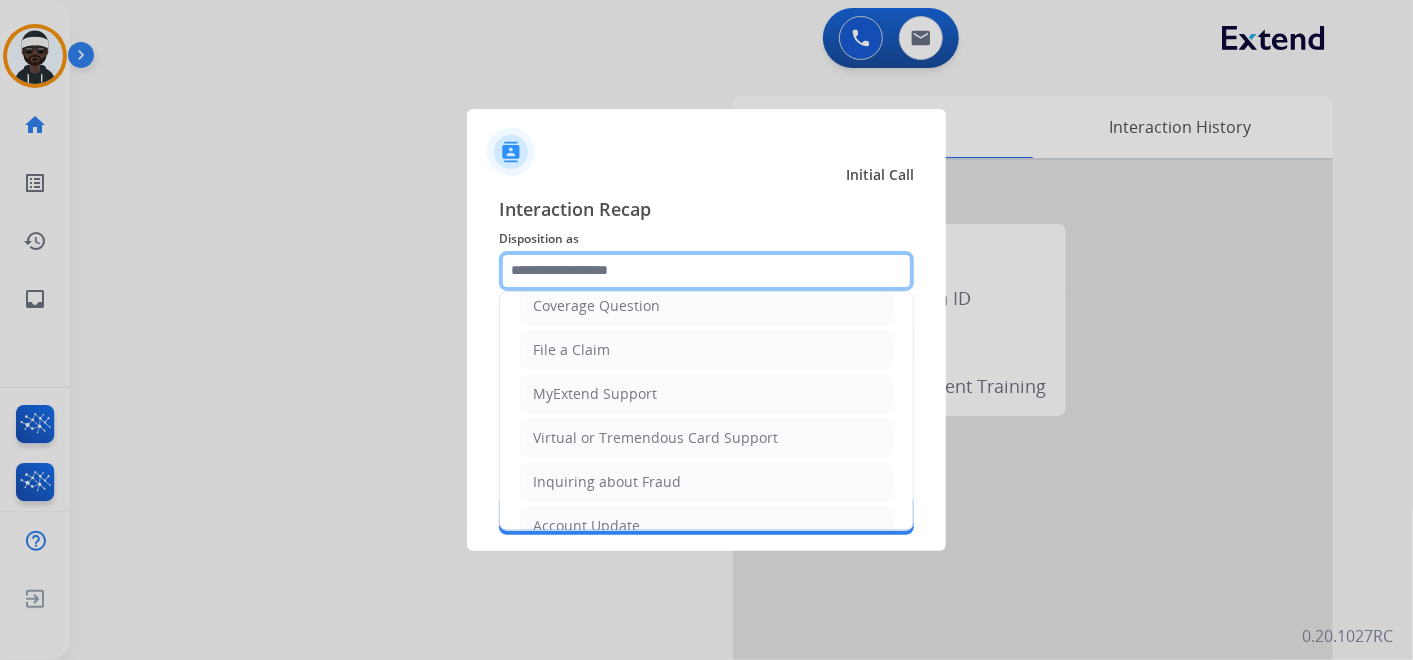 scroll, scrollTop: 333, scrollLeft: 0, axis: vertical 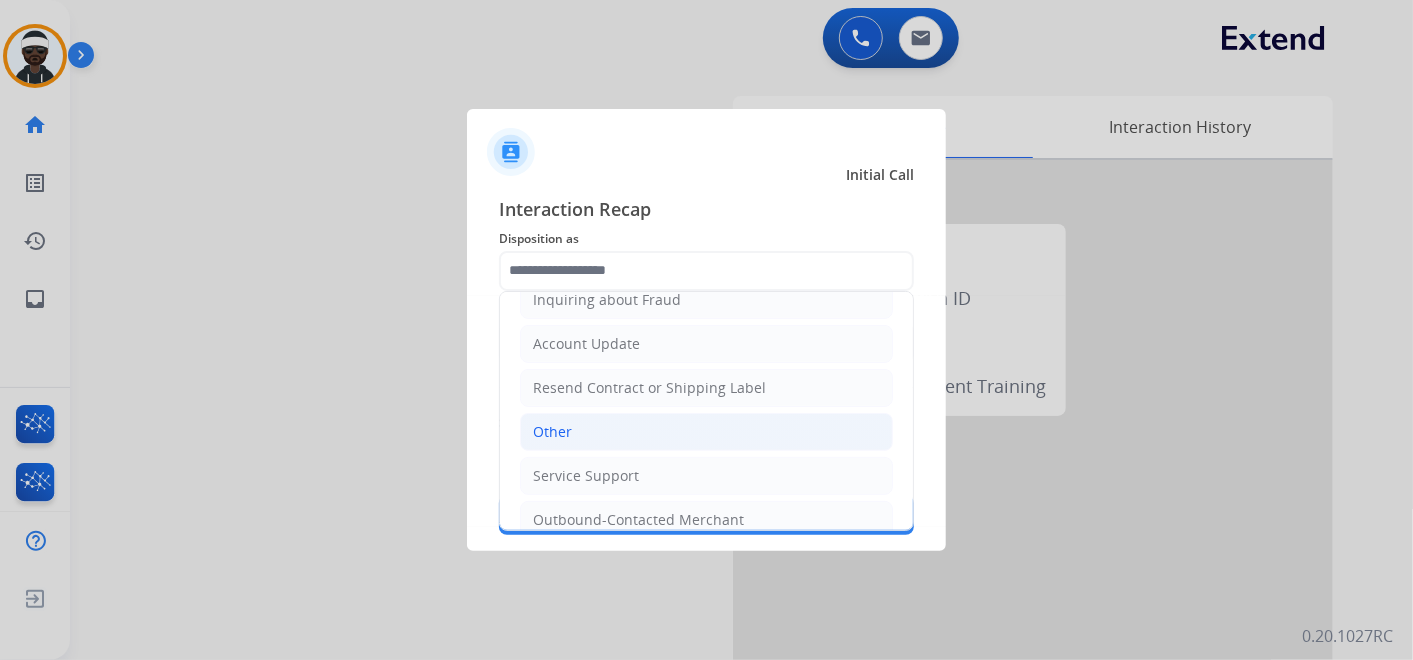 click on "Other" 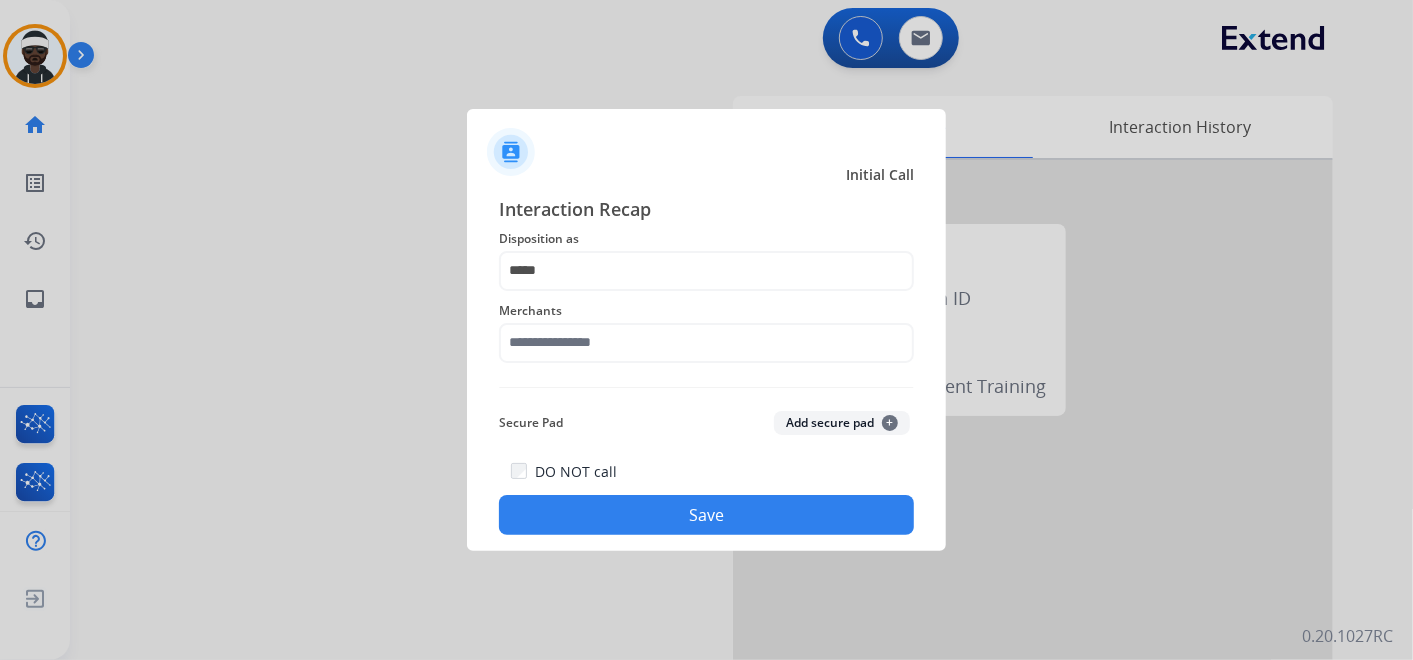 click on "Merchants" 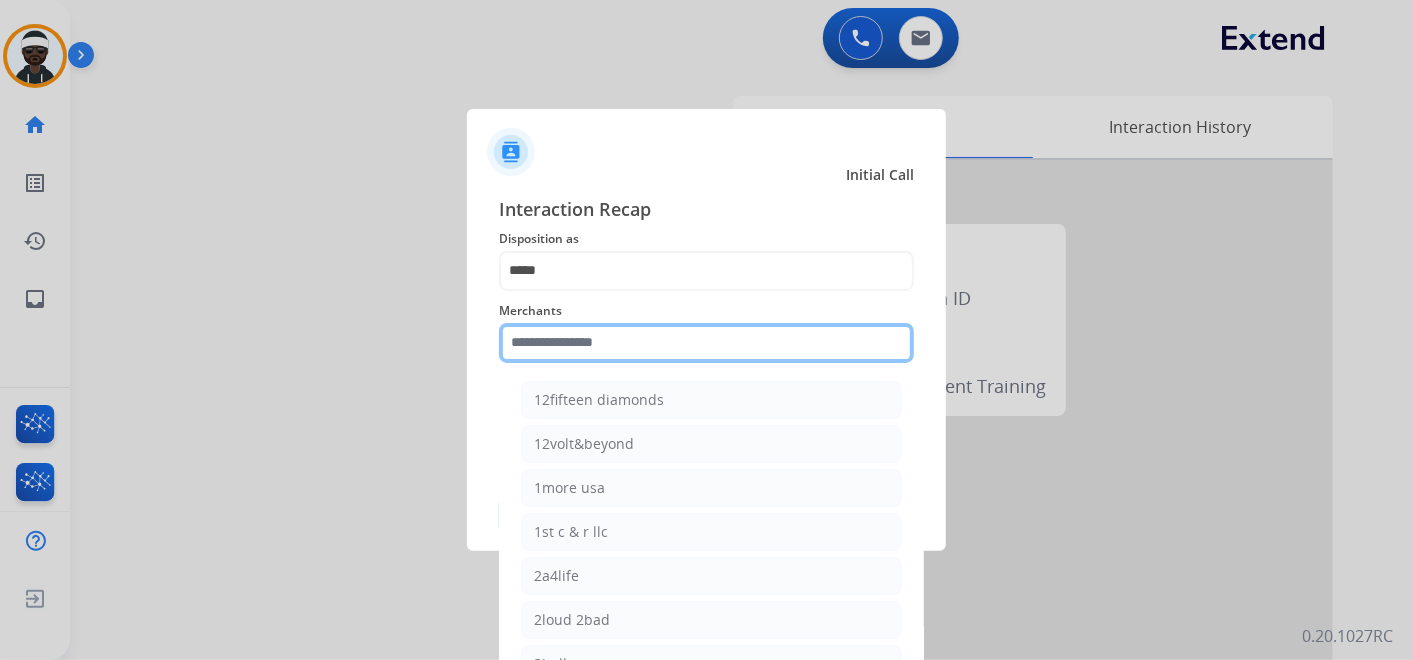 click 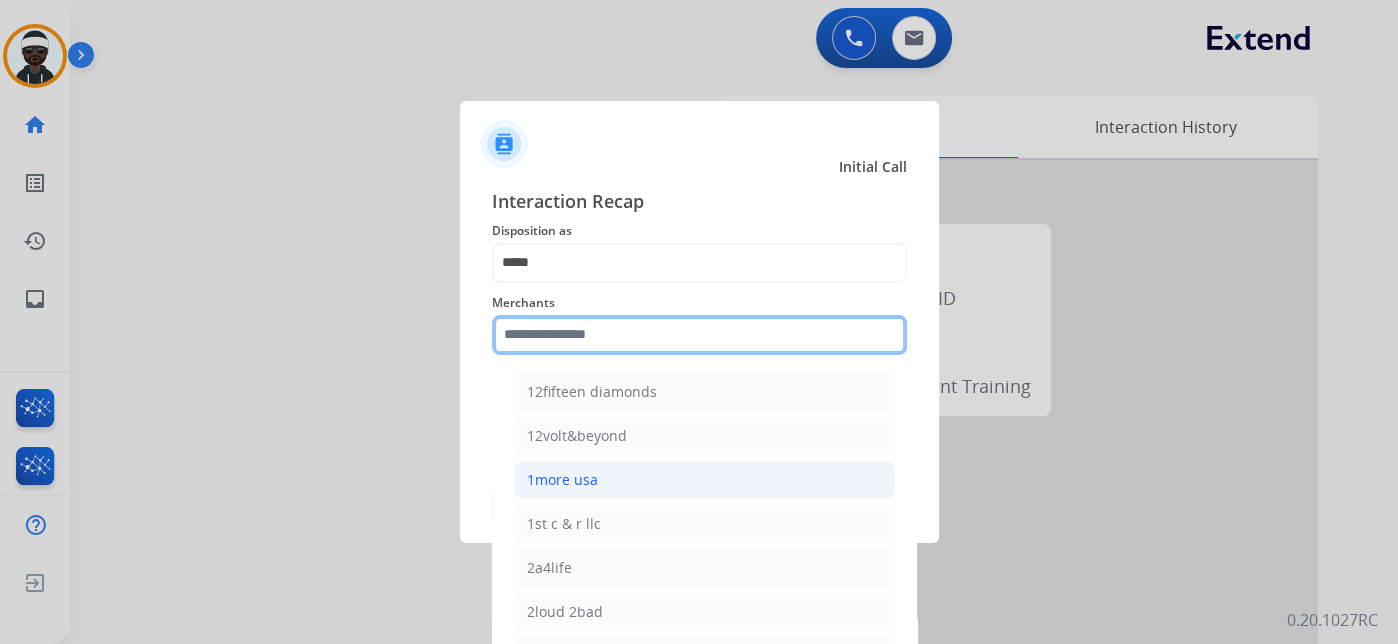 type on "*" 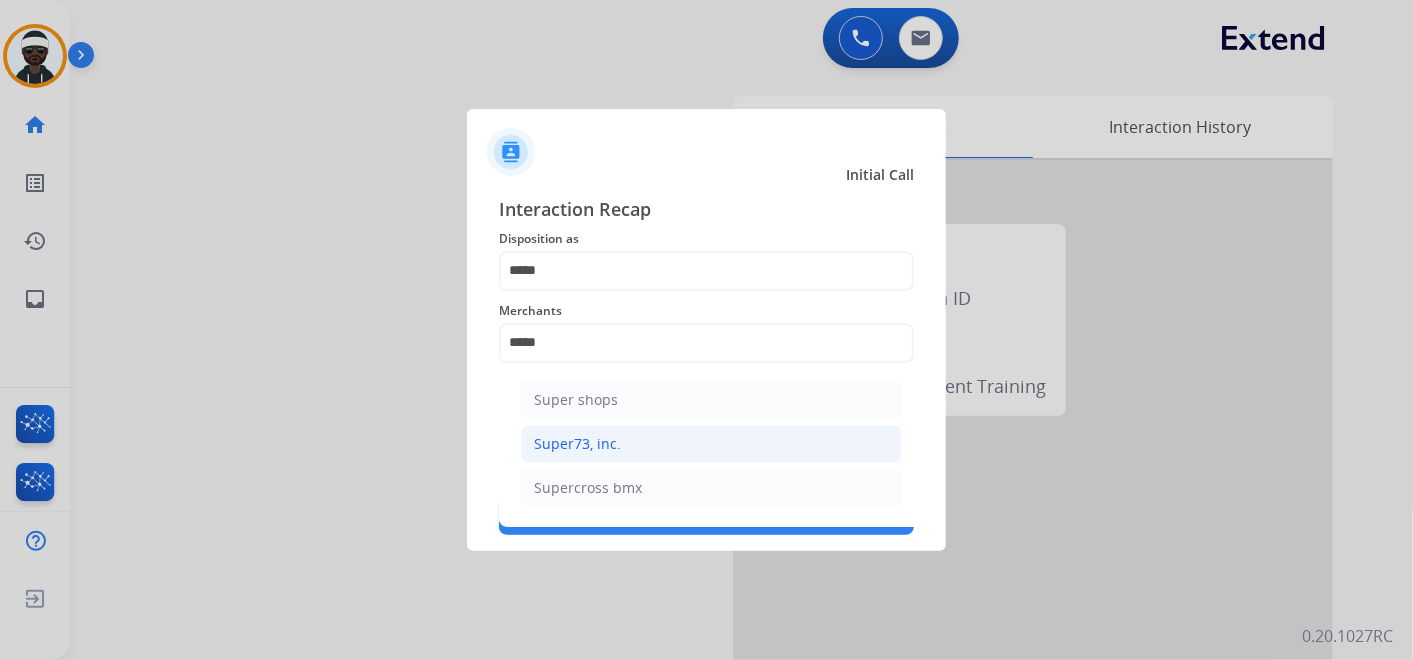 click on "Super73, inc." 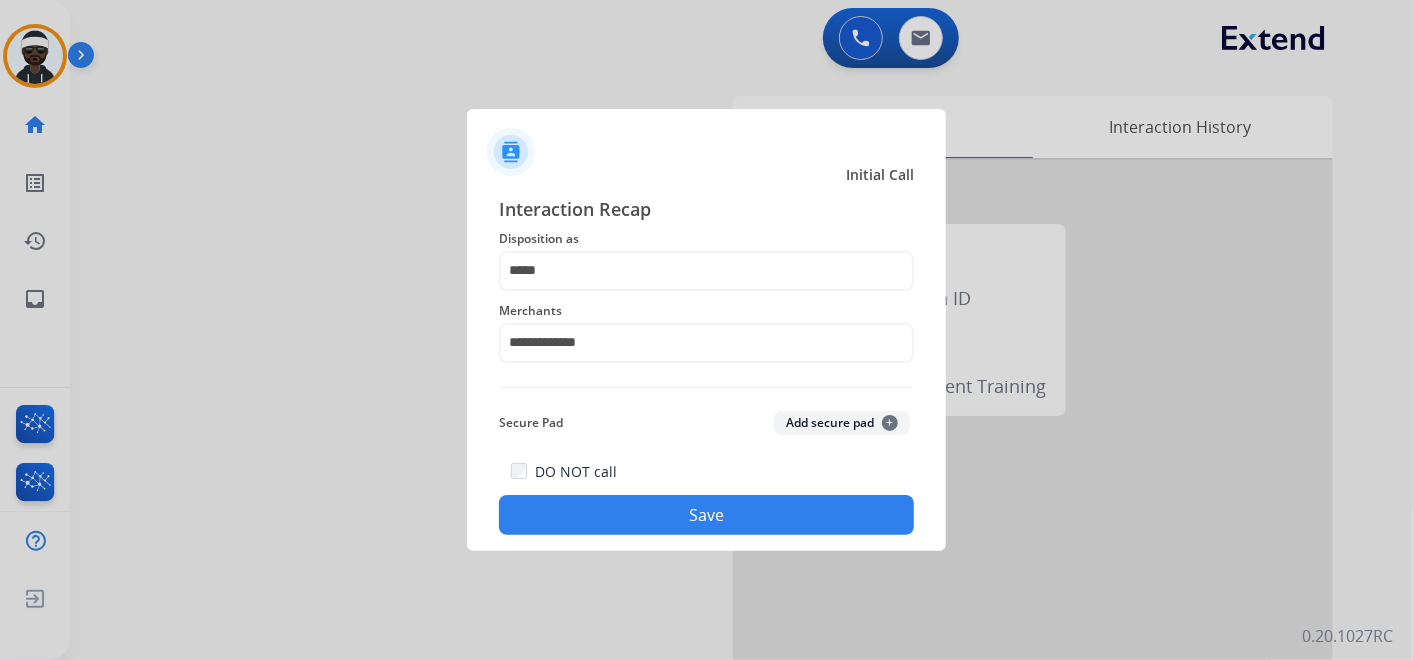 click on "Save" 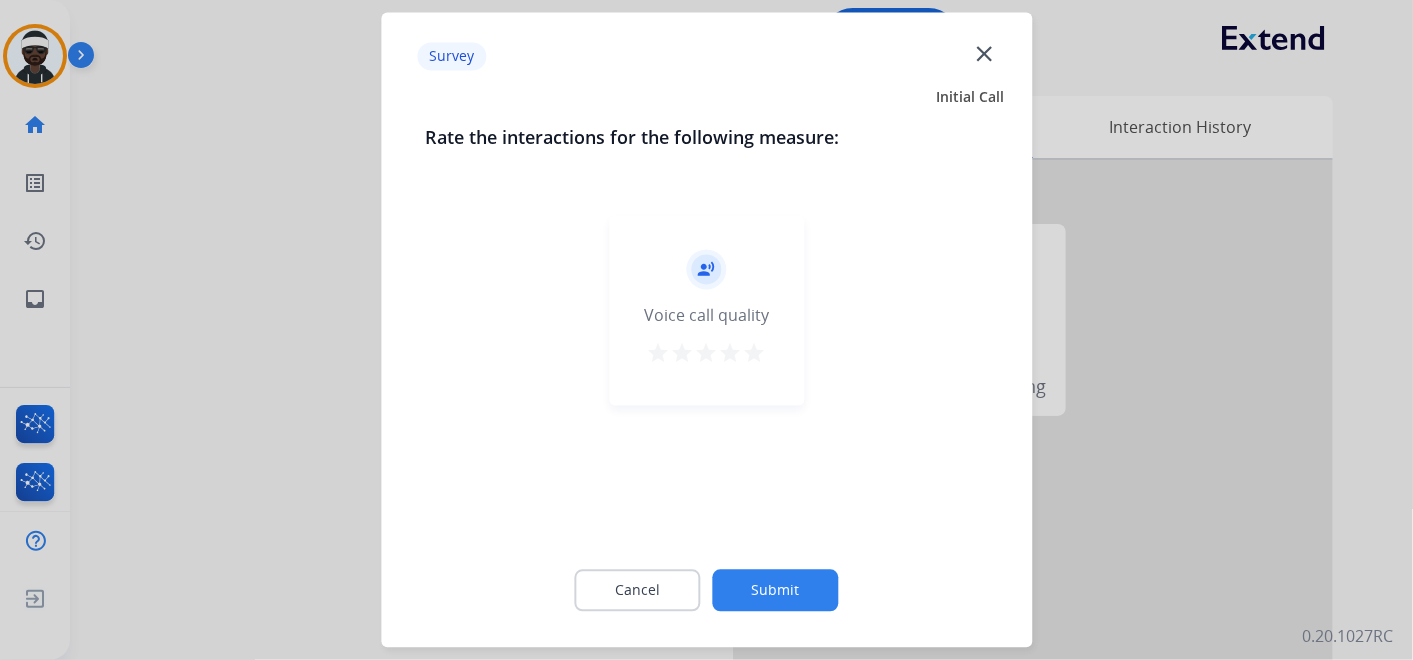 click on "Submit" 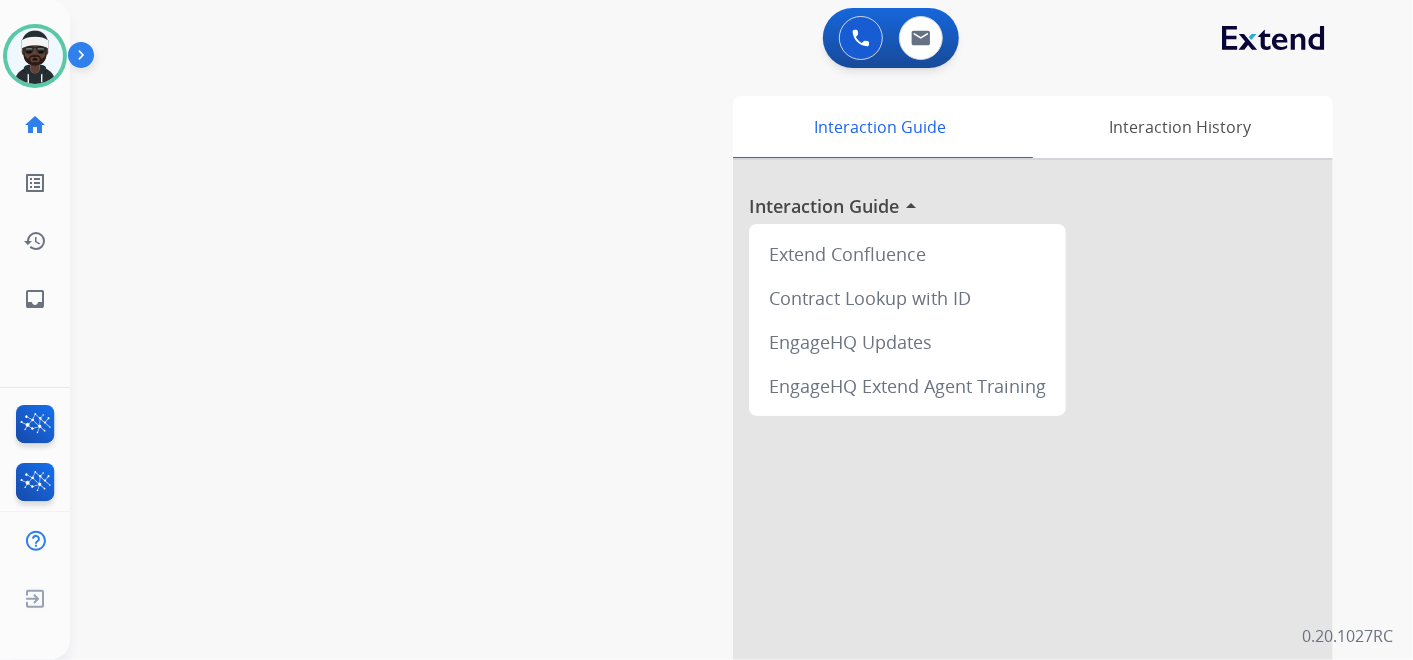 click on "0 Voice Interactions  0  Email Interactions" at bounding box center (891, 38) 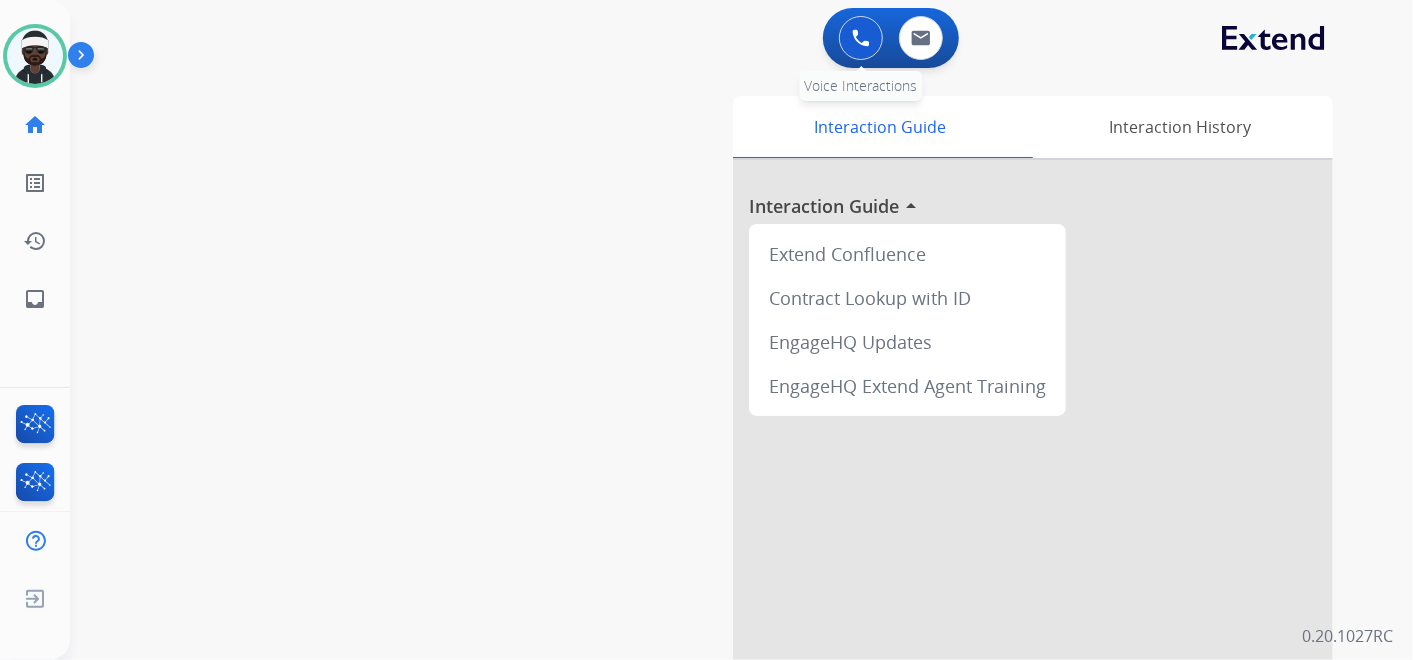 click at bounding box center (861, 38) 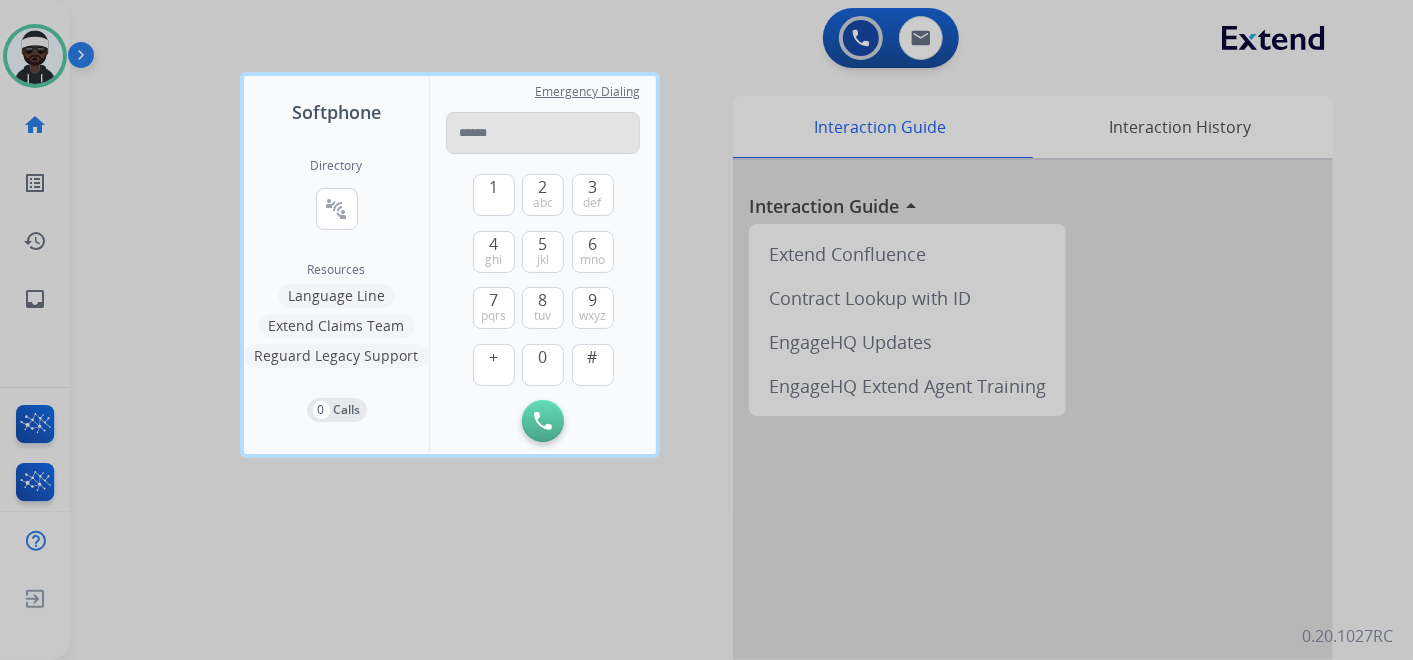 click at bounding box center (543, 133) 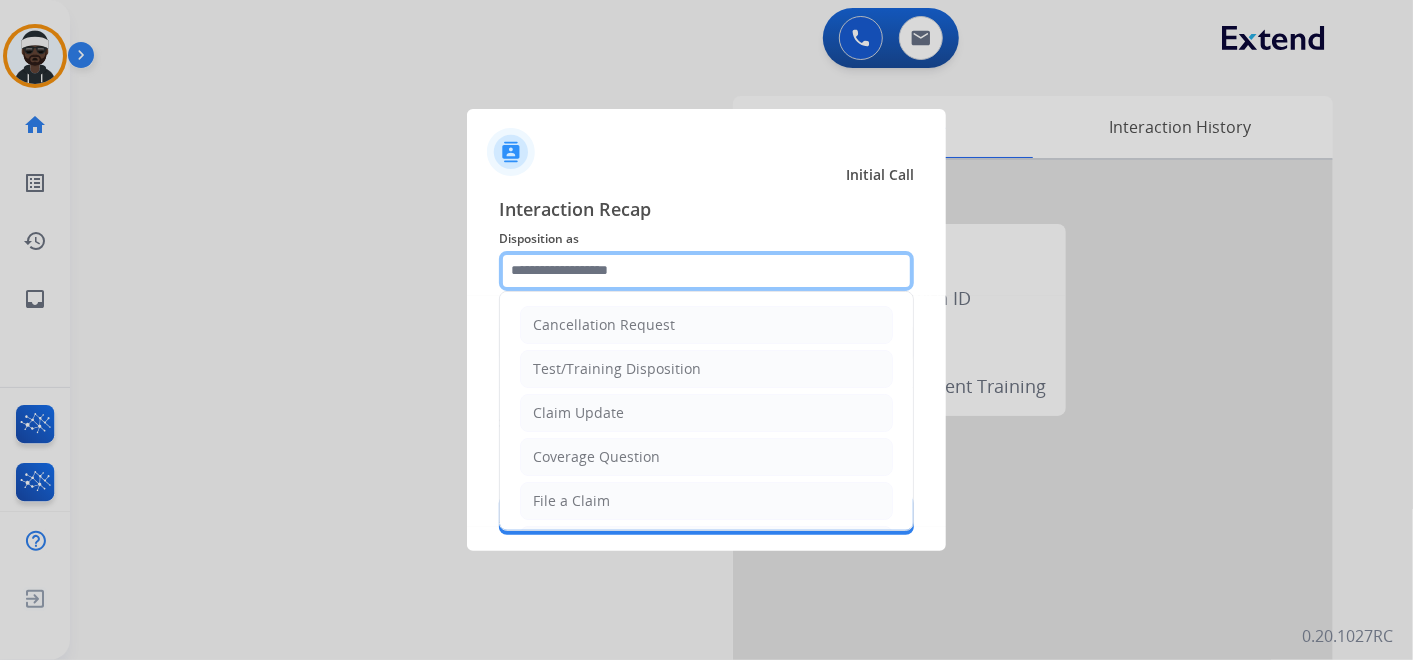 click 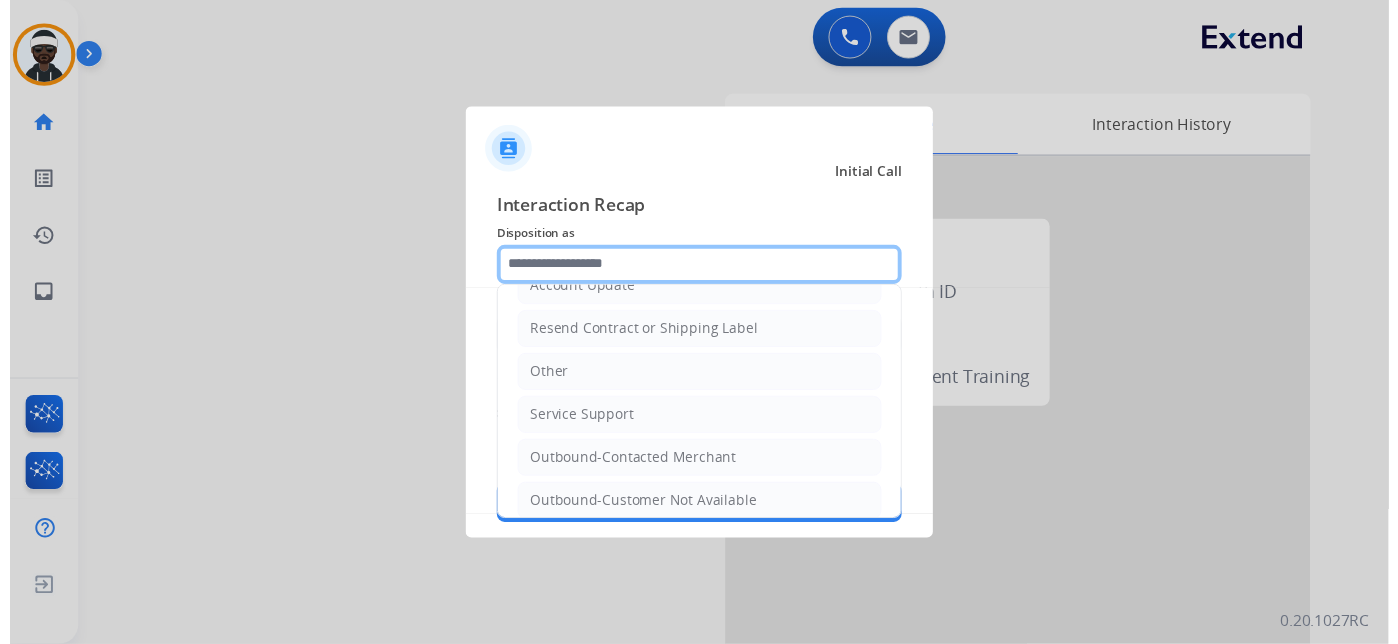 scroll, scrollTop: 391, scrollLeft: 0, axis: vertical 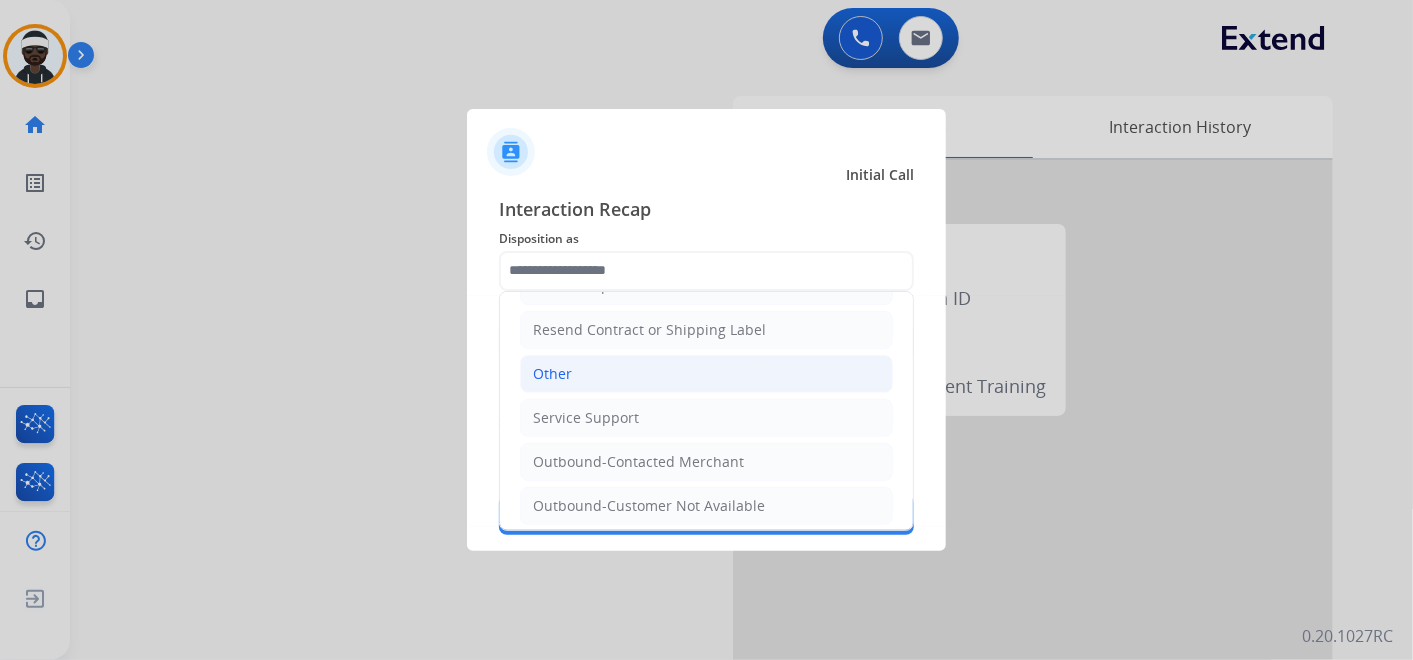 click on "Other" 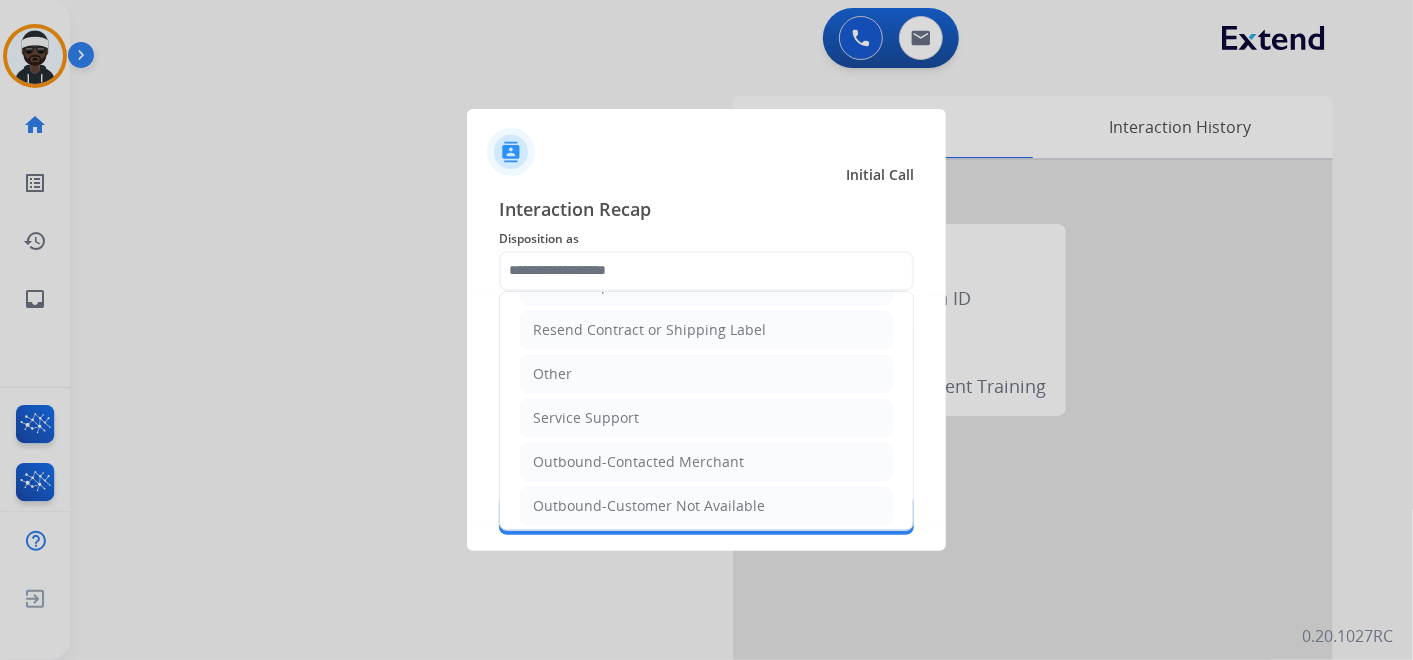 type on "*****" 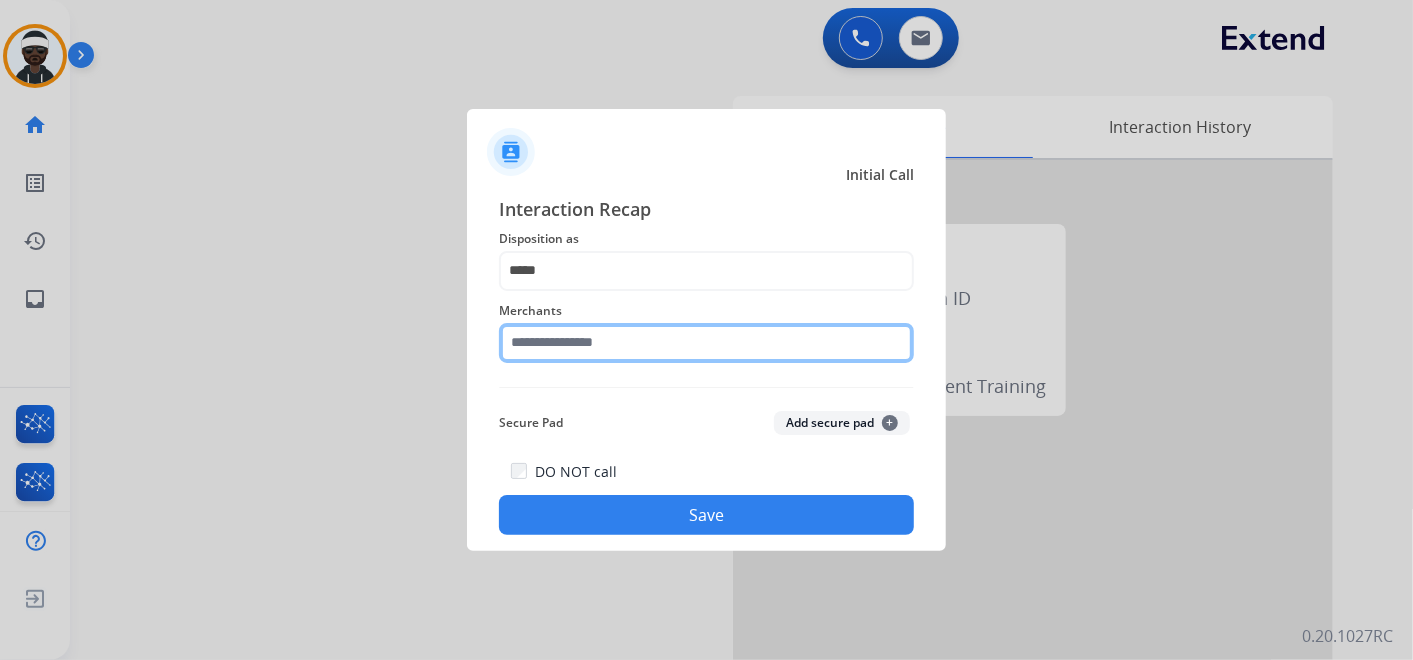 click 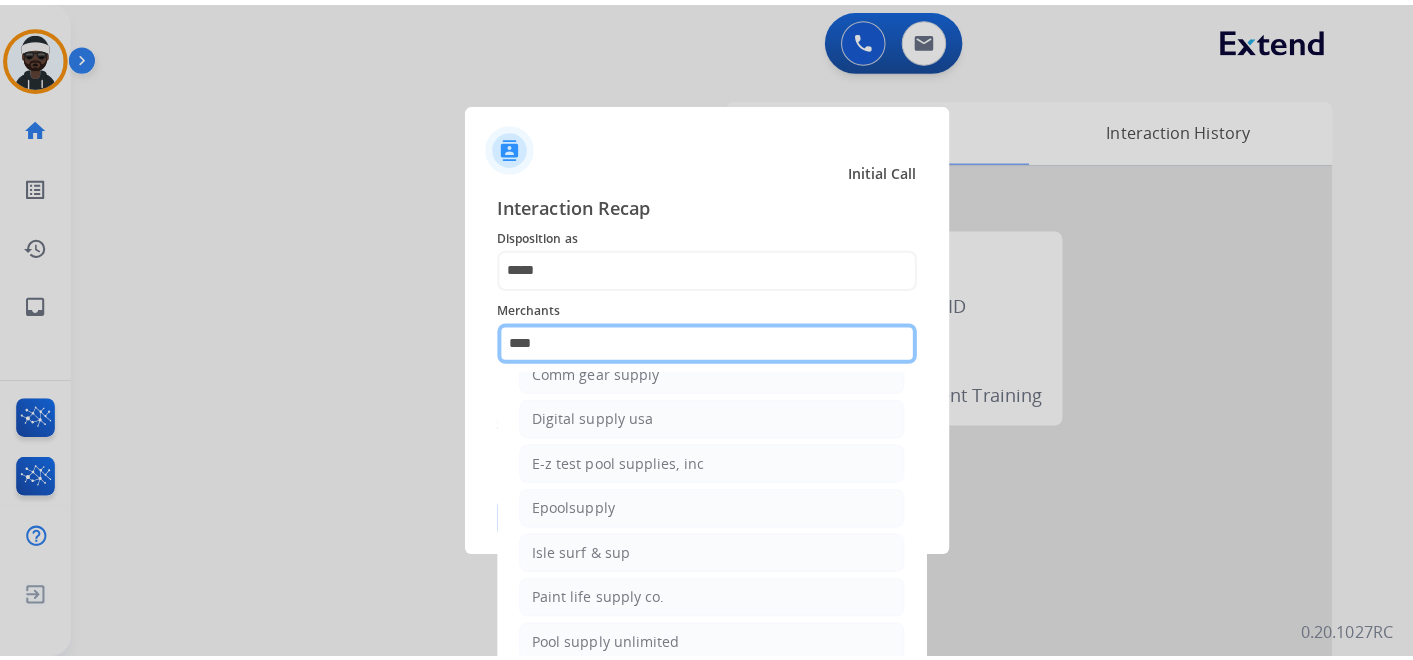 scroll, scrollTop: 0, scrollLeft: 0, axis: both 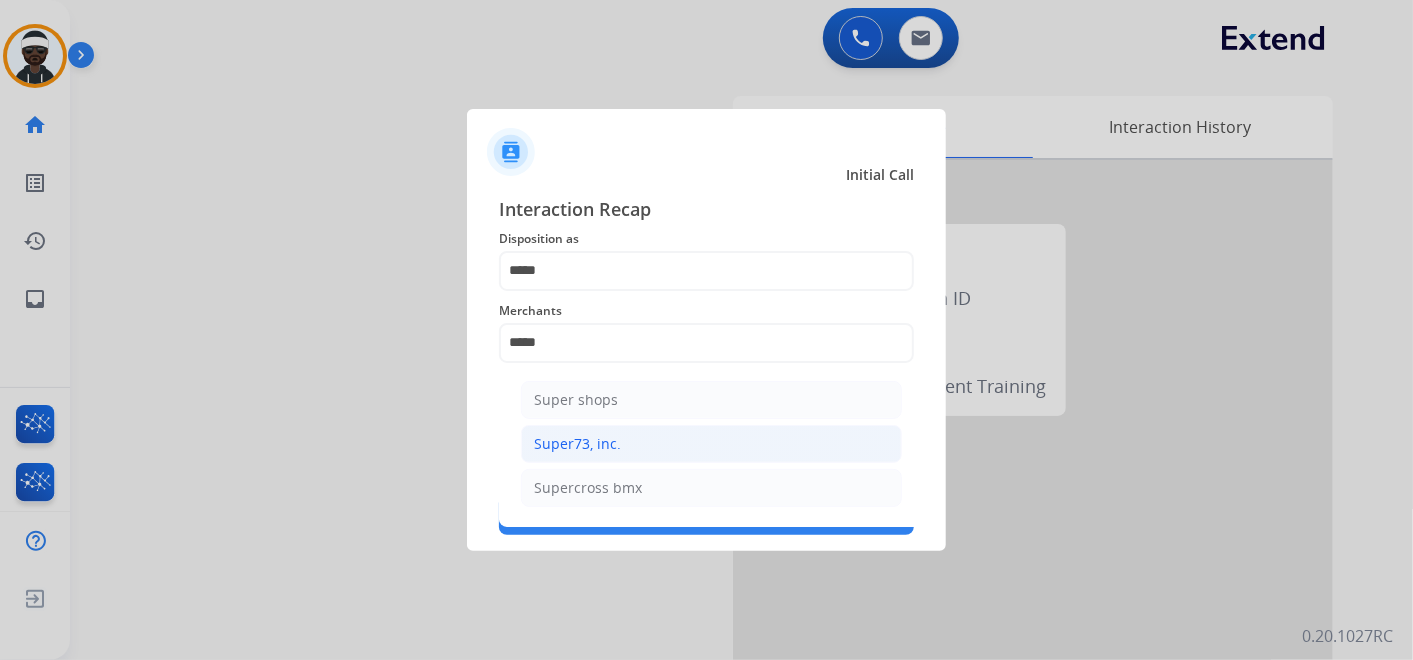 click on "Super73, inc." 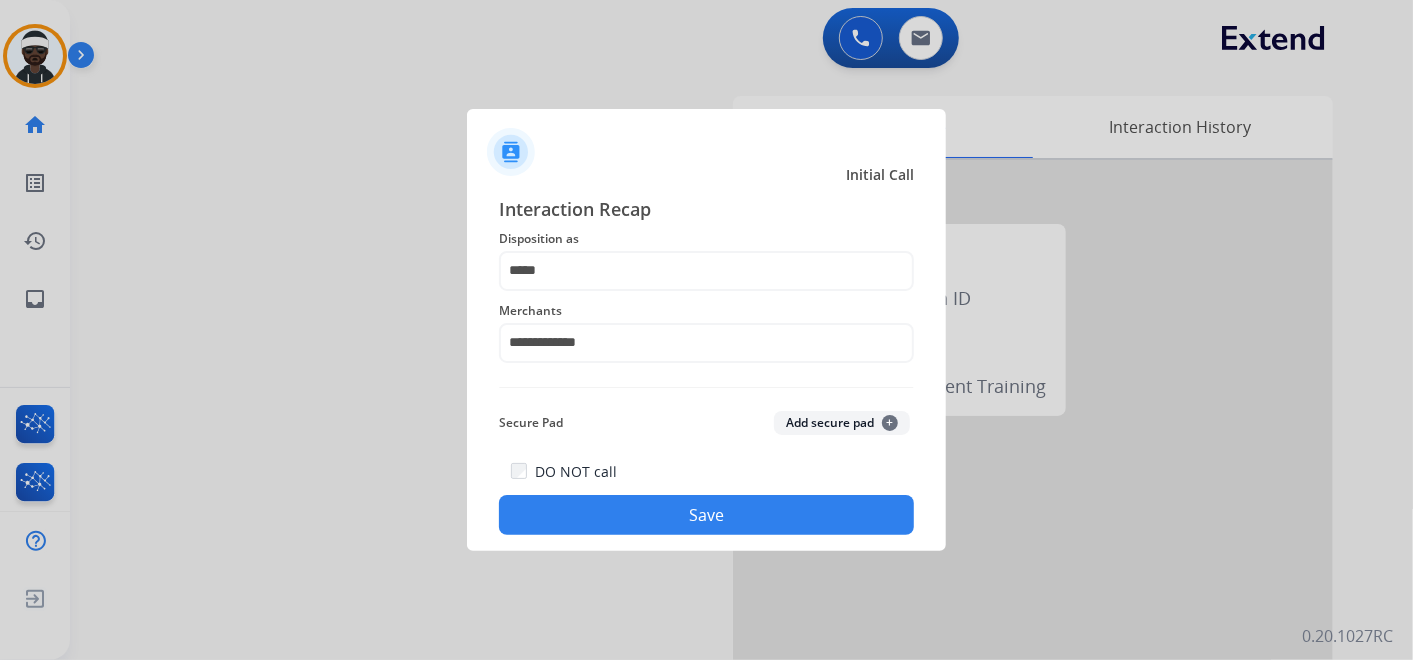 click on "Save" 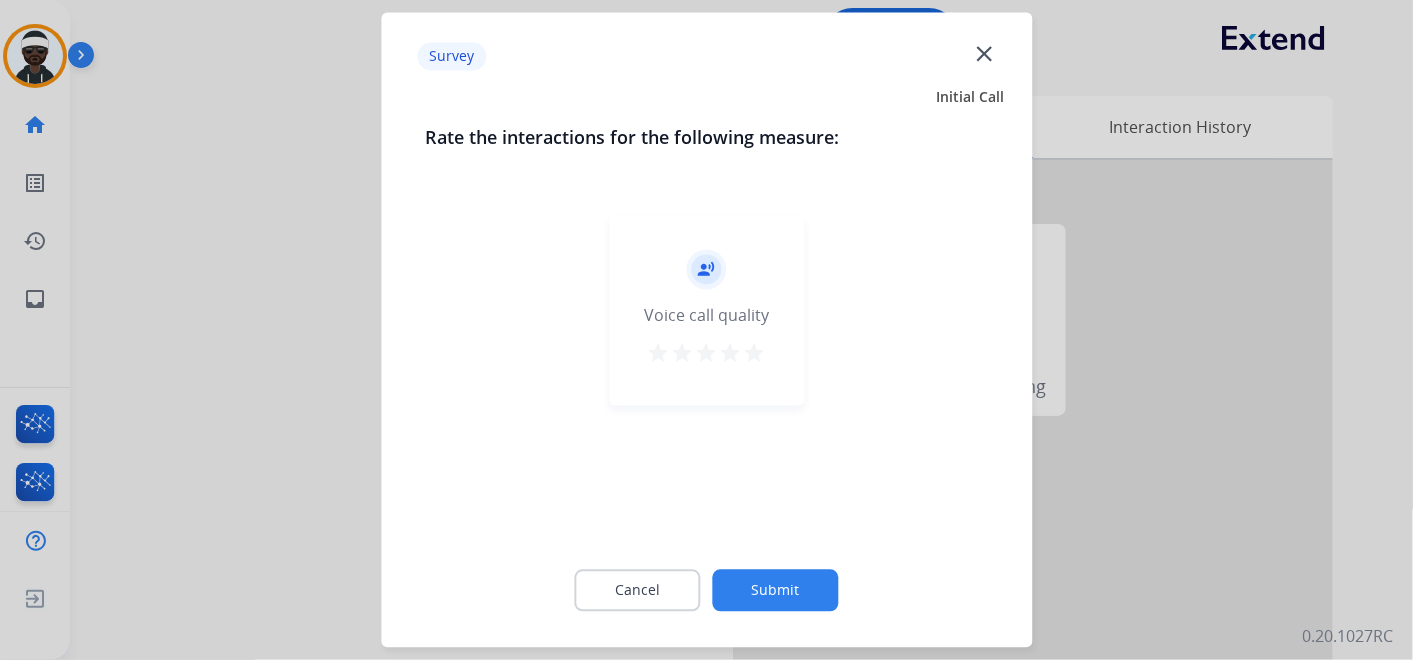 click on "Submit" 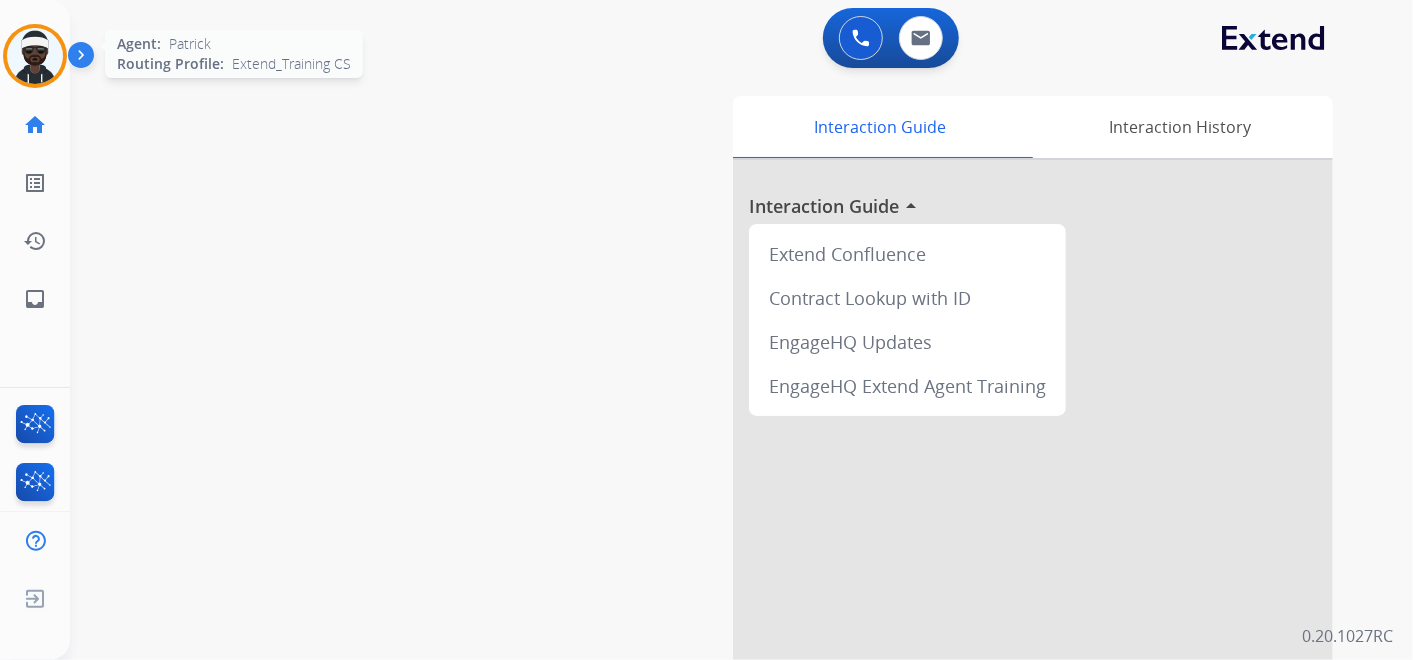 click at bounding box center [35, 56] 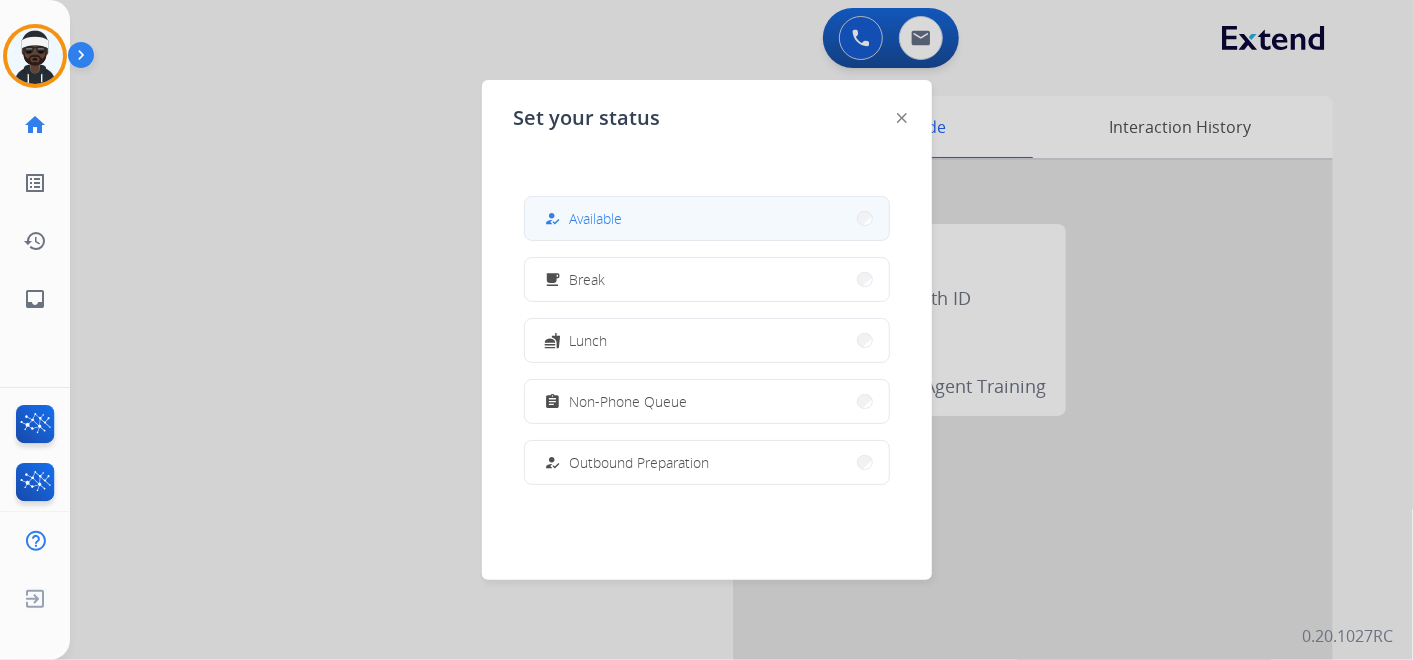 click on "how_to_reg Available" at bounding box center [707, 218] 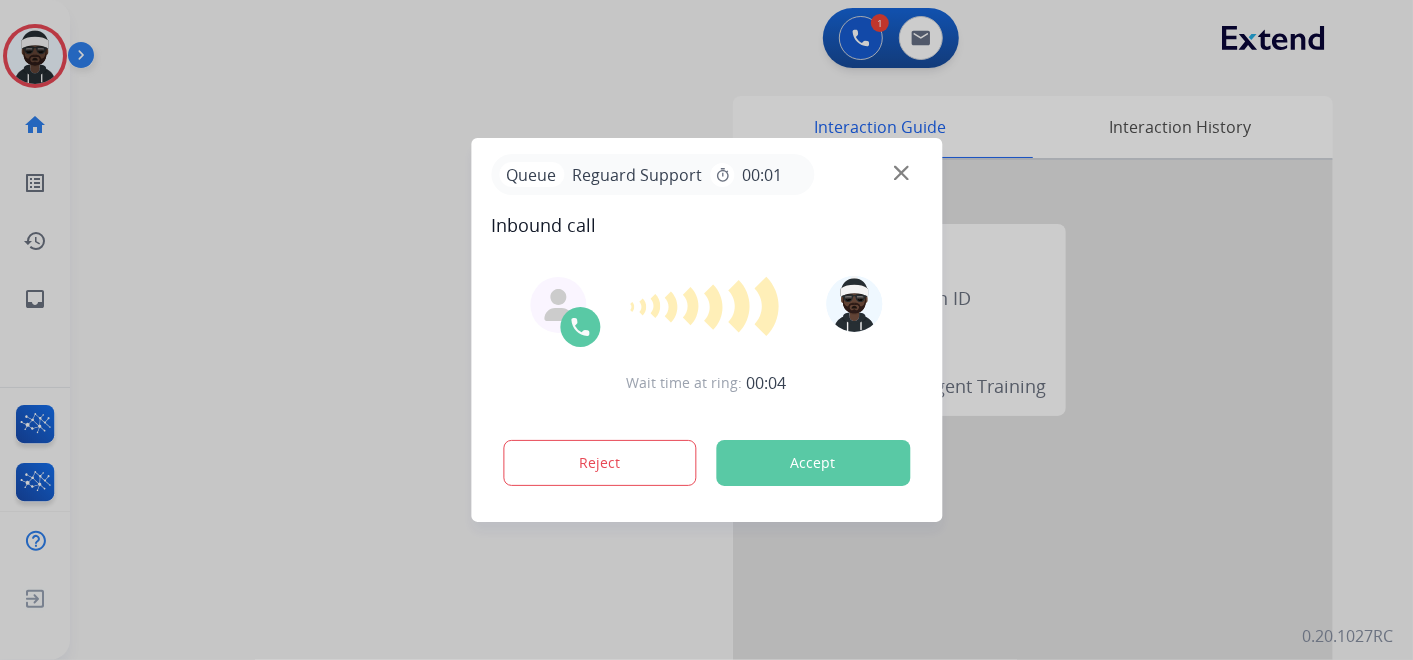 click on "Accept" at bounding box center [813, 463] 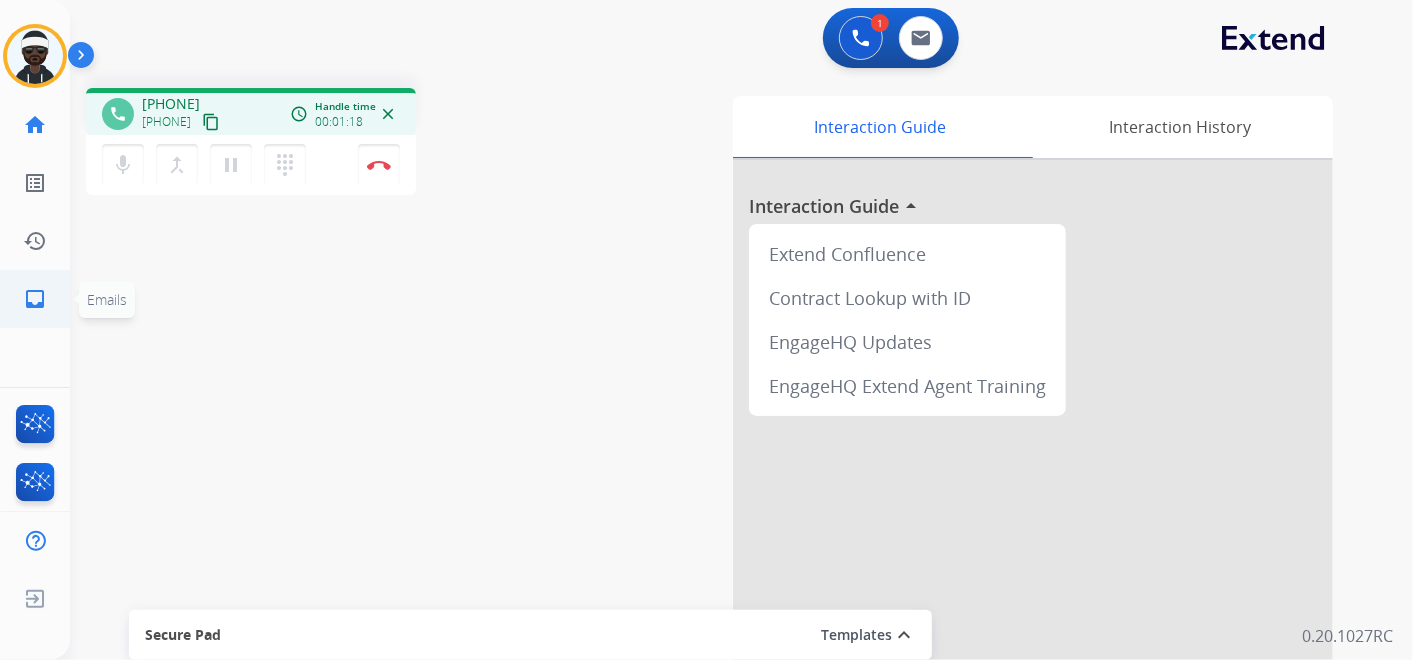 click on "inbox" 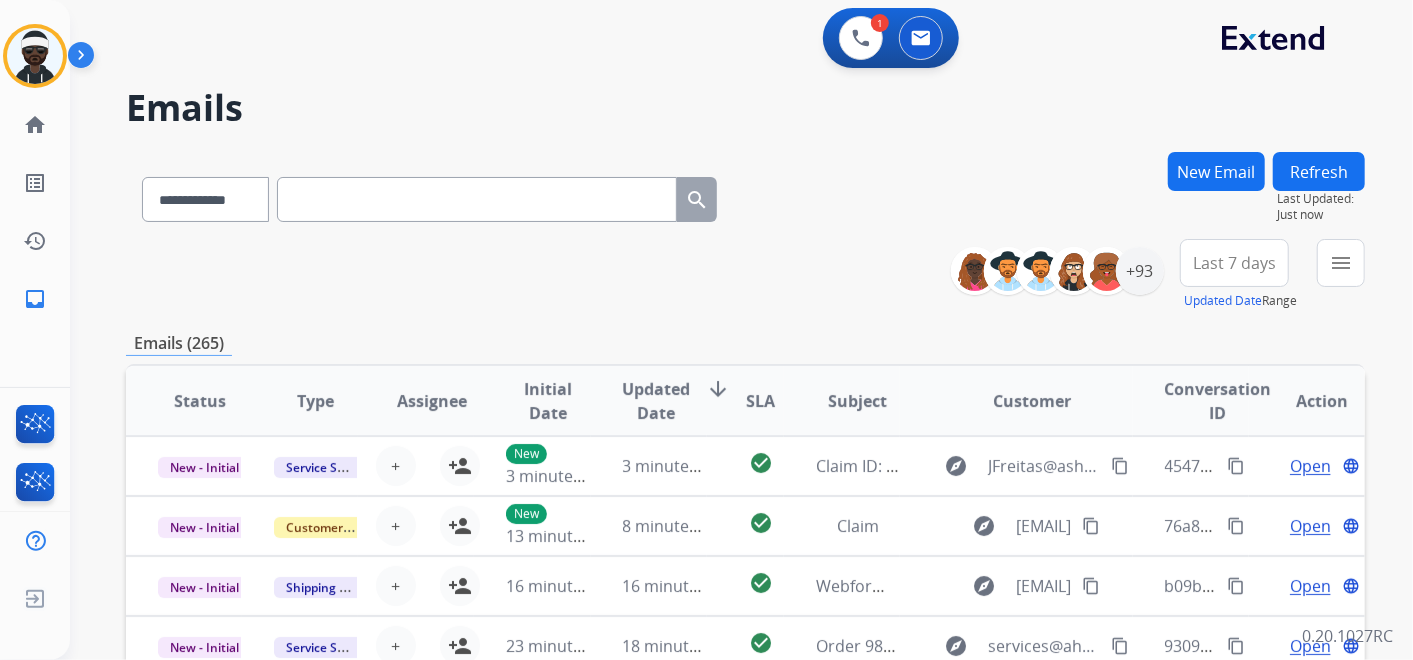 click on "New Email" at bounding box center [1216, 171] 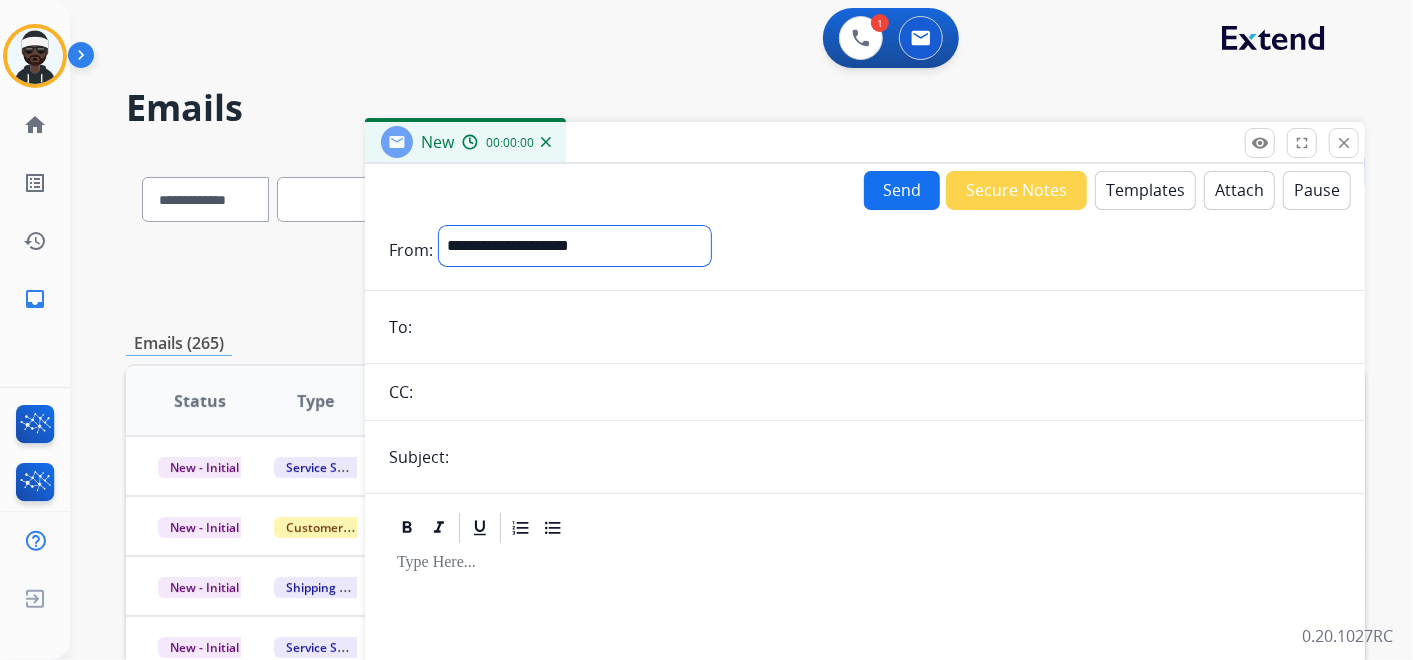 click on "**********" at bounding box center [575, 246] 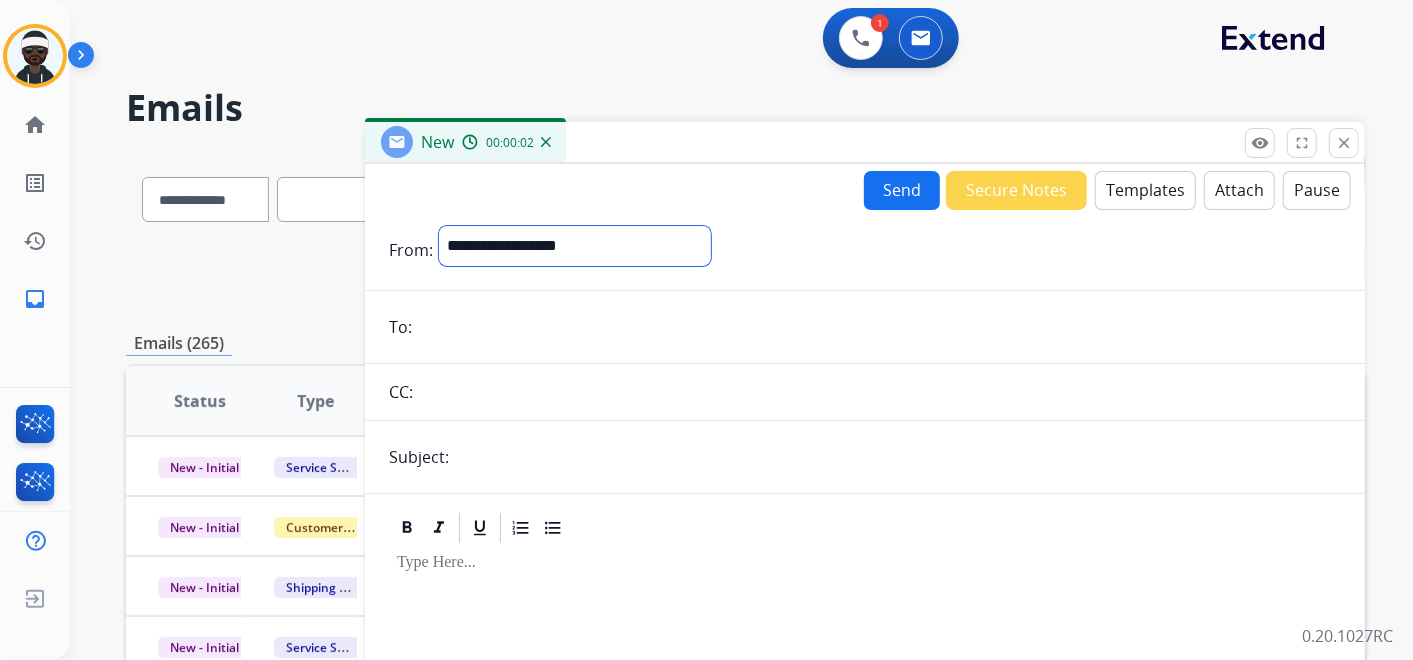 click on "**********" at bounding box center (575, 246) 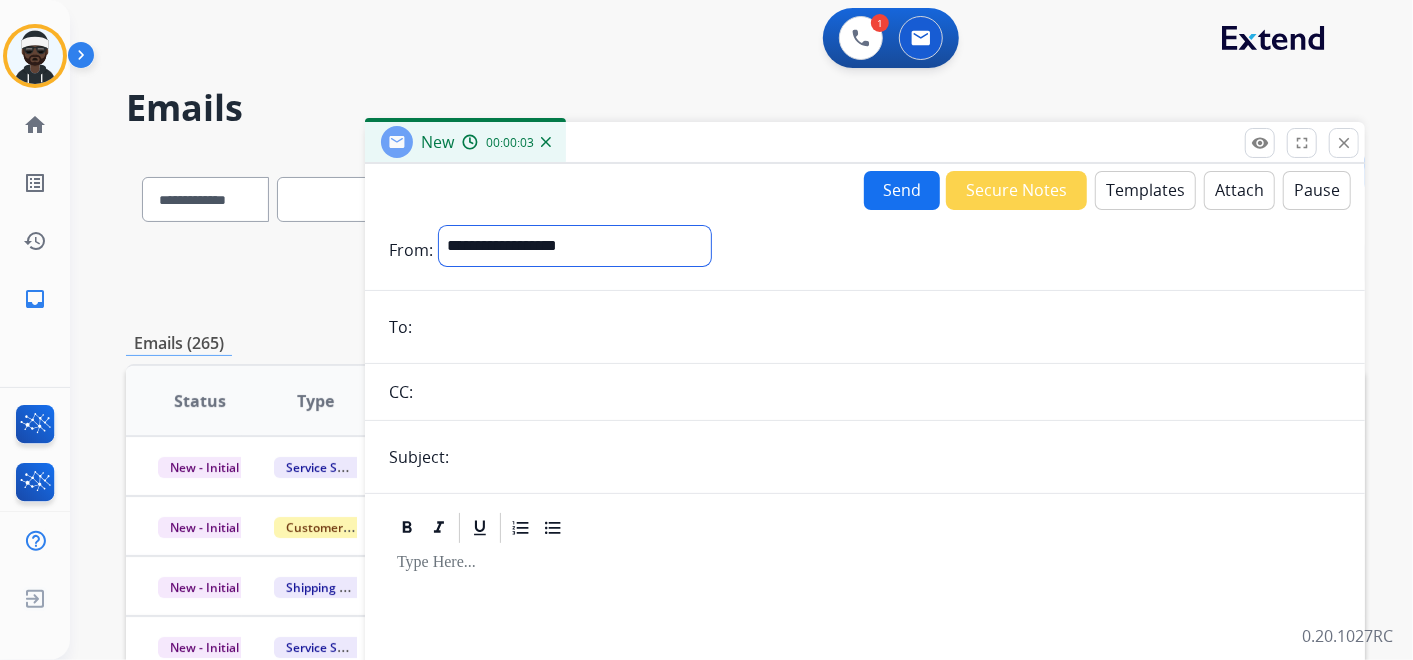 click on "**********" at bounding box center (575, 246) 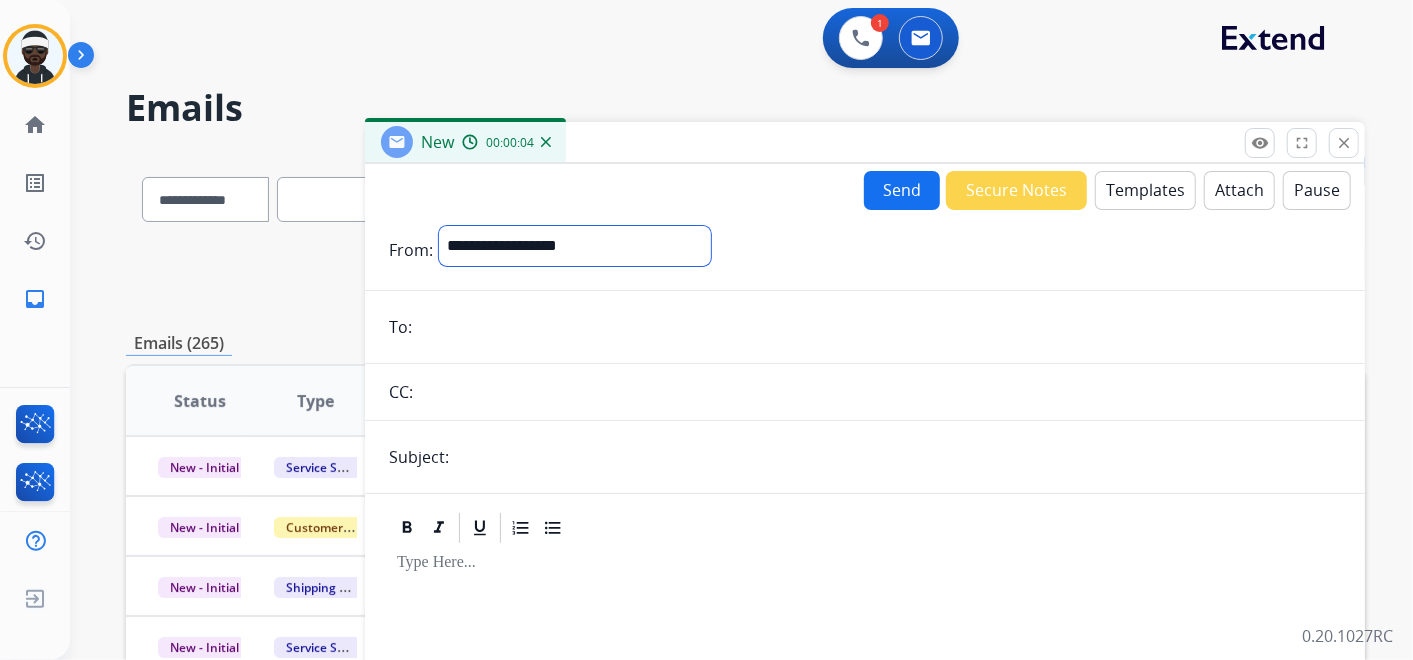 select on "**********" 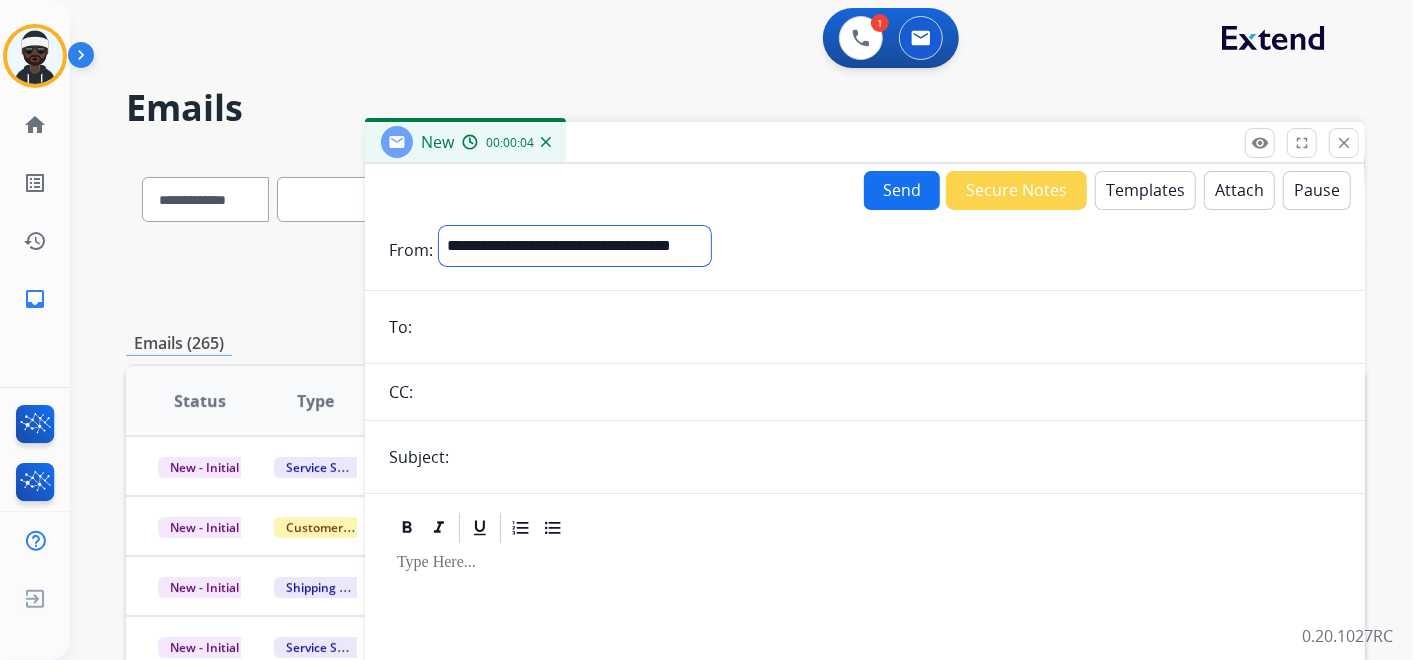 click on "**********" at bounding box center (575, 246) 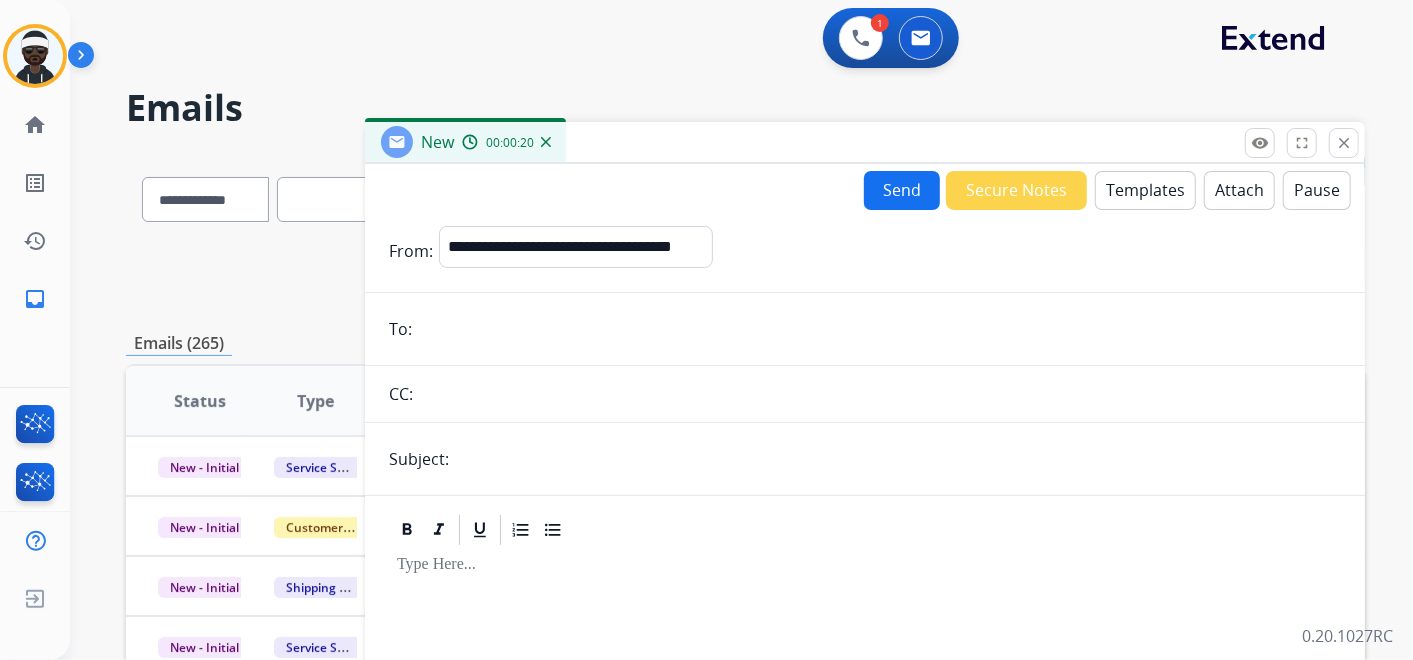 click at bounding box center [879, 329] 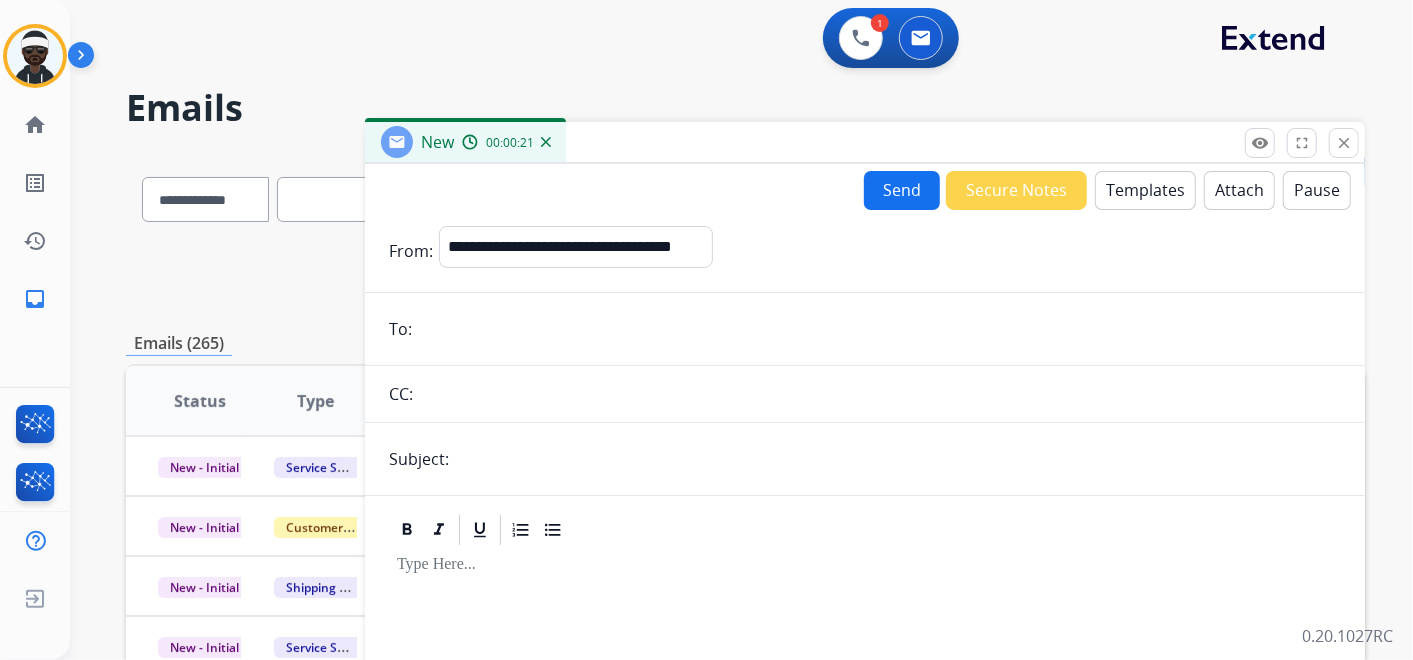 paste on "**********" 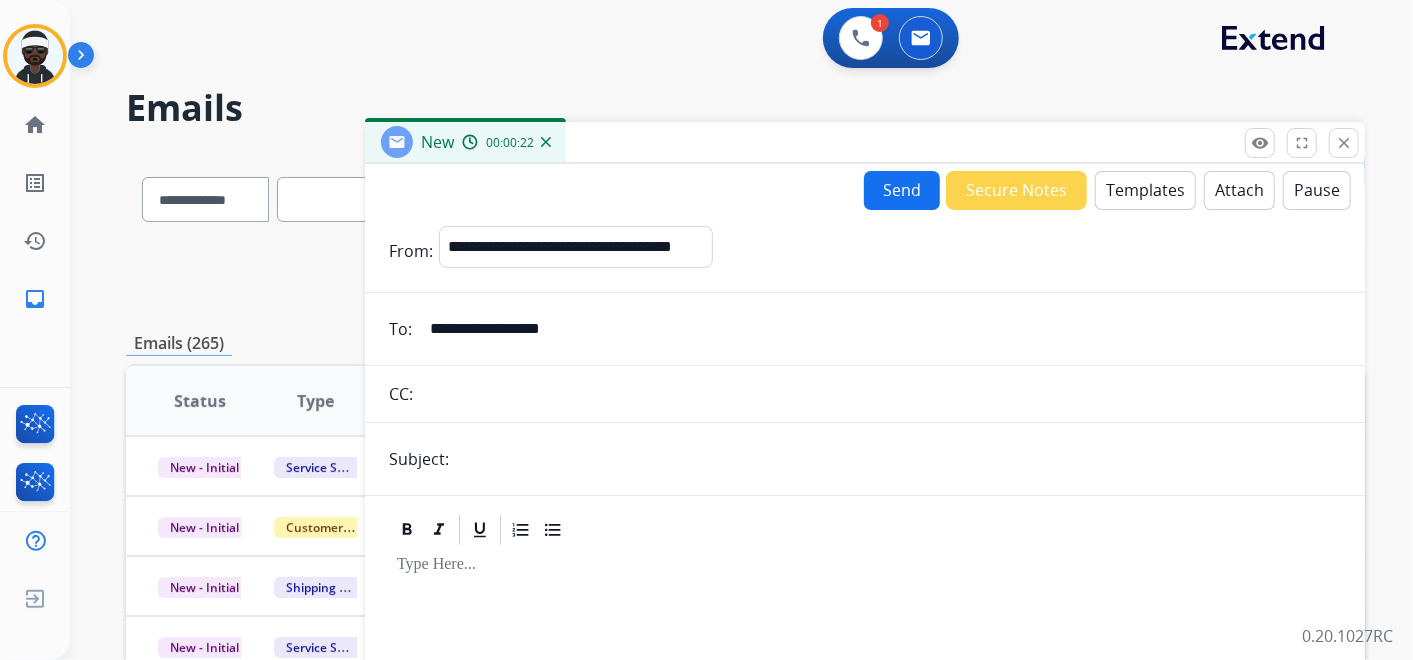 type on "**********" 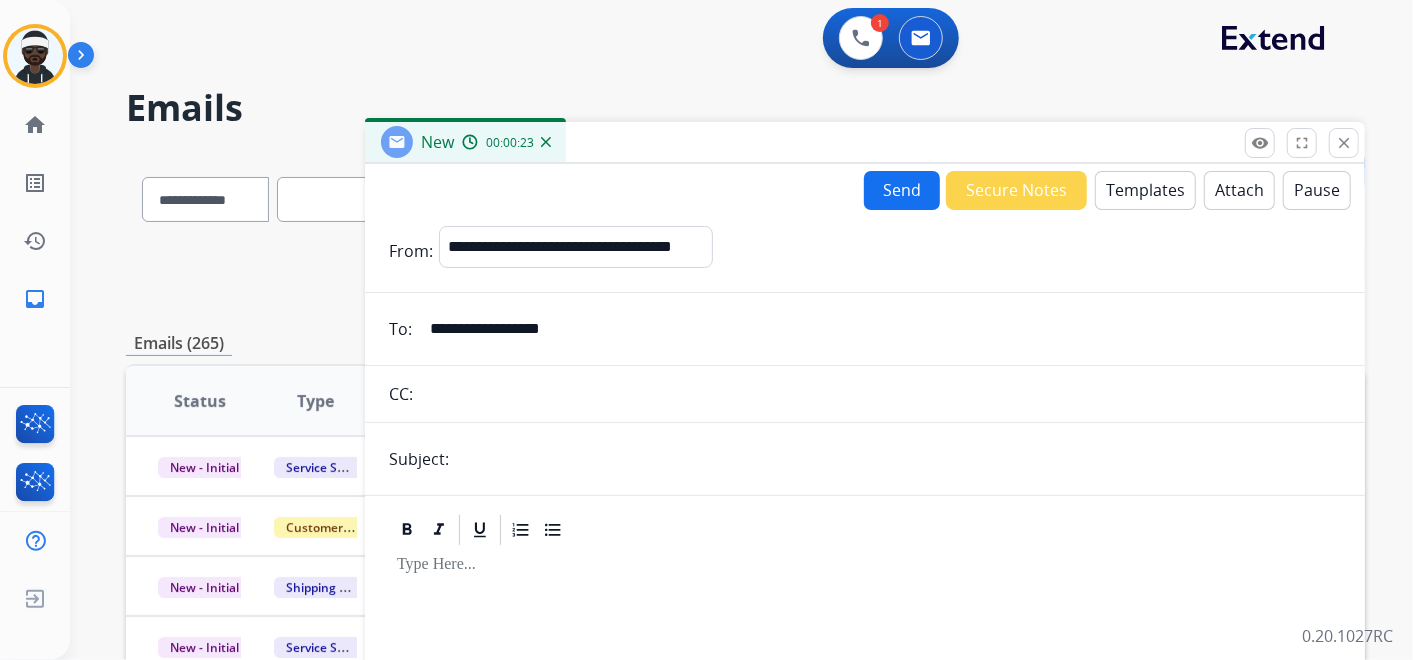 type on "**********" 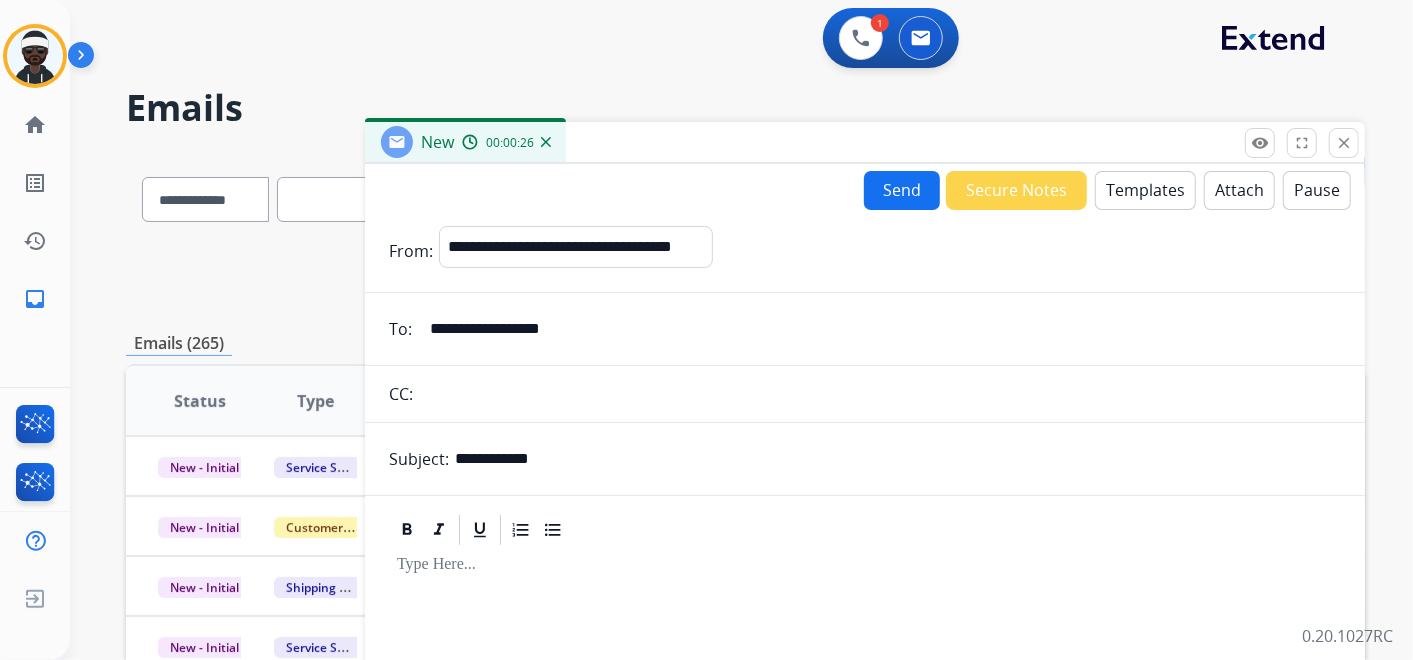 click on "Templates" at bounding box center [1145, 190] 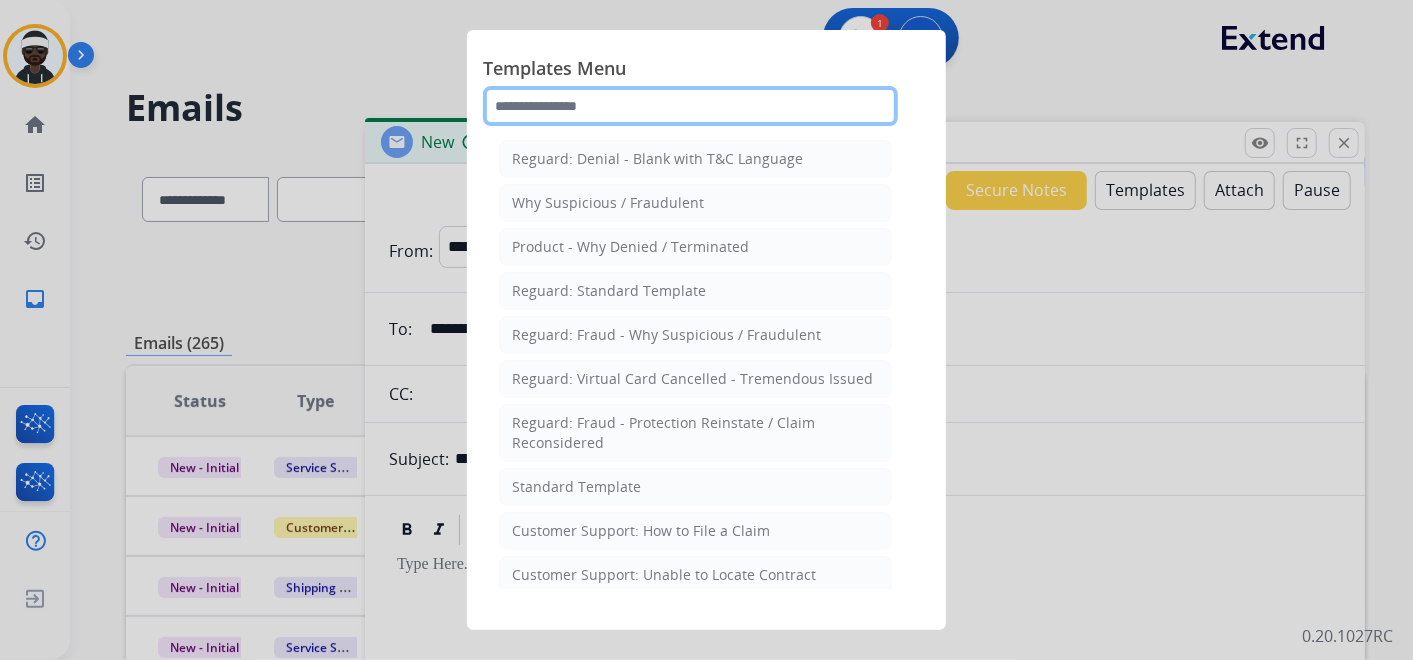 click 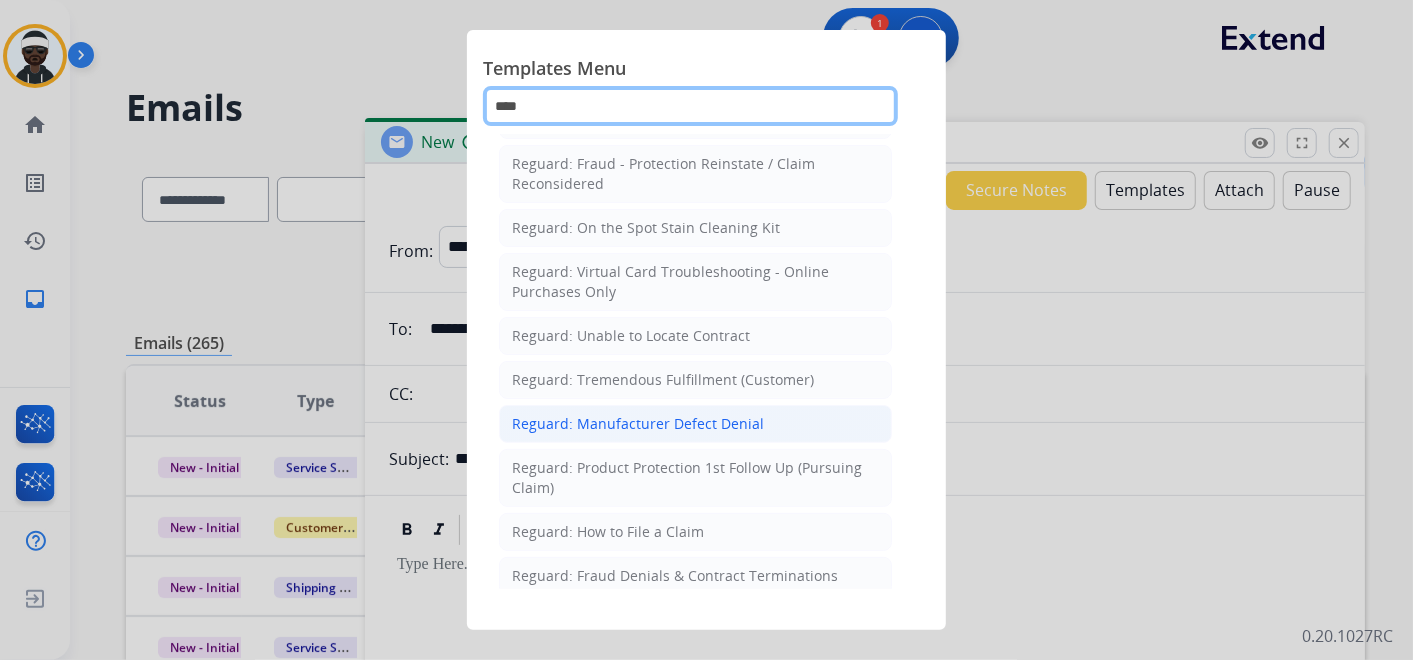 scroll, scrollTop: 220, scrollLeft: 0, axis: vertical 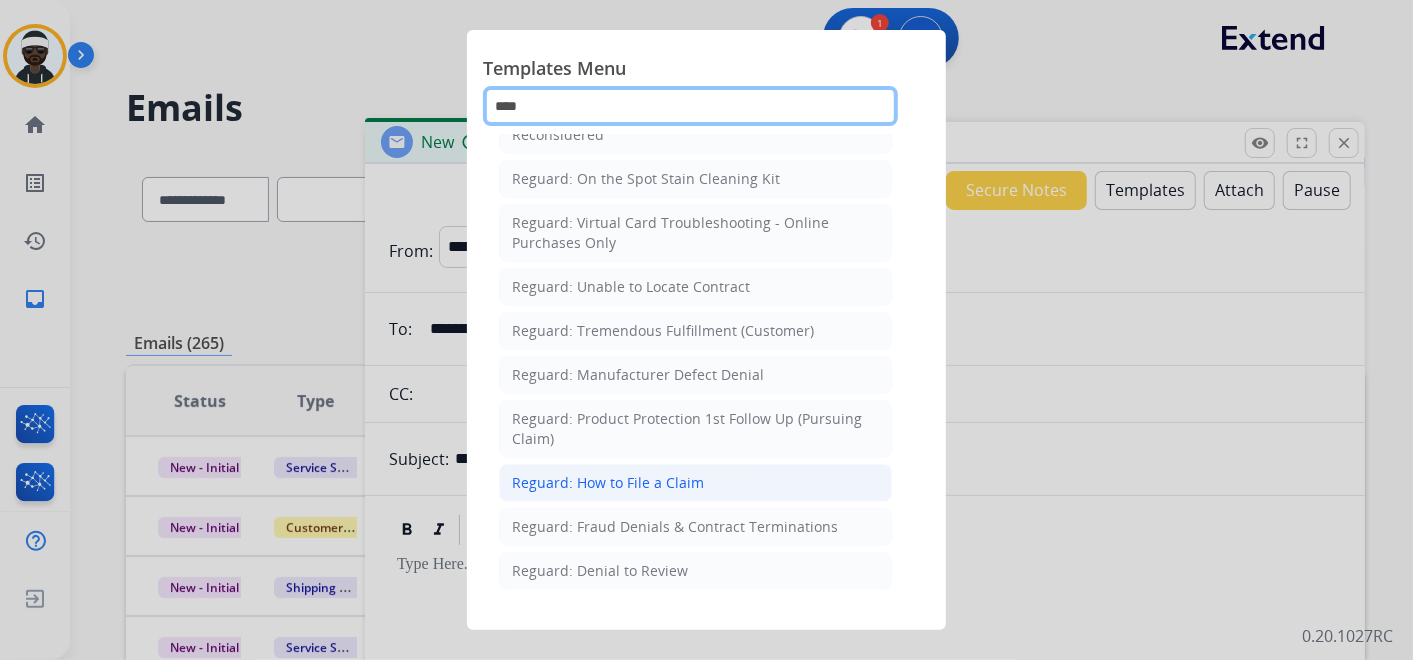 type on "****" 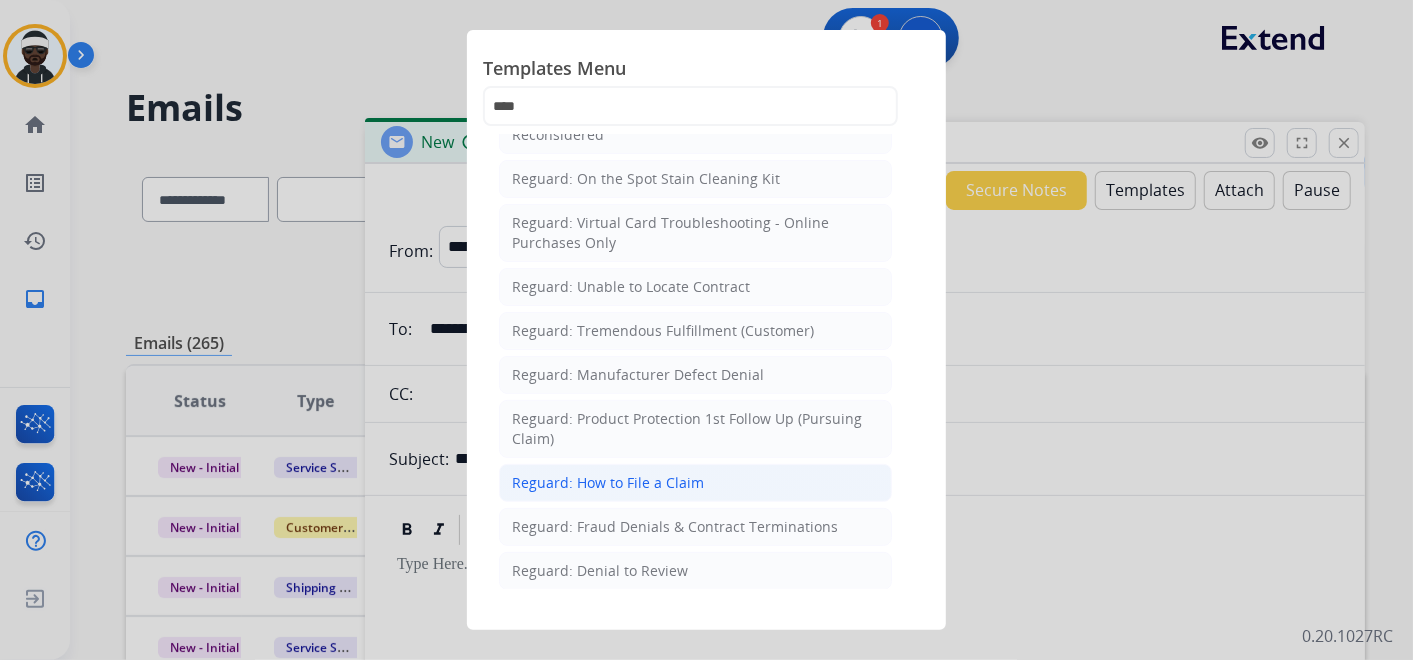 click on "Reguard: How to File a Claim" 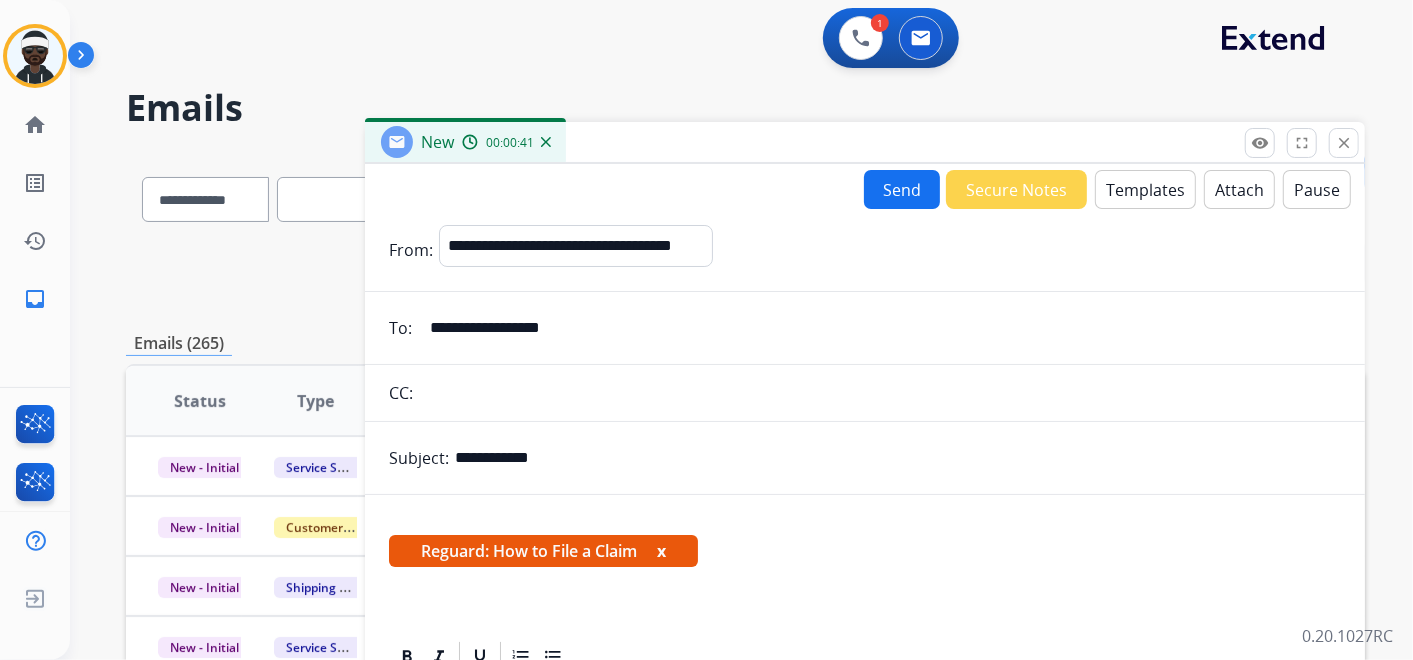 click on "x" at bounding box center [661, 551] 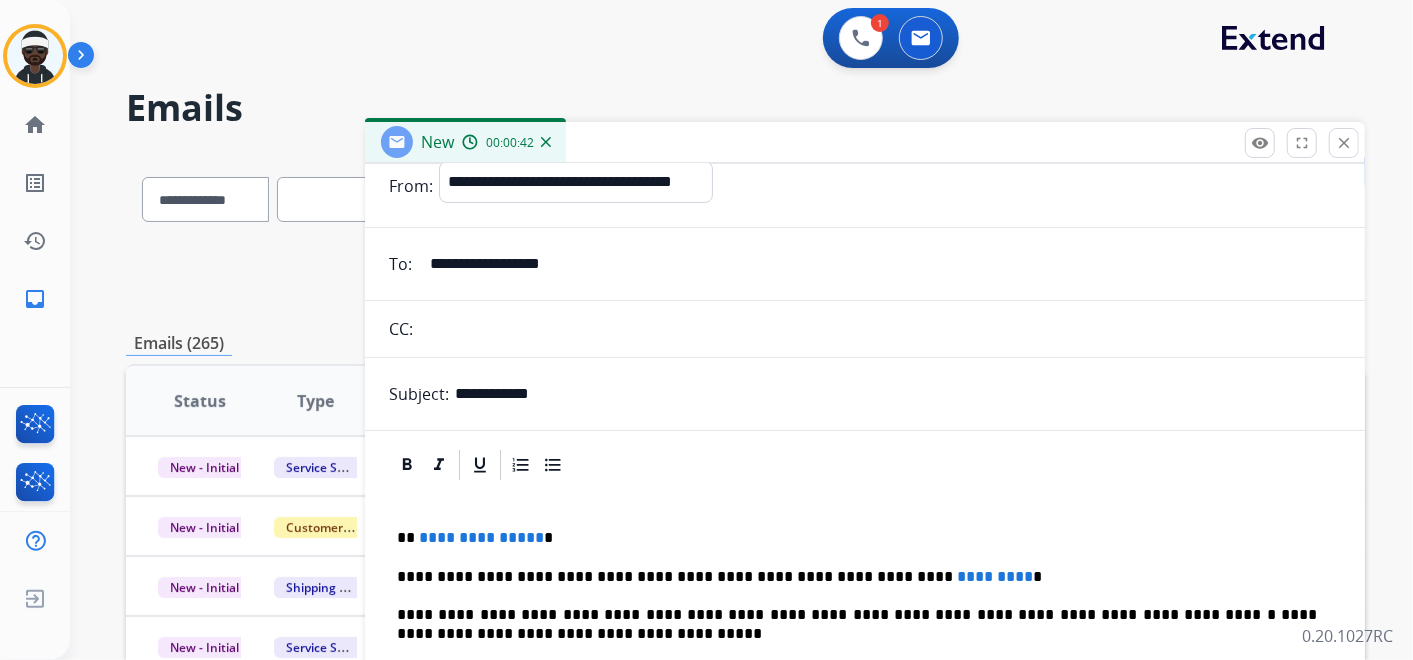 scroll, scrollTop: 96, scrollLeft: 0, axis: vertical 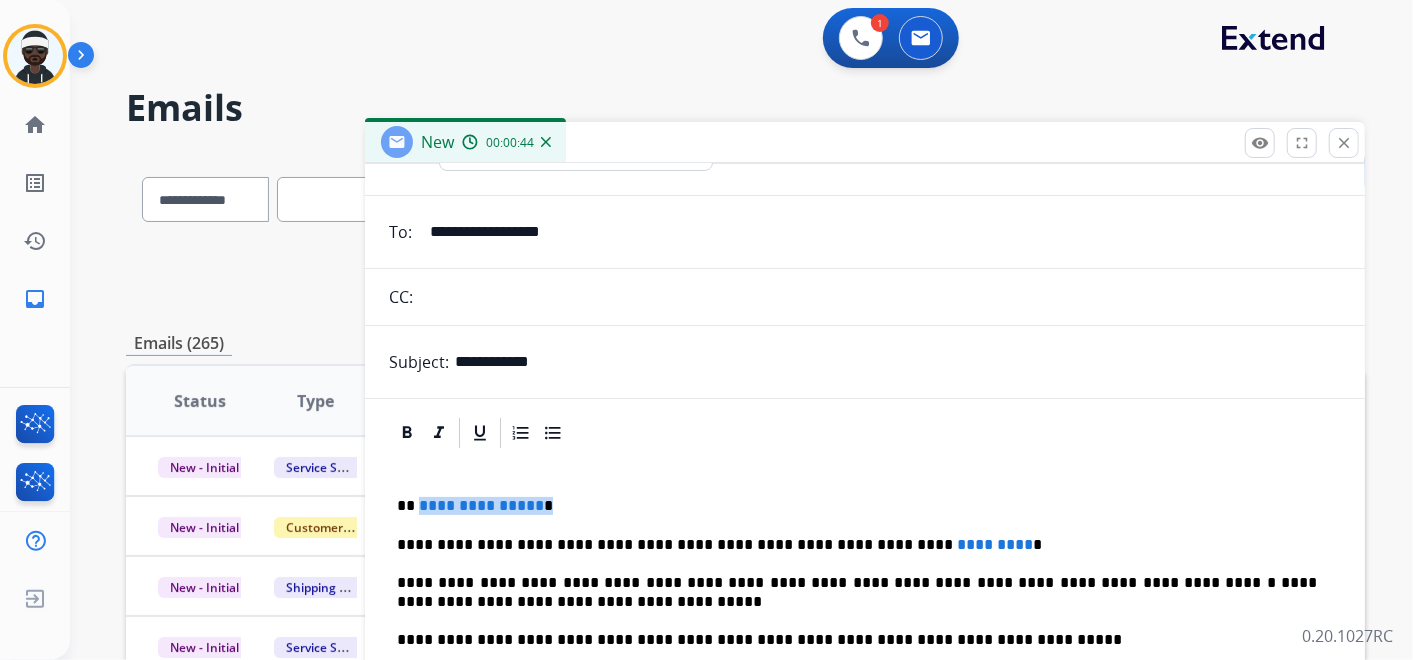 drag, startPoint x: 562, startPoint y: 498, endPoint x: 528, endPoint y: 491, distance: 34.713108 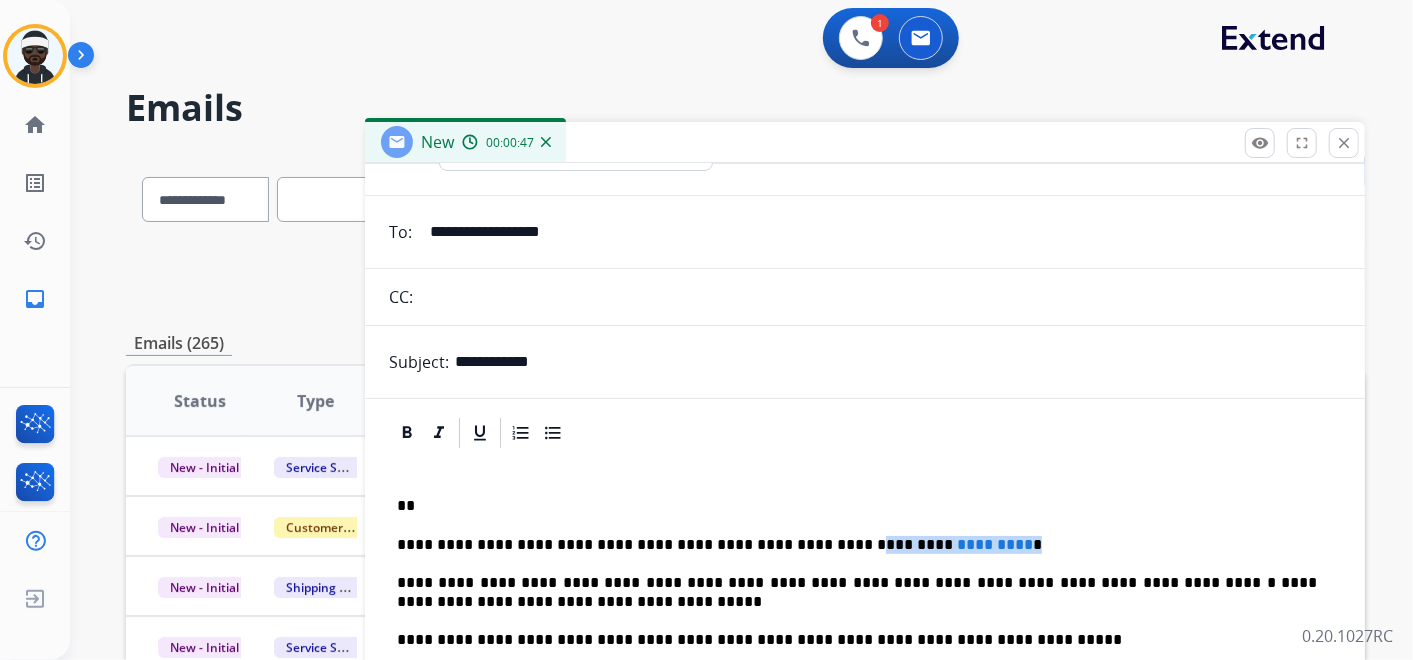drag, startPoint x: 965, startPoint y: 537, endPoint x: 803, endPoint y: 529, distance: 162.19742 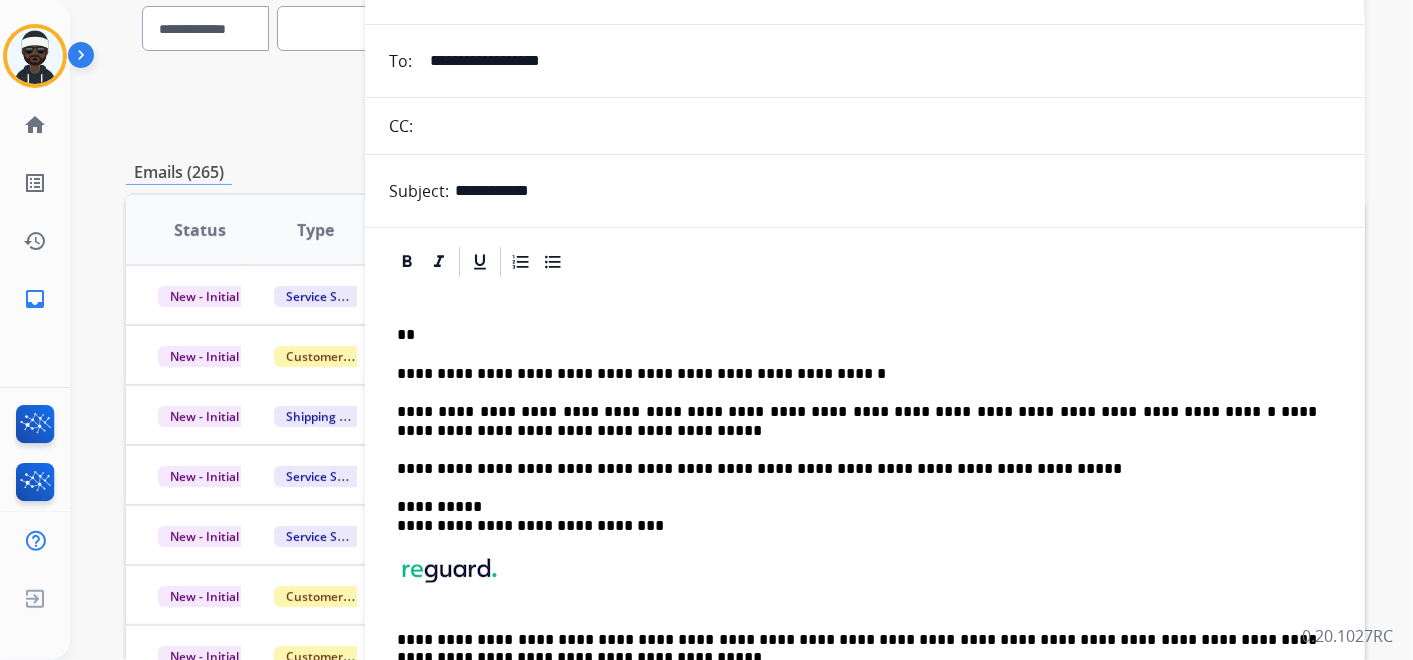 scroll, scrollTop: 222, scrollLeft: 0, axis: vertical 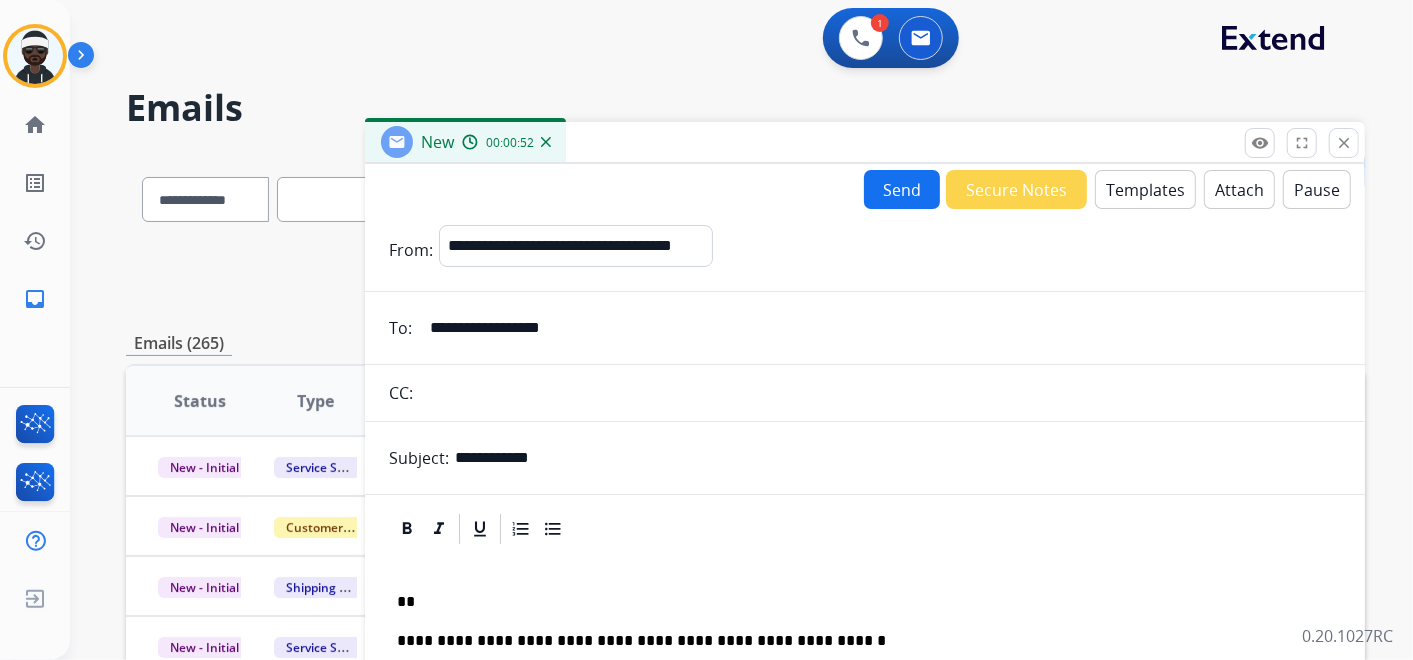 click on "Send" at bounding box center (902, 189) 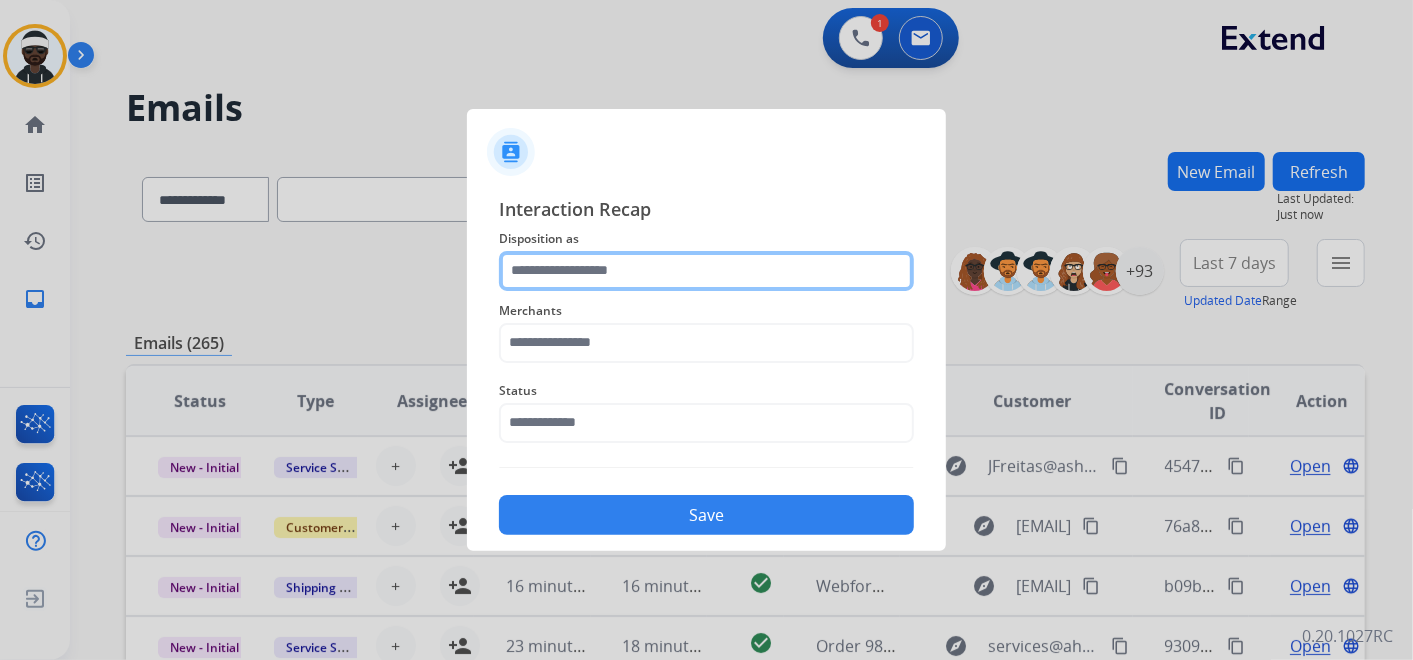 click 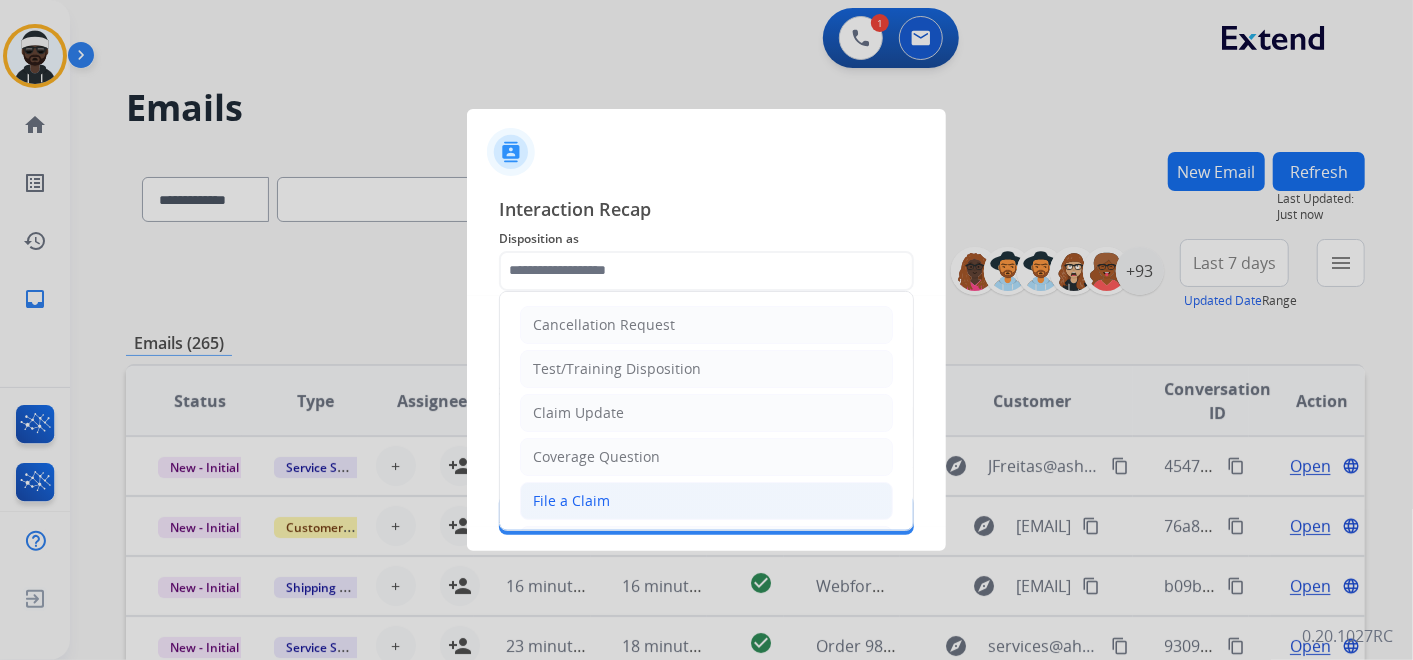 click on "File a Claim" 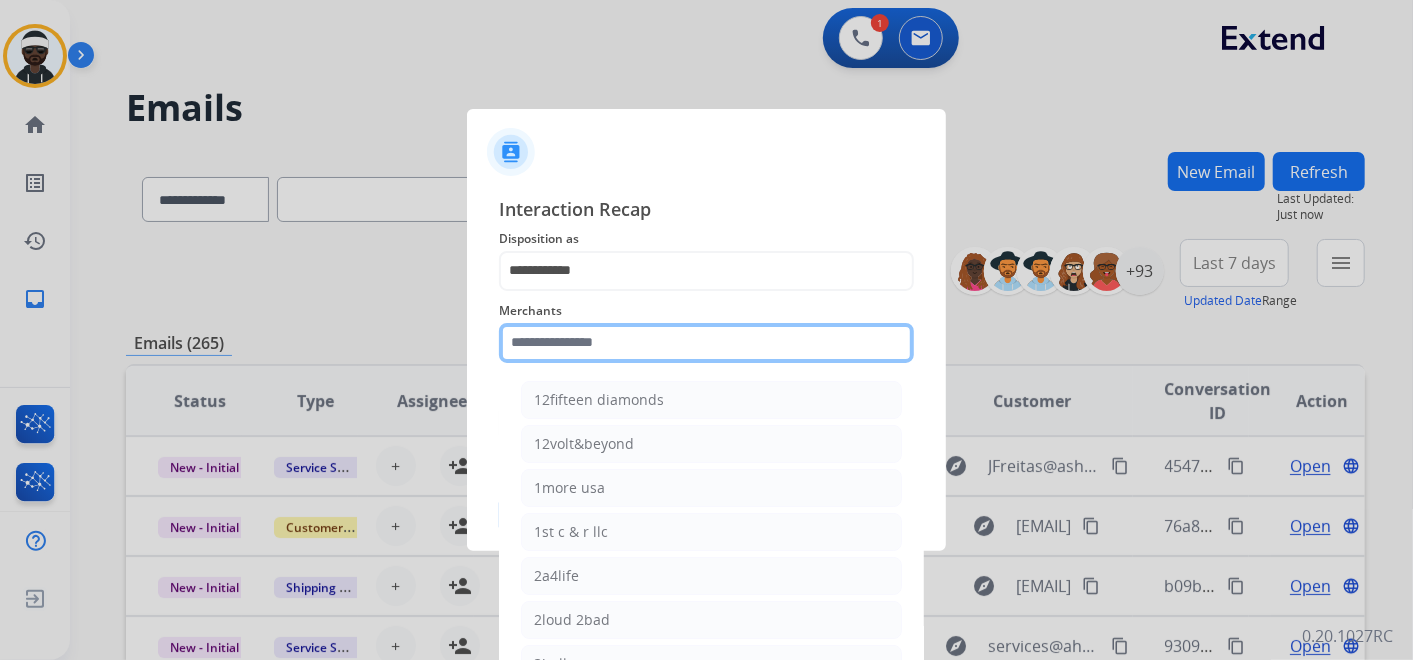 click 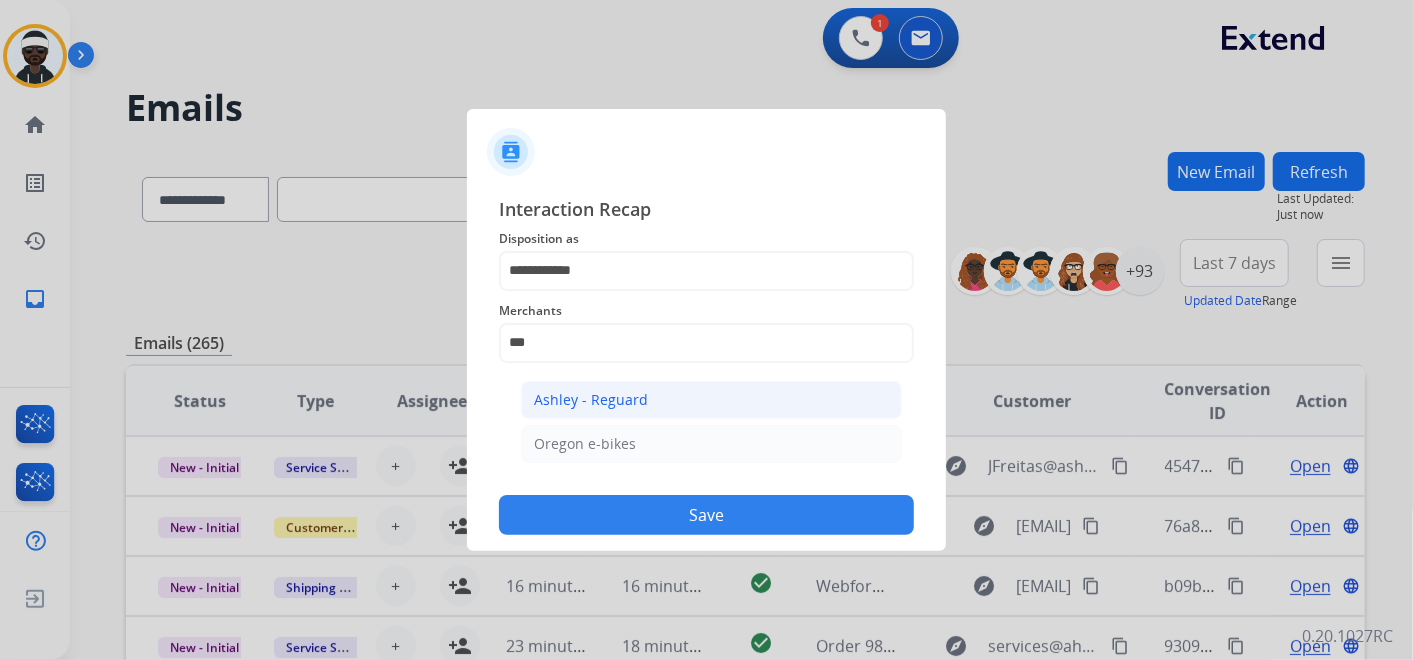 click on "Ashley - Reguard" 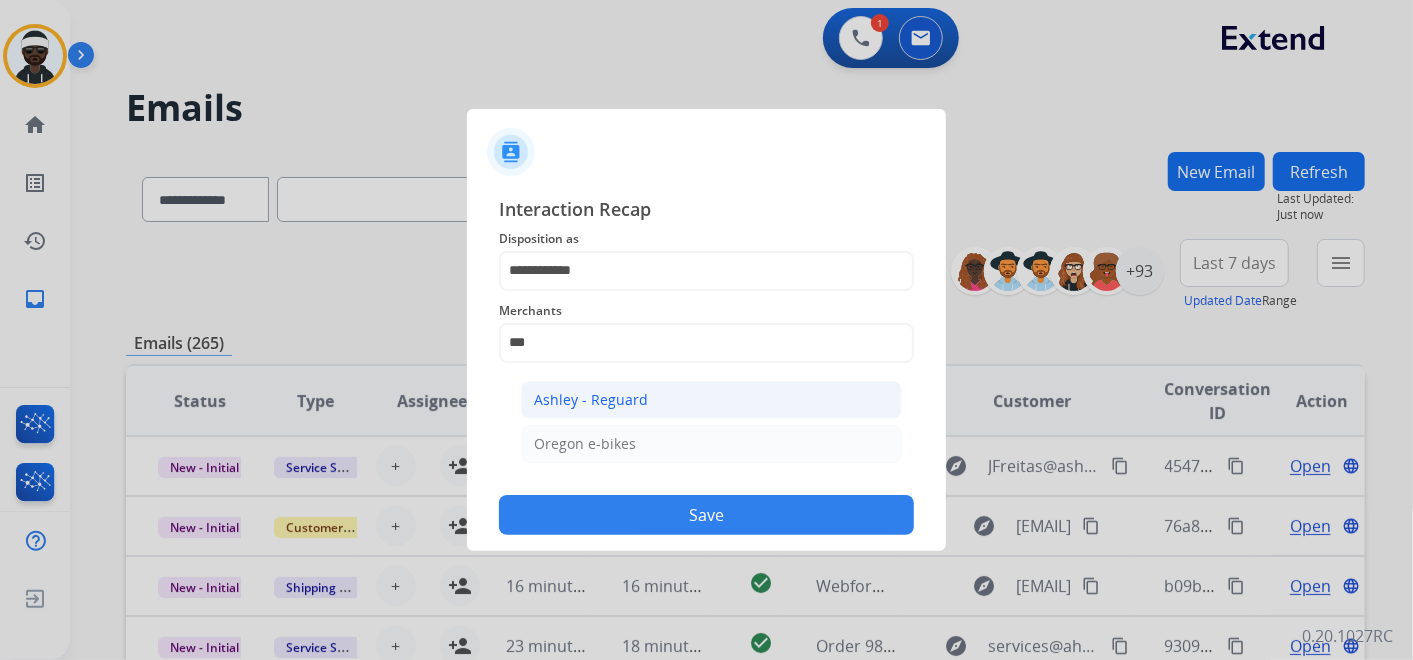 type on "**********" 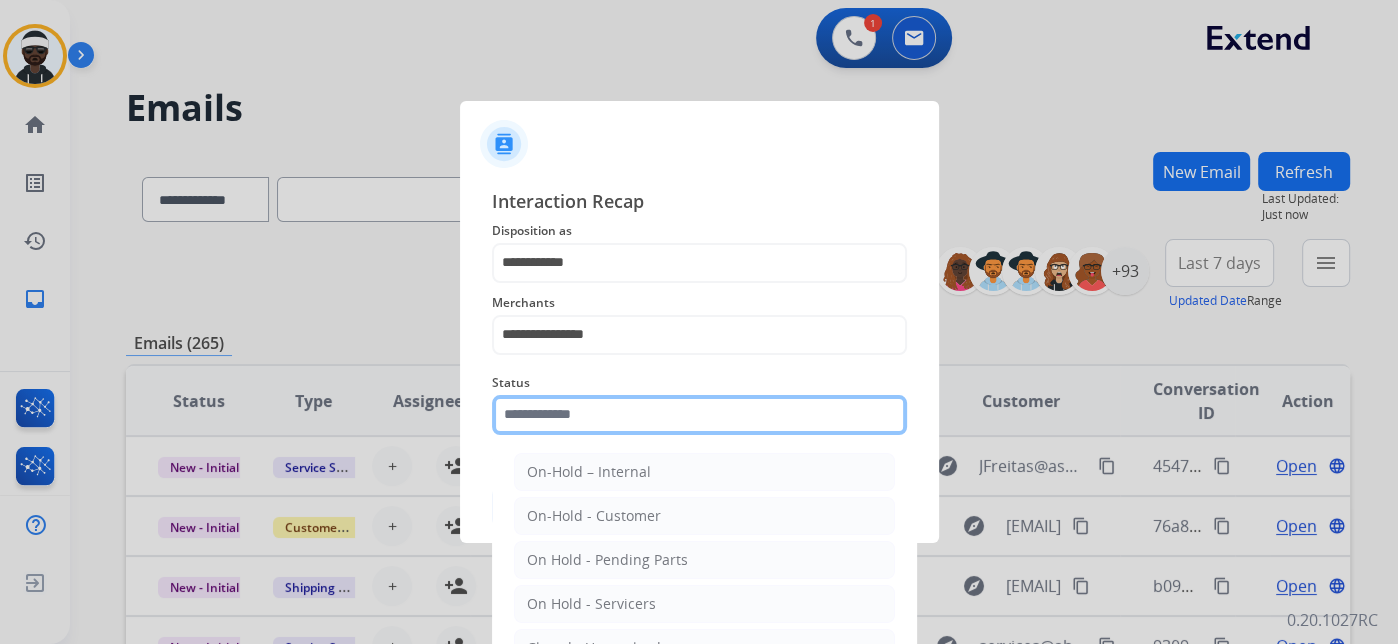 click 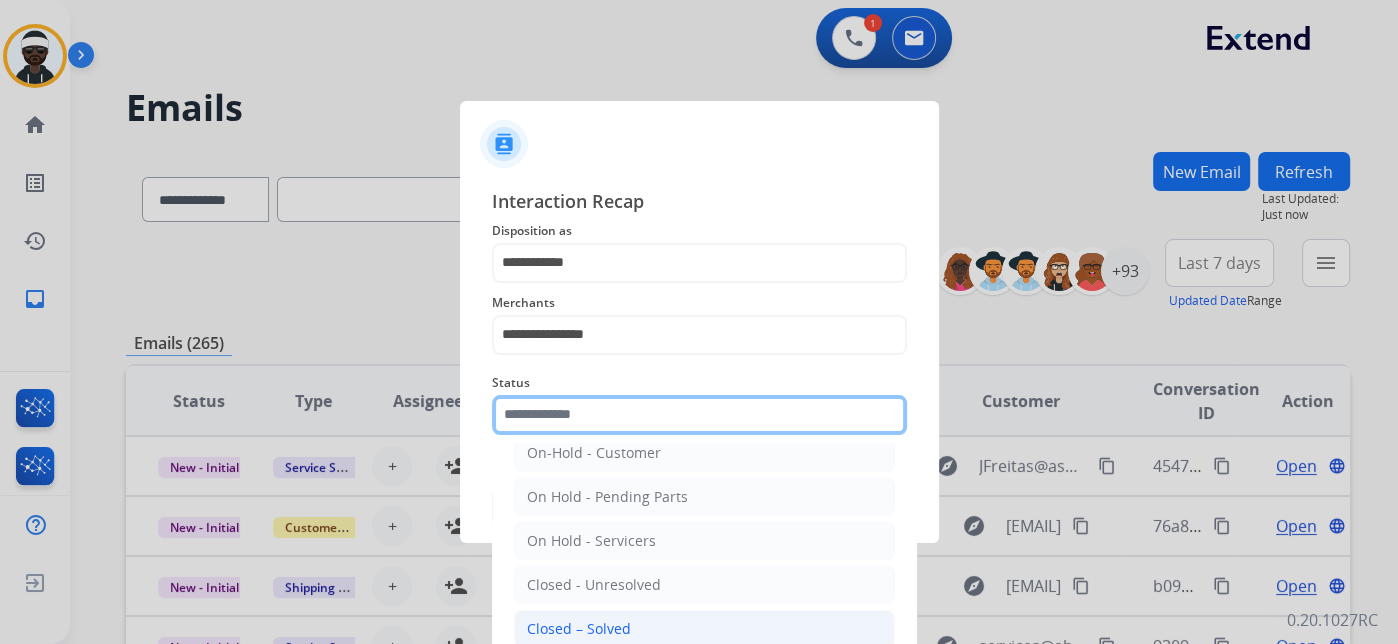 scroll, scrollTop: 114, scrollLeft: 0, axis: vertical 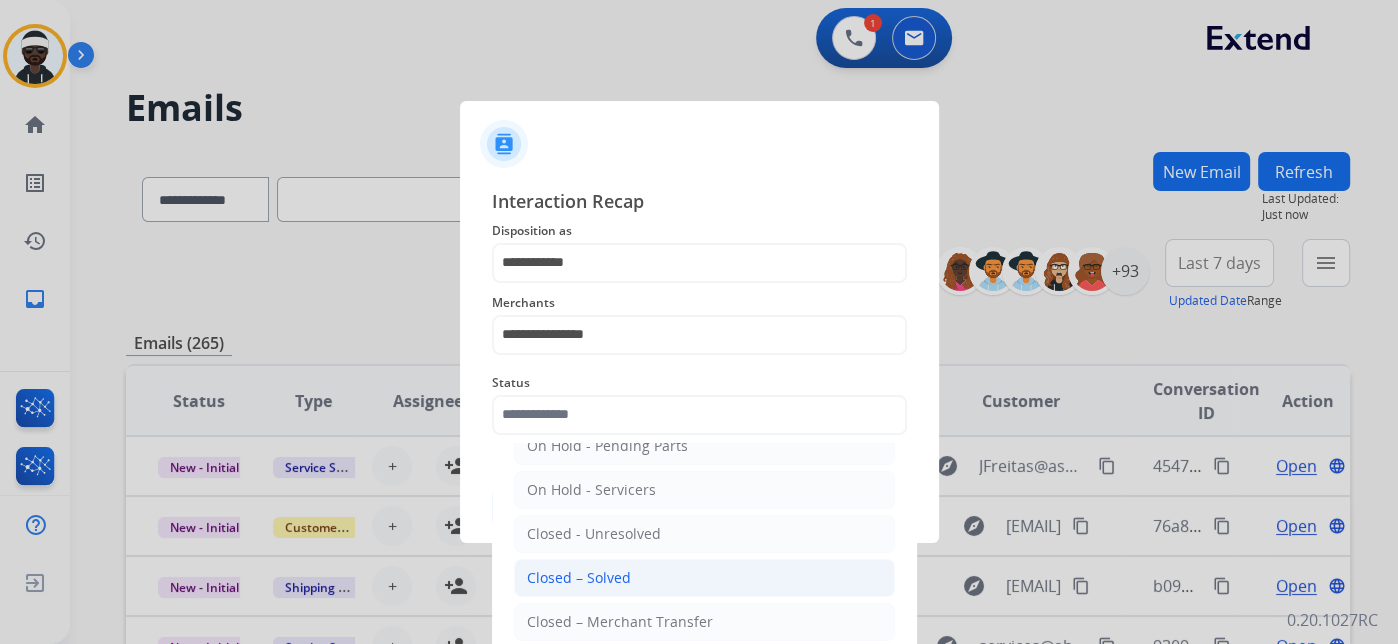 click on "Closed – Solved" 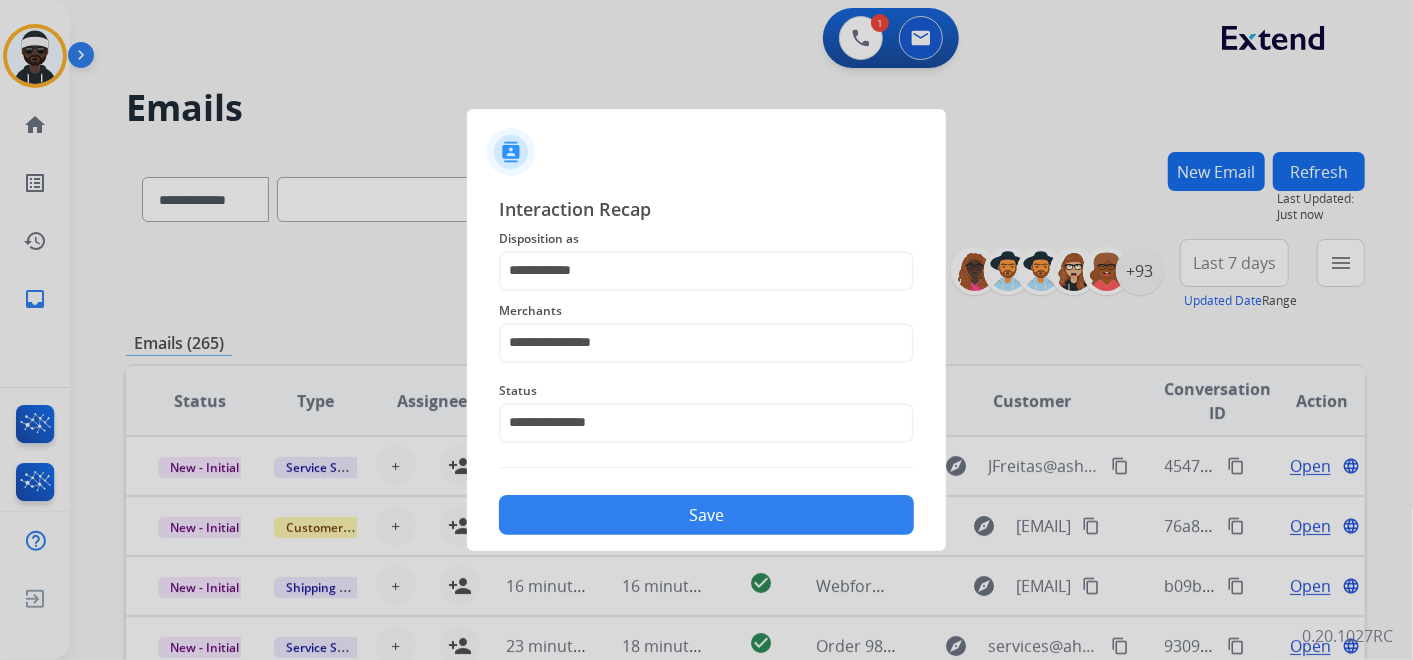click on "Save" 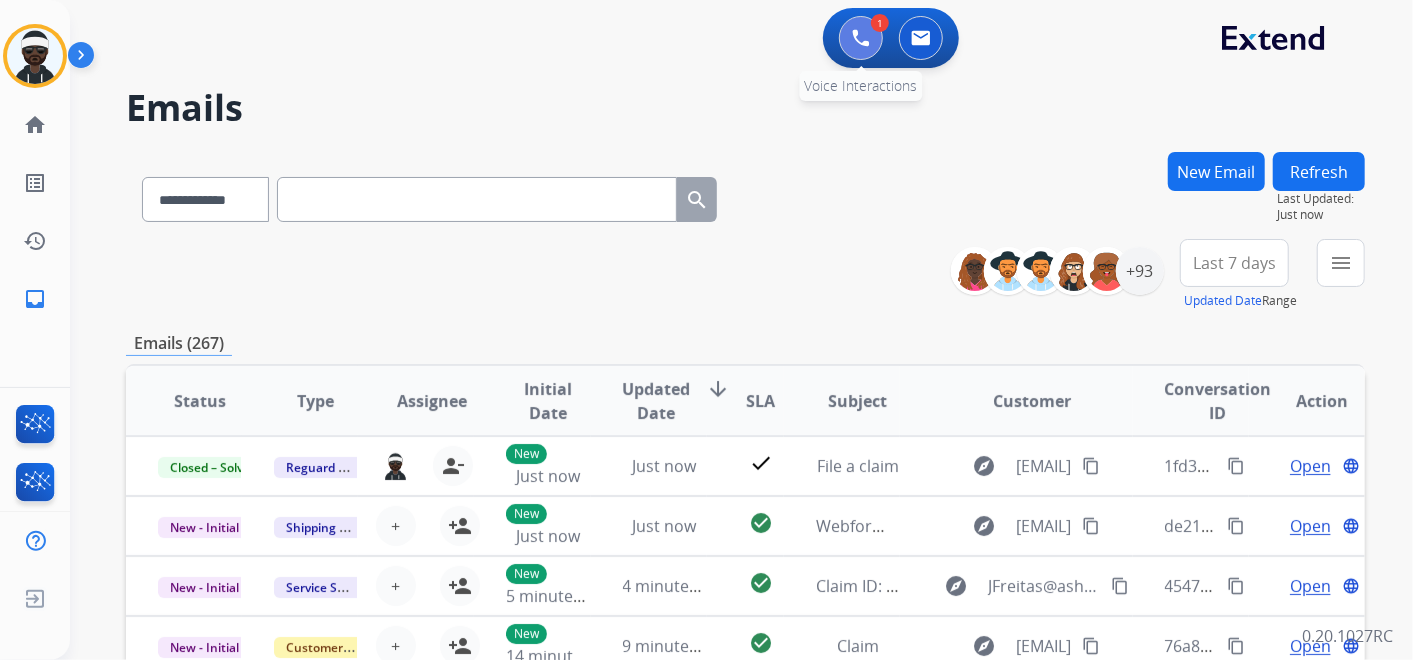 click at bounding box center [861, 38] 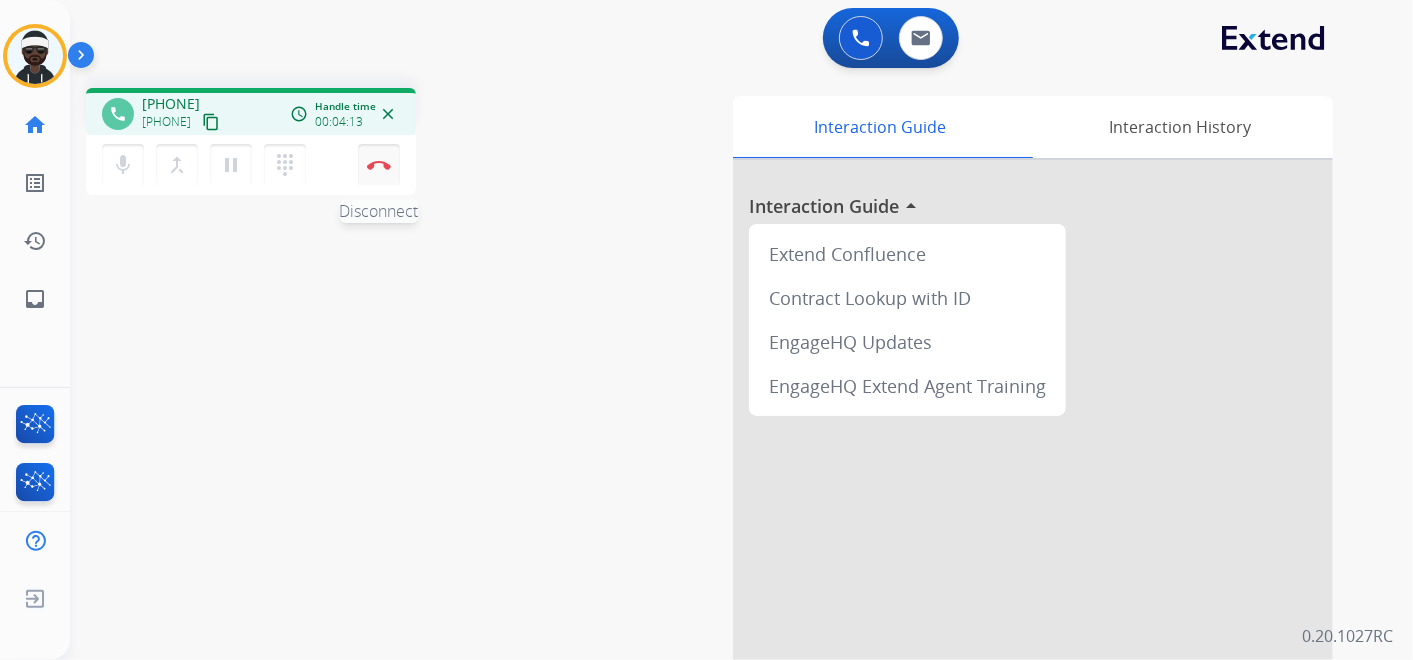 click on "Disconnect" at bounding box center [379, 165] 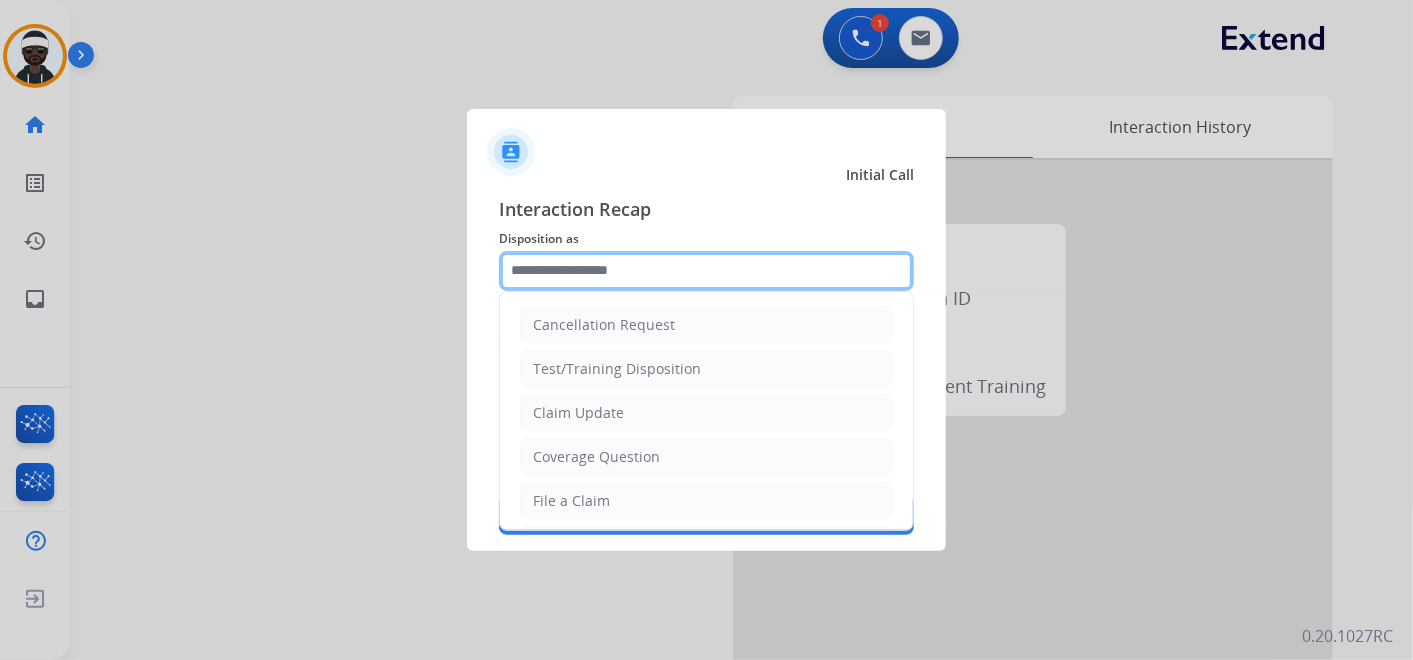 click 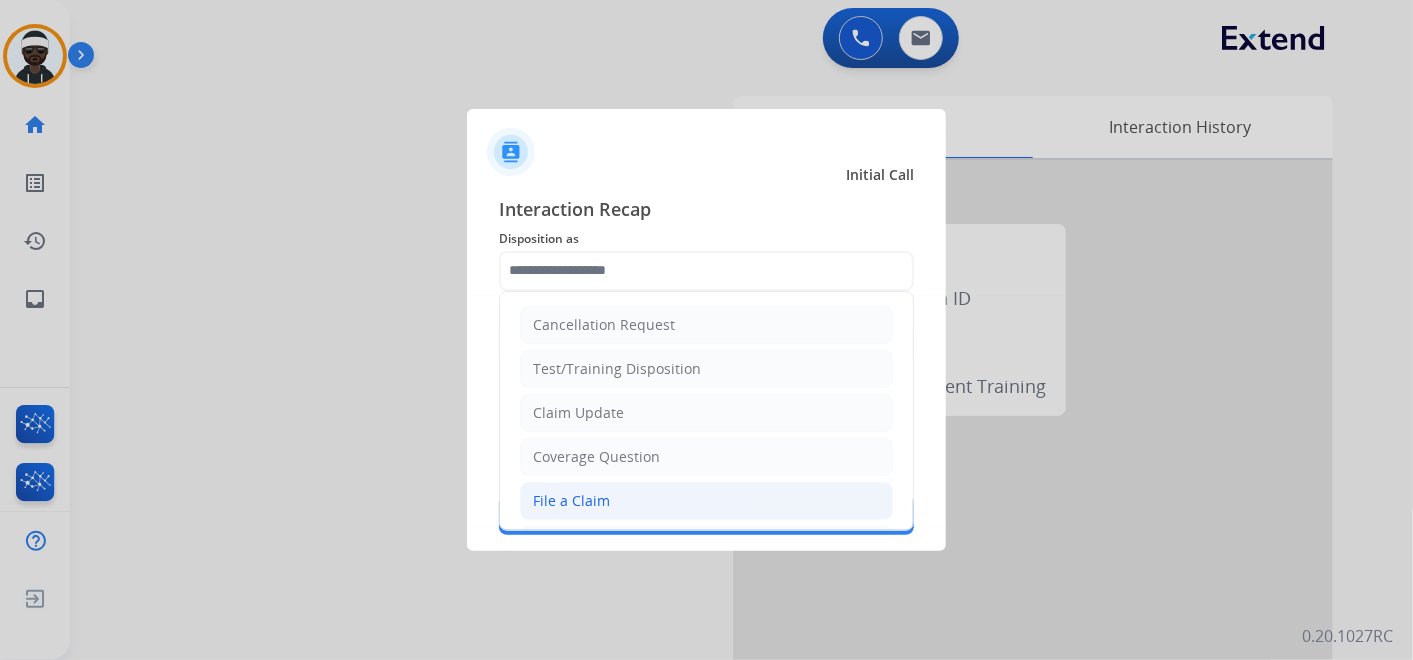 click on "File a Claim" 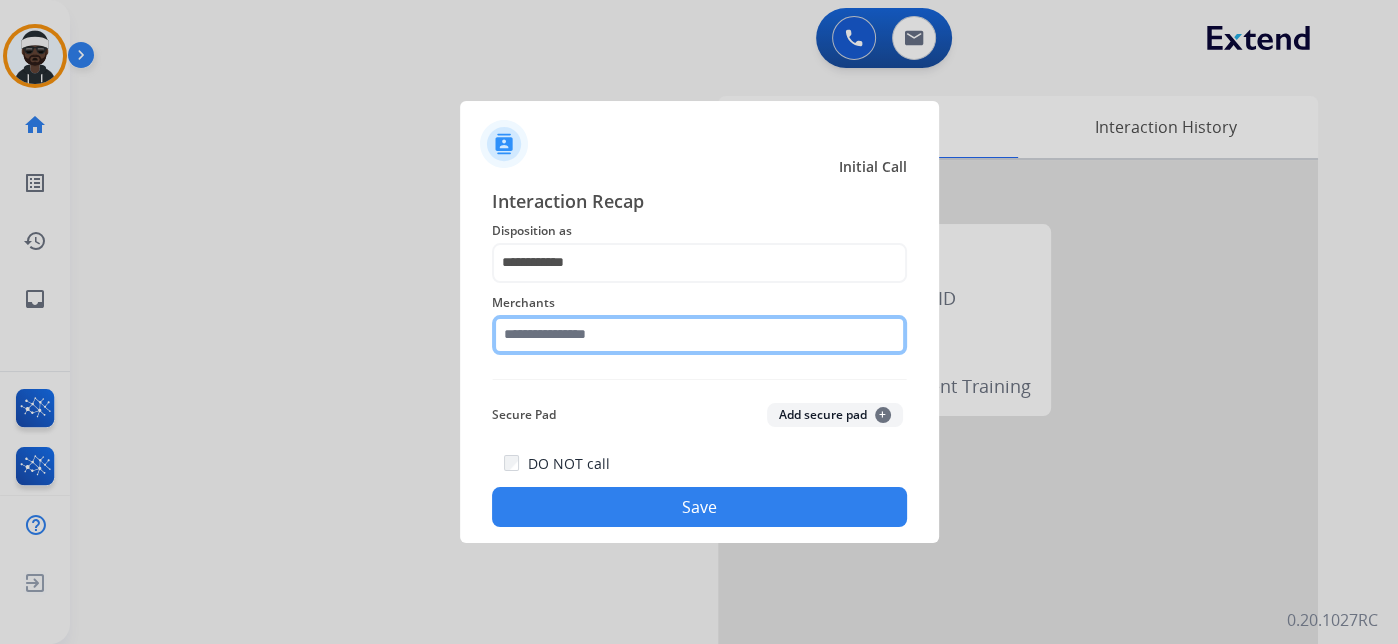 click 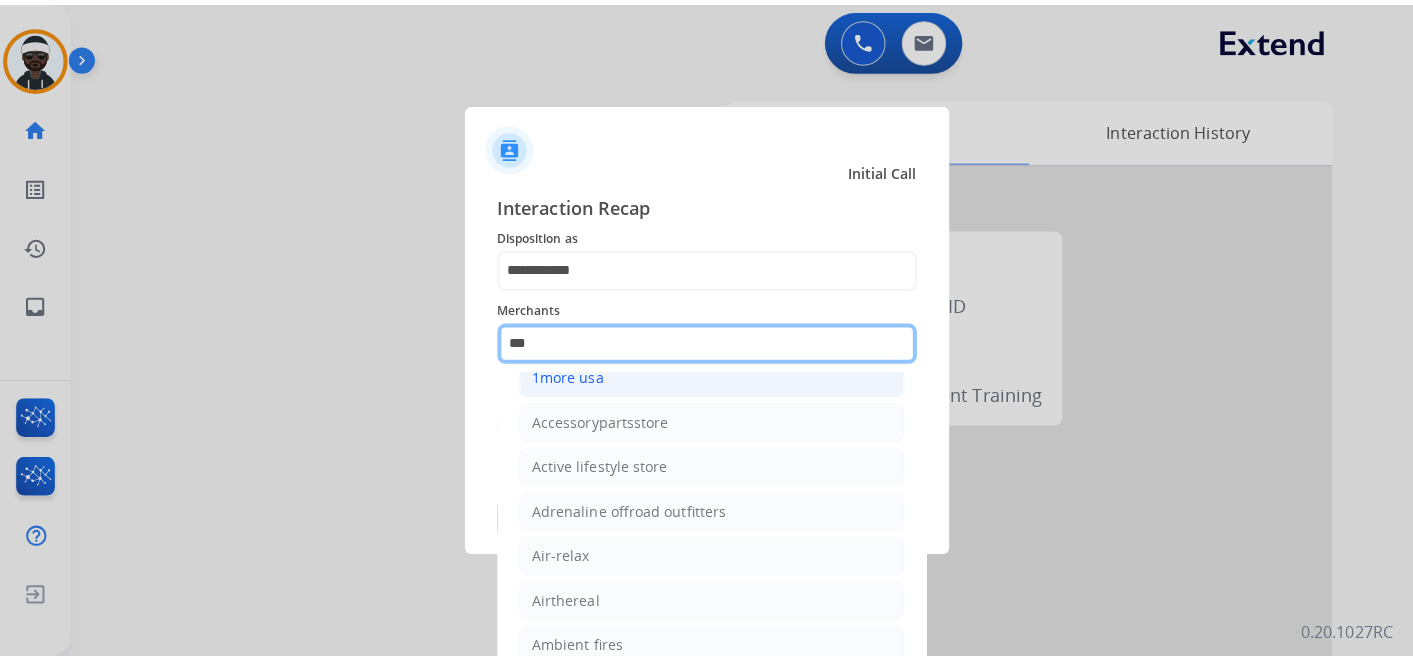 scroll, scrollTop: 0, scrollLeft: 0, axis: both 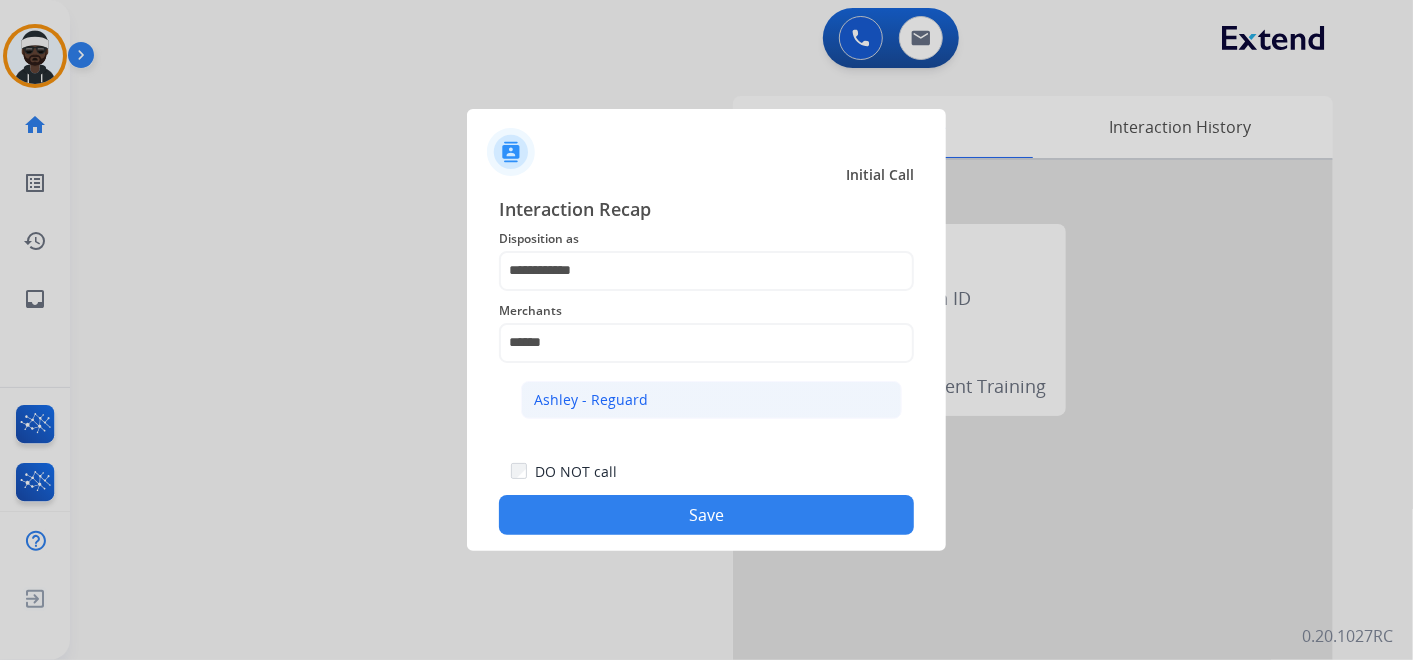 click on "Ashley - Reguard" 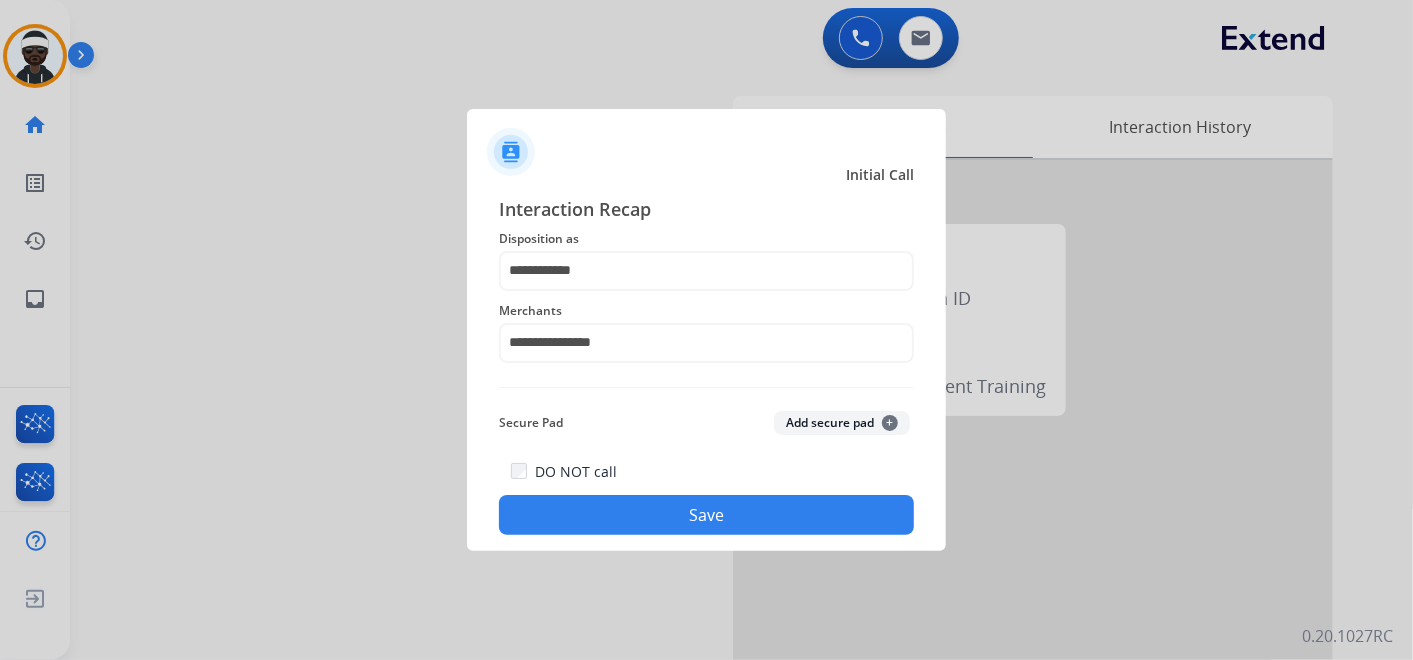 click on "DO NOT call   Save" 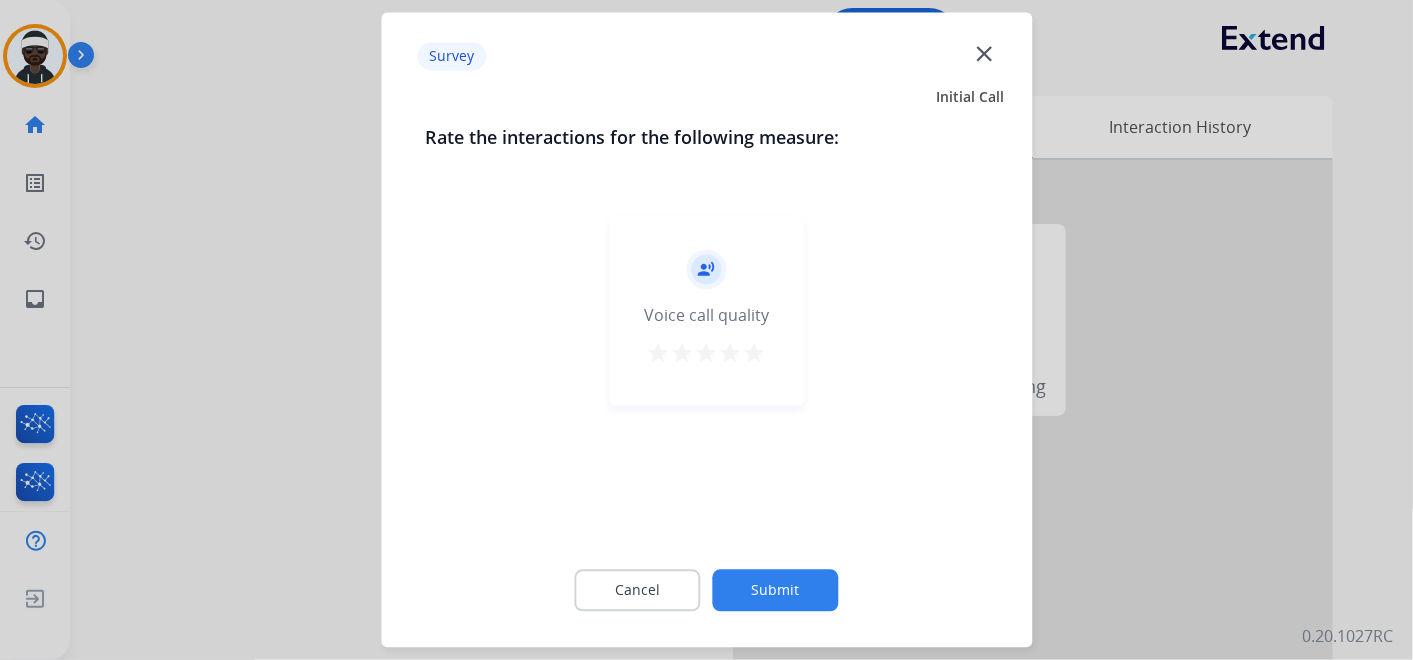 click on "Submit" 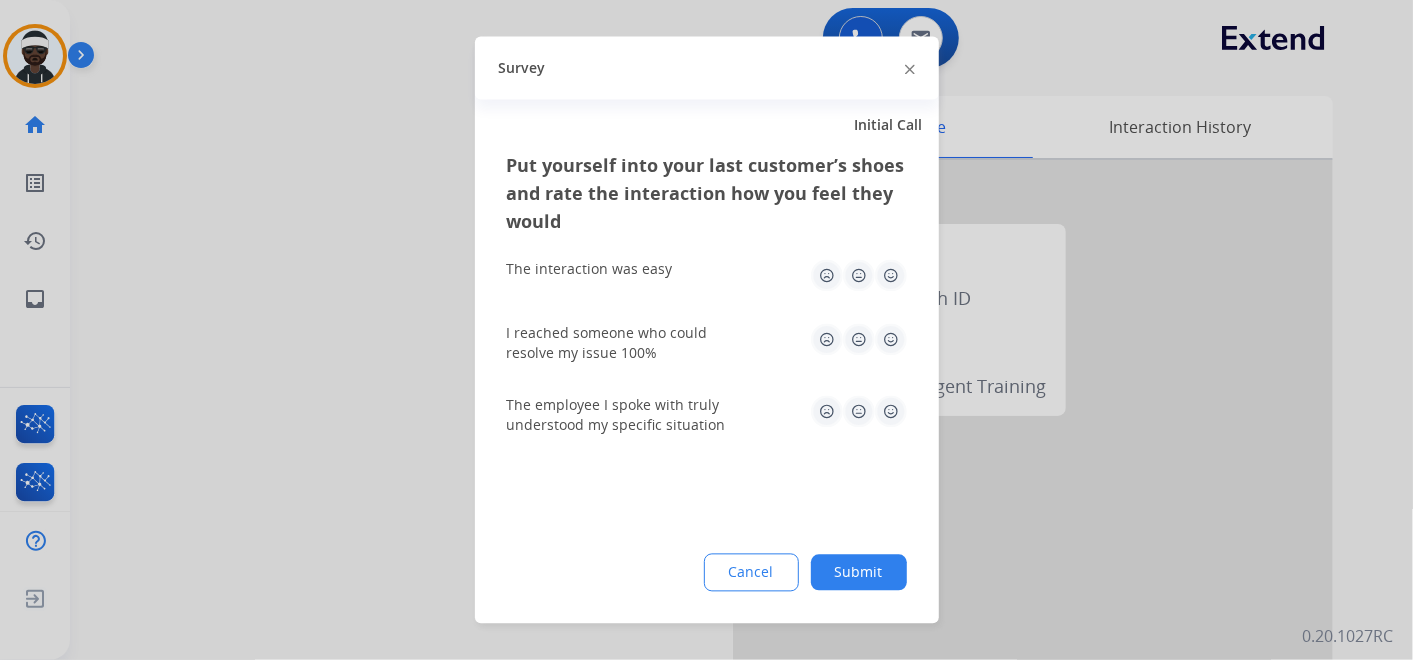 click on "Submit" 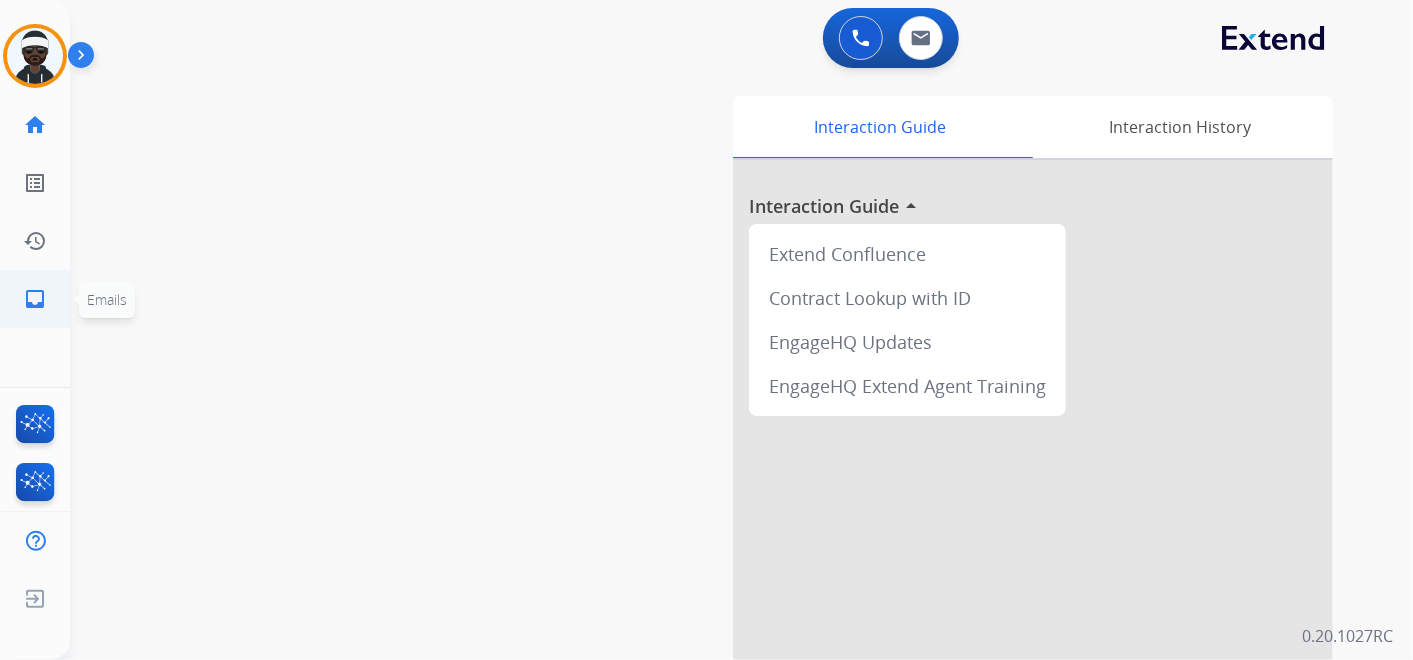 click on "inbox" 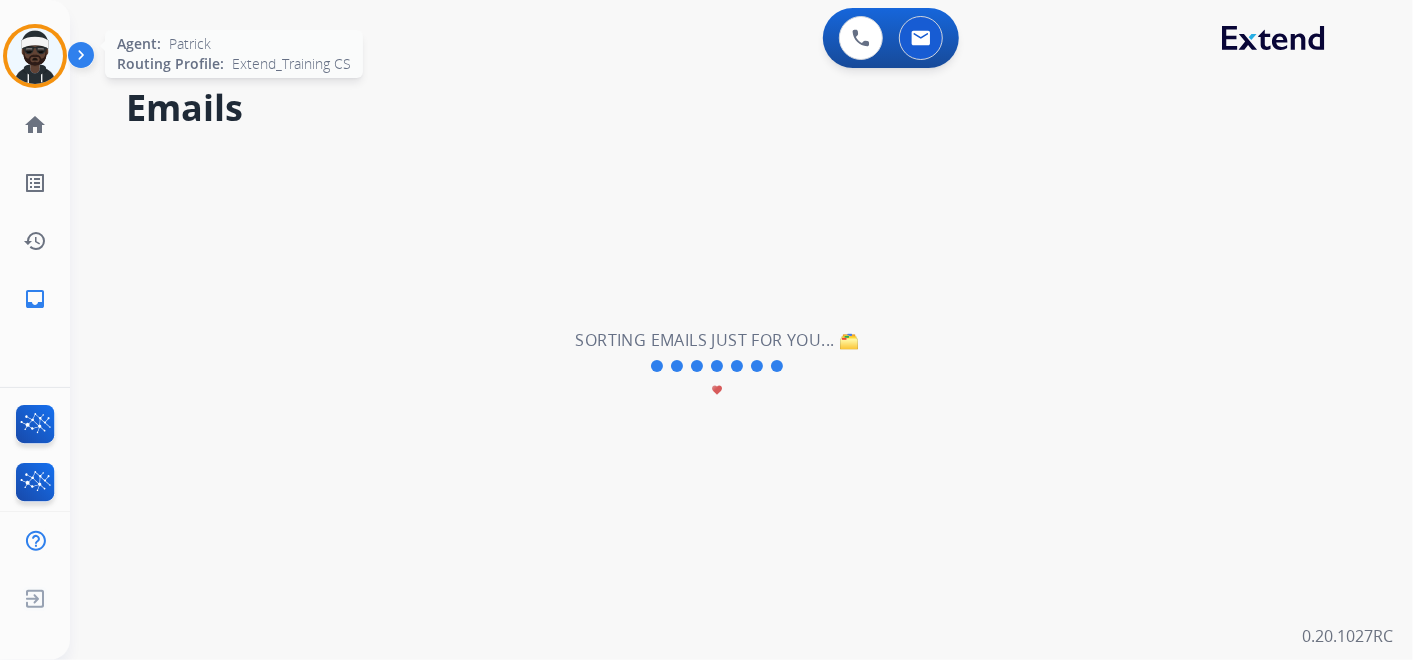 click at bounding box center (35, 56) 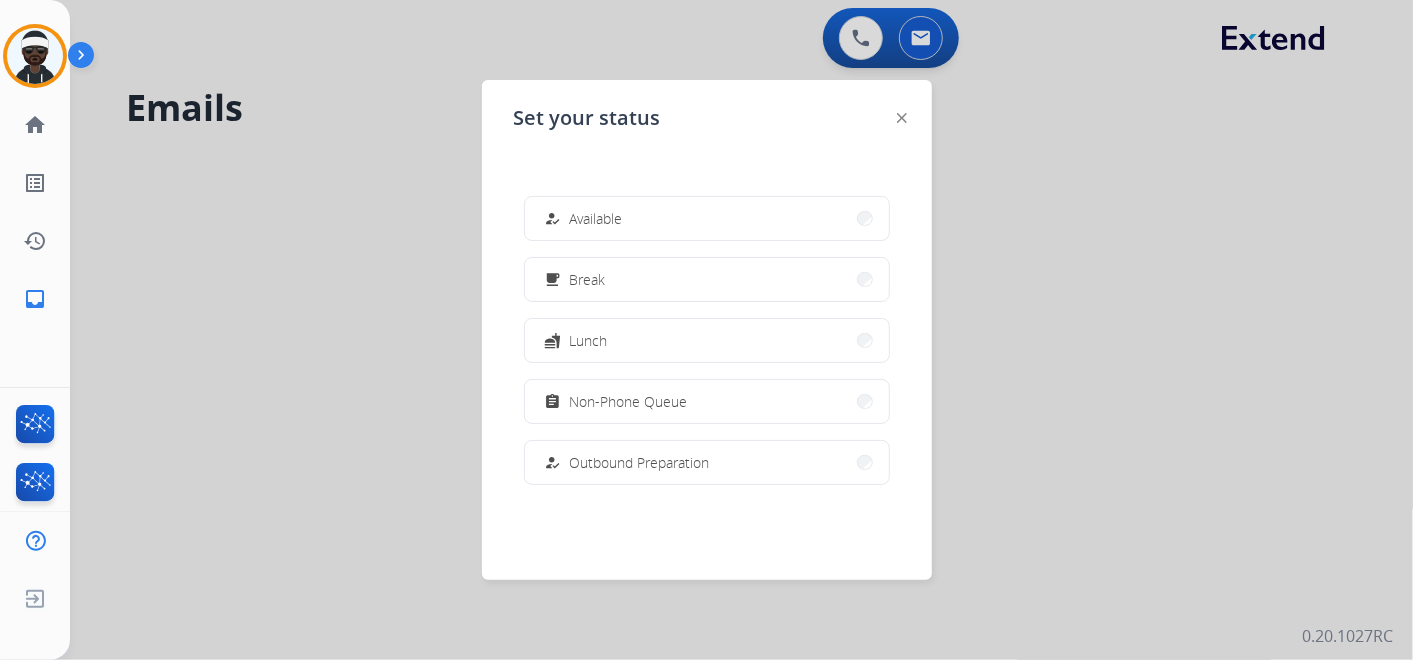 click on "Available" at bounding box center (596, 218) 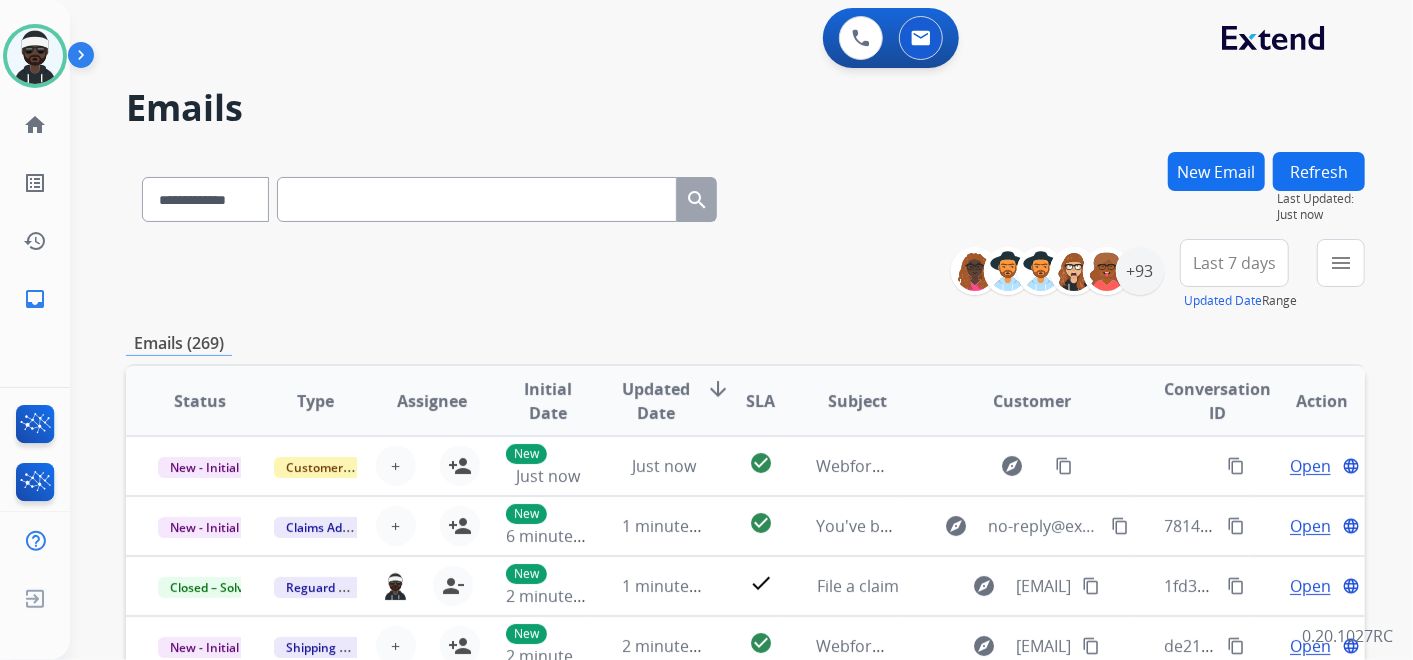 click on "New Email" at bounding box center [1216, 171] 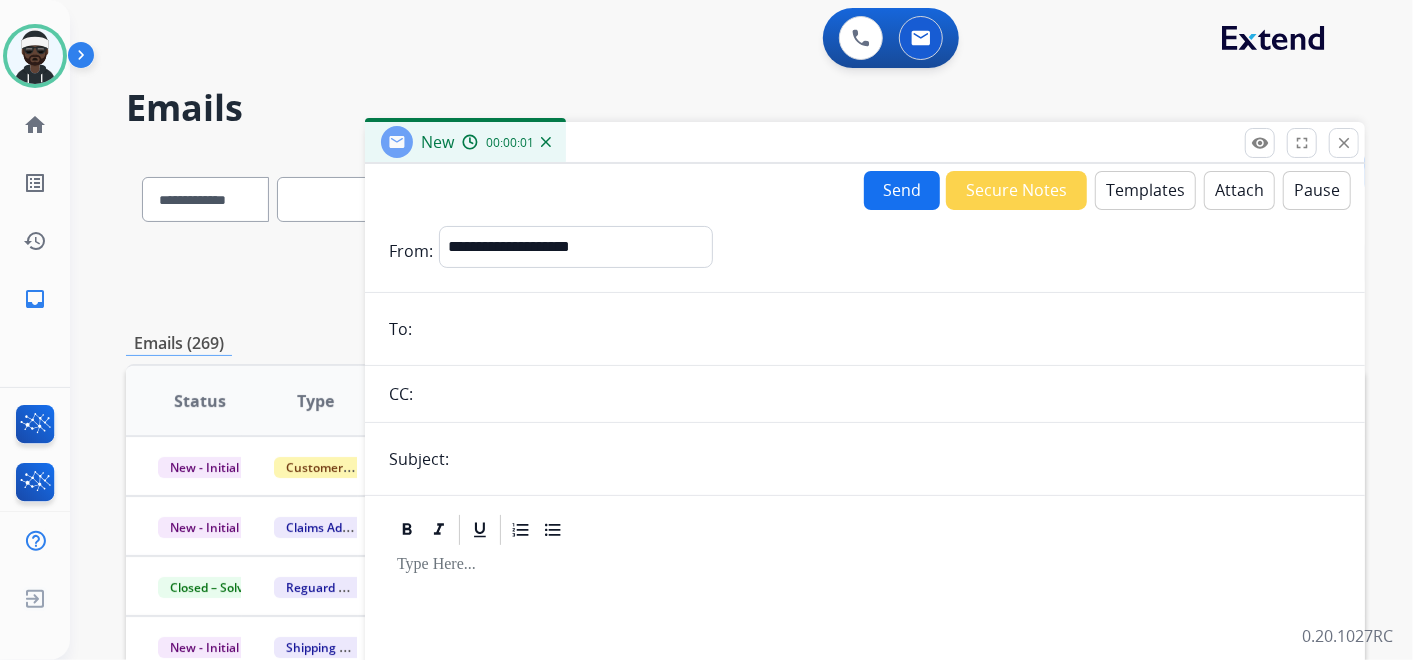 click at bounding box center [879, 329] 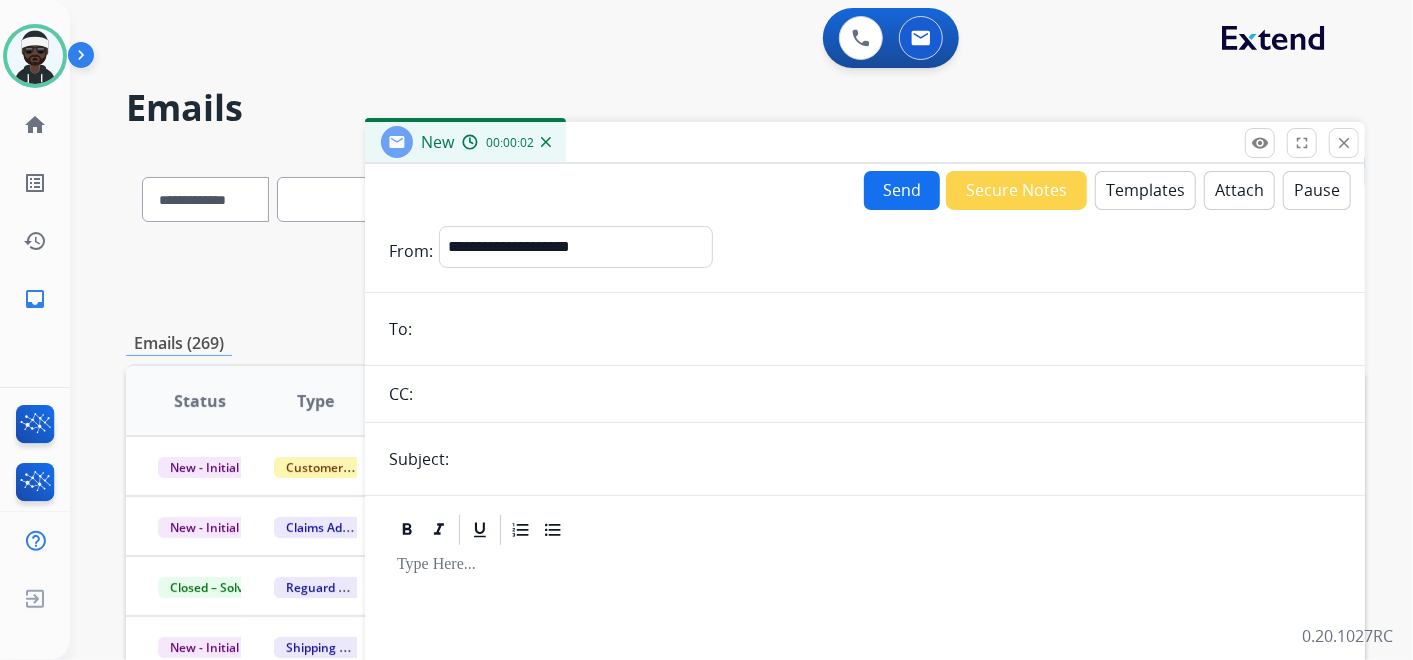 paste on "**********" 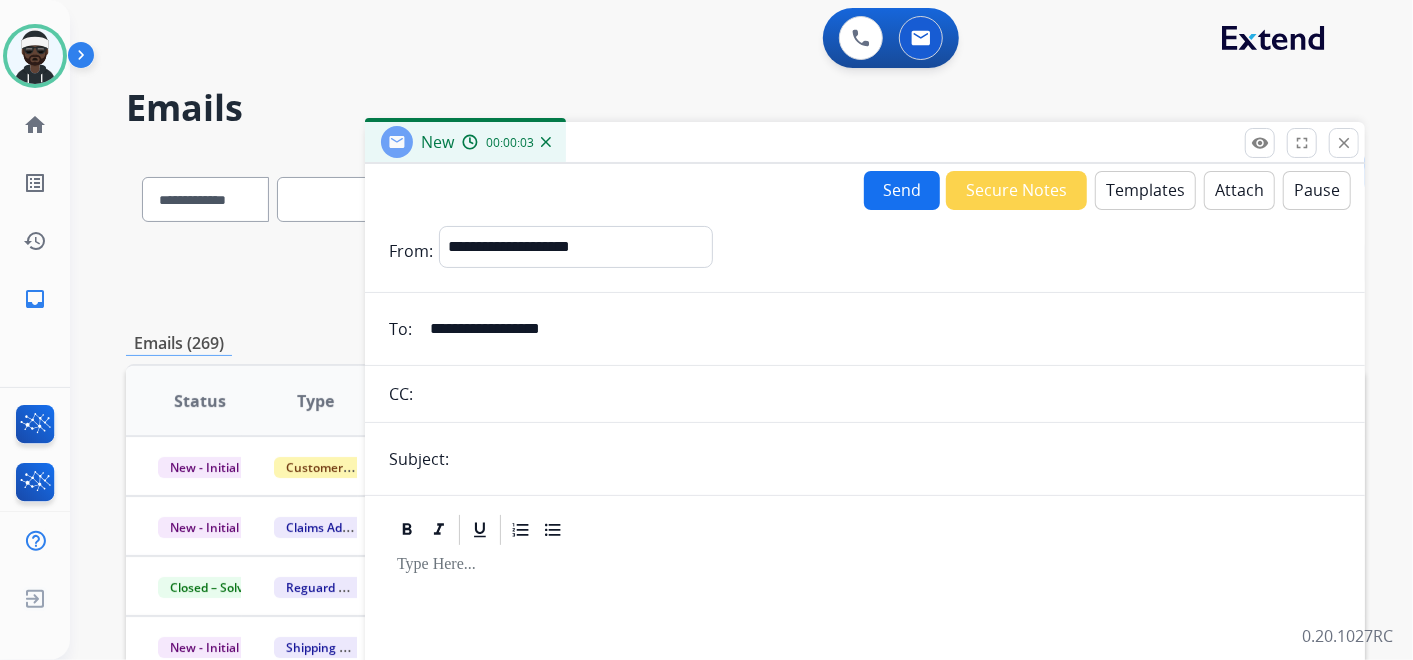 type on "**********" 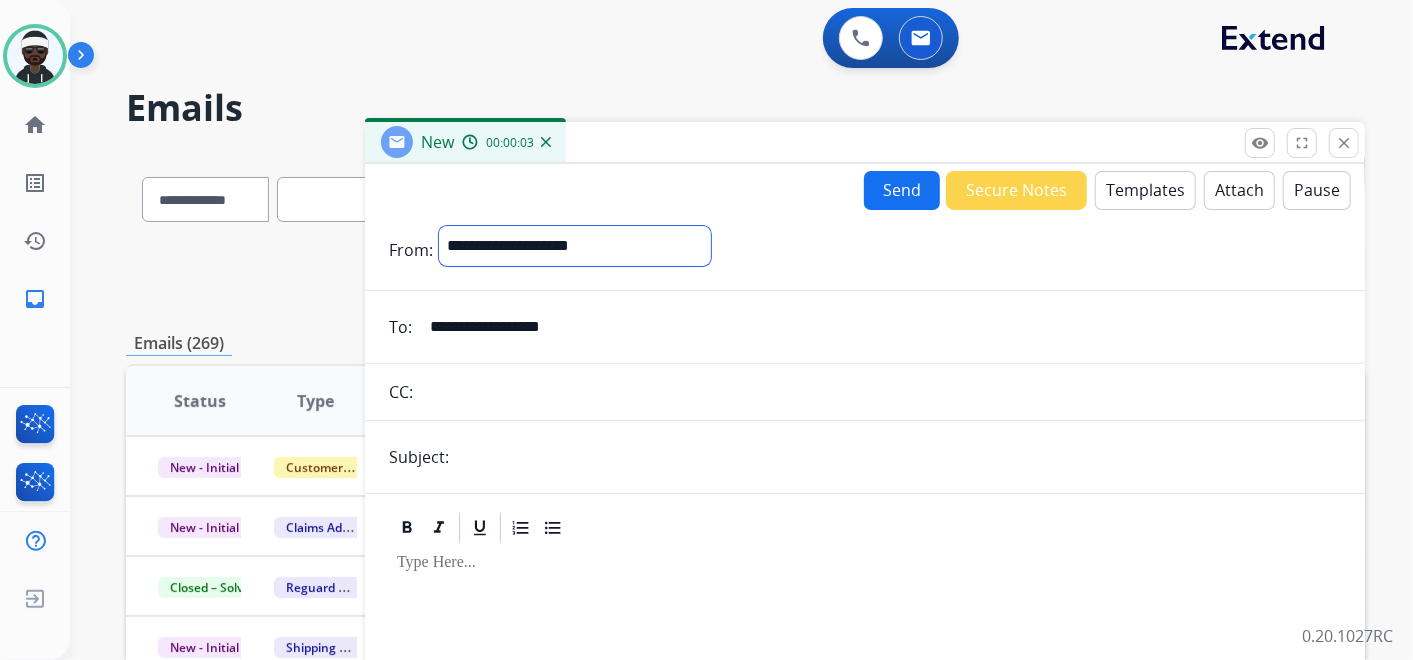 click on "**********" at bounding box center [575, 246] 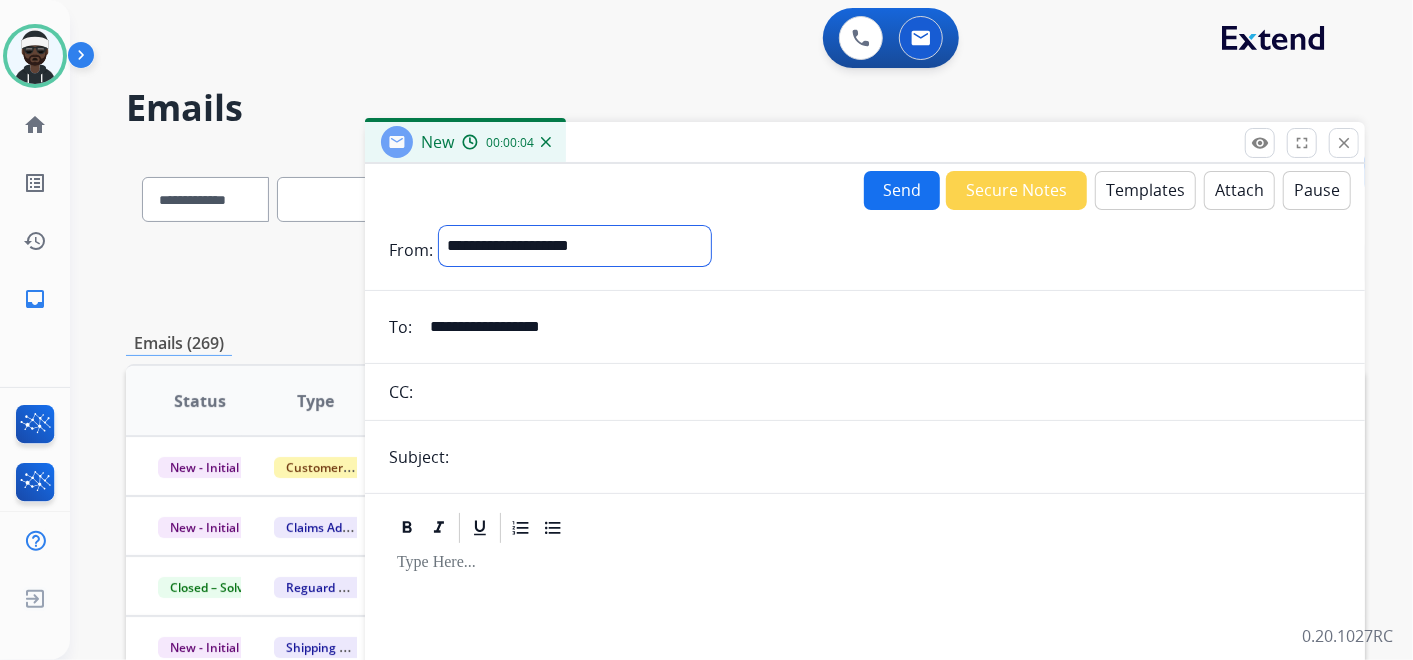 select on "**********" 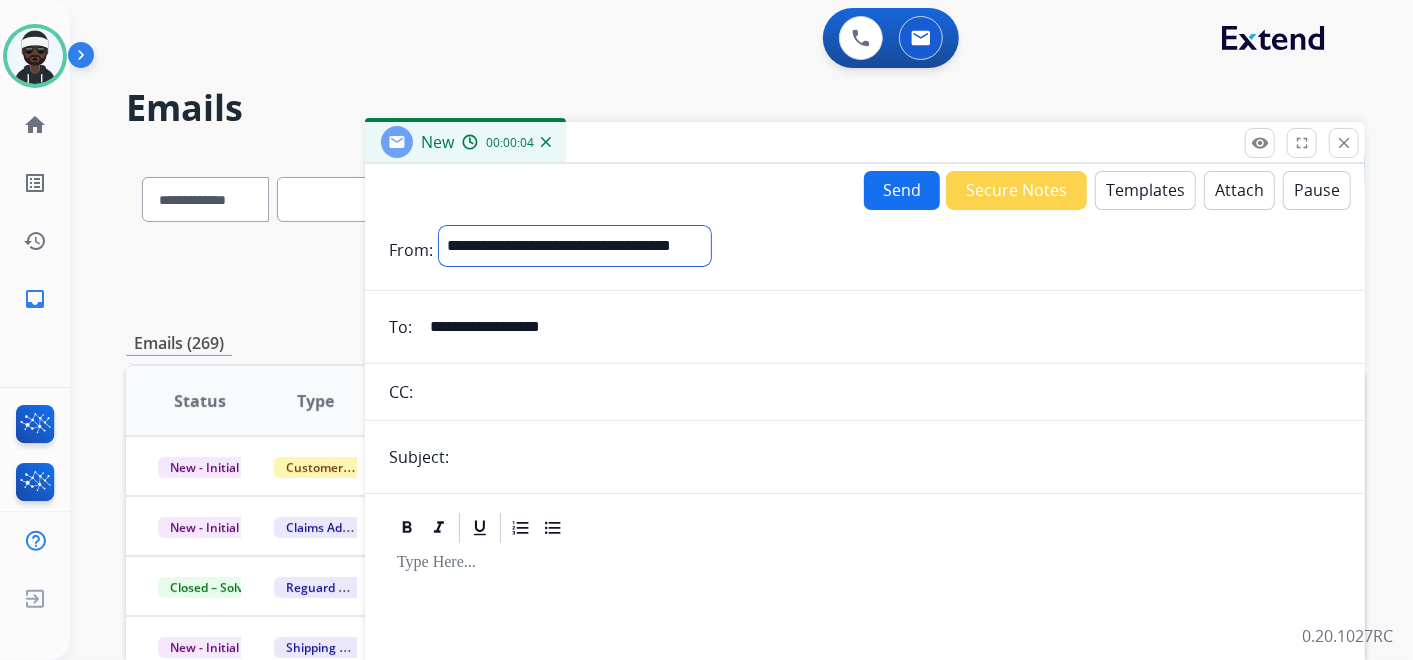 click on "**********" at bounding box center [575, 246] 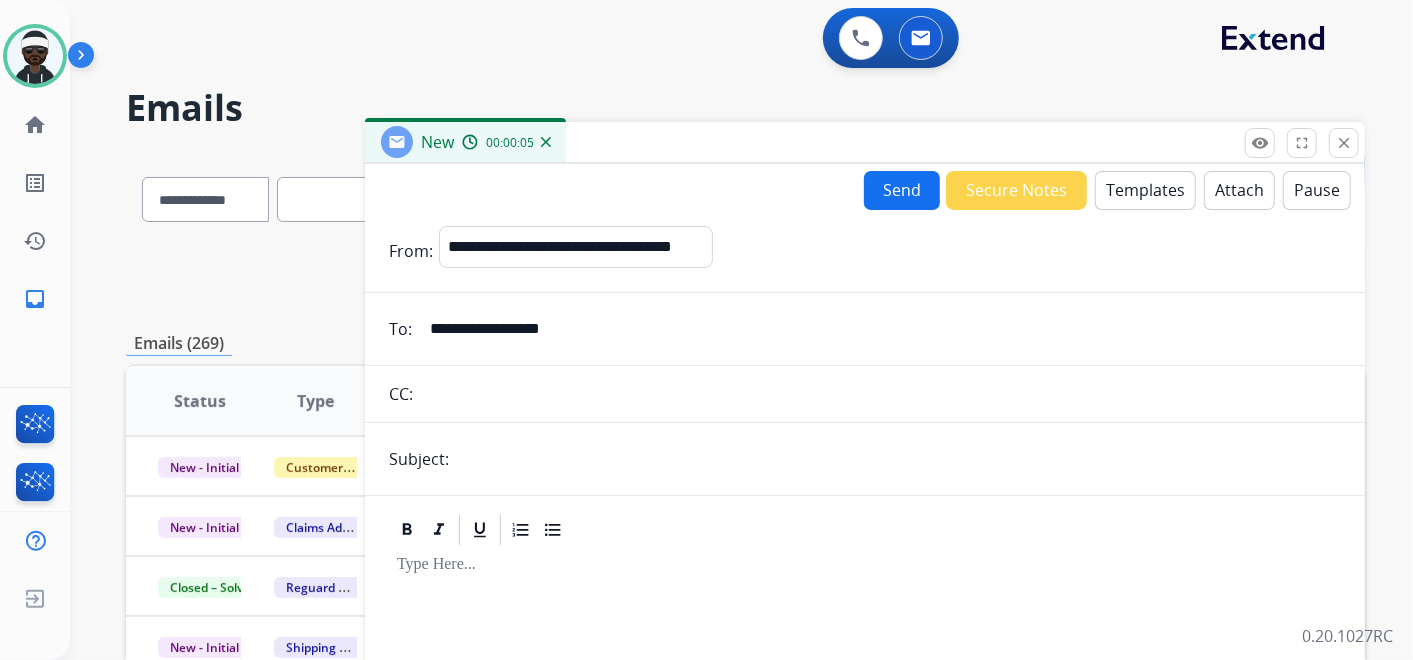 click at bounding box center [898, 459] 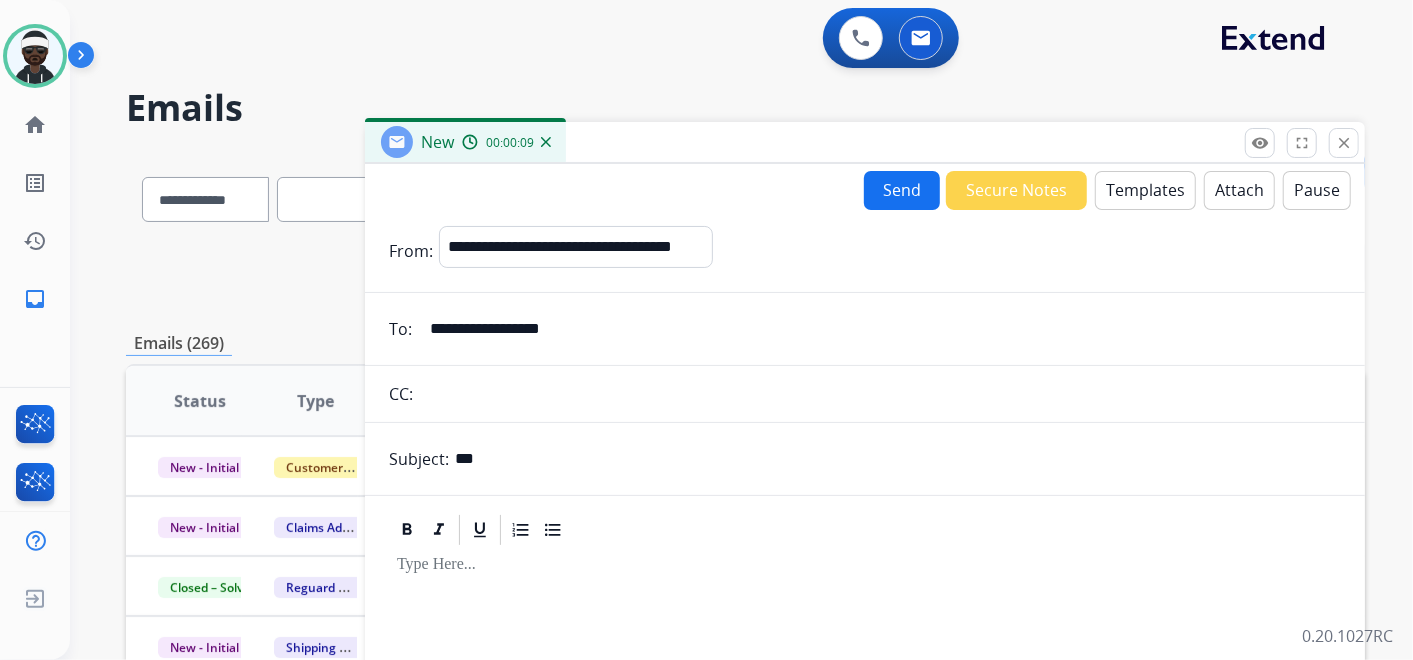 type on "**********" 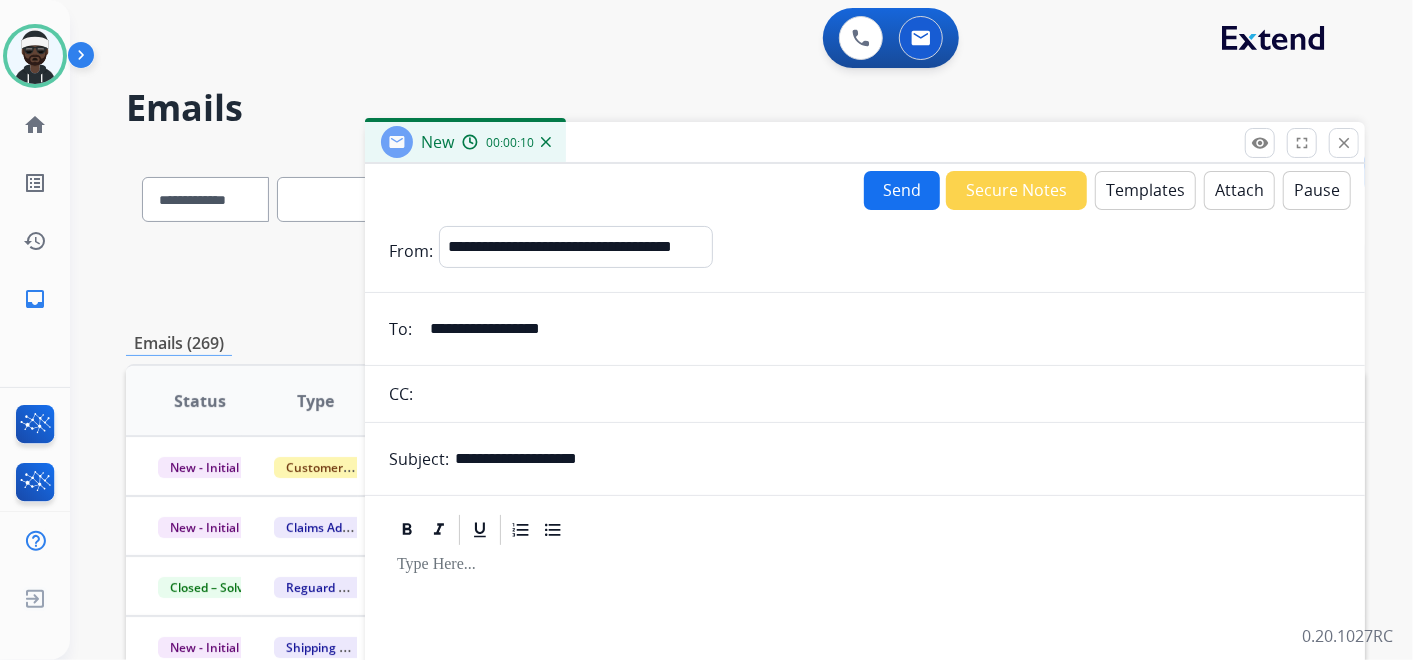 drag, startPoint x: 452, startPoint y: 598, endPoint x: 485, endPoint y: 594, distance: 33.24154 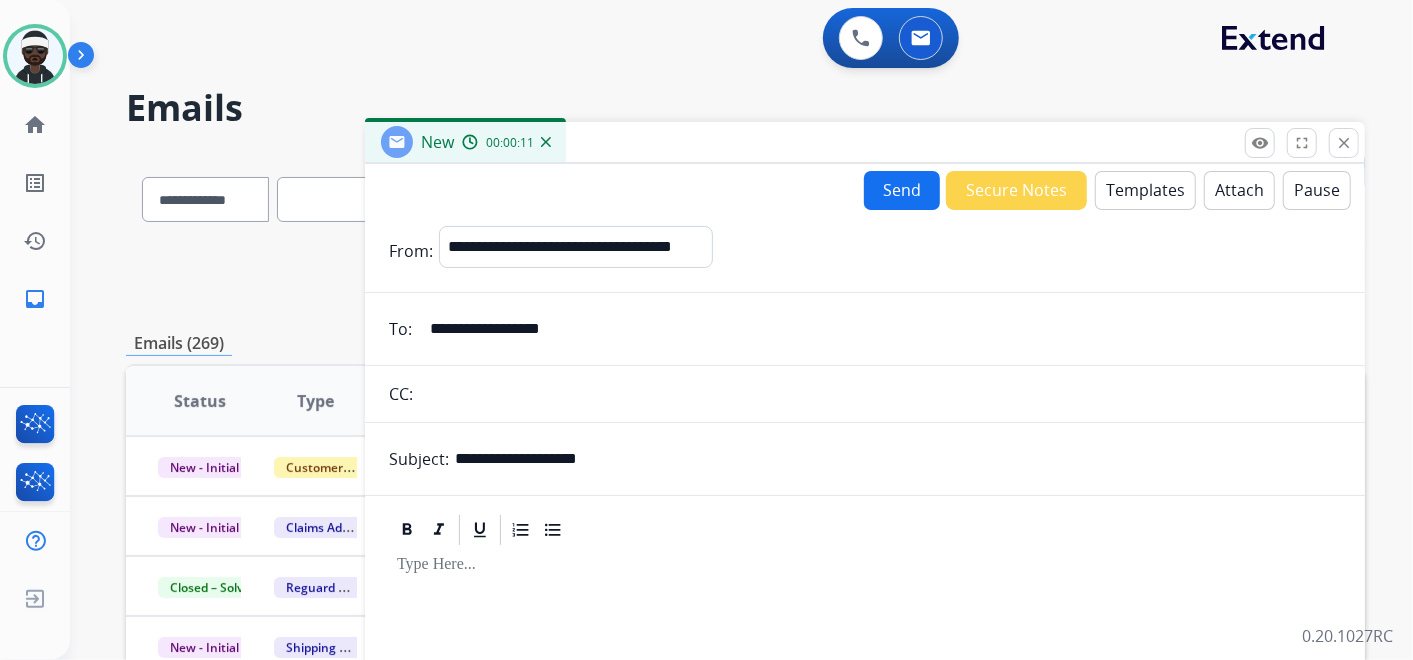click on "Templates" at bounding box center [1145, 190] 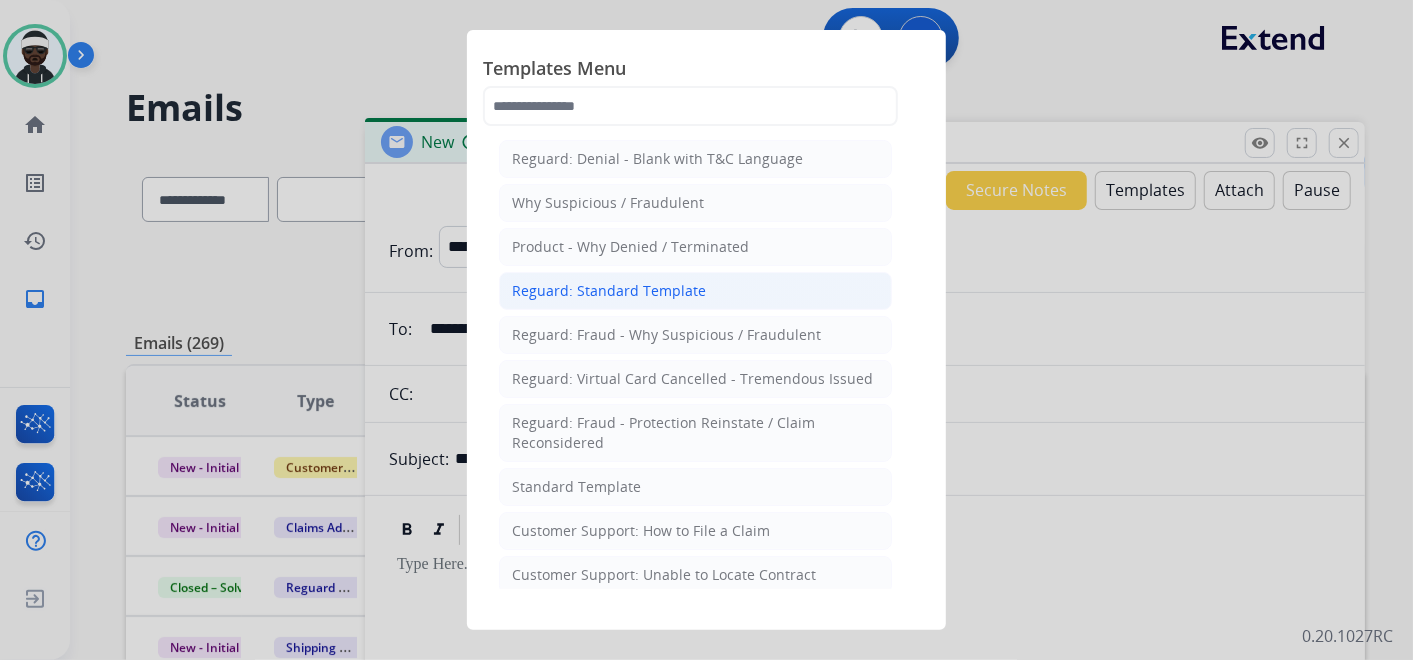 click on "Reguard: Standard Template" 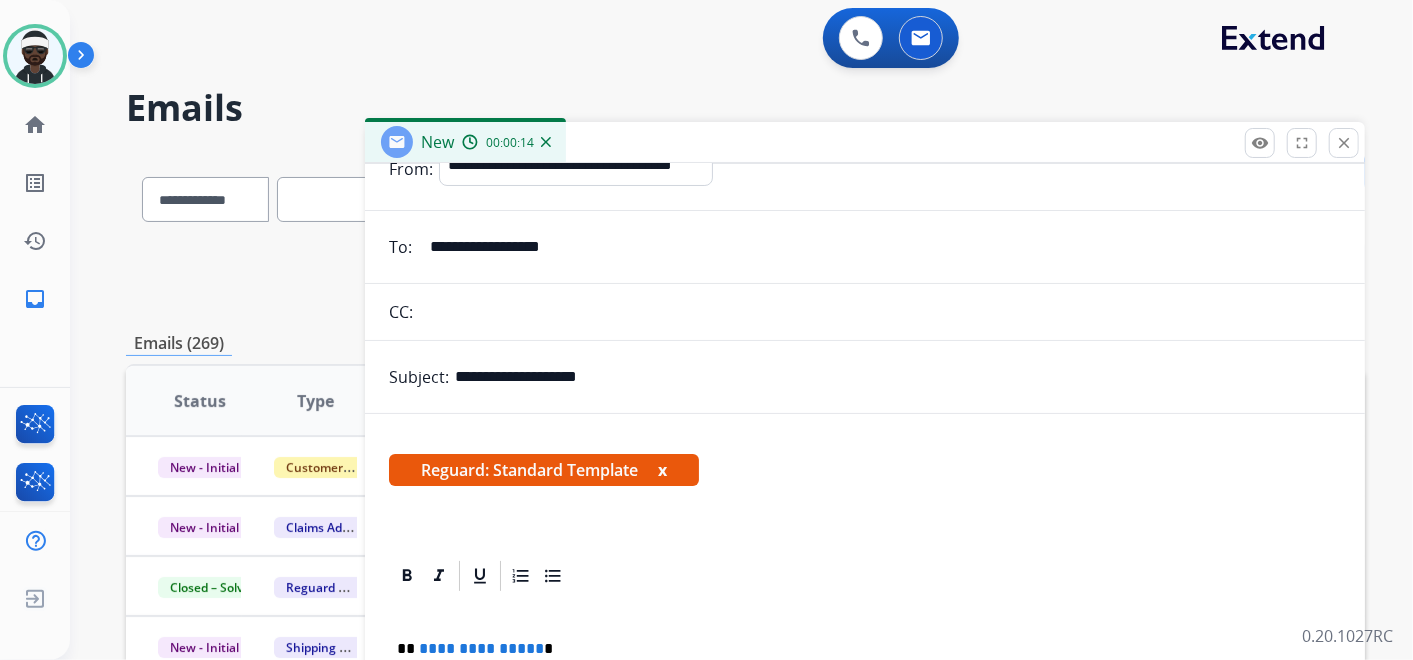 scroll, scrollTop: 167, scrollLeft: 0, axis: vertical 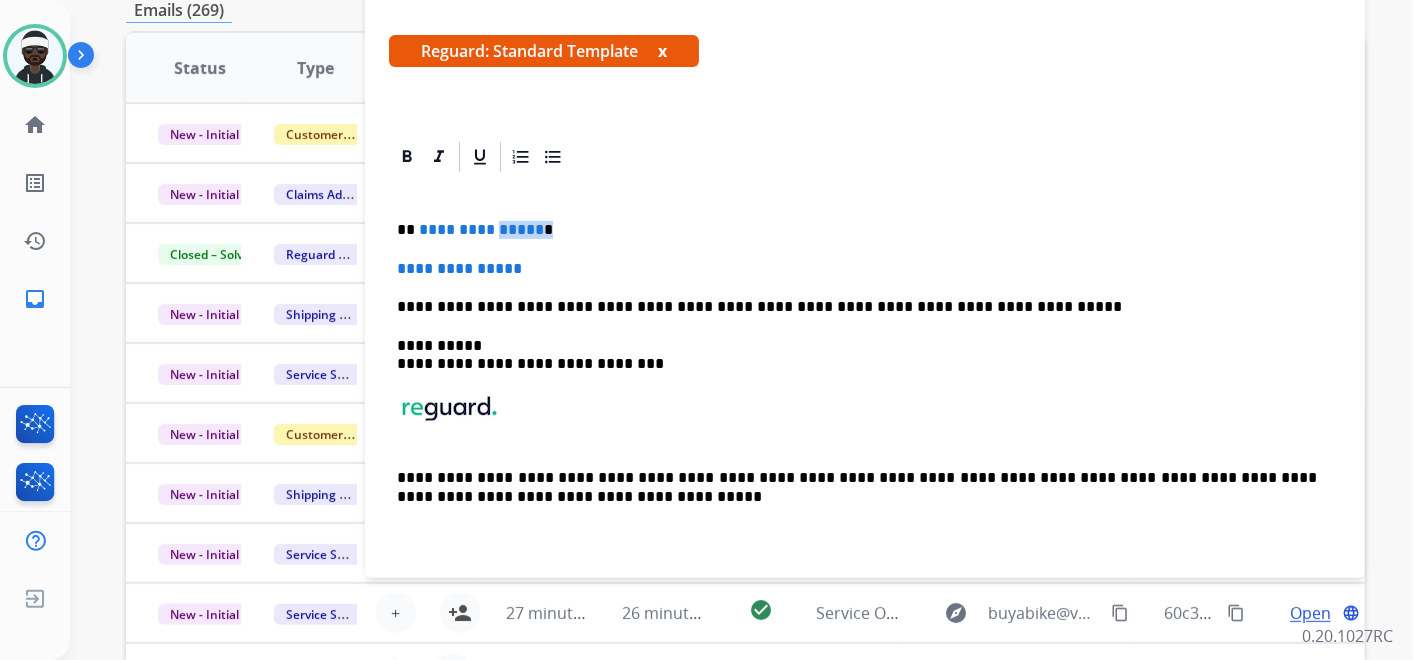 drag, startPoint x: 392, startPoint y: 260, endPoint x: 489, endPoint y: 225, distance: 103.121284 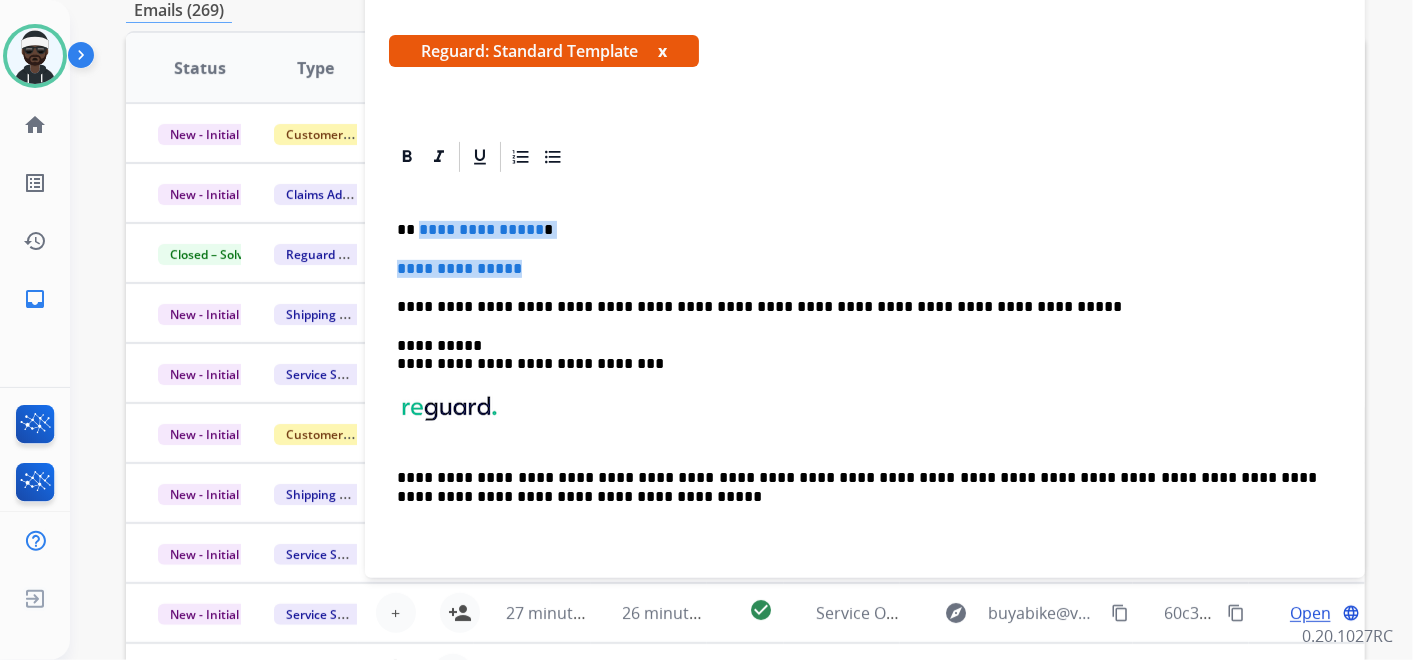 drag, startPoint x: 416, startPoint y: 231, endPoint x: 572, endPoint y: 272, distance: 161.29787 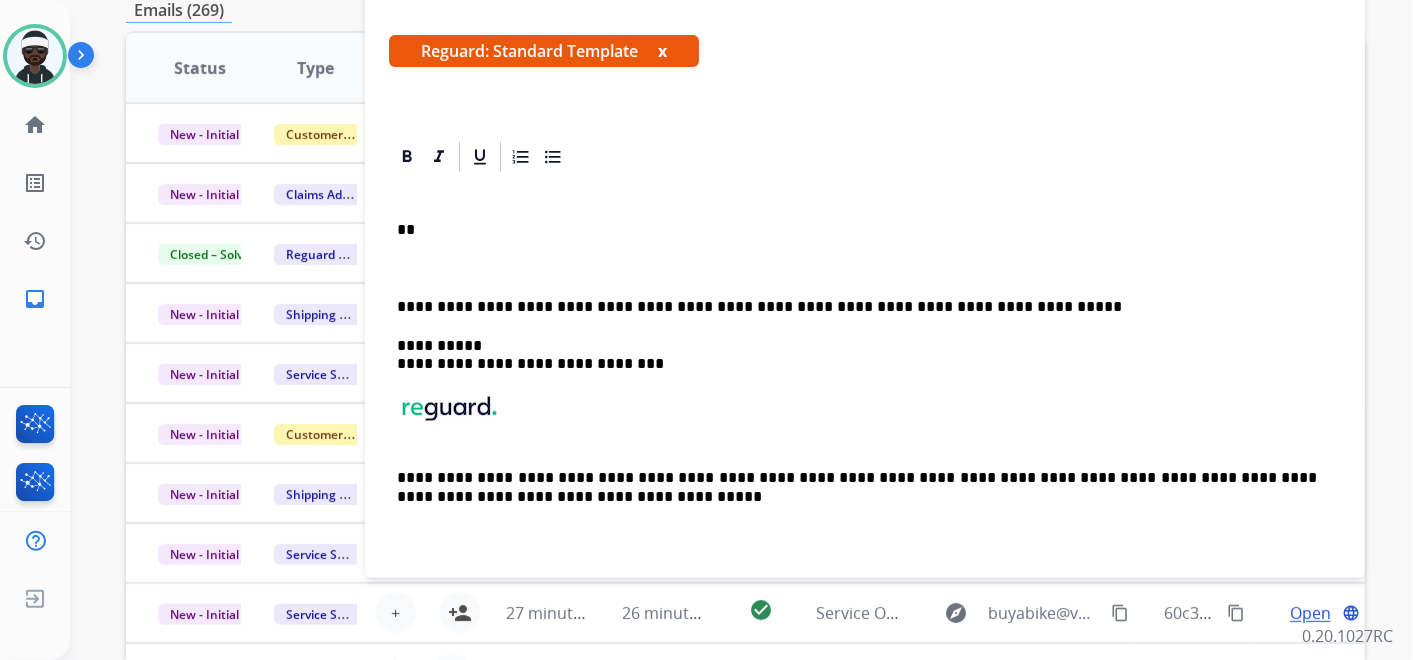 type 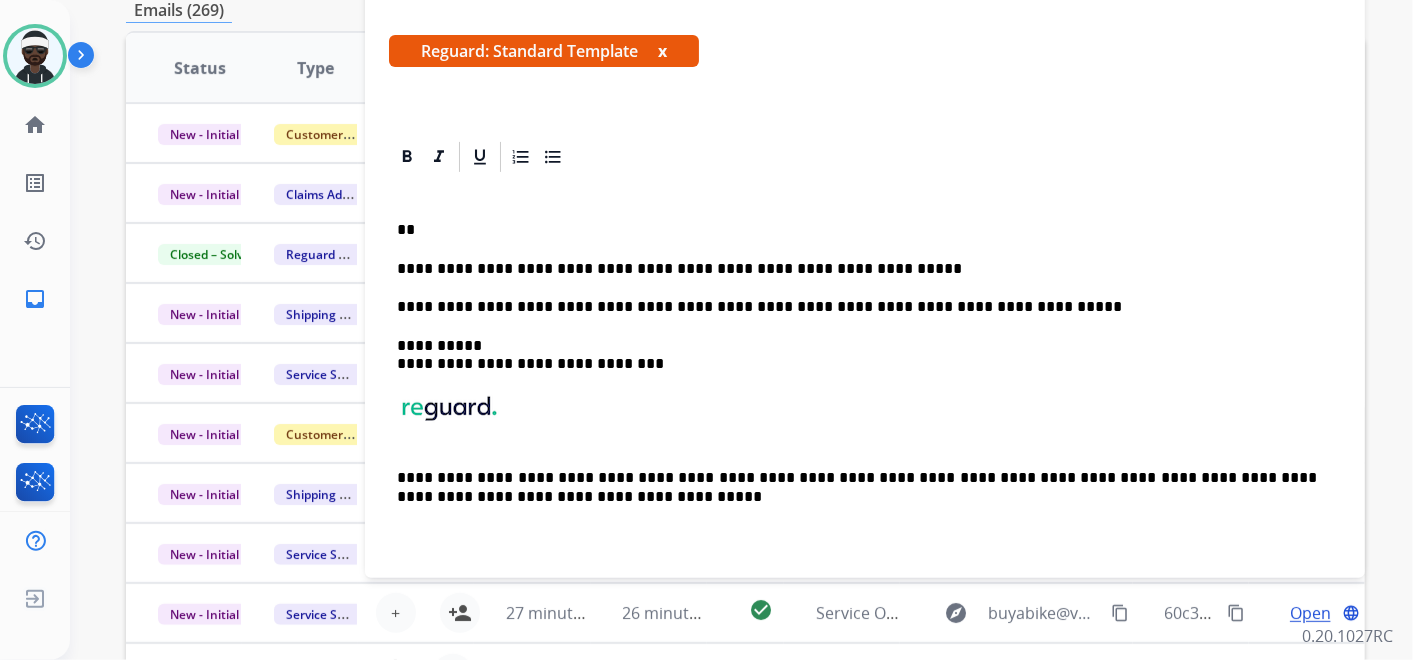click on "x" at bounding box center [662, 51] 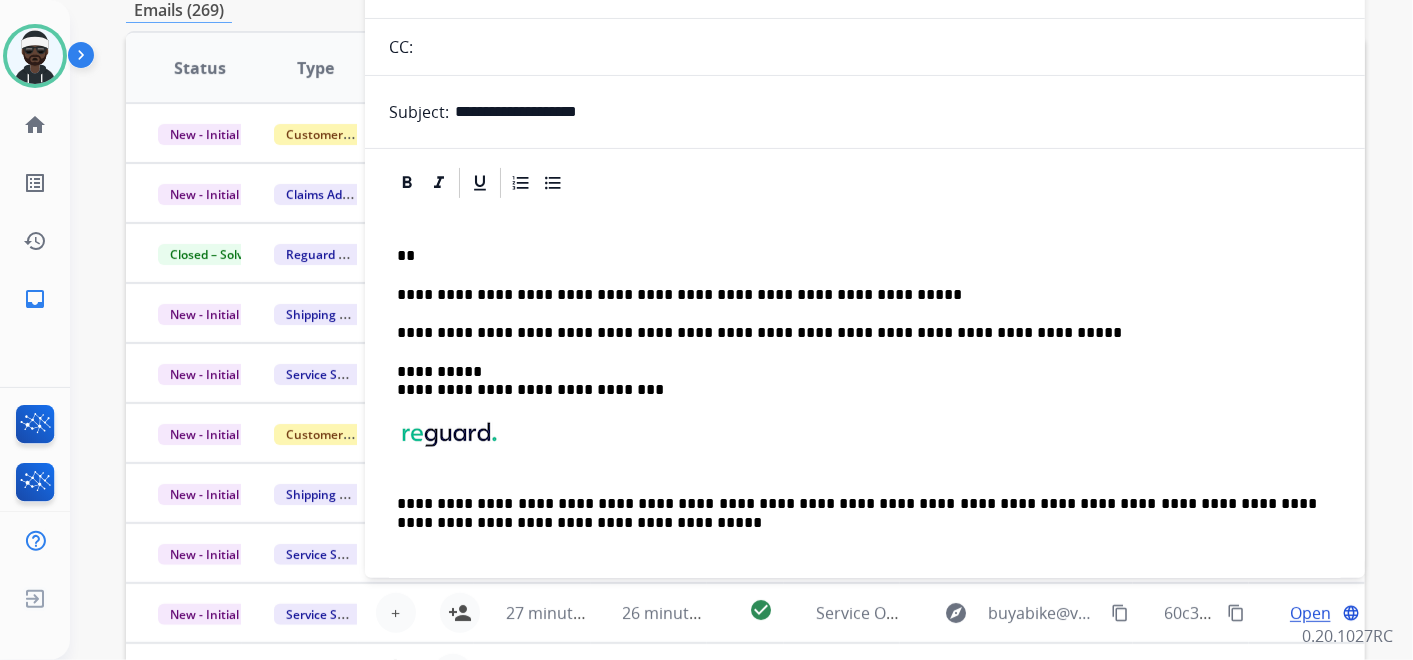 scroll, scrollTop: 0, scrollLeft: 0, axis: both 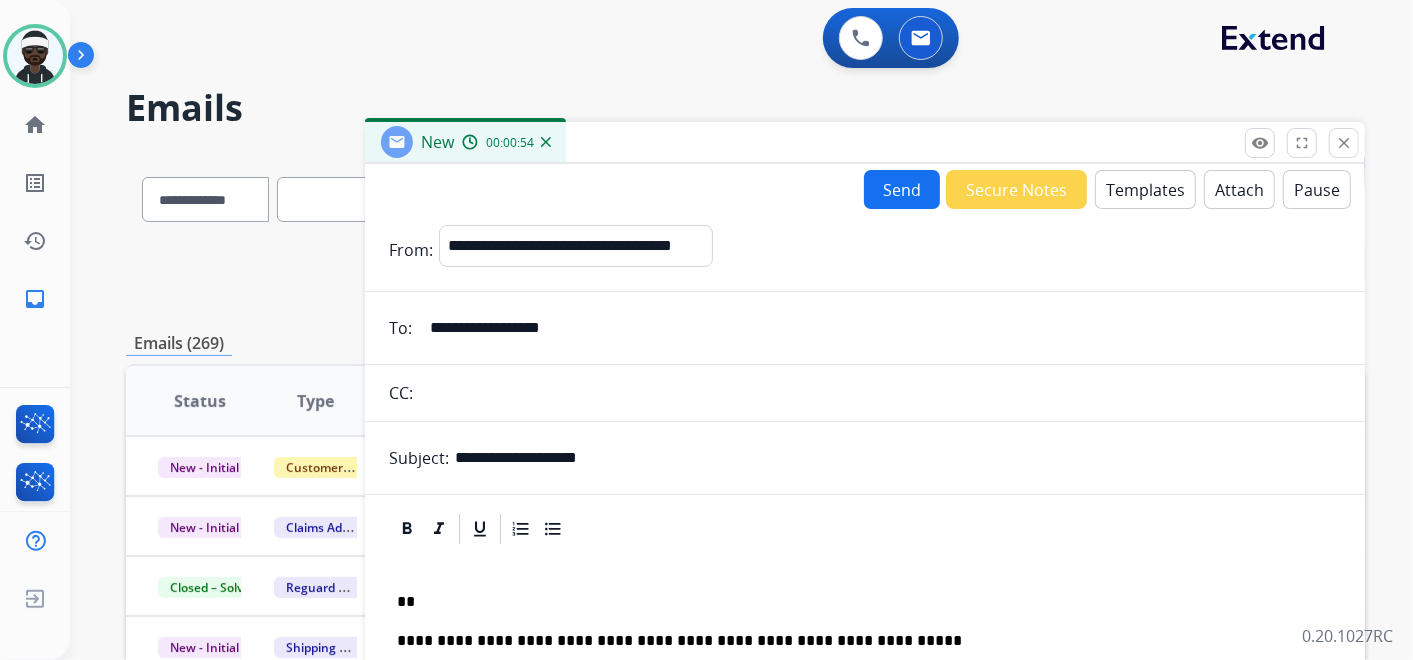 click on "Attach" at bounding box center (1239, 189) 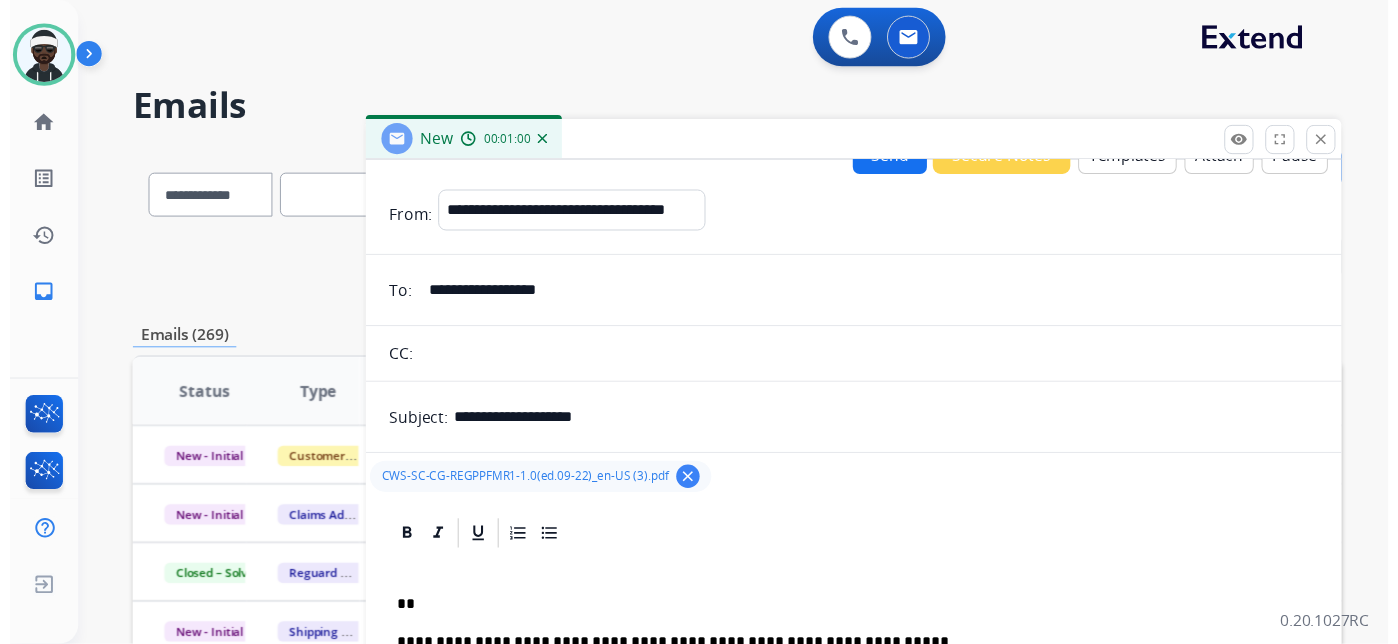 scroll, scrollTop: 0, scrollLeft: 0, axis: both 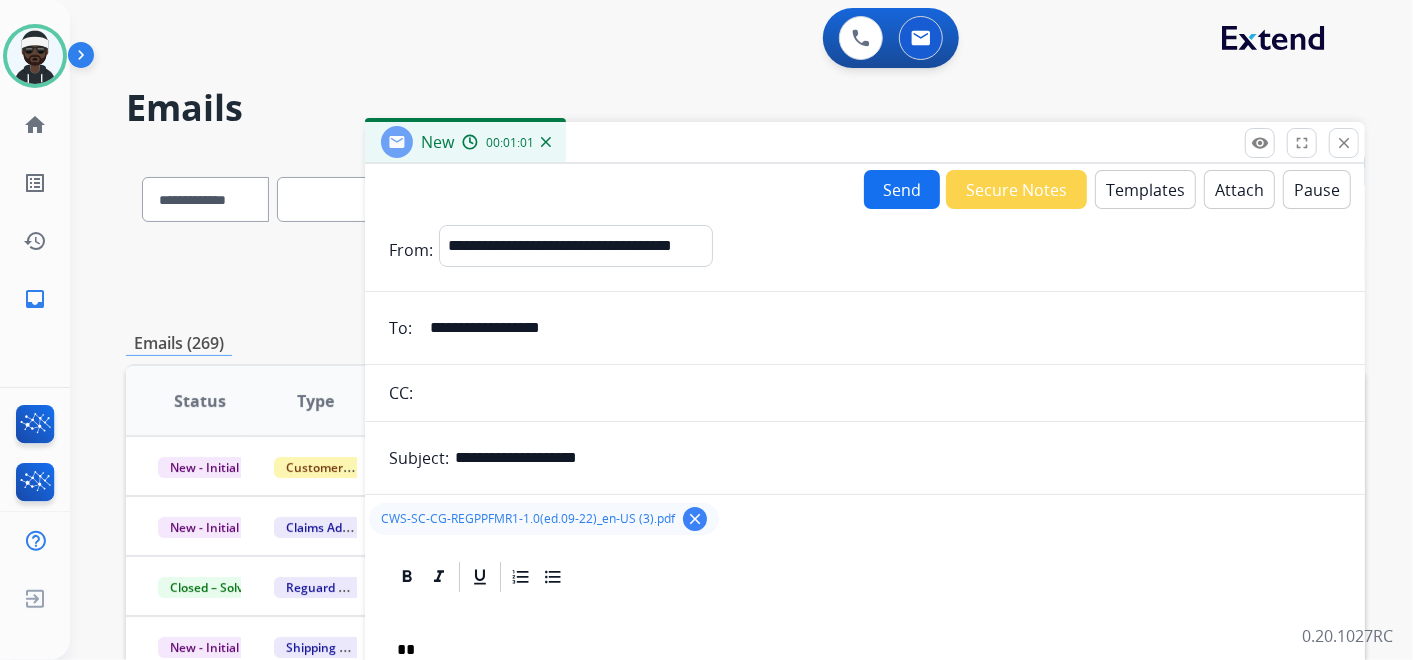 click on "Send" at bounding box center (902, 189) 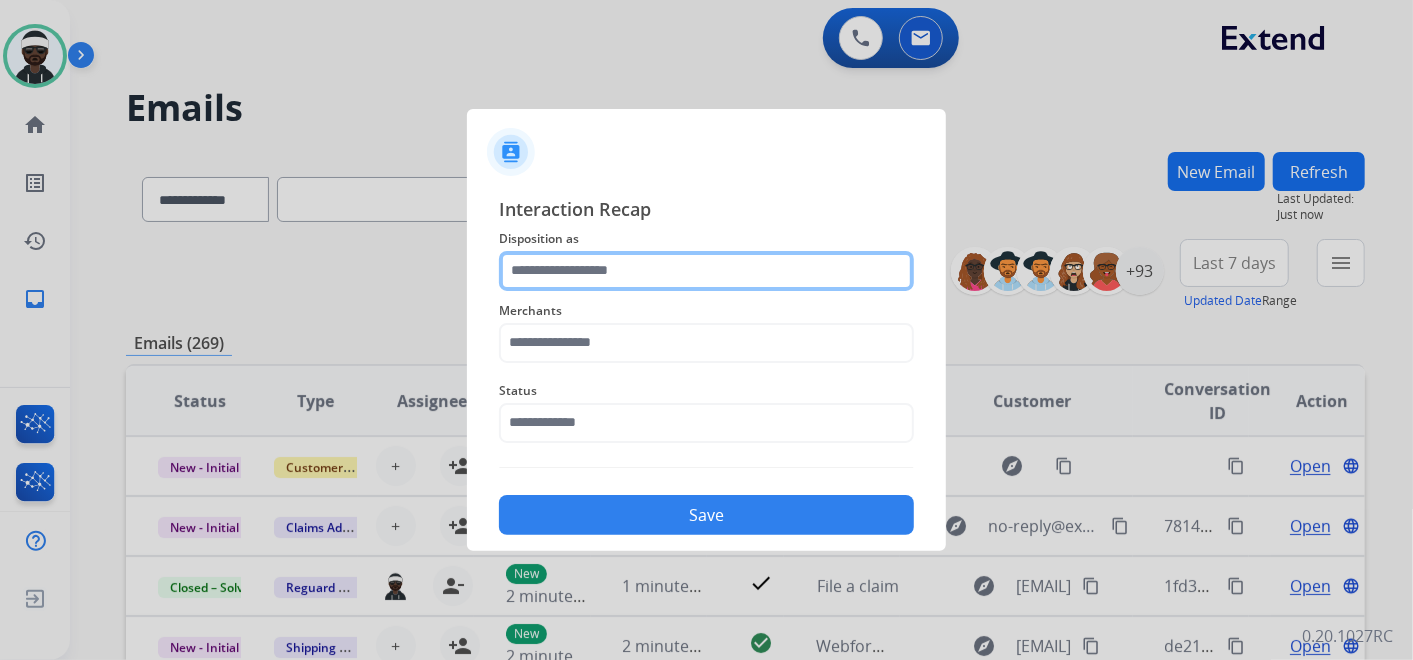 click 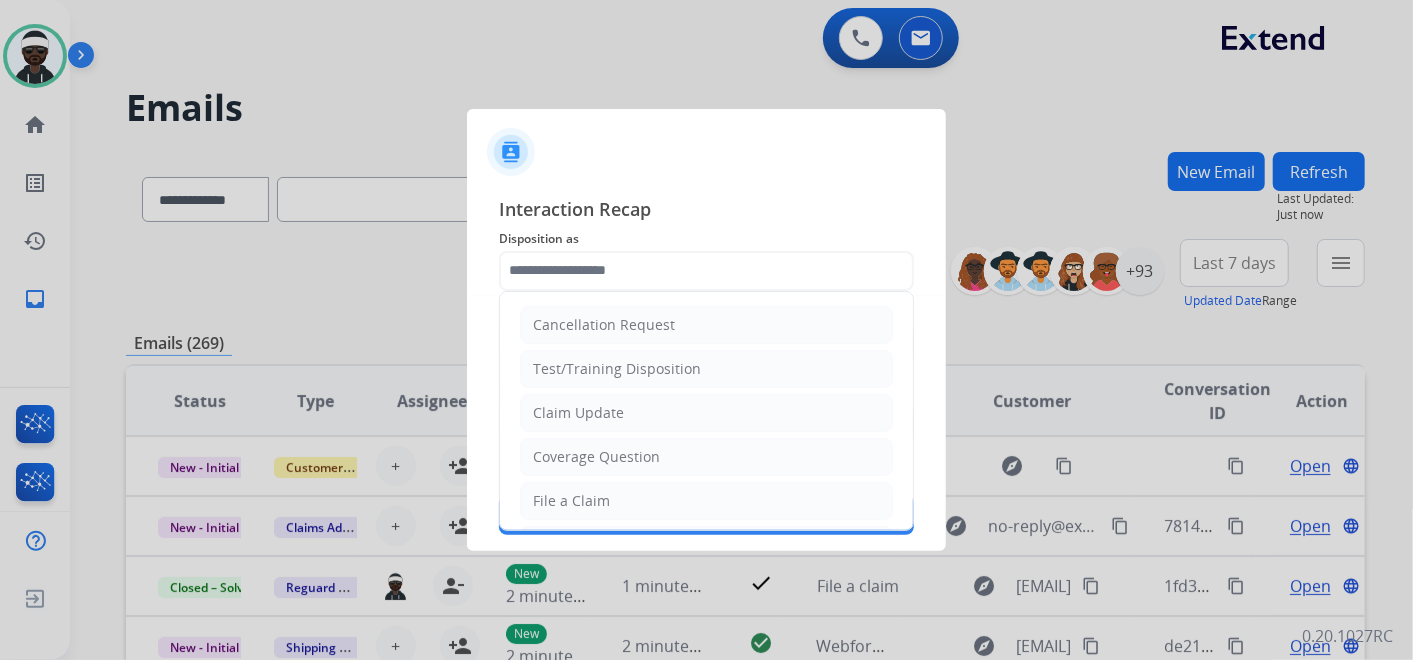 click on "File a Claim" 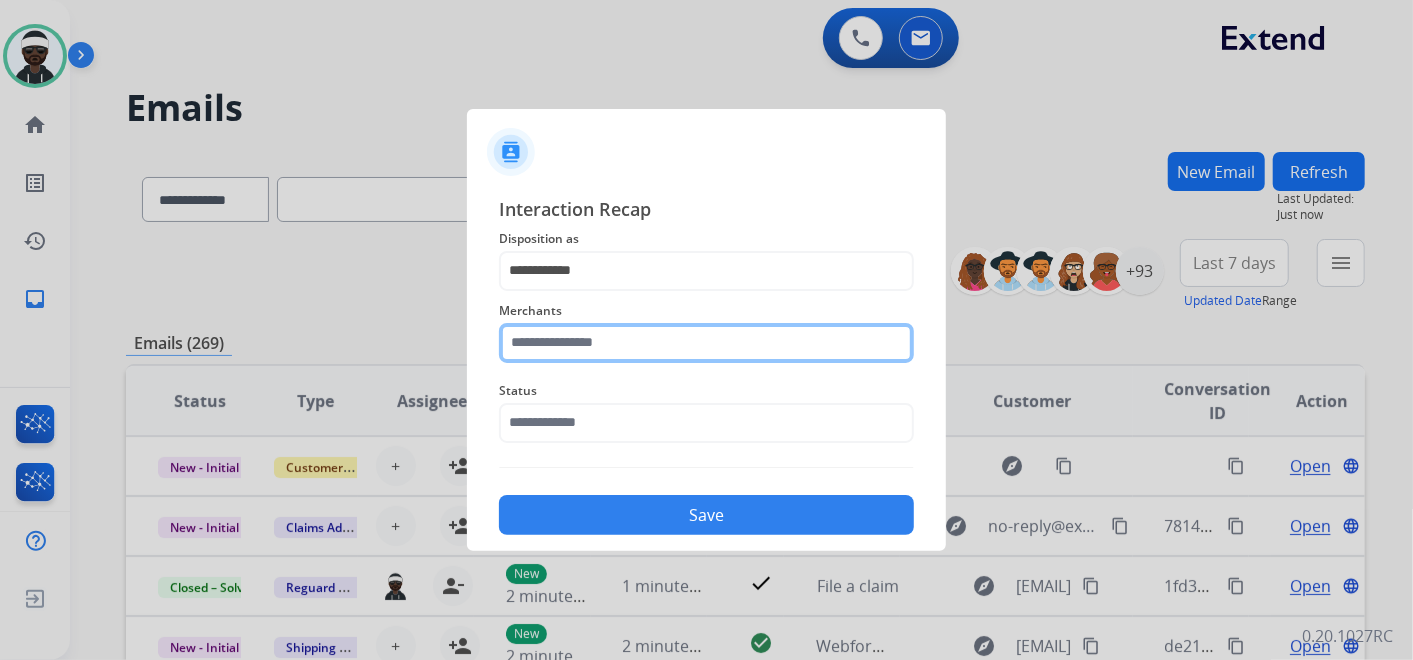 click on "Merchants" 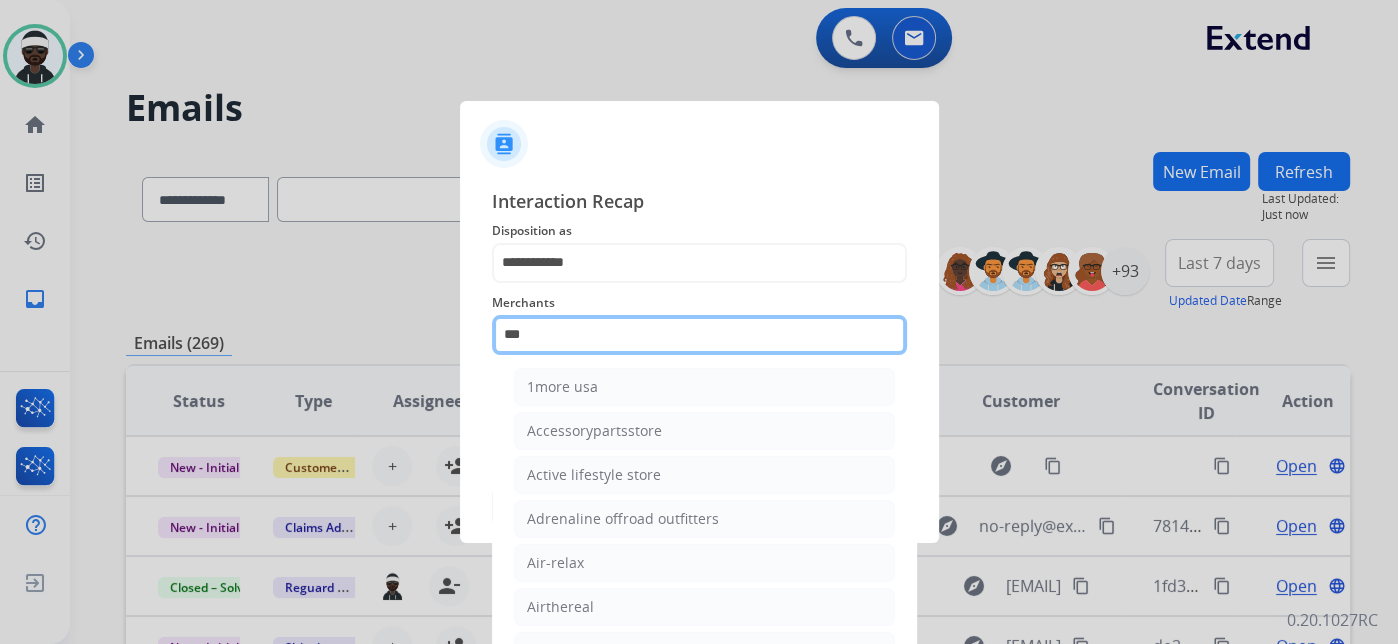 scroll, scrollTop: 0, scrollLeft: 0, axis: both 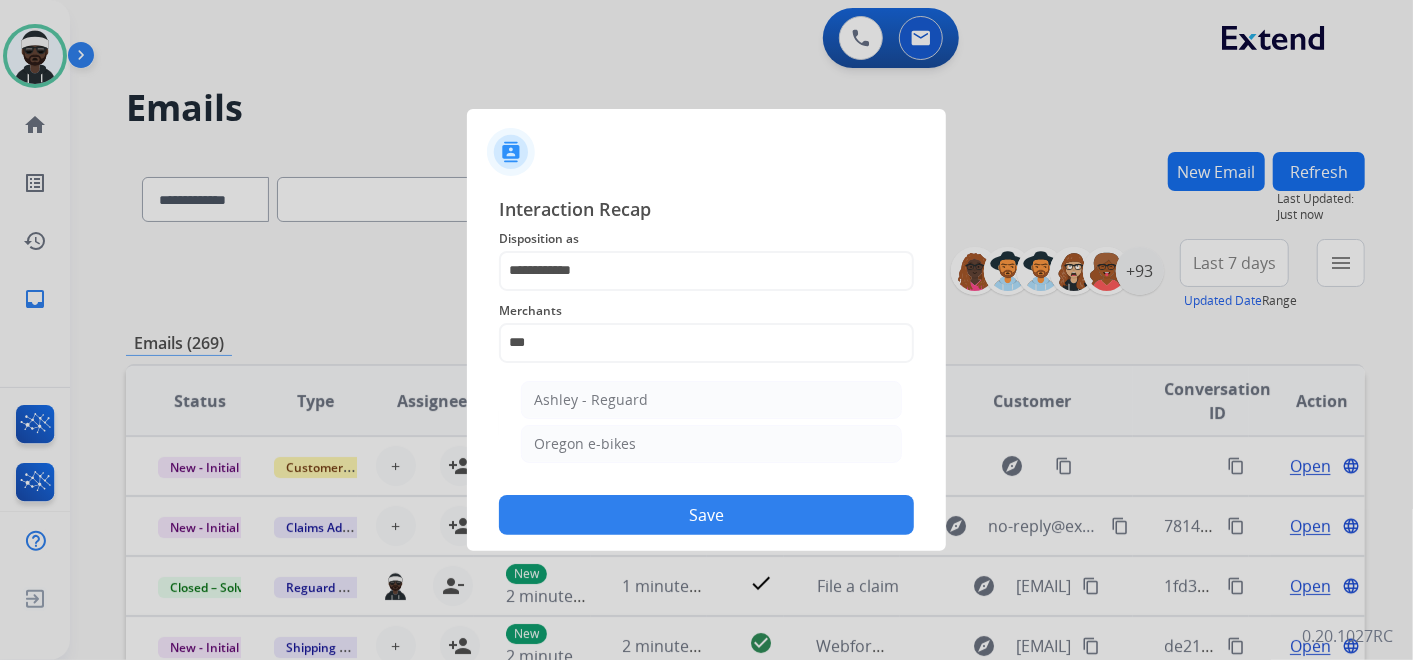 click on "Ashley - Reguard" 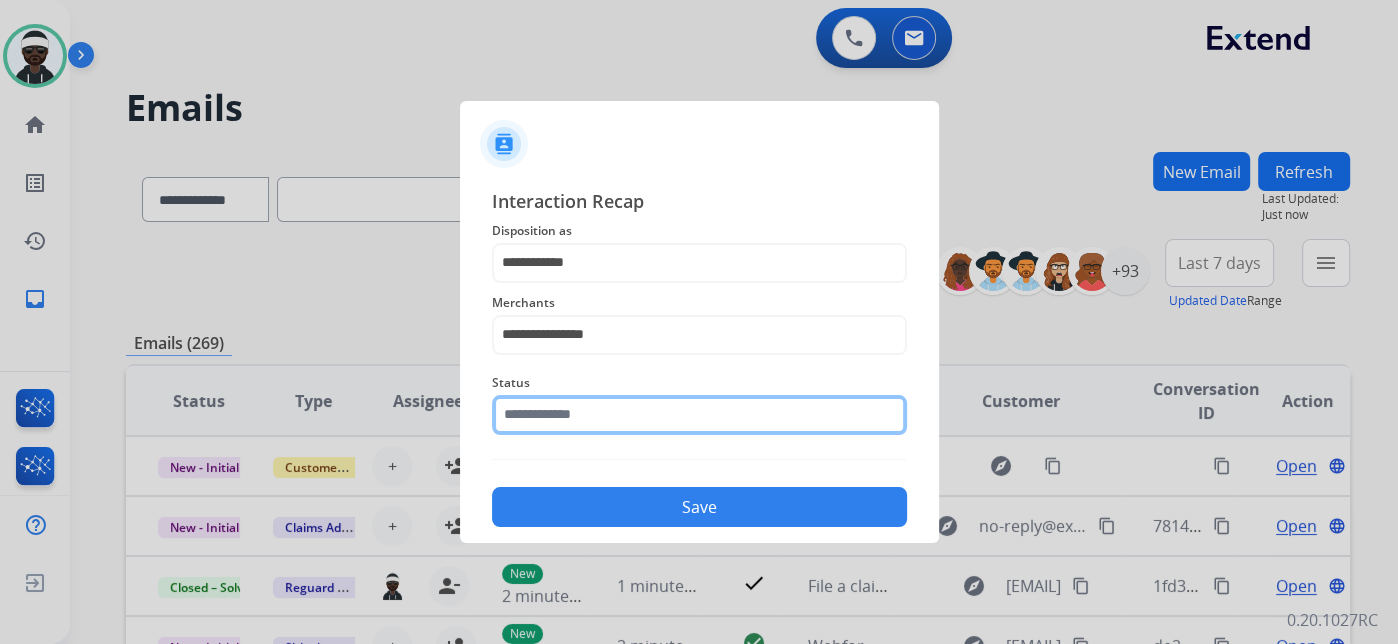 click 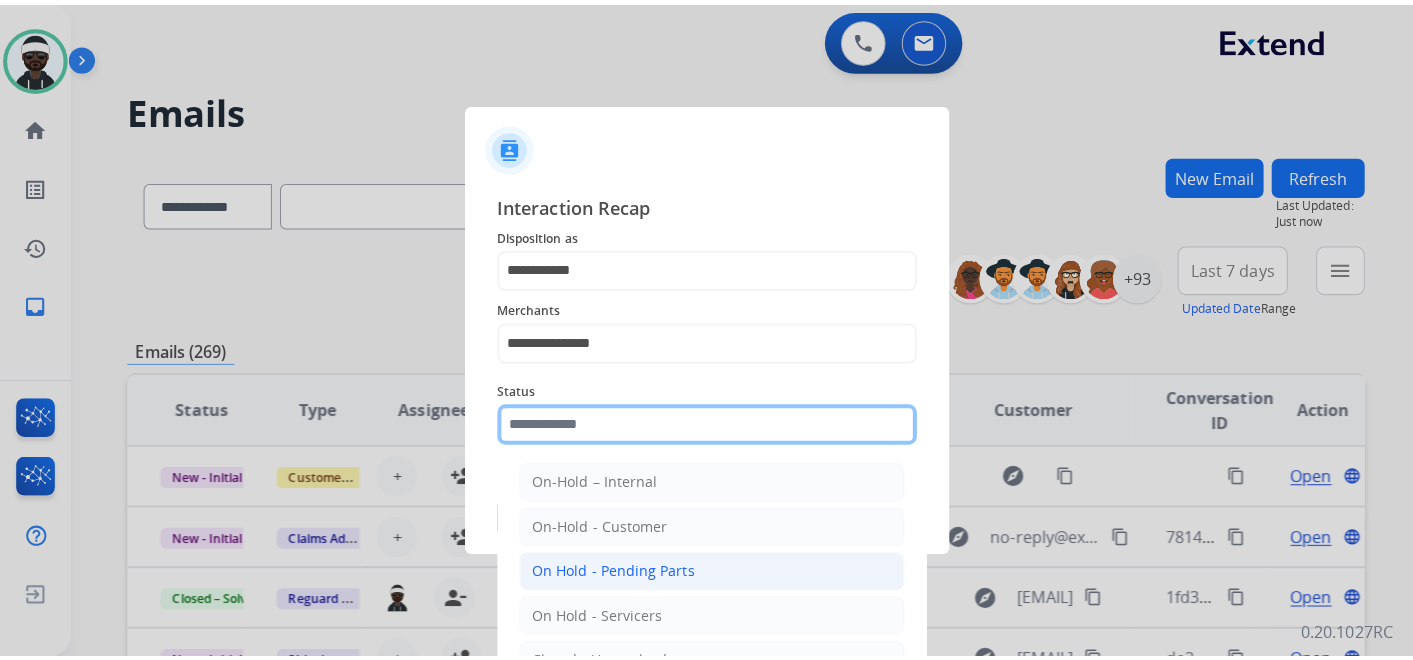 scroll, scrollTop: 114, scrollLeft: 0, axis: vertical 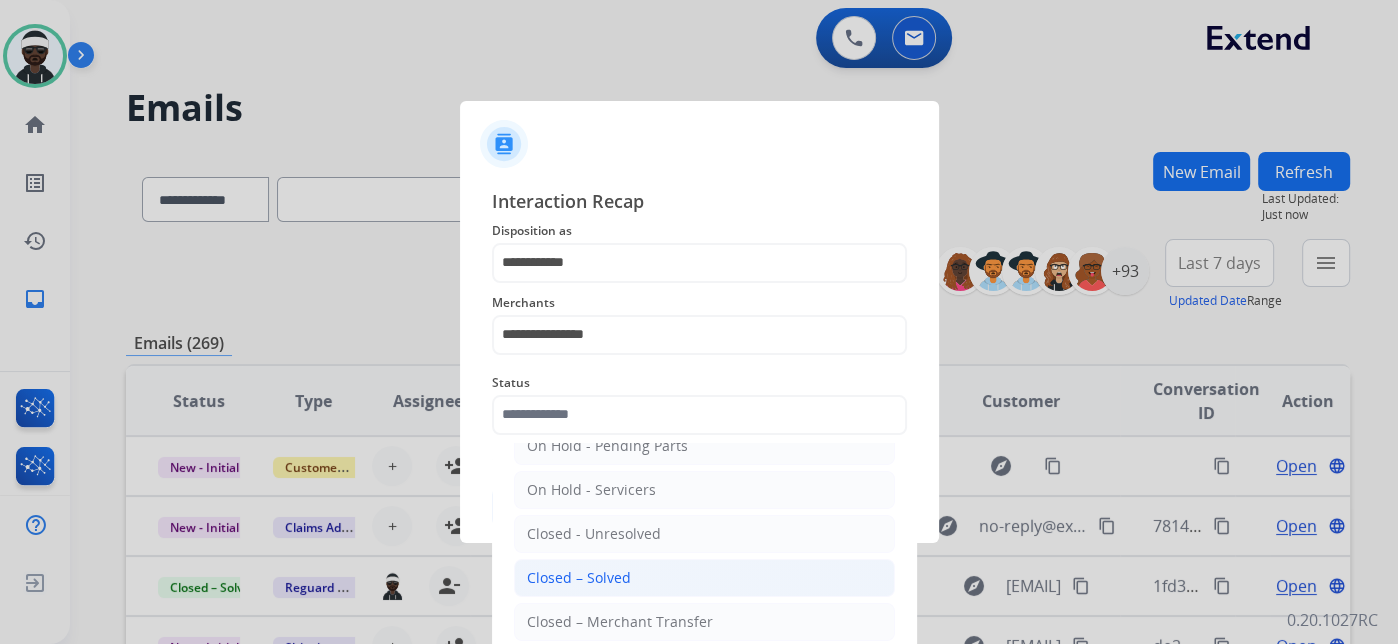 click on "Closed – Solved" 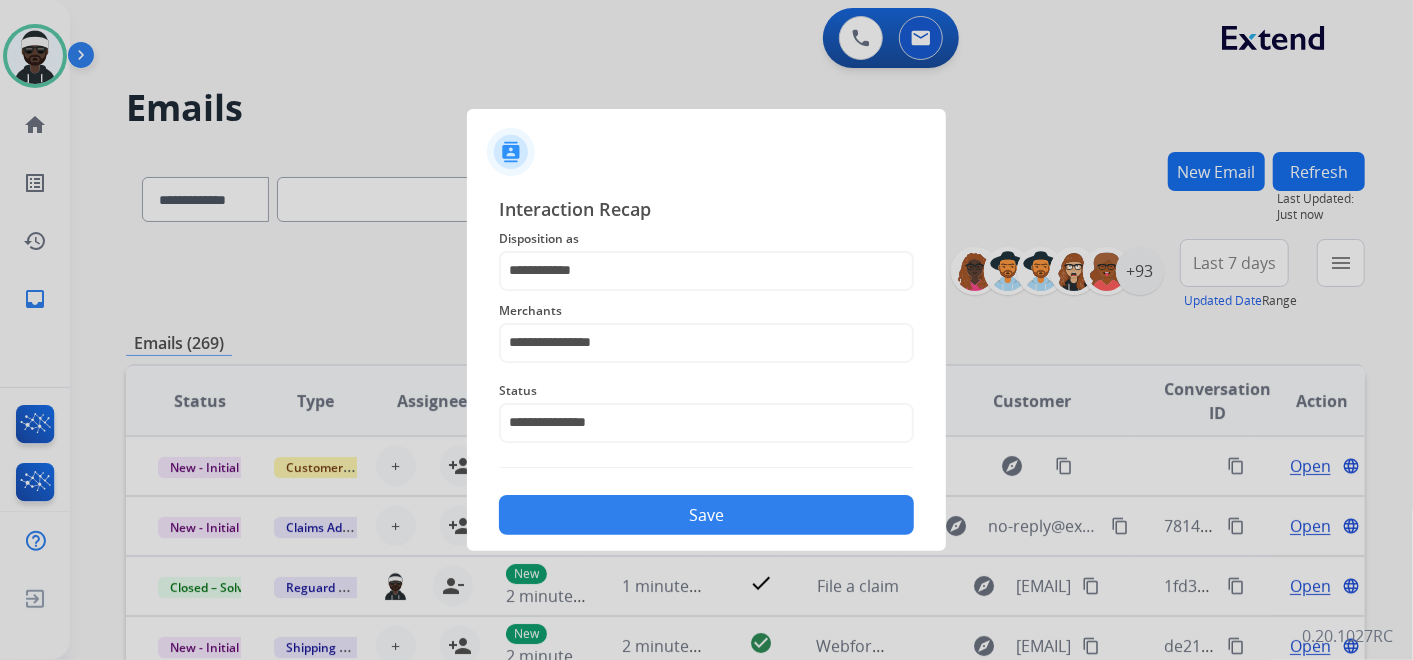 click on "Save" 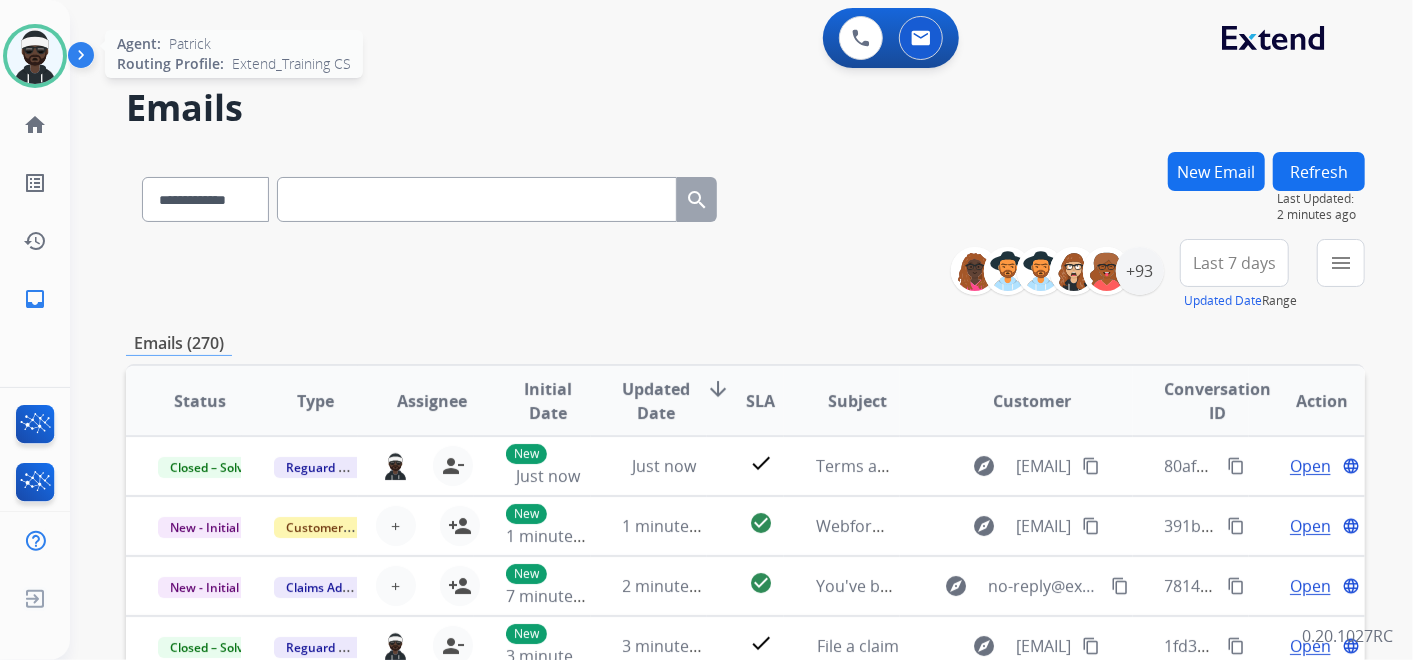 click at bounding box center [35, 56] 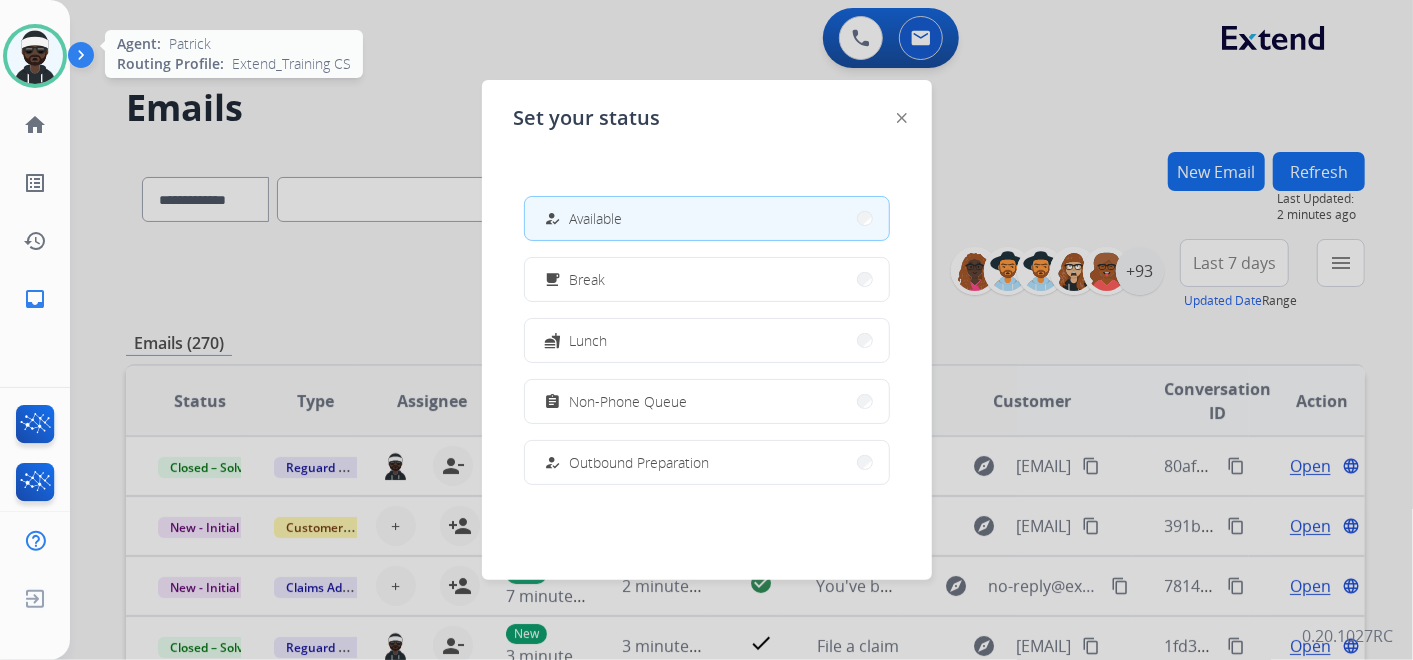 click at bounding box center [35, 56] 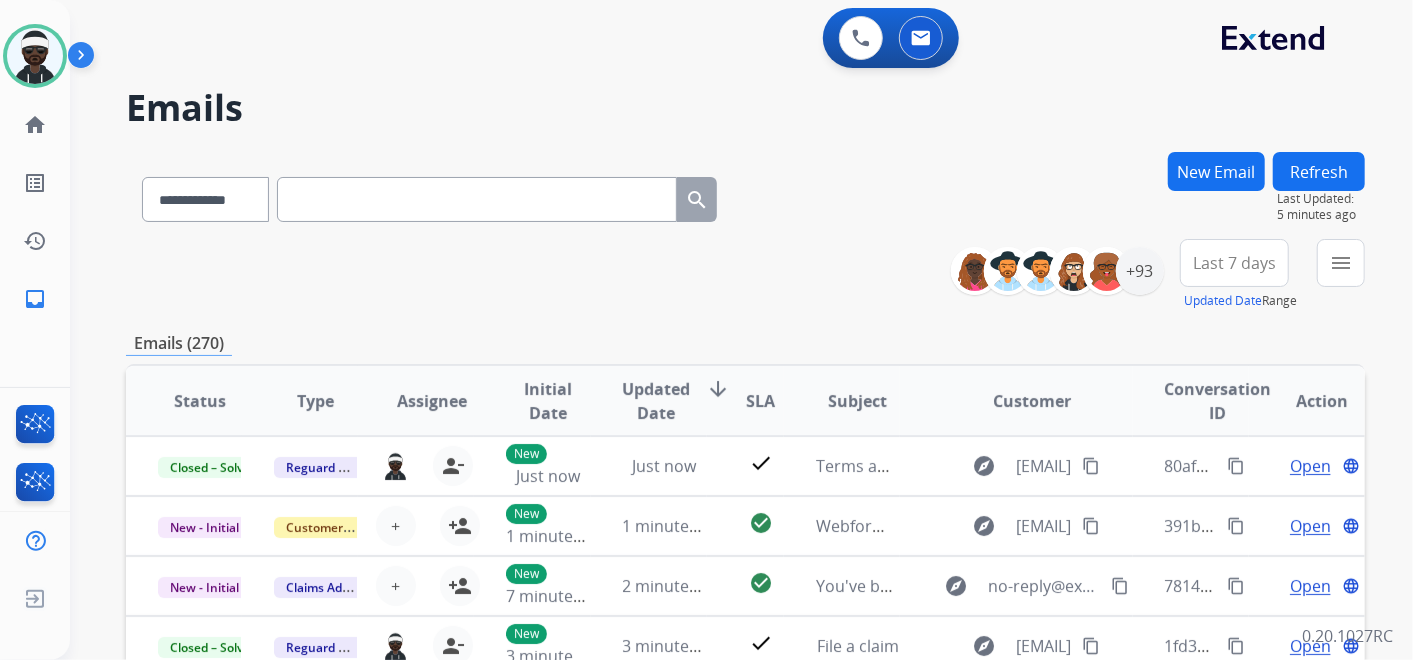 click at bounding box center [477, 199] 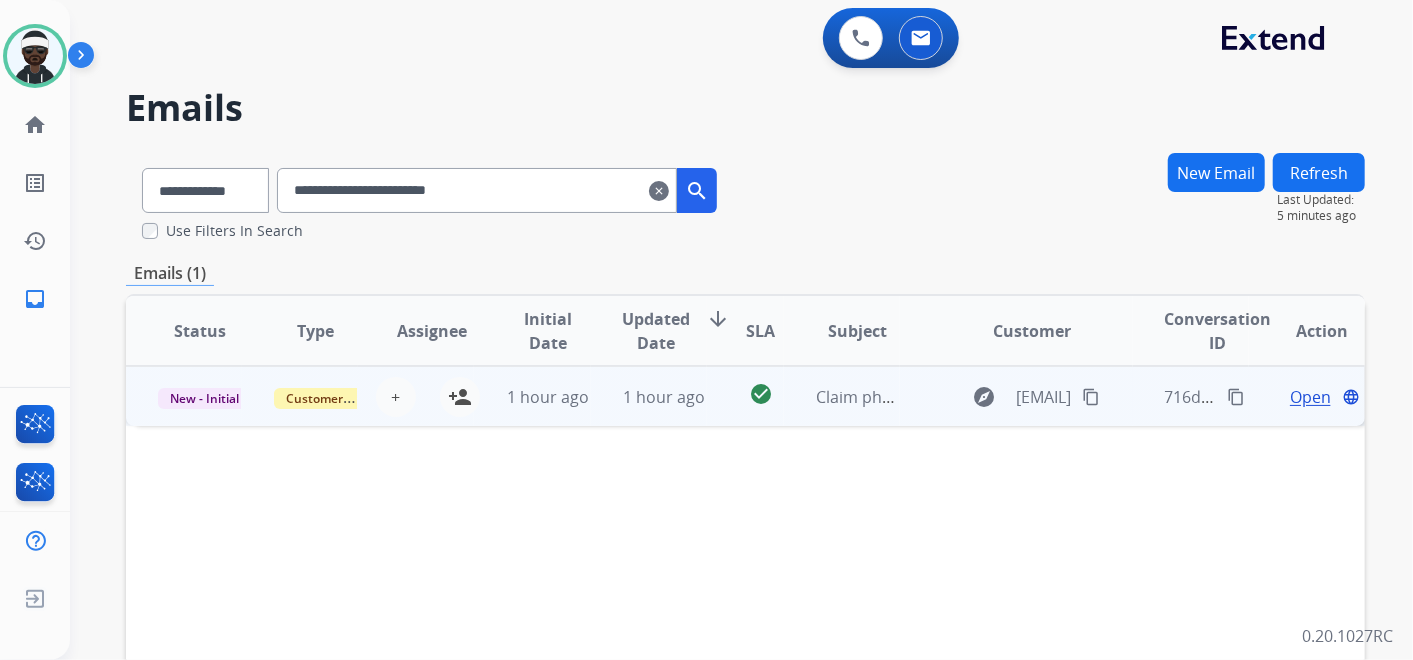 click on "Open" at bounding box center [1310, 397] 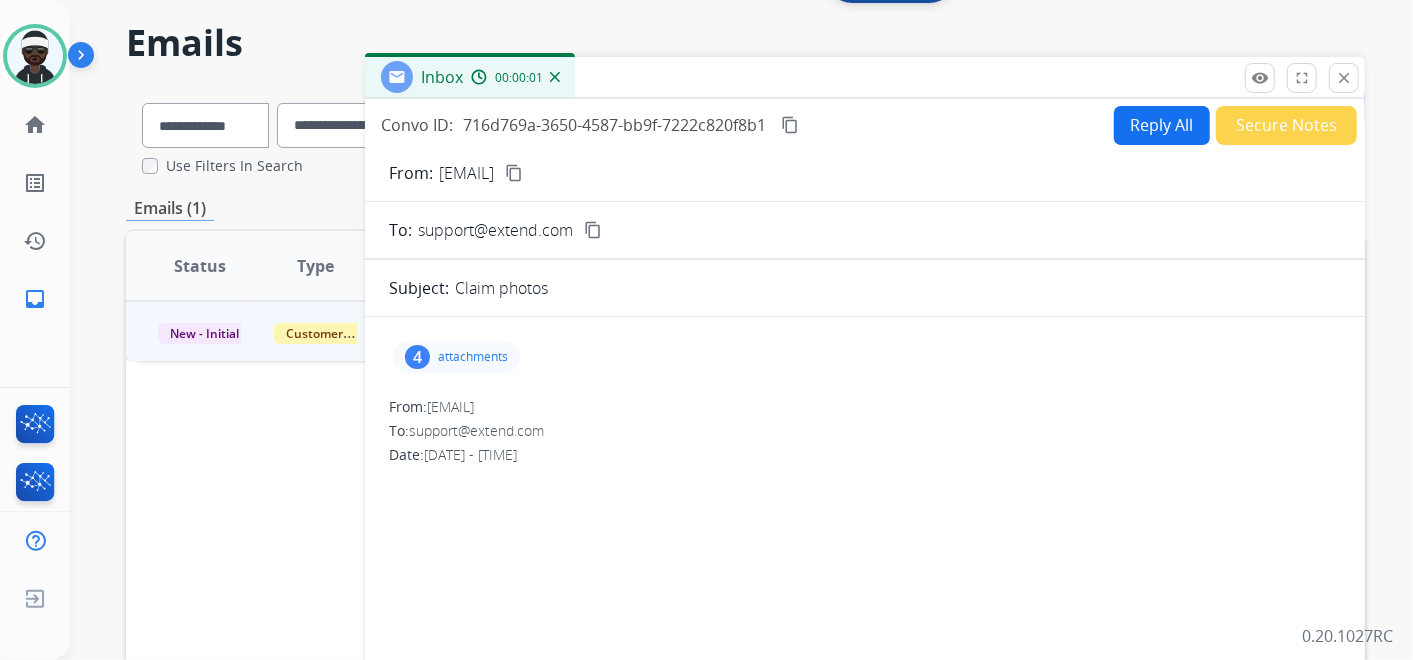 scroll, scrollTop: 111, scrollLeft: 0, axis: vertical 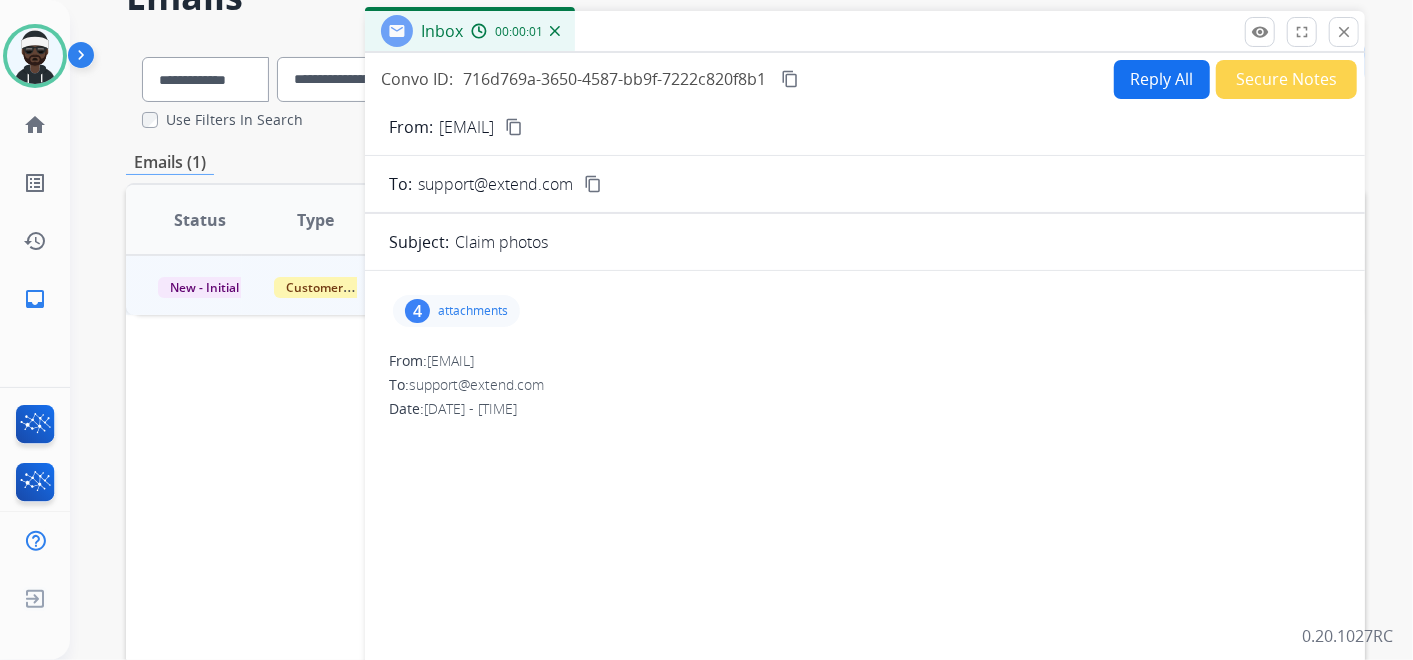 click on "attachments" at bounding box center [473, 311] 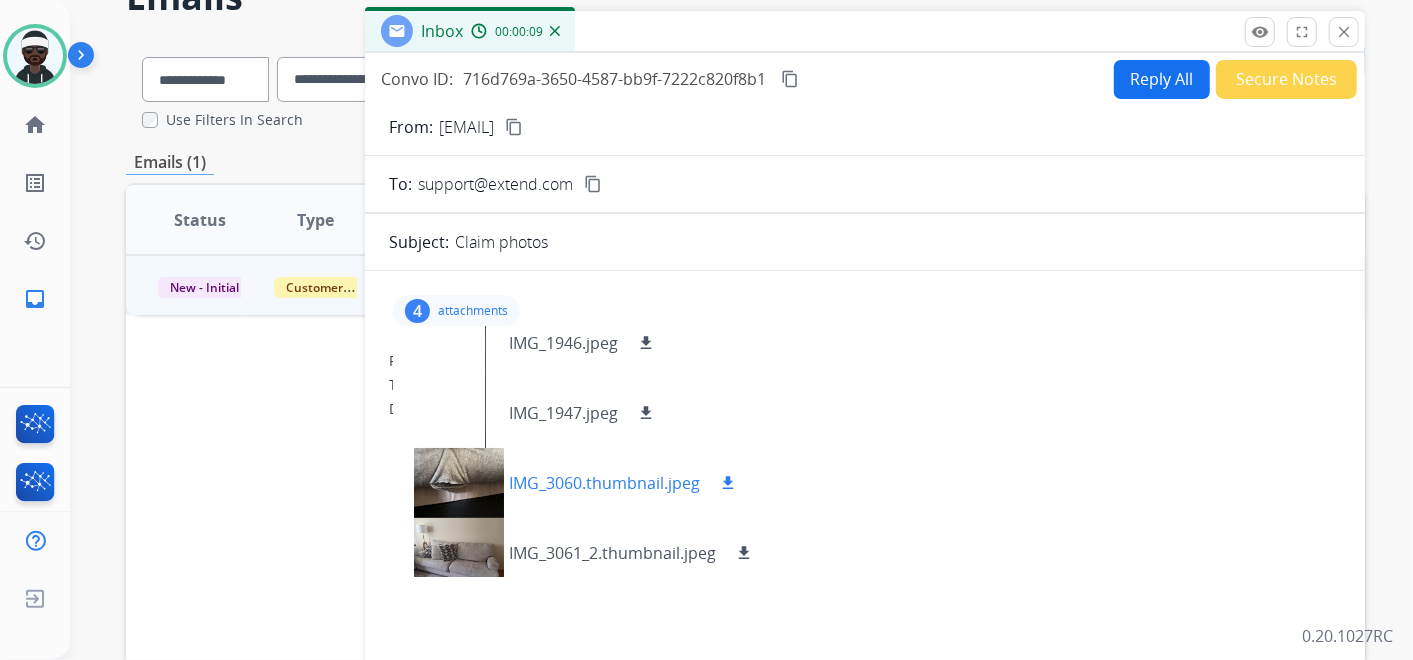 scroll, scrollTop: 29, scrollLeft: 0, axis: vertical 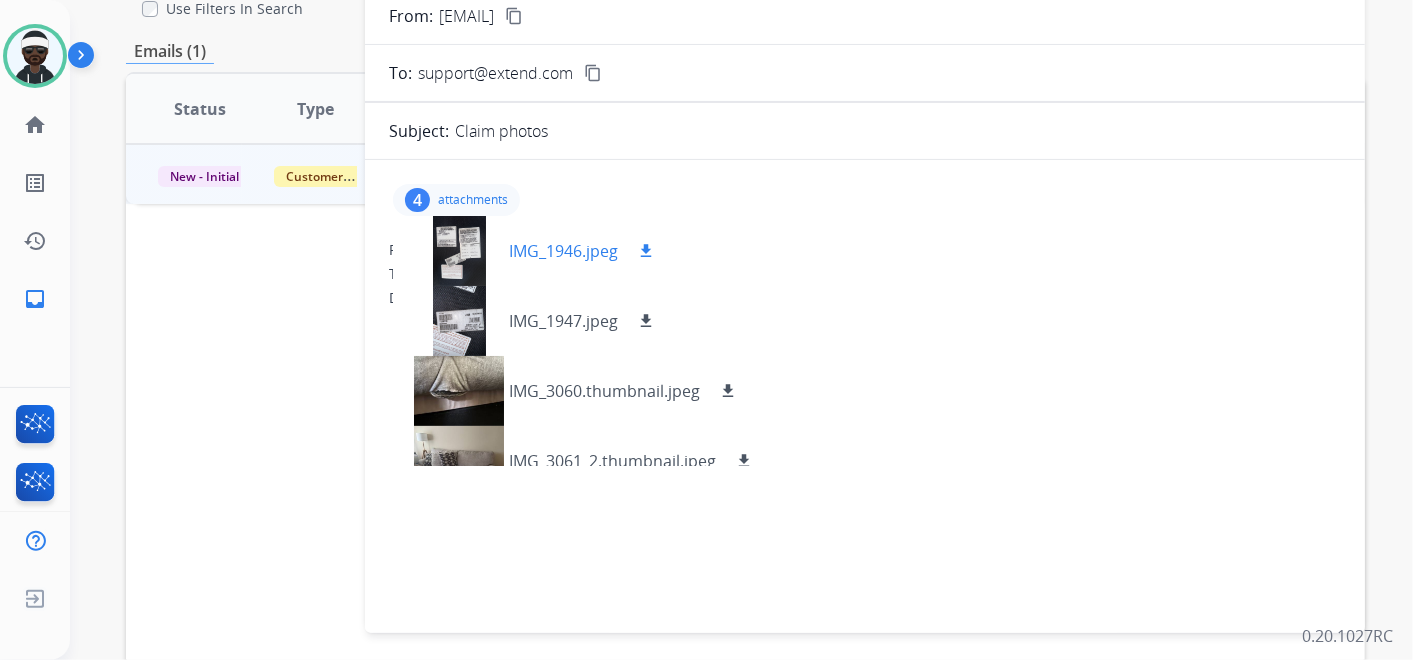 click on "download" at bounding box center (646, 251) 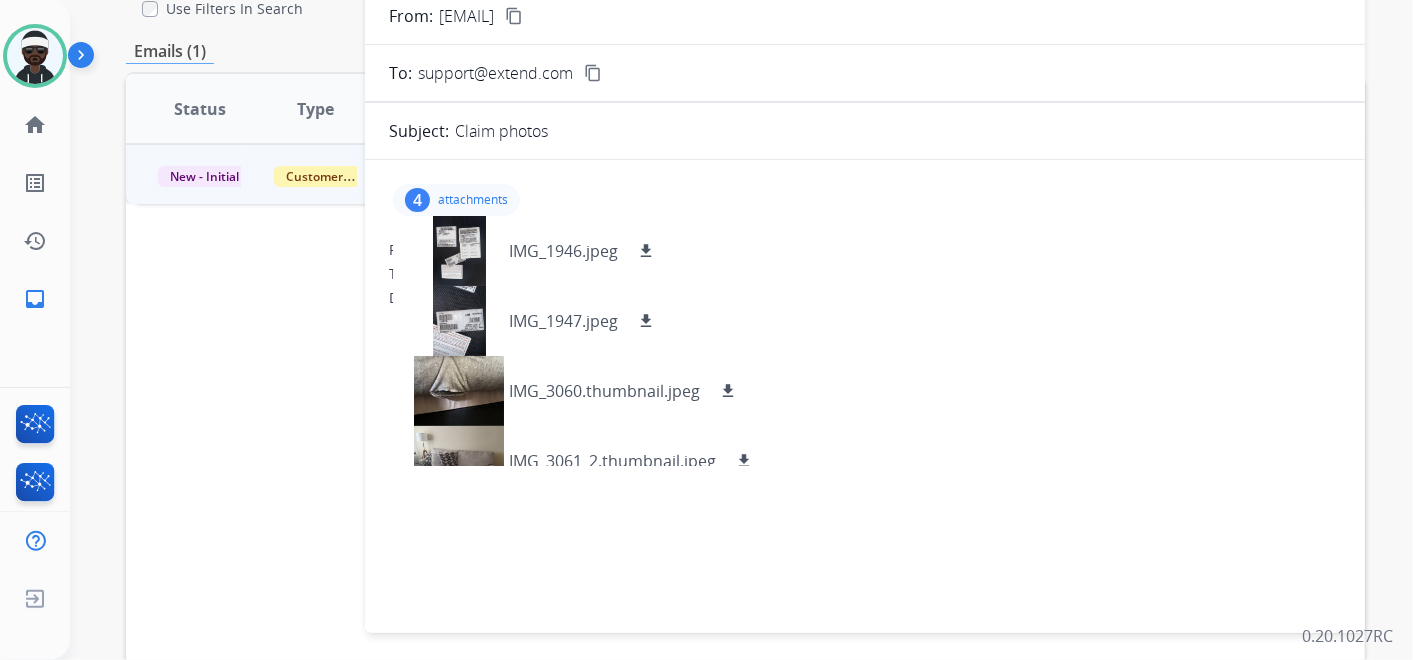 click on "Status Type Assignee Initial Date Updated Date arrow_downward SLA Subject Customer Conversation ID Action New - Initial Customer Support + Select agent person_add Assign to Me 1 hour ago 1 hour ago check_circle  Claim photos  explore jibreelhussein95@gmail.com content_copy  716d769a-3650-4587-bb9f-7222c820f8b1  content_copy Open language" at bounding box center (745, 407) 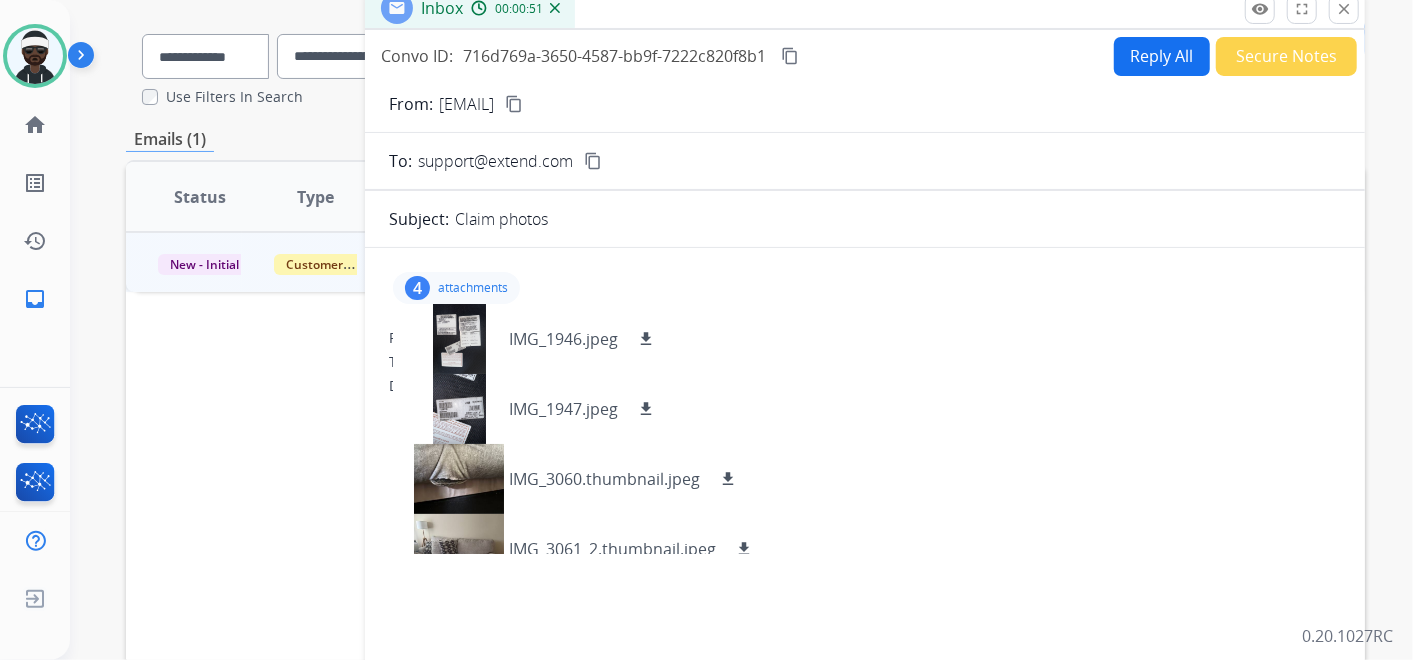 scroll, scrollTop: 0, scrollLeft: 0, axis: both 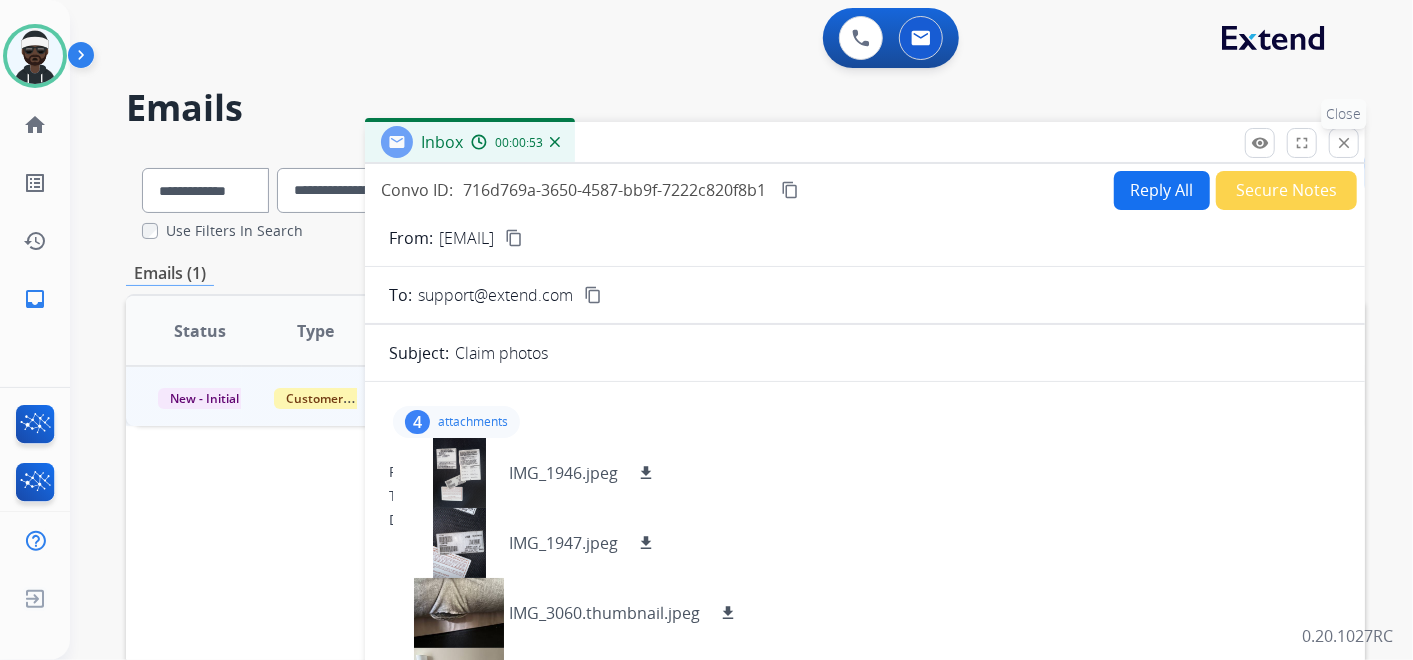 click on "close Close" at bounding box center [1344, 143] 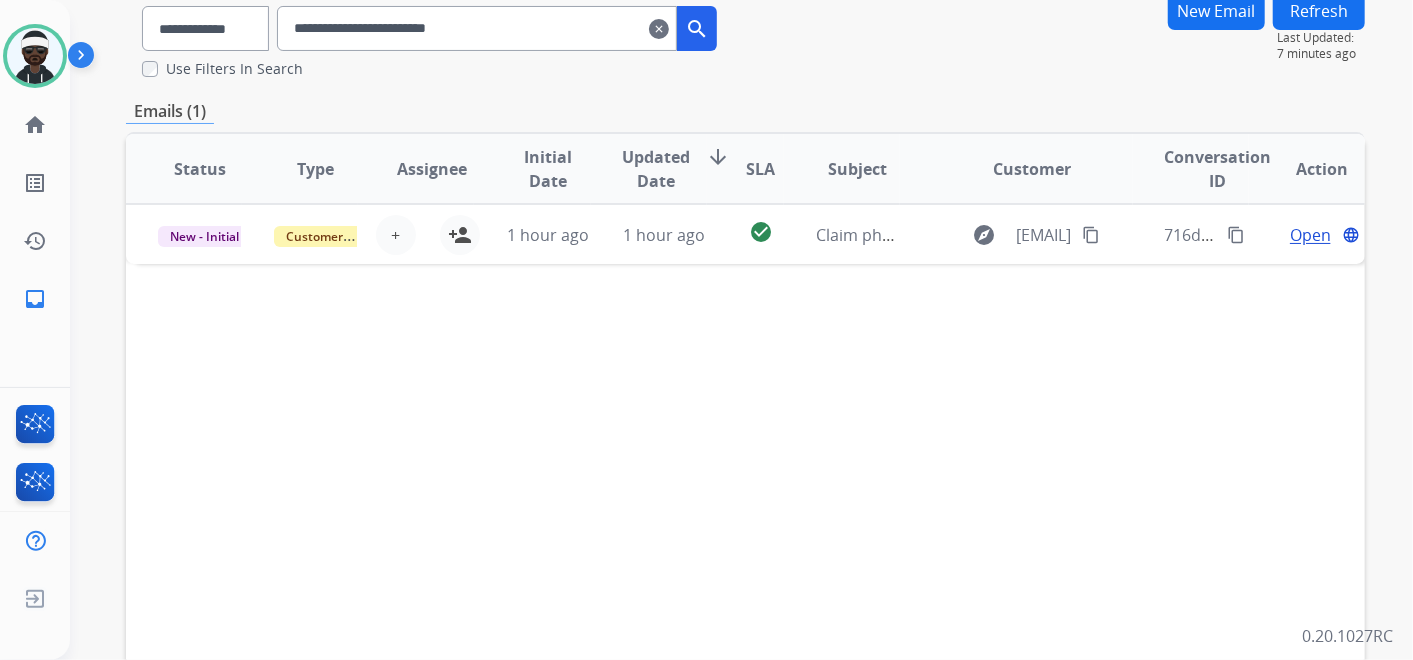 scroll, scrollTop: 111, scrollLeft: 0, axis: vertical 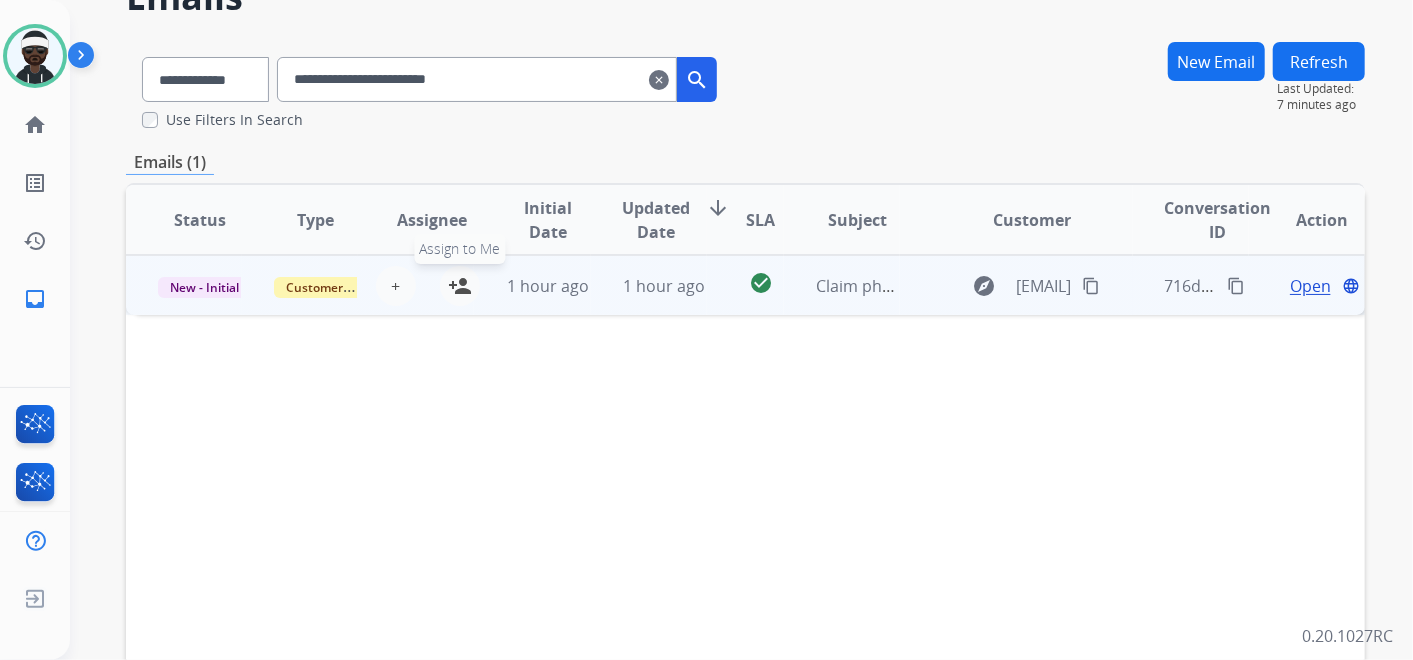 click on "person_add" at bounding box center [460, 286] 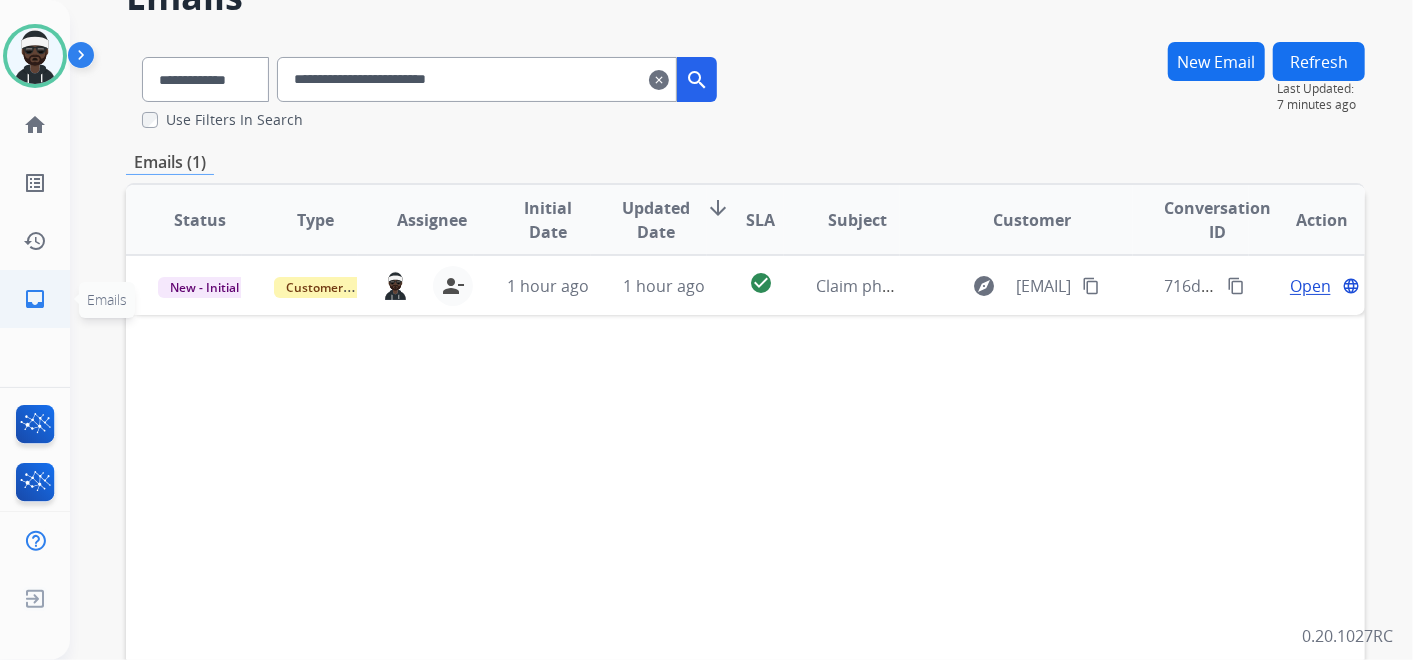 click on "inbox" 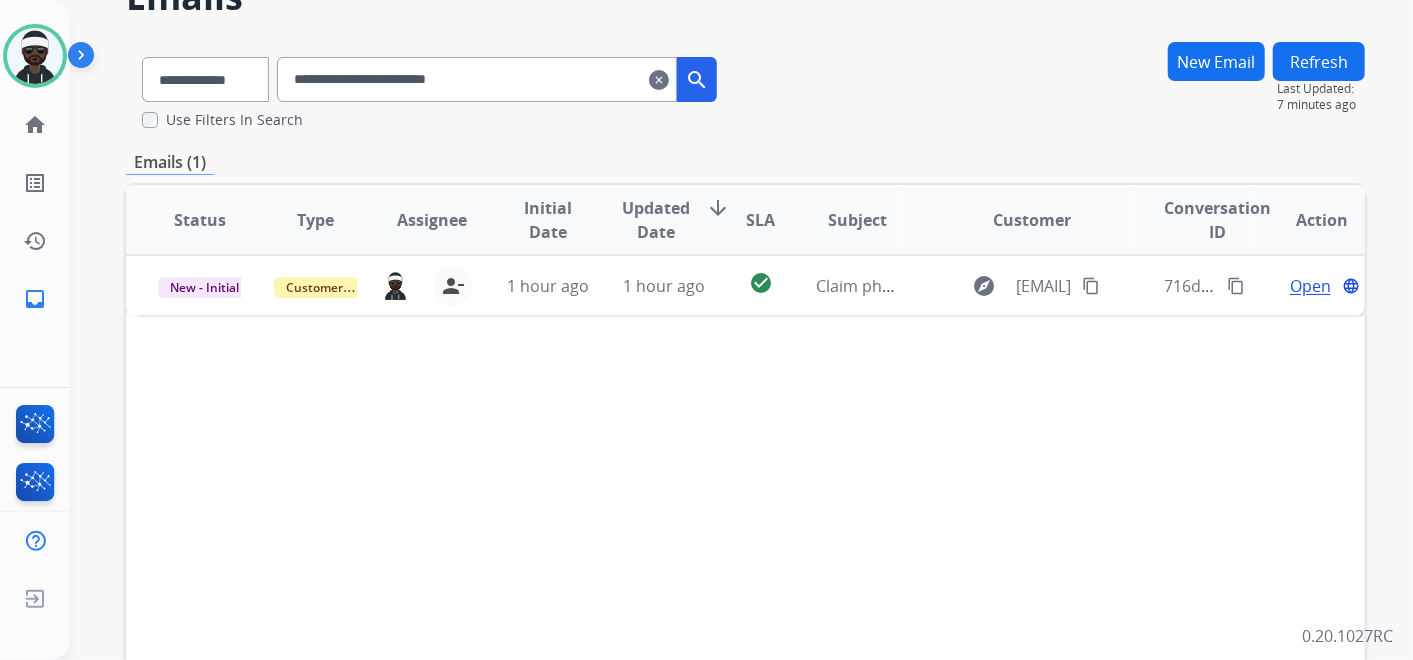 click on "clear" at bounding box center [659, 80] 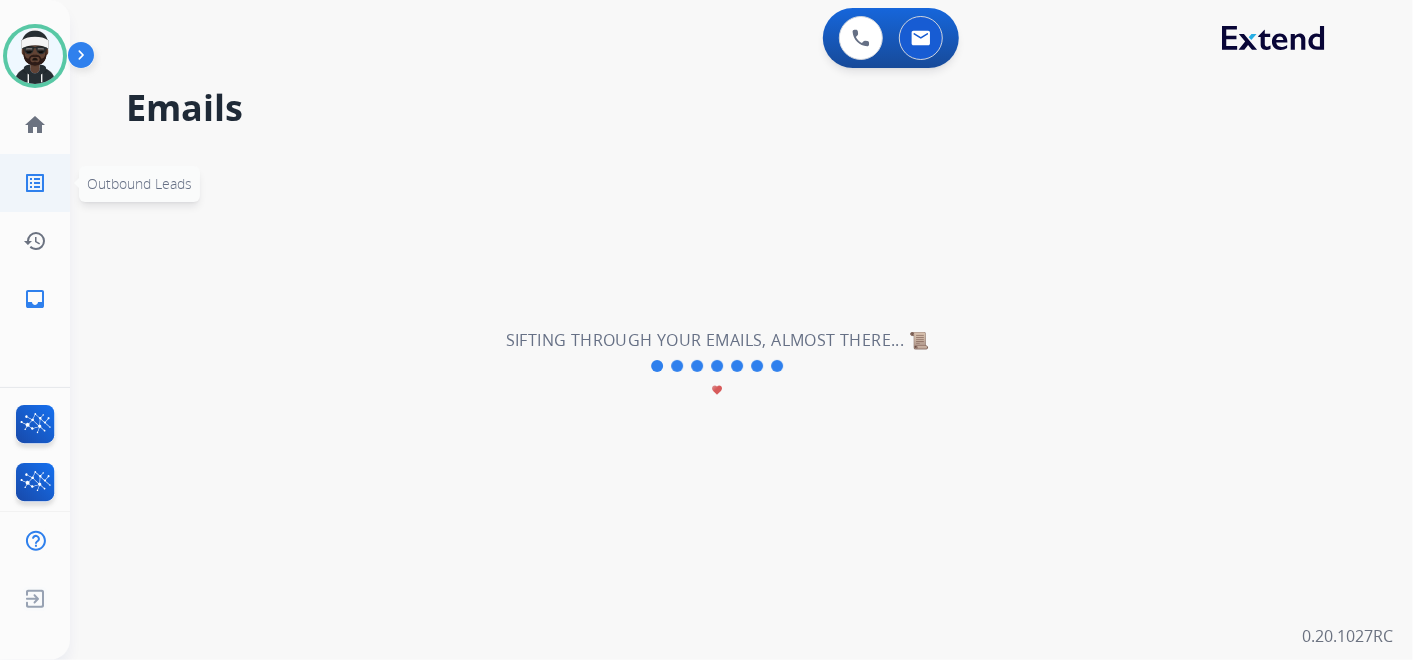 type 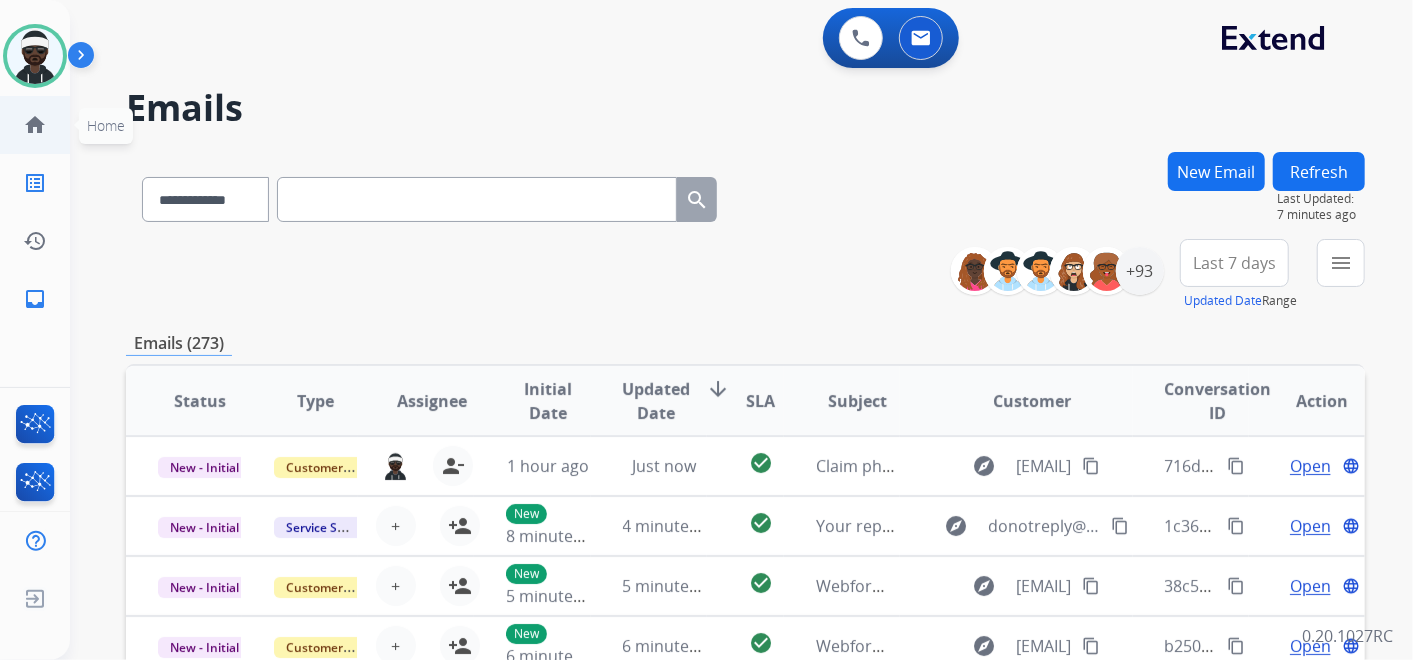 click on "home  Home" 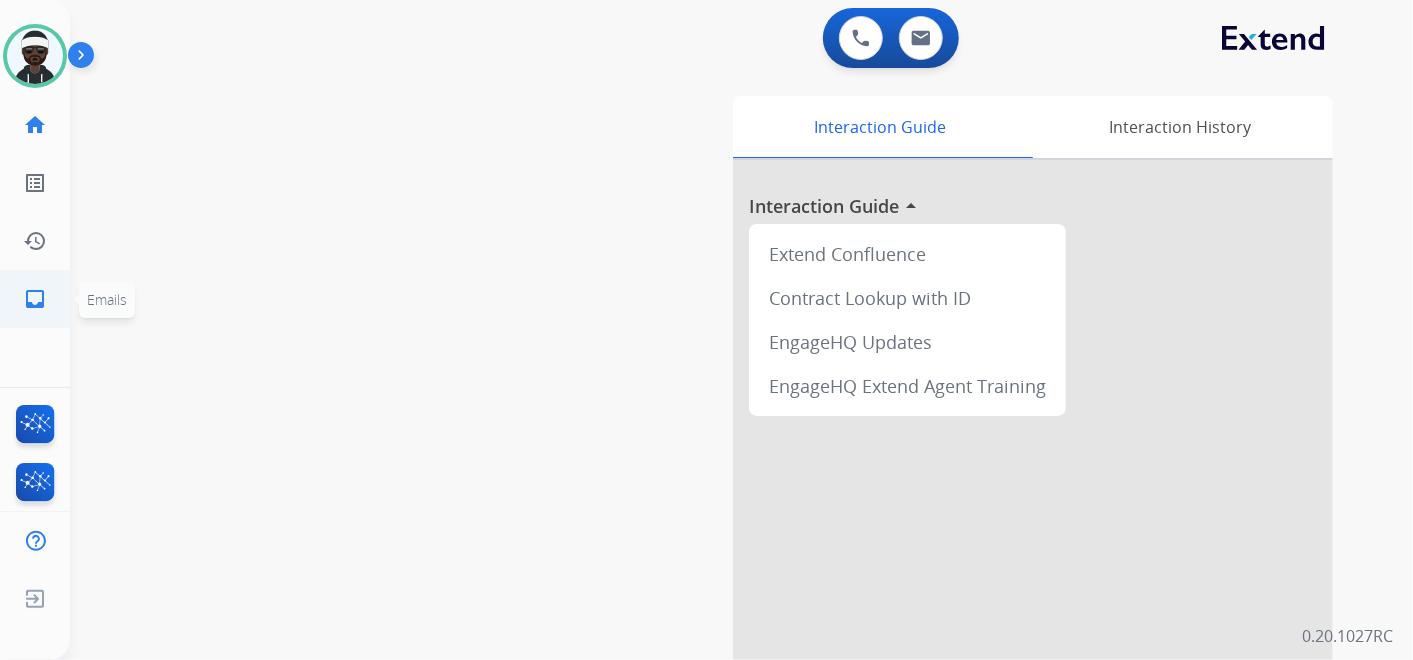 click on "inbox" 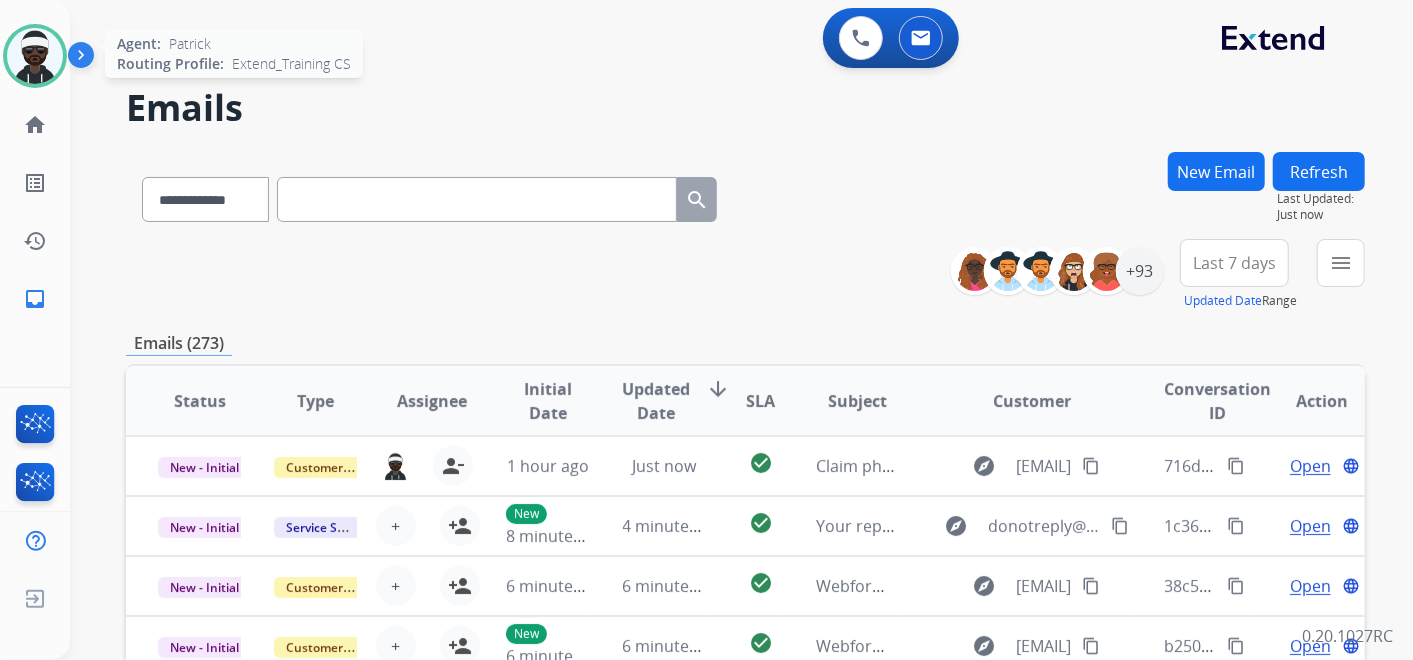 click at bounding box center [35, 56] 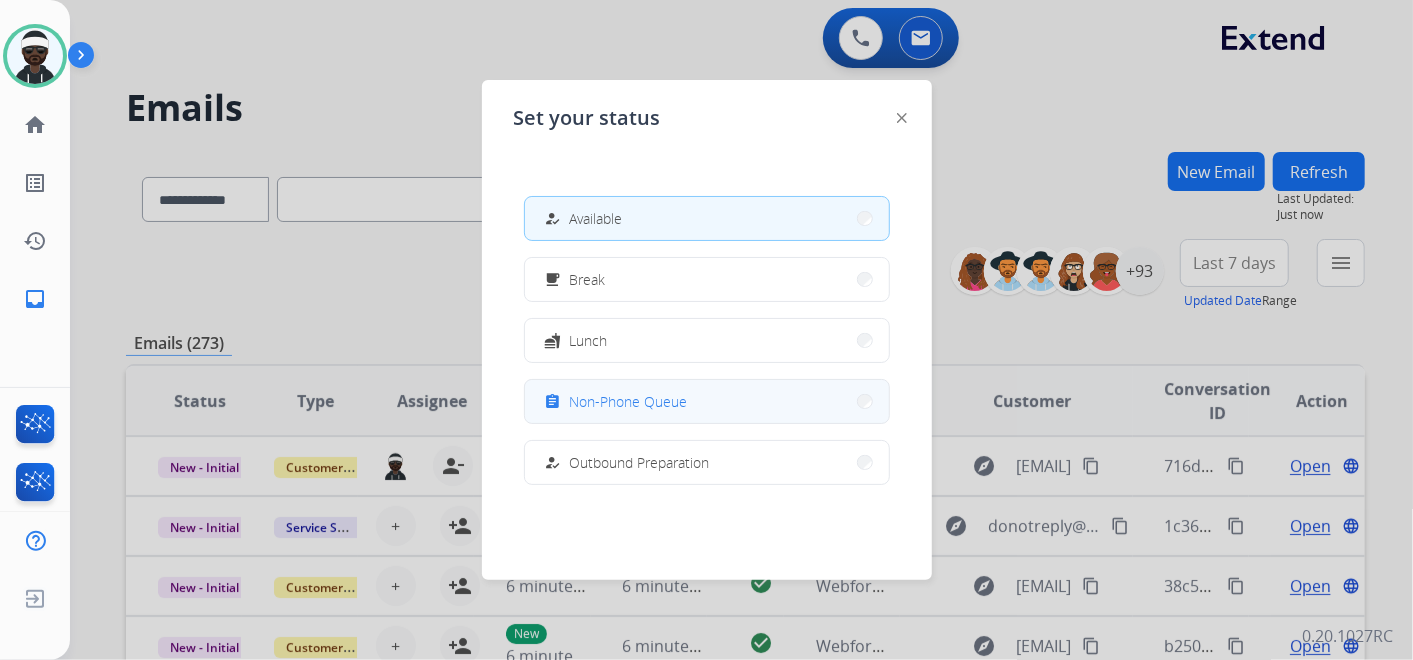 click on "Non-Phone Queue" at bounding box center [629, 401] 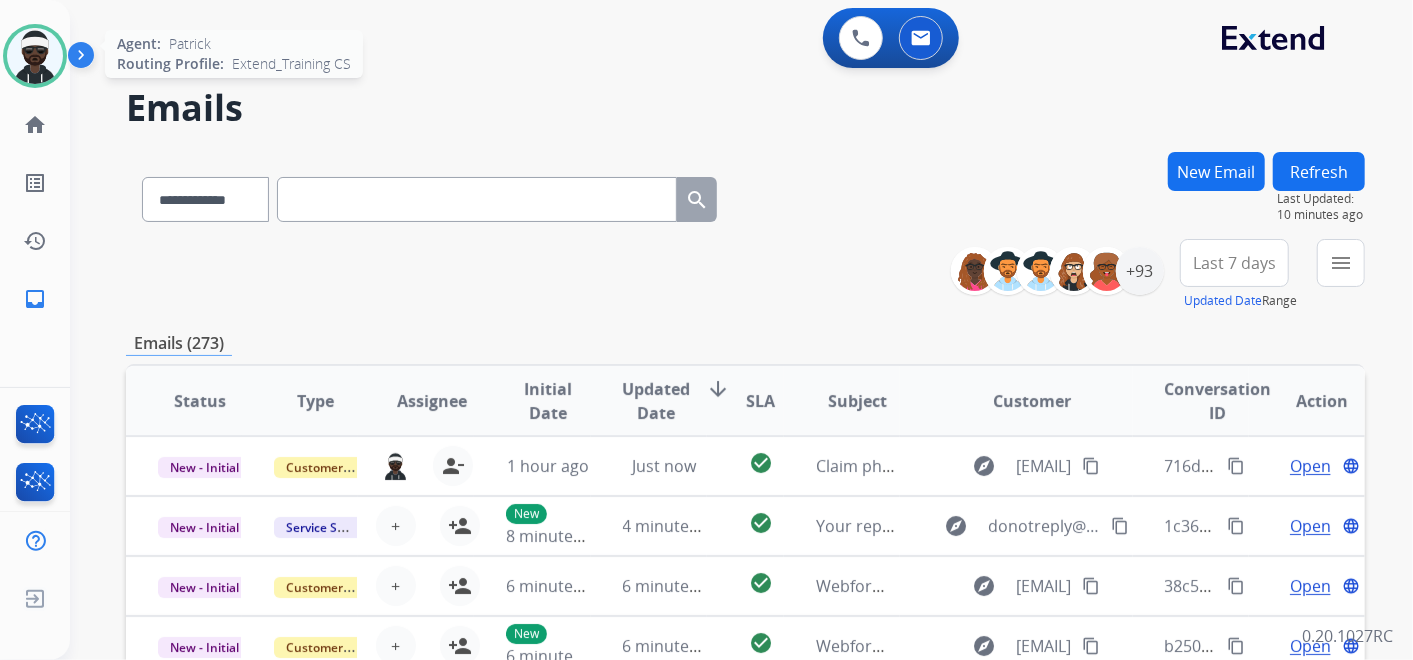 click at bounding box center (35, 56) 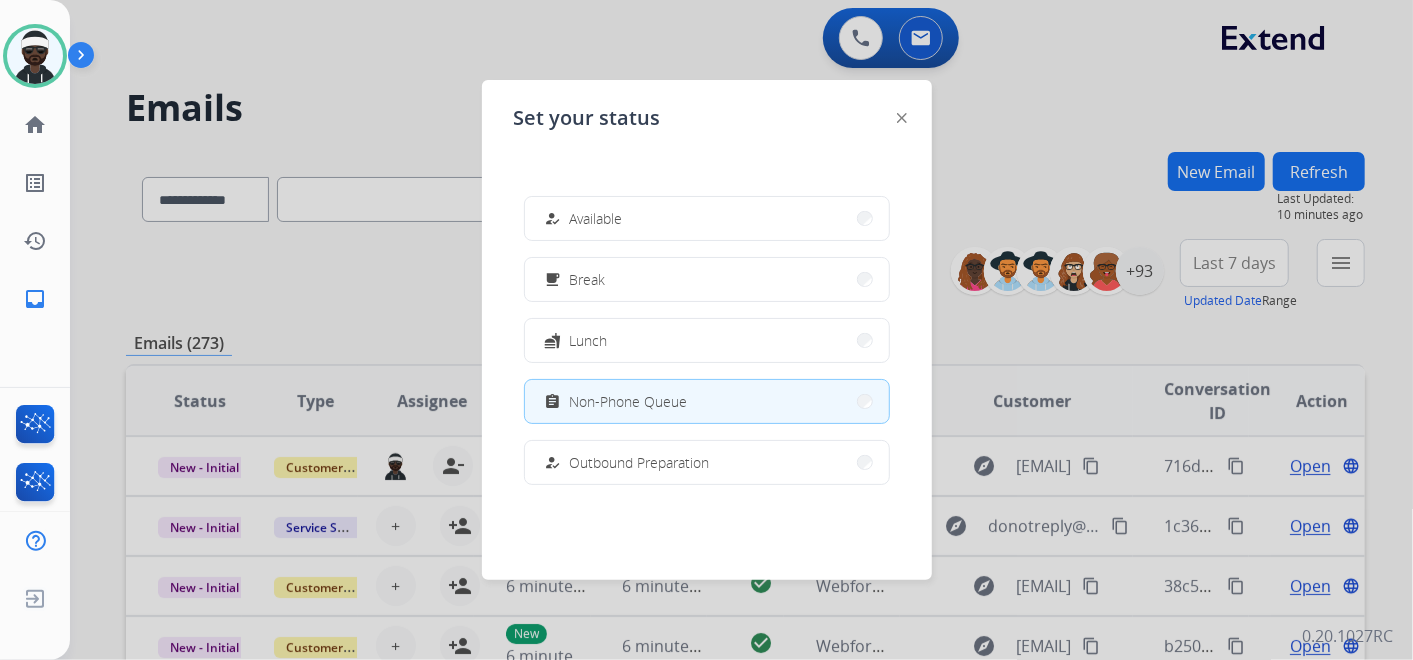 click on "Available" at bounding box center [596, 218] 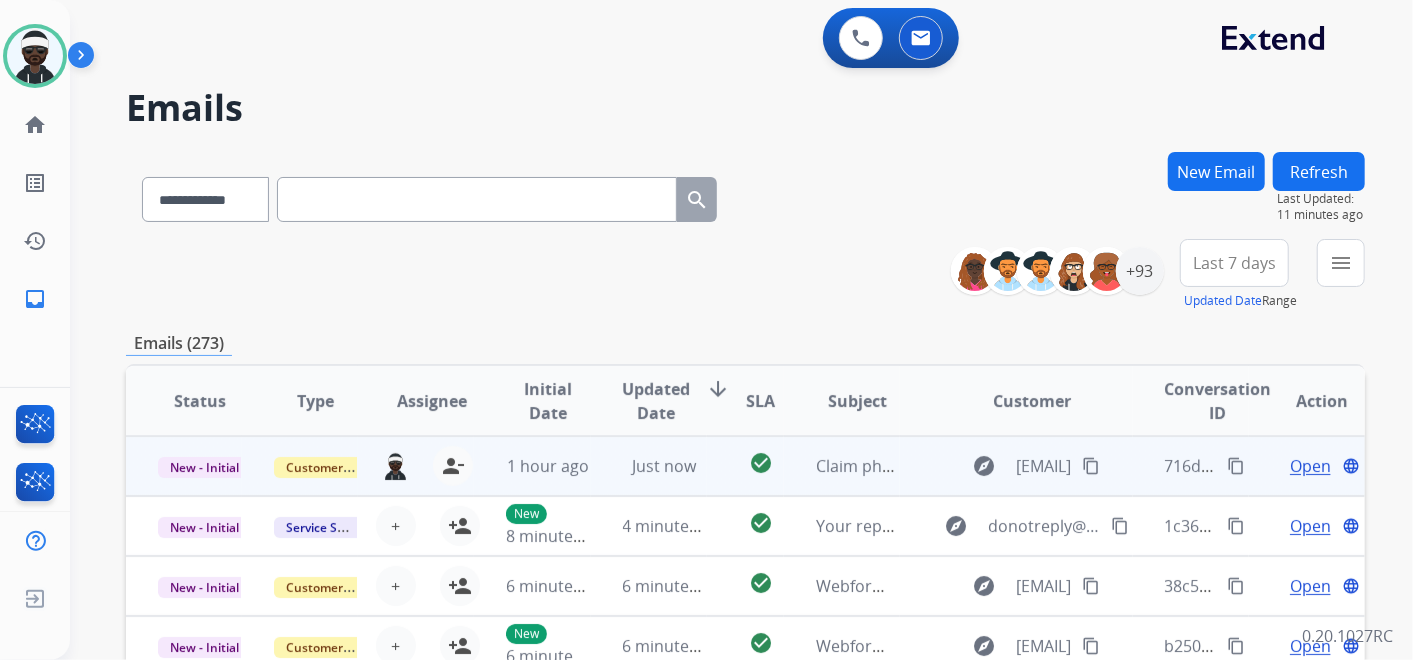 click on "Open" at bounding box center (1310, 466) 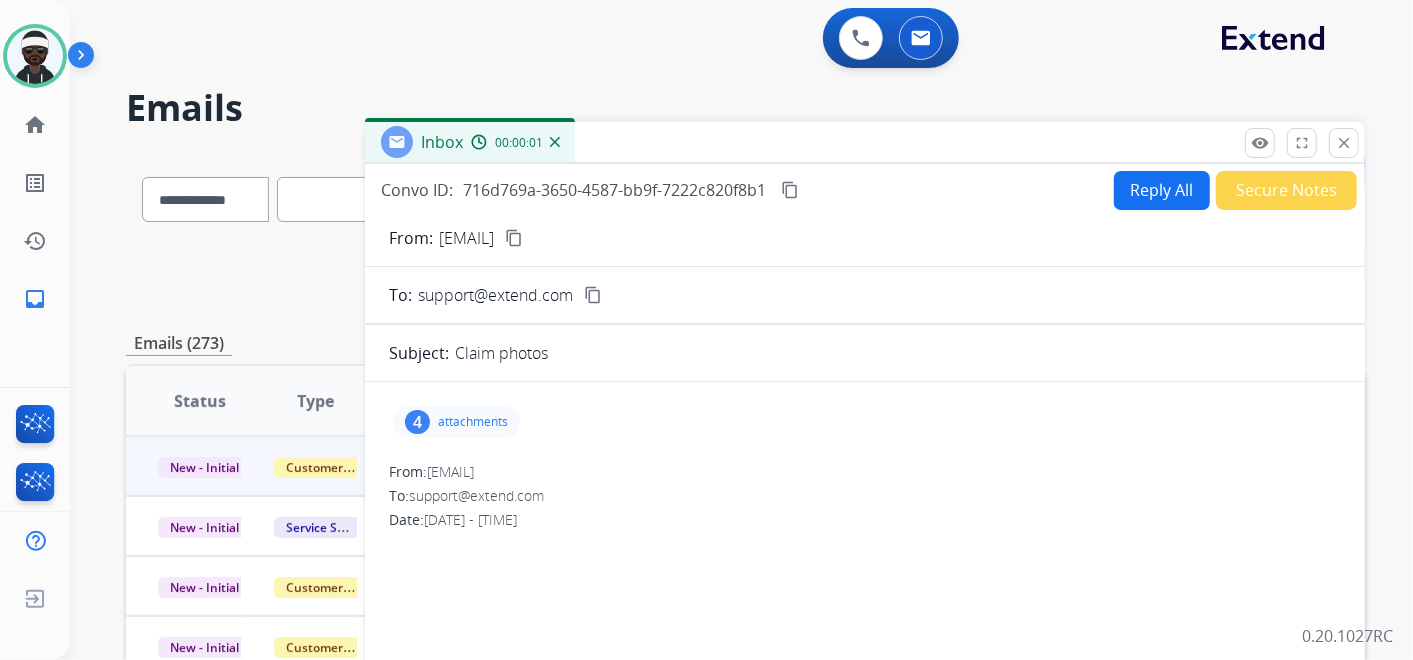 click on "close Close" at bounding box center [1344, 143] 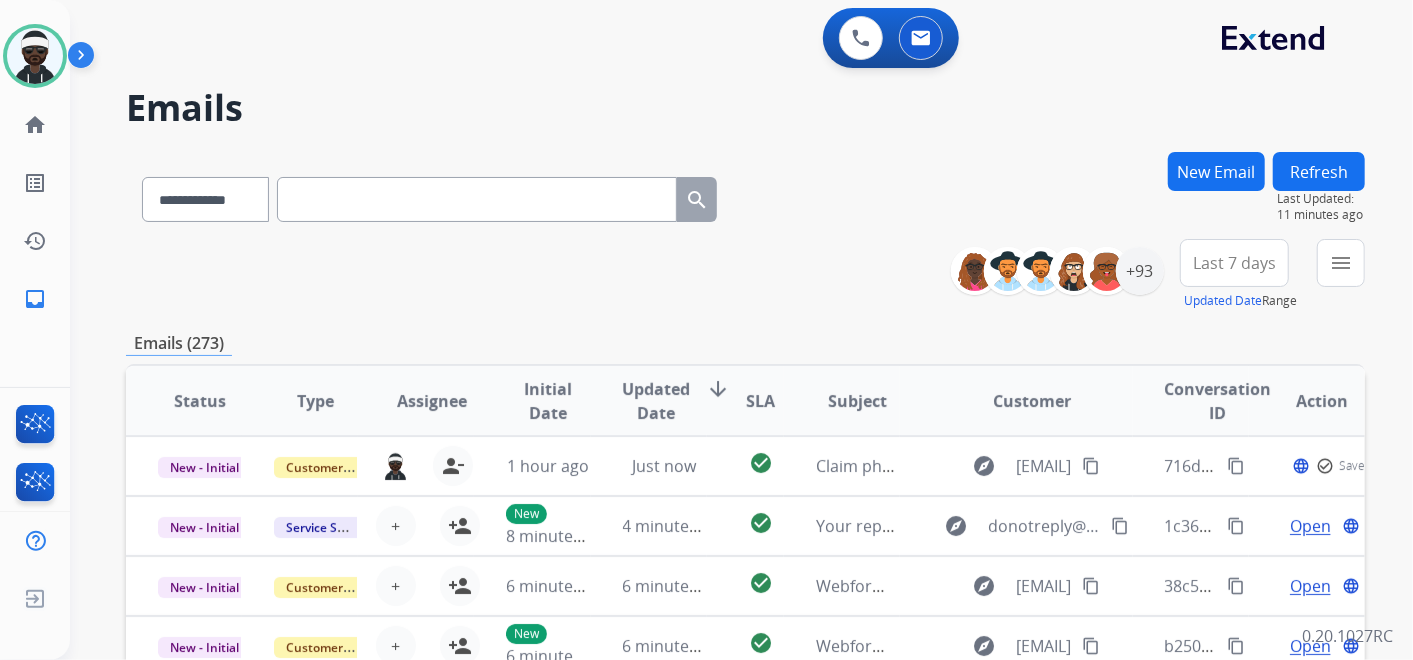 drag, startPoint x: 1355, startPoint y: 137, endPoint x: 1362, endPoint y: 145, distance: 10.630146 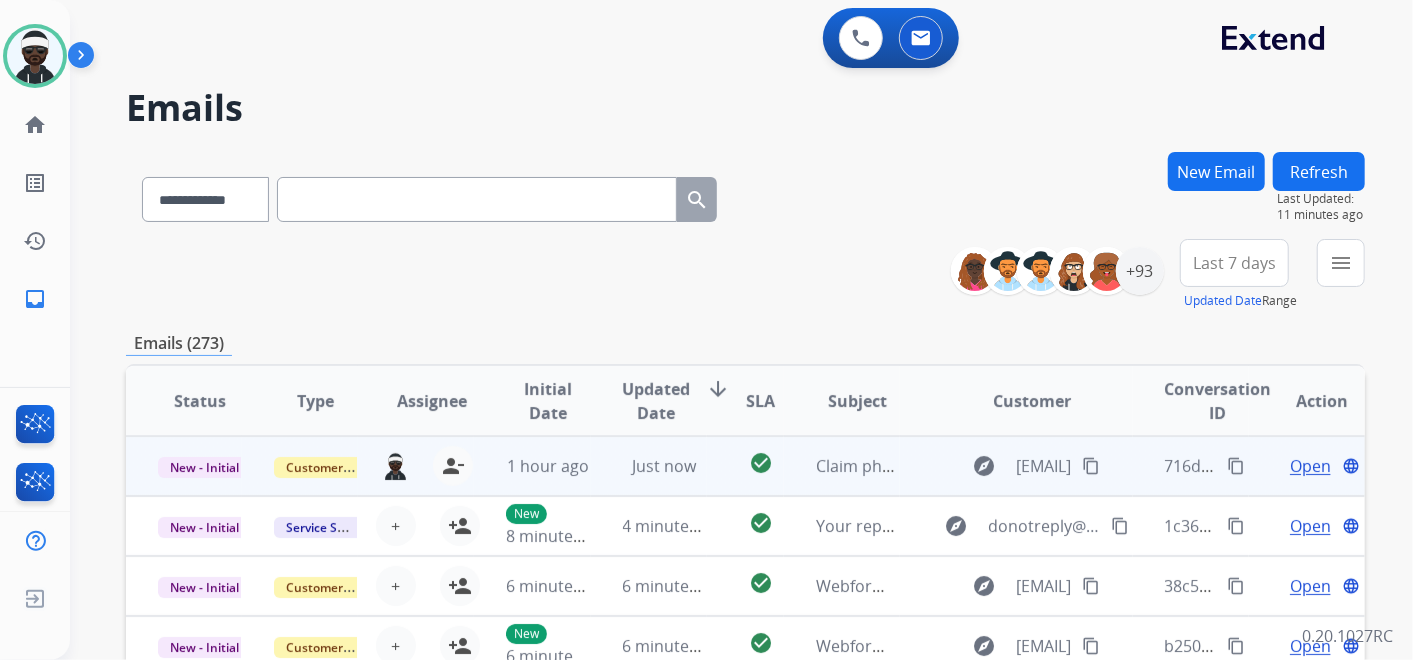 click on "Open" at bounding box center (1310, 466) 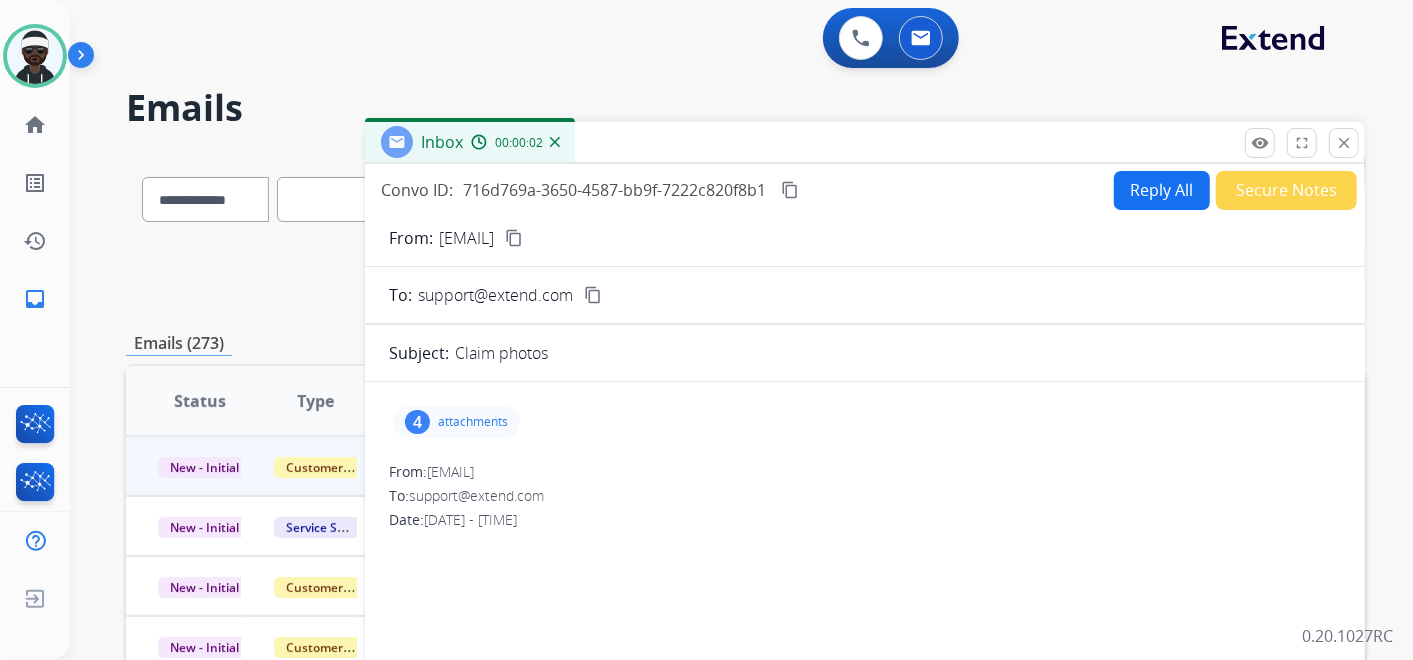 click on "Reply All" at bounding box center (1162, 190) 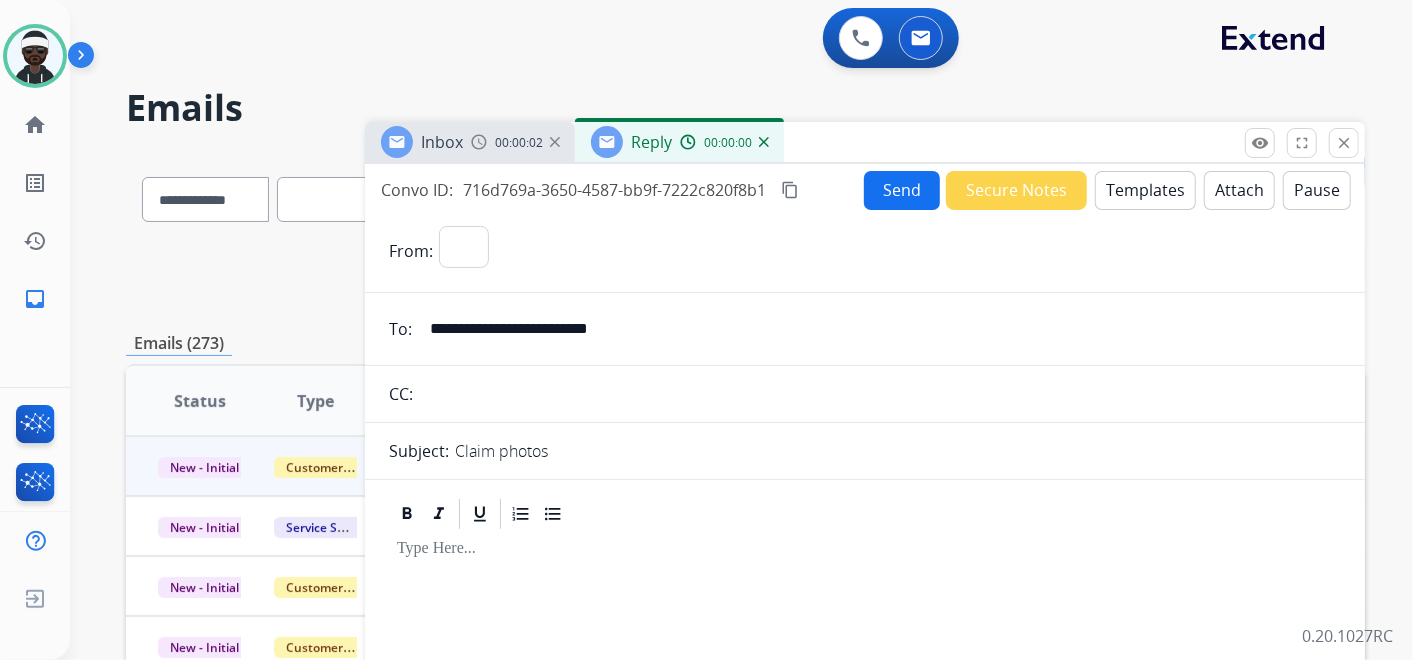 select on "**********" 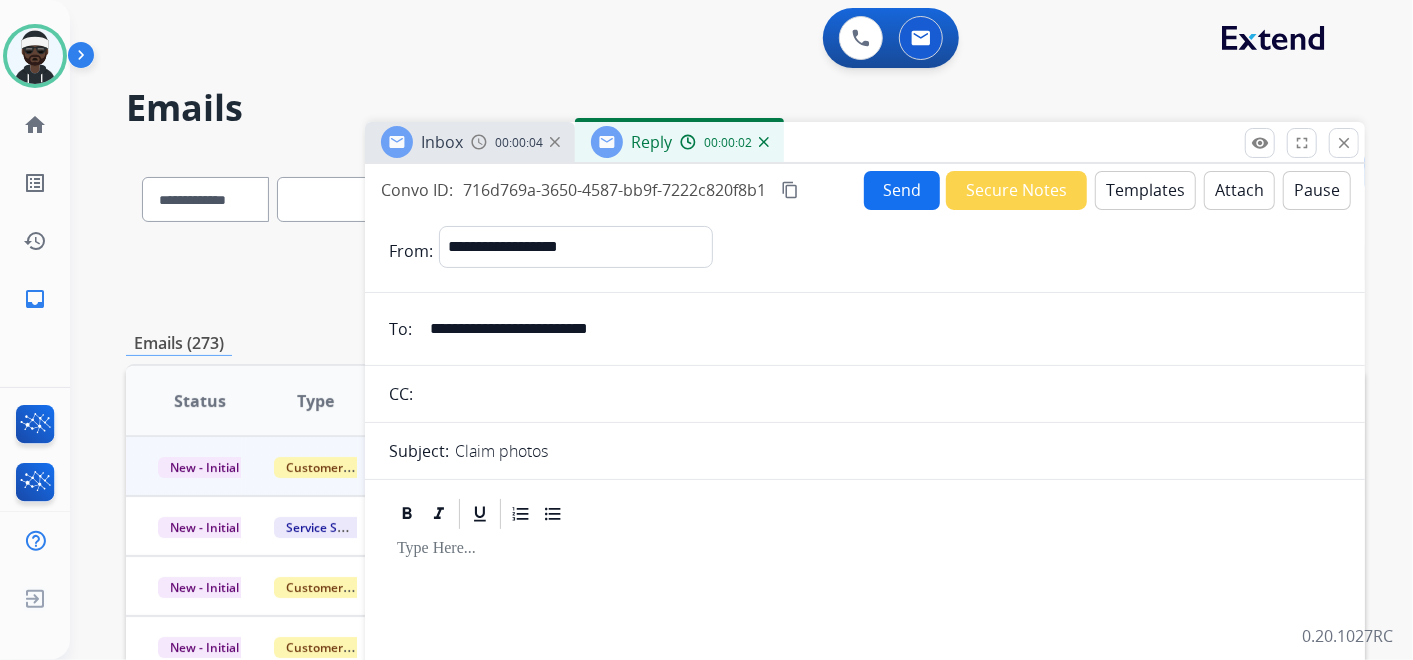 drag, startPoint x: 499, startPoint y: 553, endPoint x: 503, endPoint y: 534, distance: 19.416489 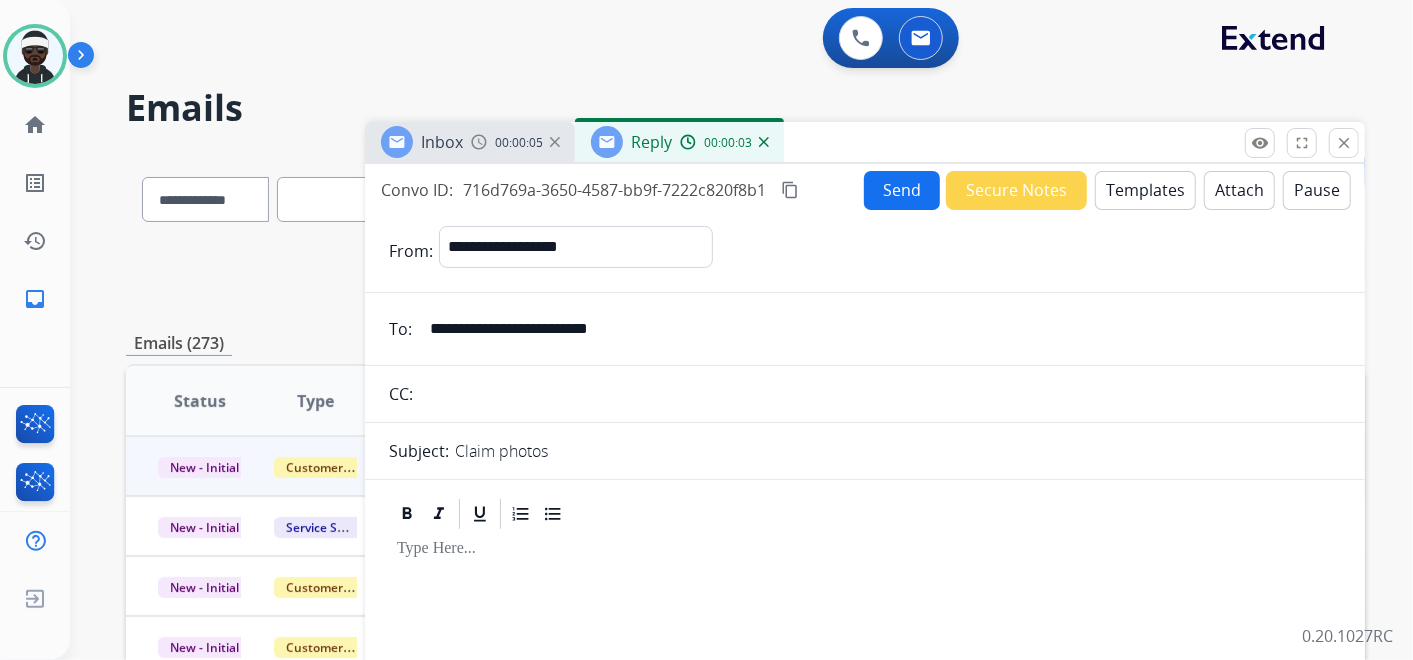 click on "Templates" at bounding box center [1145, 190] 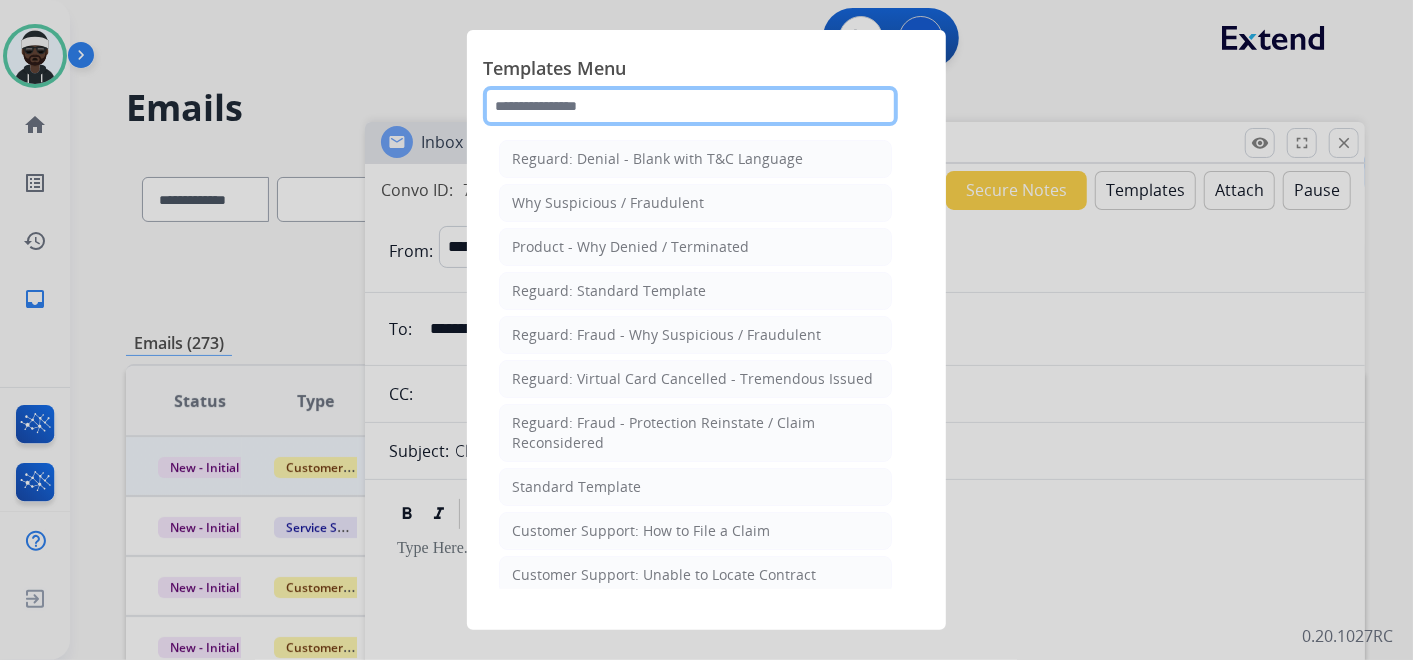 click 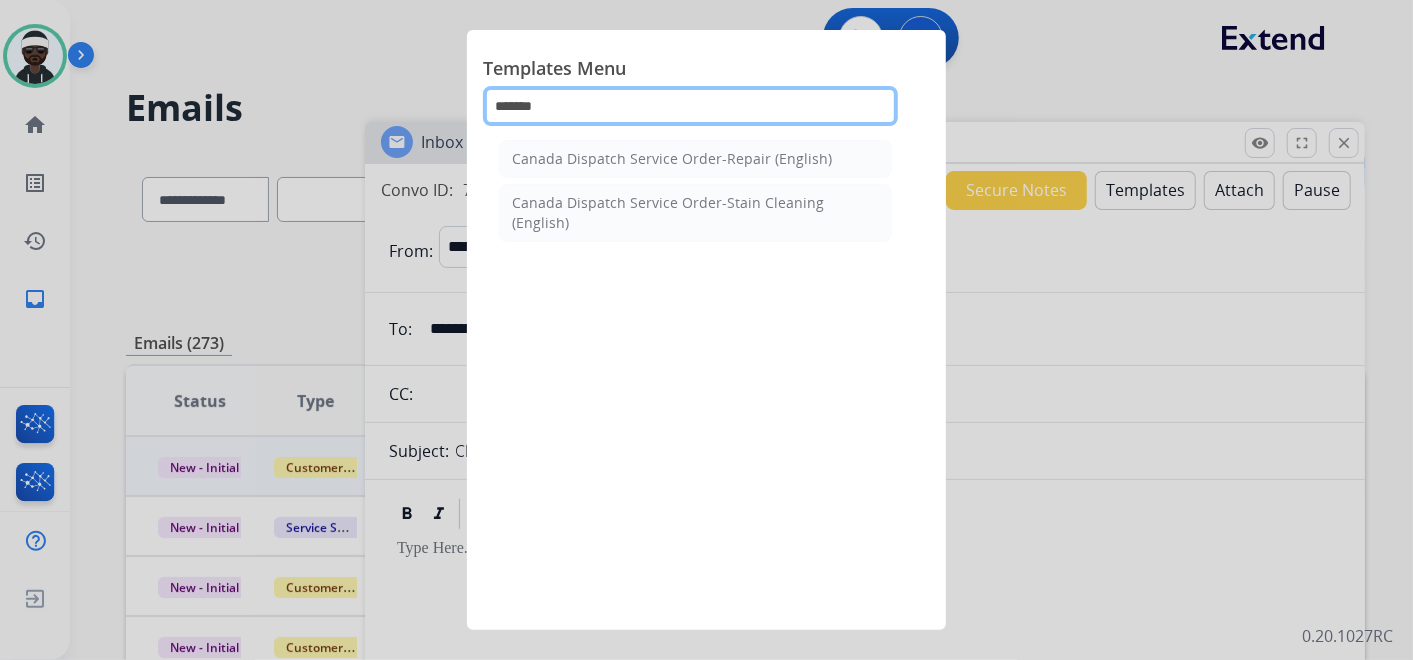drag, startPoint x: 595, startPoint y: 101, endPoint x: 405, endPoint y: 74, distance: 191.90883 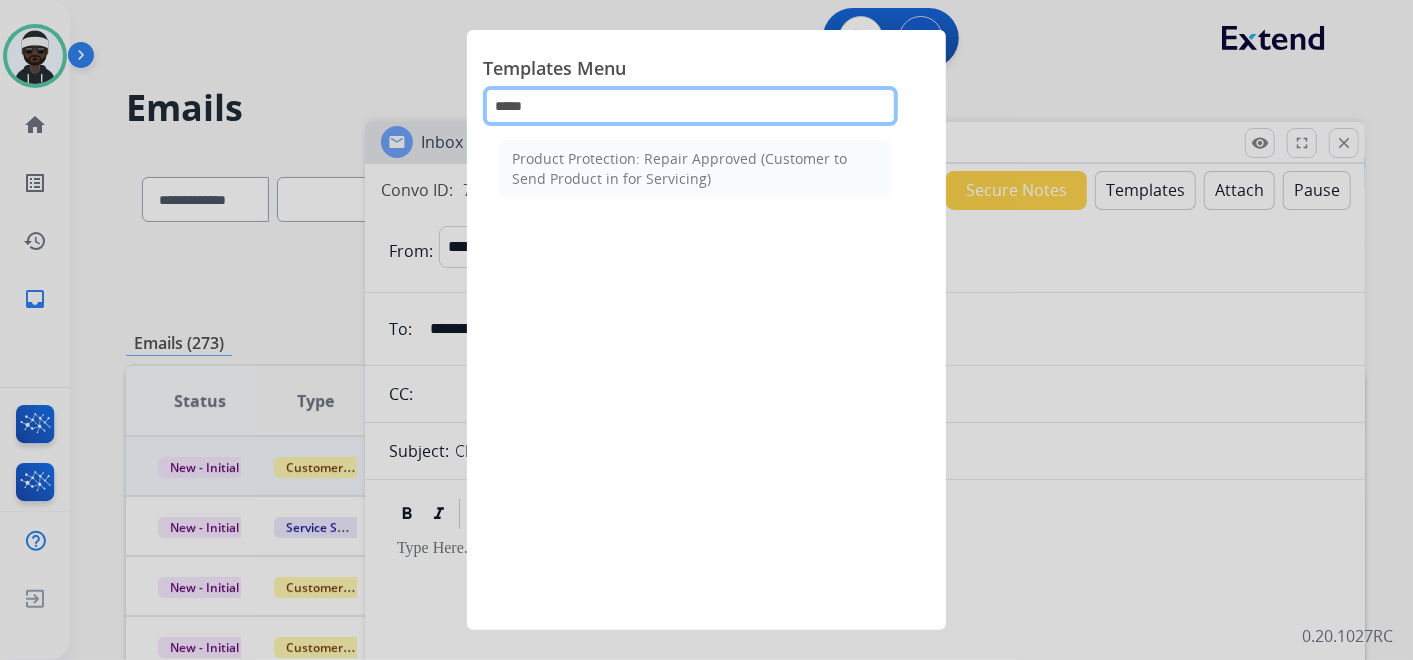drag, startPoint x: 648, startPoint y: 113, endPoint x: 399, endPoint y: 76, distance: 251.734 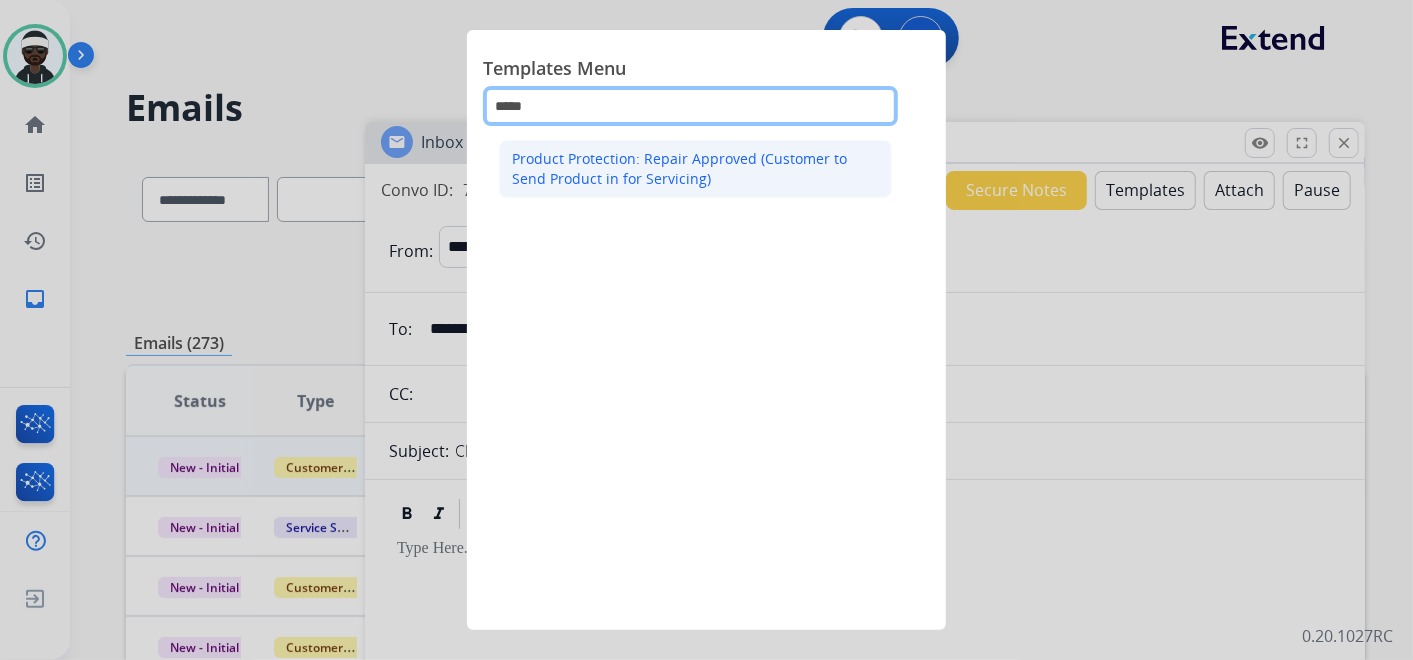 type on "*****" 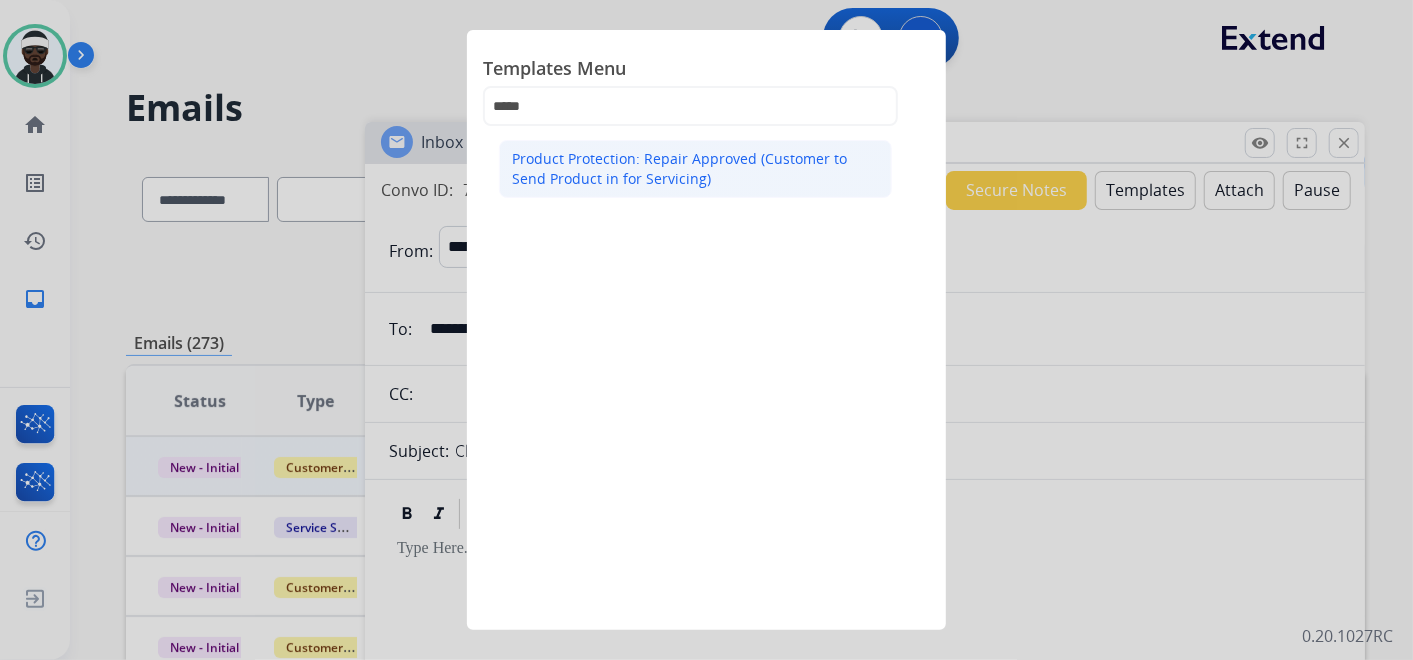 click on "Product Protection: Repair Approved (Customer to Send Product in for Servicing)" 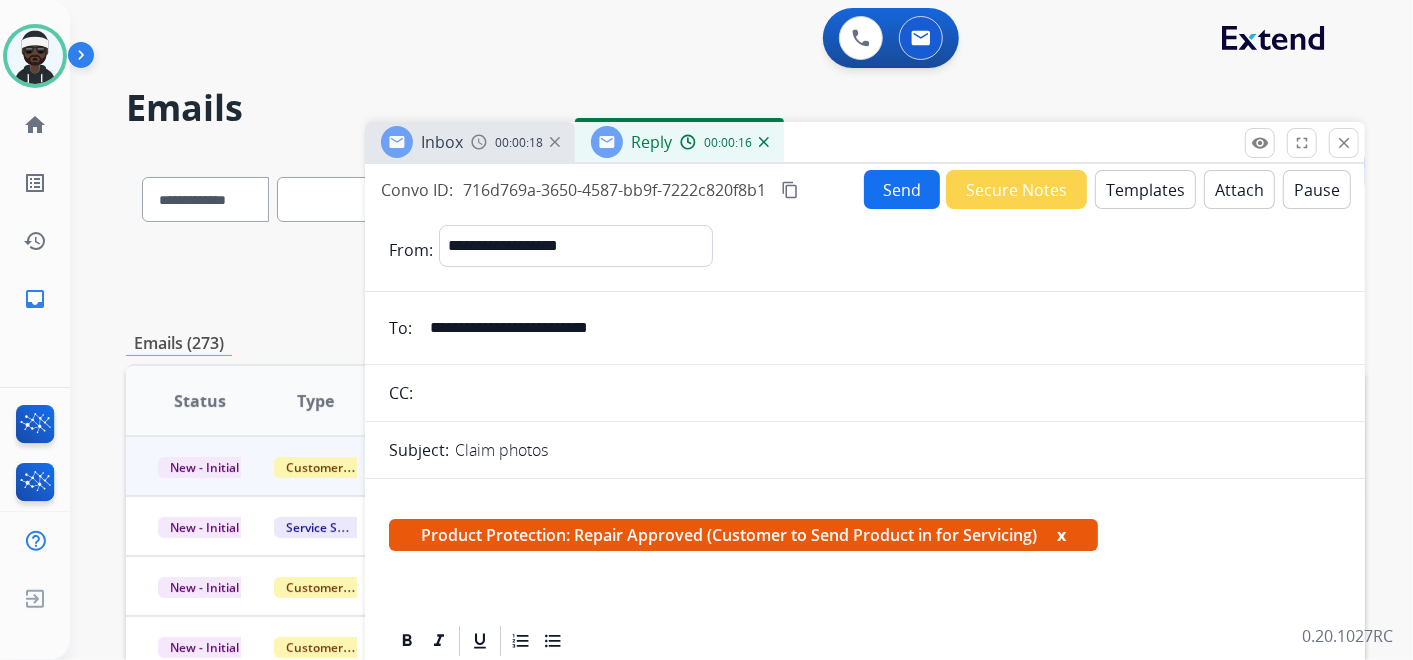 click on "x" at bounding box center [1061, 535] 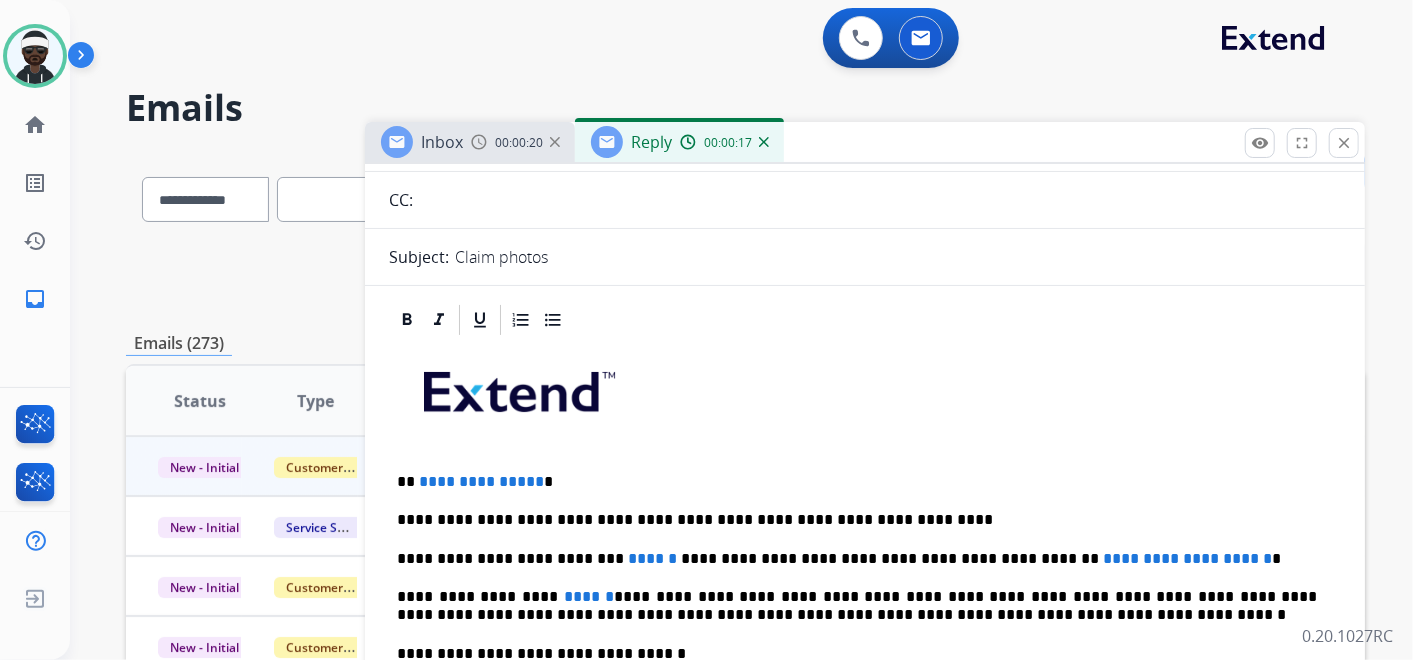 scroll, scrollTop: 333, scrollLeft: 0, axis: vertical 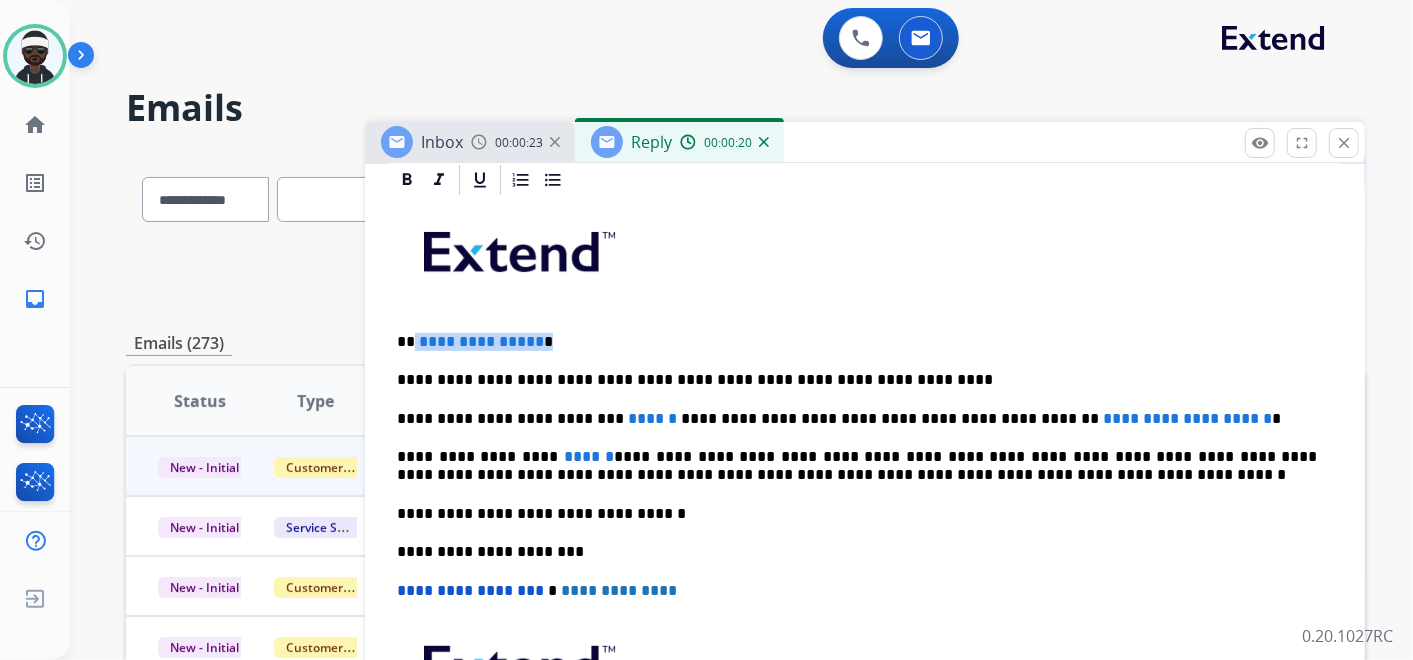 drag, startPoint x: 557, startPoint y: 344, endPoint x: 414, endPoint y: 337, distance: 143.17122 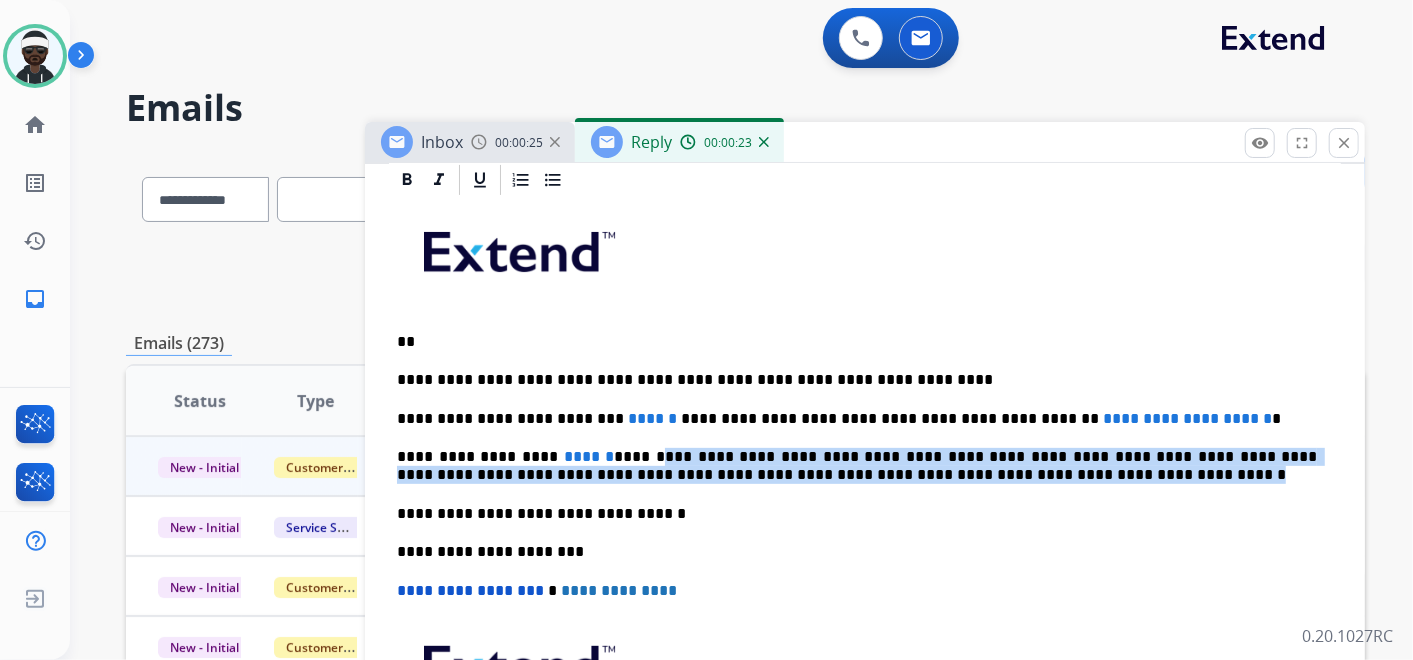 drag, startPoint x: 976, startPoint y: 475, endPoint x: 631, endPoint y: 423, distance: 348.89682 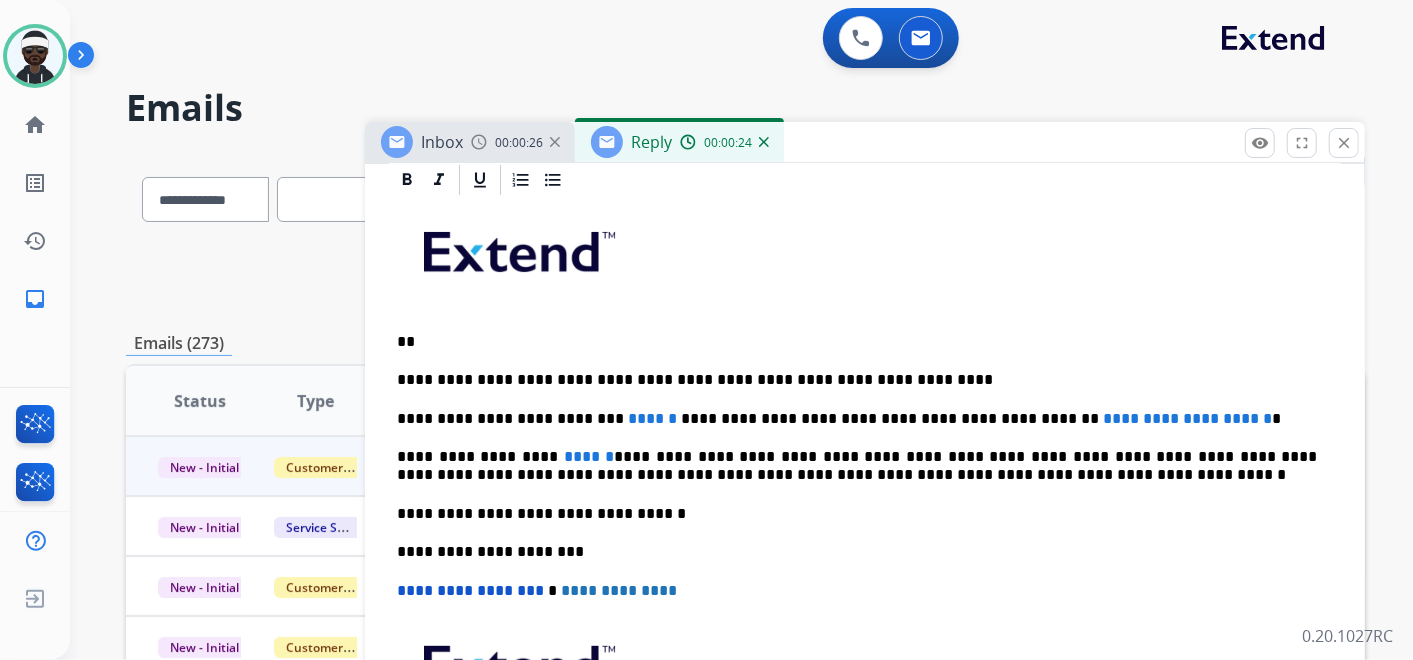 click on "**********" at bounding box center [865, 545] 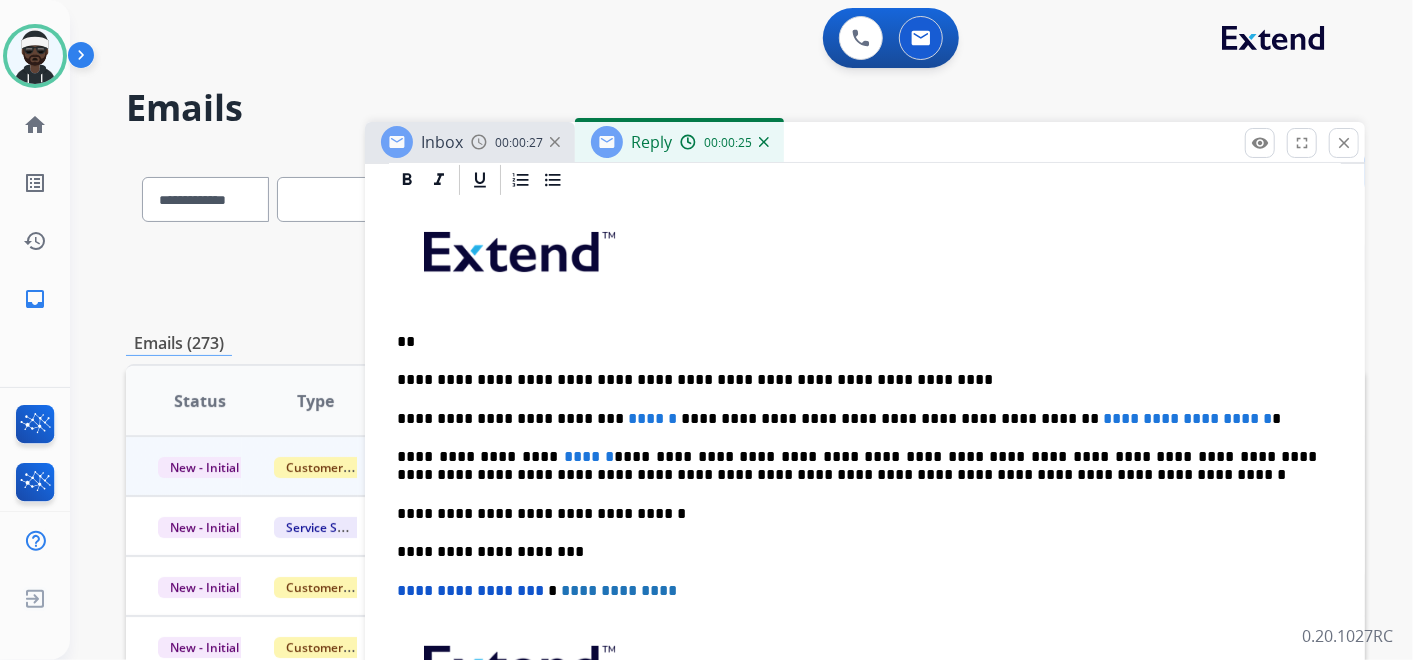 click on "**********" at bounding box center (865, 523) 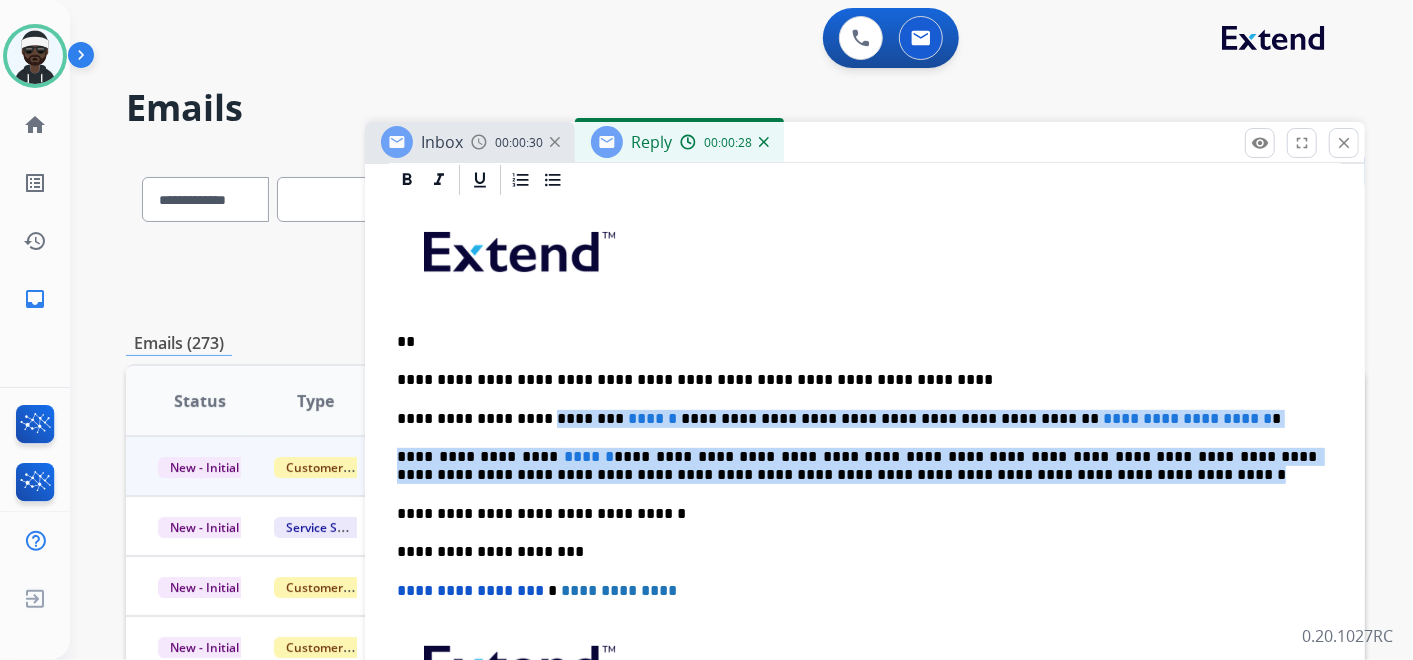 drag, startPoint x: 518, startPoint y: 414, endPoint x: 968, endPoint y: 473, distance: 453.8513 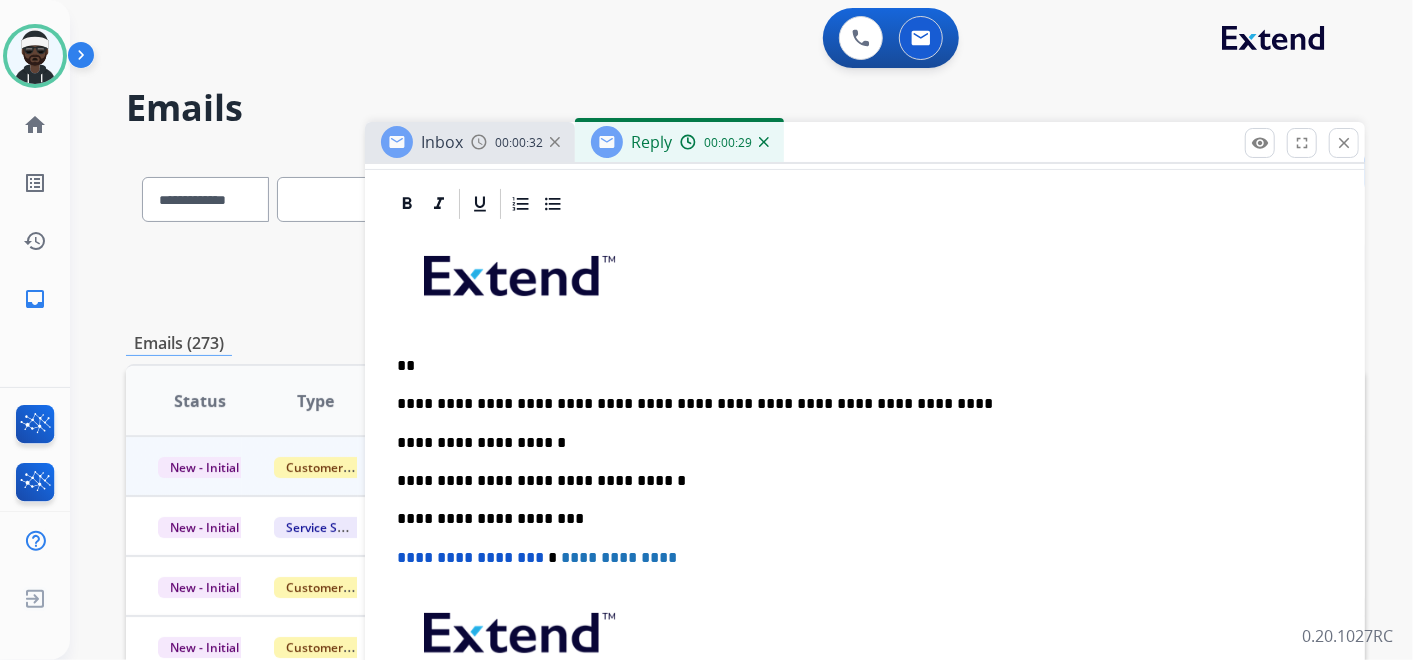 scroll, scrollTop: 304, scrollLeft: 0, axis: vertical 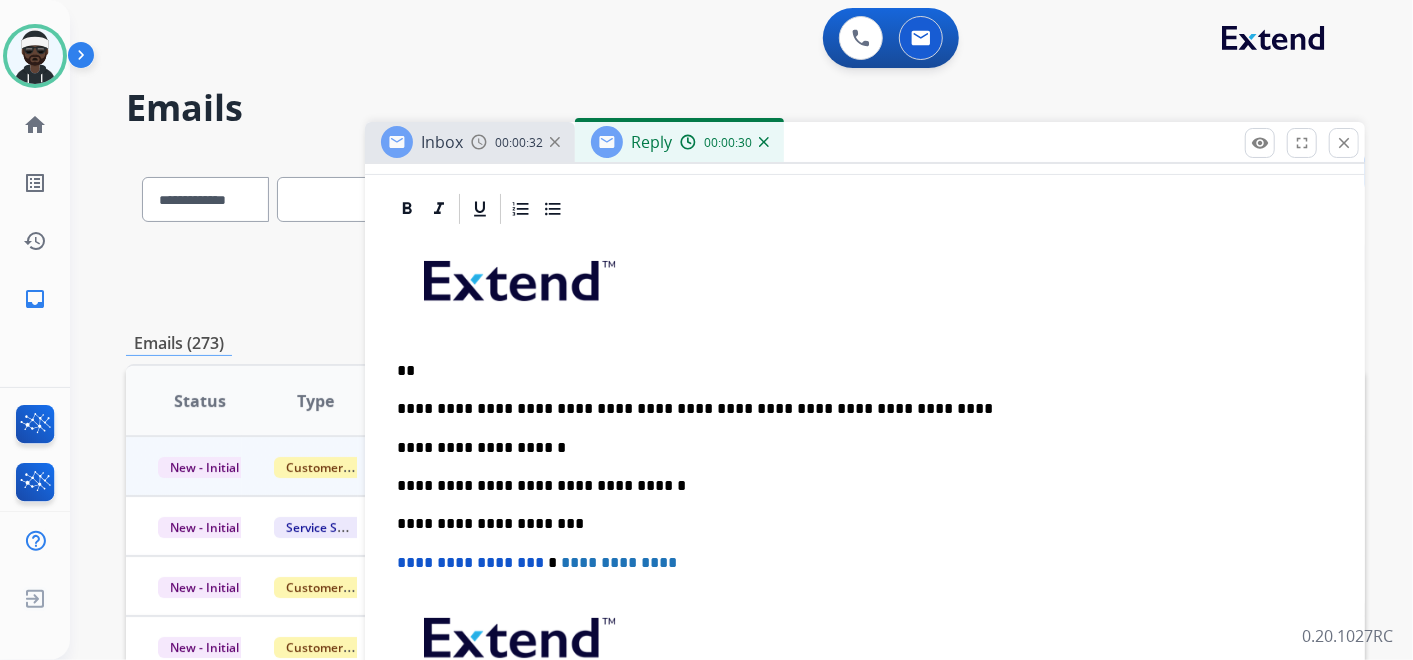 type 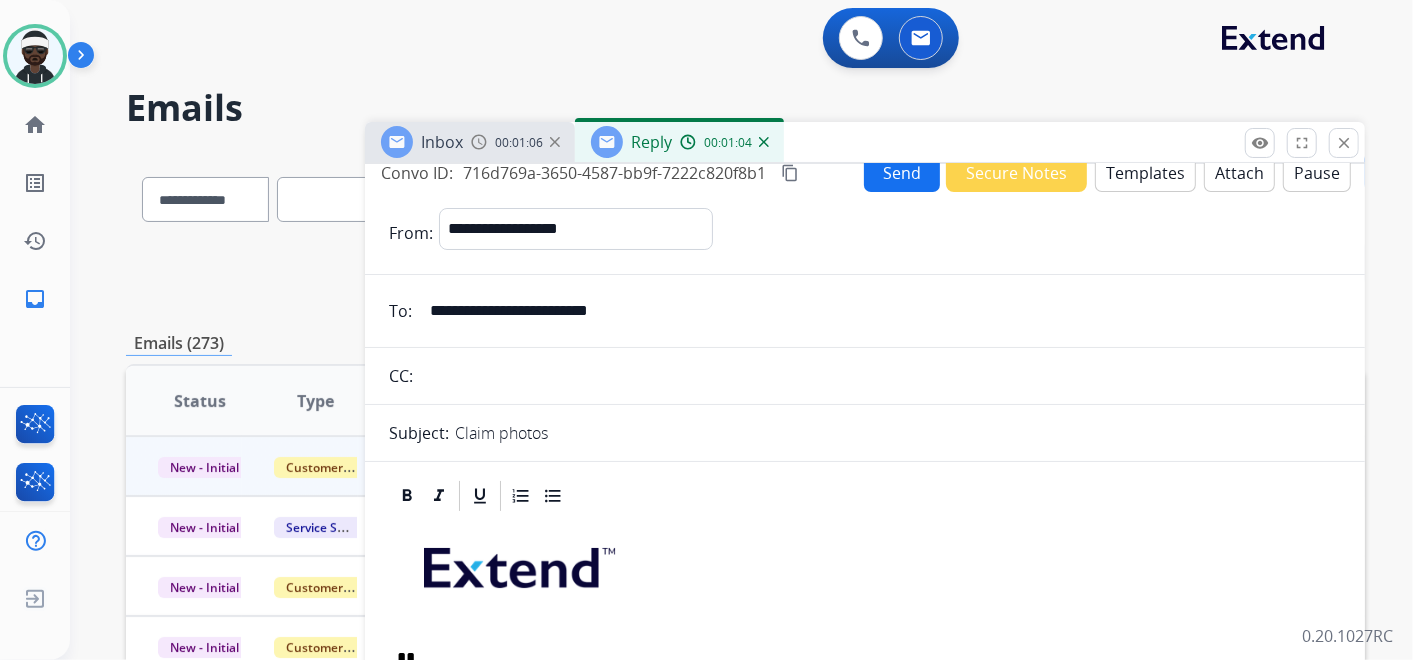 scroll, scrollTop: 0, scrollLeft: 0, axis: both 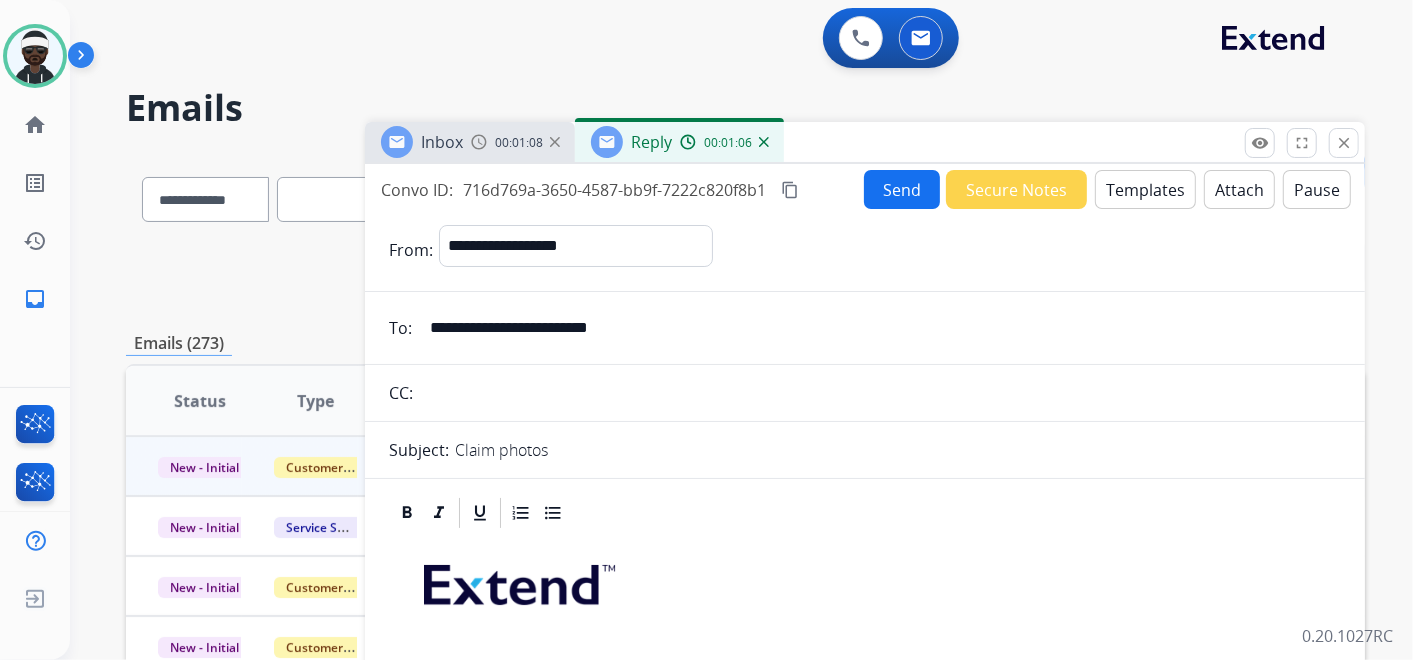 click on "Send" at bounding box center [902, 189] 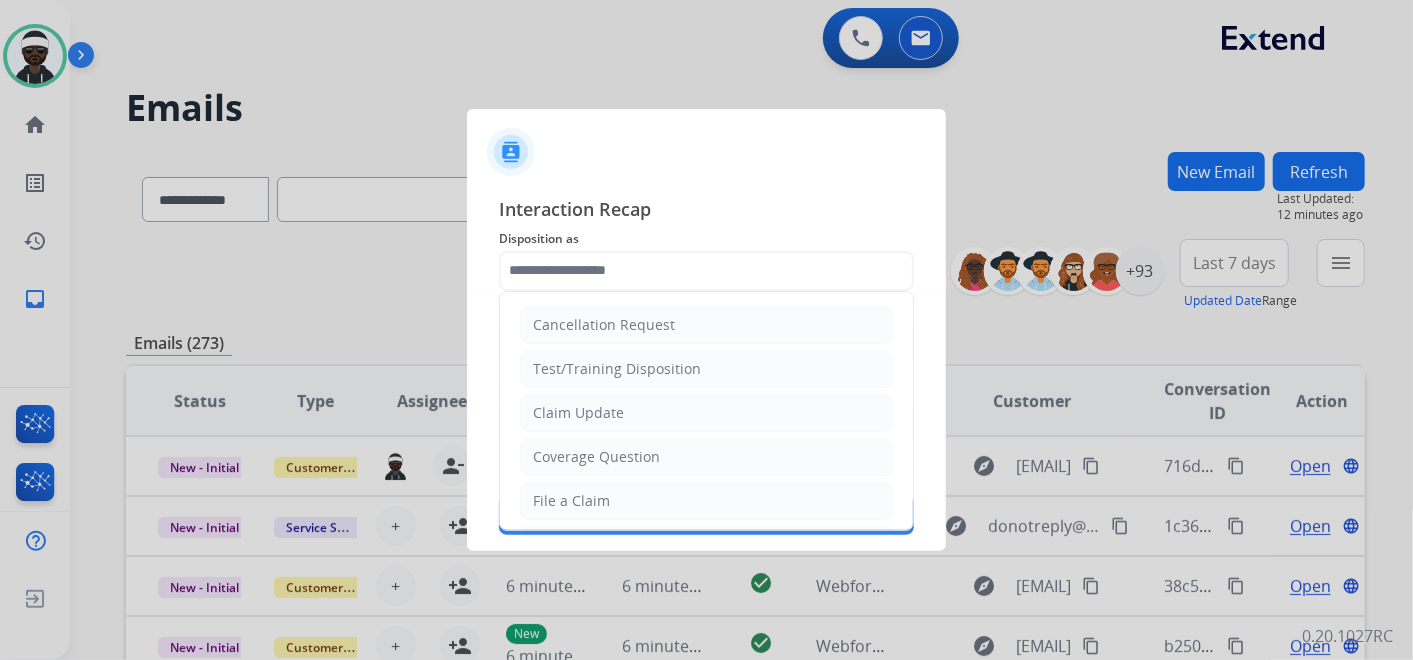 click 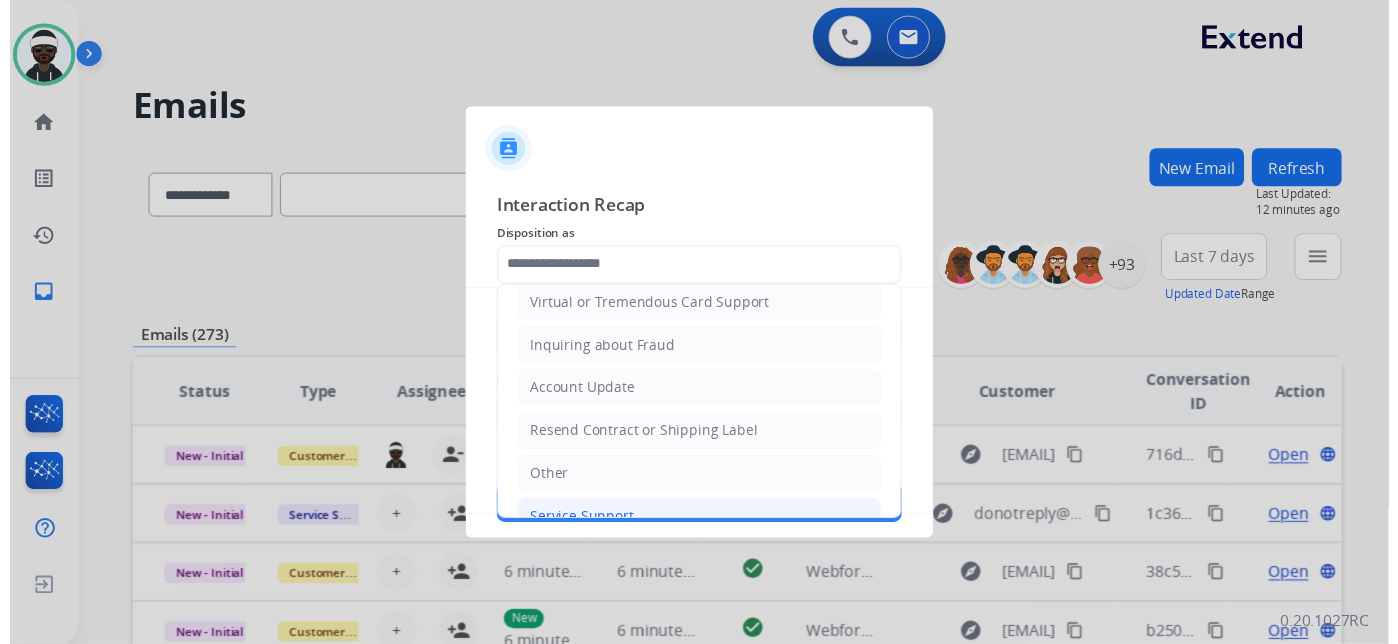 scroll, scrollTop: 305, scrollLeft: 0, axis: vertical 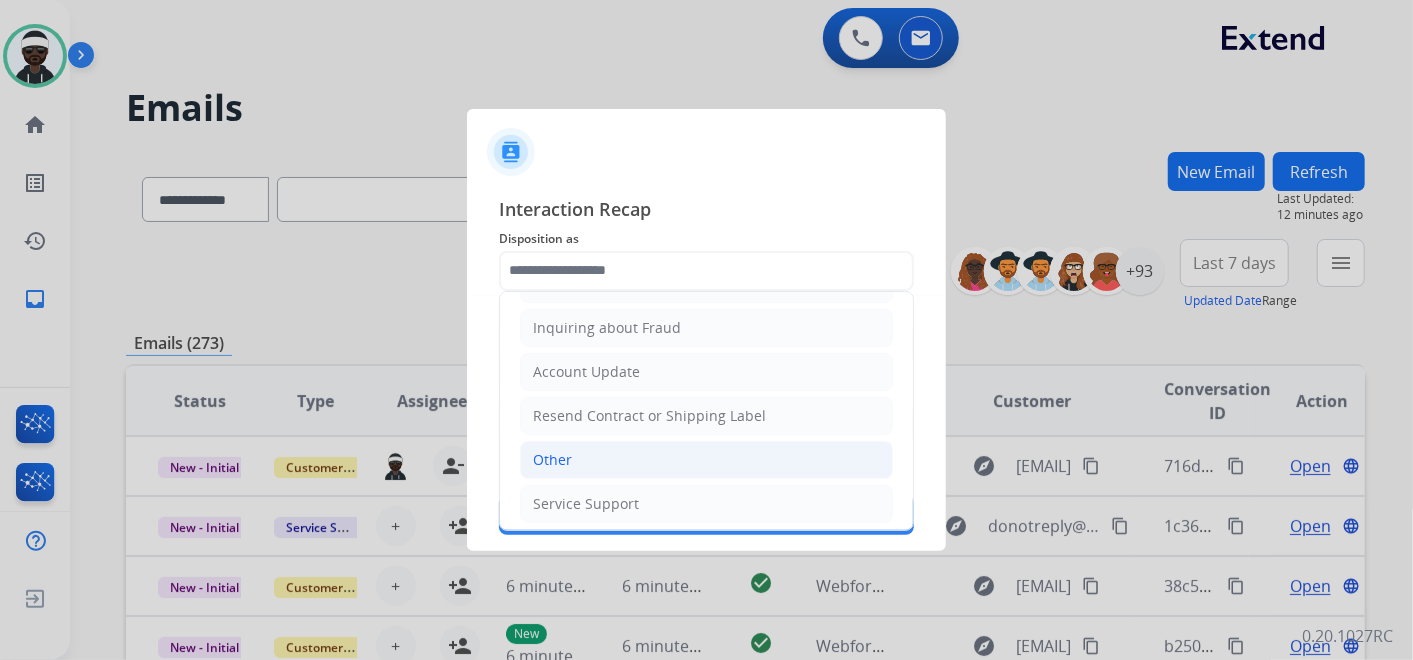 click on "Other" 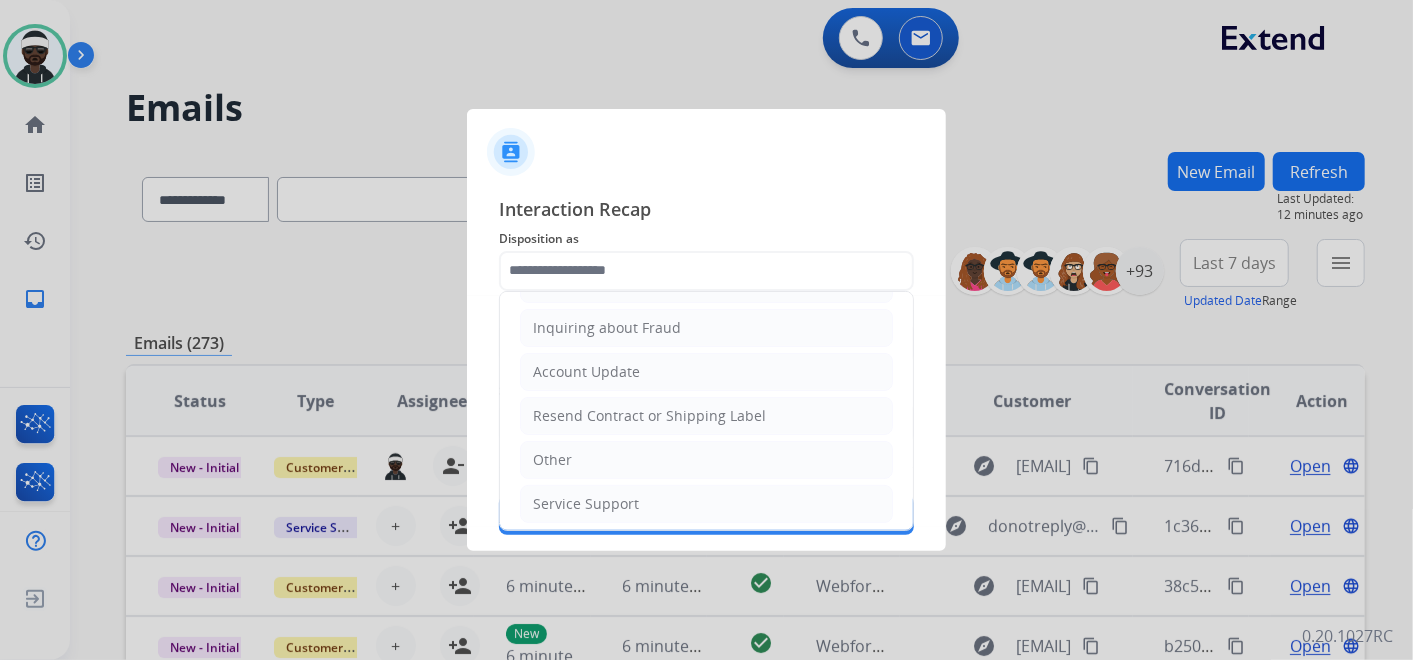 type on "*****" 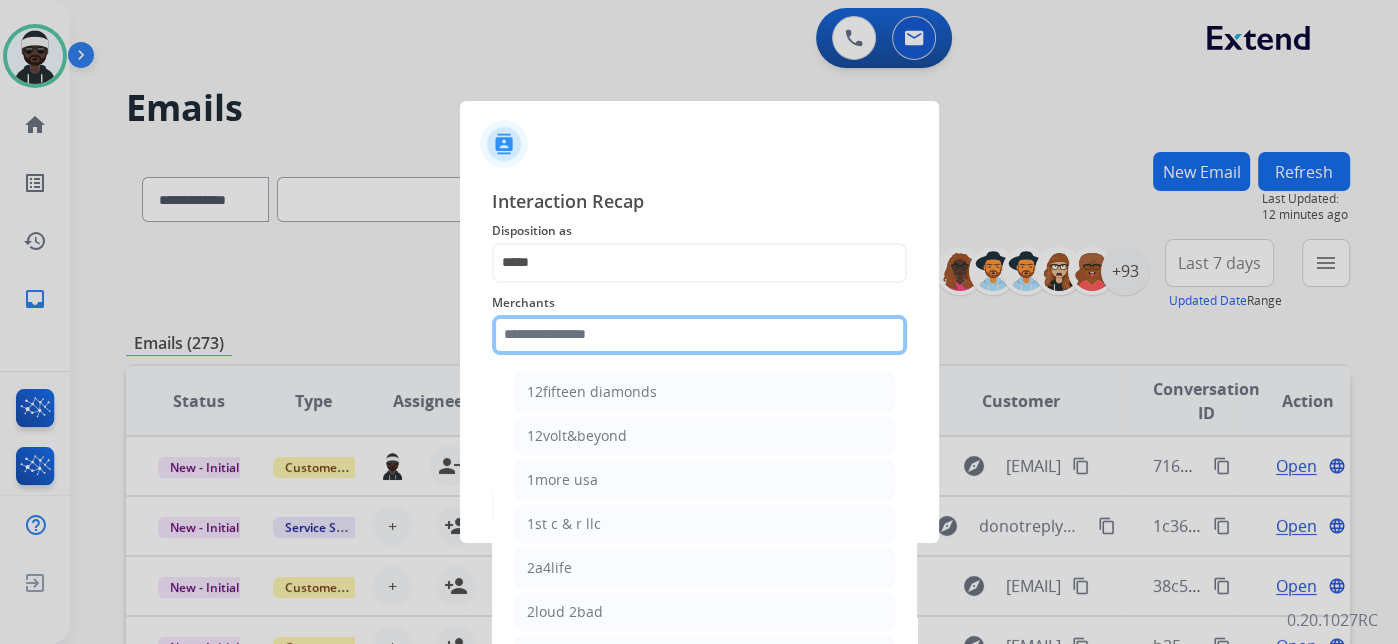 click 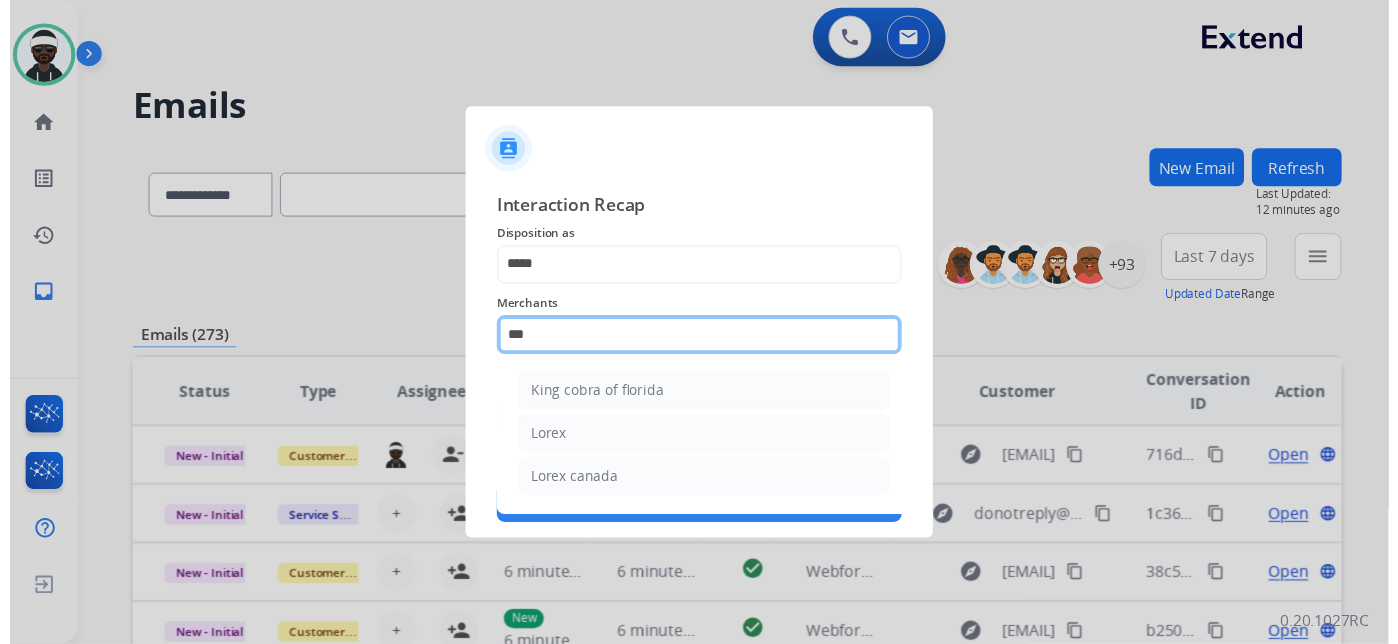 scroll, scrollTop: 0, scrollLeft: 0, axis: both 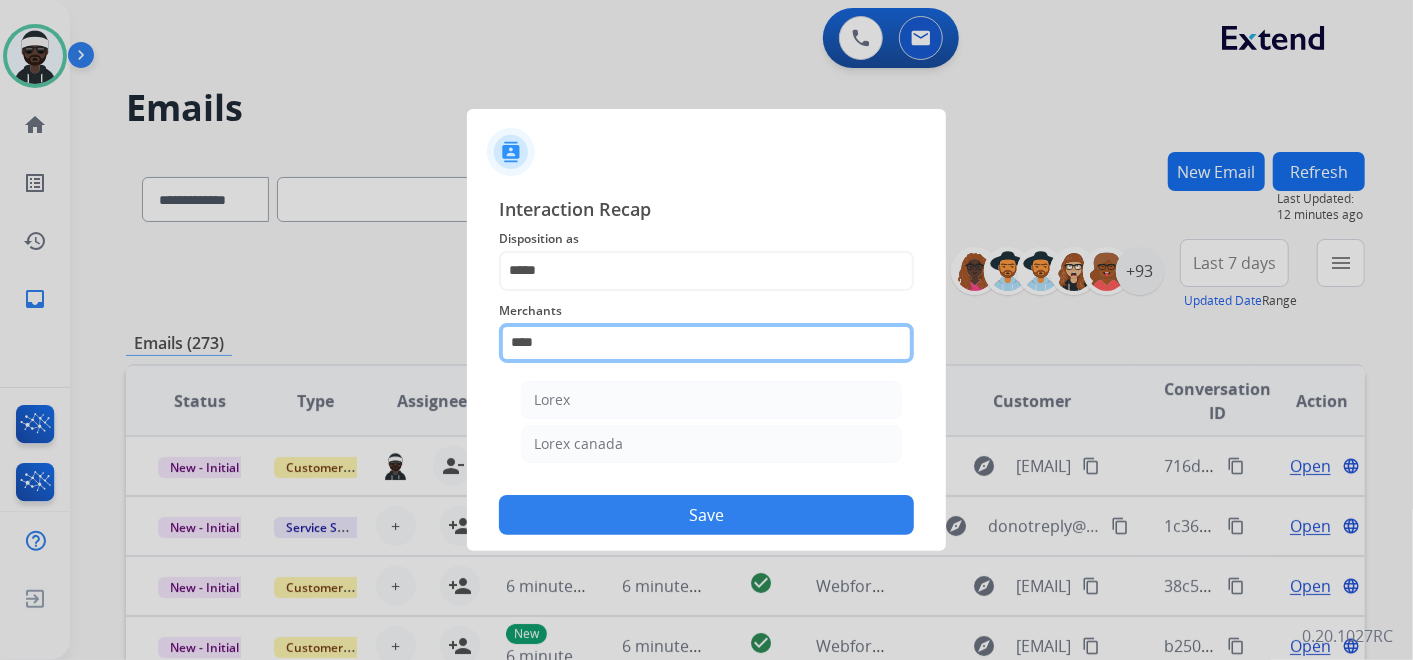drag, startPoint x: 544, startPoint y: 334, endPoint x: 465, endPoint y: 340, distance: 79.22752 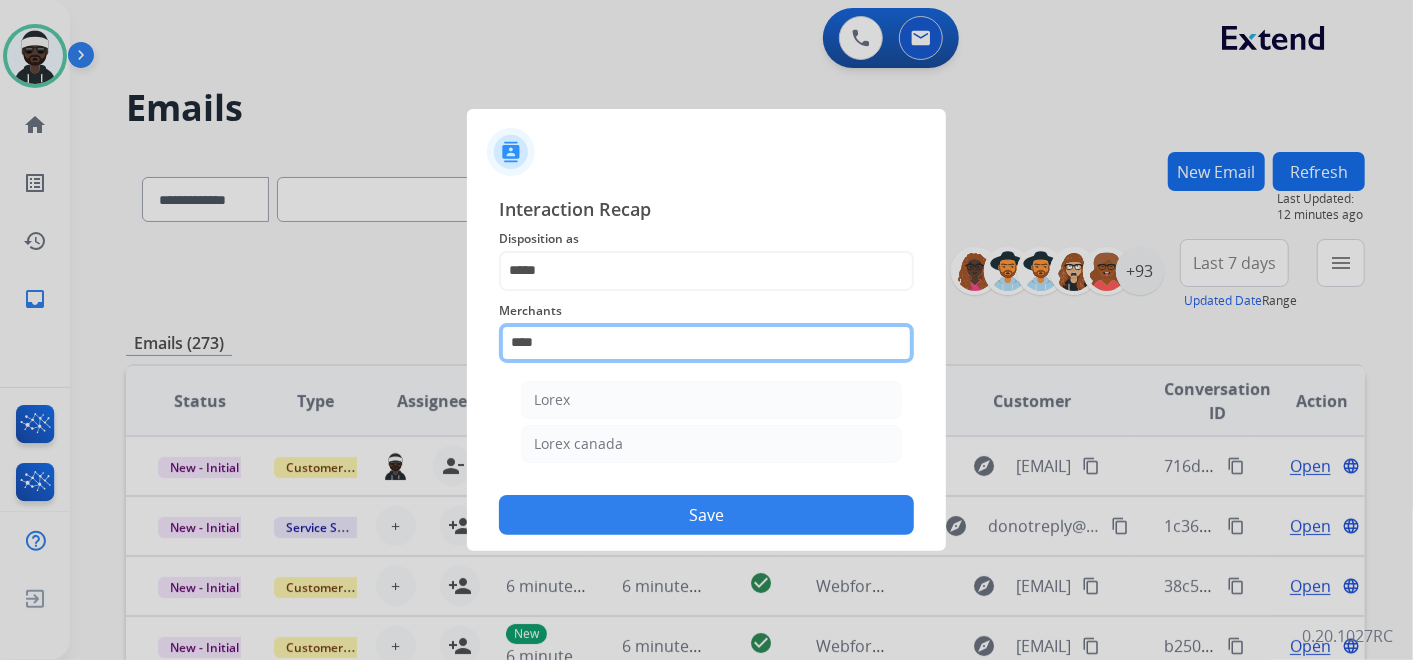 click on "Interaction Recap Disposition as    ***** Merchants   ****  Lorex   Lorex canada  Status    Save" 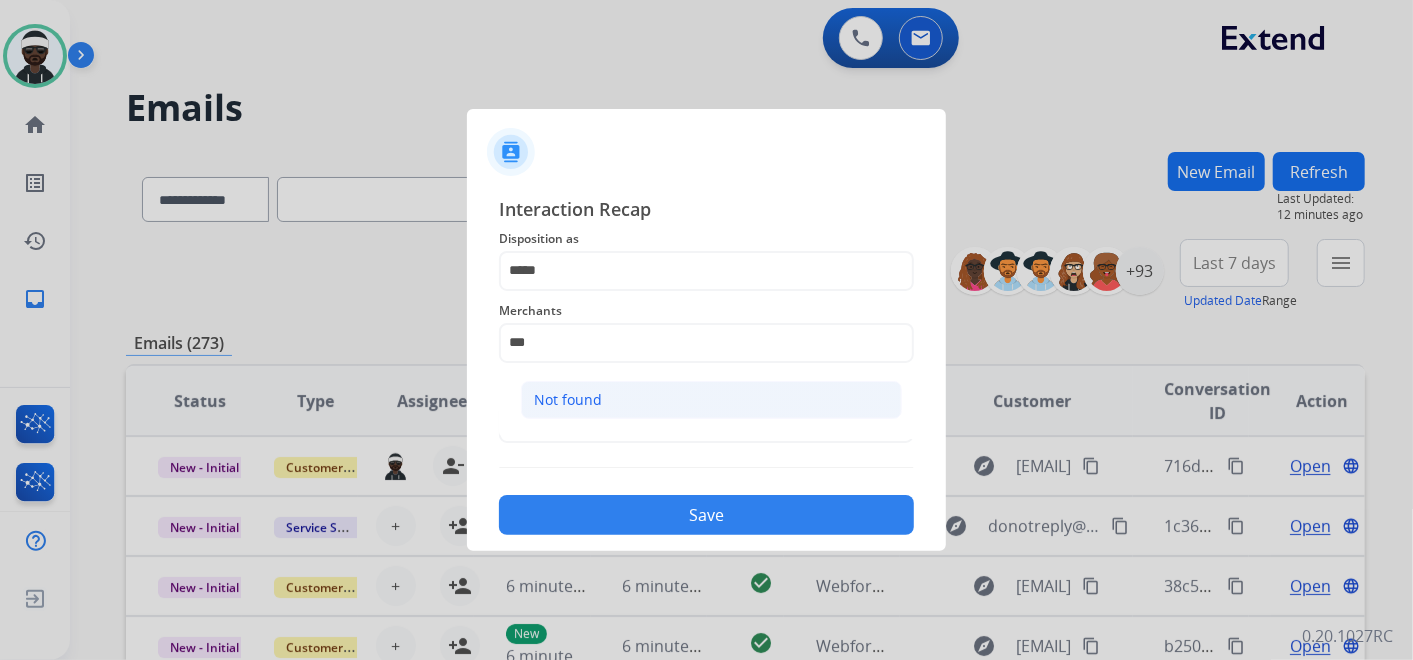 click on "Not found" 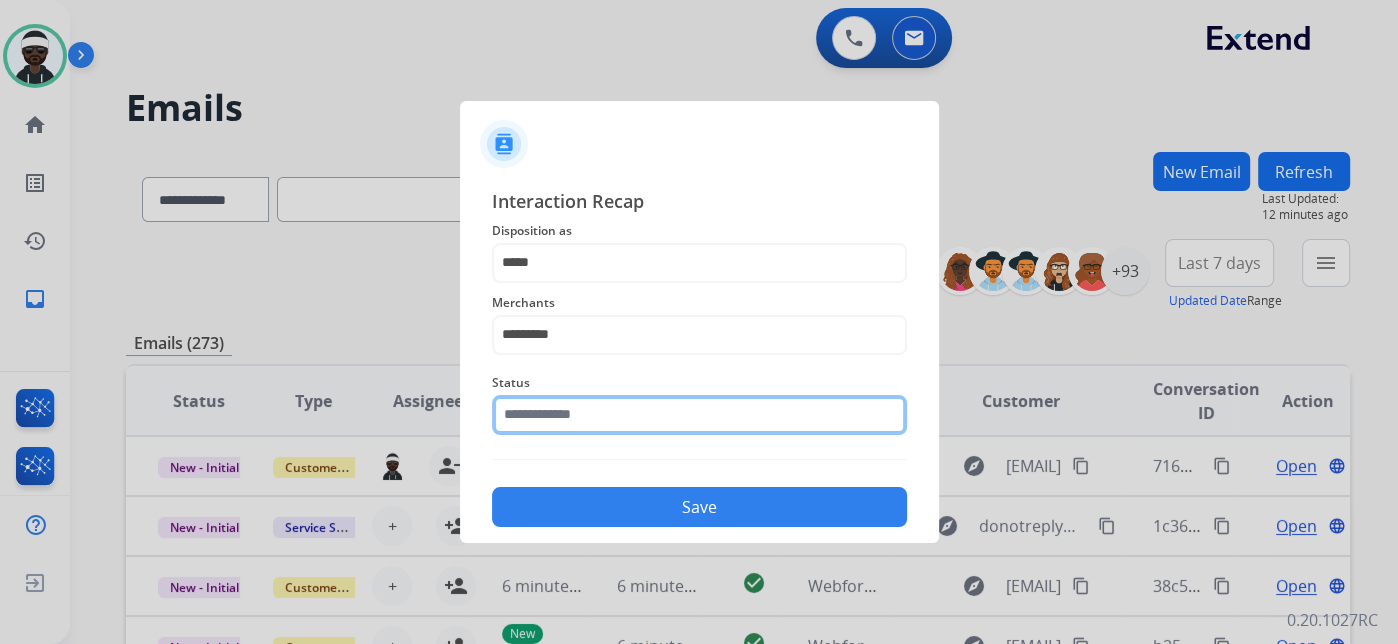 click 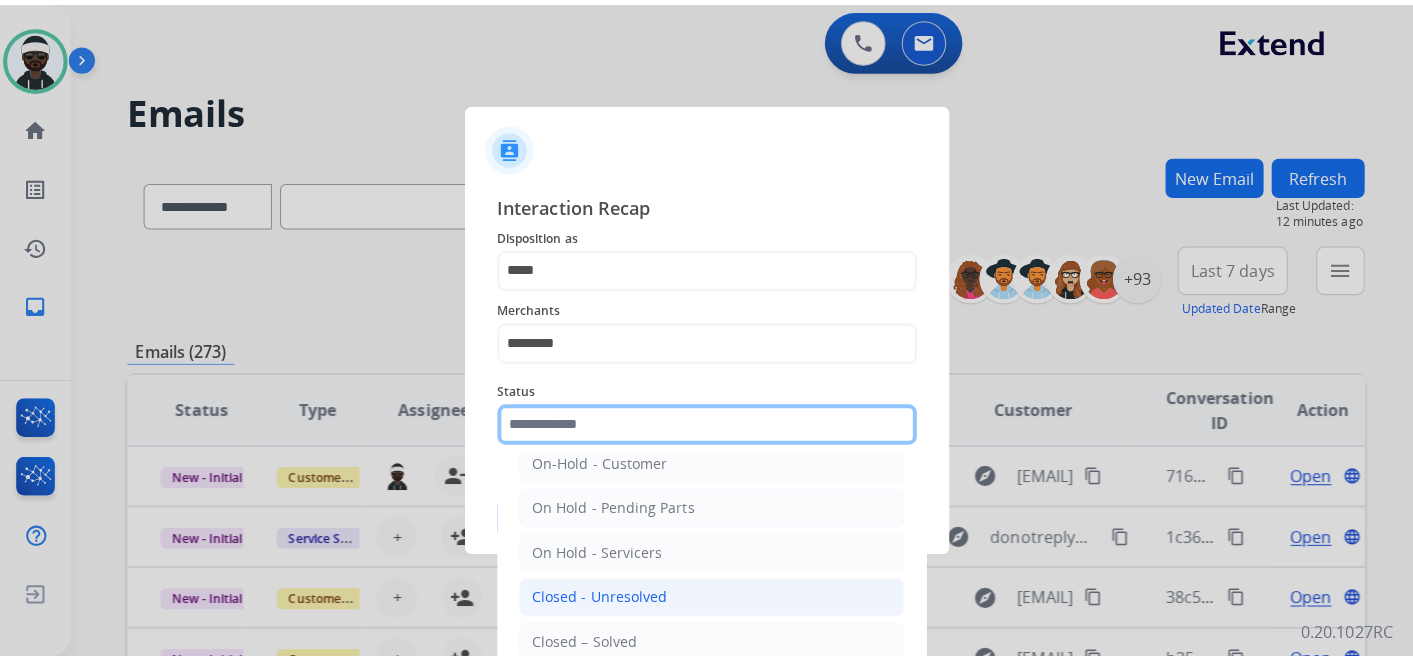 scroll, scrollTop: 114, scrollLeft: 0, axis: vertical 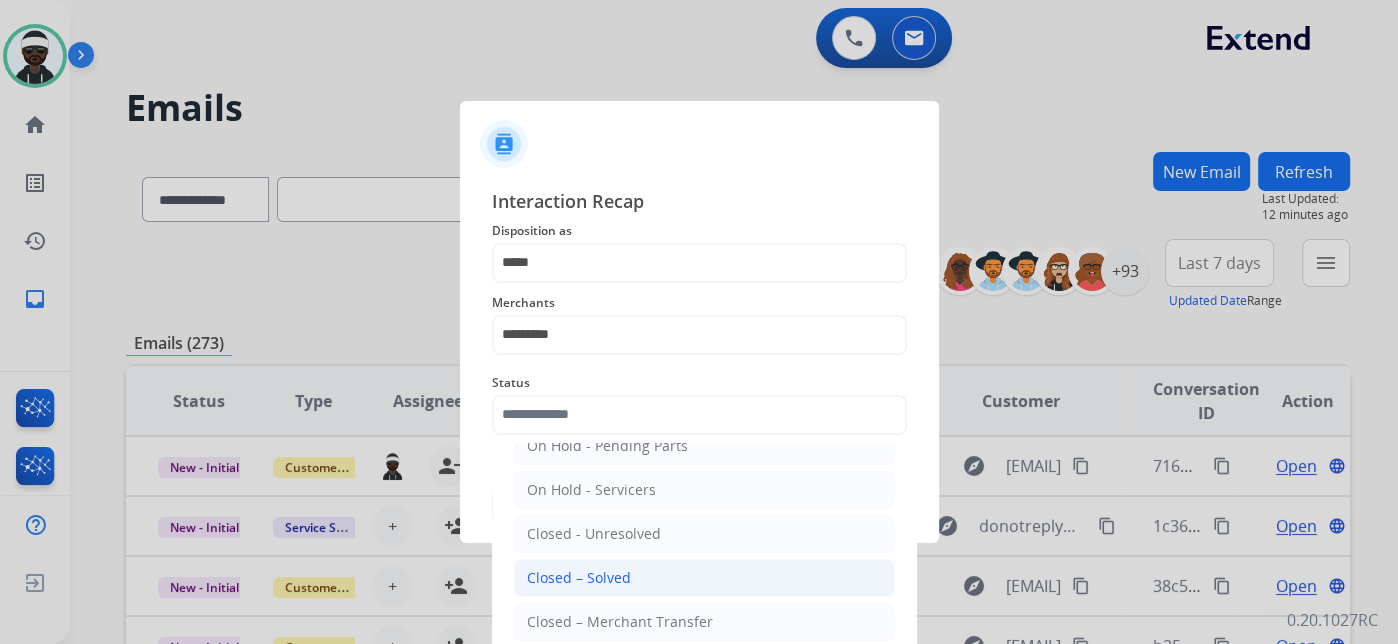 click on "Closed – Solved" 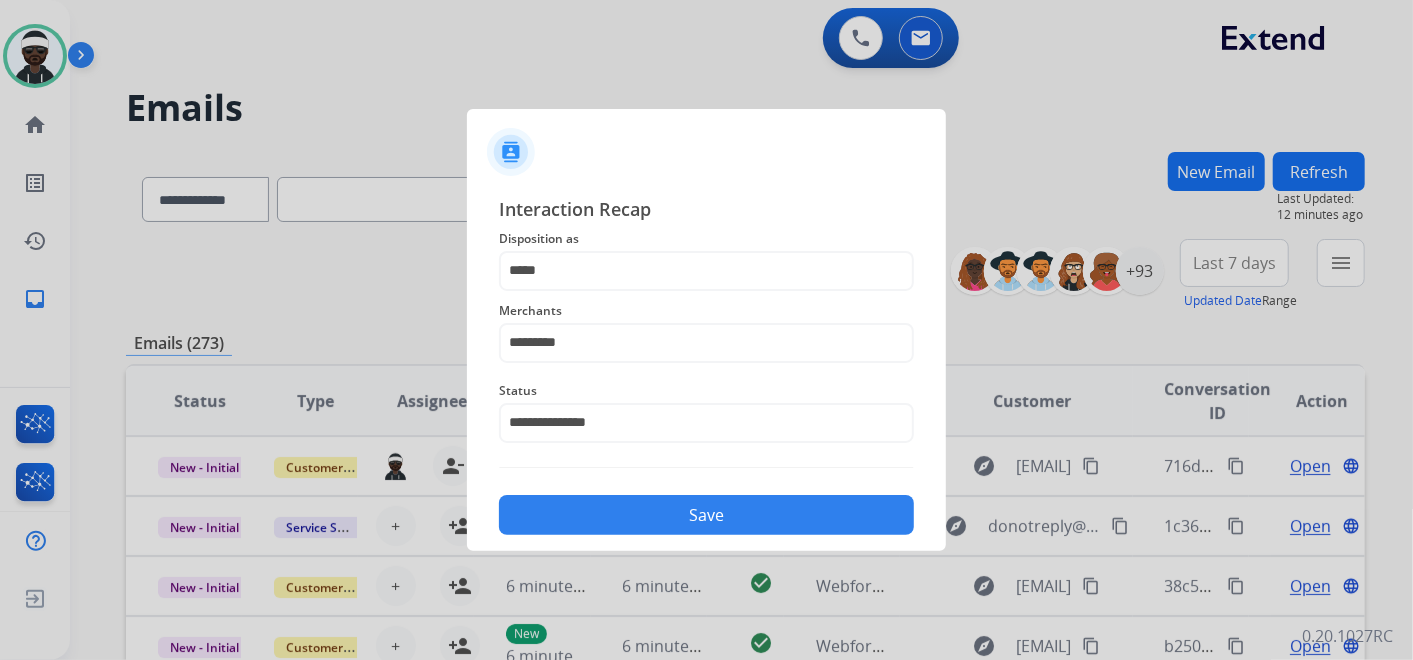 click on "Save" 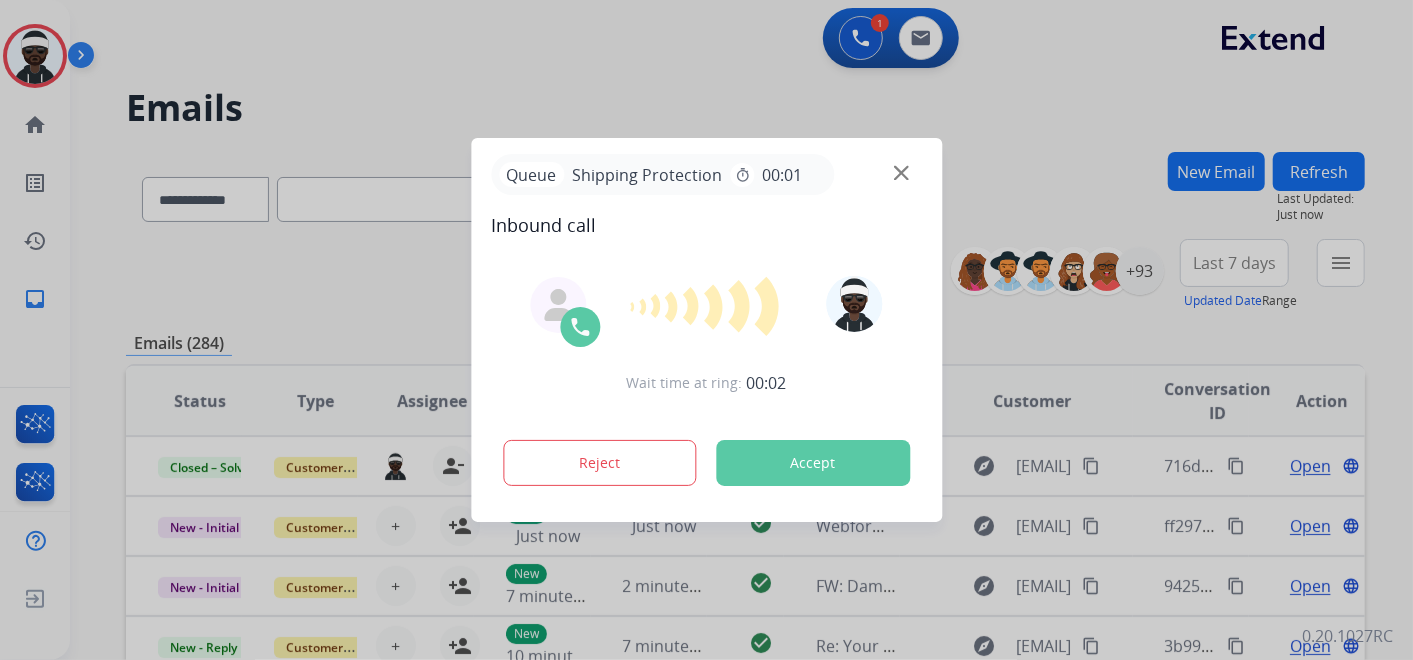 click on "Accept" at bounding box center (813, 463) 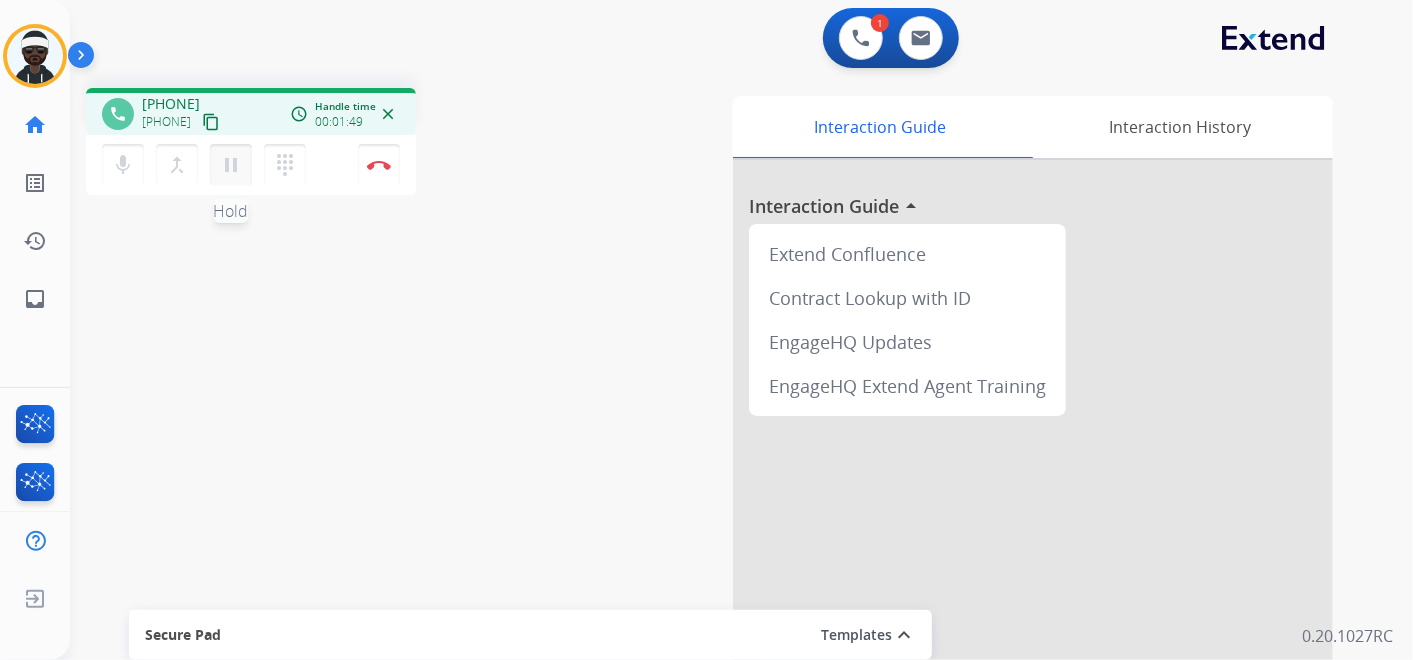click on "pause" at bounding box center (231, 165) 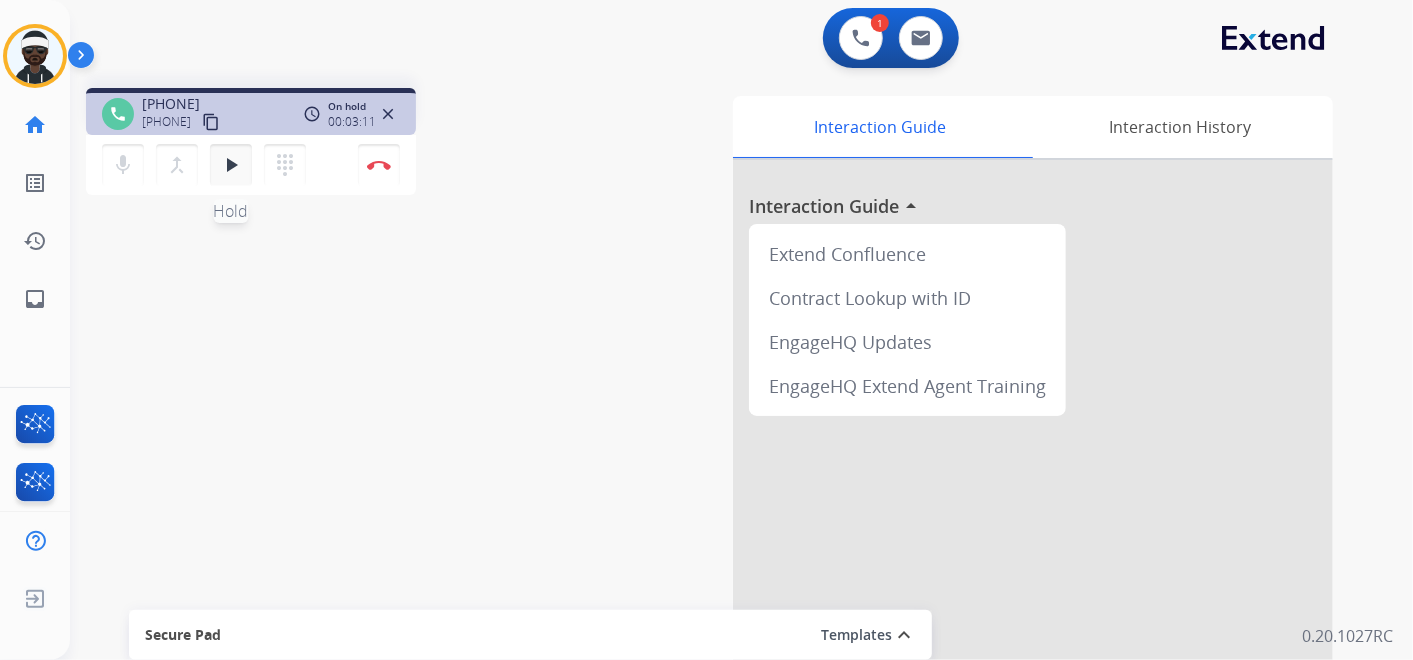 click on "play_arrow" at bounding box center (231, 165) 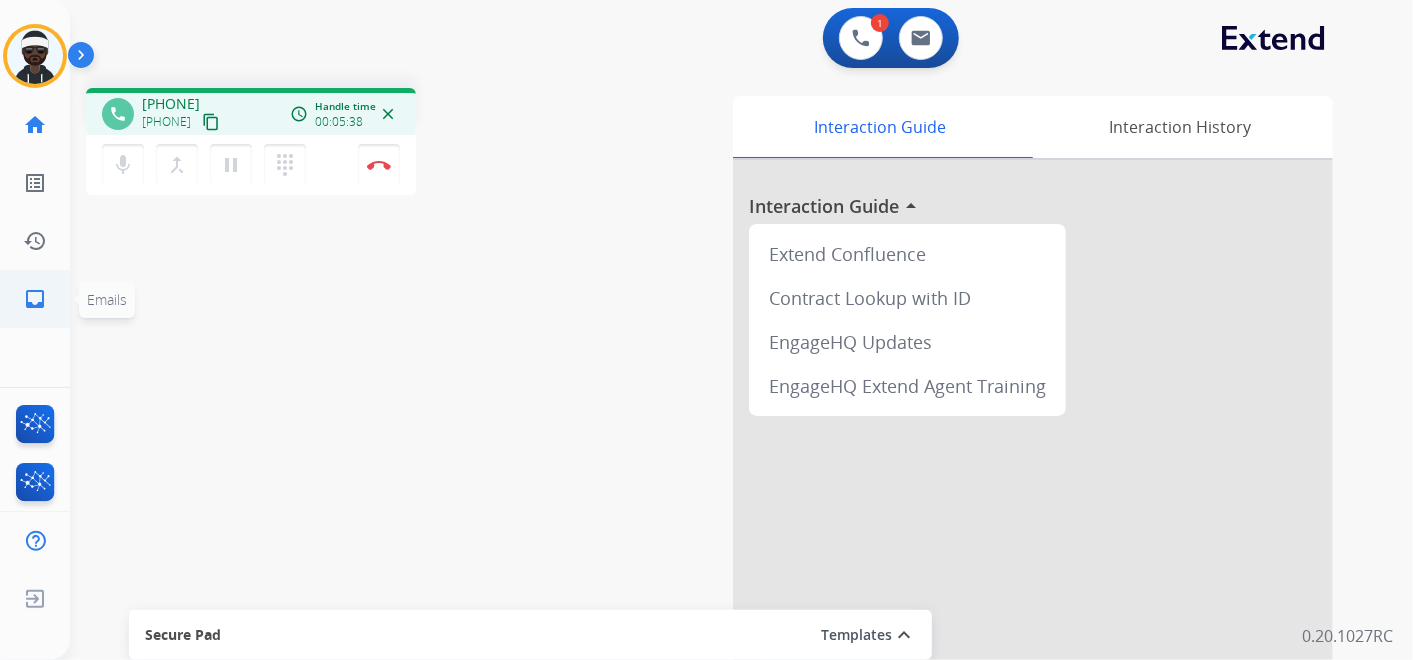 click on "inbox" 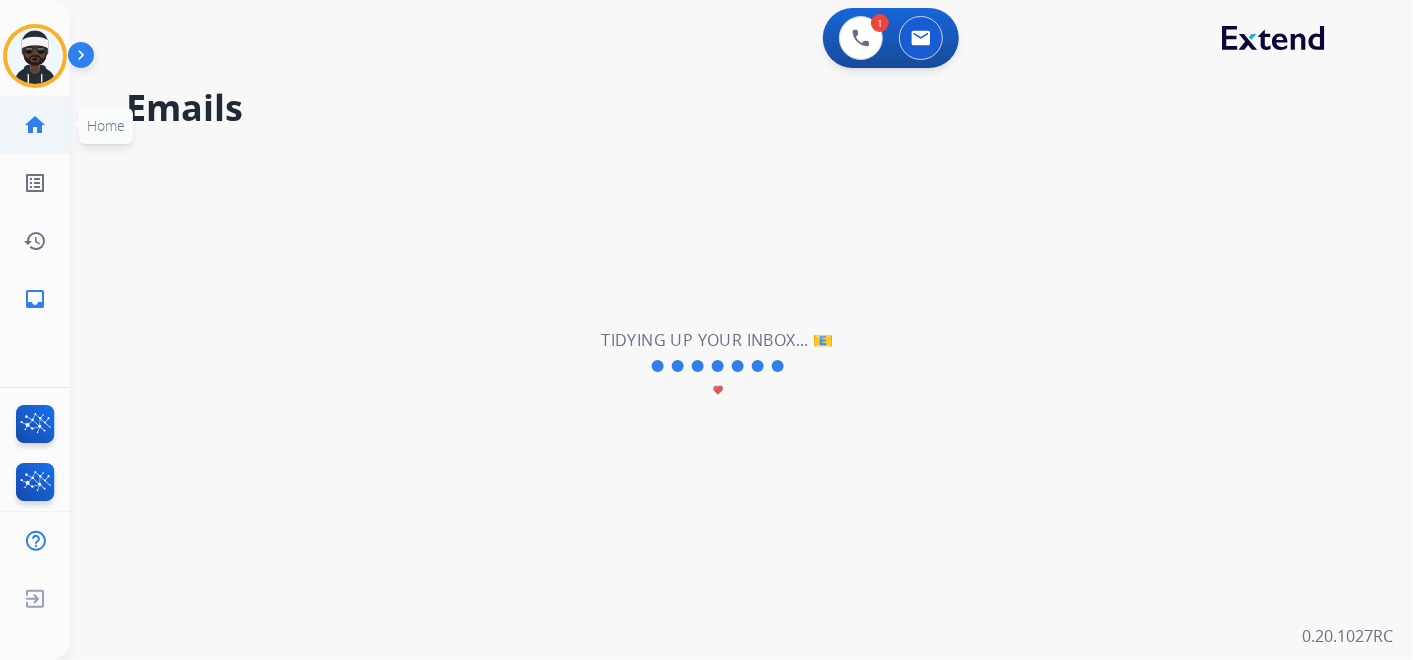click on "home  Home" 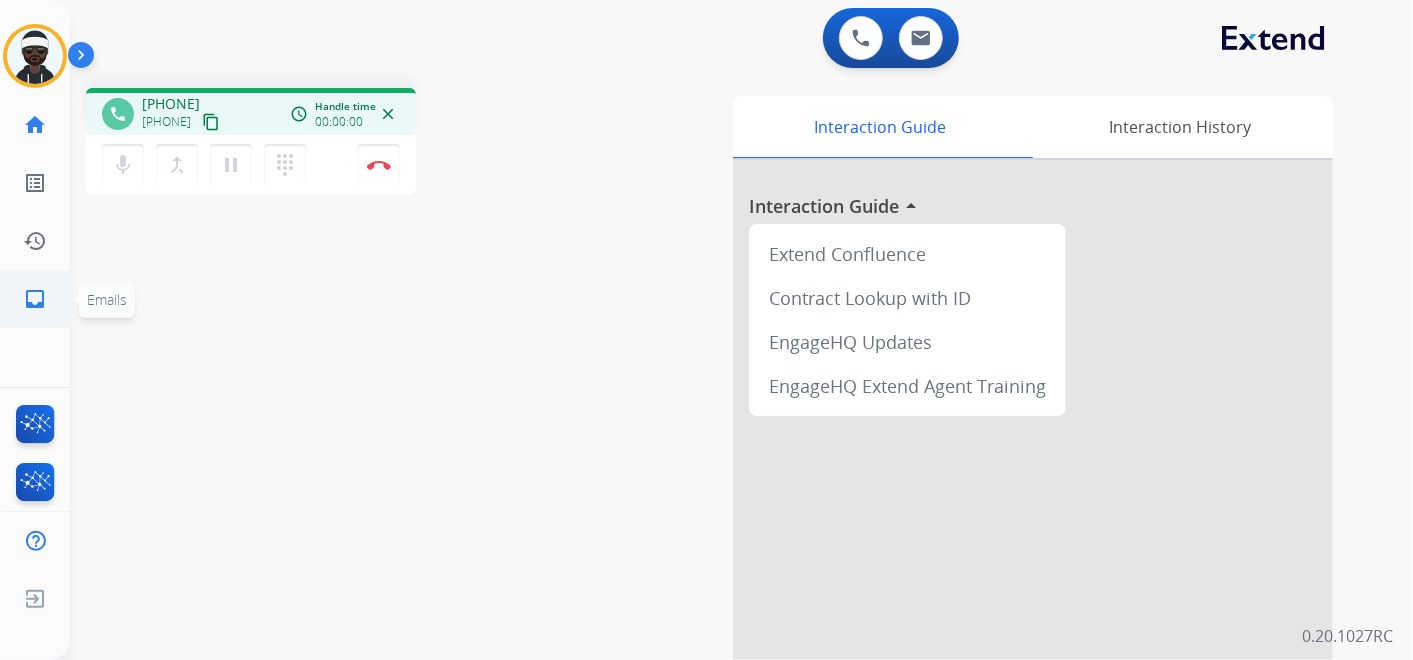click on "inbox" 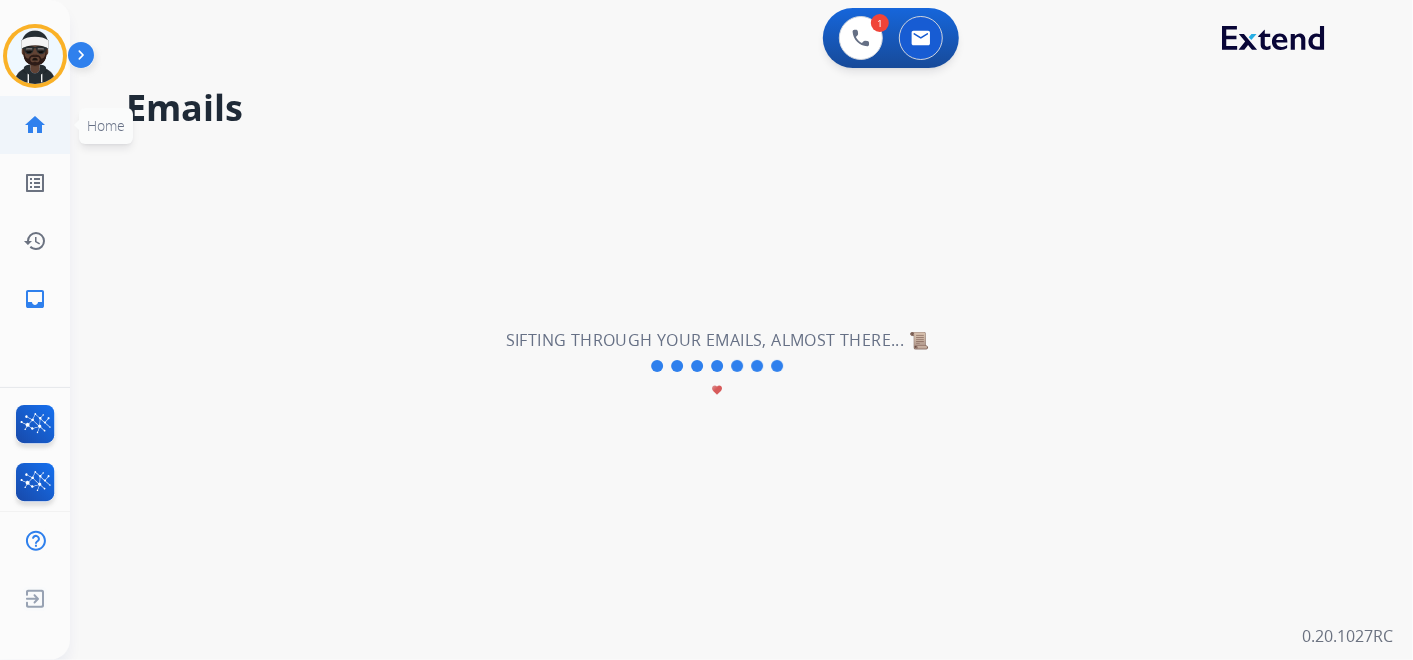 click on "home  Home" 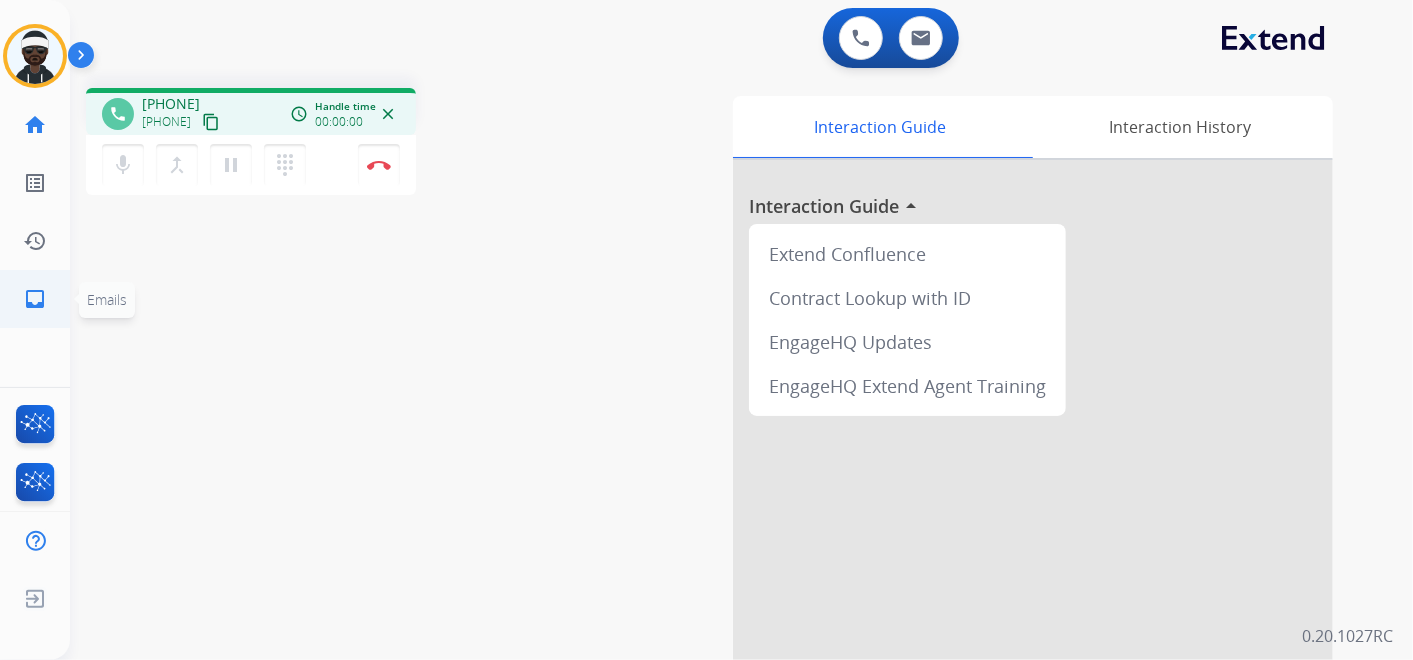 click on "inbox" 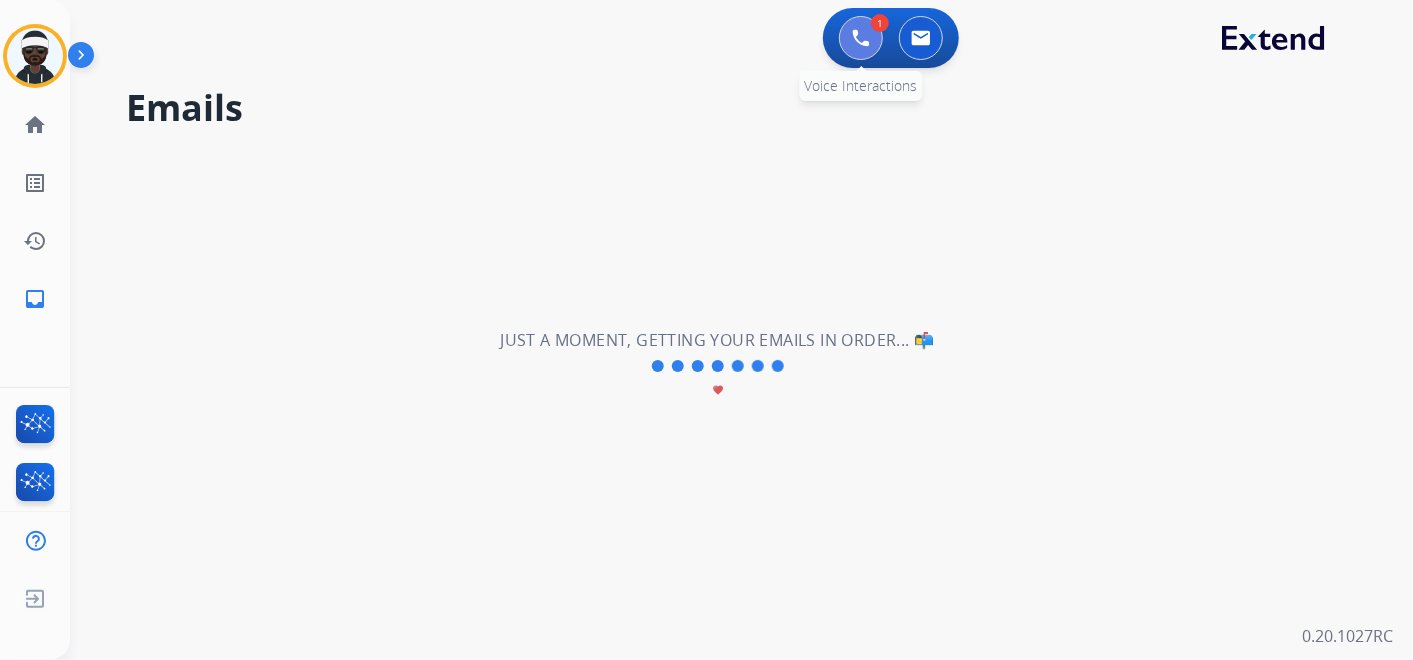 click at bounding box center (861, 38) 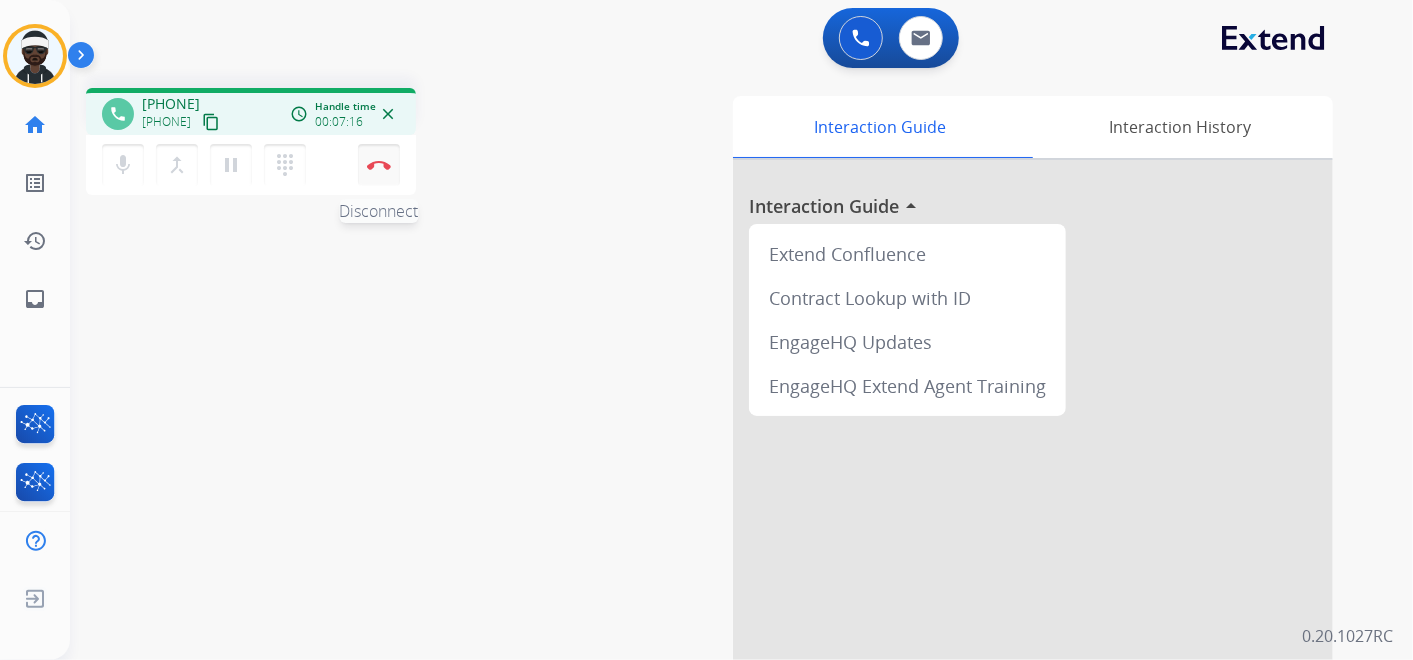 click at bounding box center [379, 165] 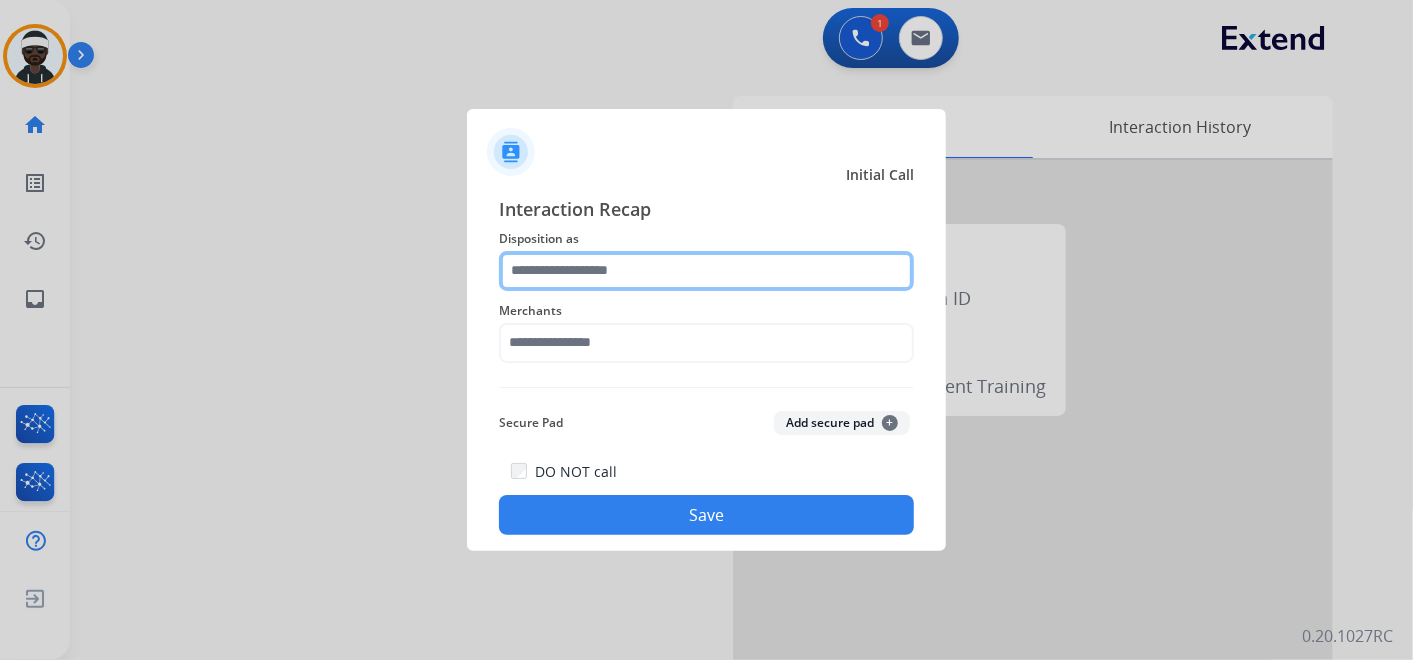 click 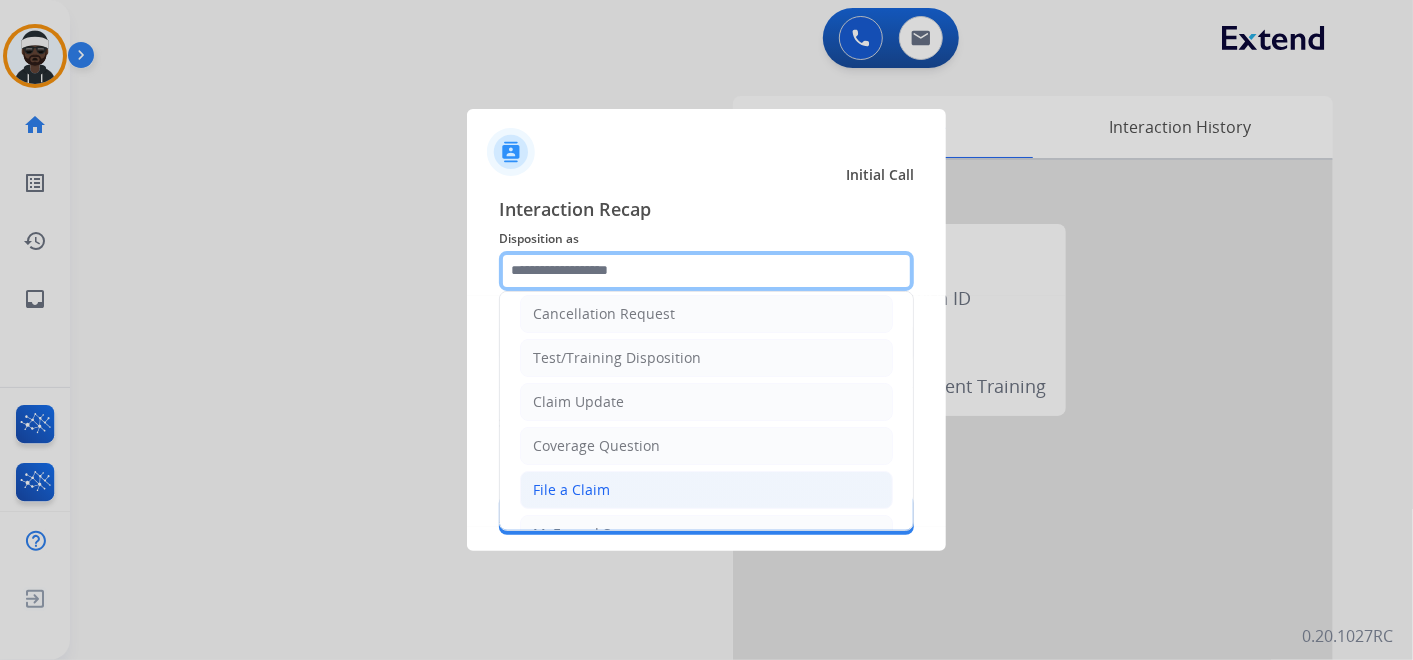 scroll, scrollTop: 0, scrollLeft: 0, axis: both 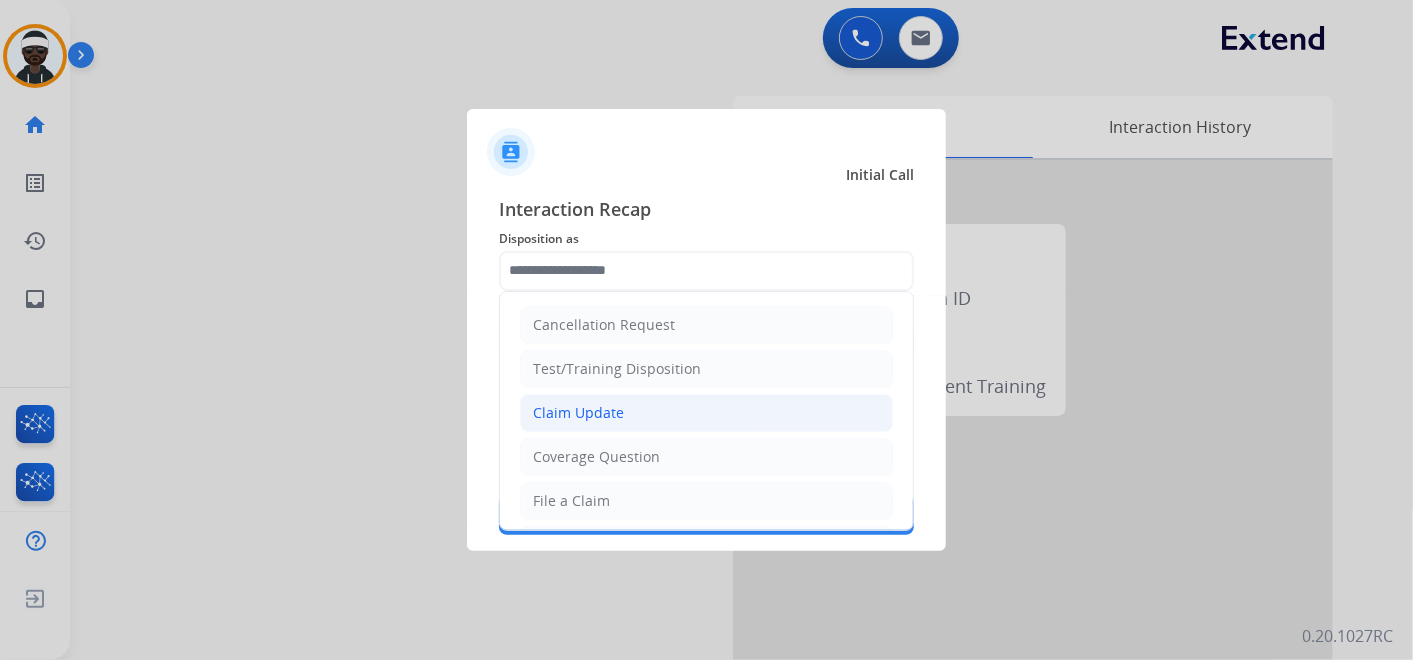 click on "Claim Update" 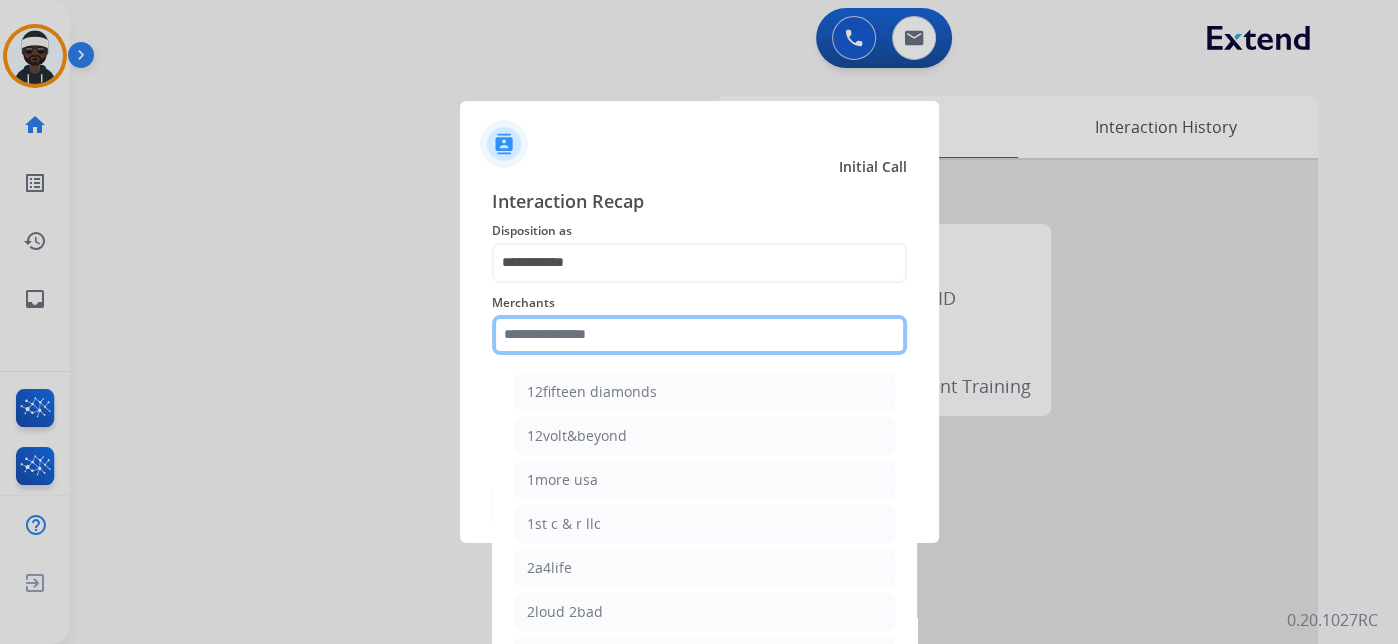 click 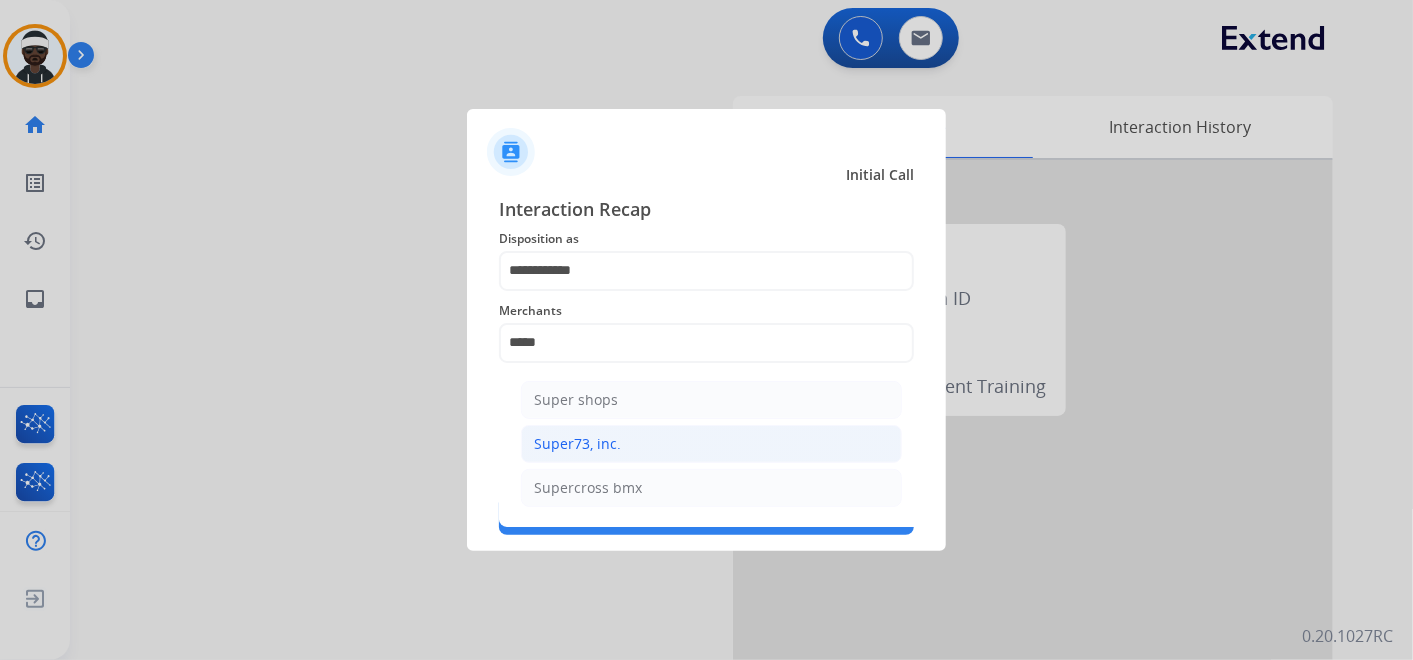 click on "Super73, inc." 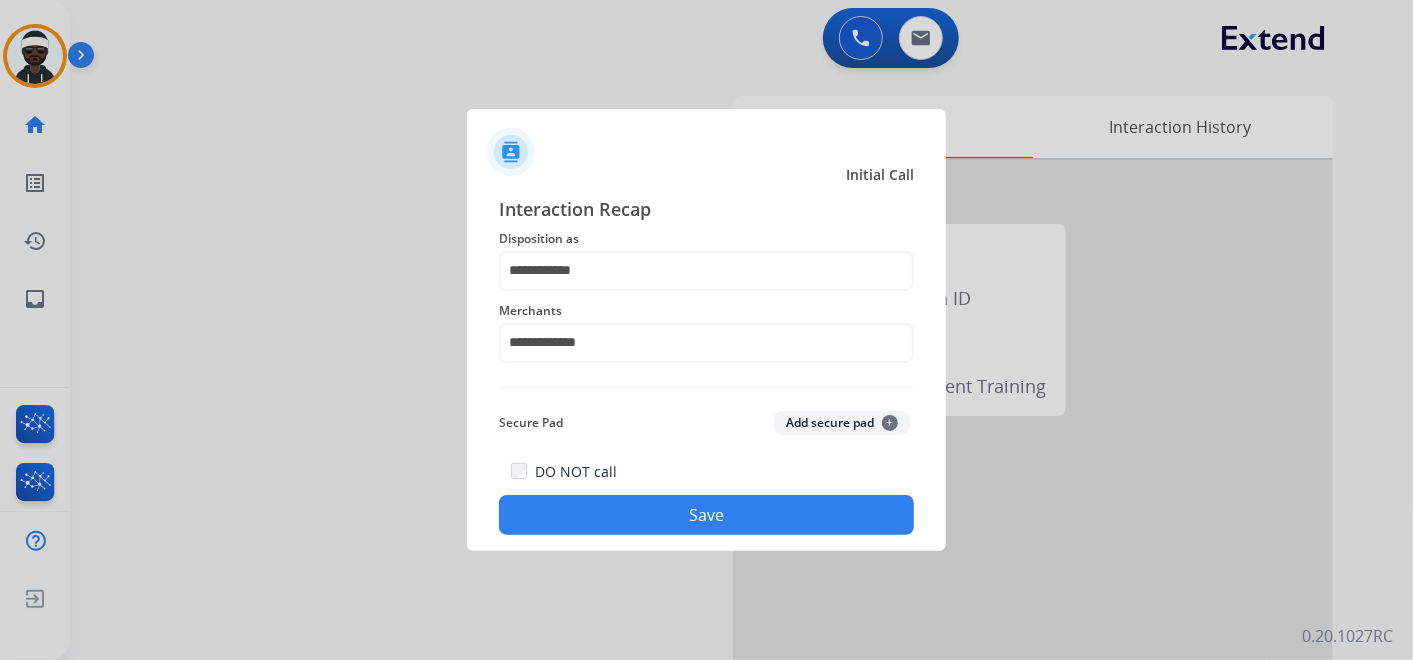 click on "Save" 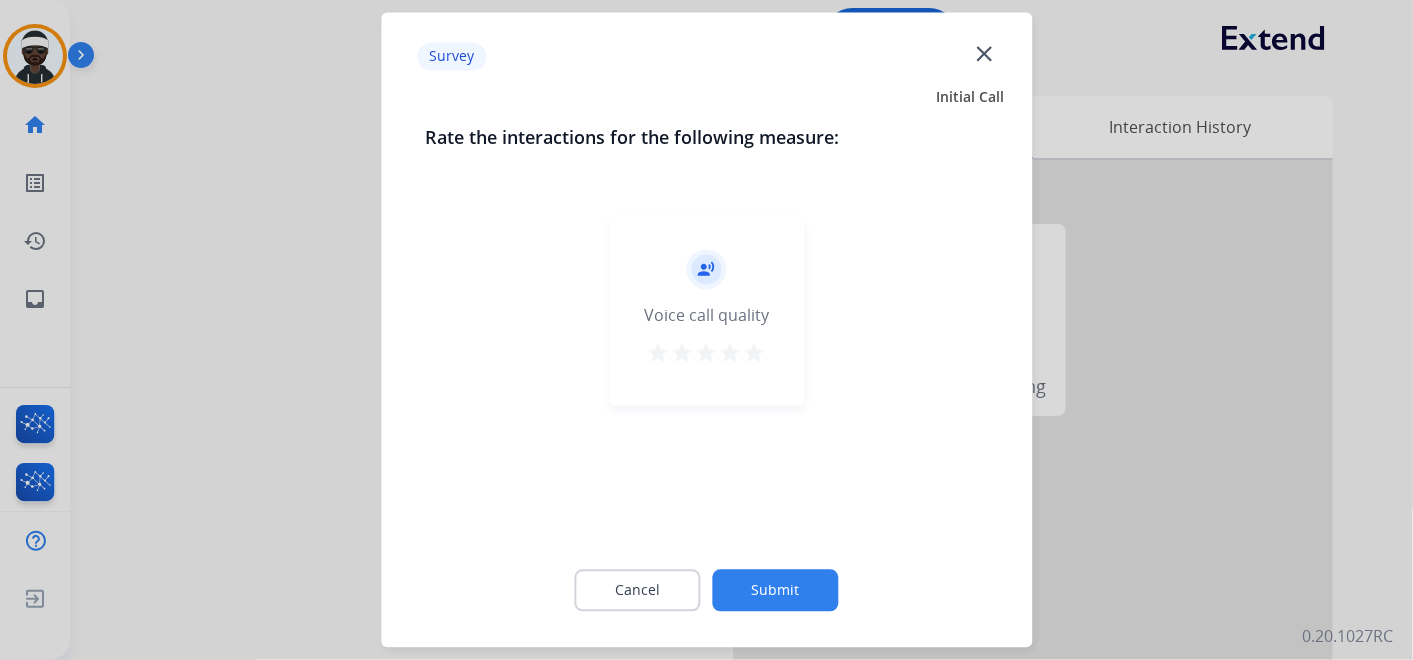 click on "Submit" 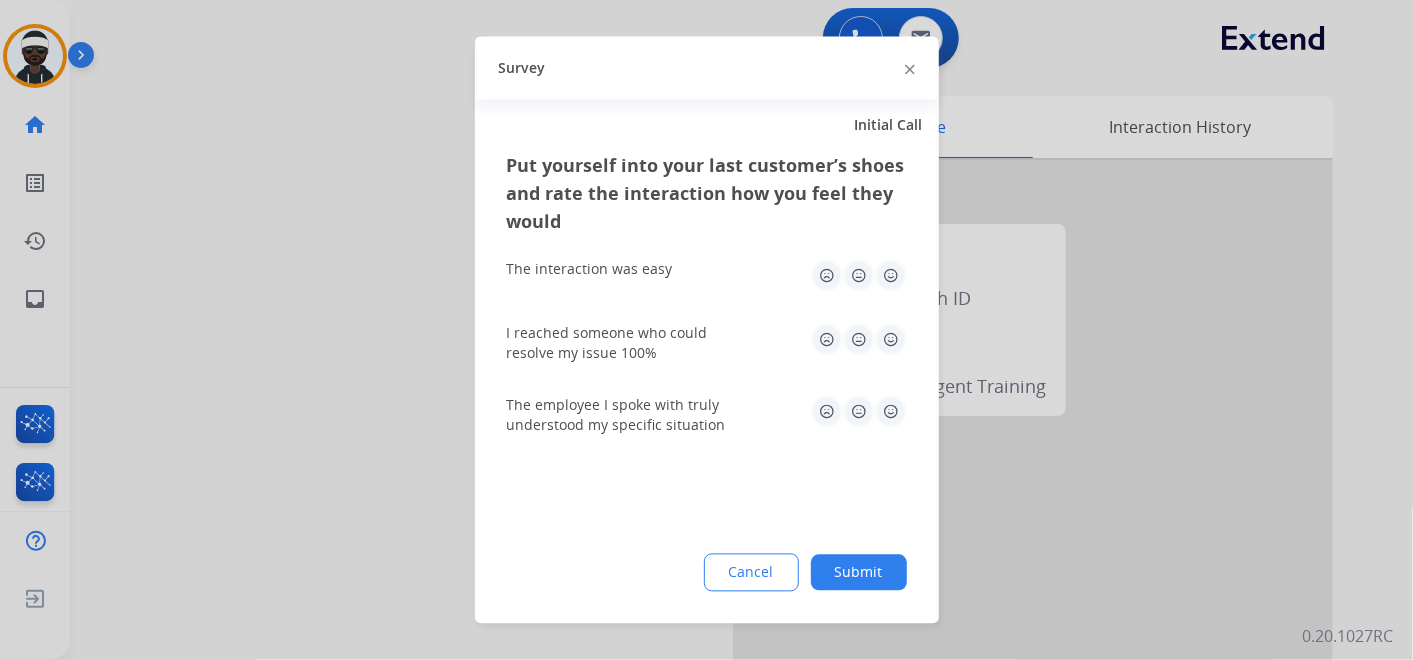 click on "Submit" 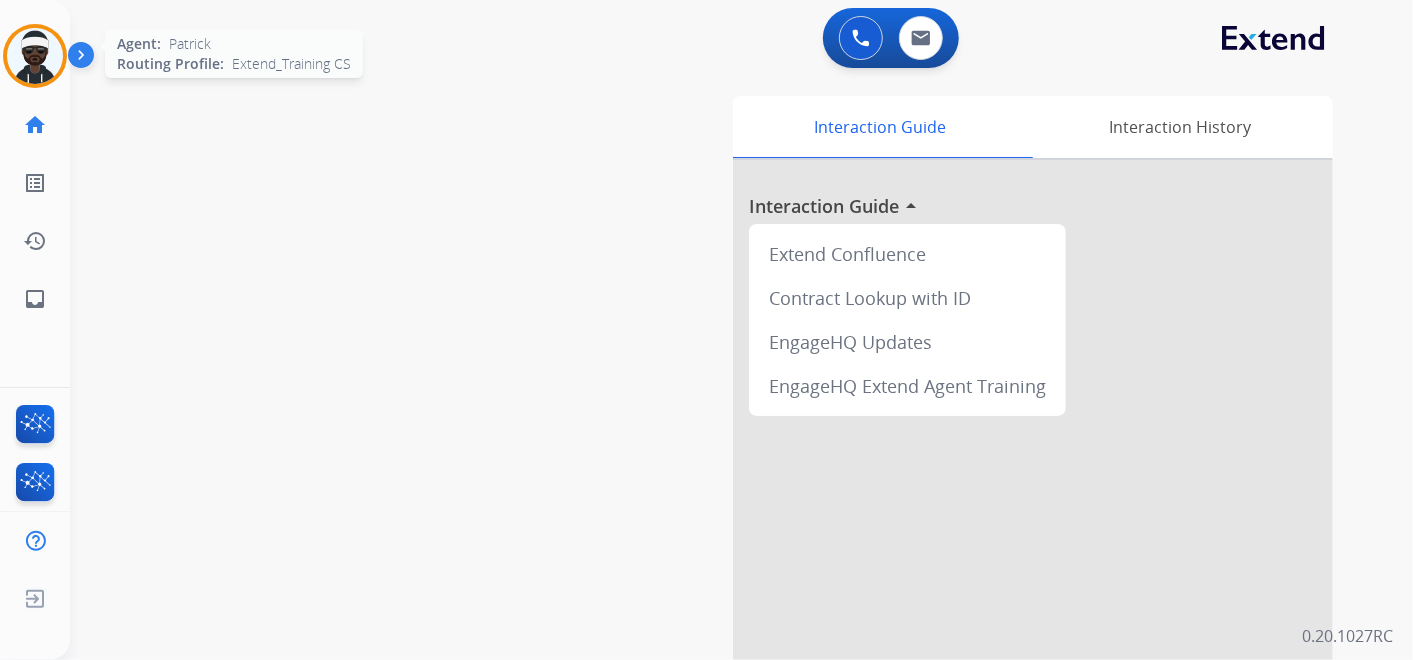 click at bounding box center [35, 56] 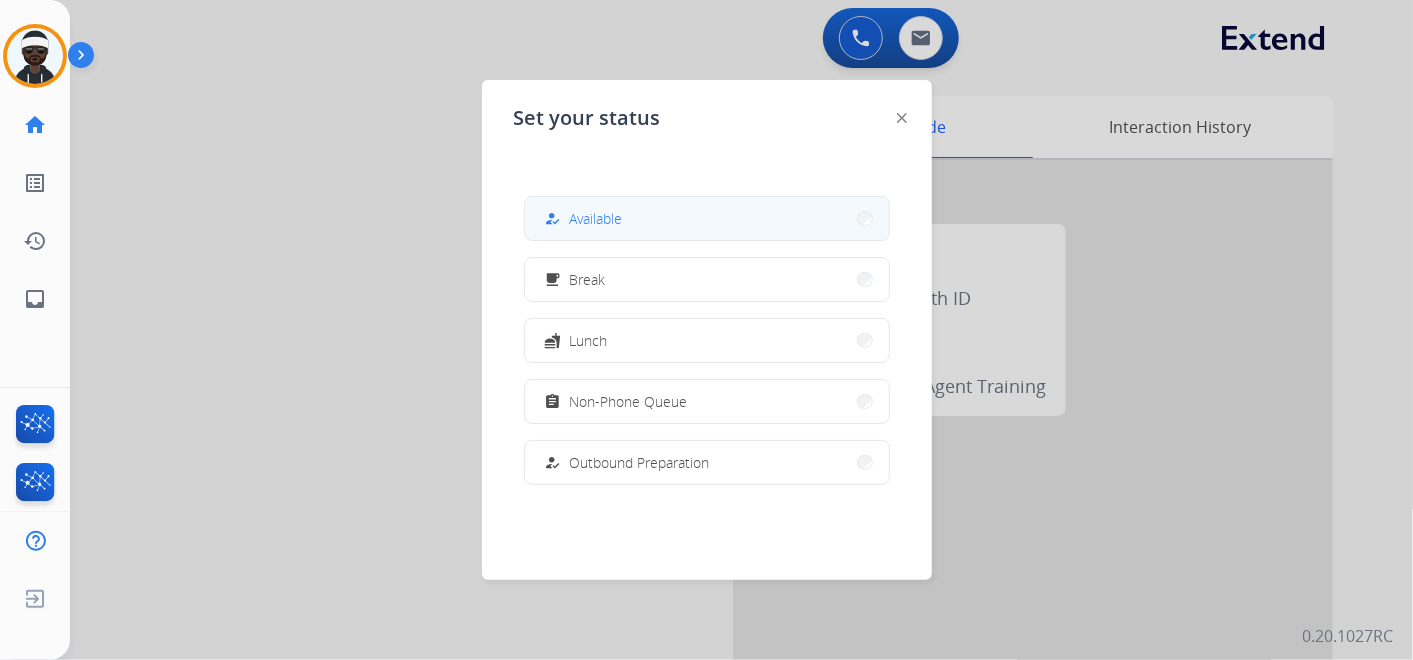 click on "how_to_reg Available" at bounding box center (582, 219) 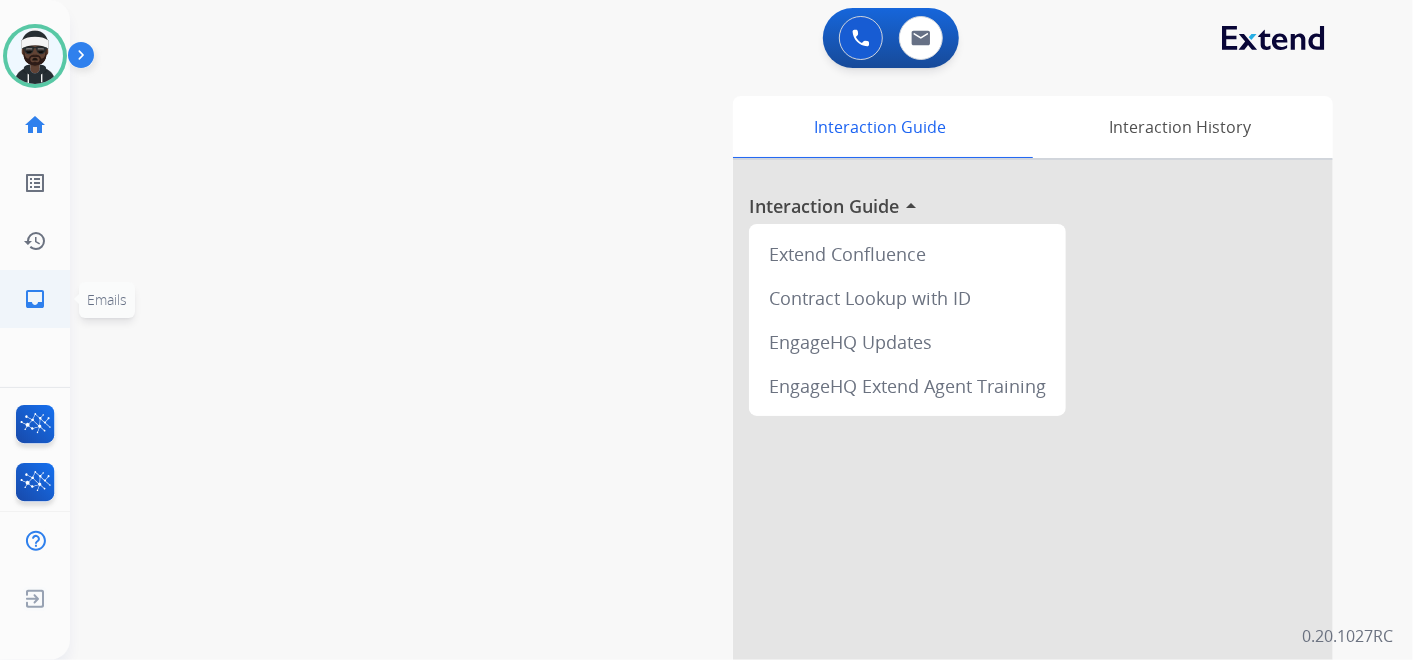click on "inbox  Emails" 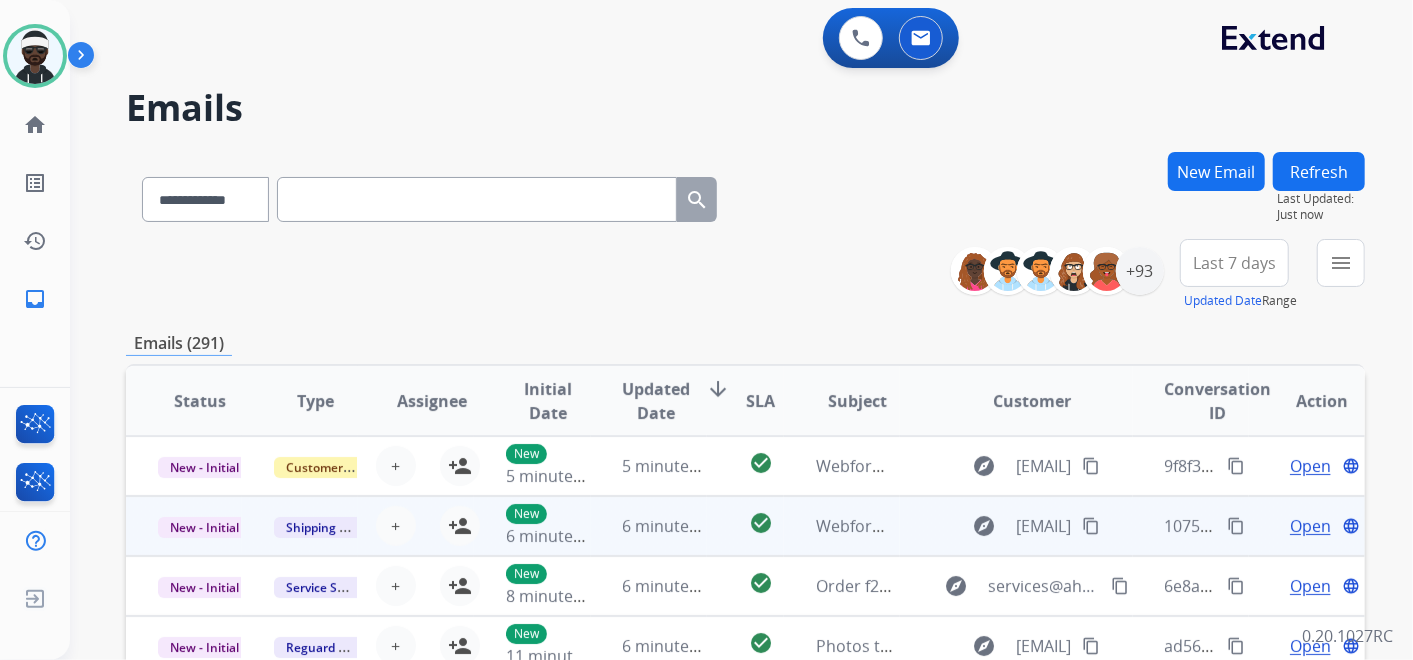 scroll, scrollTop: 1, scrollLeft: 0, axis: vertical 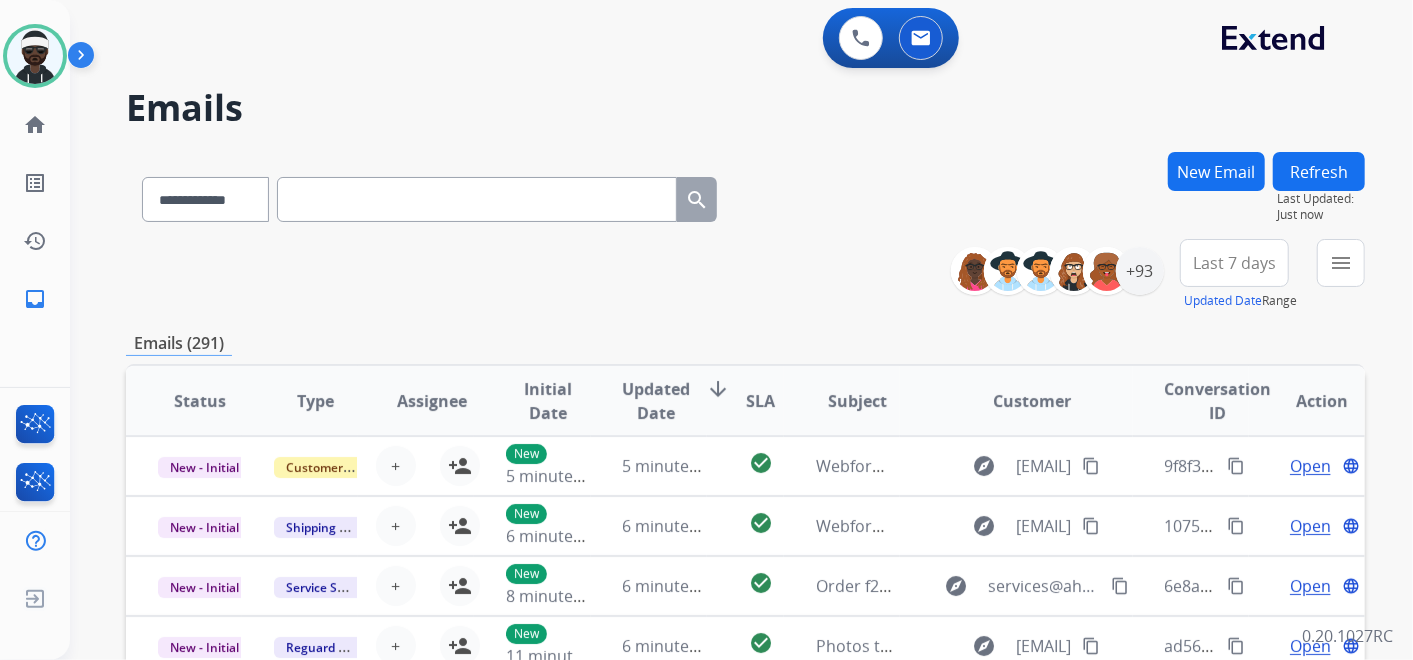 click at bounding box center (477, 199) 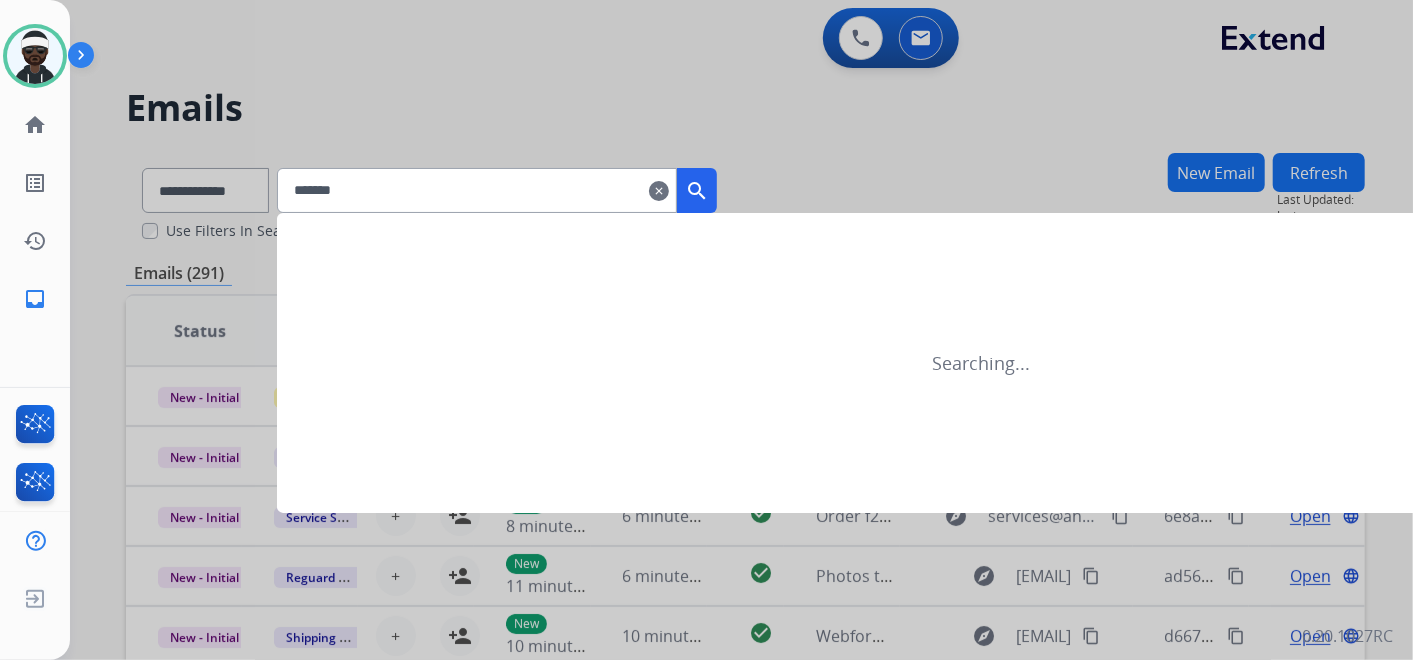 type on "*******" 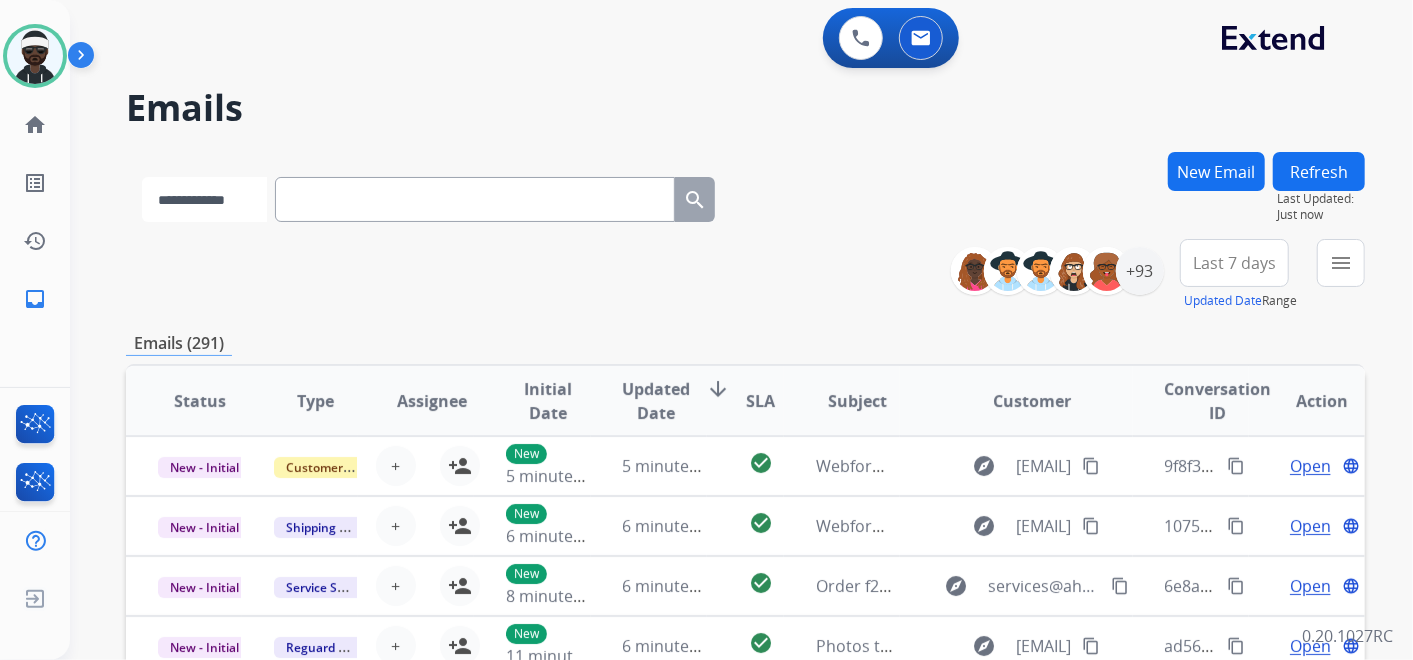click on "**********" at bounding box center (204, 199) 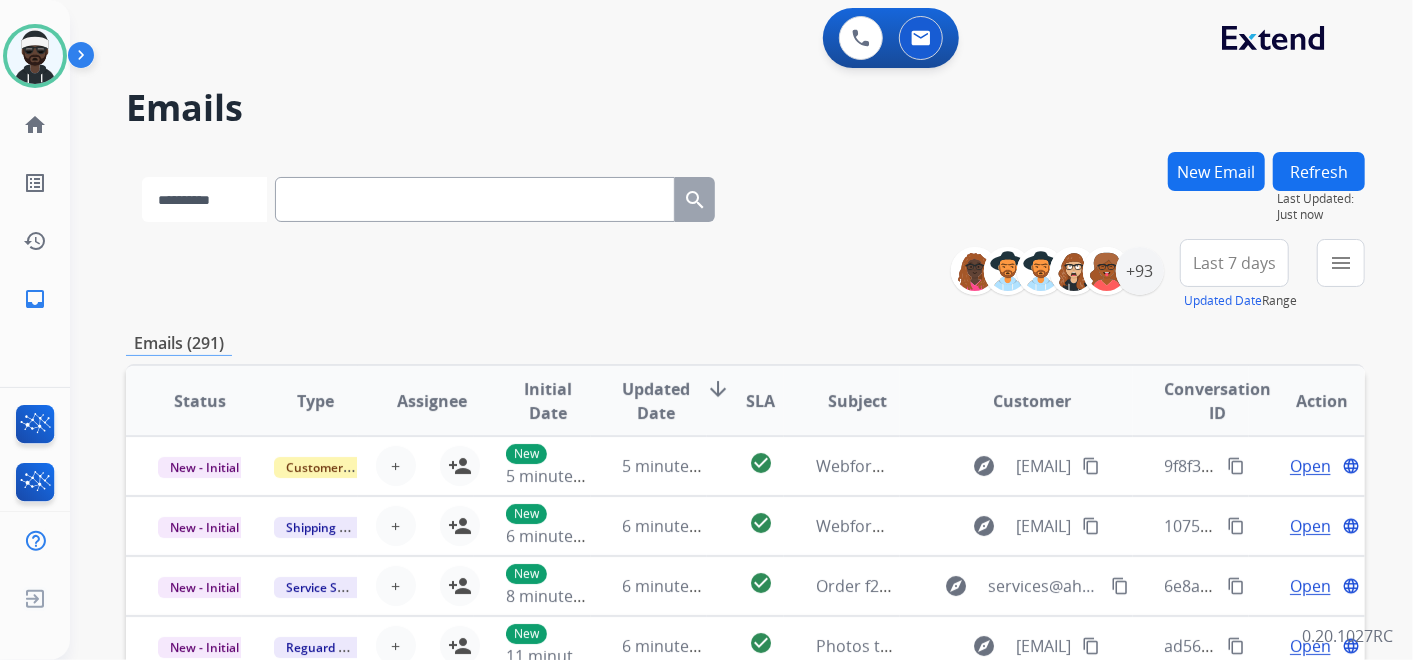 click on "**********" at bounding box center (204, 199) 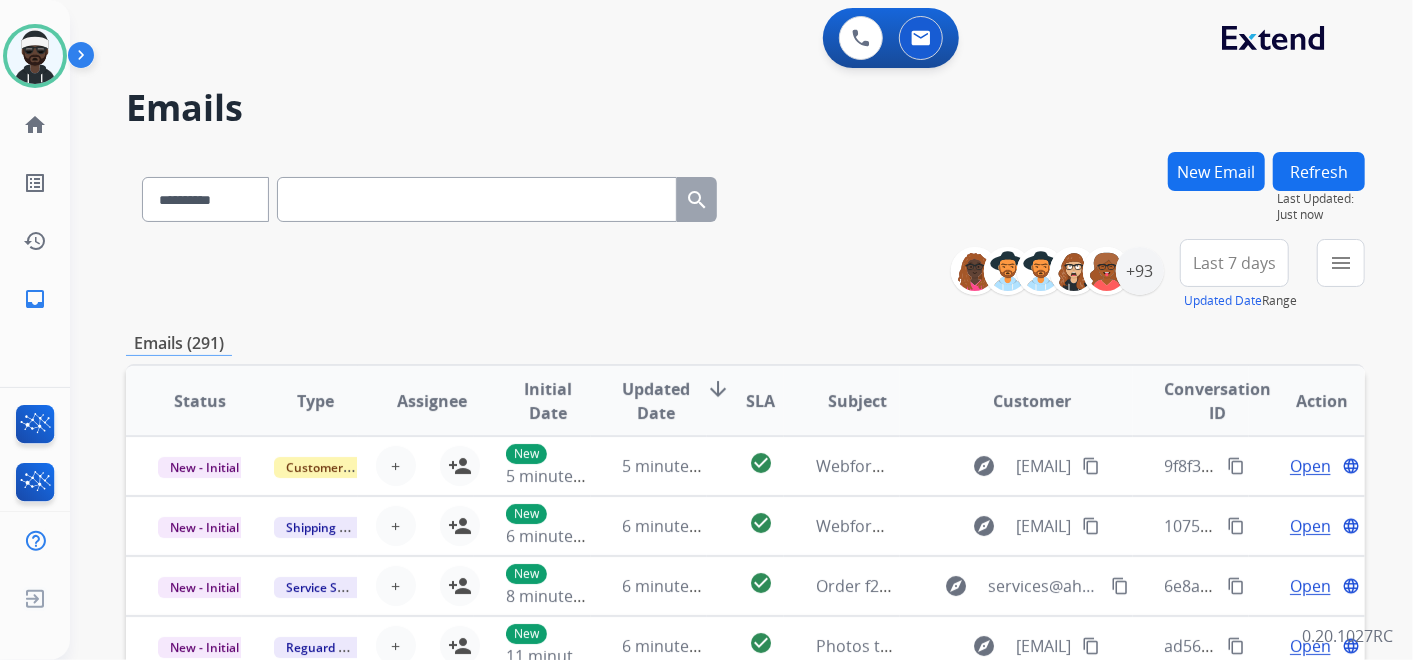click at bounding box center [477, 199] 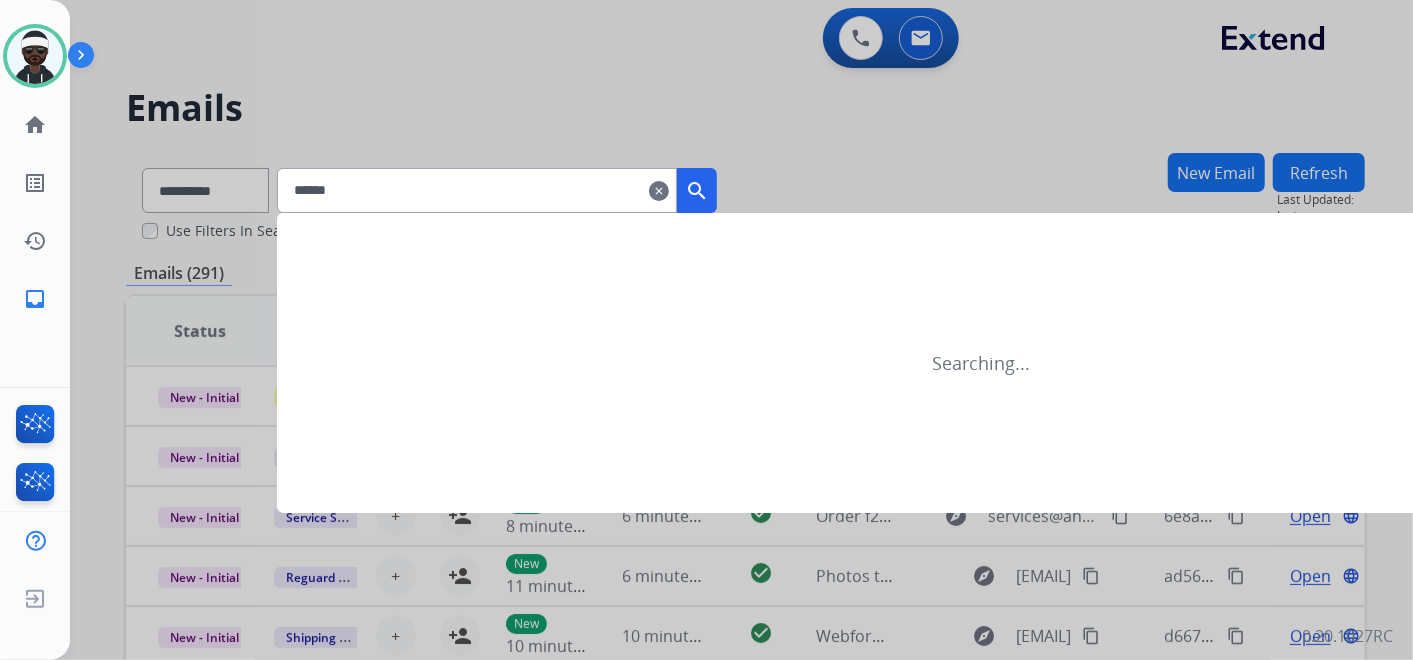 type on "*******" 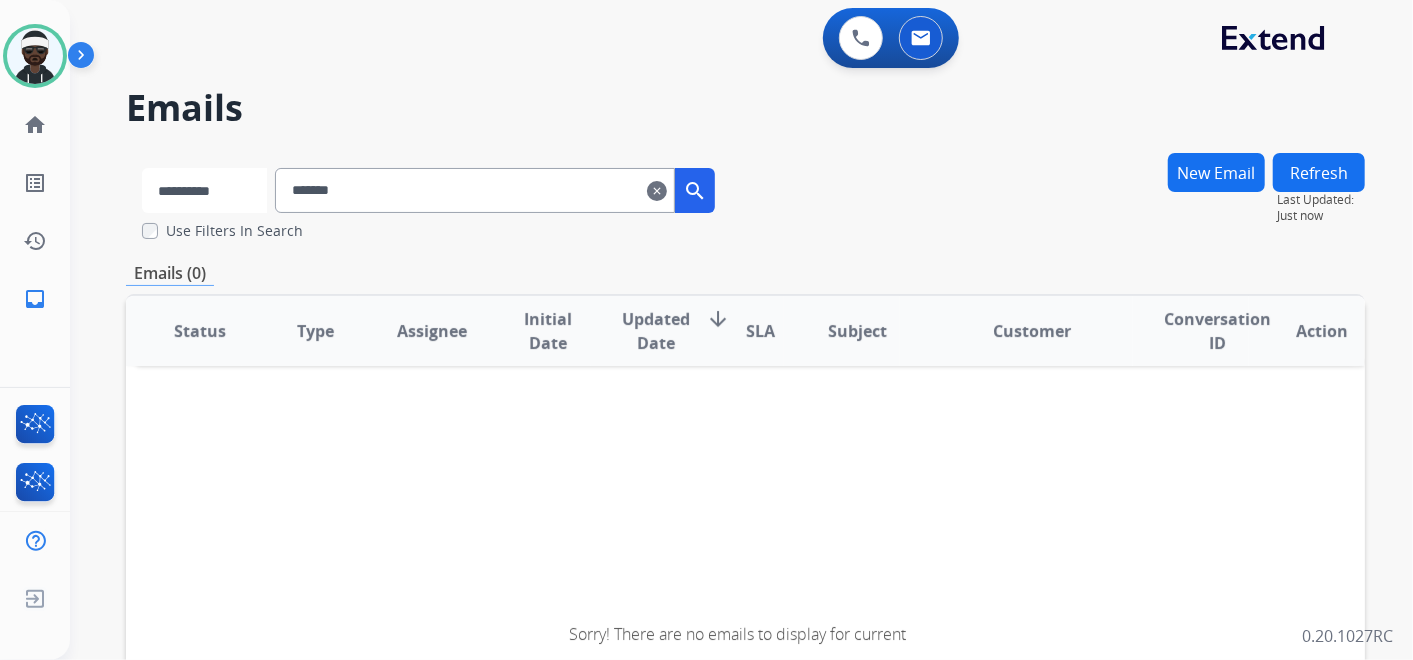 click on "**********" at bounding box center [204, 190] 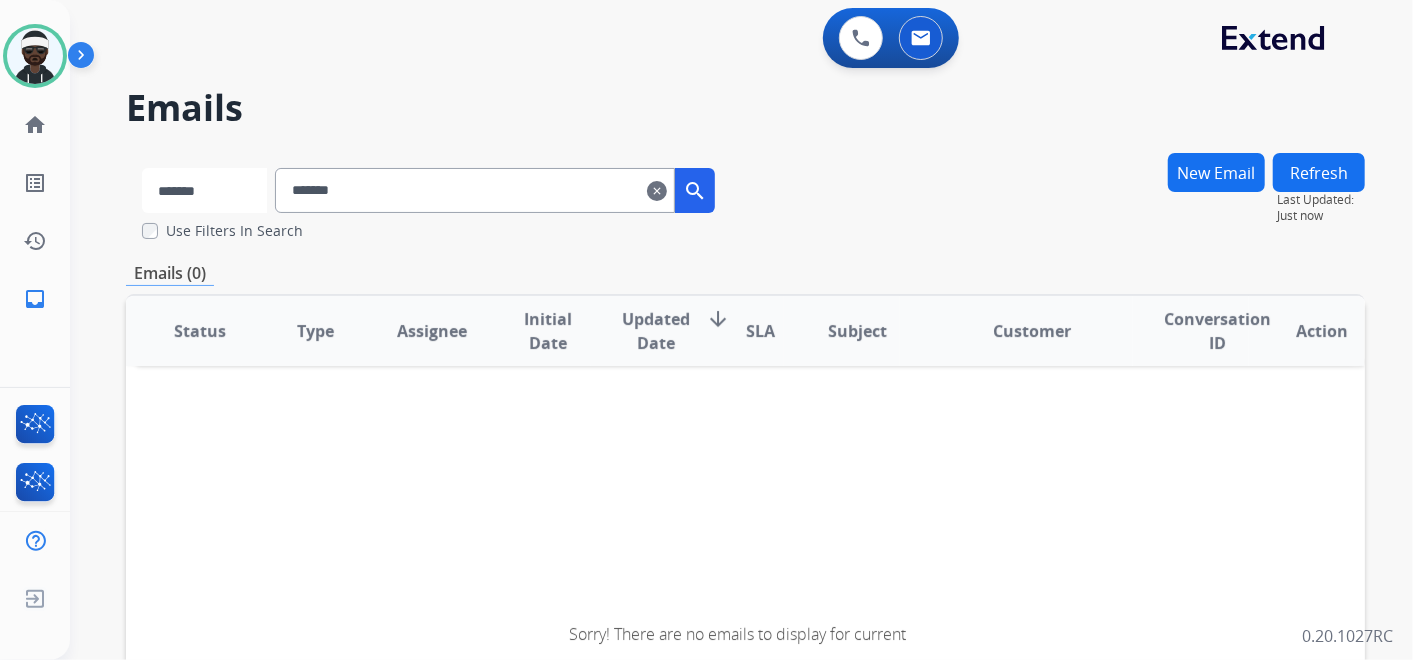 click on "**********" at bounding box center (204, 190) 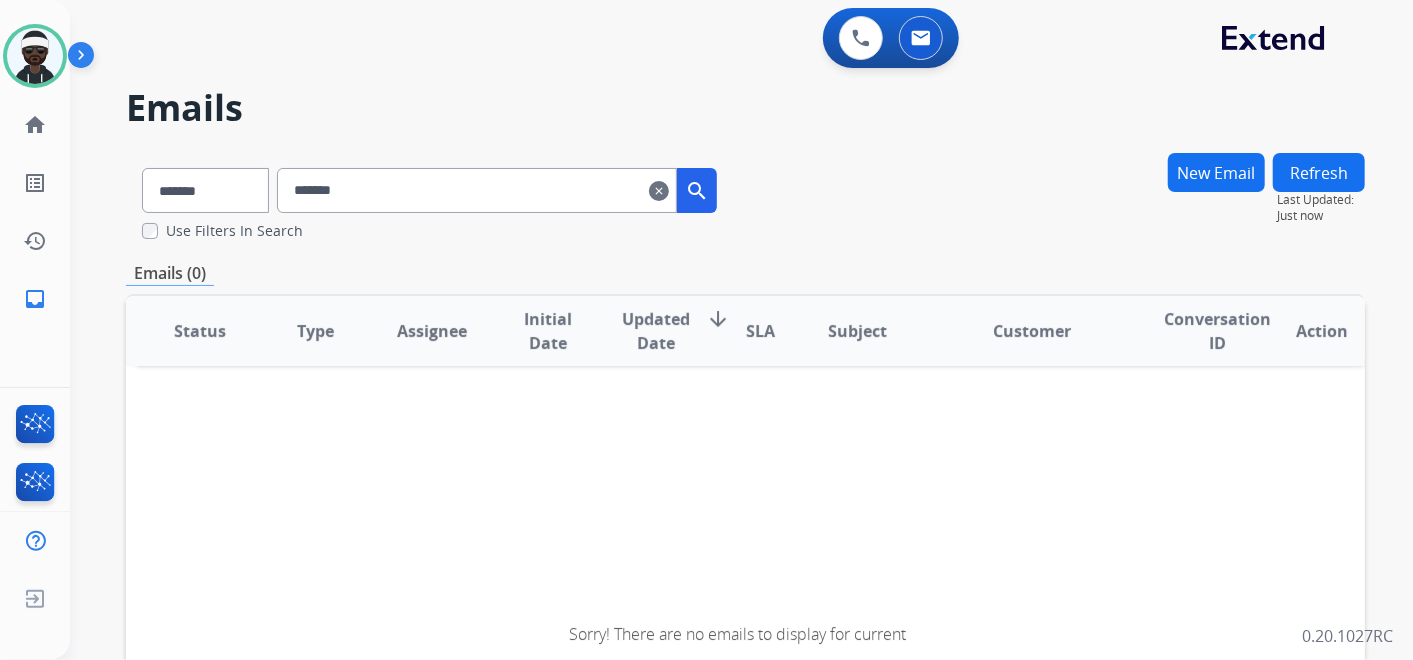 click on "*******" at bounding box center [477, 190] 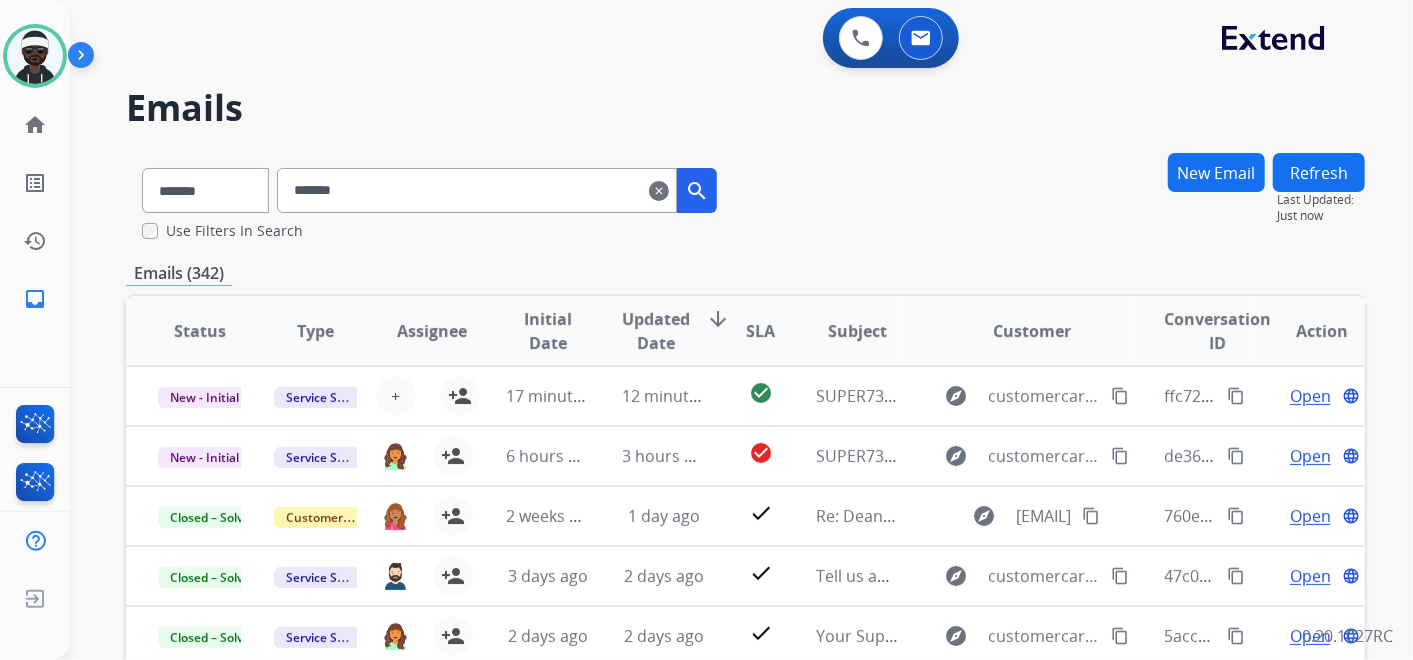 scroll, scrollTop: 1, scrollLeft: 0, axis: vertical 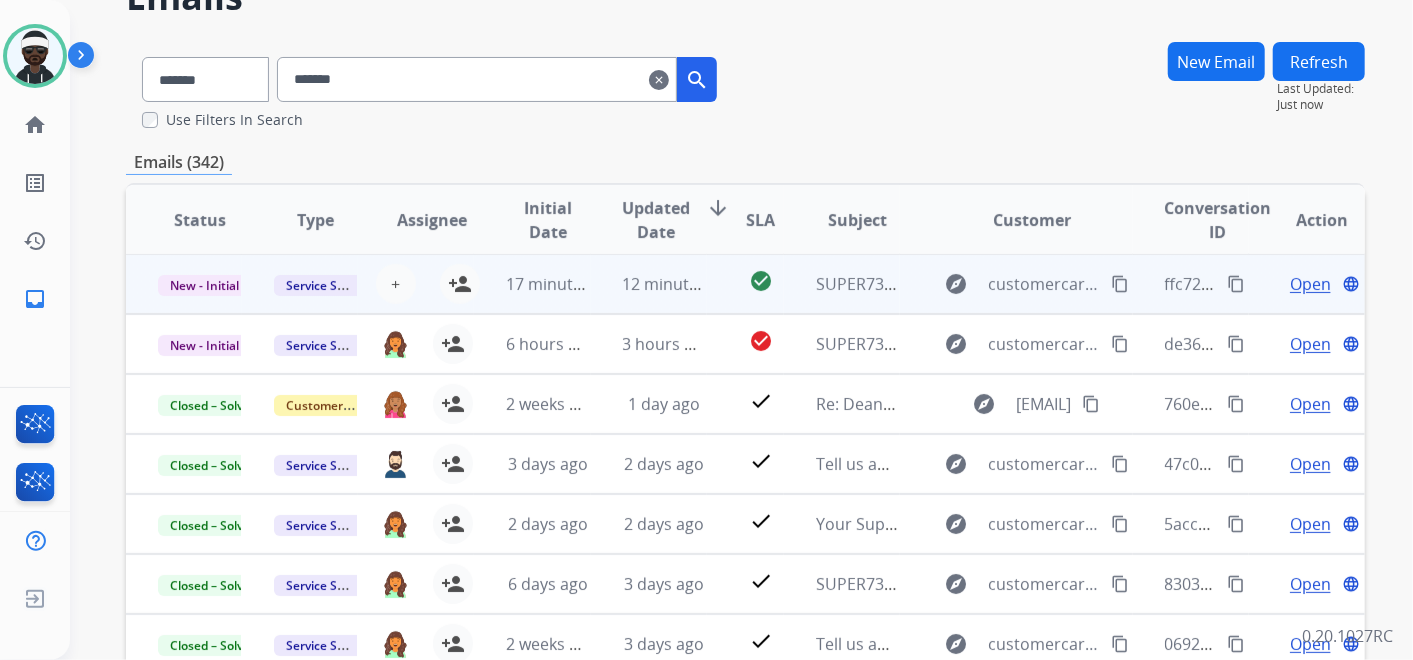 click on "Open" at bounding box center [1310, 284] 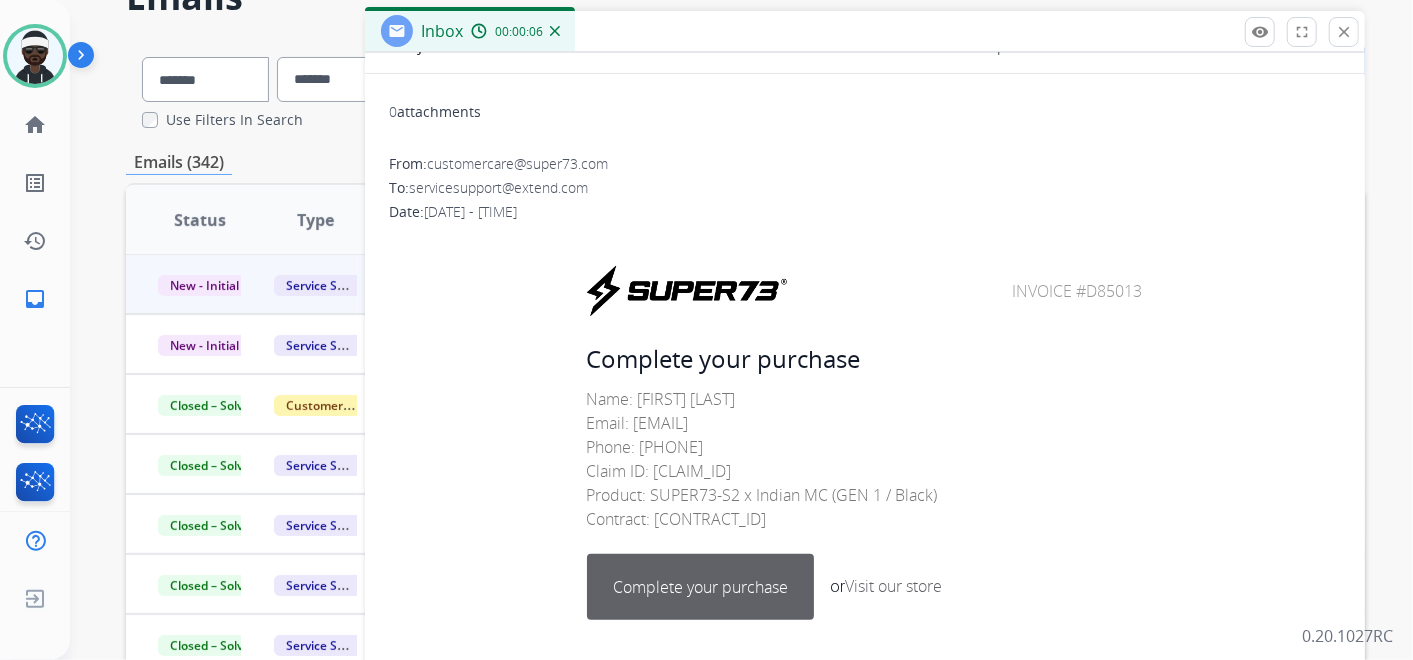 scroll, scrollTop: 222, scrollLeft: 0, axis: vertical 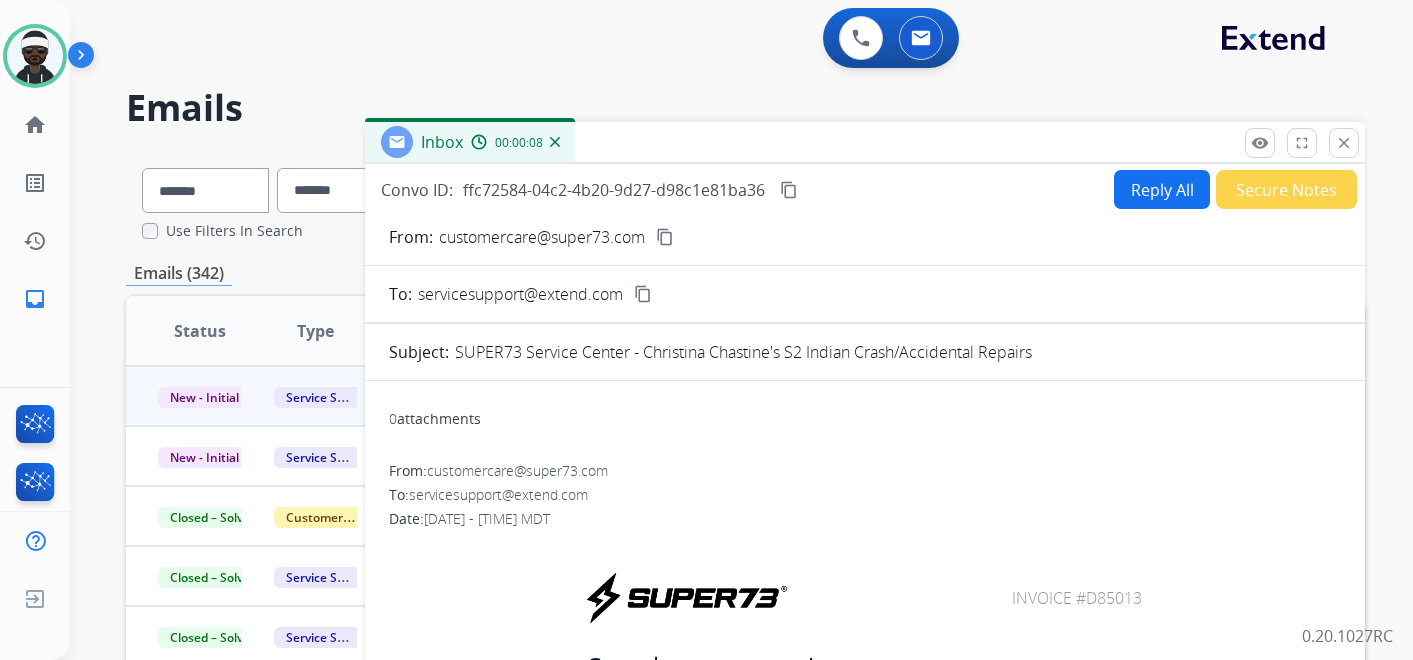 select on "*******" 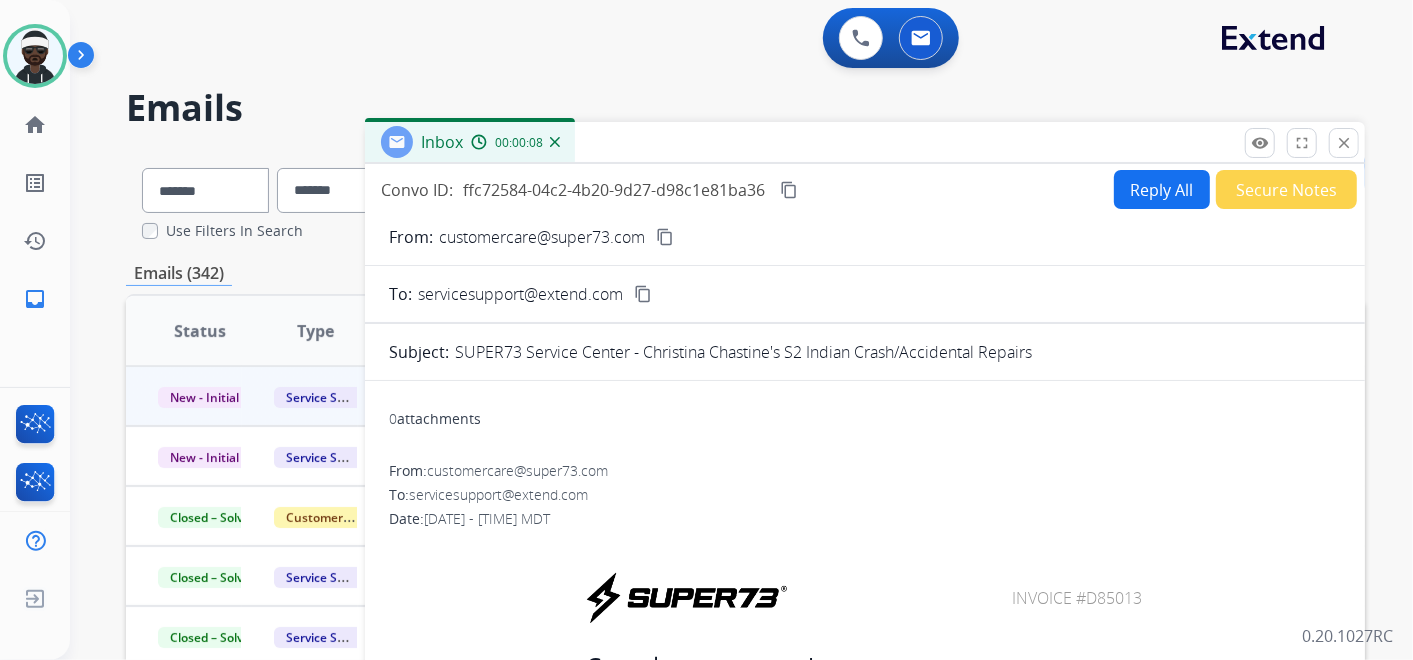 scroll, scrollTop: 111, scrollLeft: 0, axis: vertical 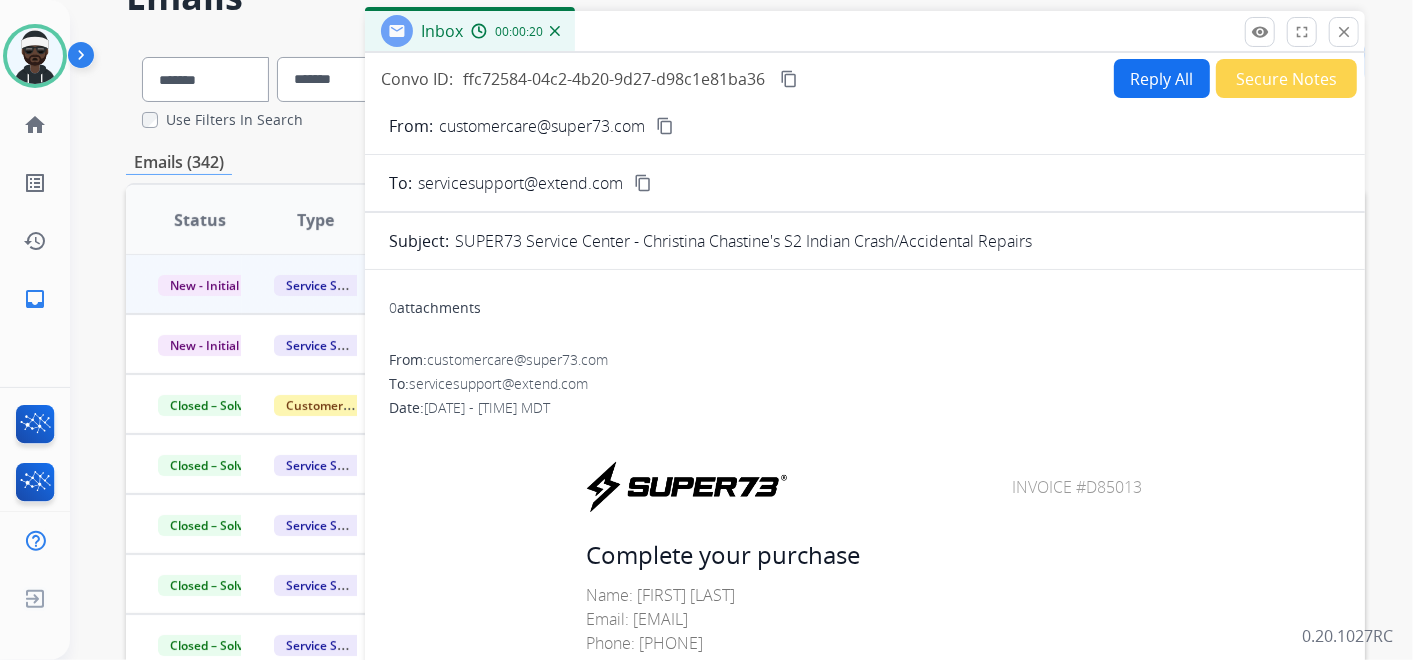 click on "content_copy" at bounding box center [789, 79] 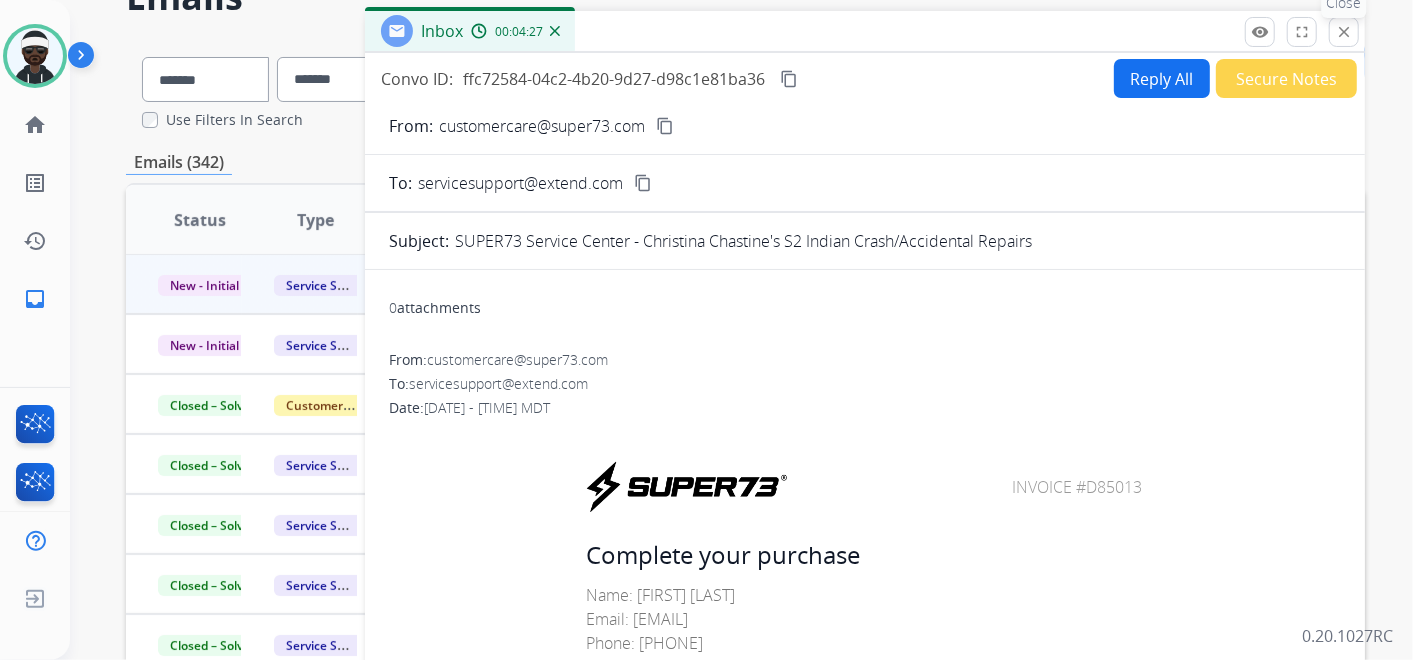 click on "close" at bounding box center [1344, 32] 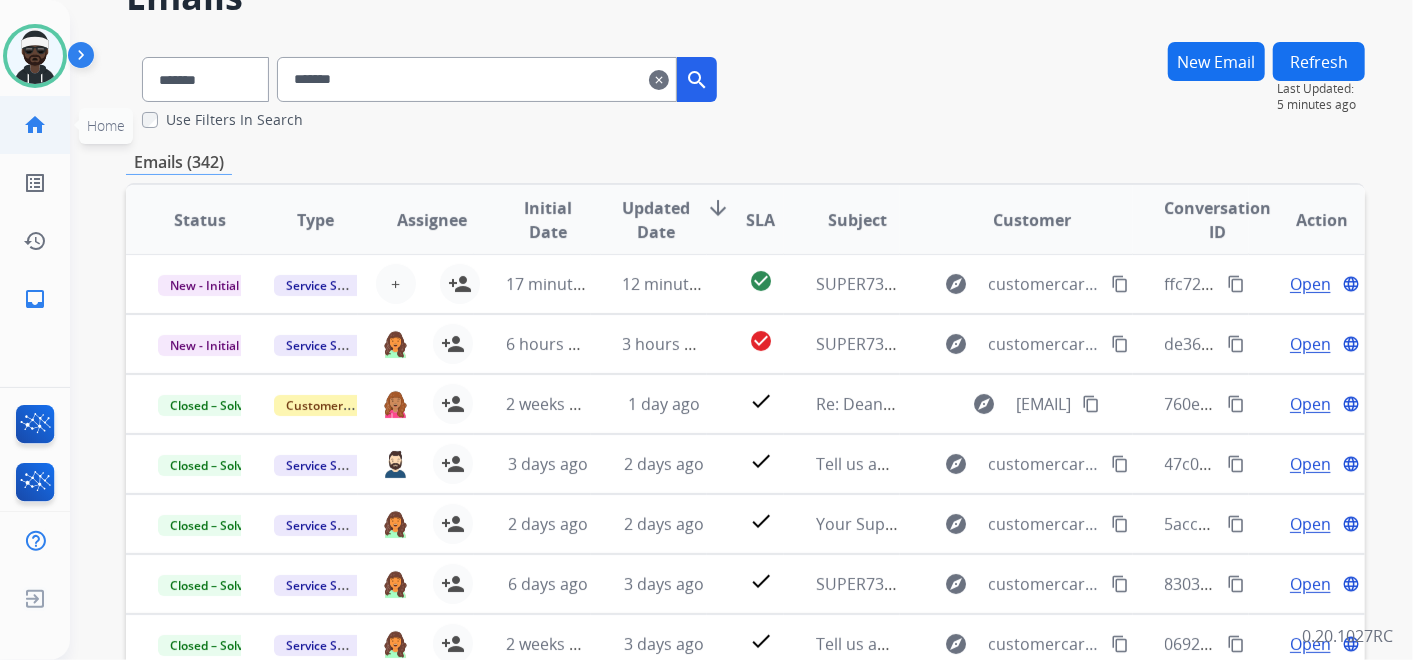 click on "home  Home" 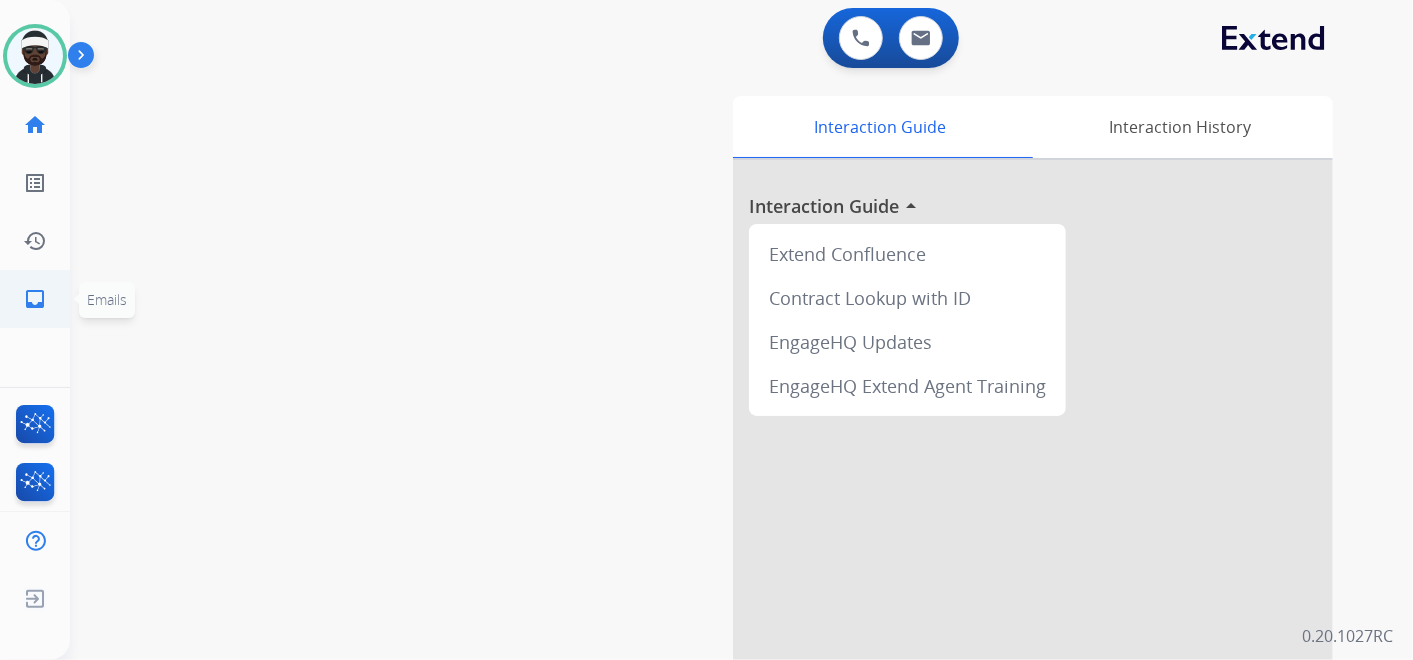 click on "inbox" 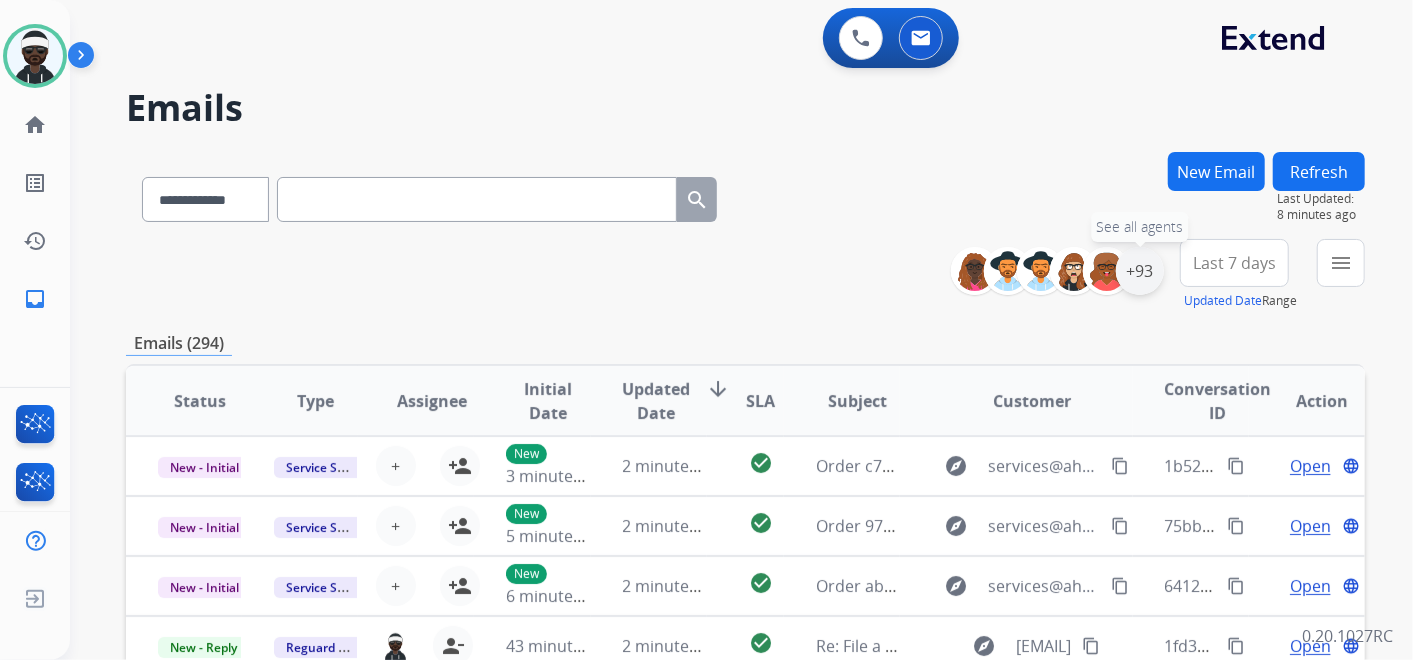 click on "+93" at bounding box center [1140, 271] 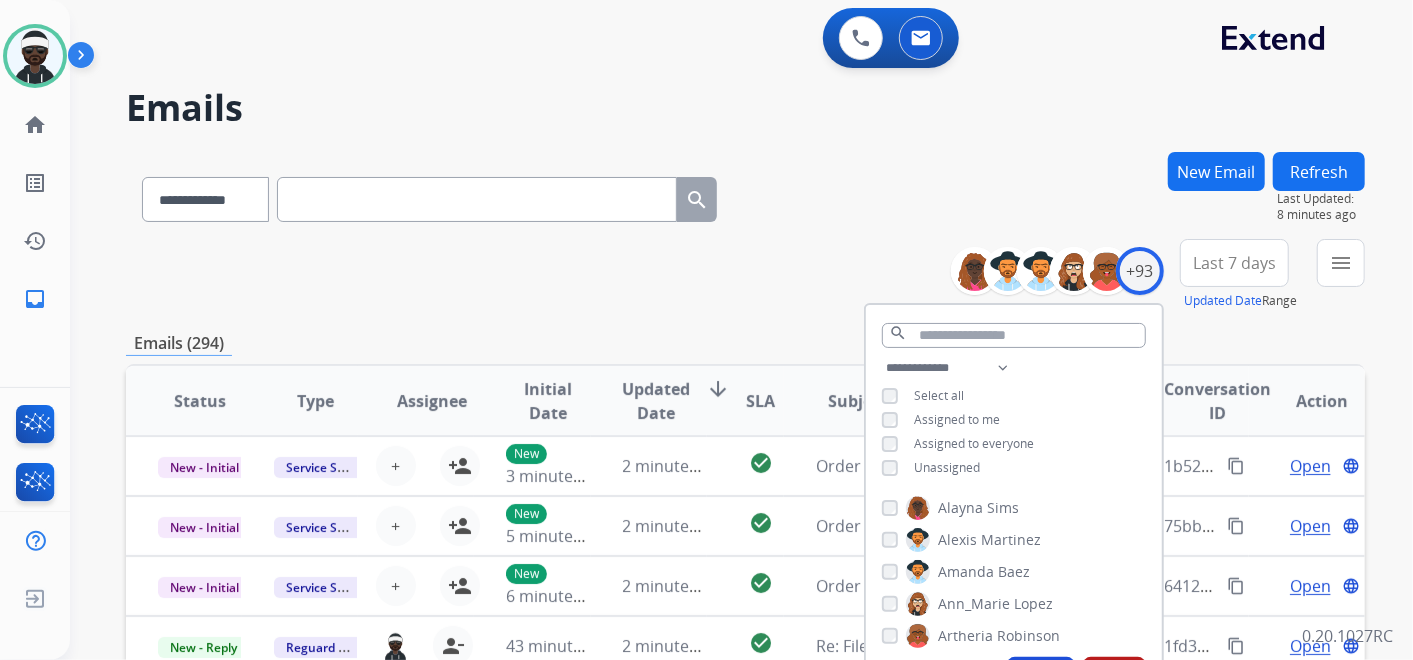click on "Assigned to me" at bounding box center (957, 419) 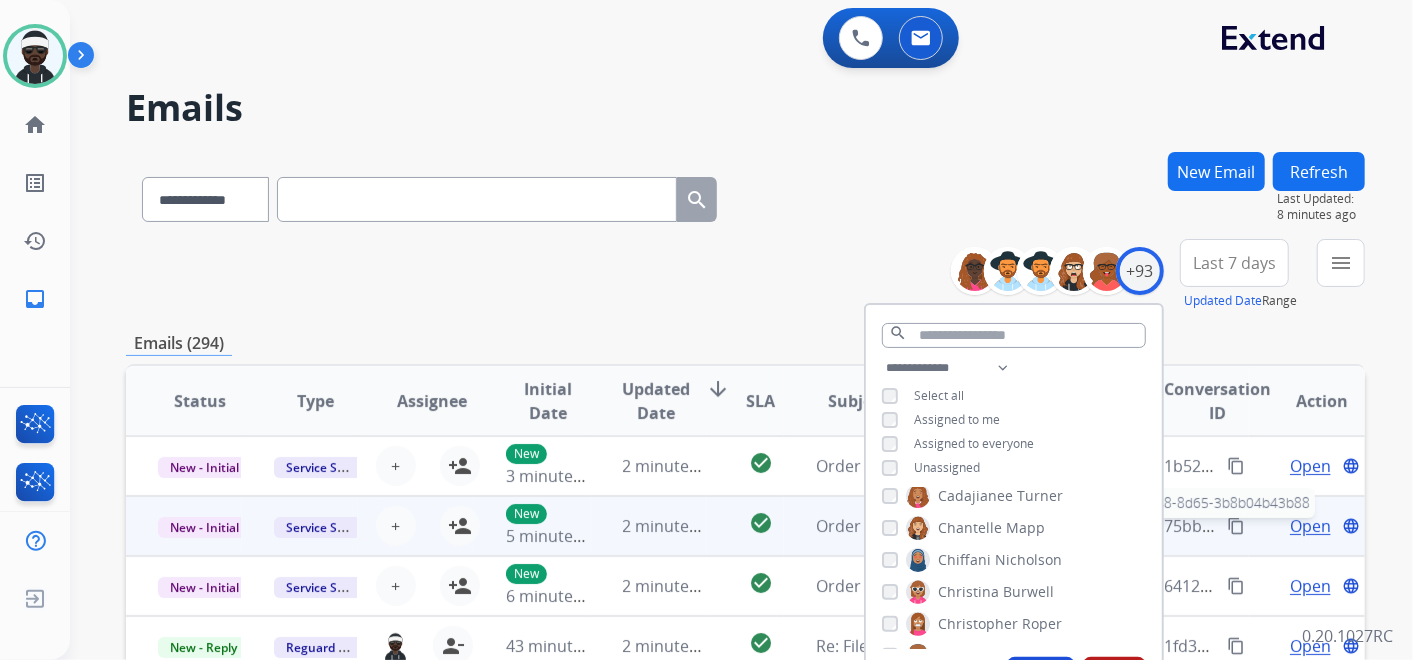 scroll, scrollTop: 666, scrollLeft: 0, axis: vertical 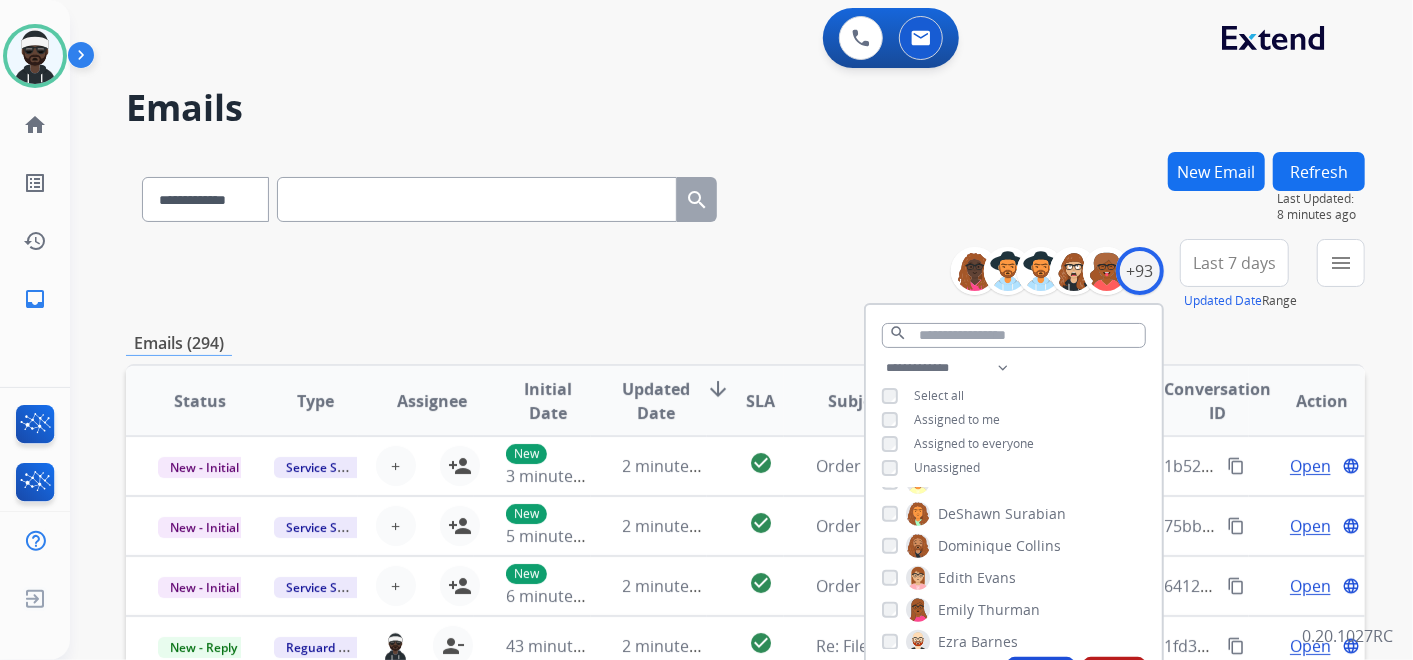 click on "Assigned to me" at bounding box center (957, 420) 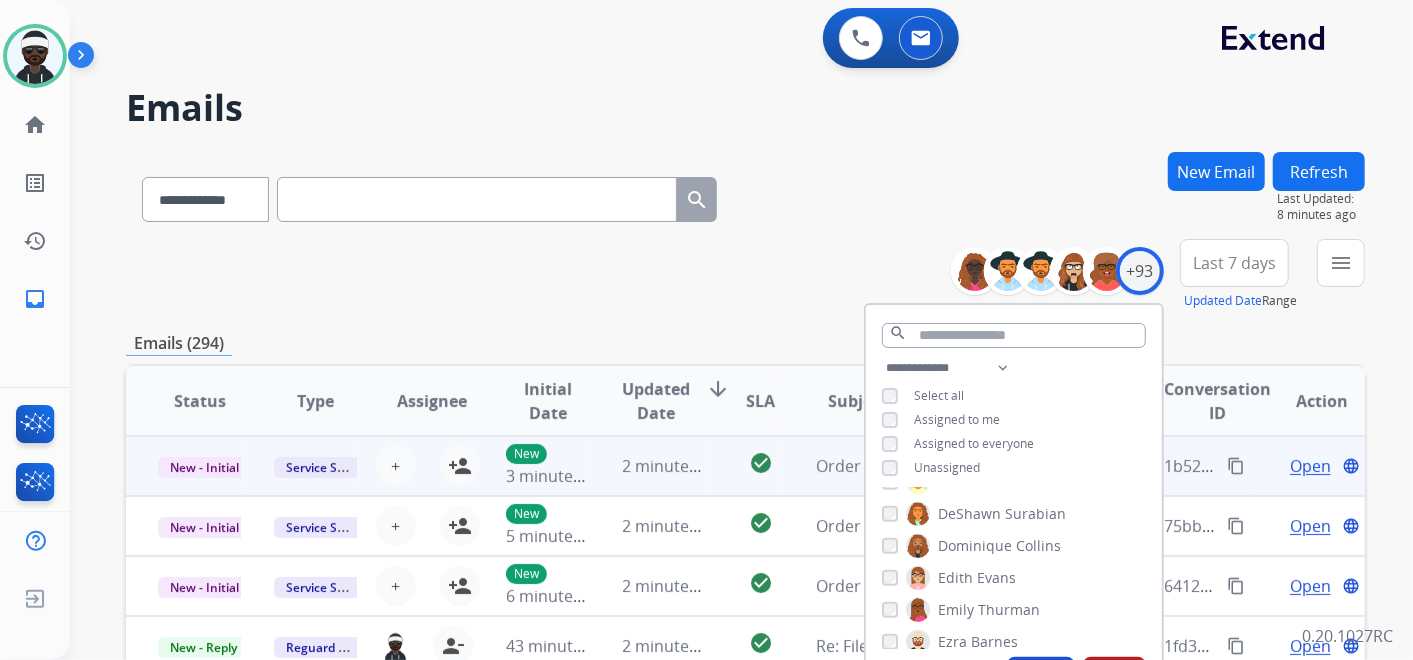 scroll, scrollTop: 1, scrollLeft: 0, axis: vertical 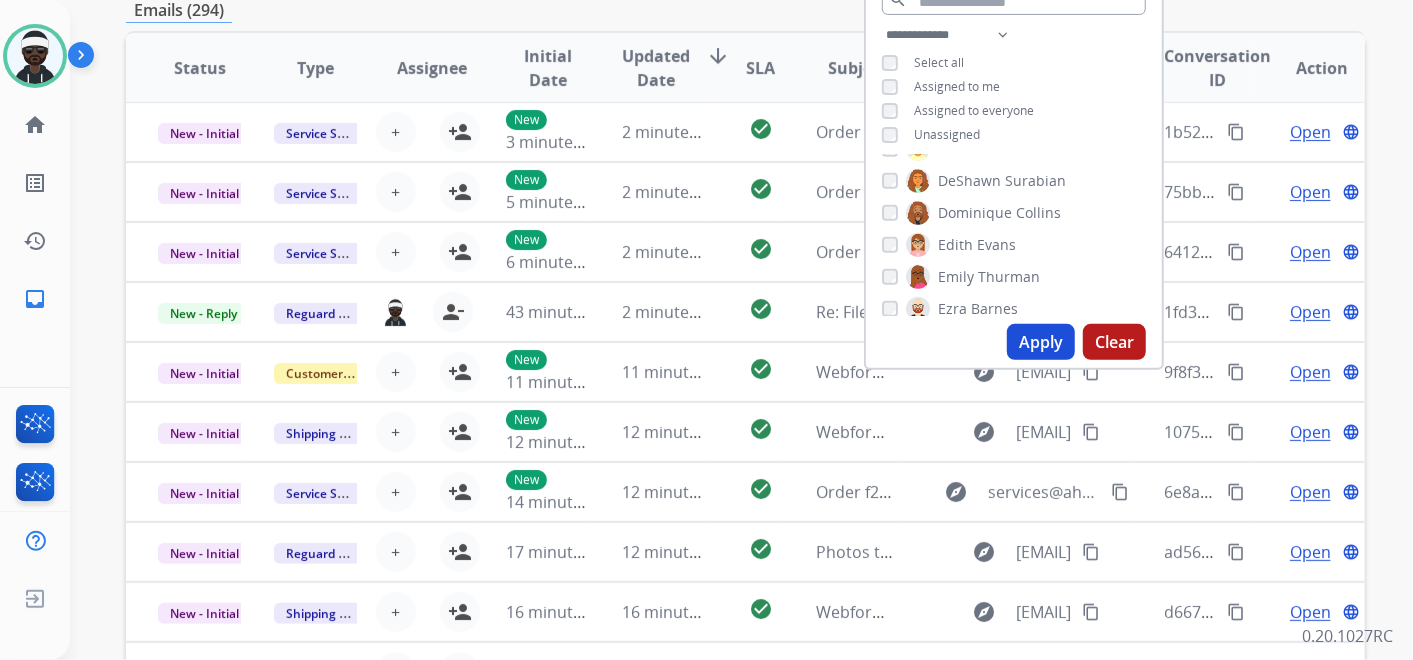 click on "Apply" at bounding box center [1041, 342] 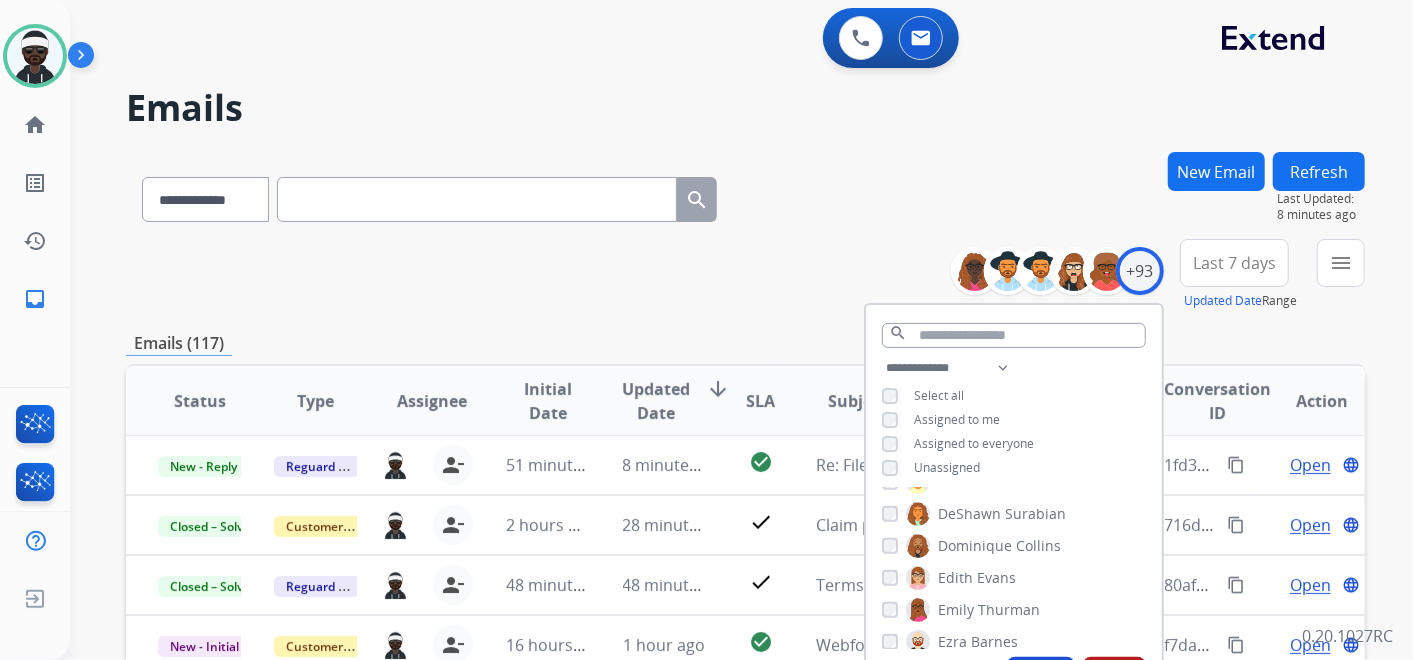 click on "**********" at bounding box center (745, 275) 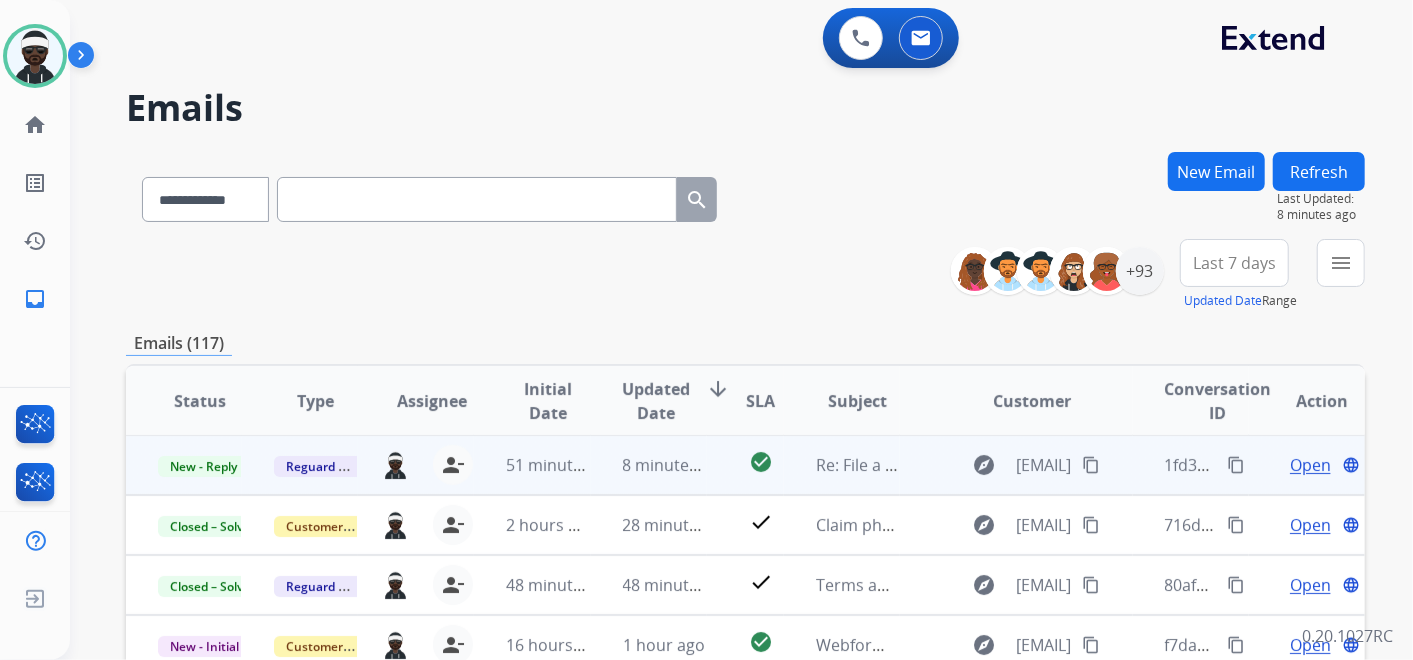 click on "Open" at bounding box center [1310, 465] 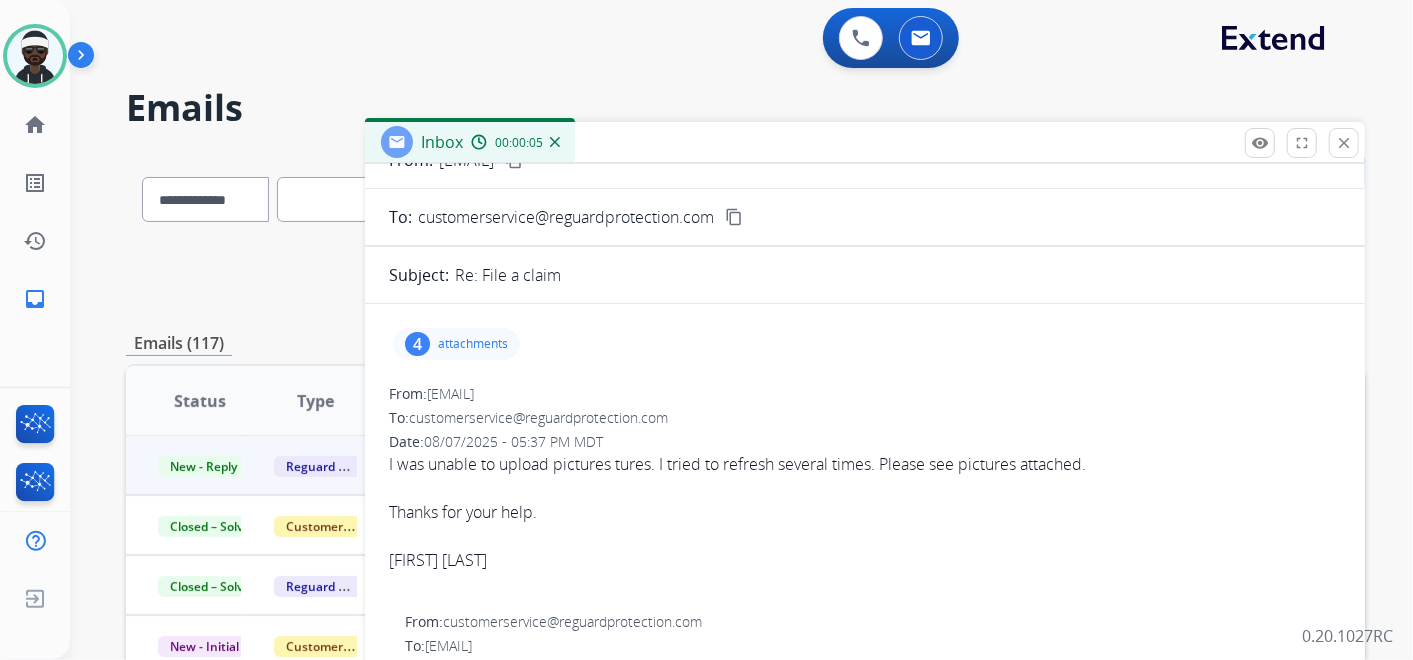 scroll, scrollTop: 111, scrollLeft: 0, axis: vertical 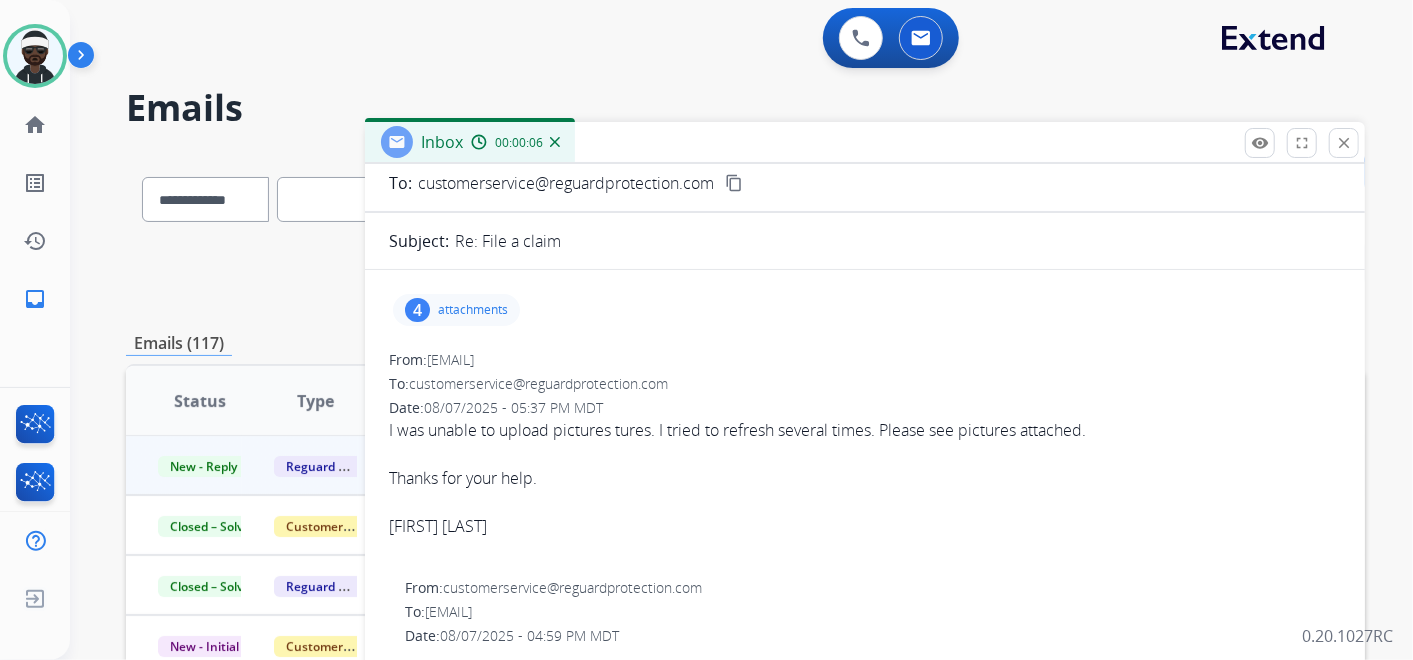 click on "4 attachments" at bounding box center [456, 310] 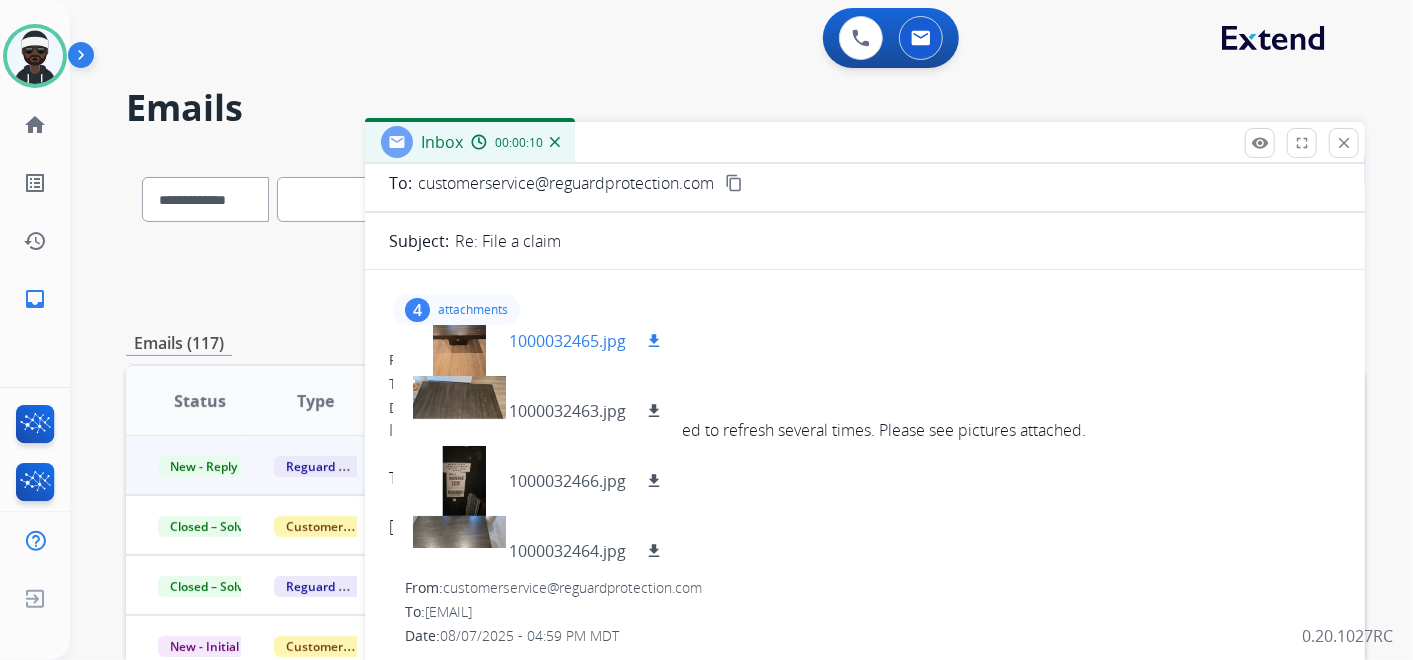 scroll, scrollTop: 30, scrollLeft: 0, axis: vertical 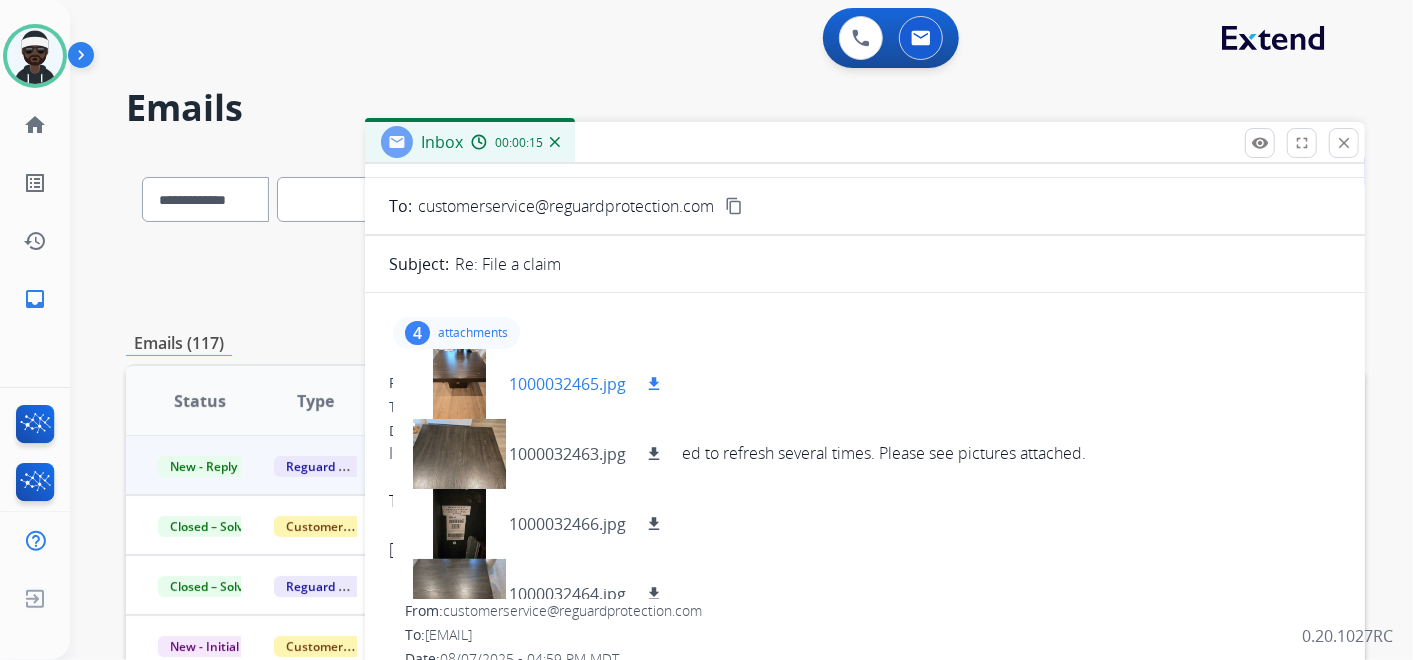 click at bounding box center (459, 384) 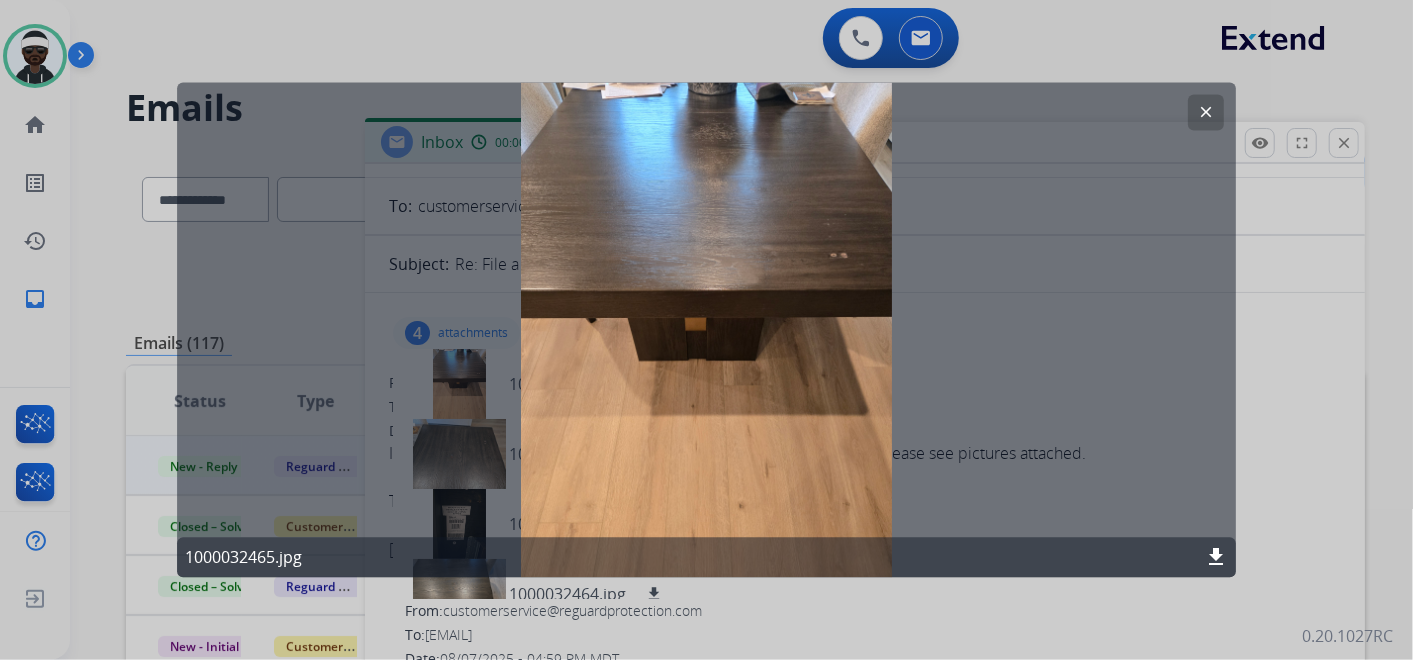 click 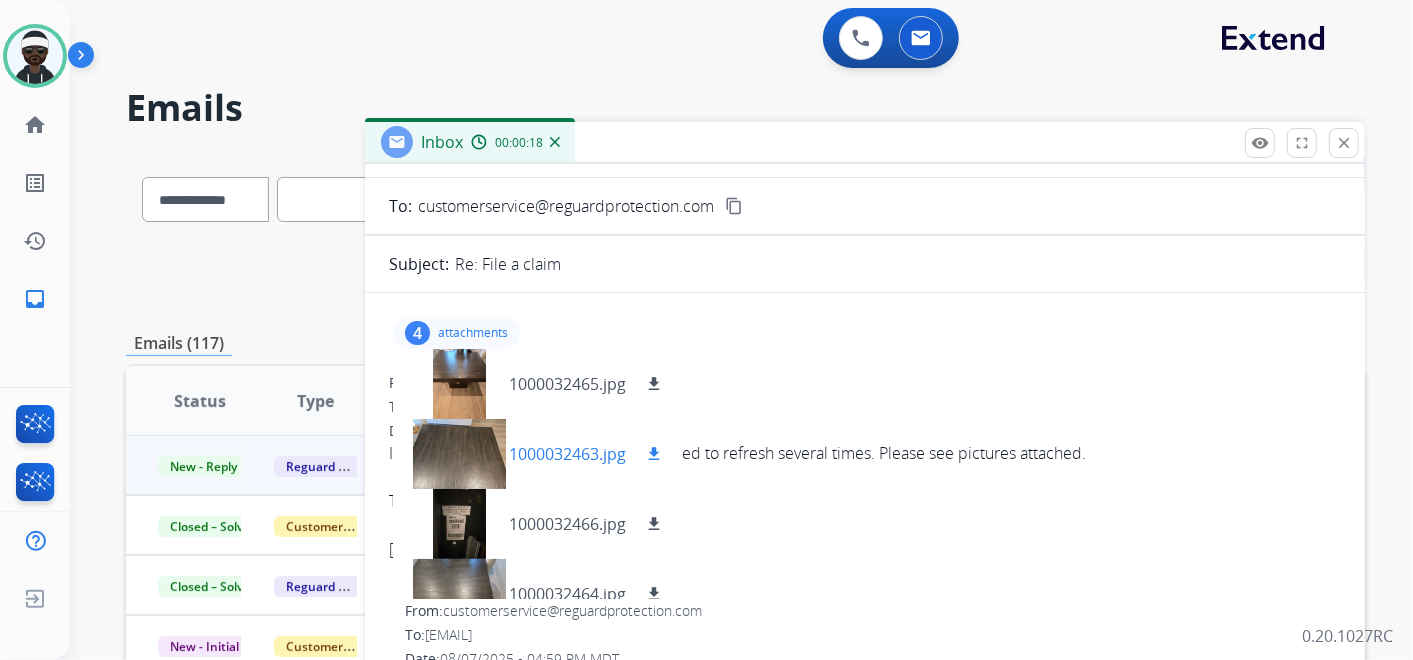 click at bounding box center [459, 454] 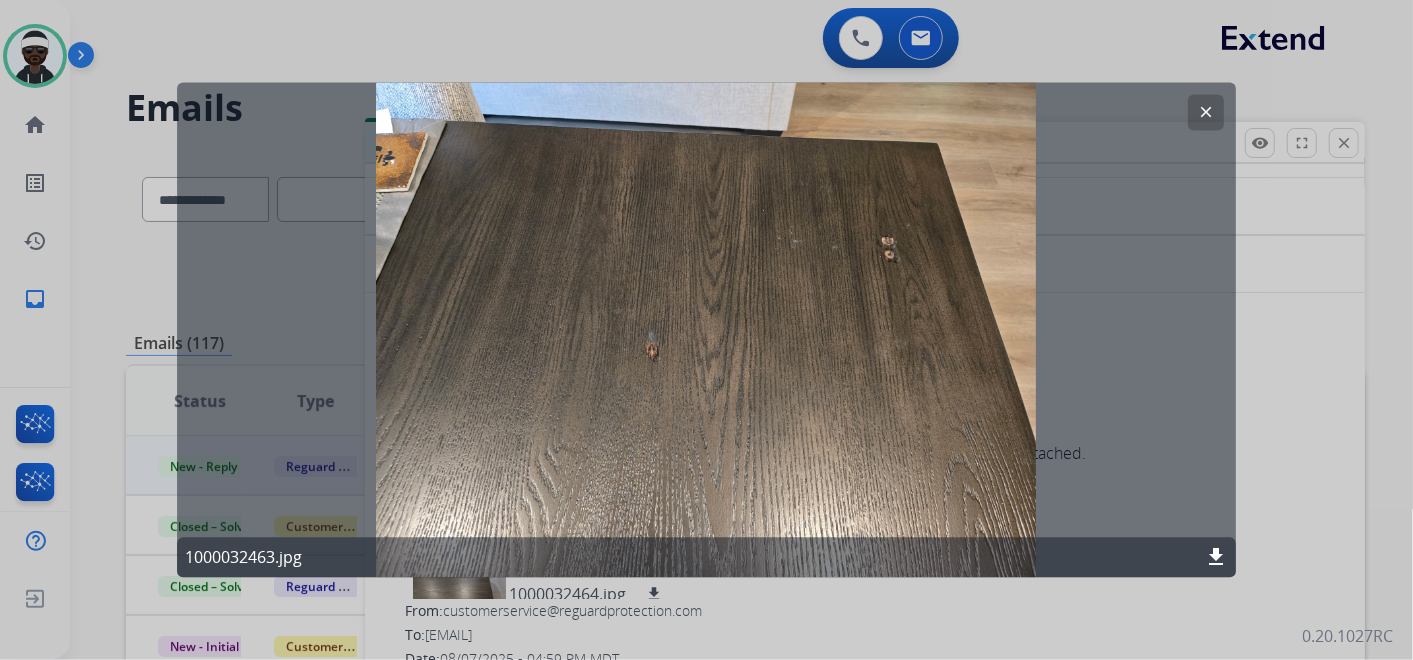 click 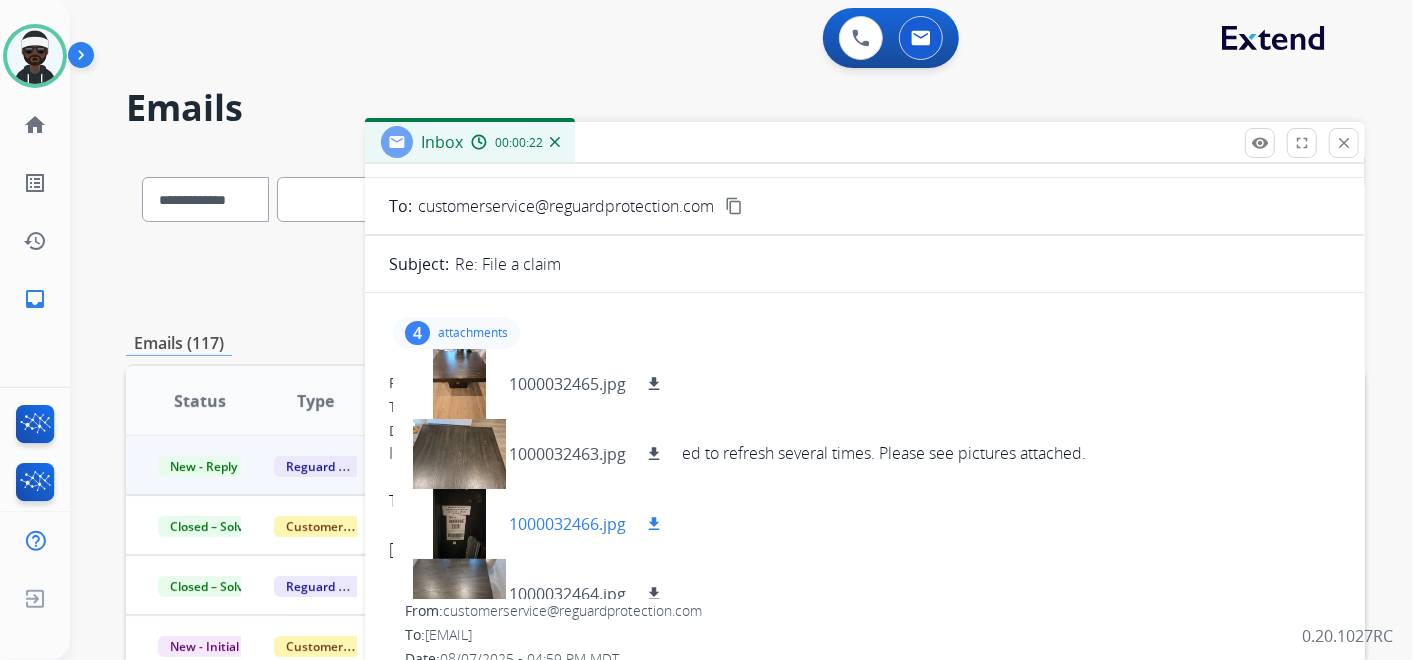click at bounding box center [459, 524] 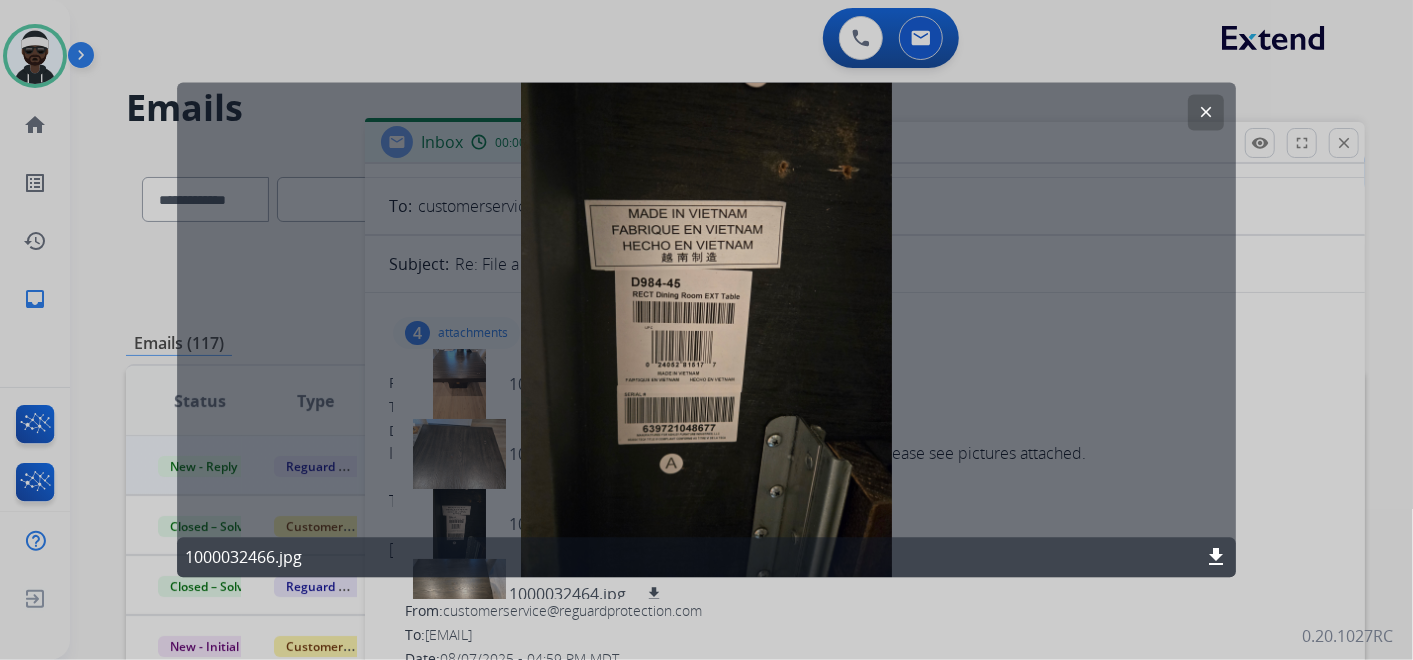 click 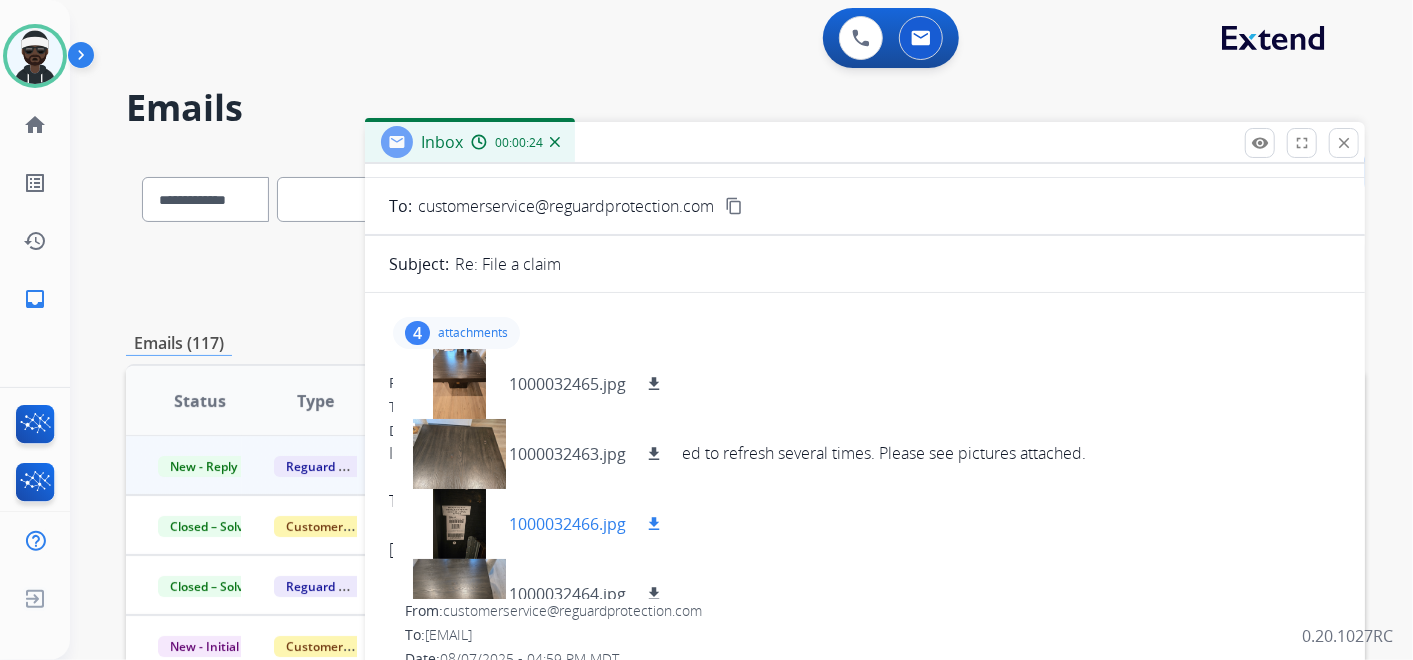 scroll, scrollTop: 30, scrollLeft: 0, axis: vertical 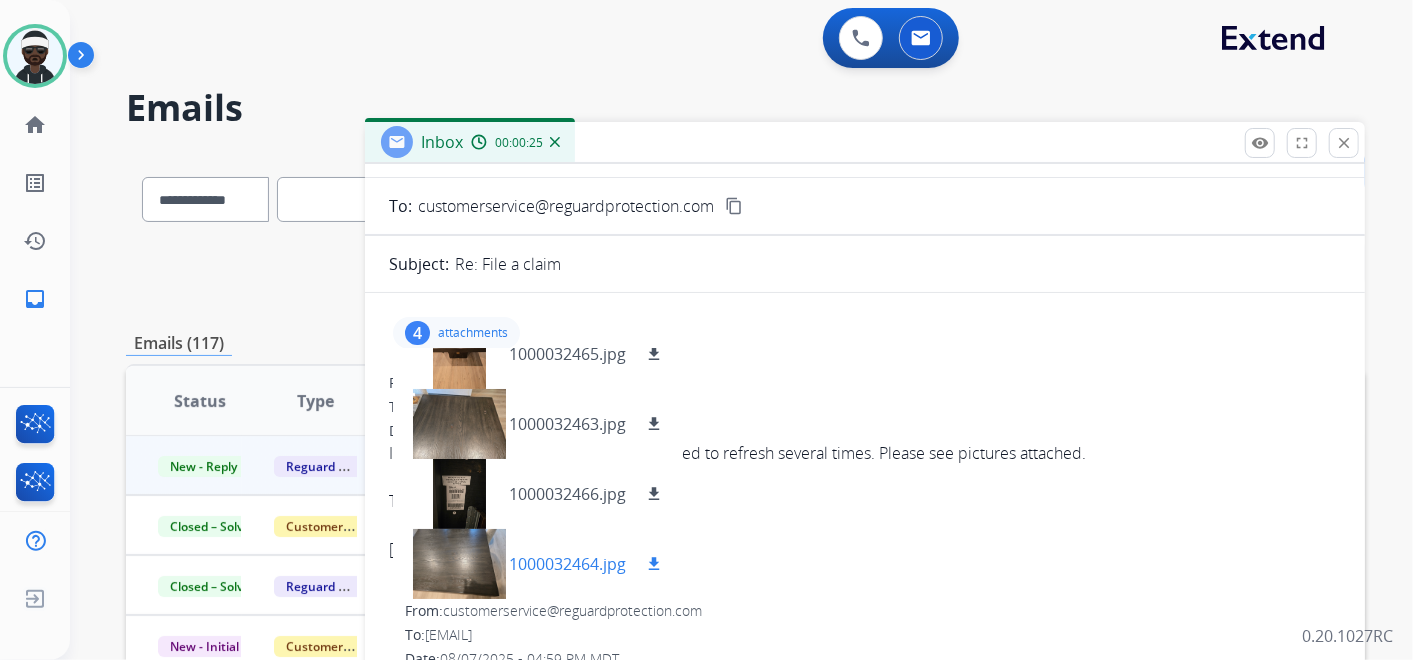 click at bounding box center [459, 564] 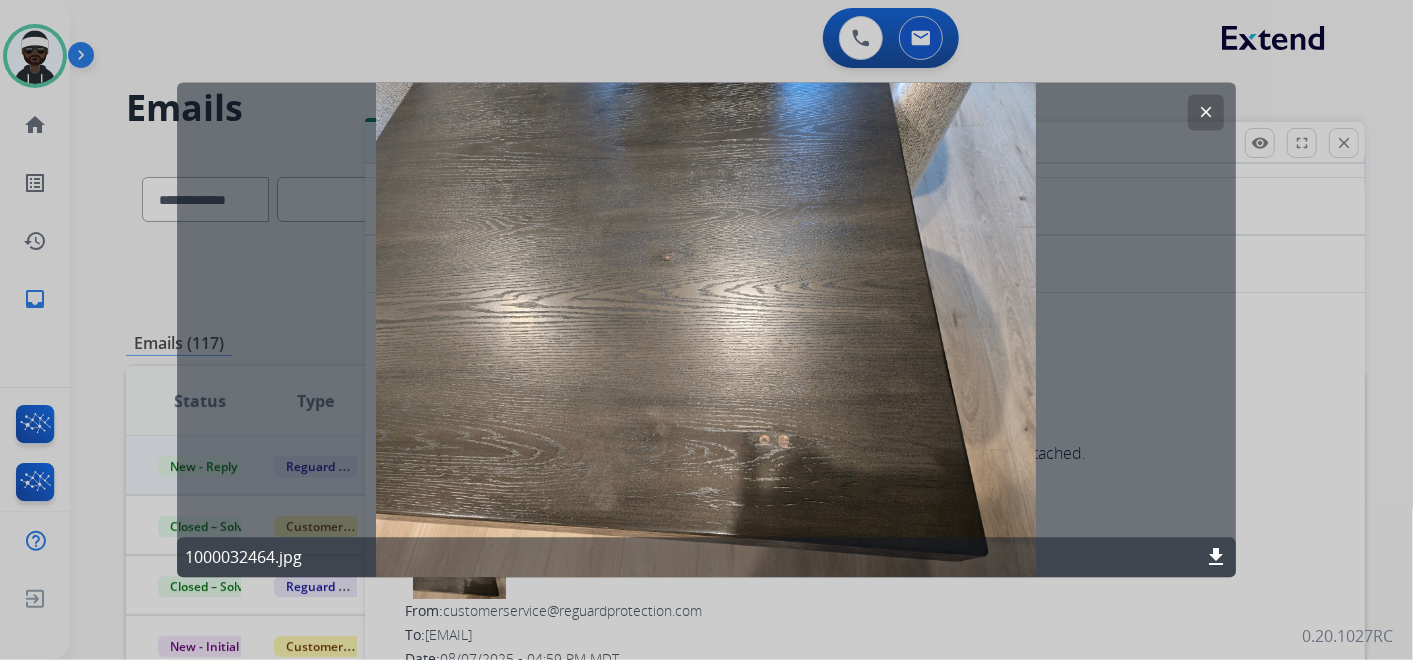 click 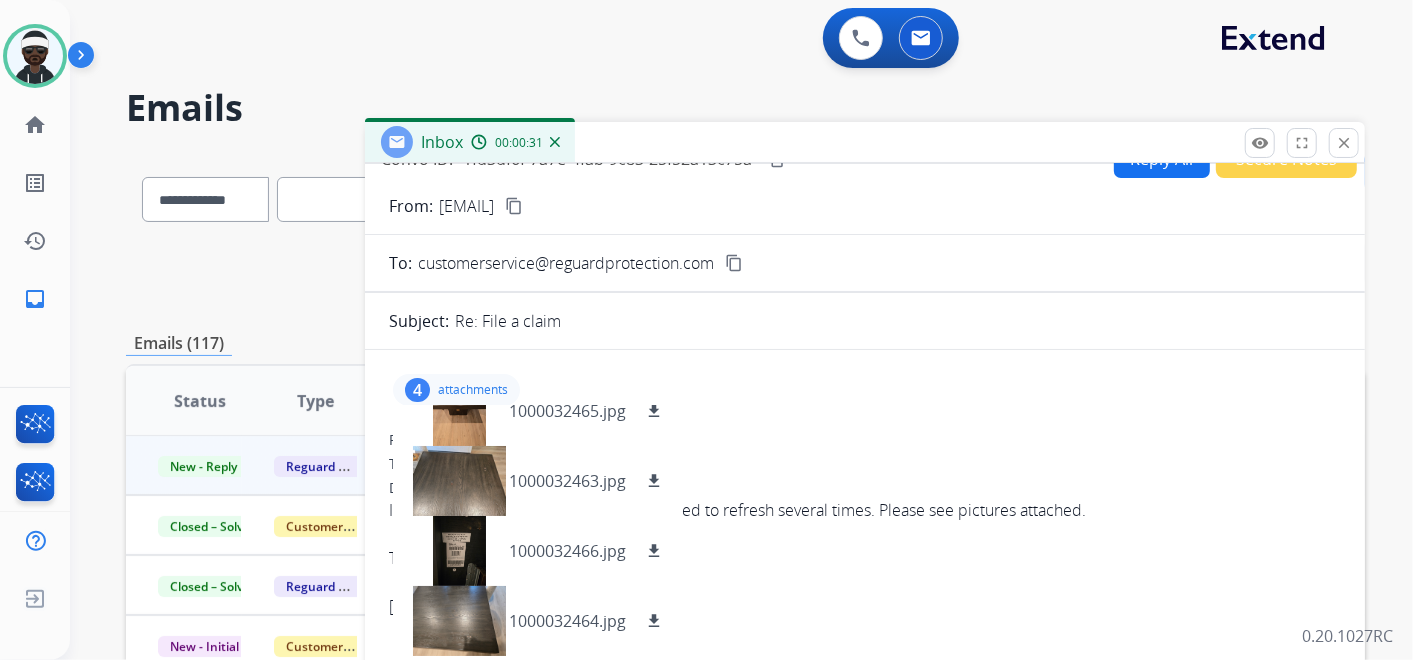 scroll, scrollTop: 0, scrollLeft: 0, axis: both 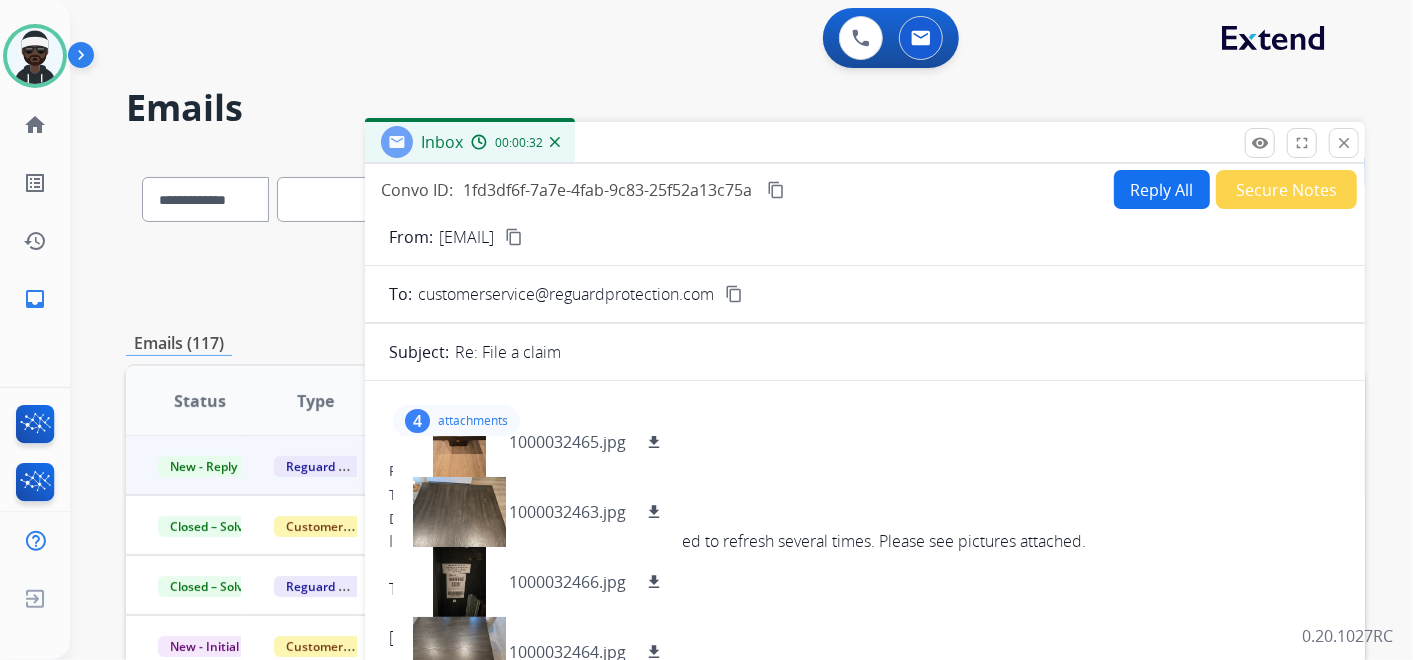 click on "content_copy" at bounding box center (514, 237) 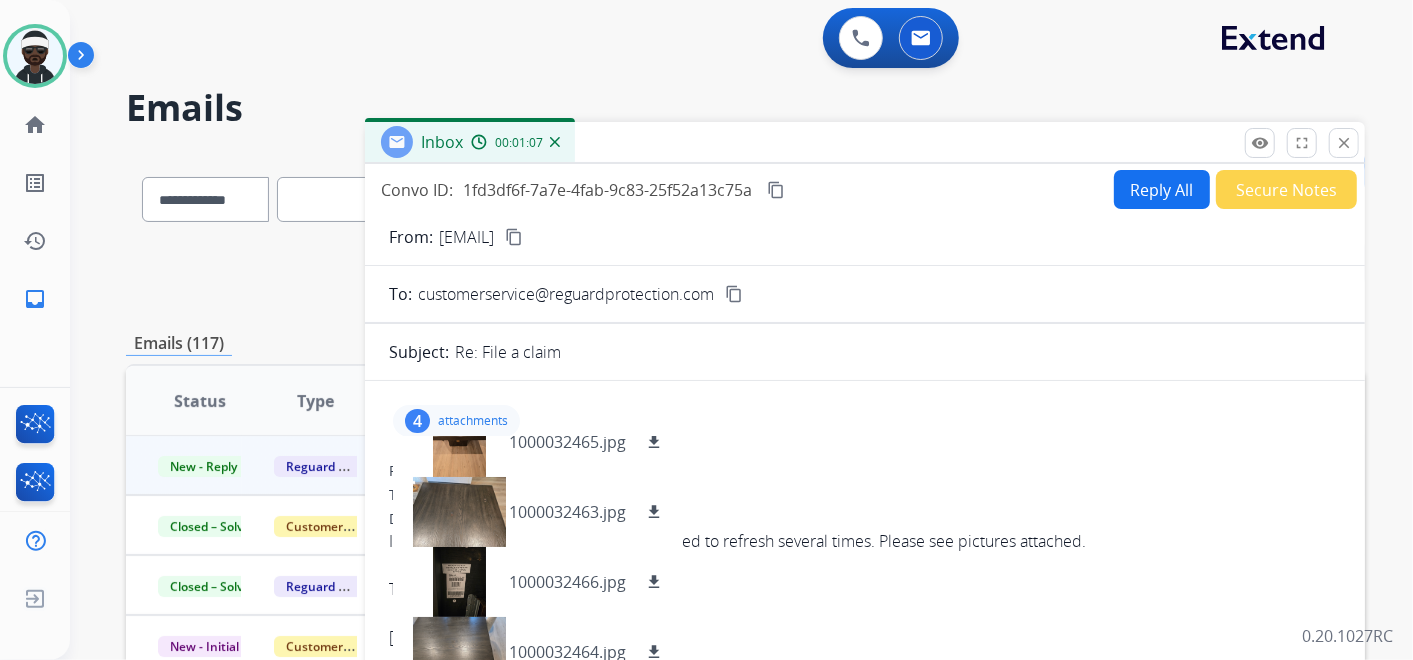 drag, startPoint x: 1335, startPoint y: 140, endPoint x: 1263, endPoint y: 170, distance: 78 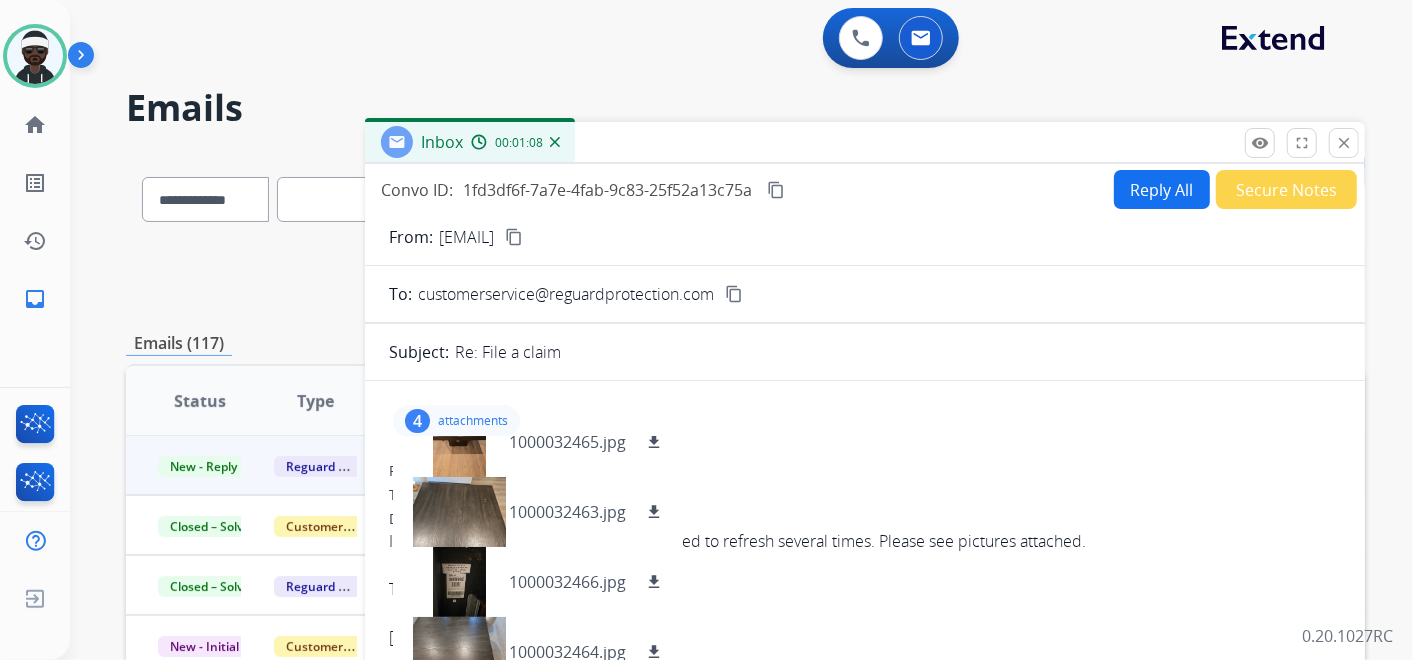 click on "From:  [EMAIL]" at bounding box center [865, 471] 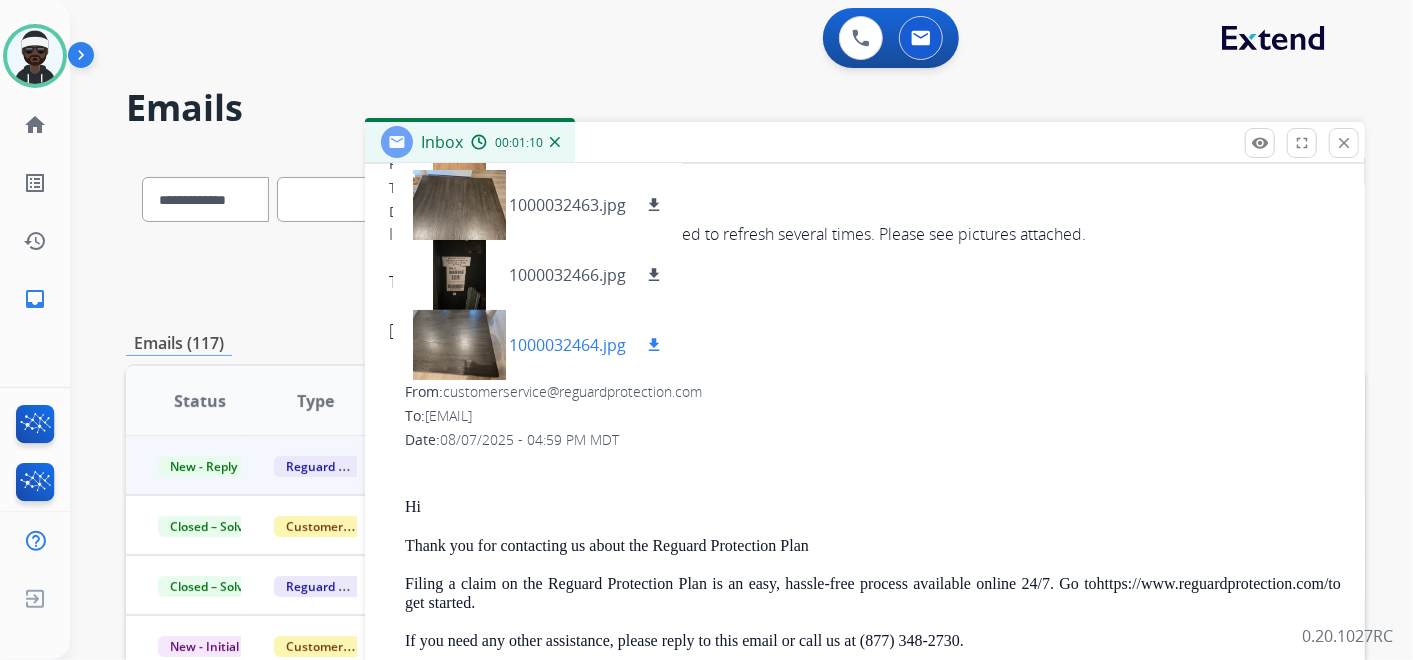 scroll, scrollTop: 311, scrollLeft: 0, axis: vertical 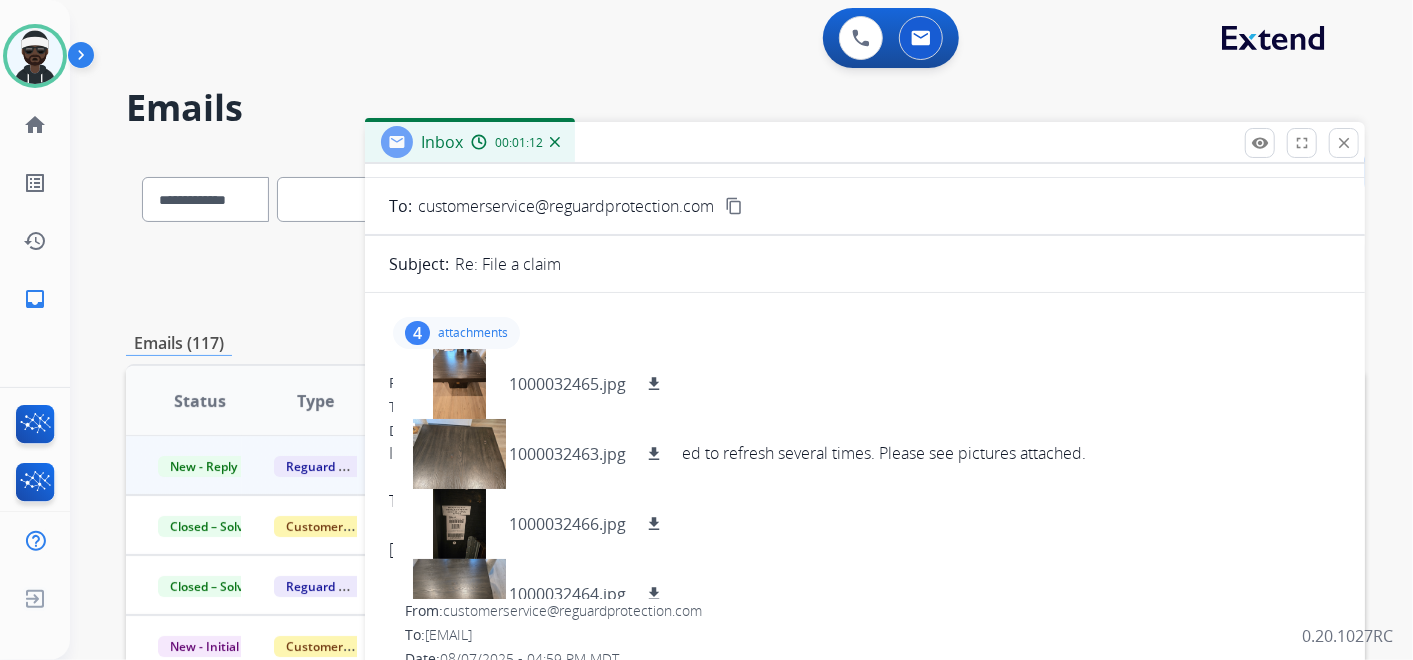 click on "attachments" at bounding box center [473, 333] 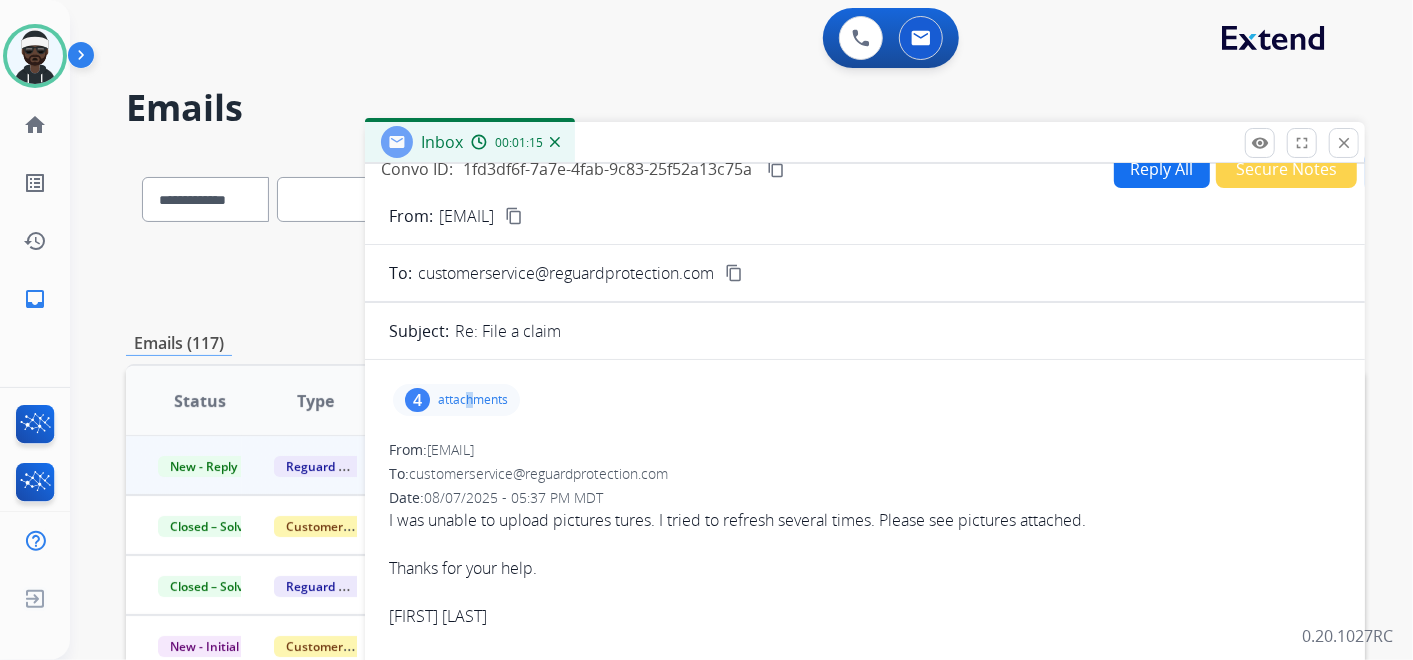 scroll, scrollTop: 0, scrollLeft: 0, axis: both 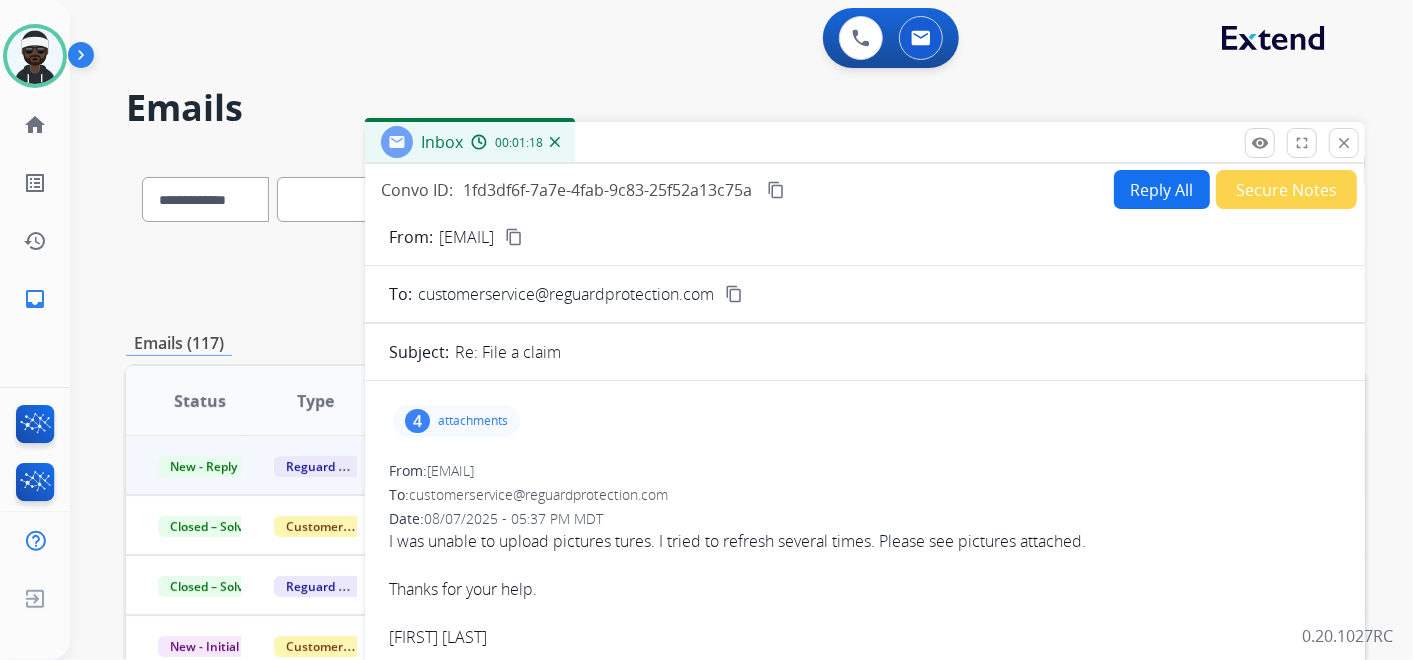 click on "Emails" at bounding box center (745, 108) 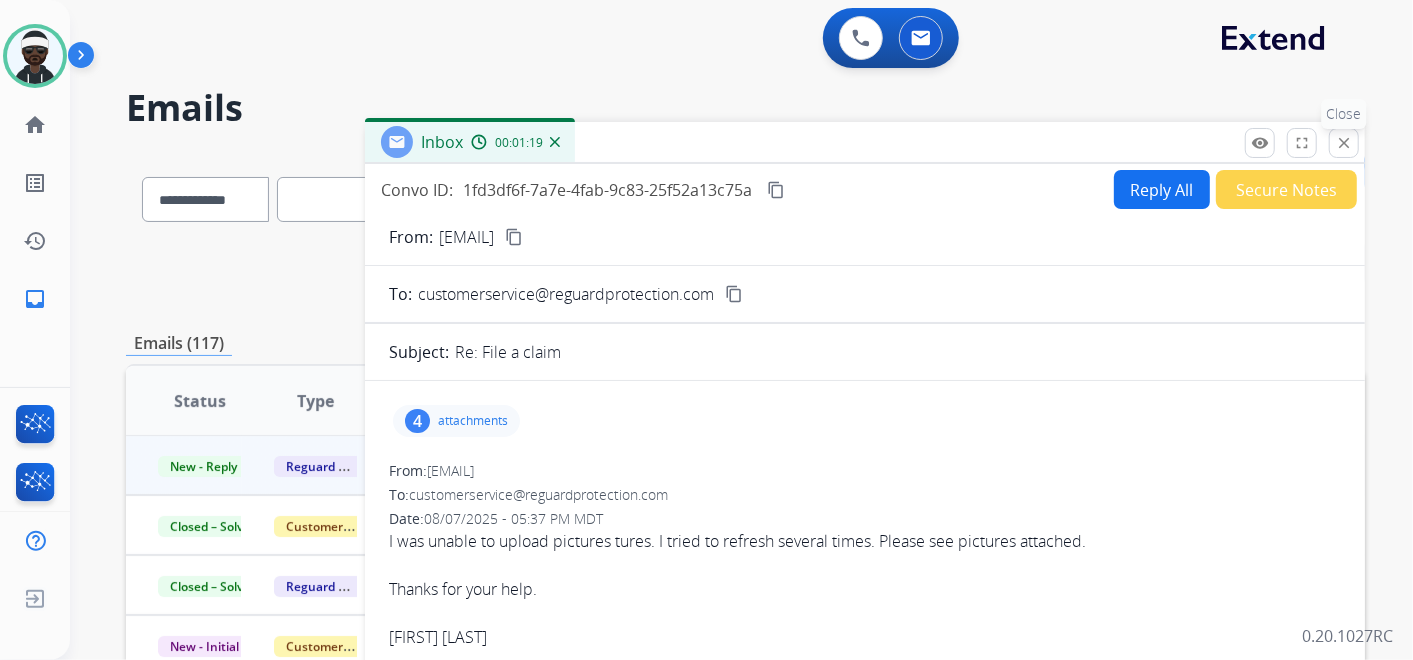 click on "close" at bounding box center [1344, 143] 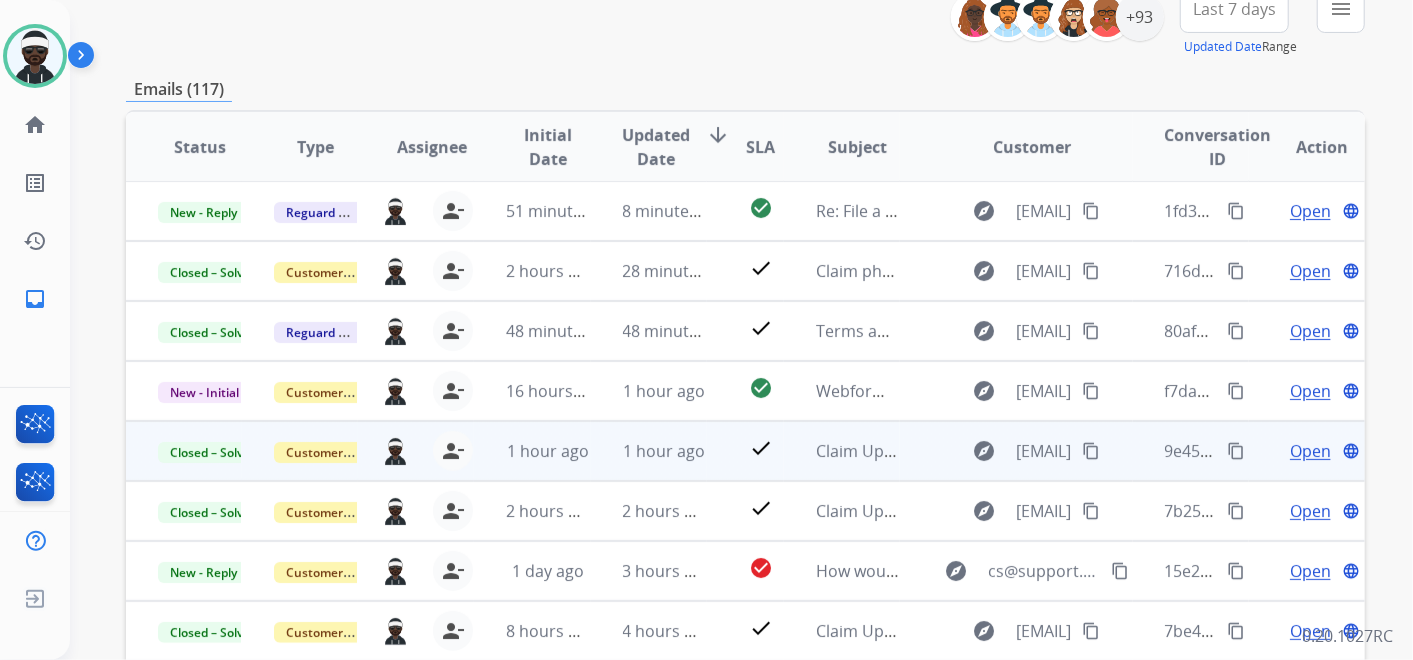 scroll, scrollTop: 333, scrollLeft: 0, axis: vertical 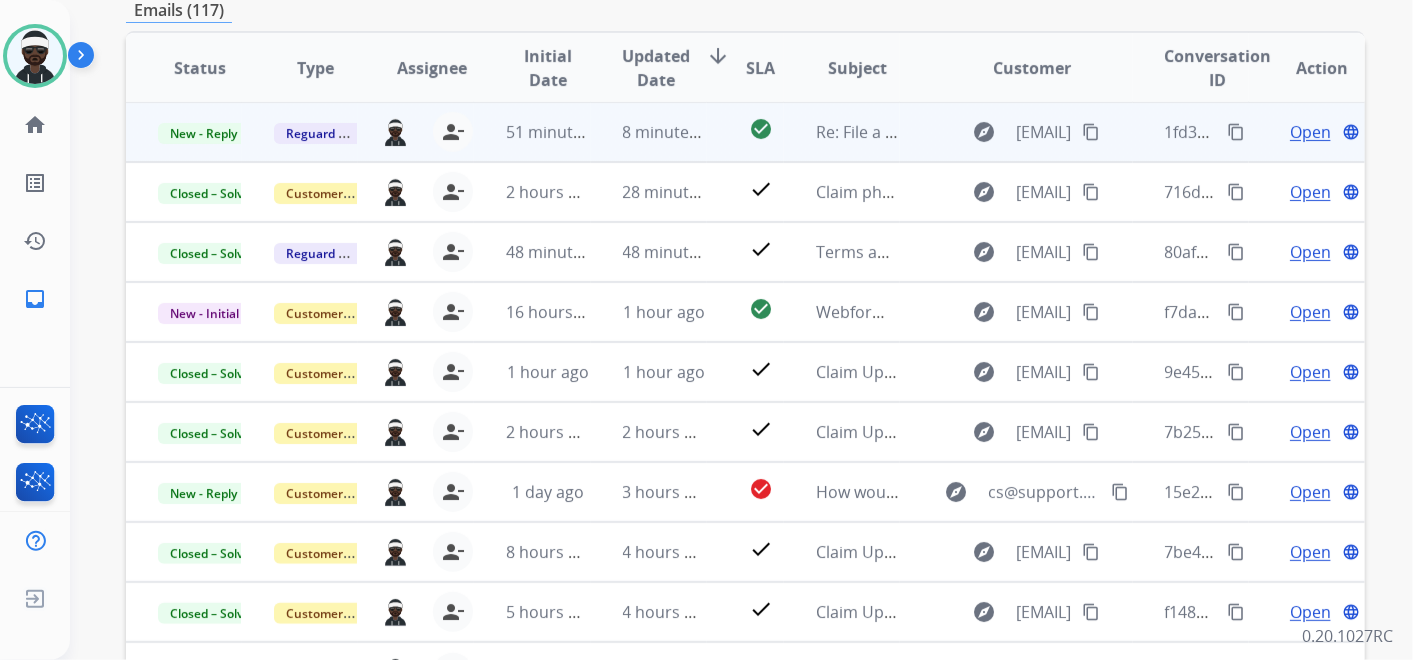 click on "Open" at bounding box center (1310, 132) 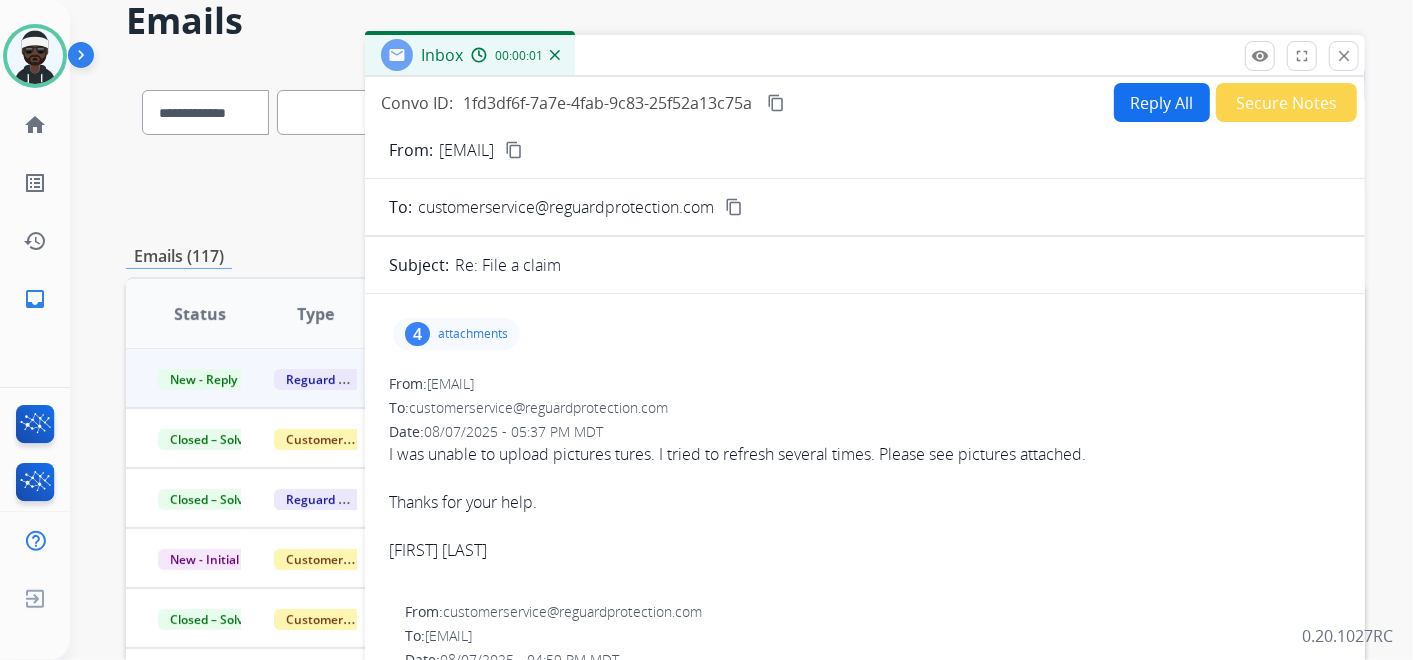 scroll, scrollTop: 0, scrollLeft: 0, axis: both 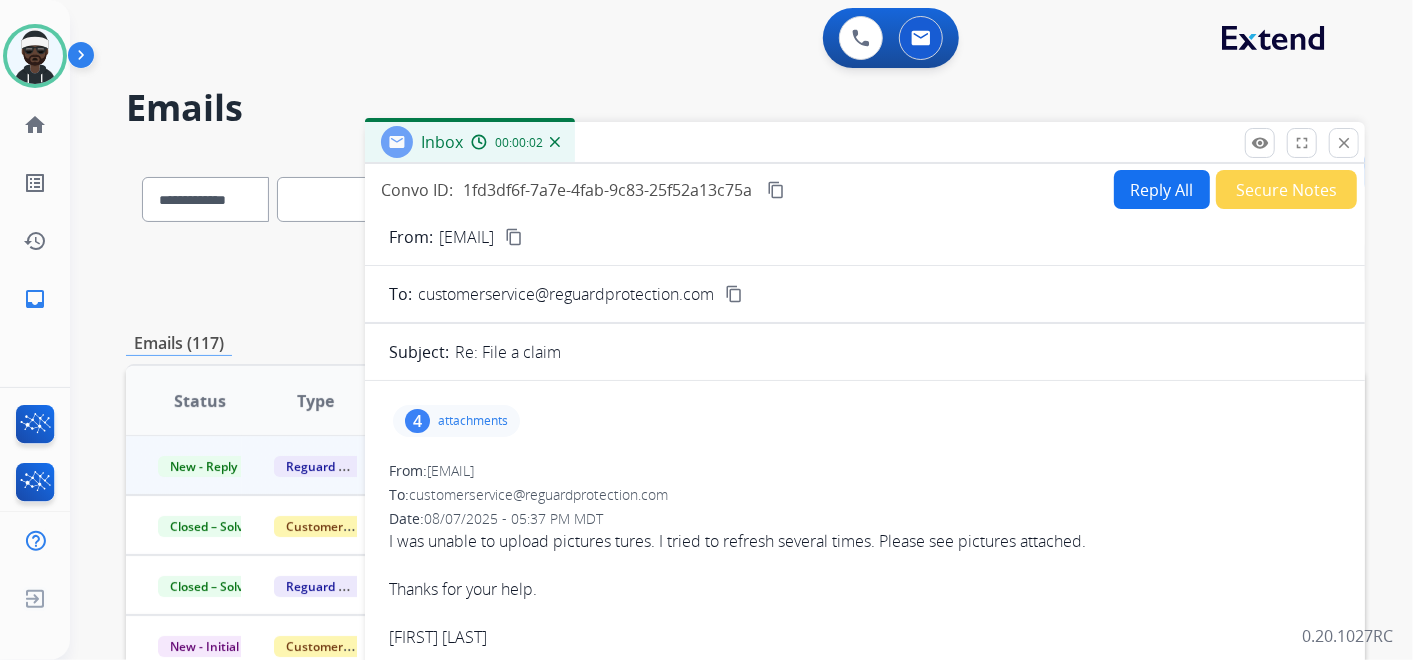 click on "Reply All" at bounding box center [1162, 189] 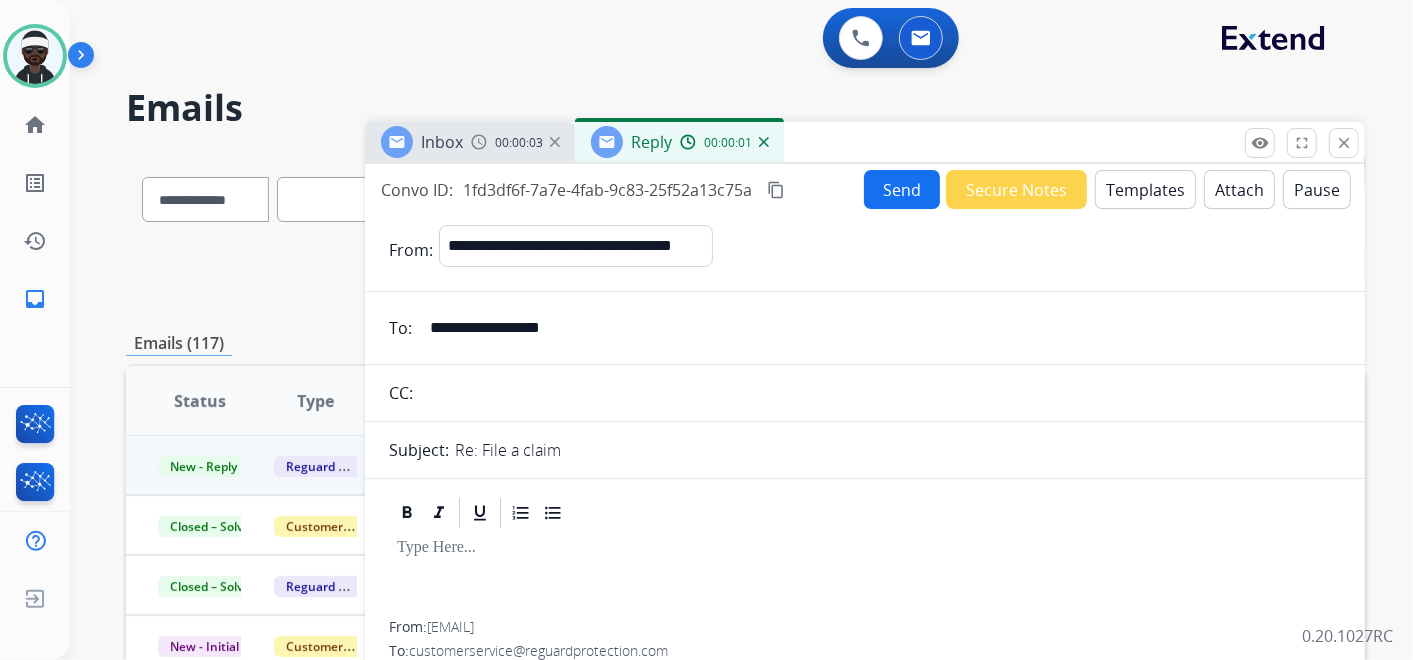 drag, startPoint x: 518, startPoint y: 557, endPoint x: 531, endPoint y: 542, distance: 19.849434 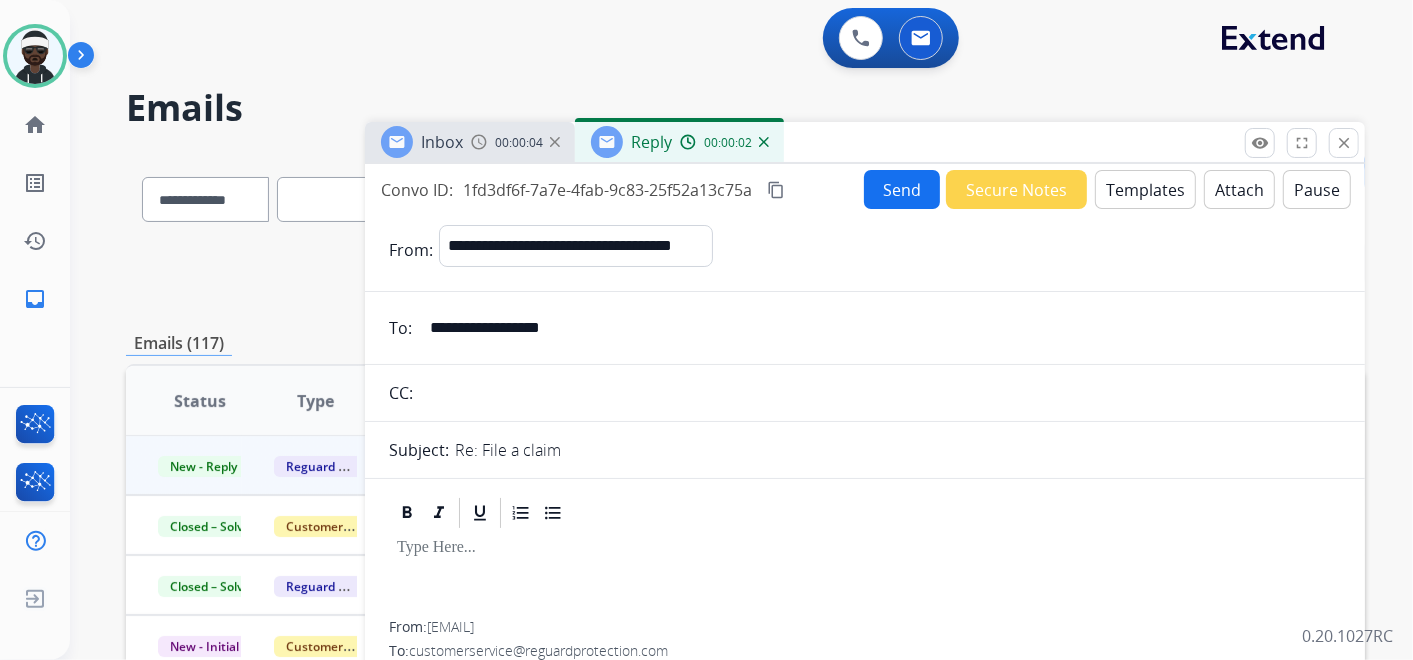 type 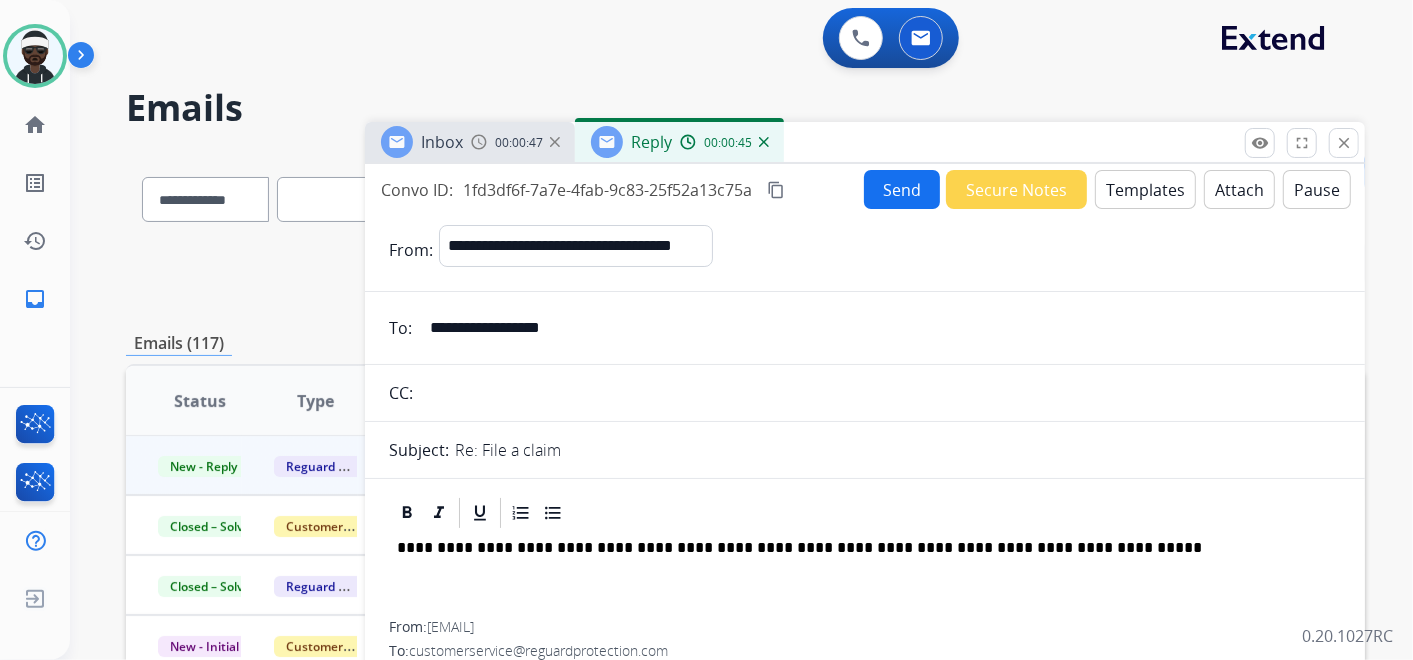 click on "**********" at bounding box center [857, 548] 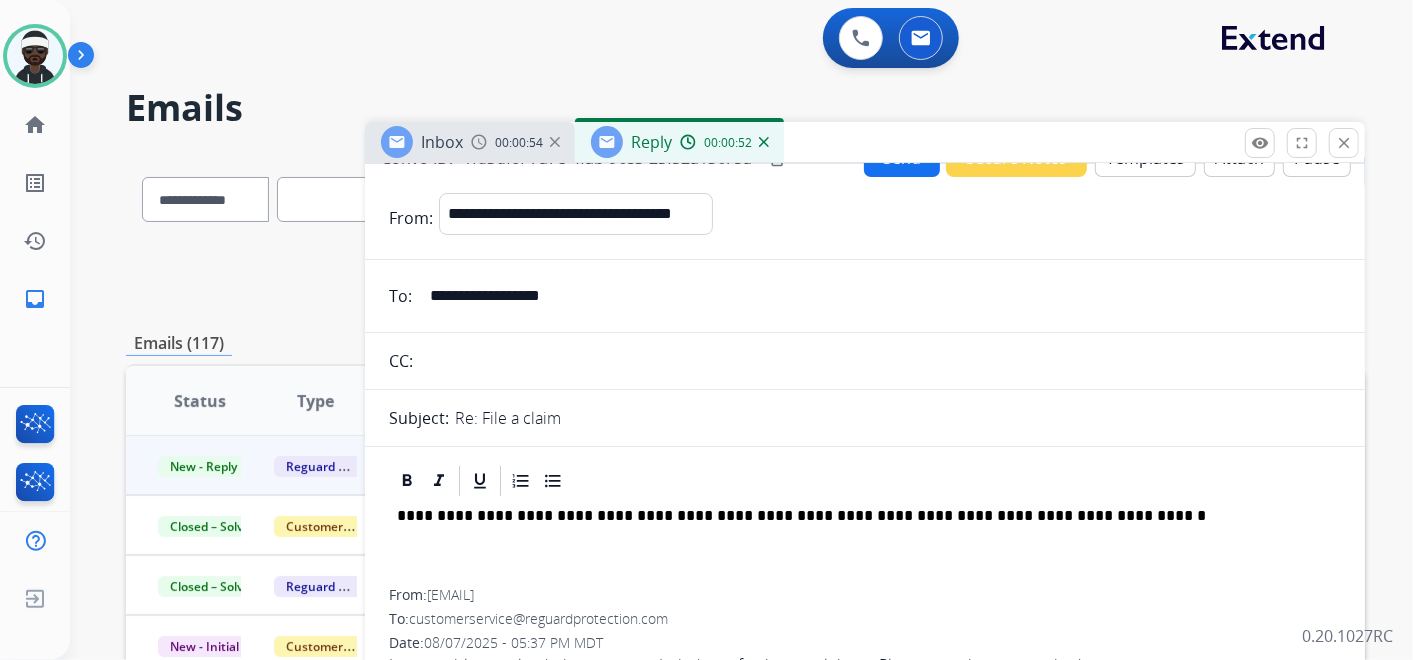 scroll, scrollTop: 0, scrollLeft: 0, axis: both 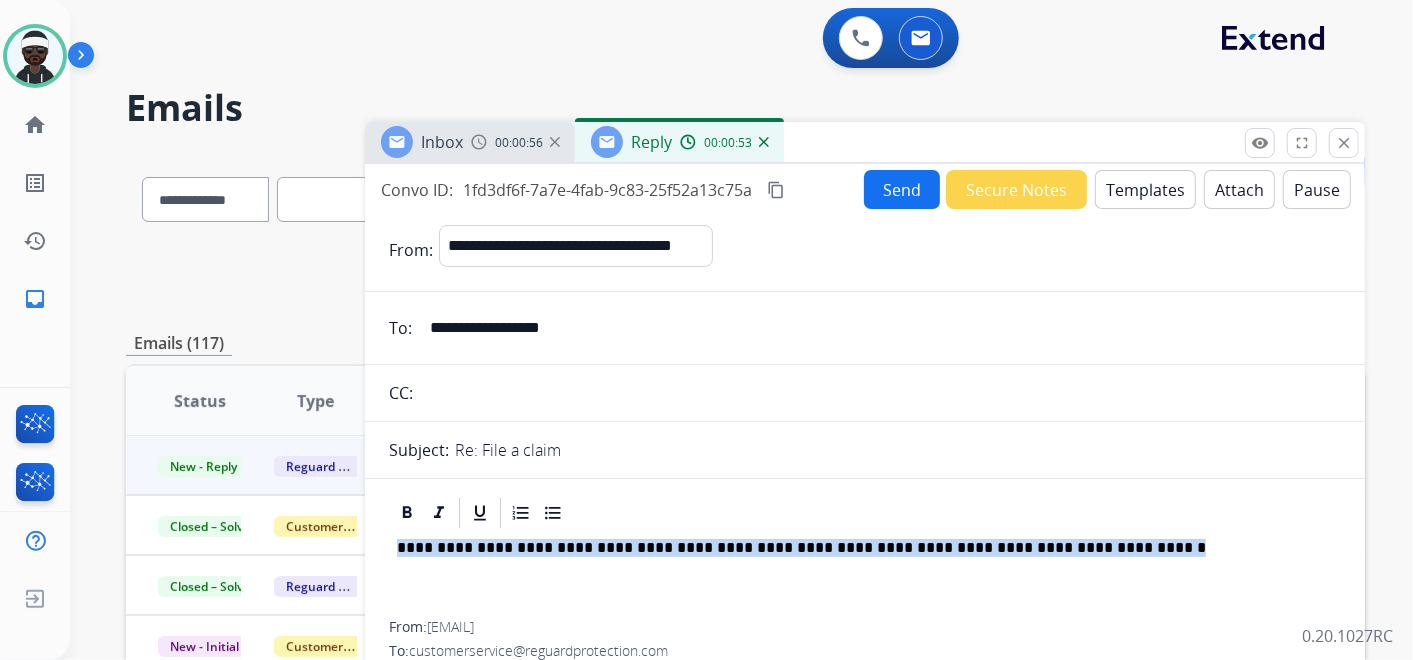 drag, startPoint x: 1069, startPoint y: 547, endPoint x: 80, endPoint y: 579, distance: 989.5176 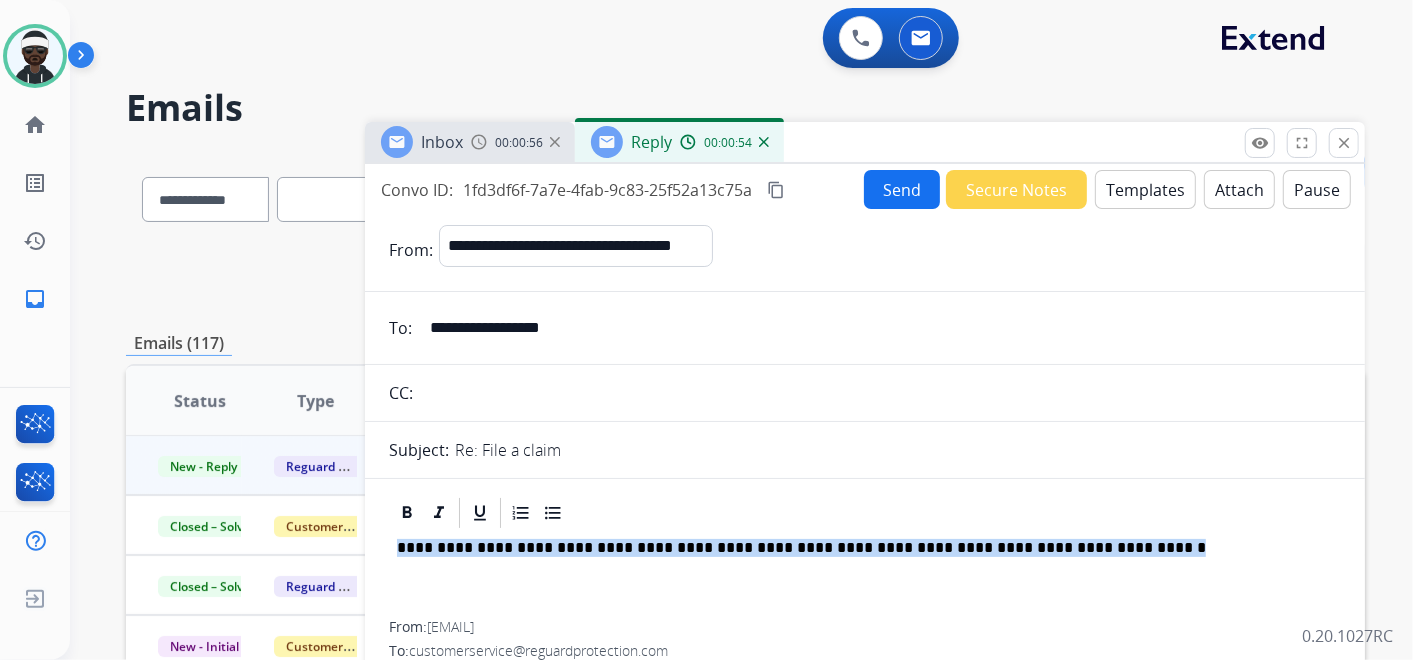 copy on "**********" 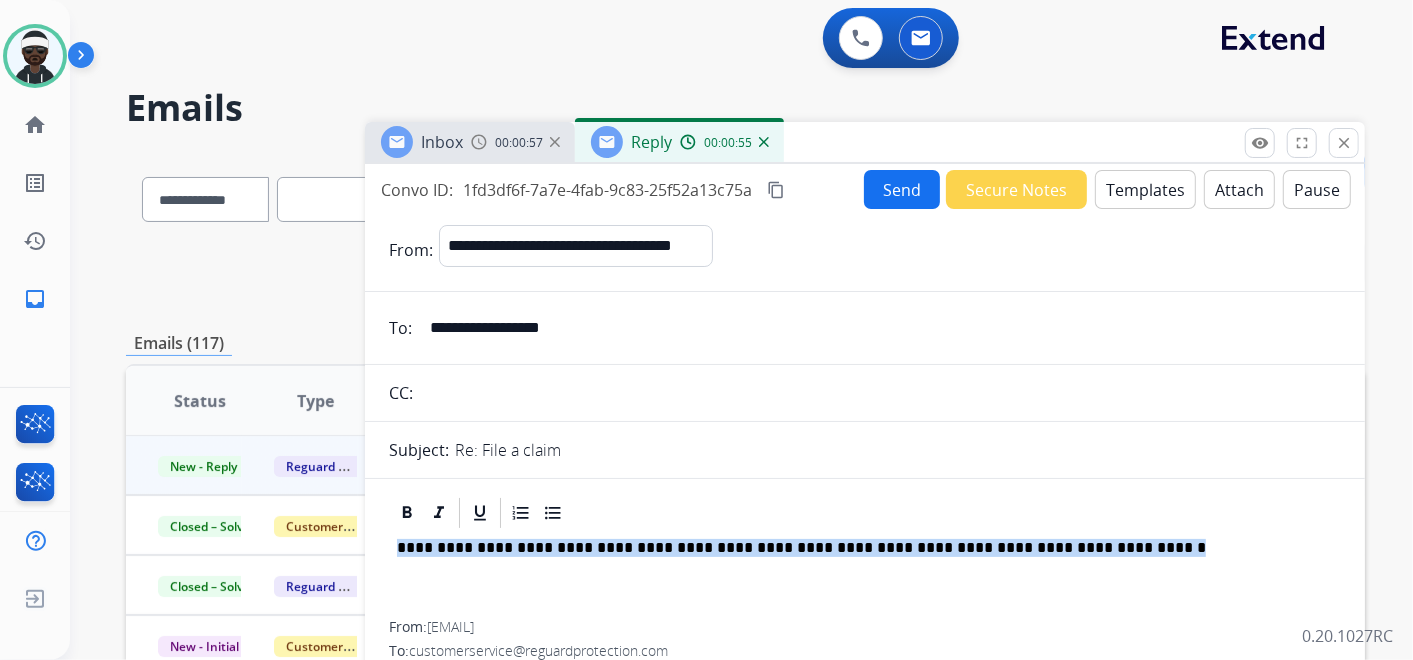 click on "Templates" at bounding box center (1145, 189) 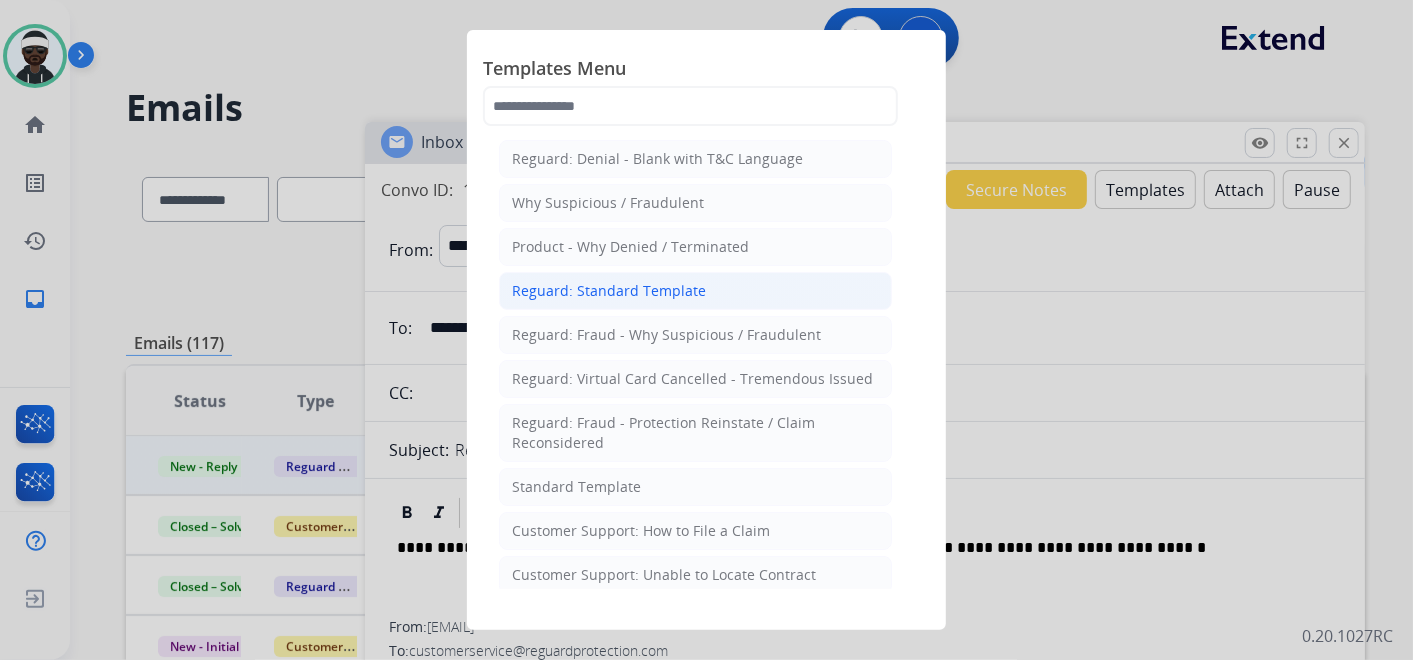click on "Reguard: Standard Template" 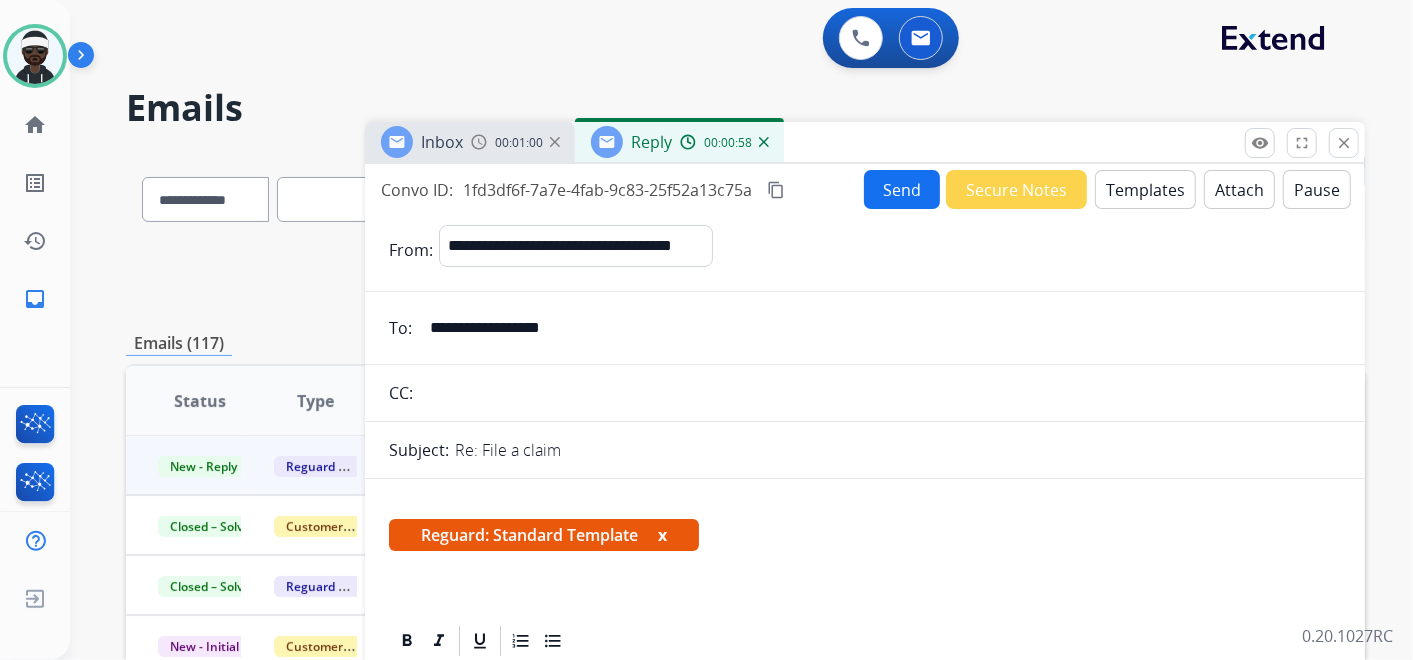 click on "Reguard: Standard Template  x" at bounding box center [544, 535] 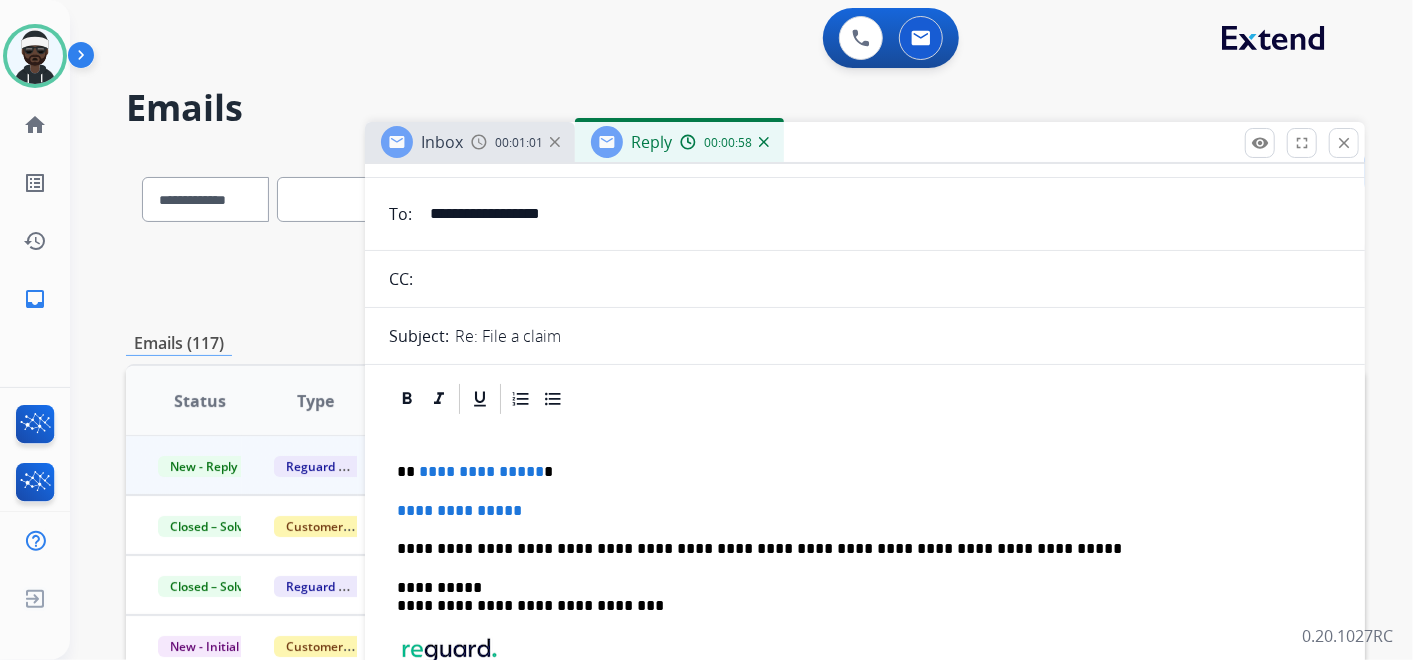 scroll, scrollTop: 333, scrollLeft: 0, axis: vertical 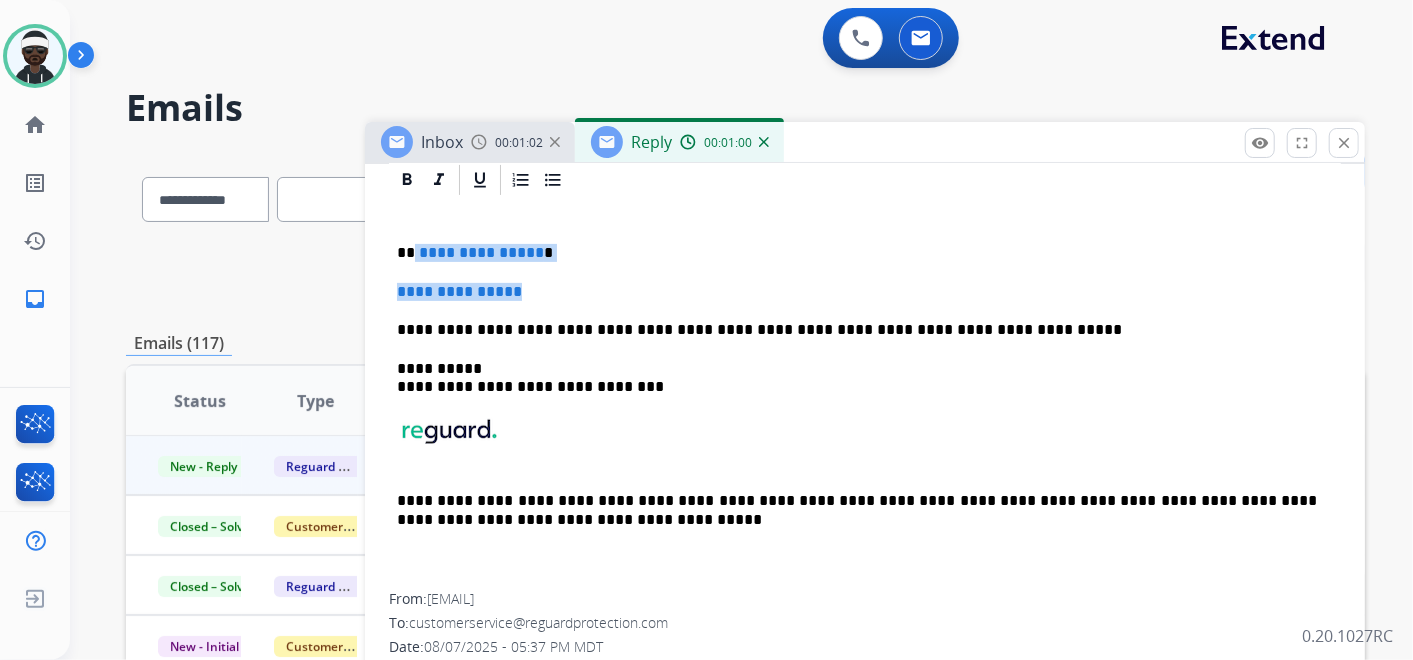 drag, startPoint x: 553, startPoint y: 294, endPoint x: 414, endPoint y: 257, distance: 143.8402 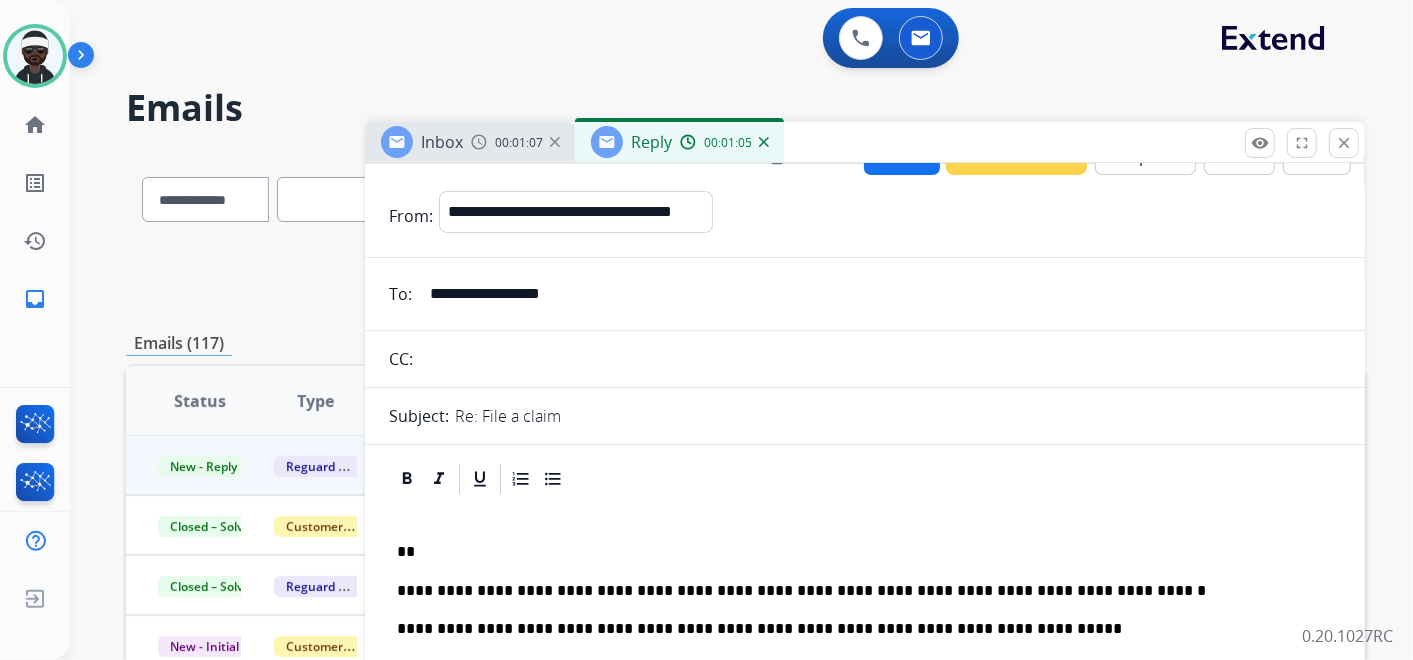 scroll, scrollTop: 0, scrollLeft: 0, axis: both 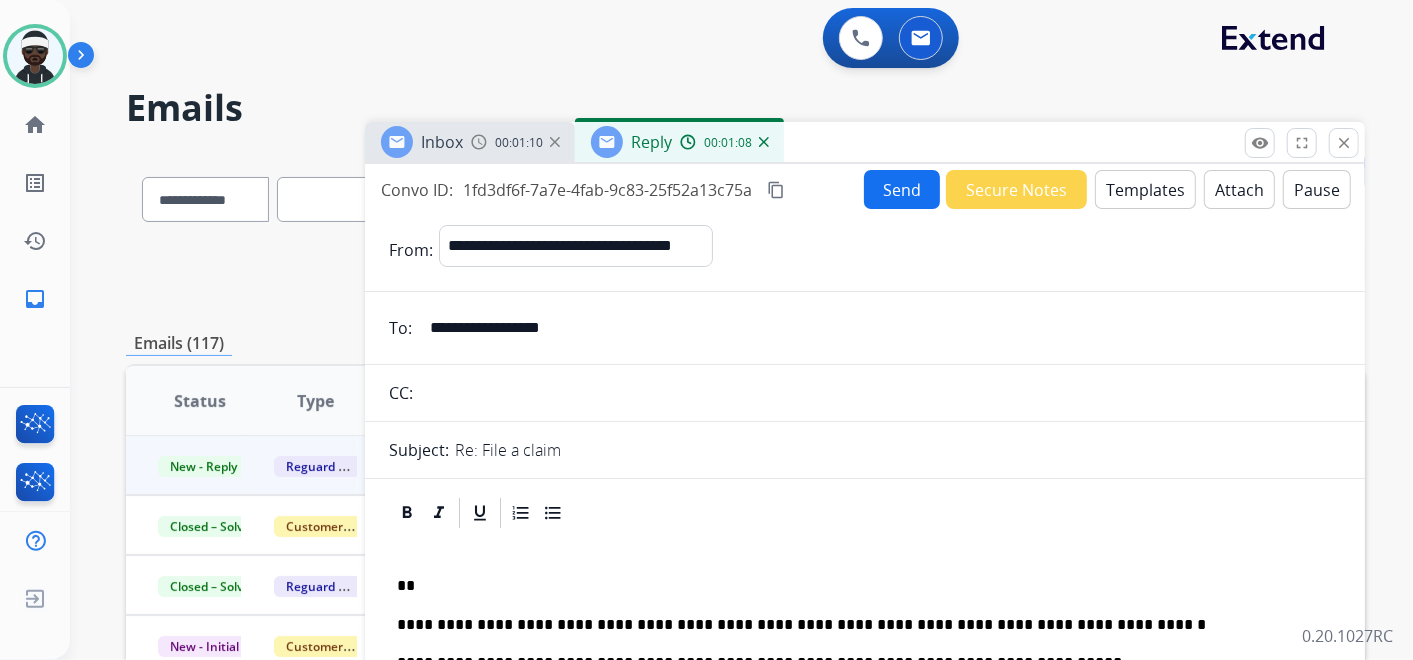 click on "Send" at bounding box center [902, 189] 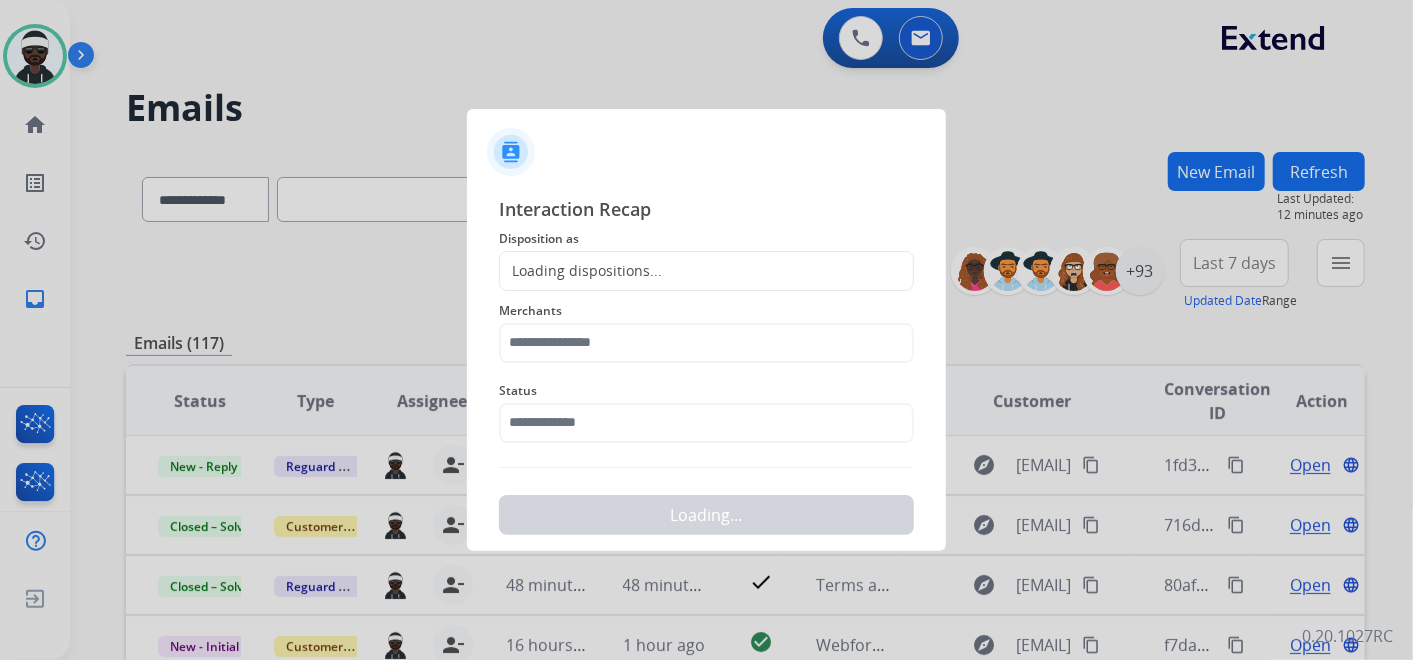 drag, startPoint x: 622, startPoint y: 278, endPoint x: 633, endPoint y: 275, distance: 11.401754 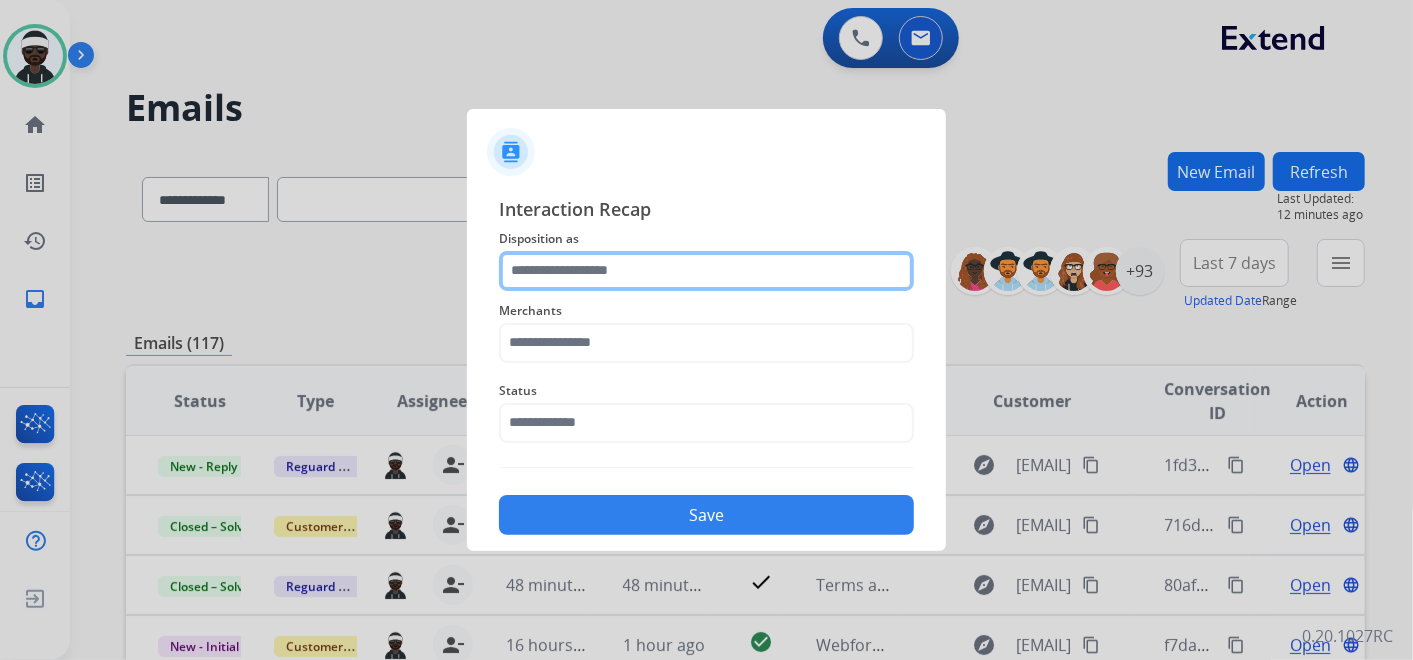 click 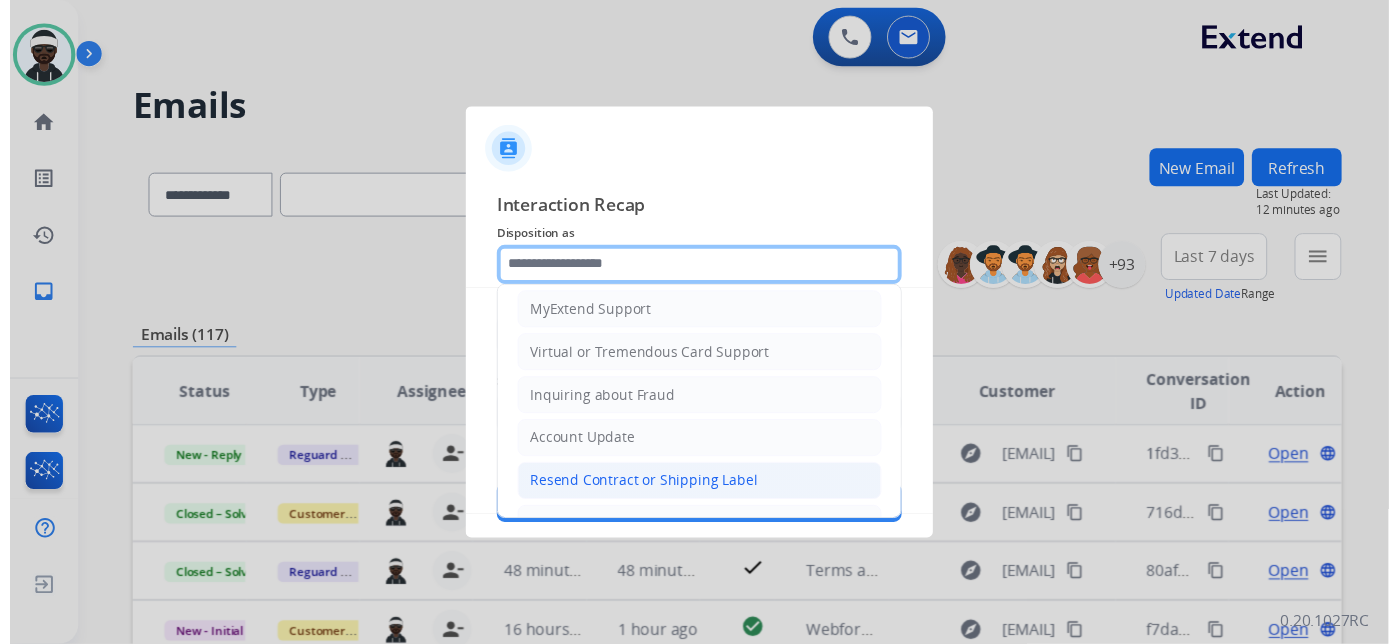 scroll, scrollTop: 305, scrollLeft: 0, axis: vertical 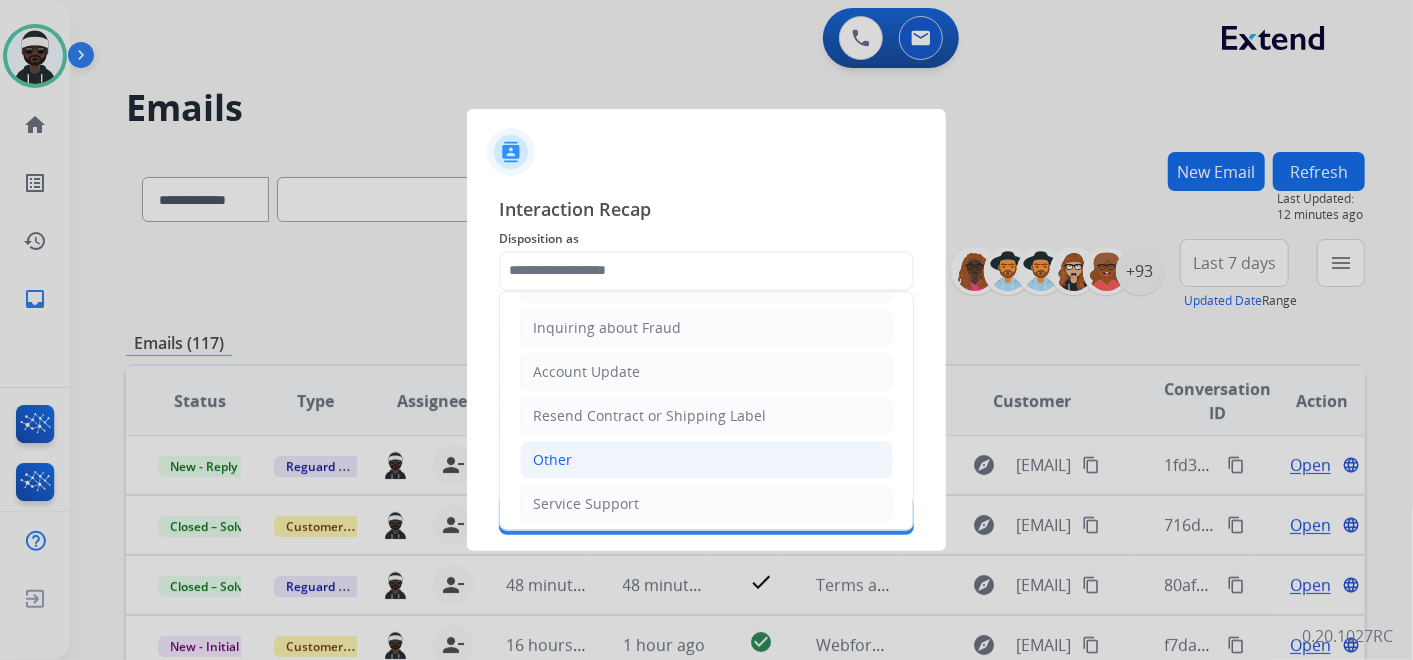 click on "Other" 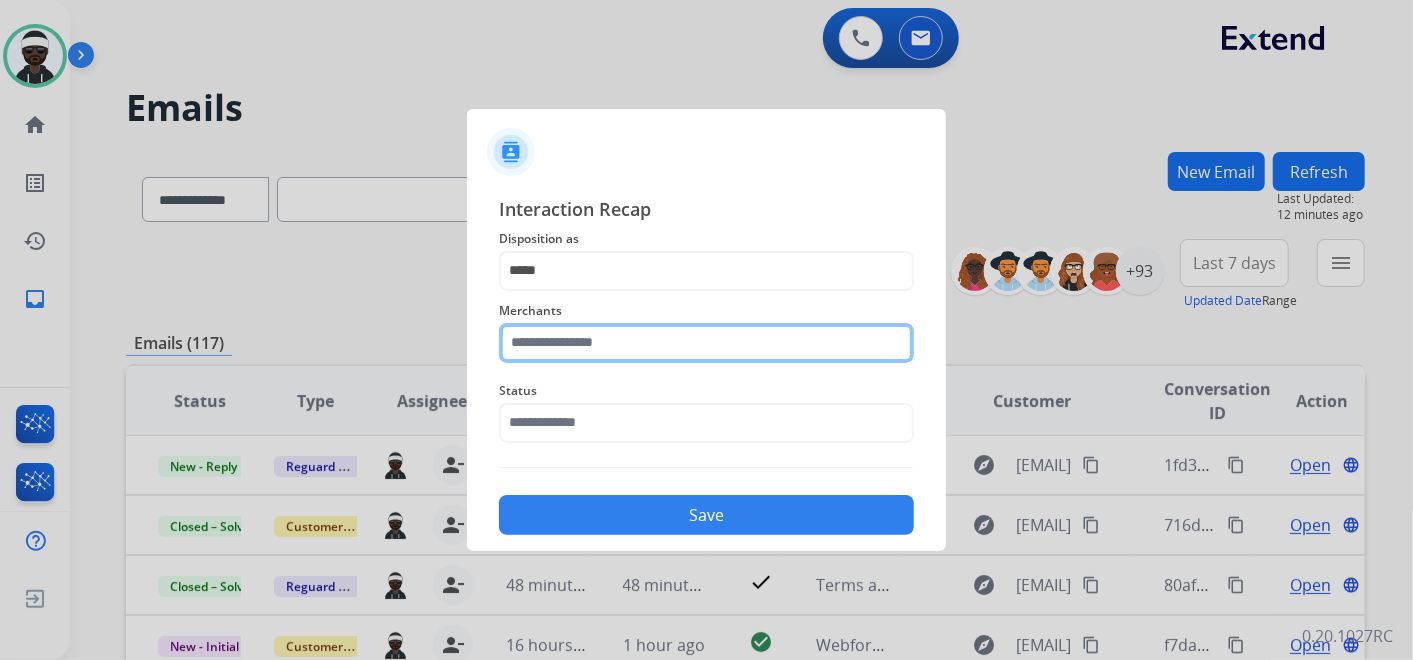 click 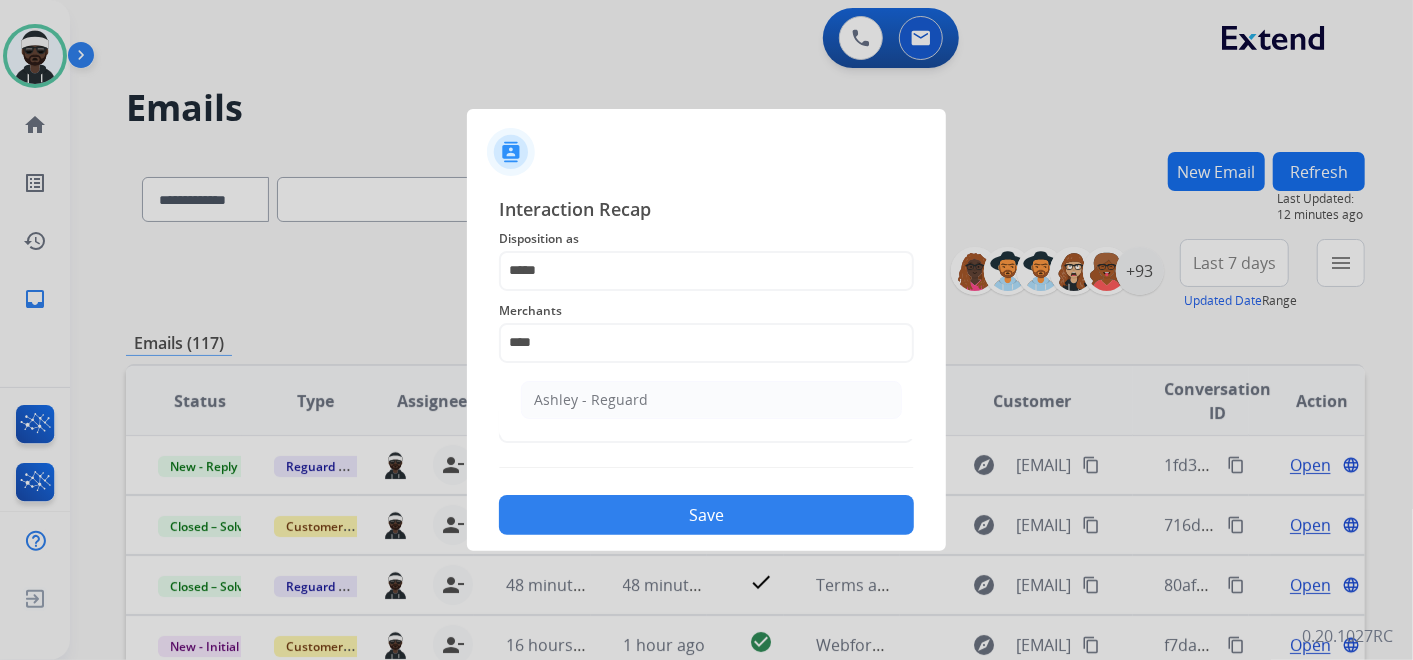 click on "Ashley - Reguard" 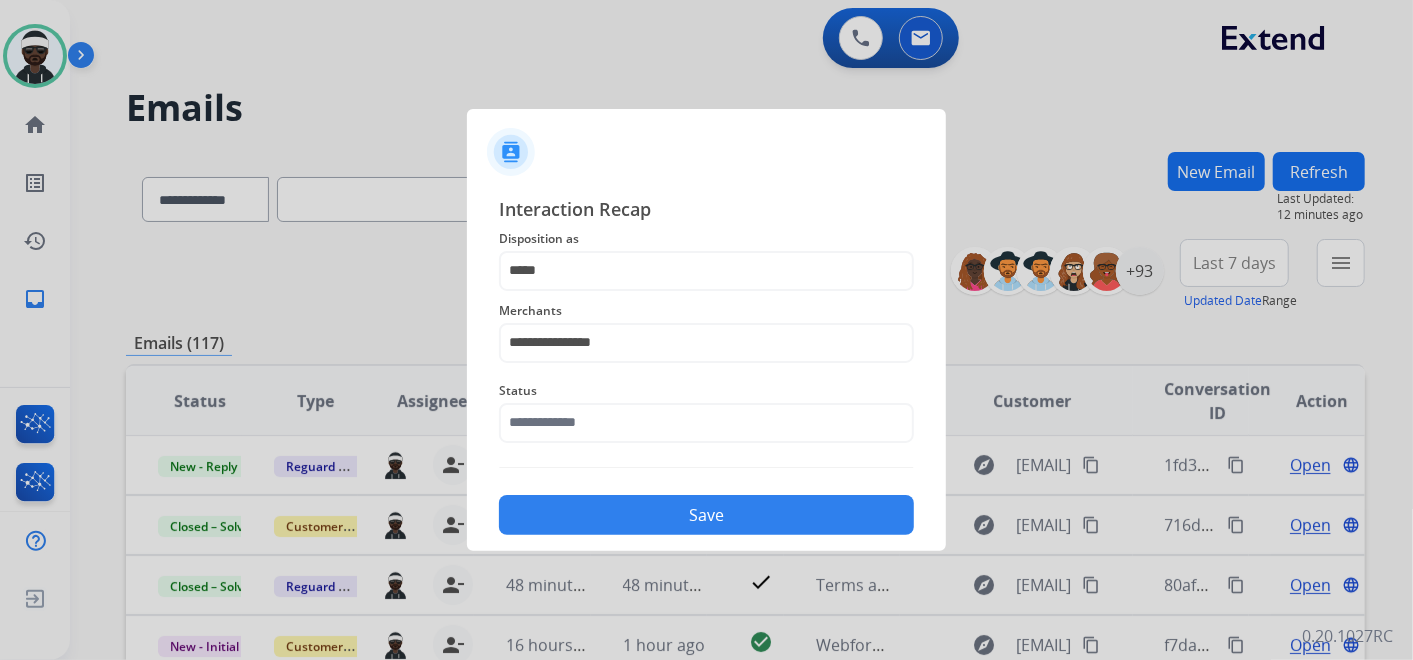 click on "Status" 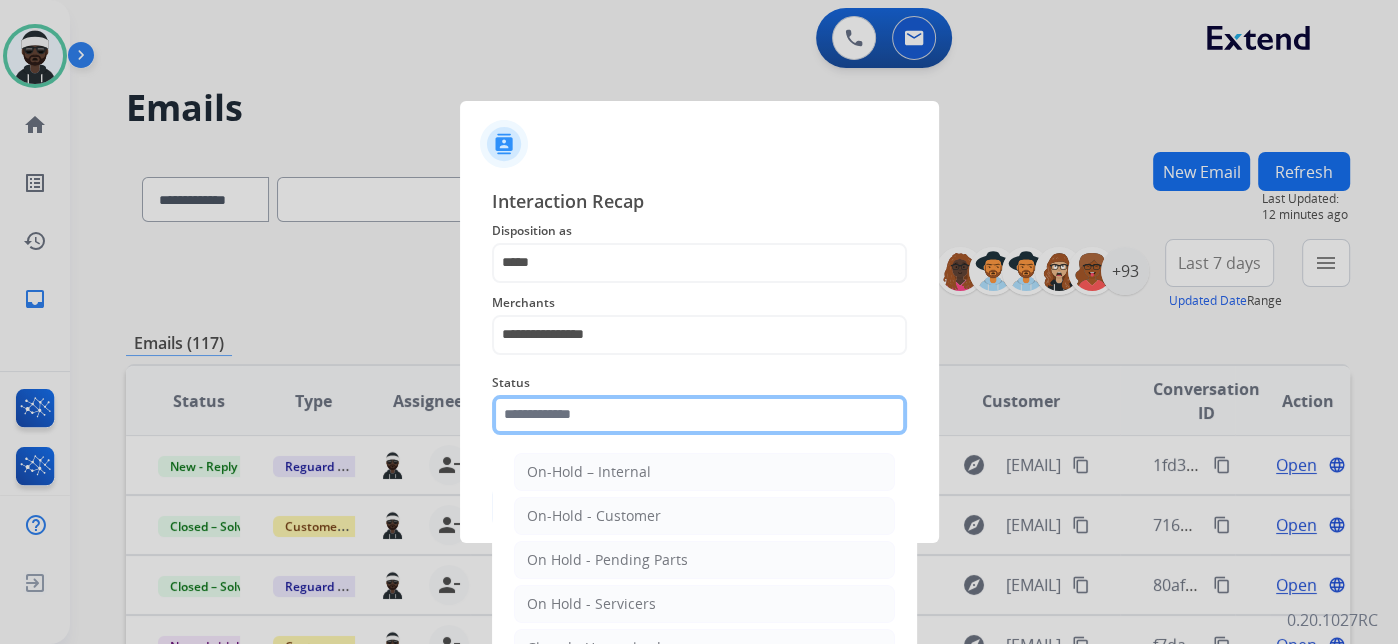 drag, startPoint x: 608, startPoint y: 411, endPoint x: 635, endPoint y: 441, distance: 40.36087 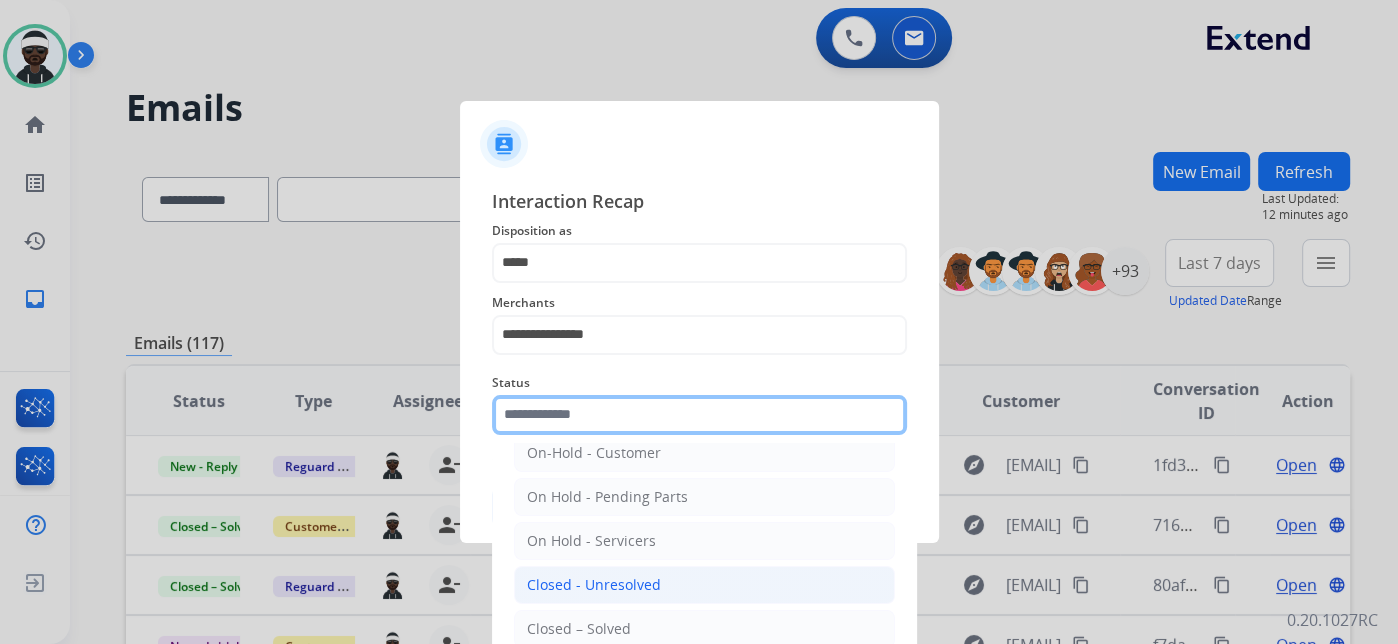 scroll, scrollTop: 114, scrollLeft: 0, axis: vertical 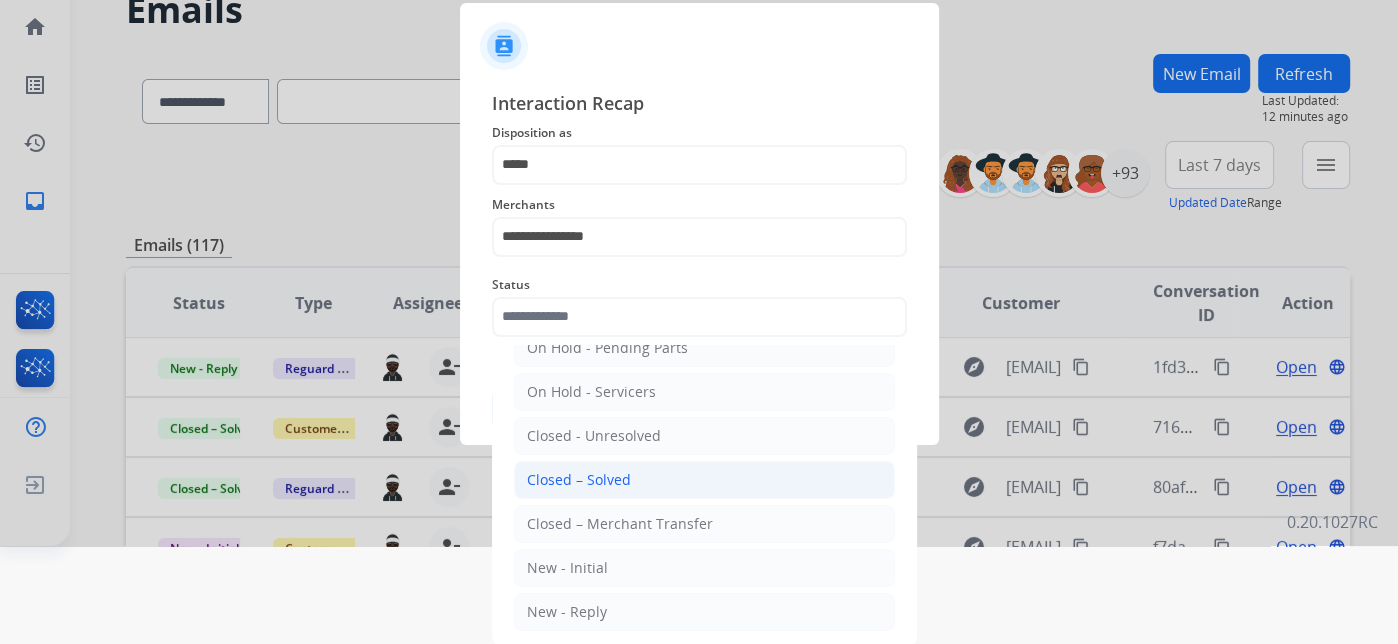 click on "Closed – Solved" 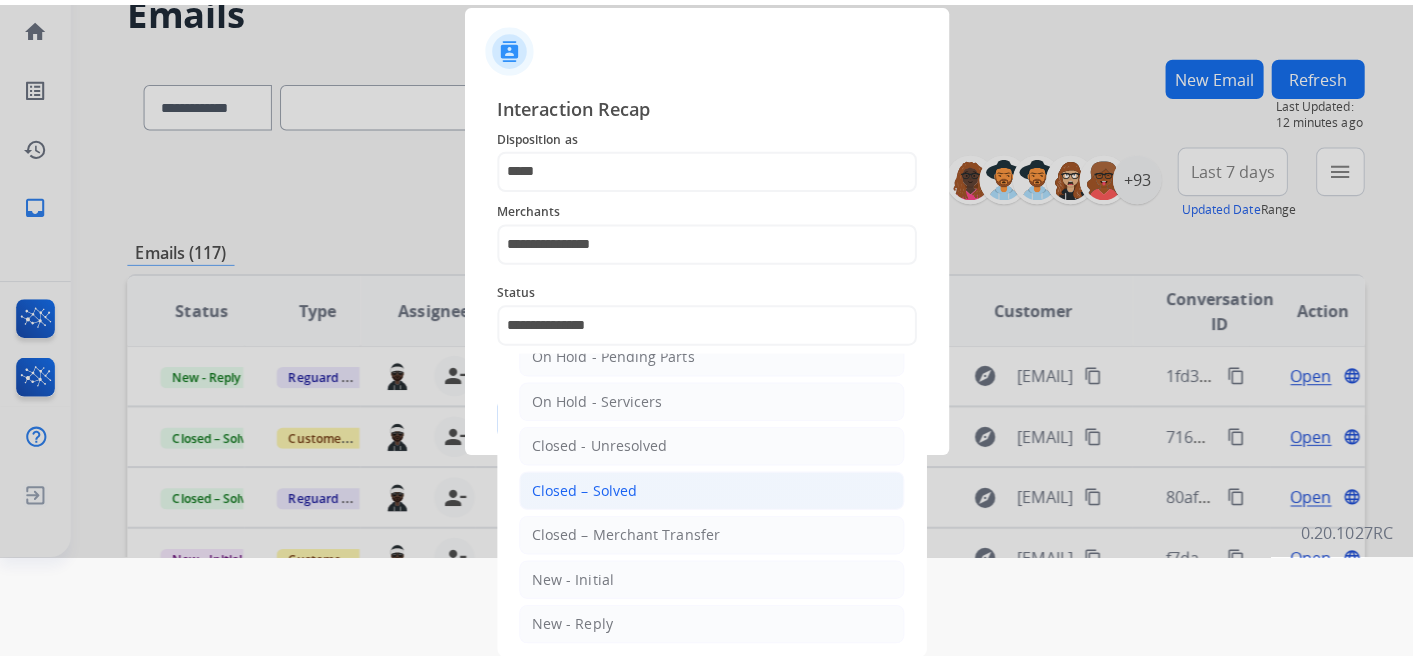 scroll, scrollTop: 0, scrollLeft: 0, axis: both 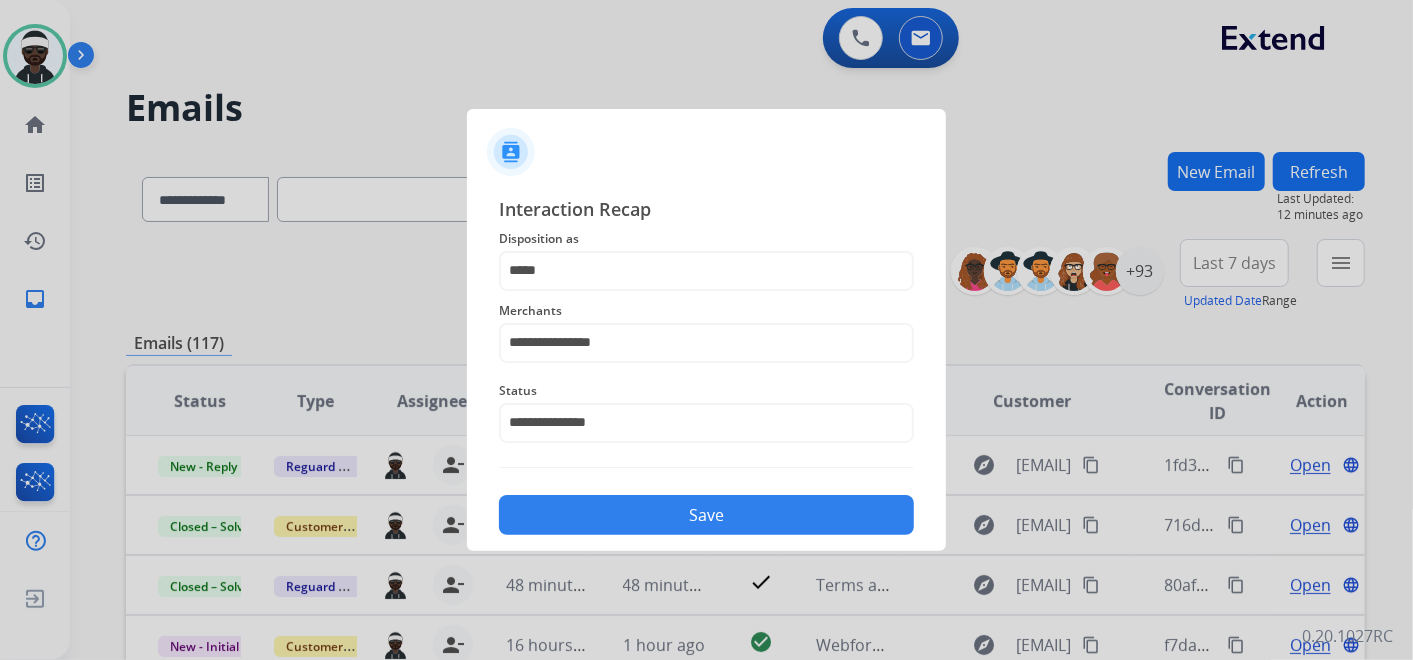 click on "Save" 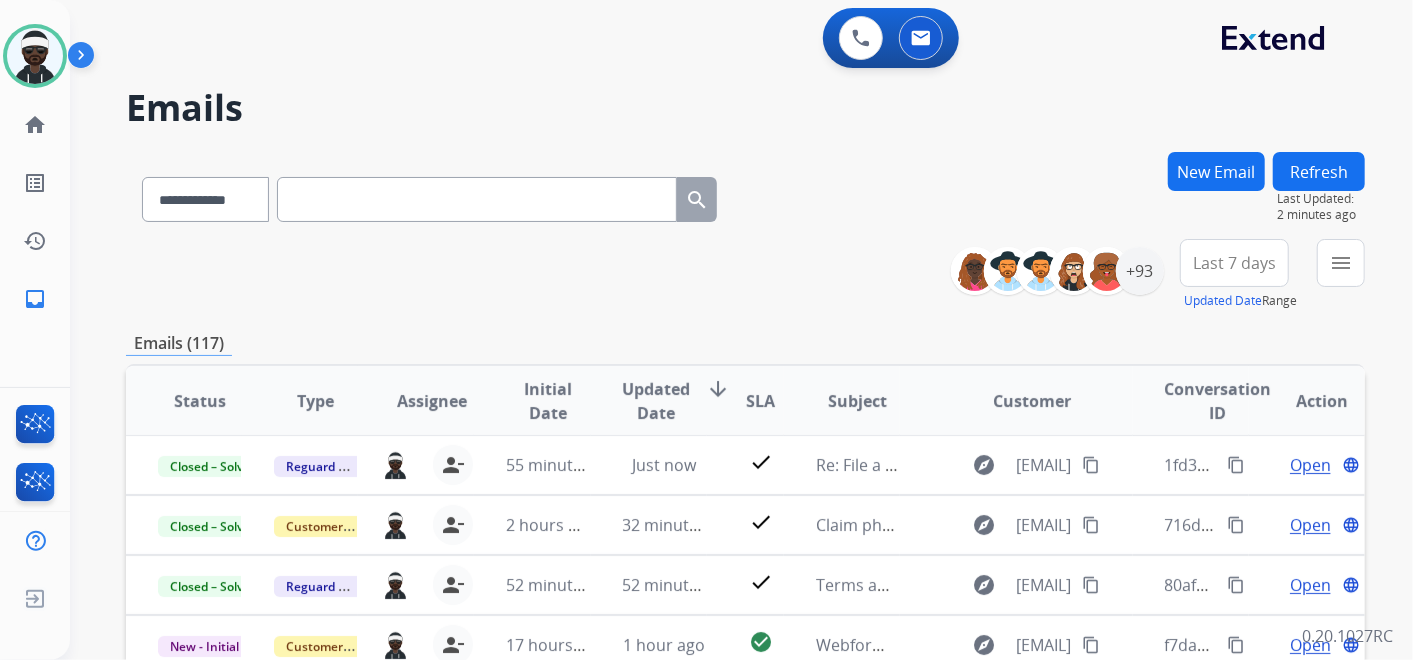 scroll, scrollTop: 222, scrollLeft: 0, axis: vertical 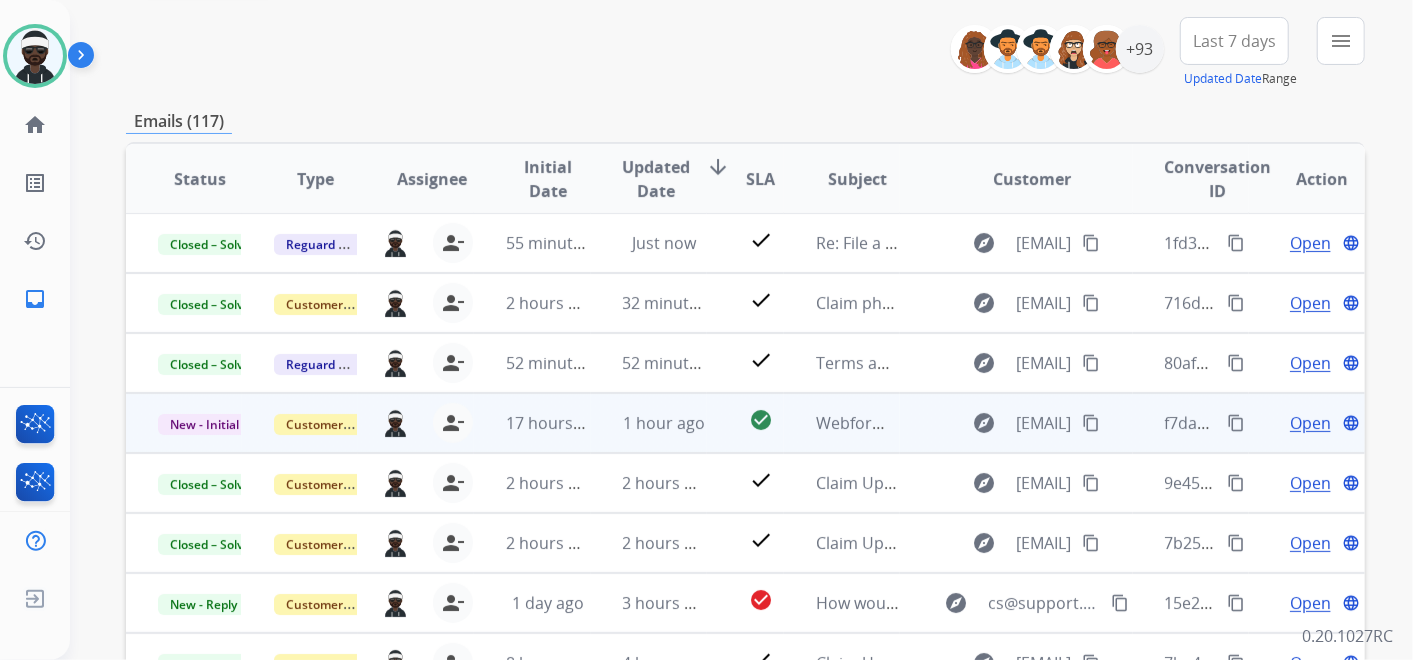 click on "Open" at bounding box center [1310, 423] 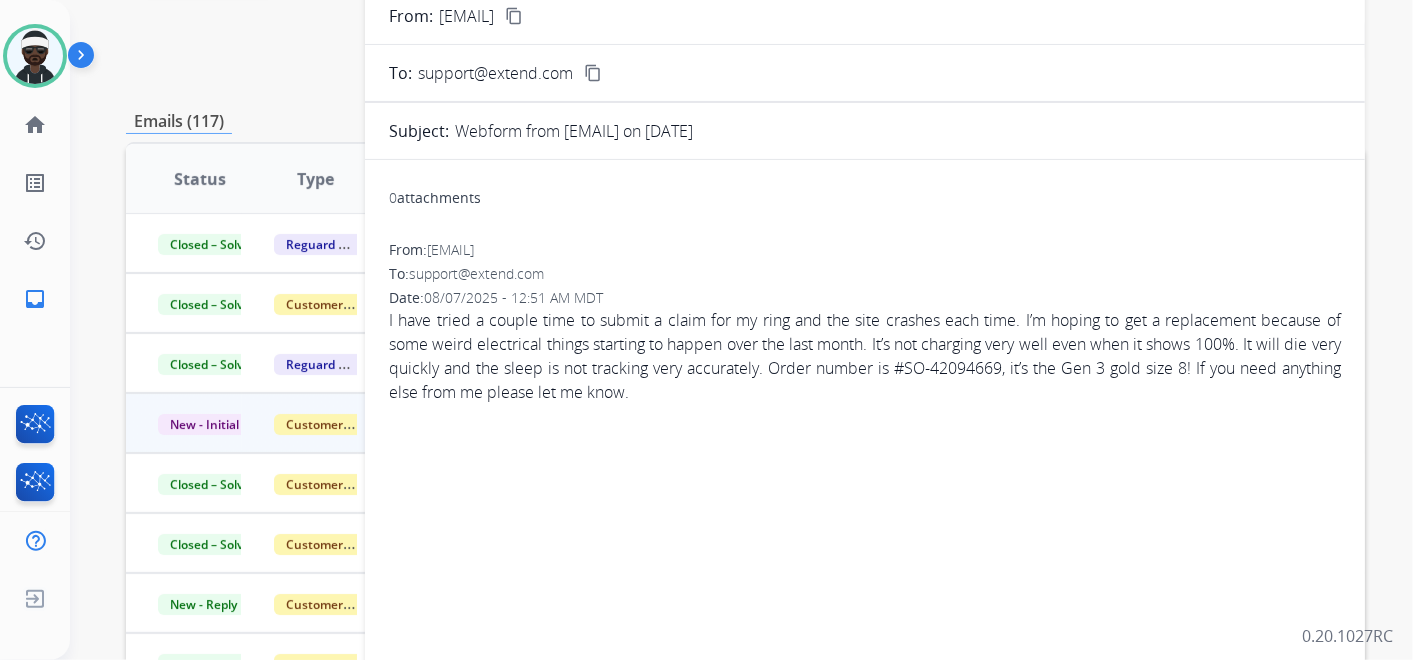 scroll, scrollTop: 111, scrollLeft: 0, axis: vertical 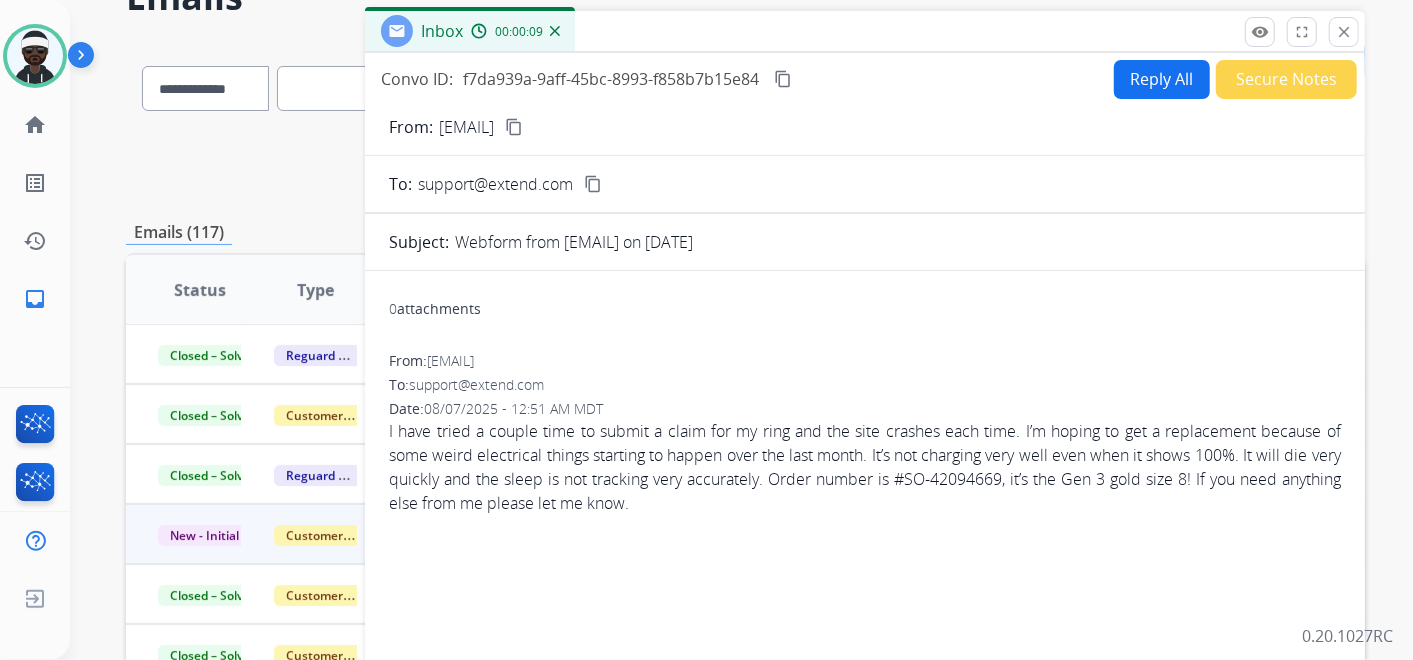 click on "content_copy" at bounding box center (514, 127) 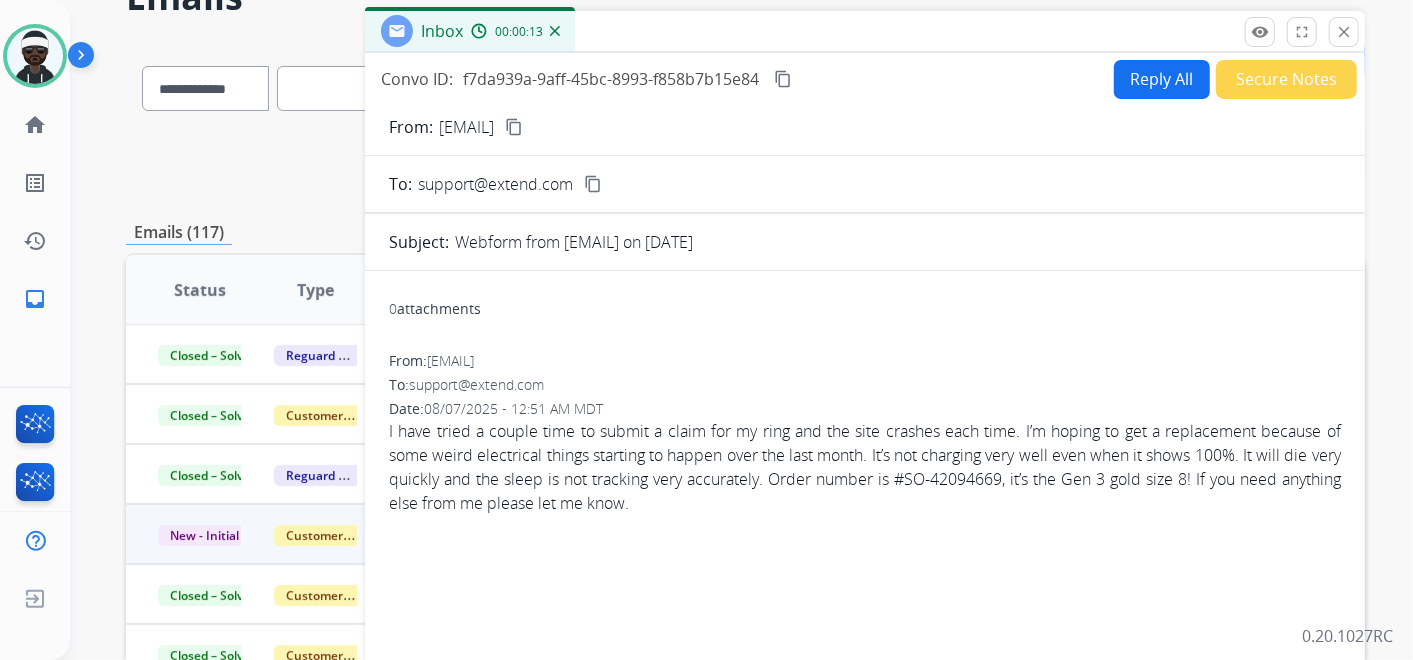 click on "Reply All" at bounding box center (1162, 79) 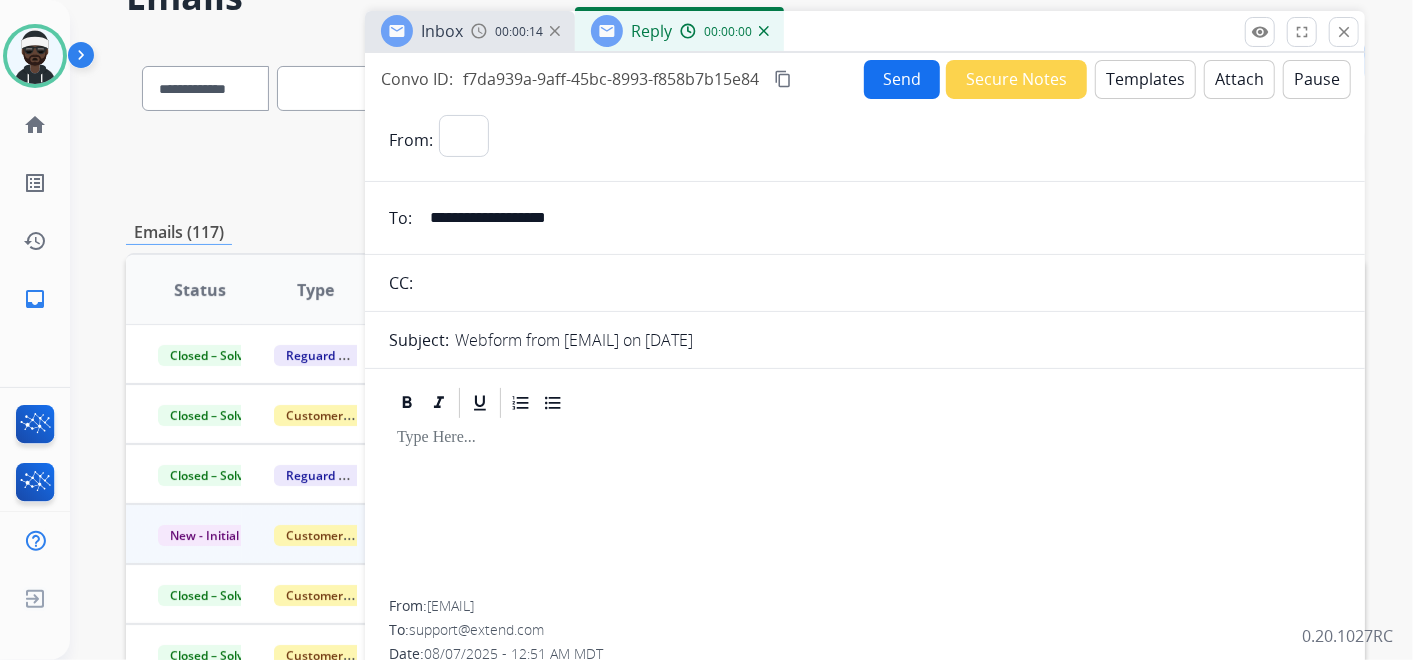 select on "**********" 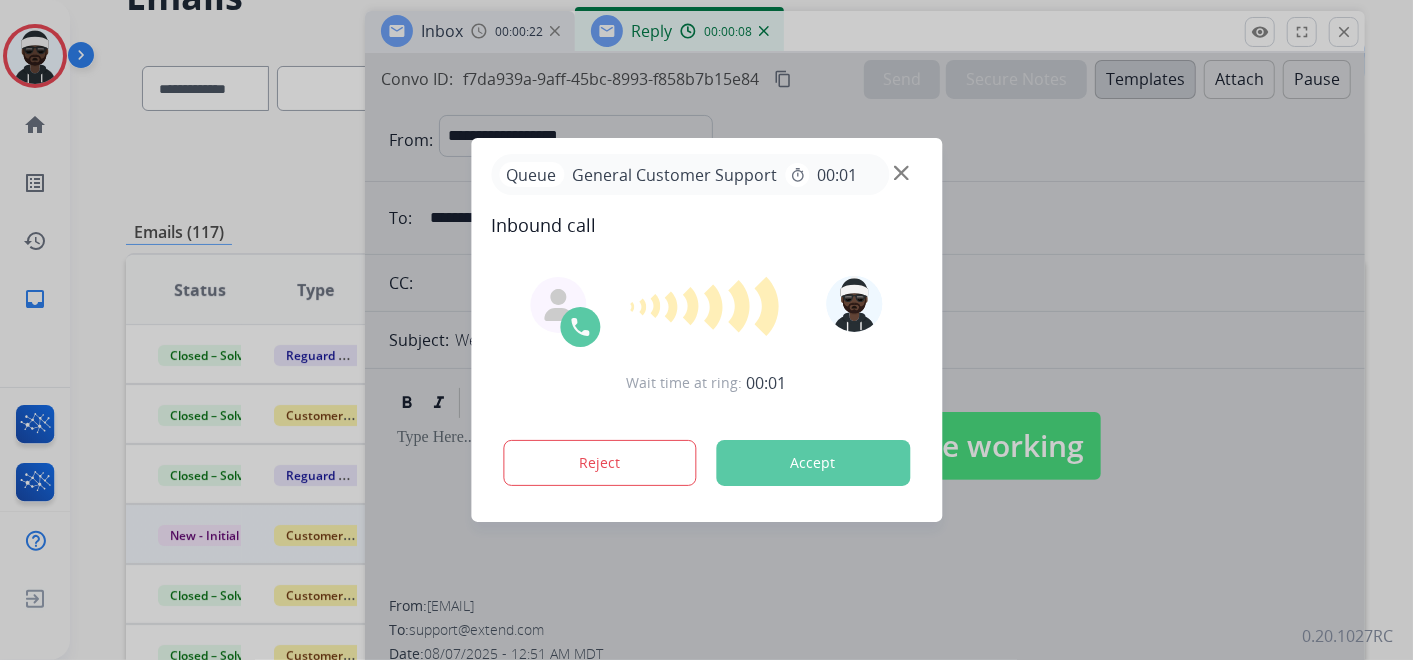 click on "Accept" at bounding box center [813, 463] 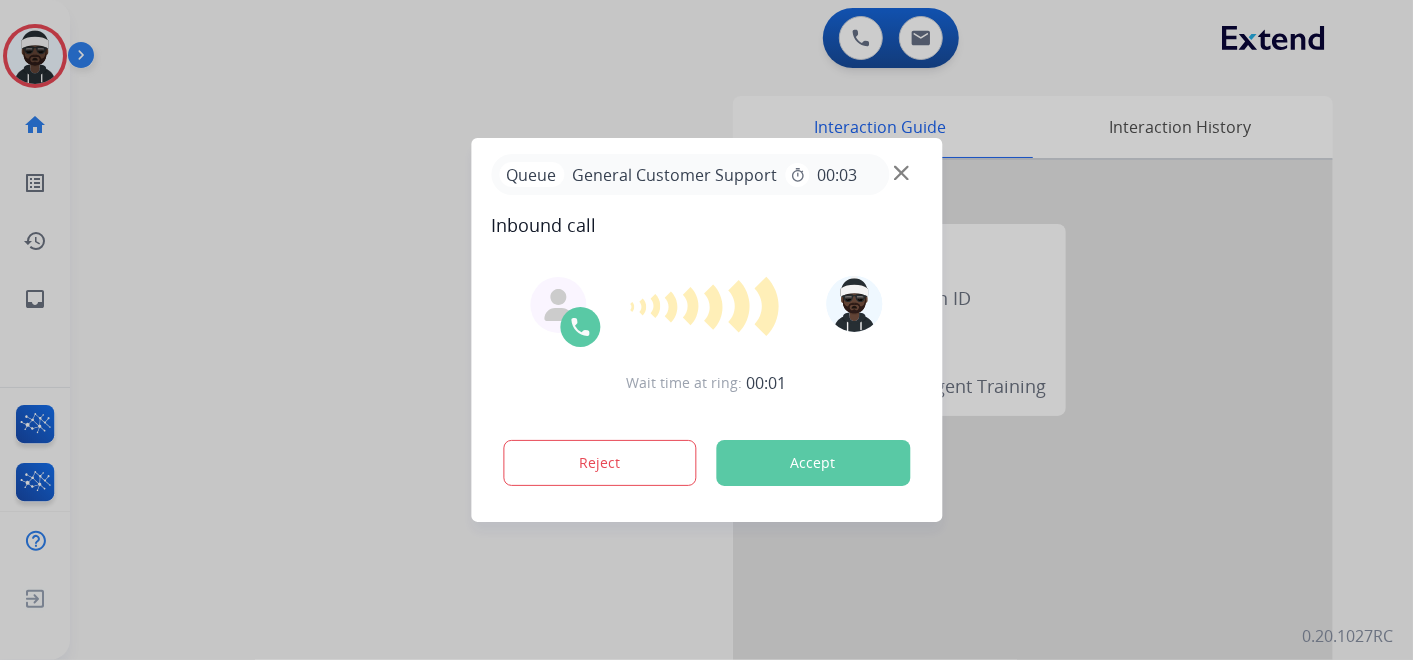 click on "Accept" at bounding box center [813, 463] 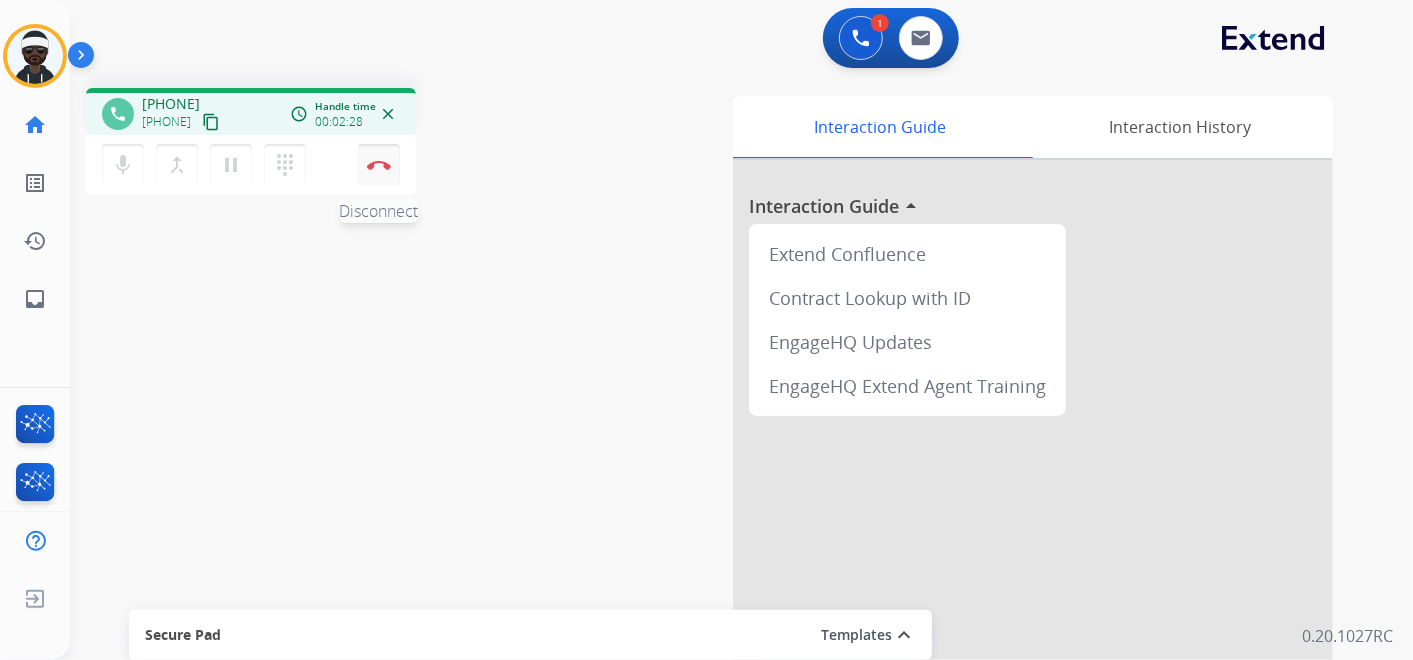 click on "Disconnect" at bounding box center [379, 165] 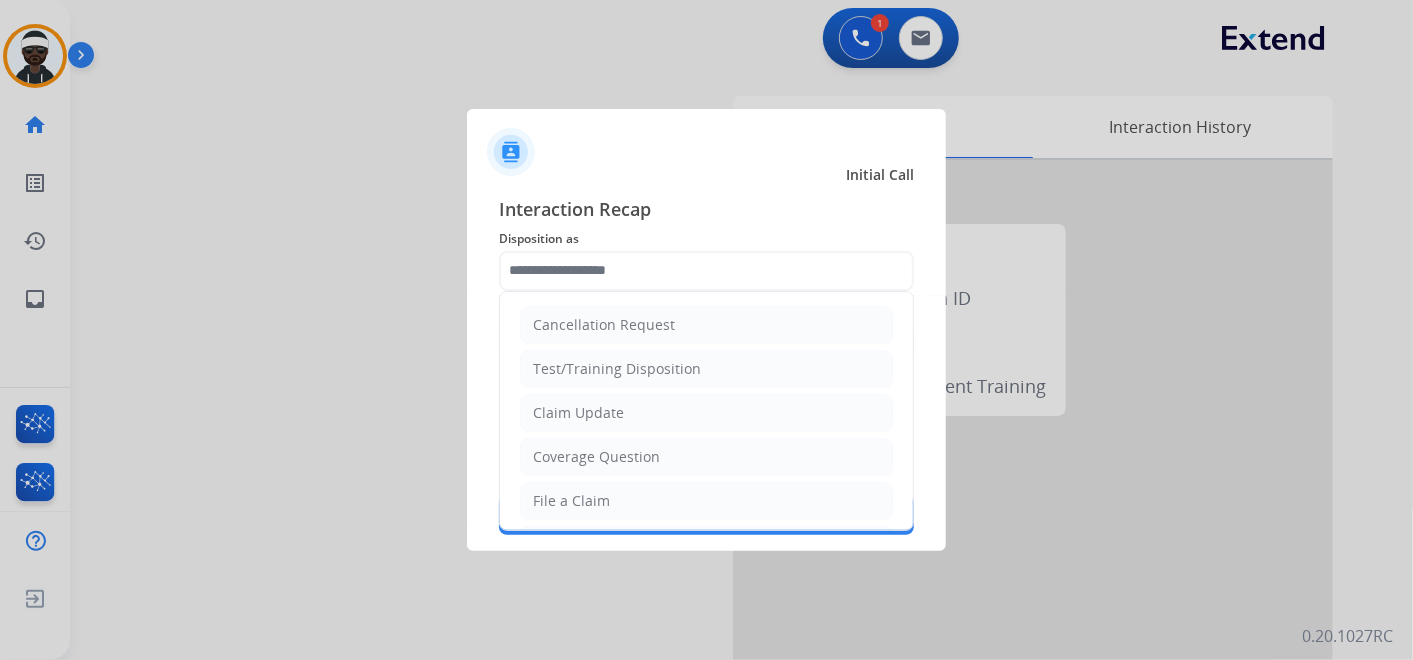 click 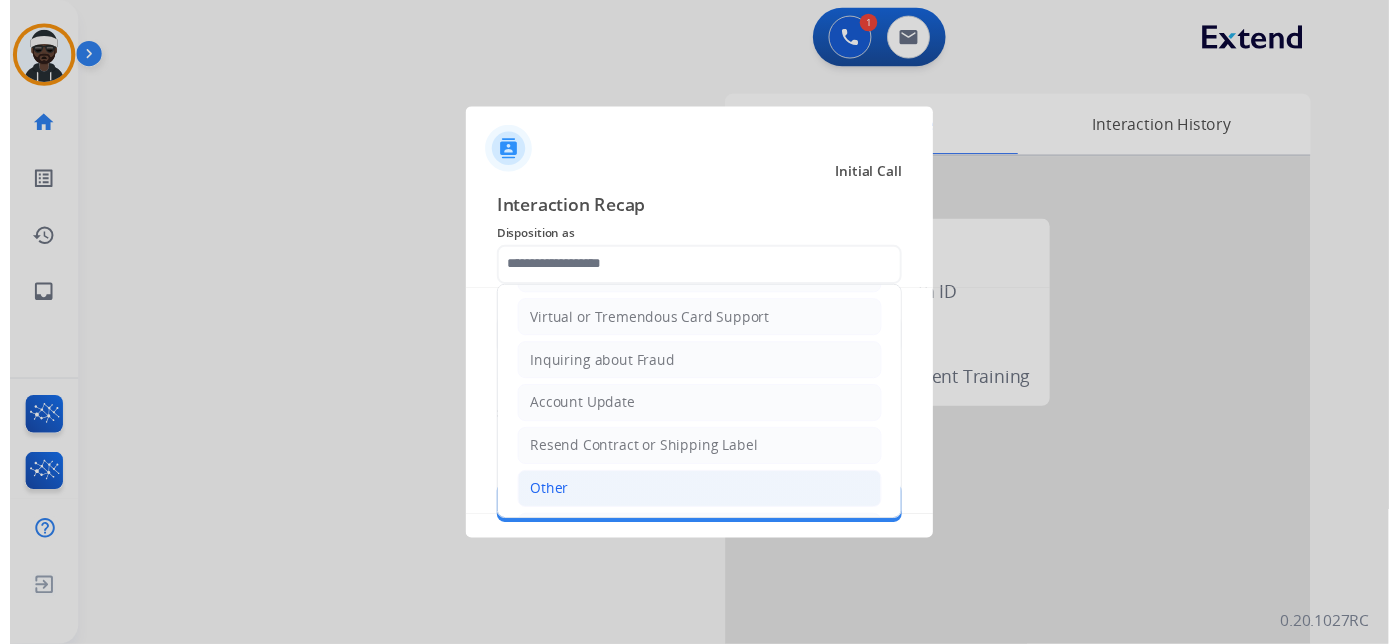 scroll, scrollTop: 305, scrollLeft: 0, axis: vertical 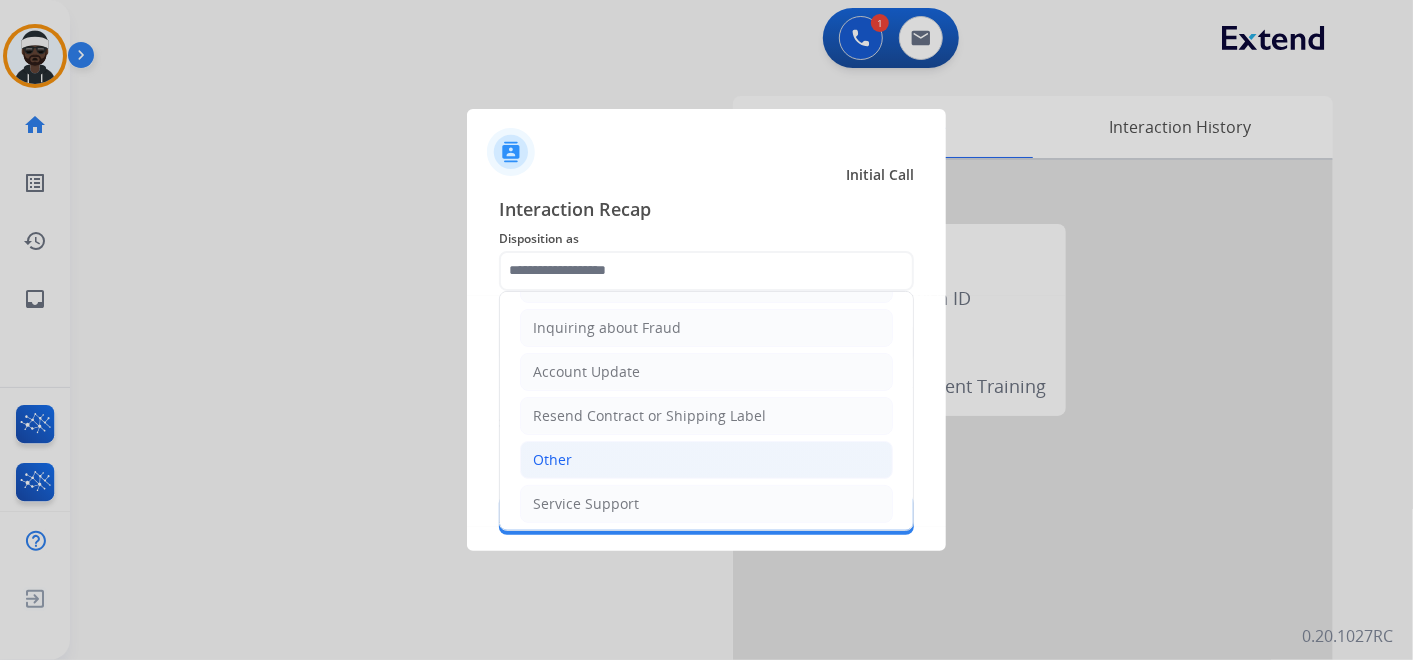 click on "Other" 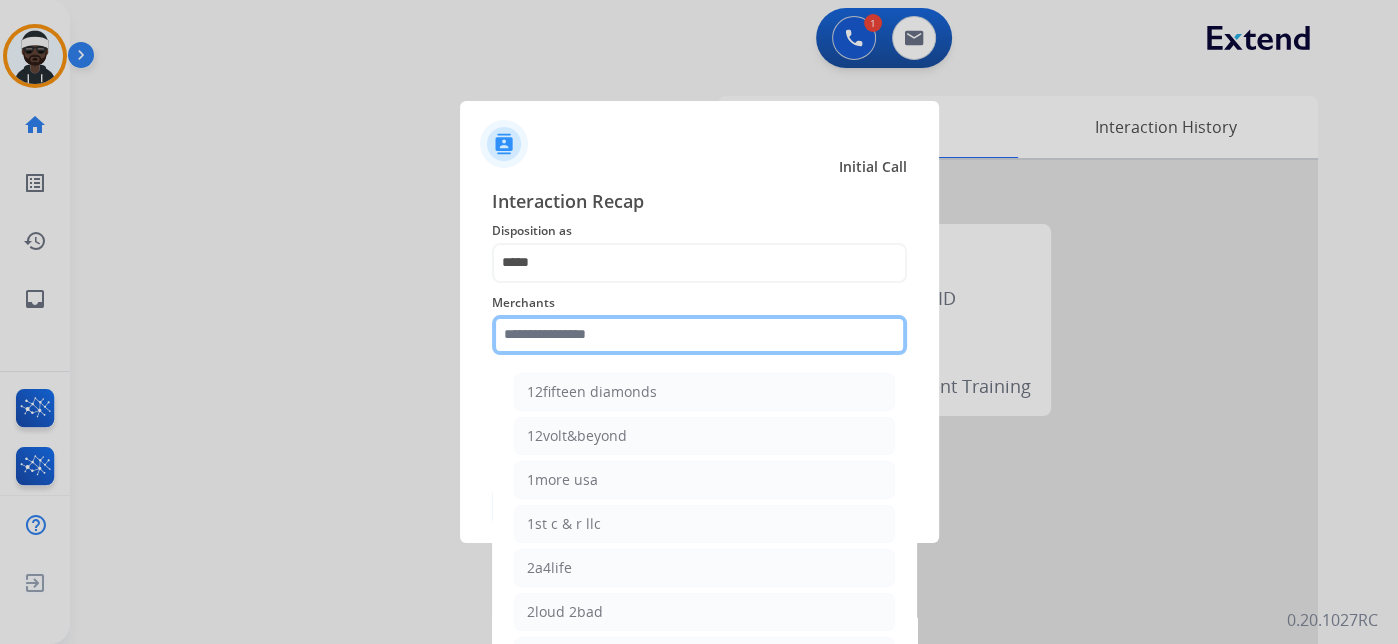 click on "Merchants    12fifteen diamonds   12volt&beyond   1more usa   1st c & r llc   2a4life   2loud 2bad   3balls   4 state trucks   4moms   Abstinence spirits   Accessorypartsstore   Action clutch   Active lifestyle store   Addaday   Adorama abs   Adorama business-to-business   Adrenaline offroad outfitters   Ads shocks   Advance auto parts   Aem electronics   Aerishealthinc   Ag solutions group, llc   Aim controllers   Air-relax   Airocide   Airslamit   Airsoft station   Airthereal   Alchemy fine home   Aleko products   Alice lane home   All around e-bikes   All electric motion   All things barbecue   Allen   Allied gaming north america, llc   Allied wheel components   Alta gracia motors   Alter   Ambient fires   American bass   American cornhole association   American medical sales and rentals   American technologies network   Ameridroid   Amethyst home   Amgair   Ams fireplace   Amscope   Andaaz jewelers   Anne klein   Anova   Anytime baseball supply   Anytime sports supply   Apec water systems   Apollo neuro" 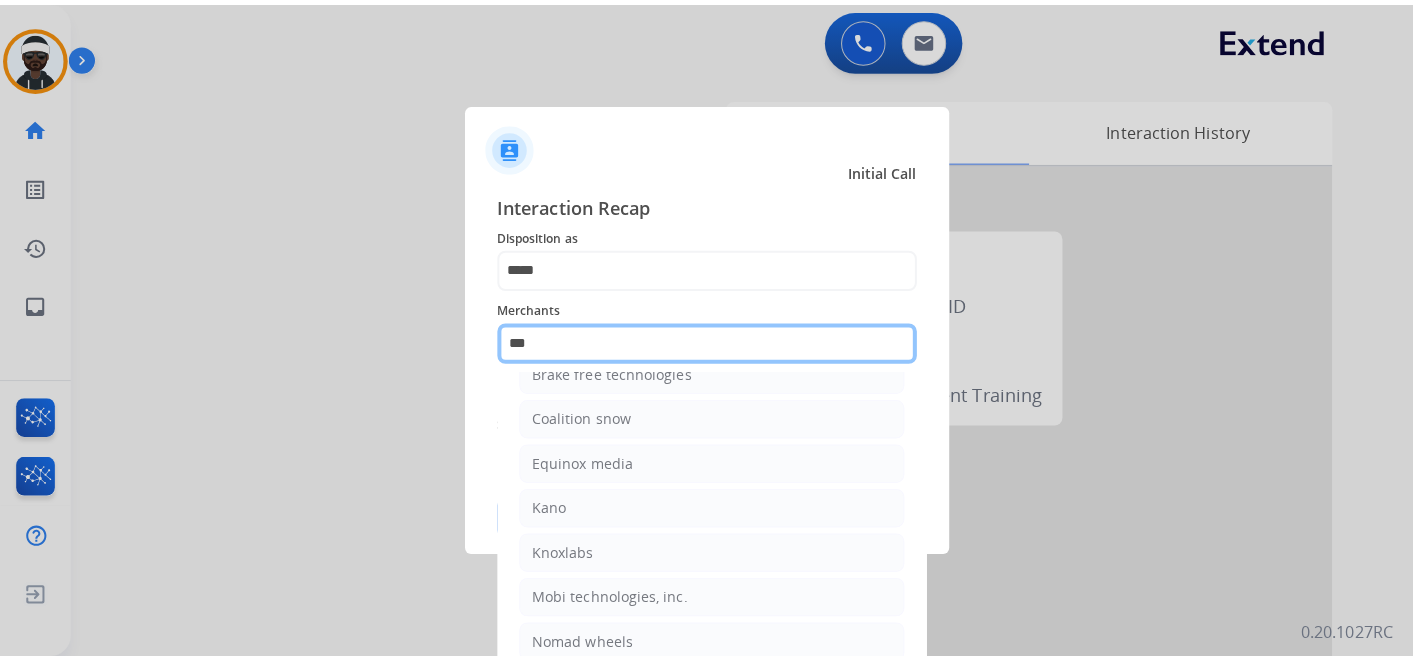 scroll, scrollTop: 0, scrollLeft: 0, axis: both 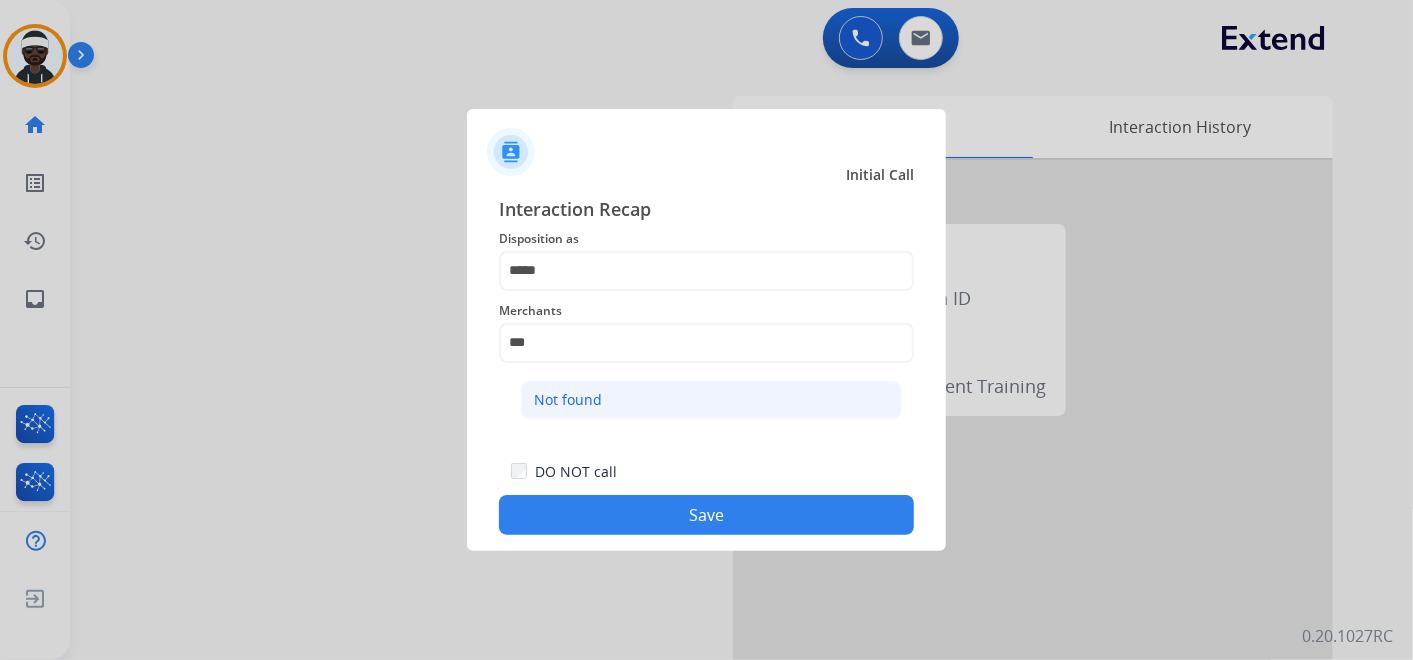 click on "Not found" 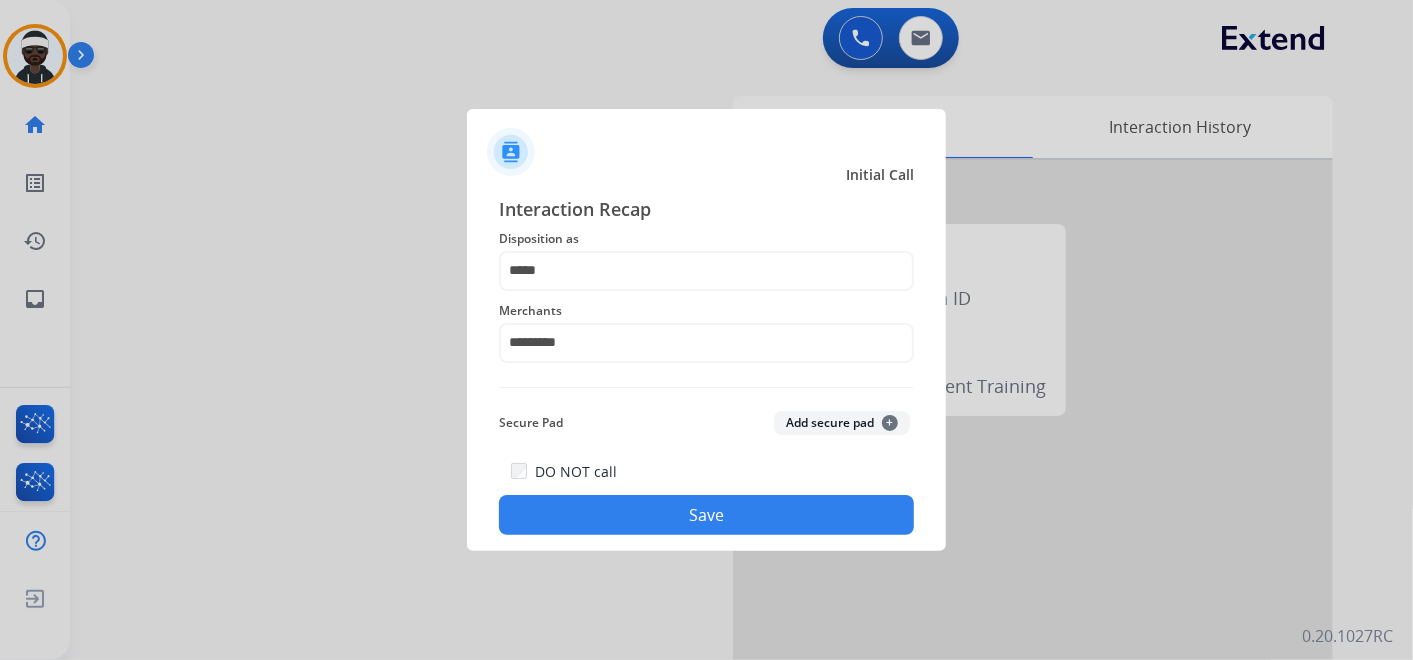 click on "Save" 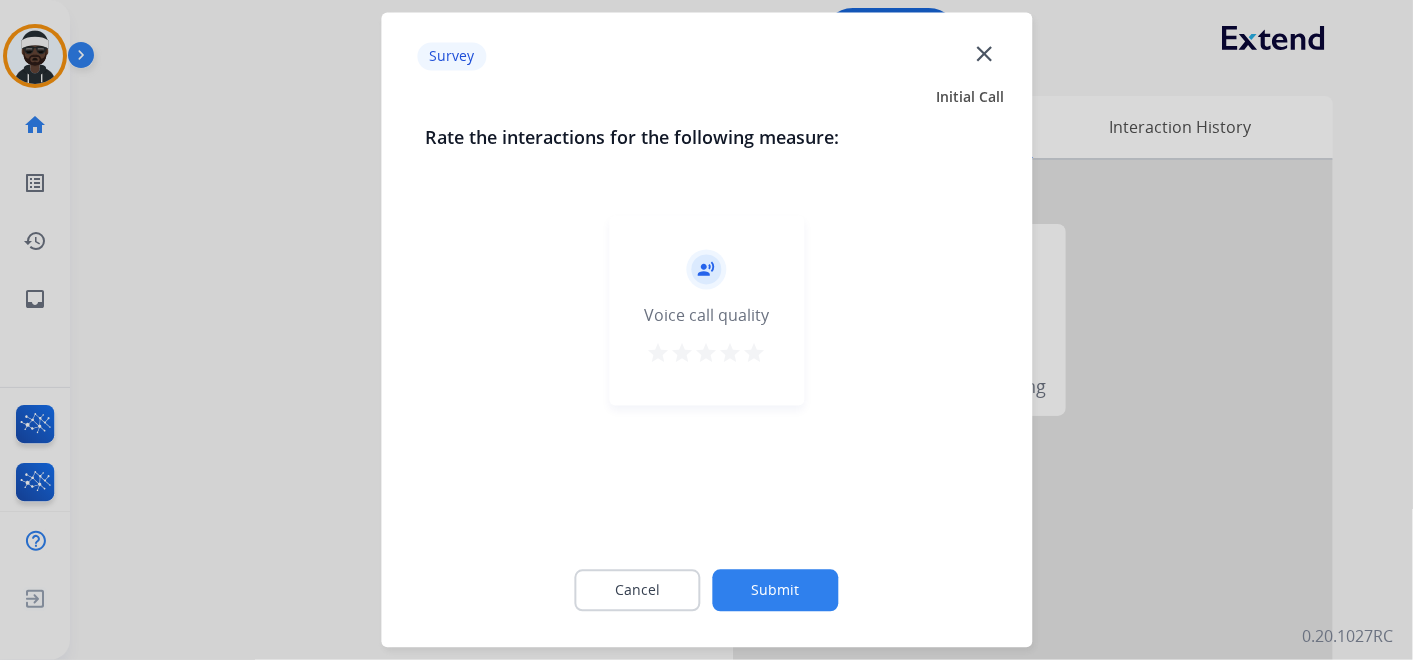 click on "Submit" 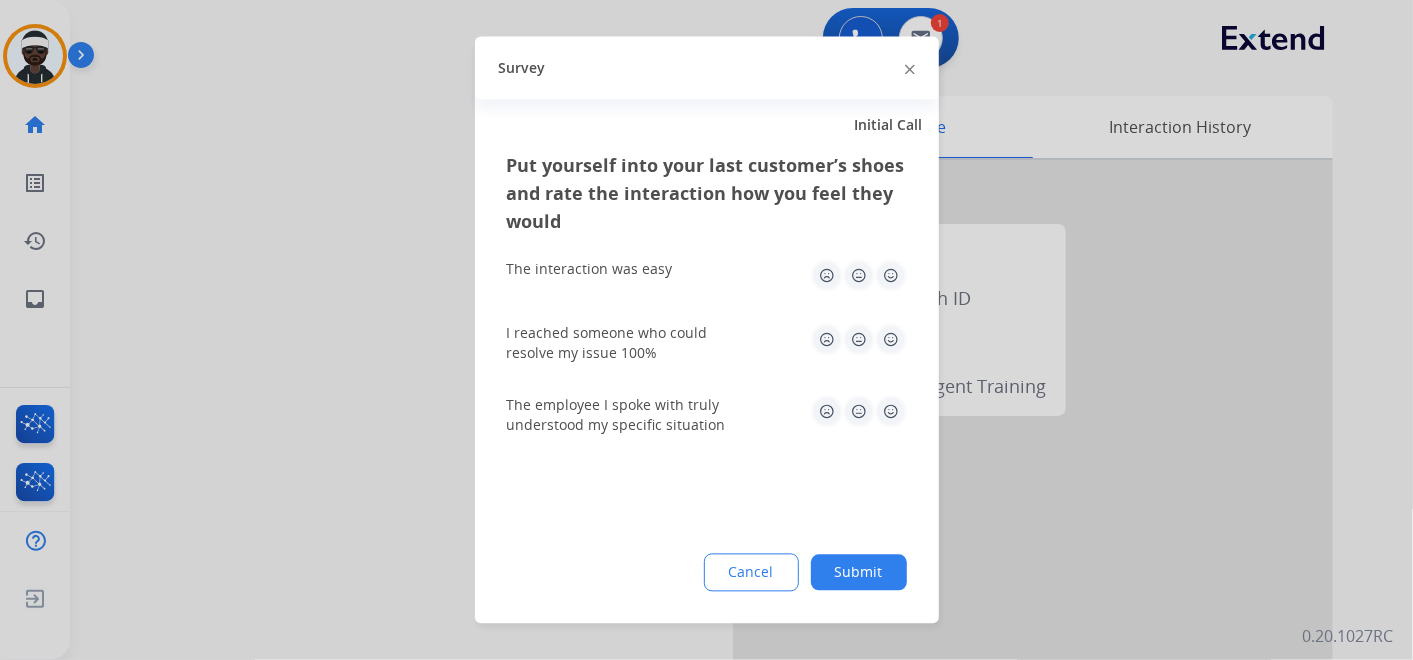 click on "Submit" 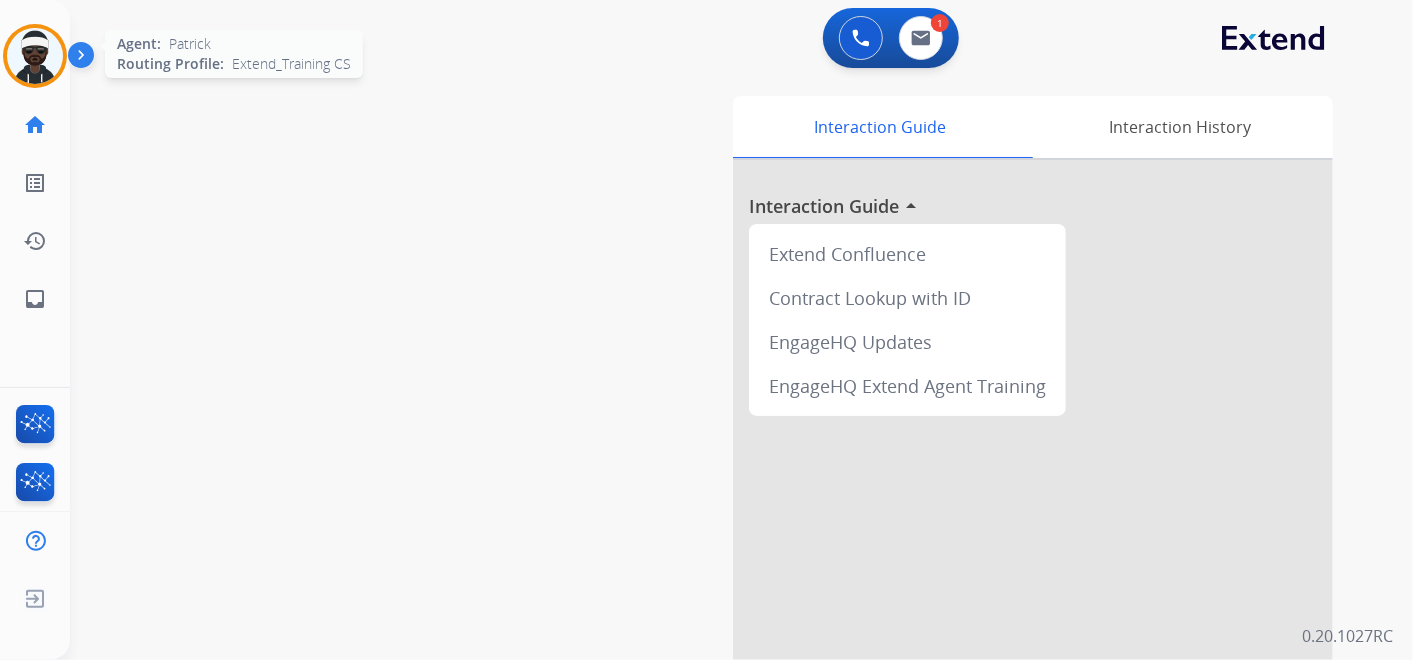 click at bounding box center [35, 56] 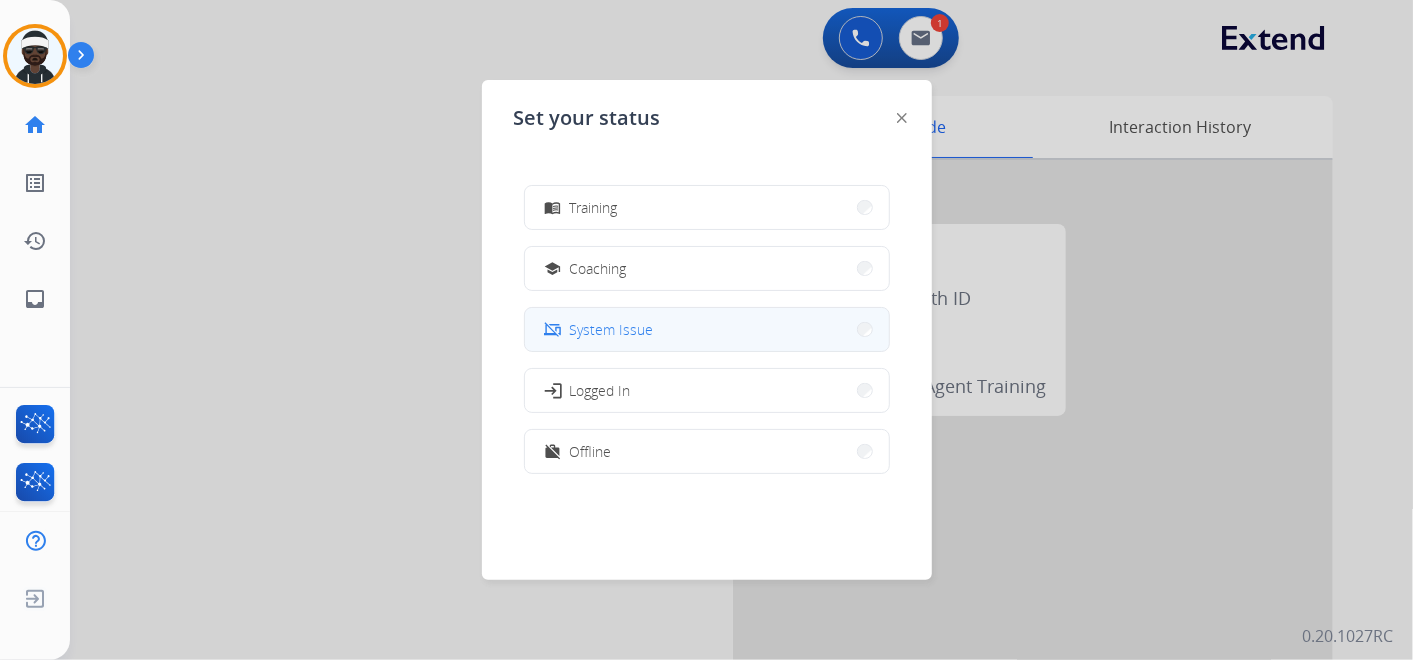 scroll, scrollTop: 154, scrollLeft: 0, axis: vertical 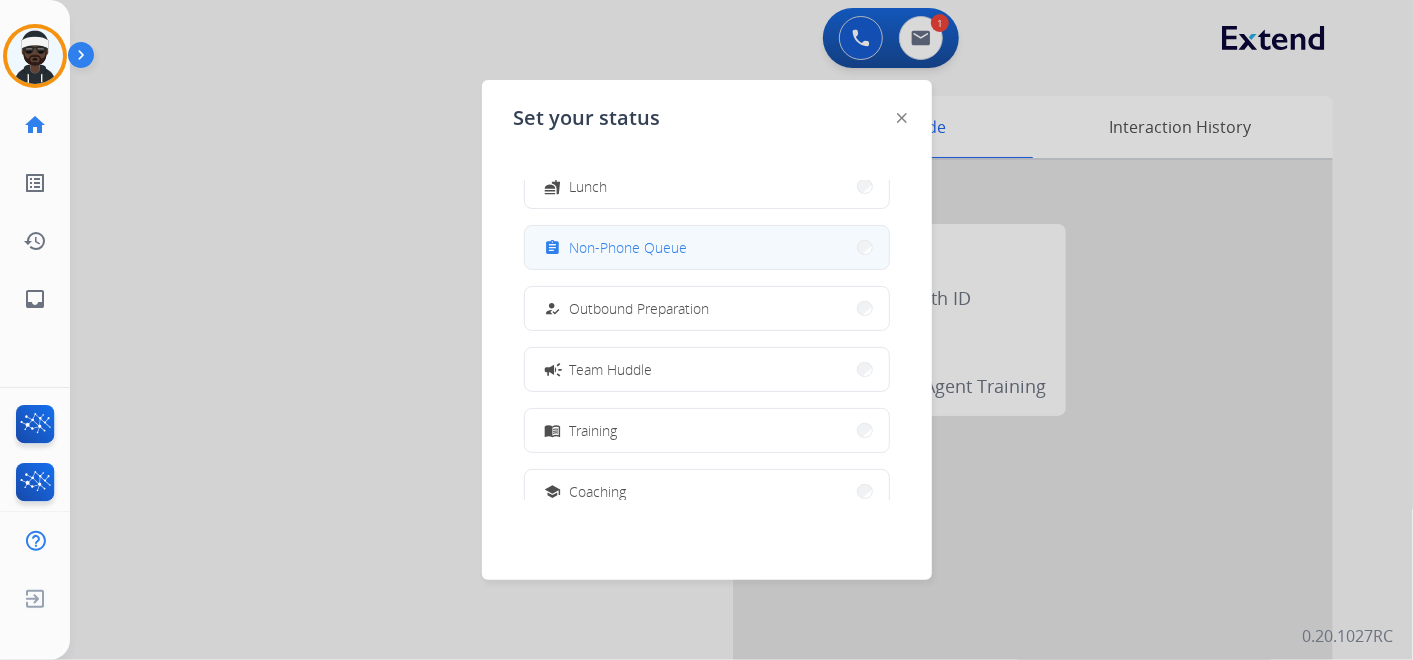 click on "Non-Phone Queue" at bounding box center [629, 247] 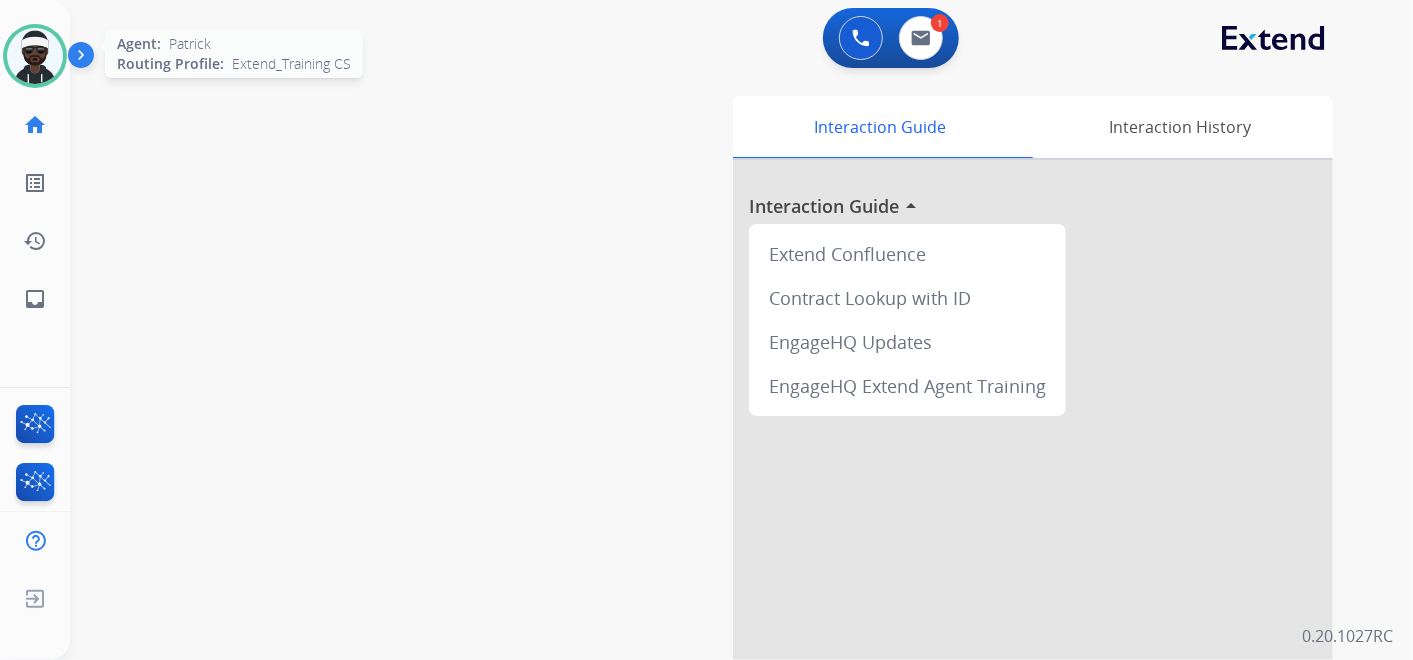 drag, startPoint x: 45, startPoint y: 64, endPoint x: 57, endPoint y: 77, distance: 17.691807 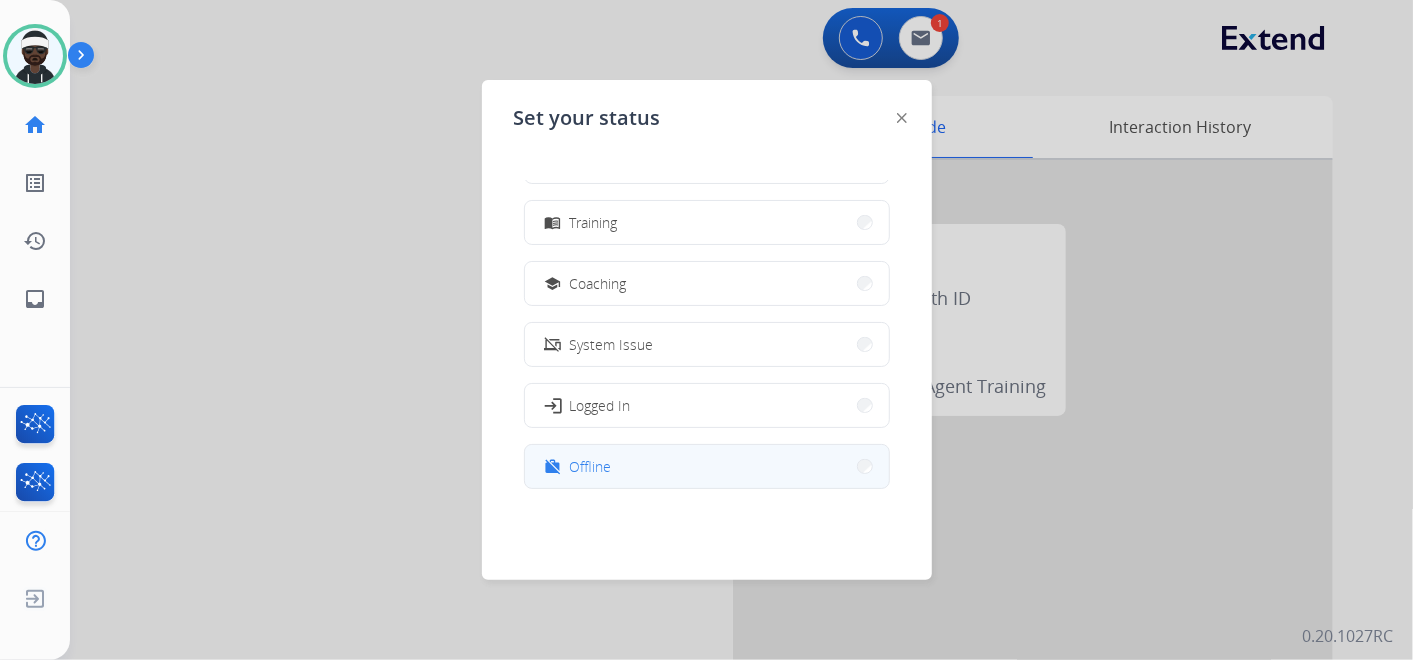 scroll, scrollTop: 377, scrollLeft: 0, axis: vertical 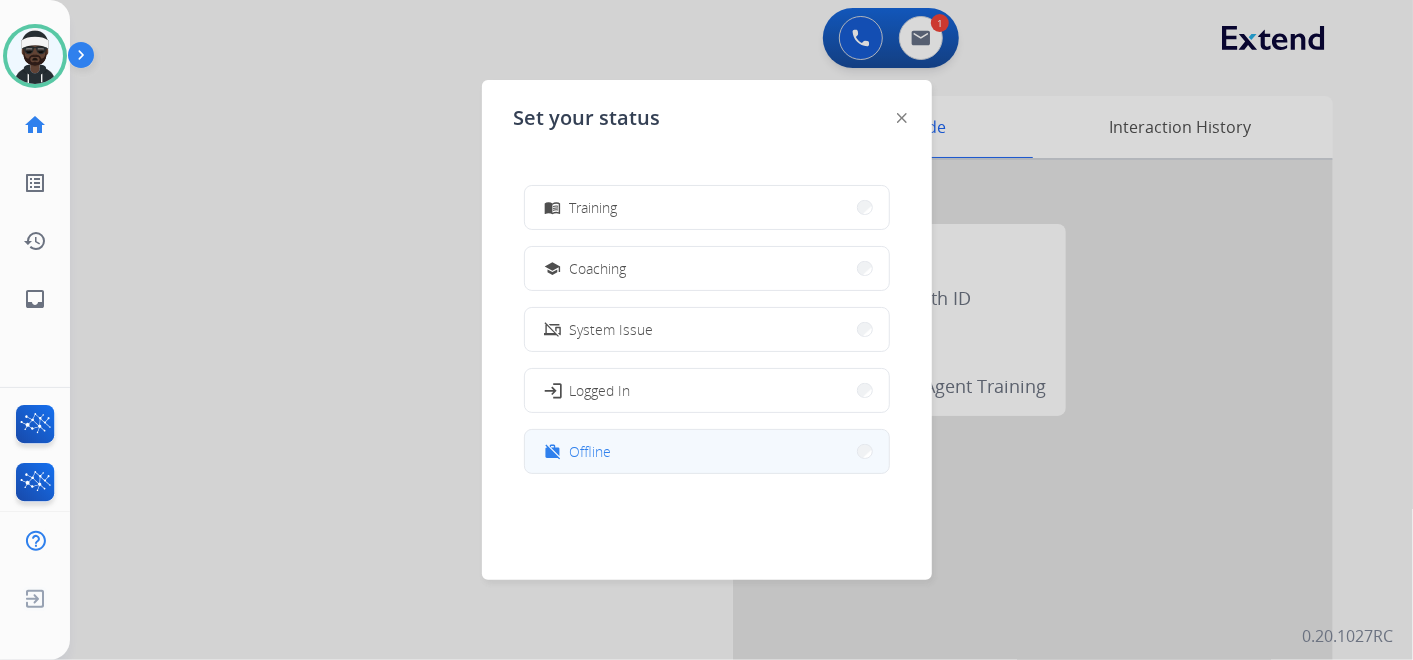 click on "work_off Offline" at bounding box center (707, 451) 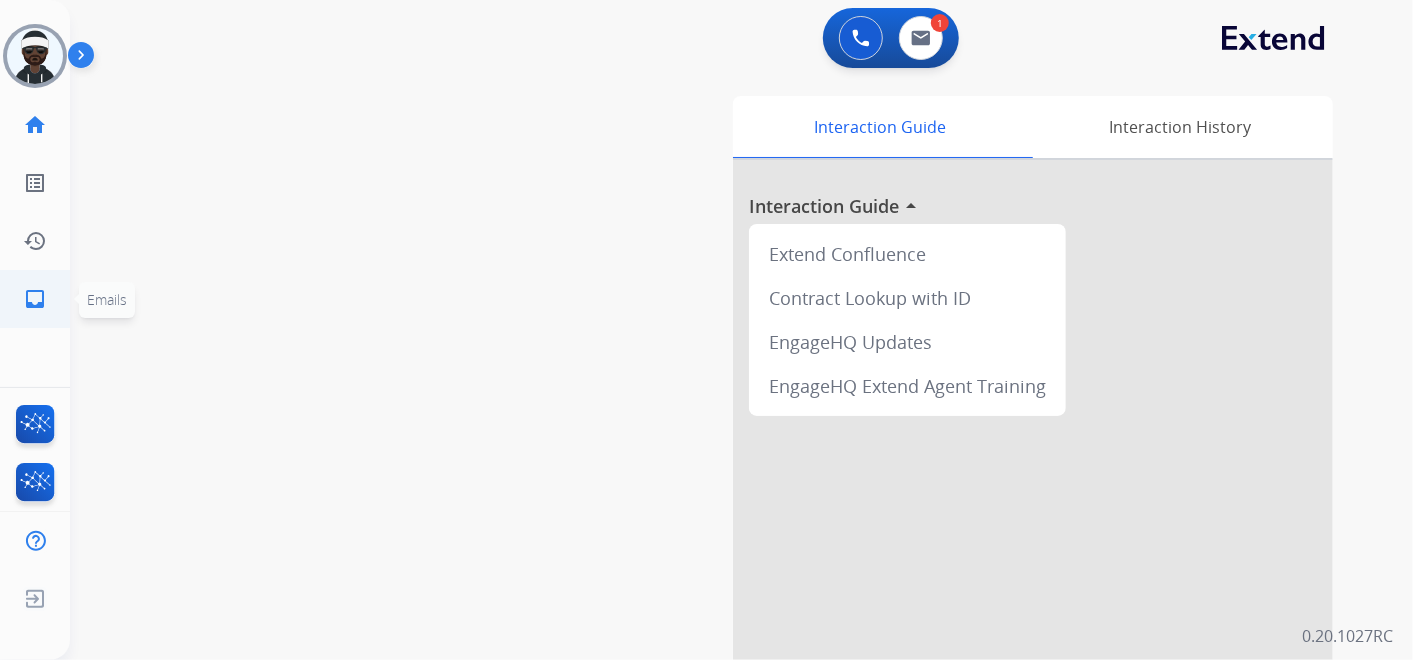 click on "inbox" 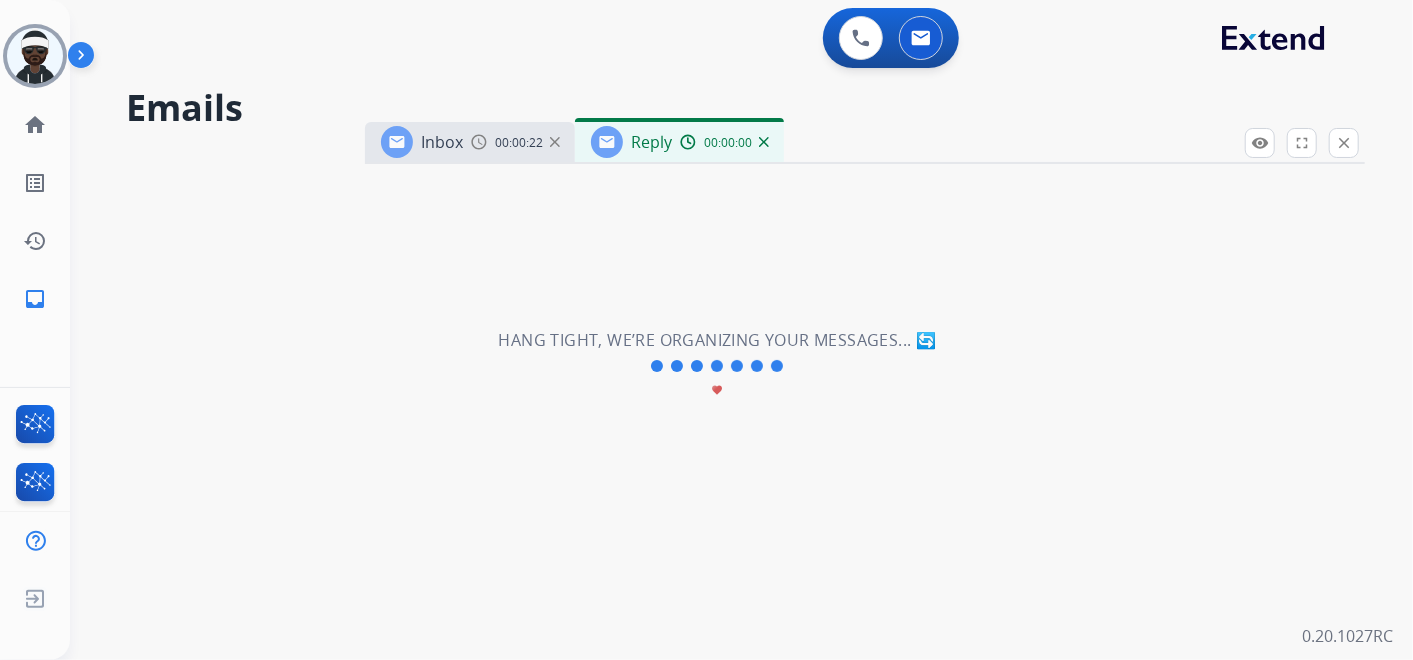 select on "**********" 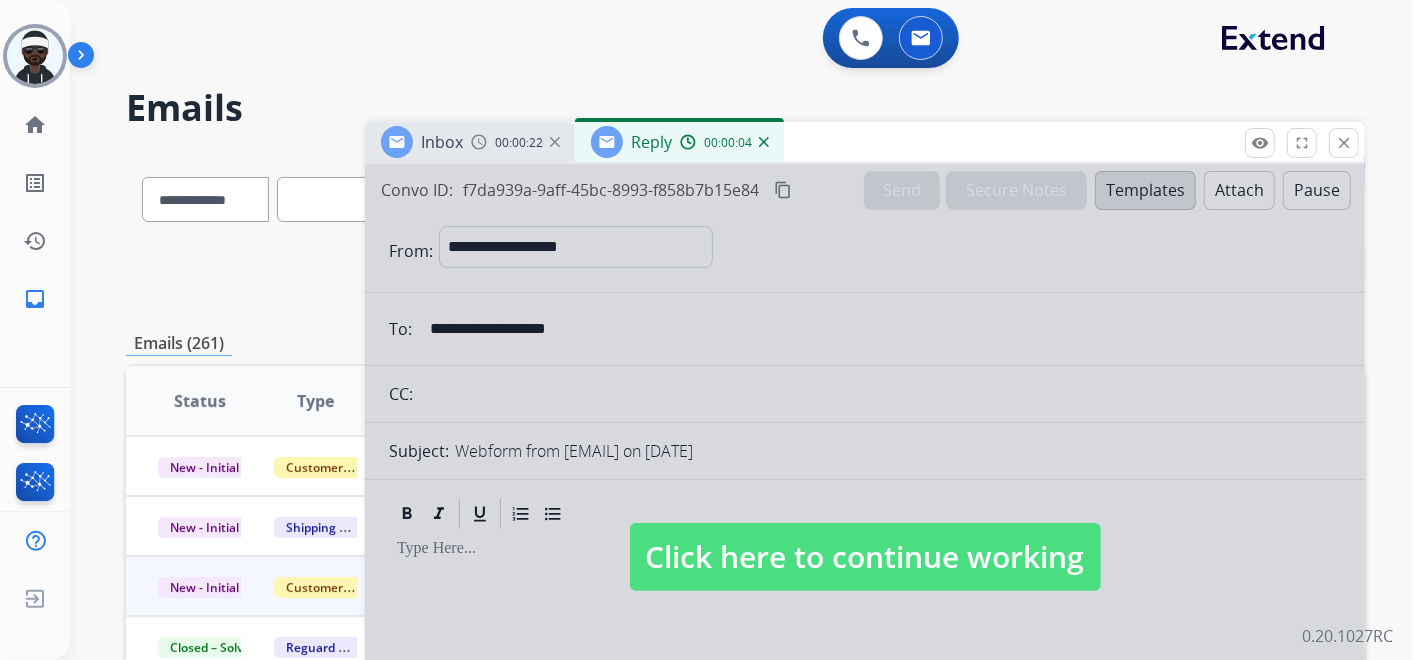 click at bounding box center (865, 537) 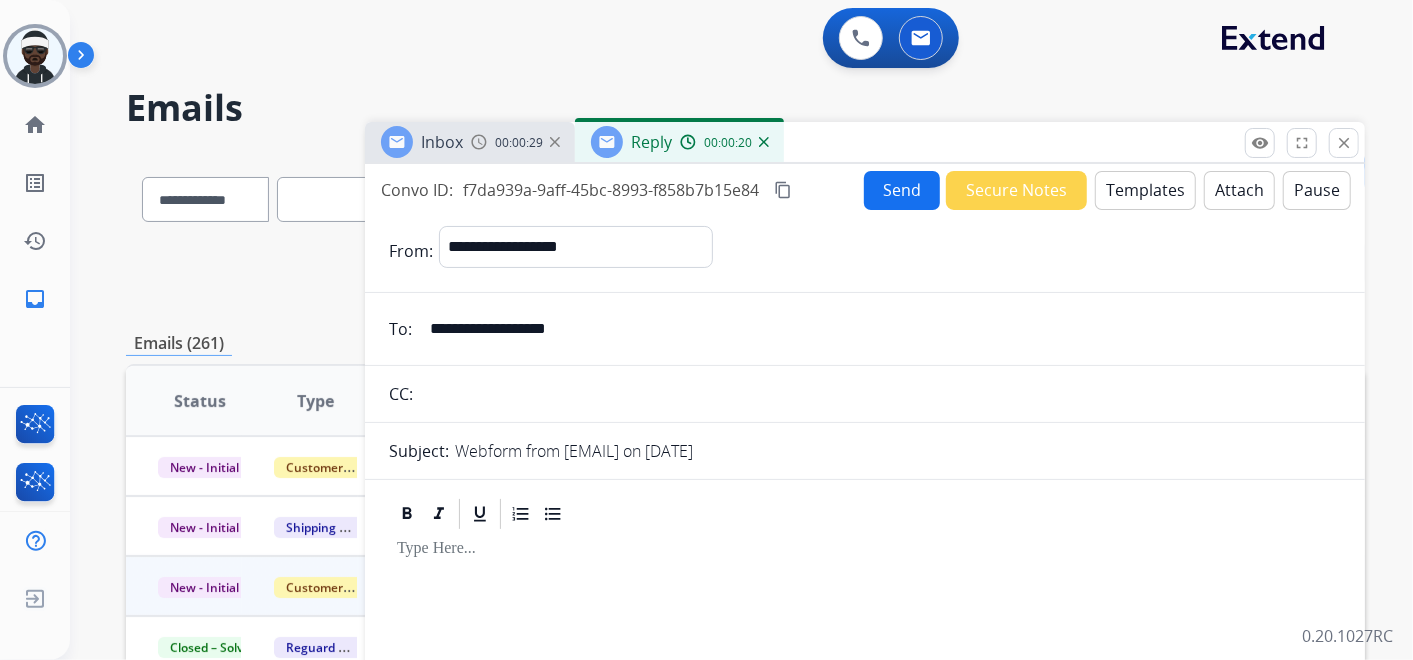 click on "Templates" at bounding box center (1145, 190) 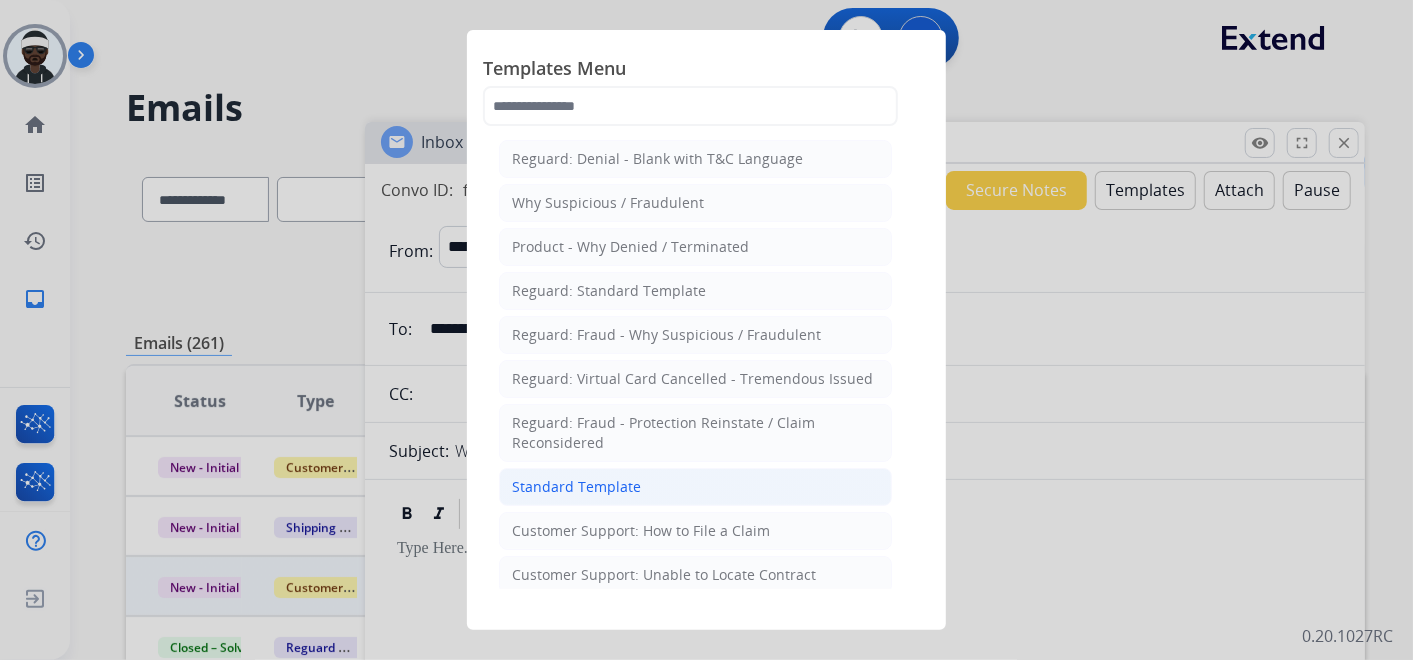 click on "Standard Template" 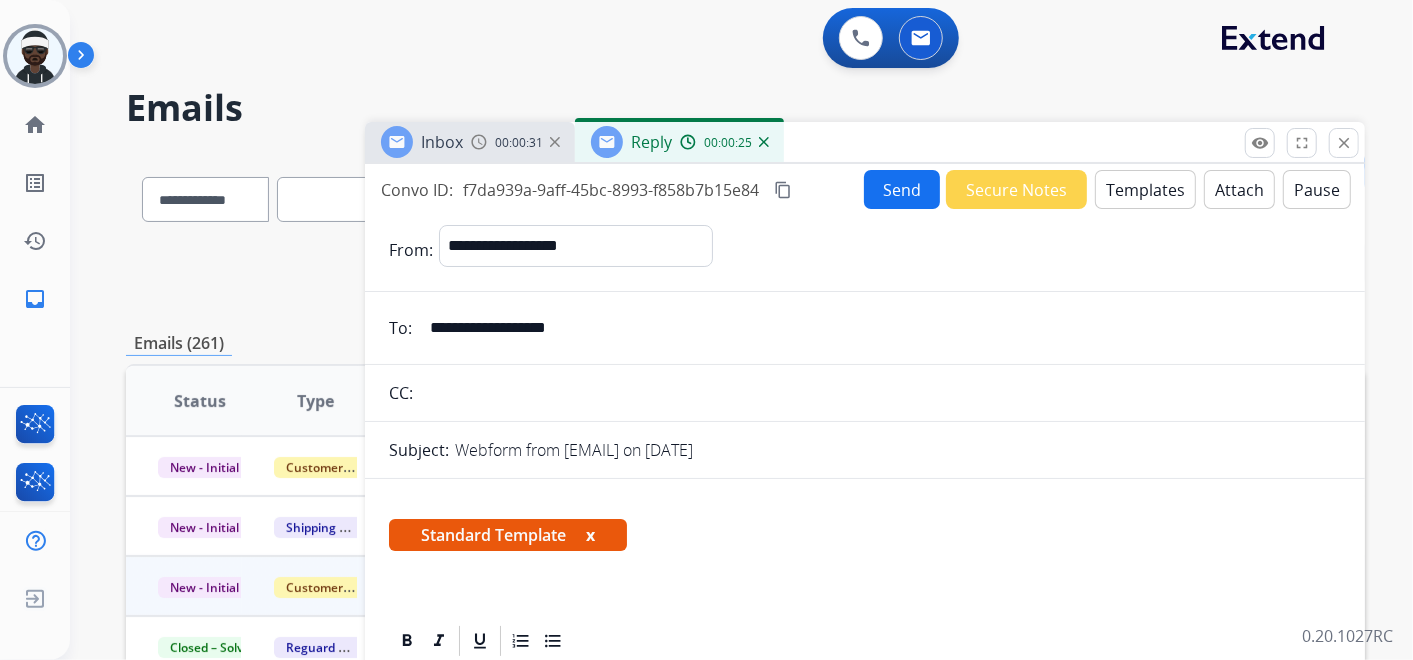 click on "x" at bounding box center [590, 535] 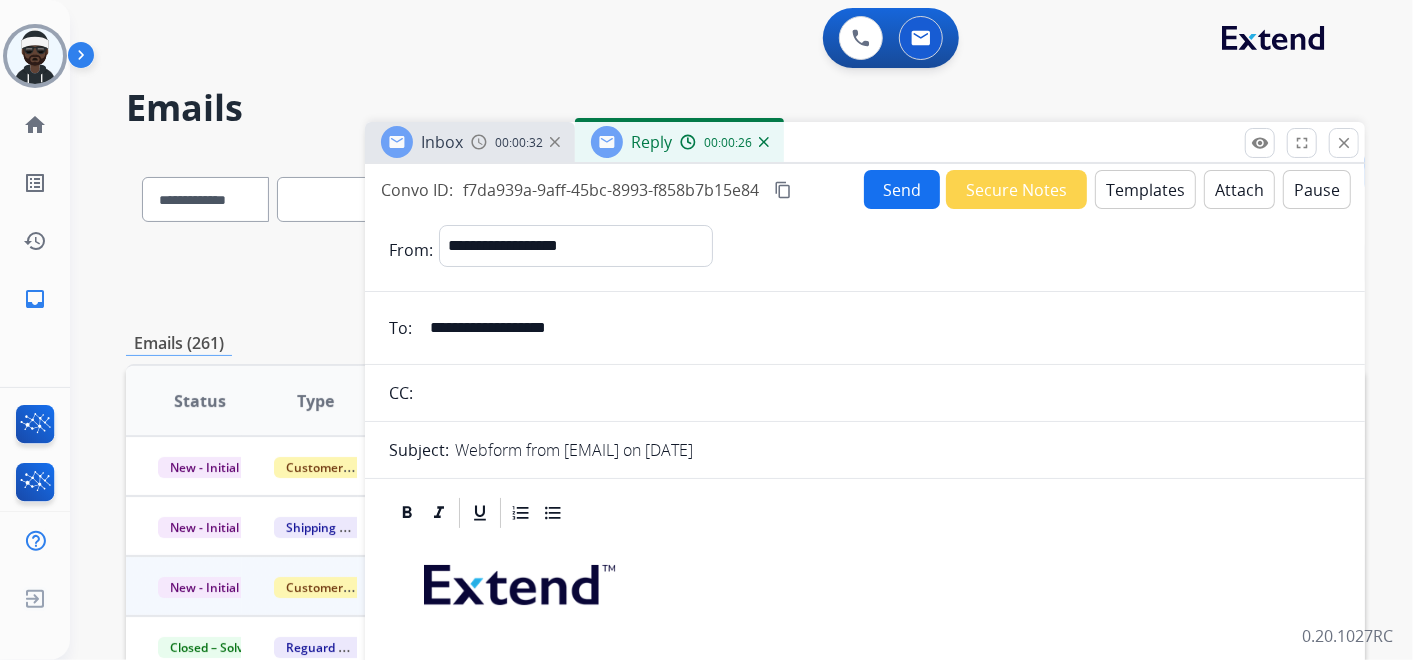 drag, startPoint x: 599, startPoint y: 533, endPoint x: 580, endPoint y: 506, distance: 33.01515 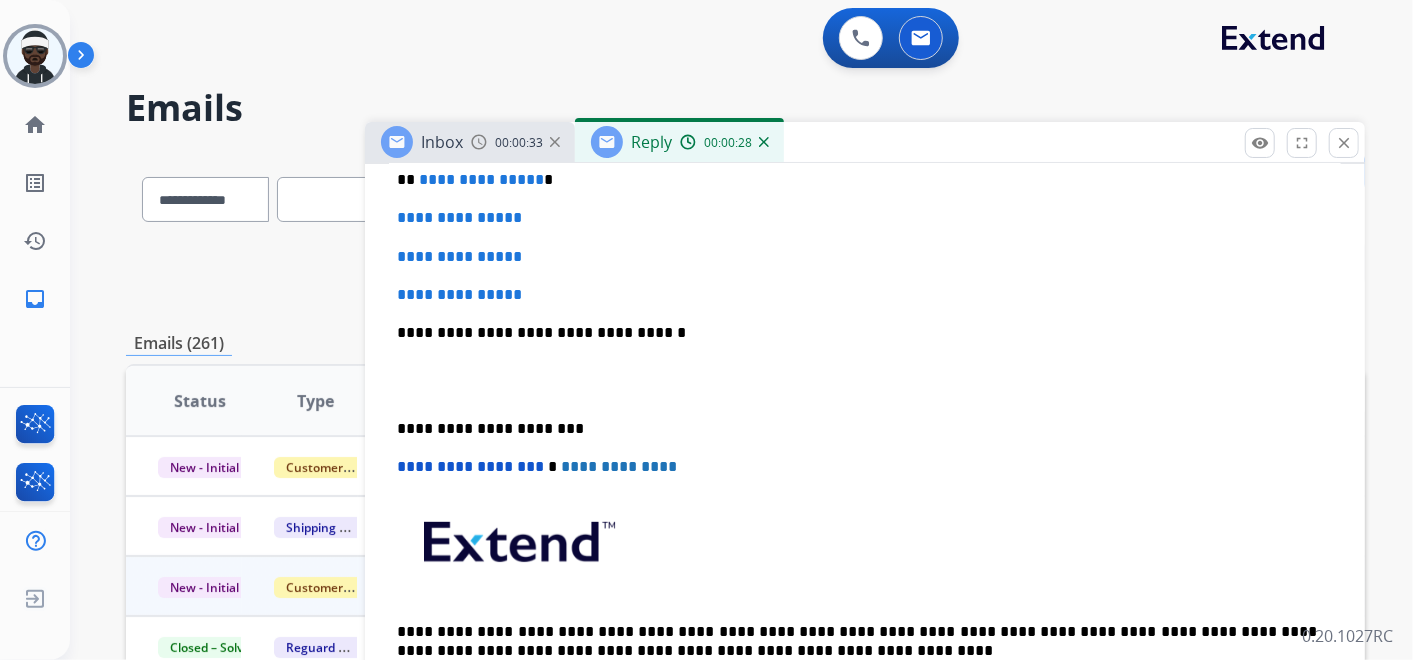 scroll, scrollTop: 385, scrollLeft: 0, axis: vertical 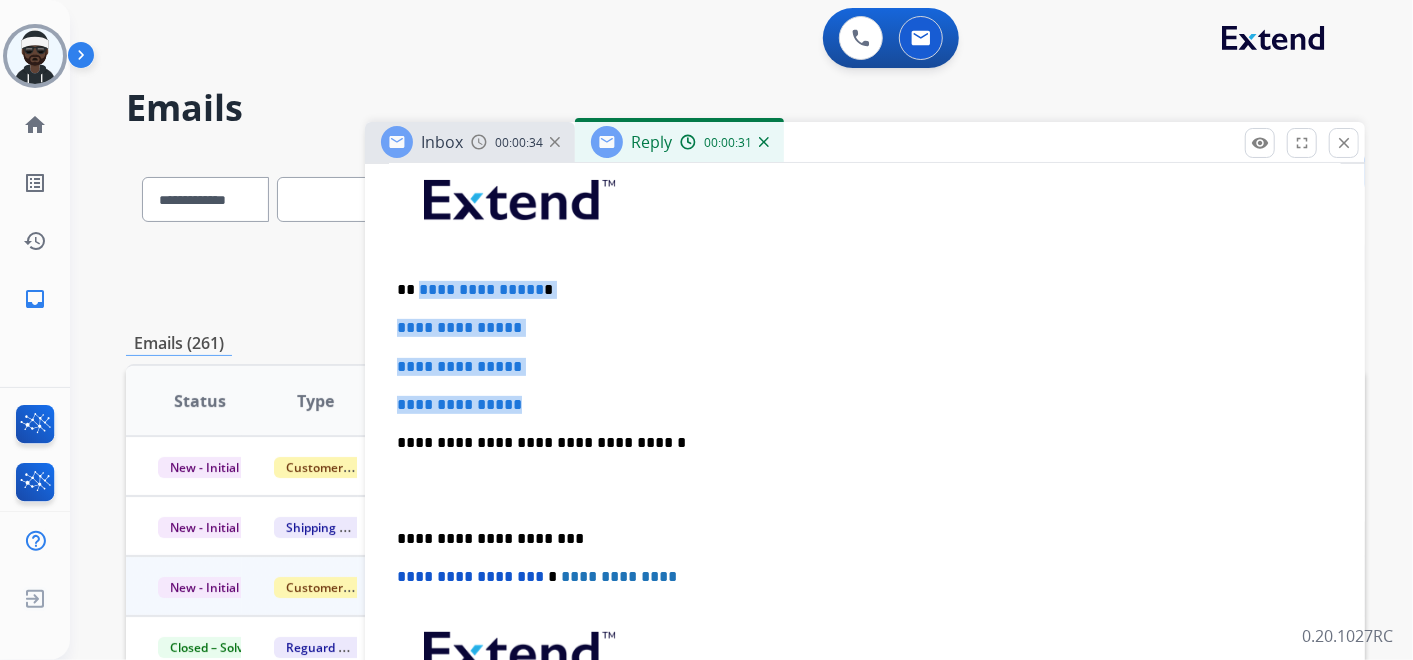 drag, startPoint x: 554, startPoint y: 400, endPoint x: 418, endPoint y: 285, distance: 178.1039 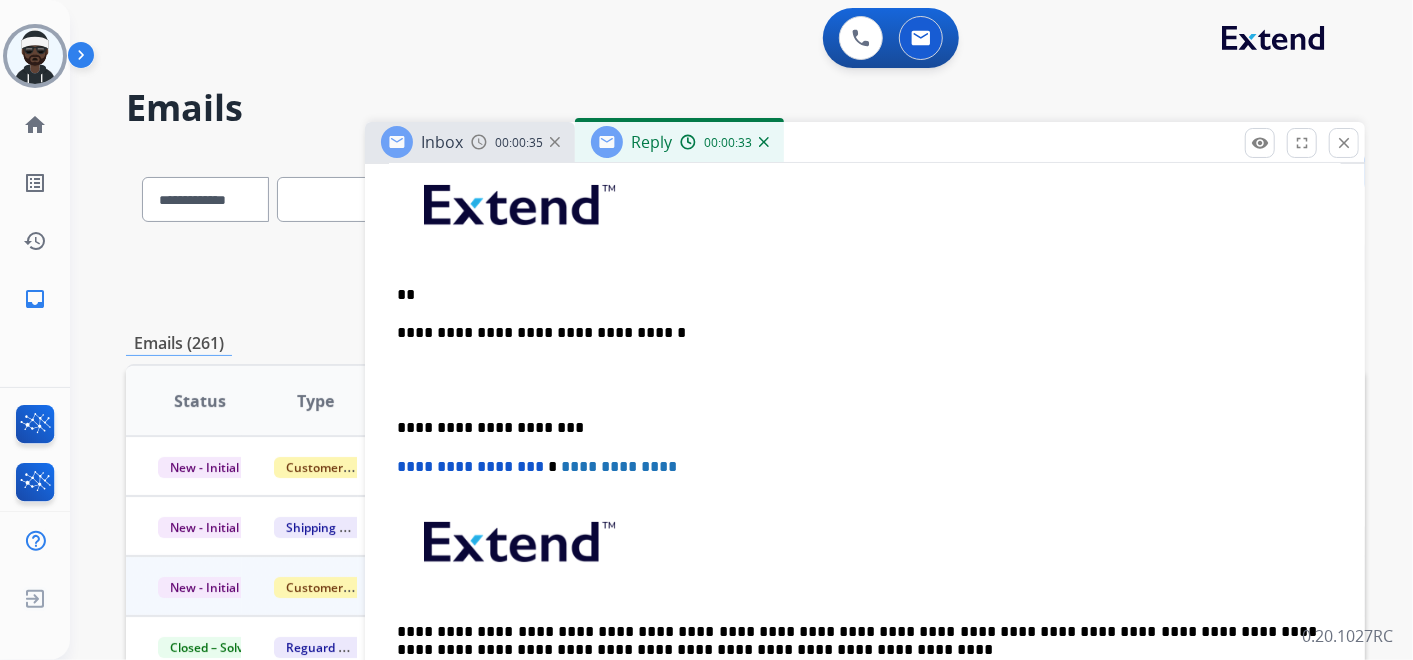 scroll, scrollTop: 385, scrollLeft: 0, axis: vertical 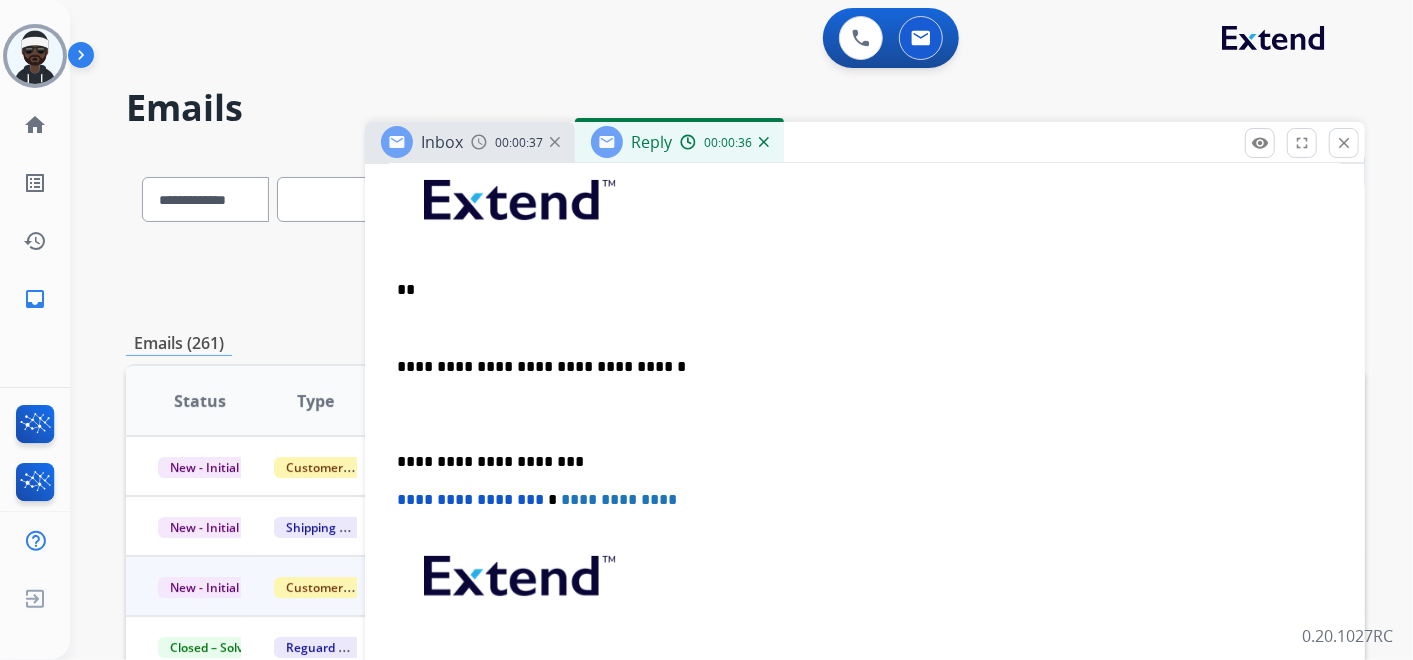 type 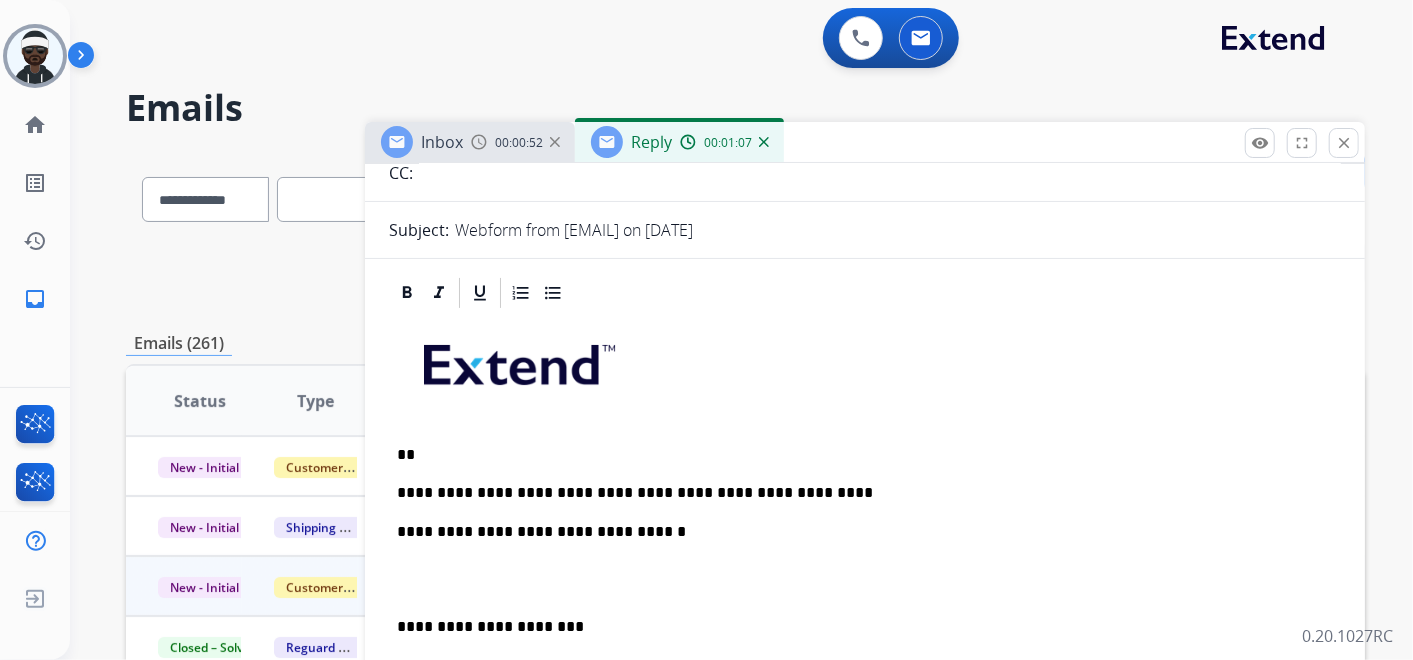 scroll, scrollTop: 0, scrollLeft: 0, axis: both 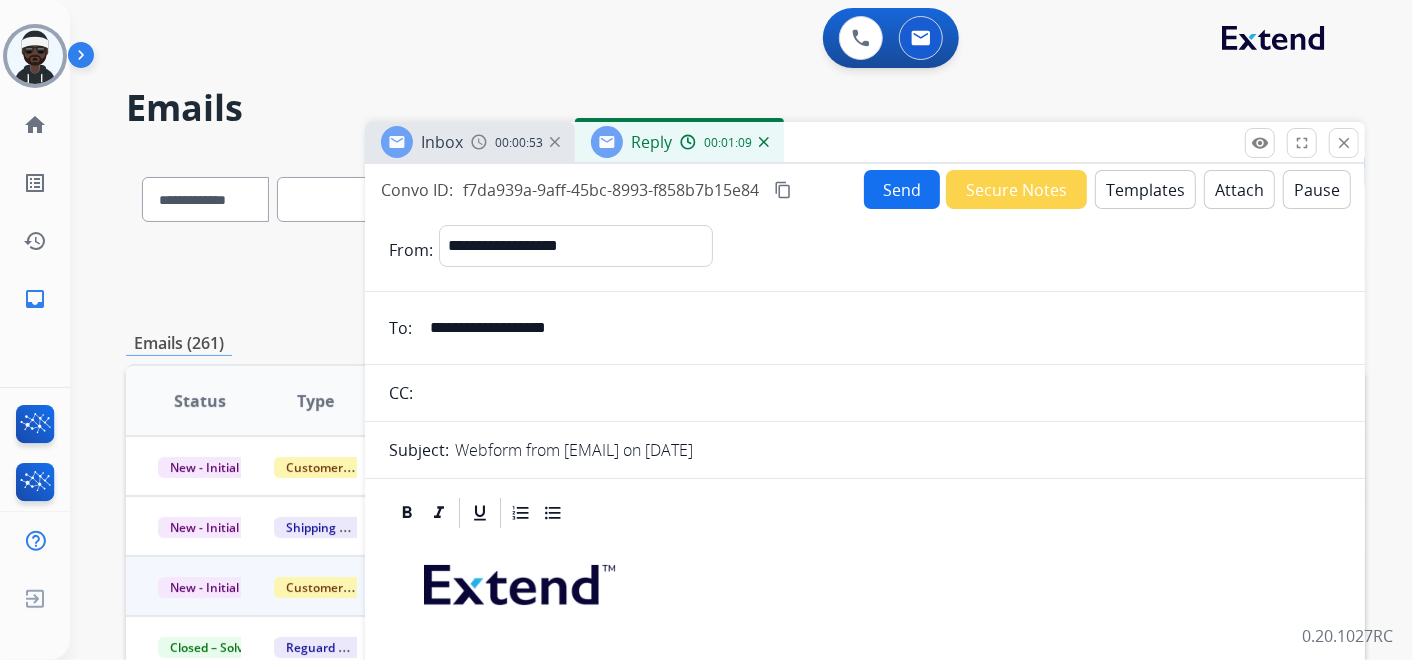 click on "Send" at bounding box center [902, 189] 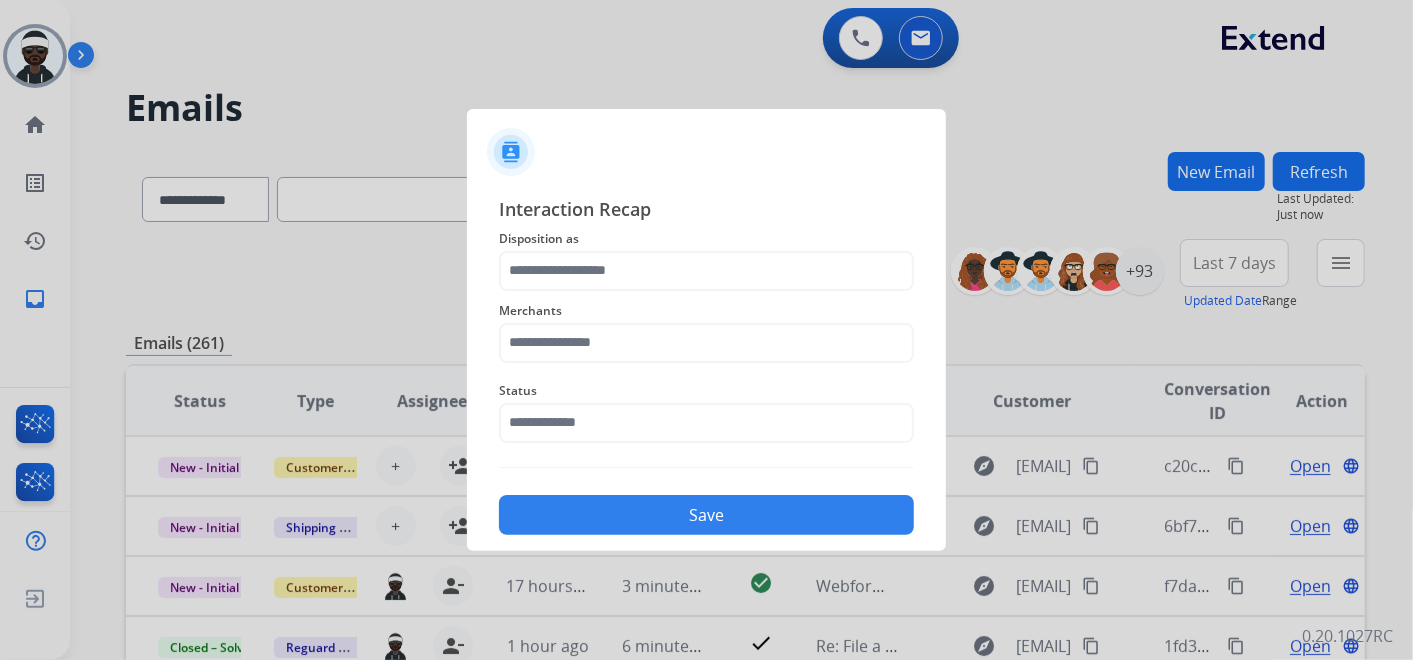 drag, startPoint x: 618, startPoint y: 247, endPoint x: 618, endPoint y: 261, distance: 14 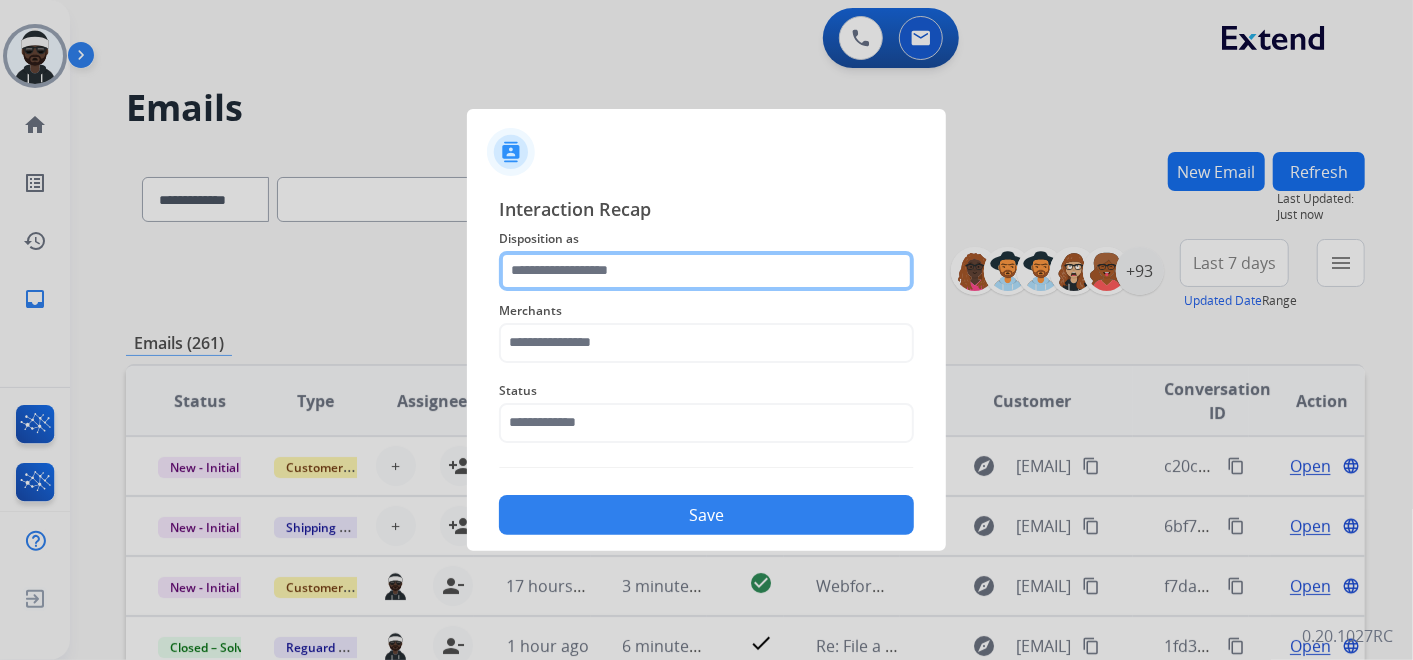 click 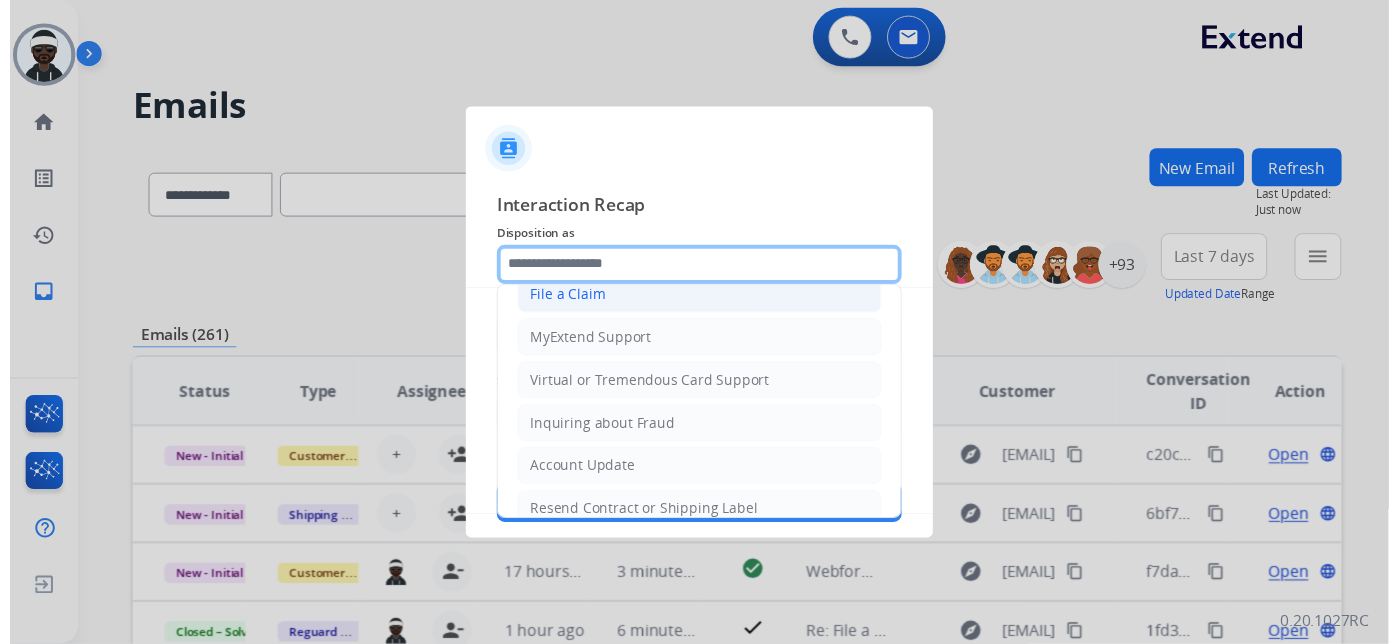 scroll, scrollTop: 82, scrollLeft: 0, axis: vertical 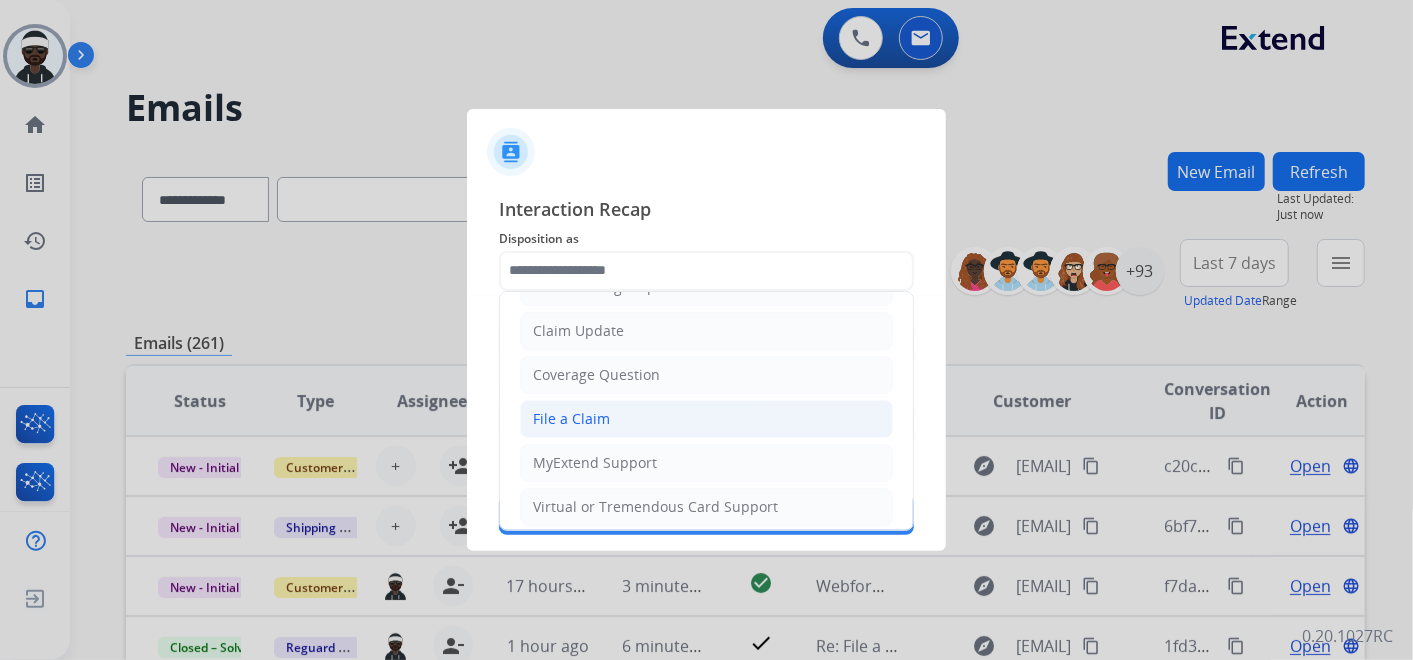 click on "File a Claim" 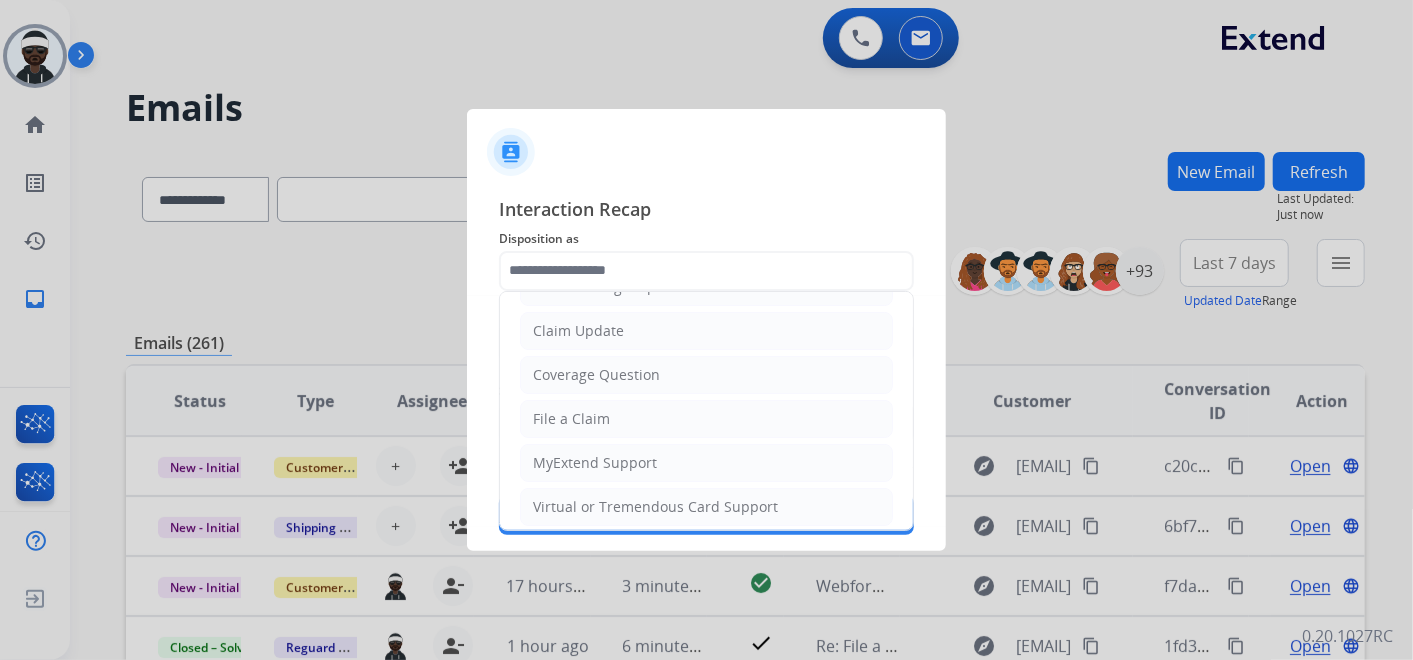type on "**********" 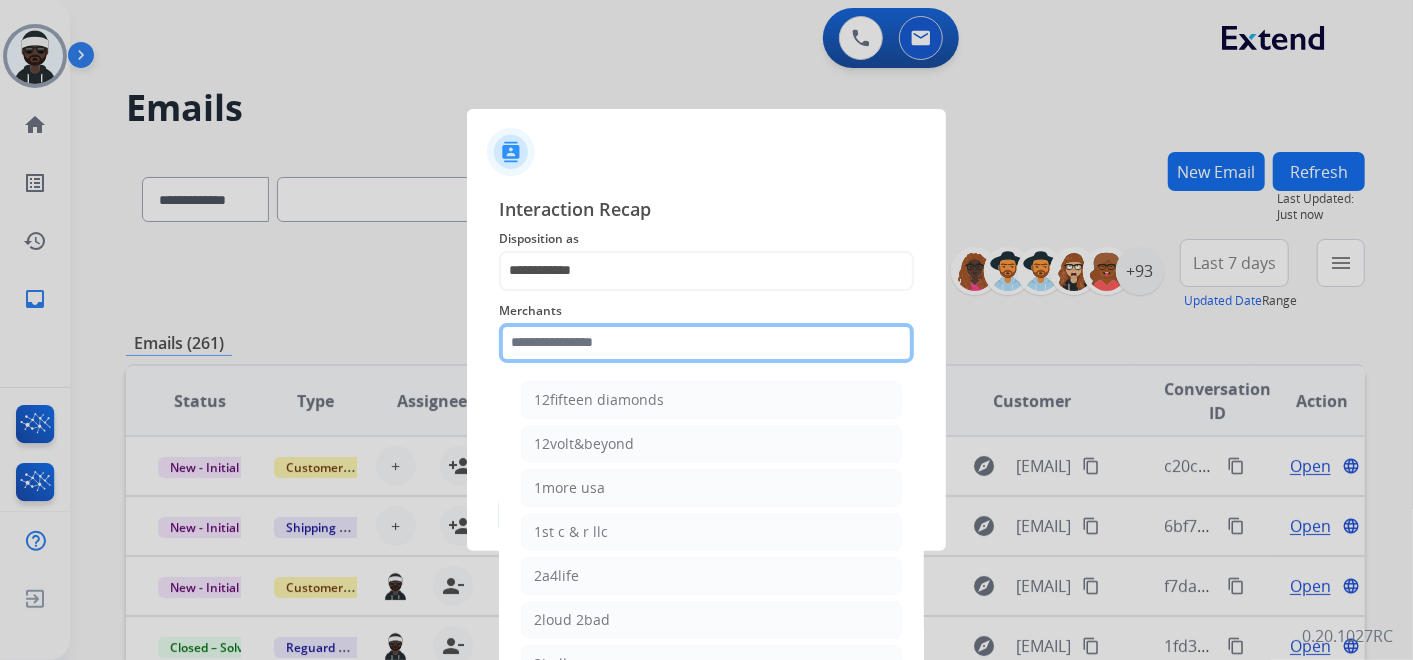 click 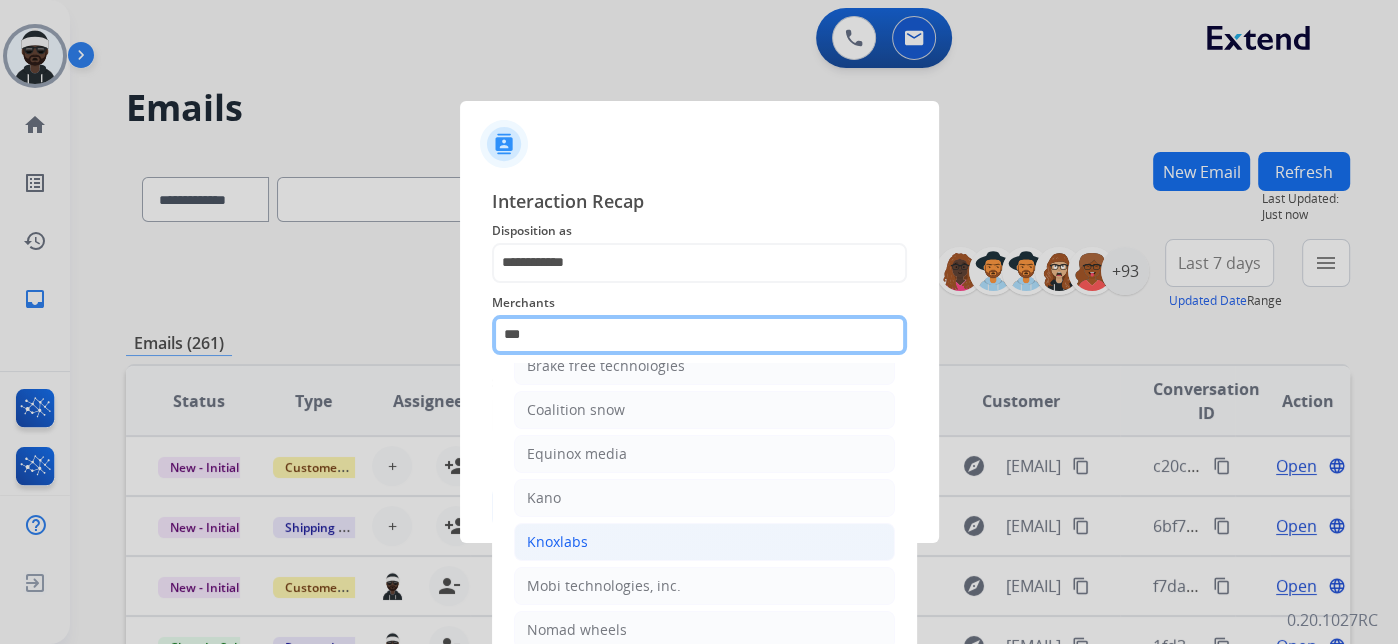 scroll, scrollTop: 0, scrollLeft: 0, axis: both 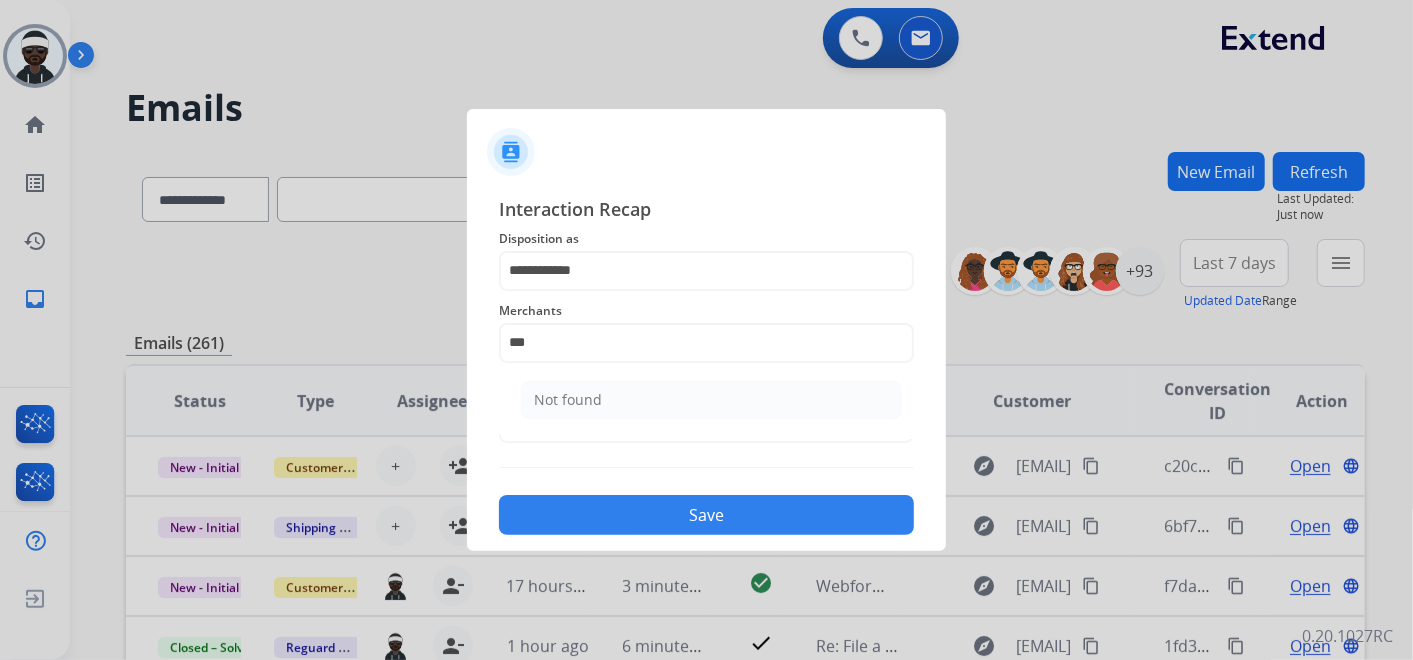 drag, startPoint x: 574, startPoint y: 374, endPoint x: 573, endPoint y: 391, distance: 17.029387 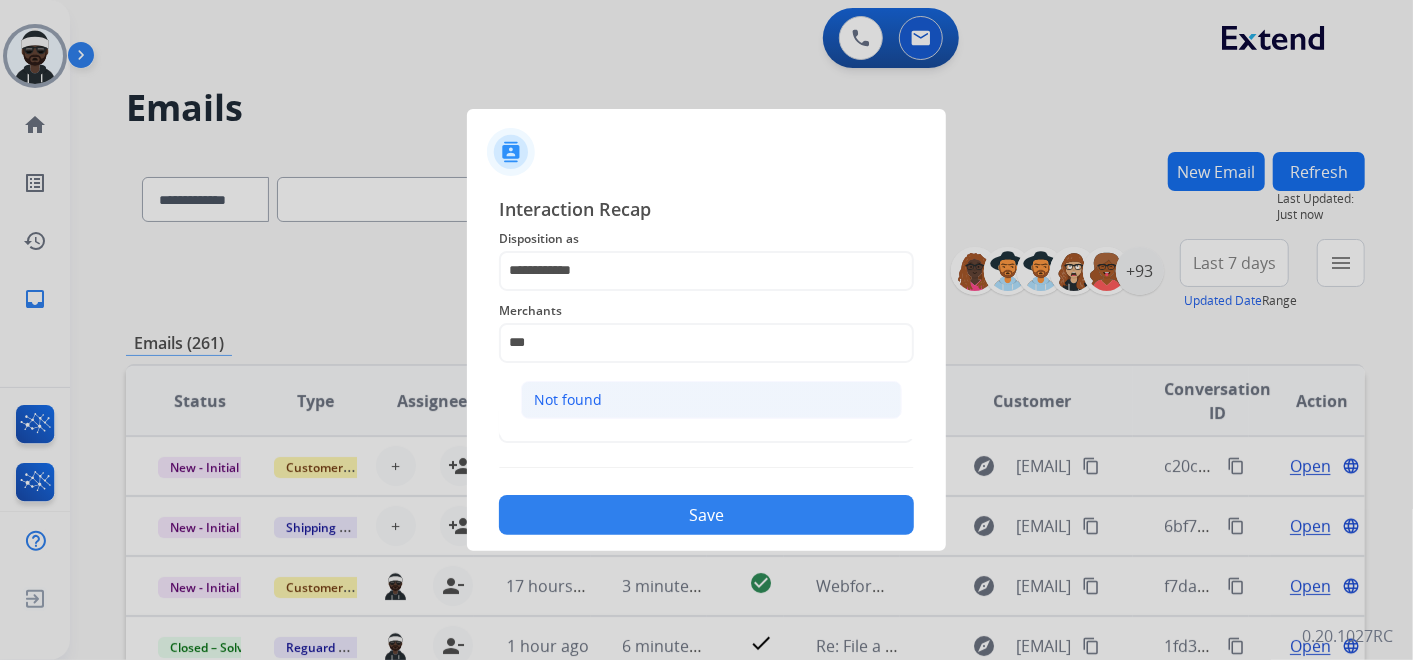 click on "Not found" 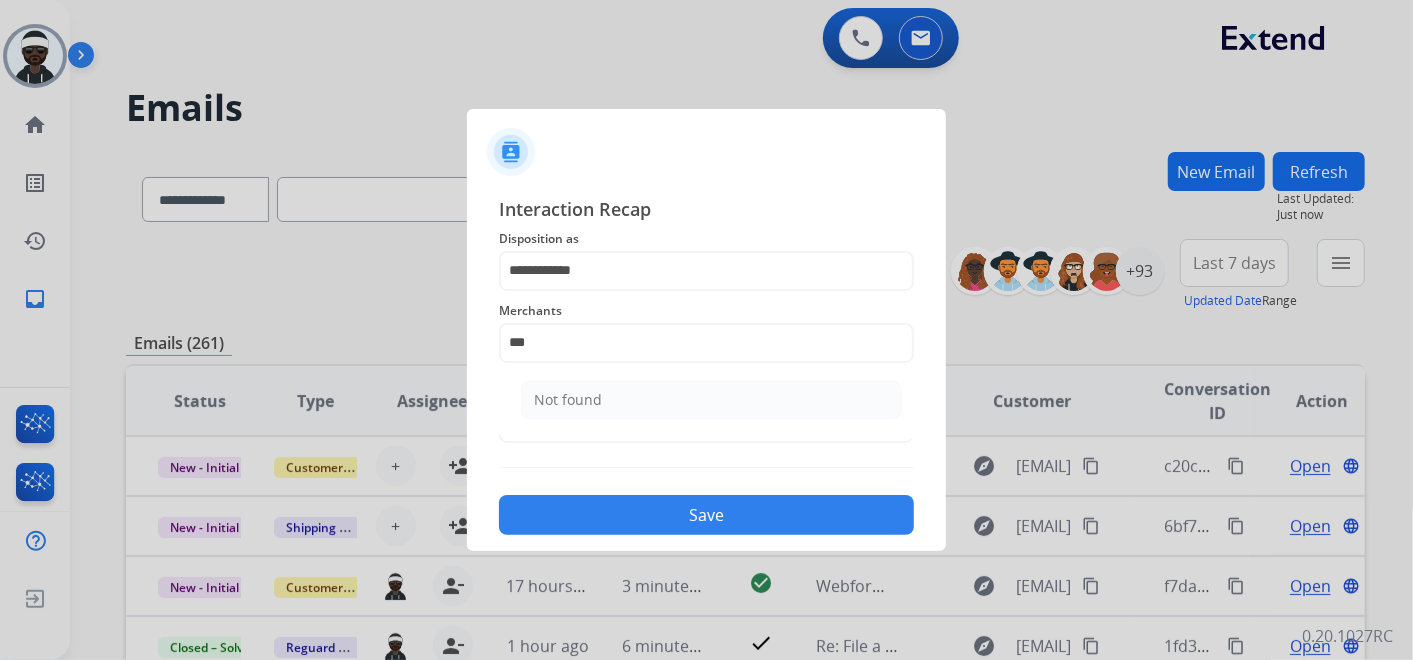 click on "Not found" 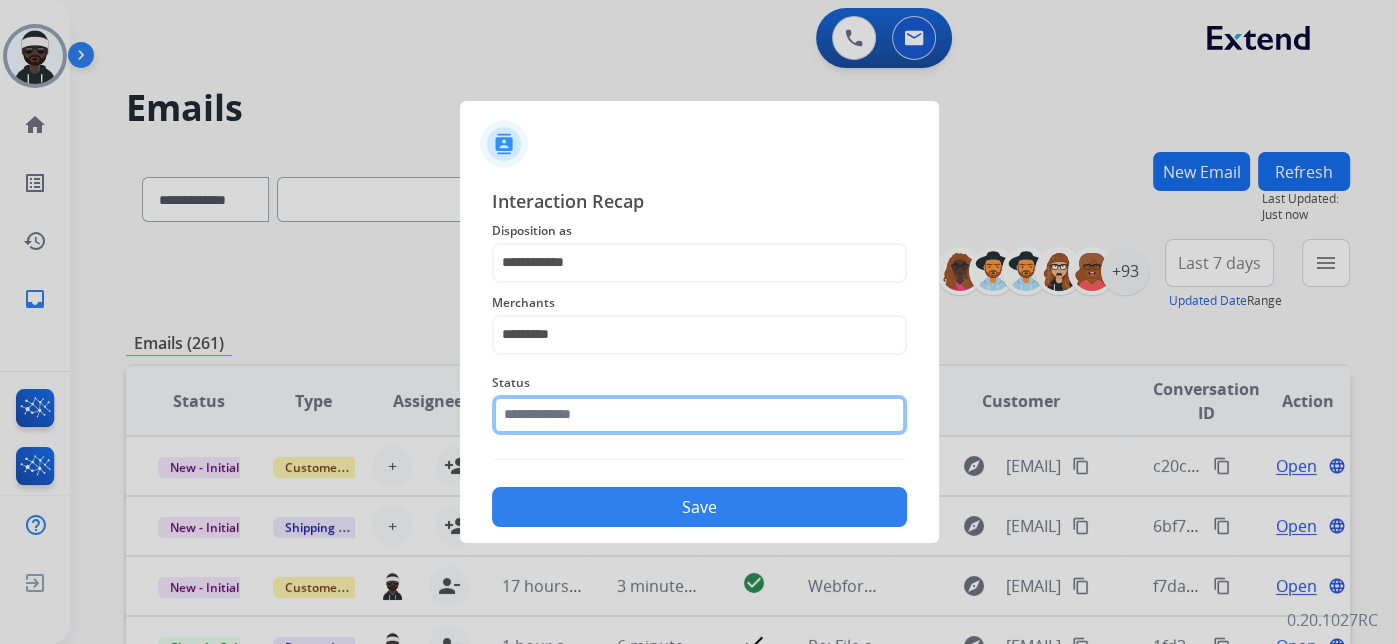 click 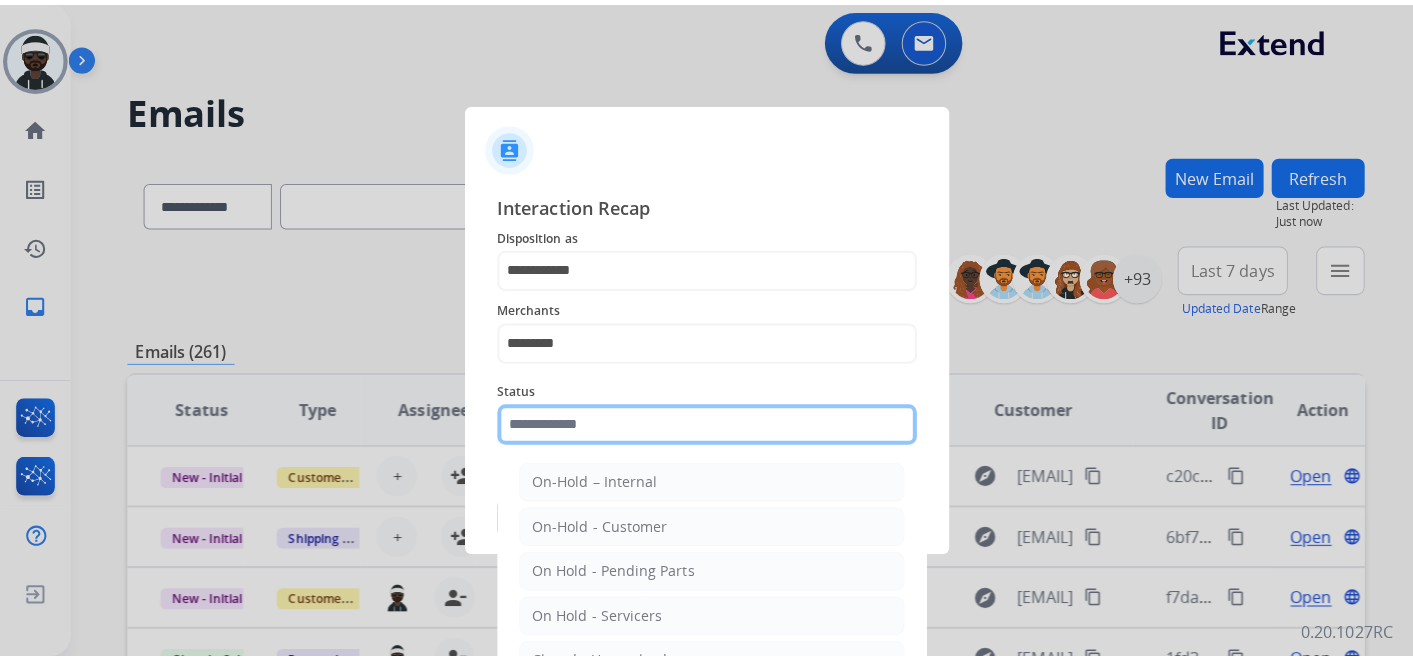 scroll, scrollTop: 111, scrollLeft: 0, axis: vertical 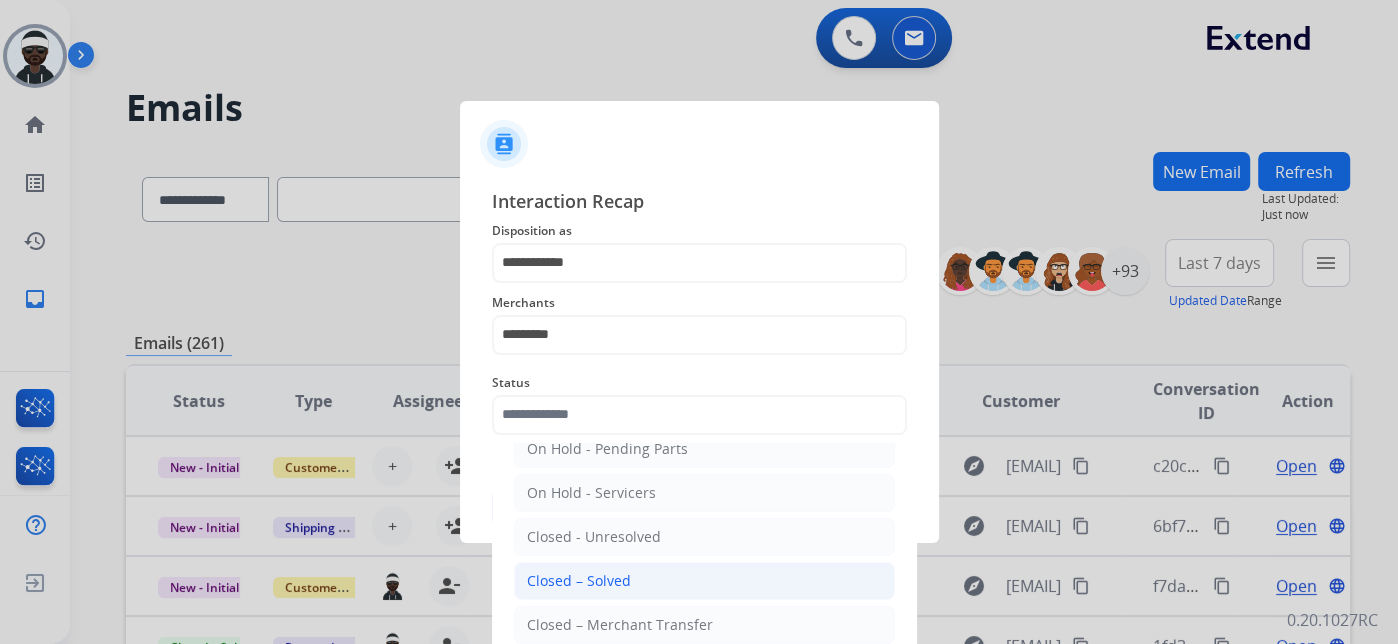 click on "Closed – Solved" 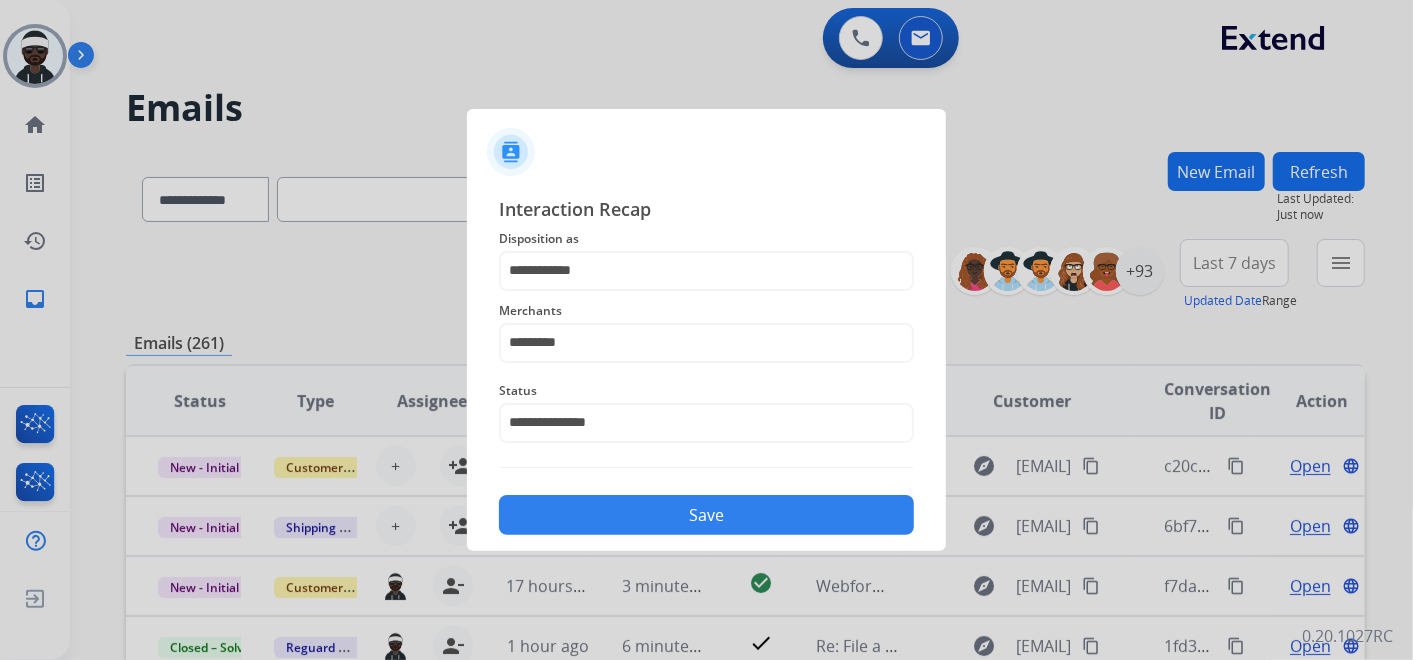 click on "Save" 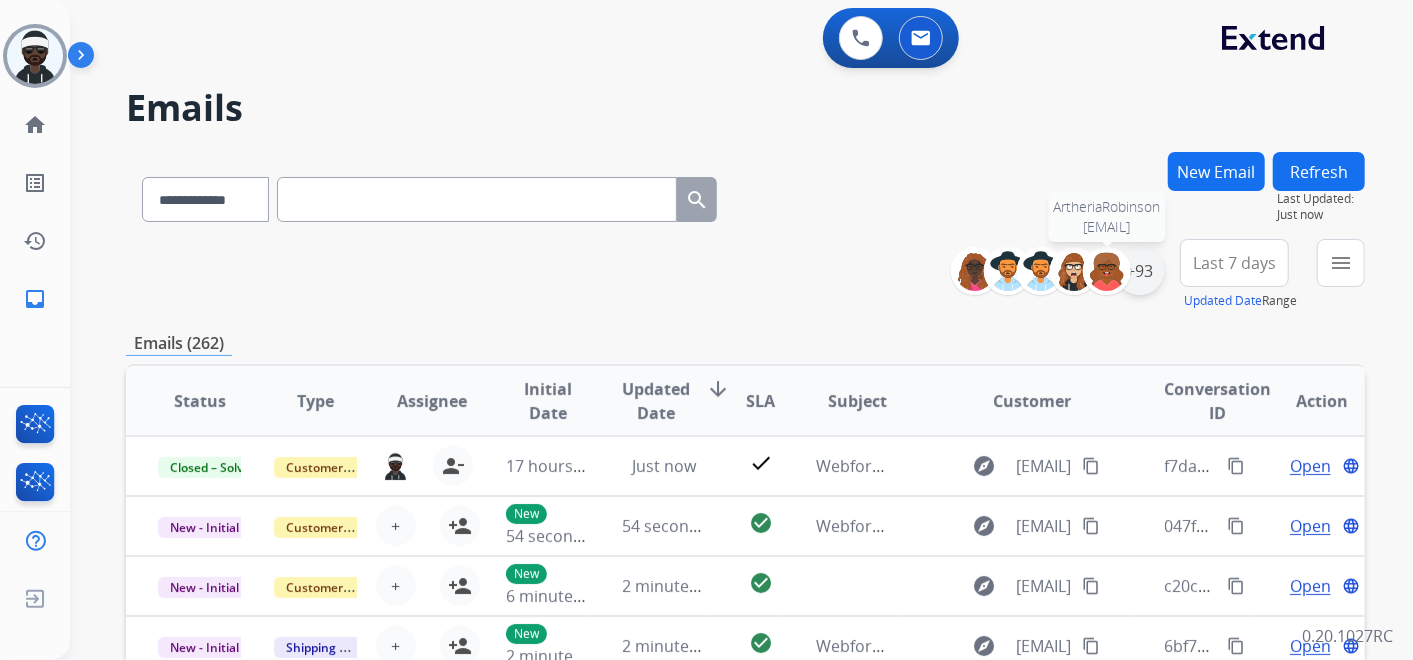 click on "+93" at bounding box center [1140, 271] 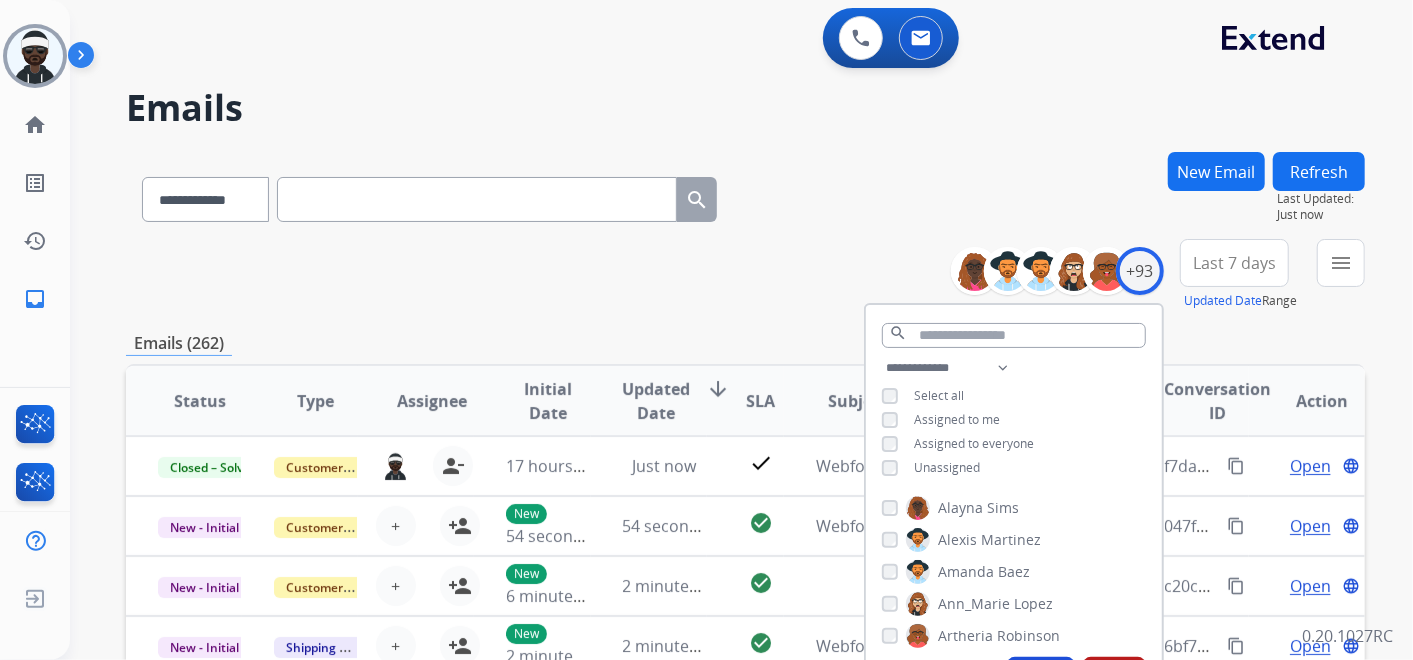 drag, startPoint x: 945, startPoint y: 472, endPoint x: 956, endPoint y: 475, distance: 11.401754 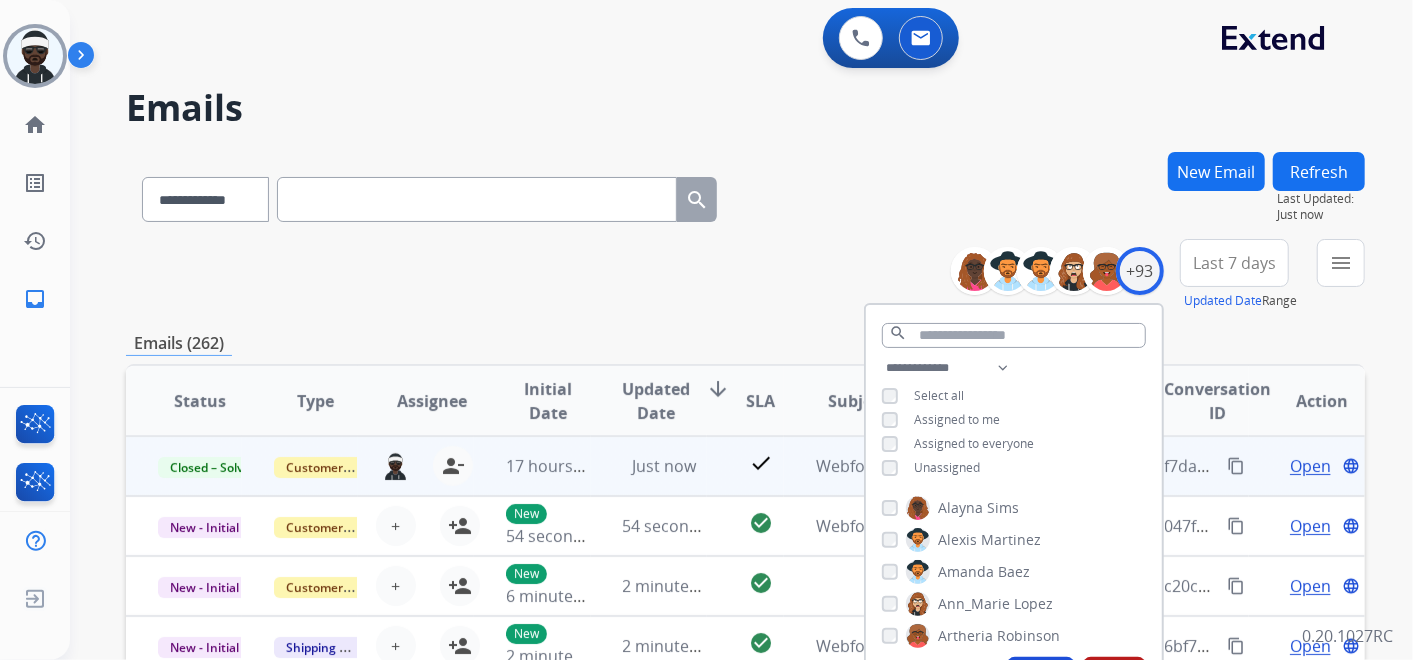 scroll, scrollTop: 1, scrollLeft: 0, axis: vertical 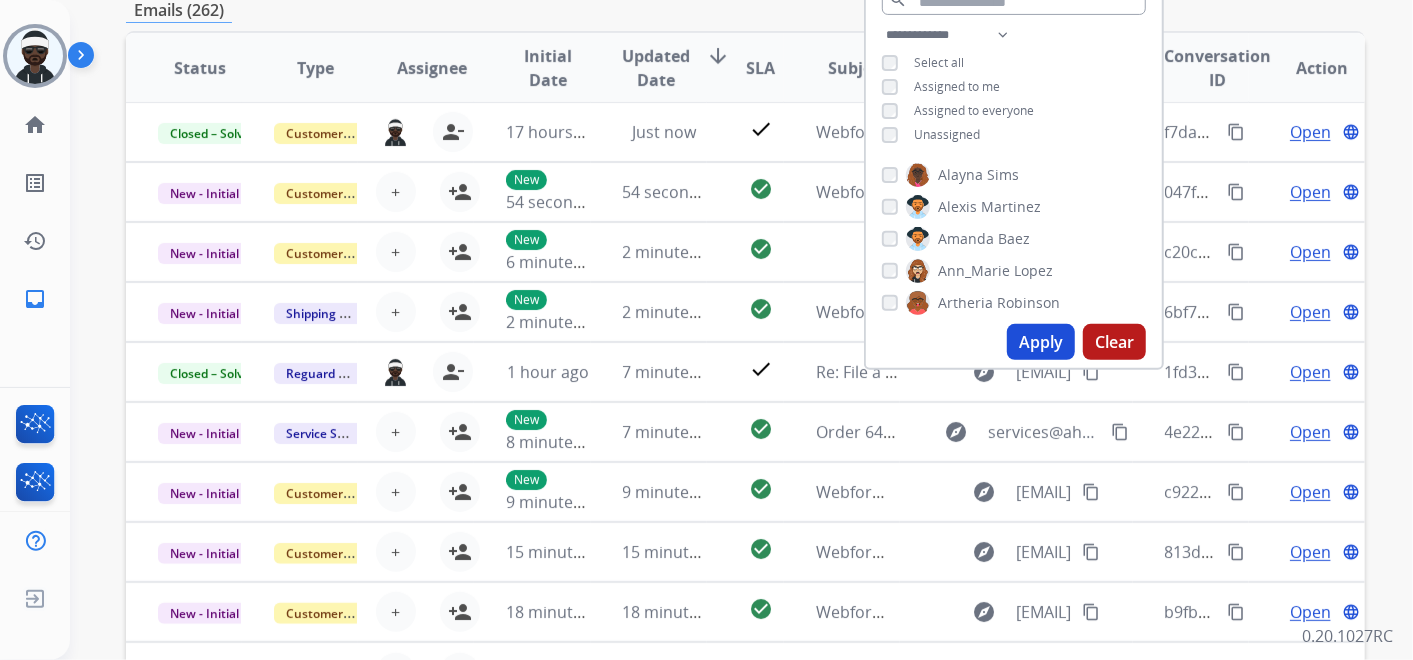 click on "Apply" at bounding box center [1041, 342] 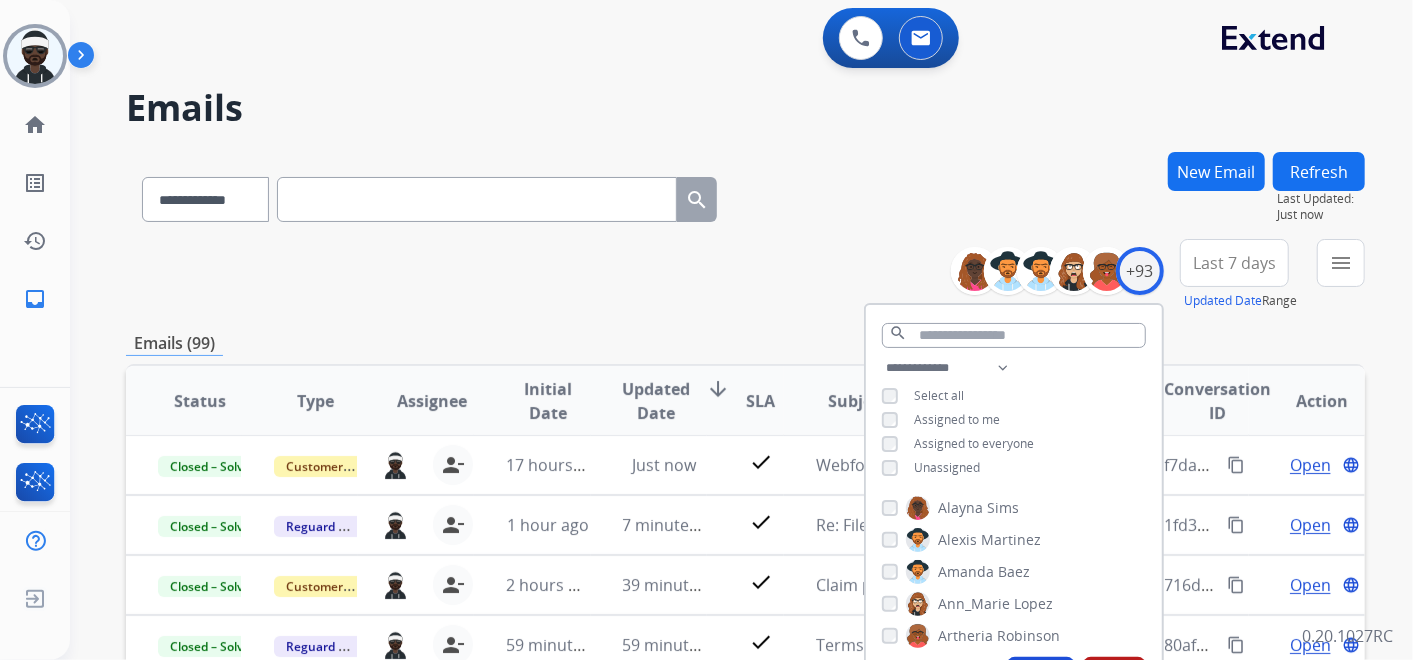 click on "**********" at bounding box center [745, 275] 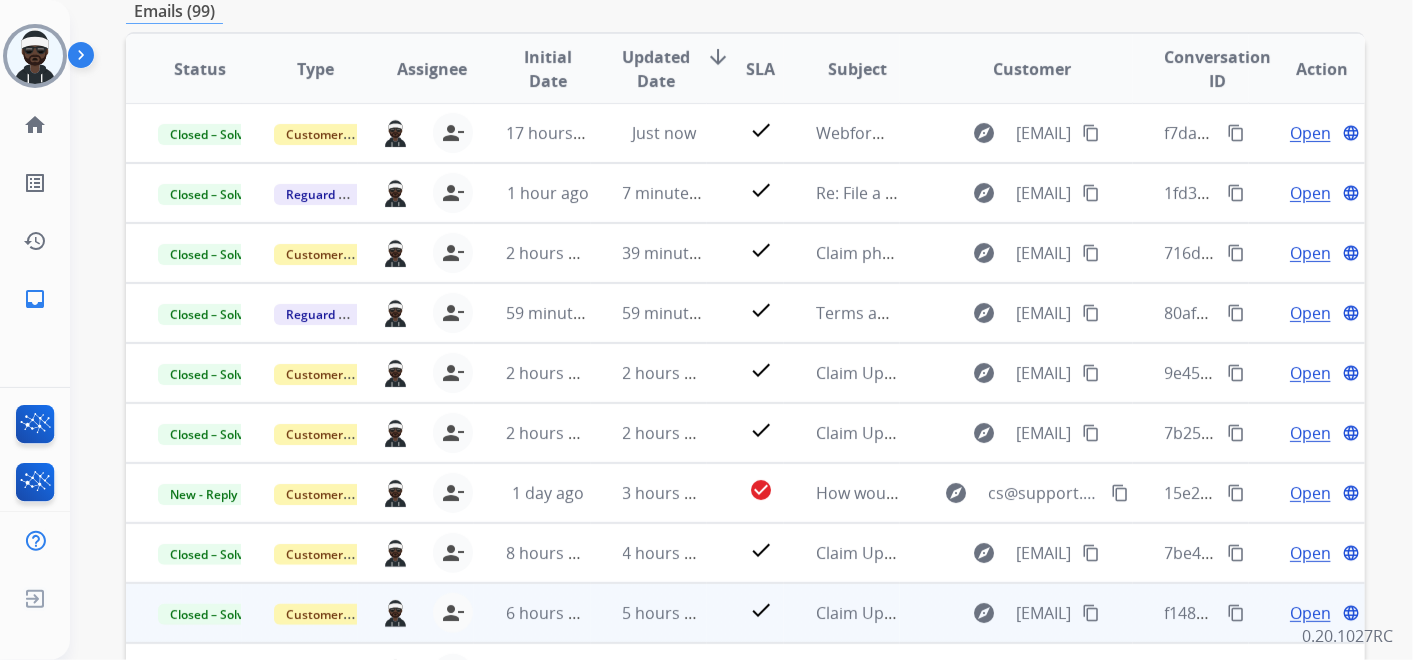 scroll, scrollTop: 477, scrollLeft: 0, axis: vertical 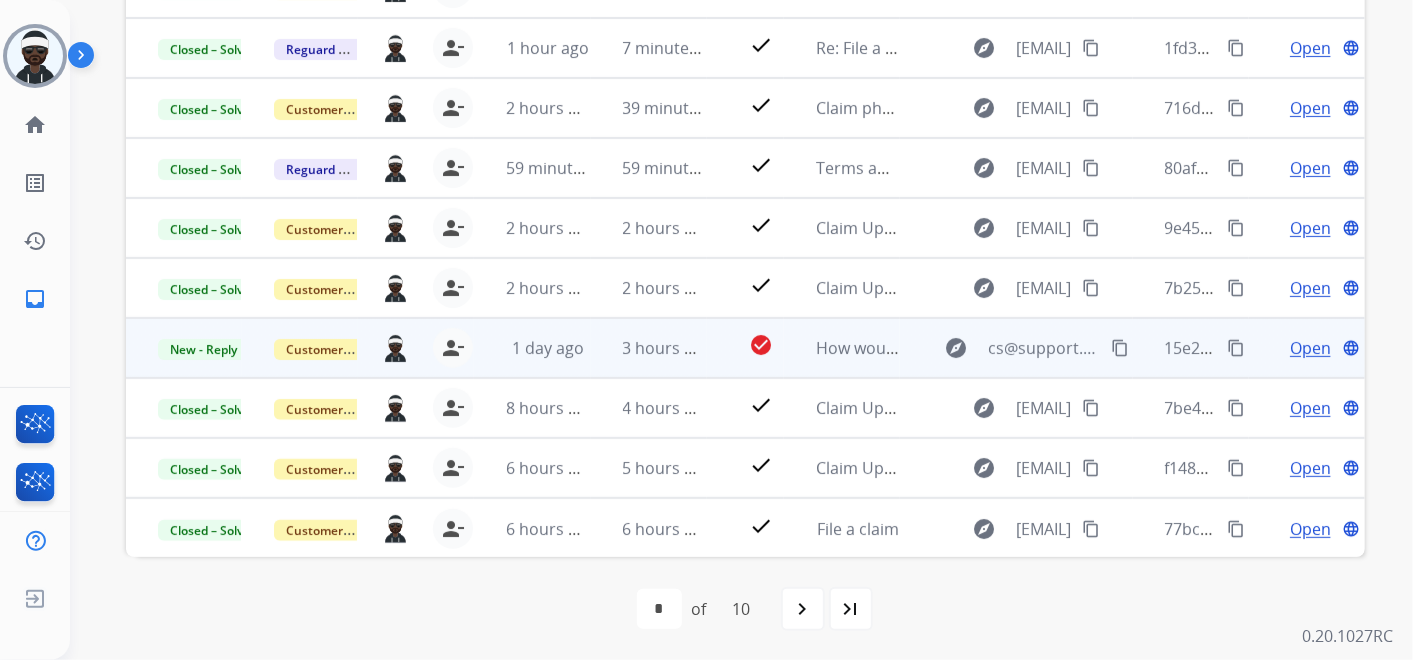 click on "content_copy" at bounding box center [1236, 348] 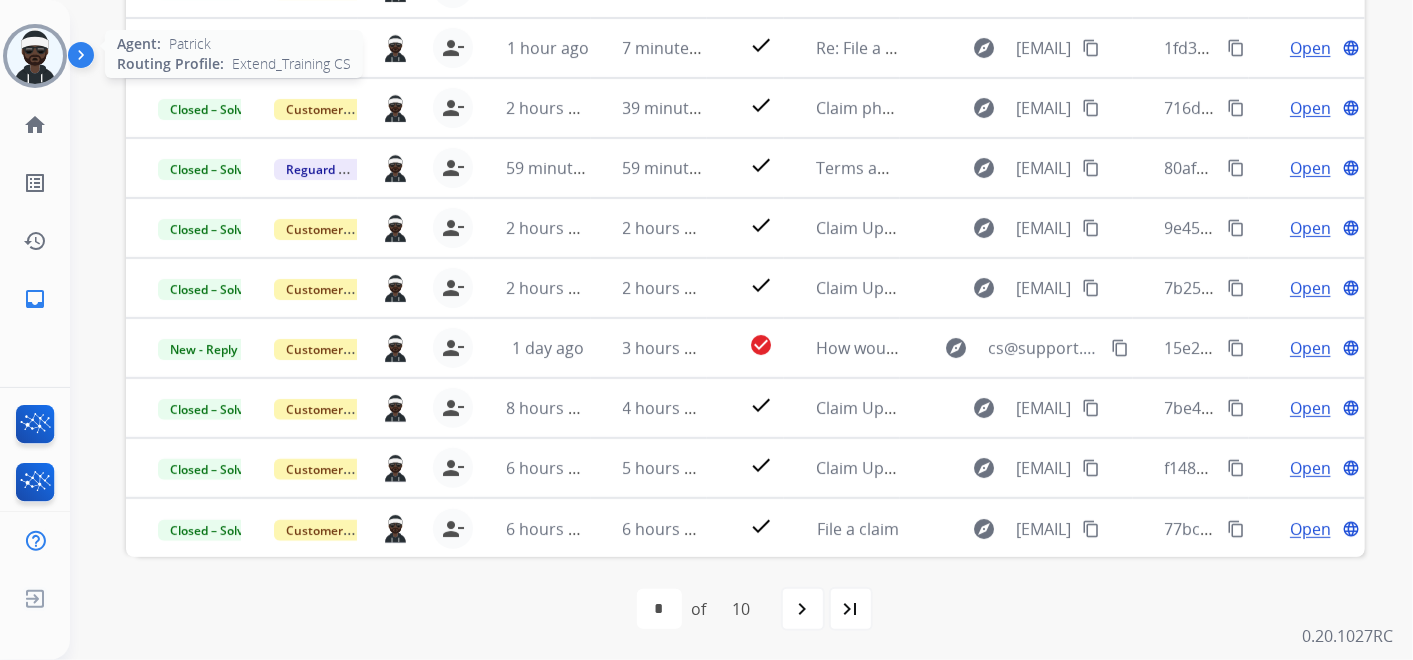 click at bounding box center [35, 56] 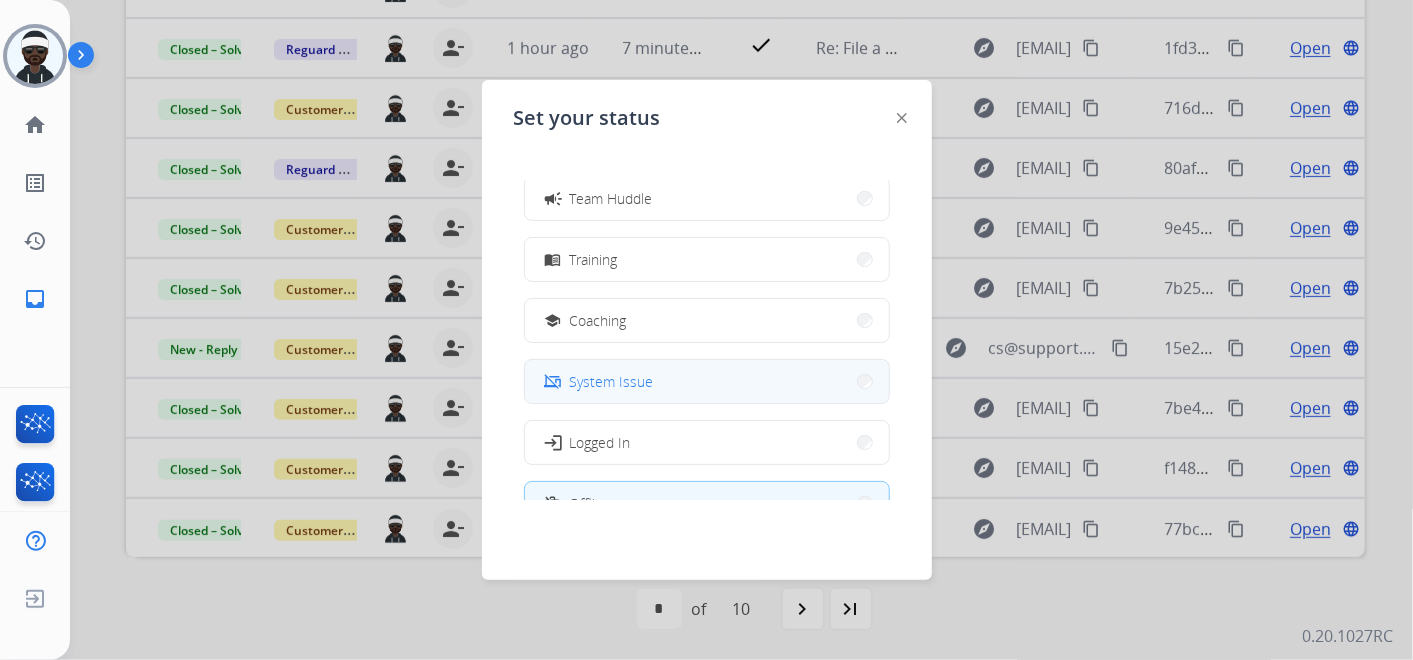 scroll, scrollTop: 377, scrollLeft: 0, axis: vertical 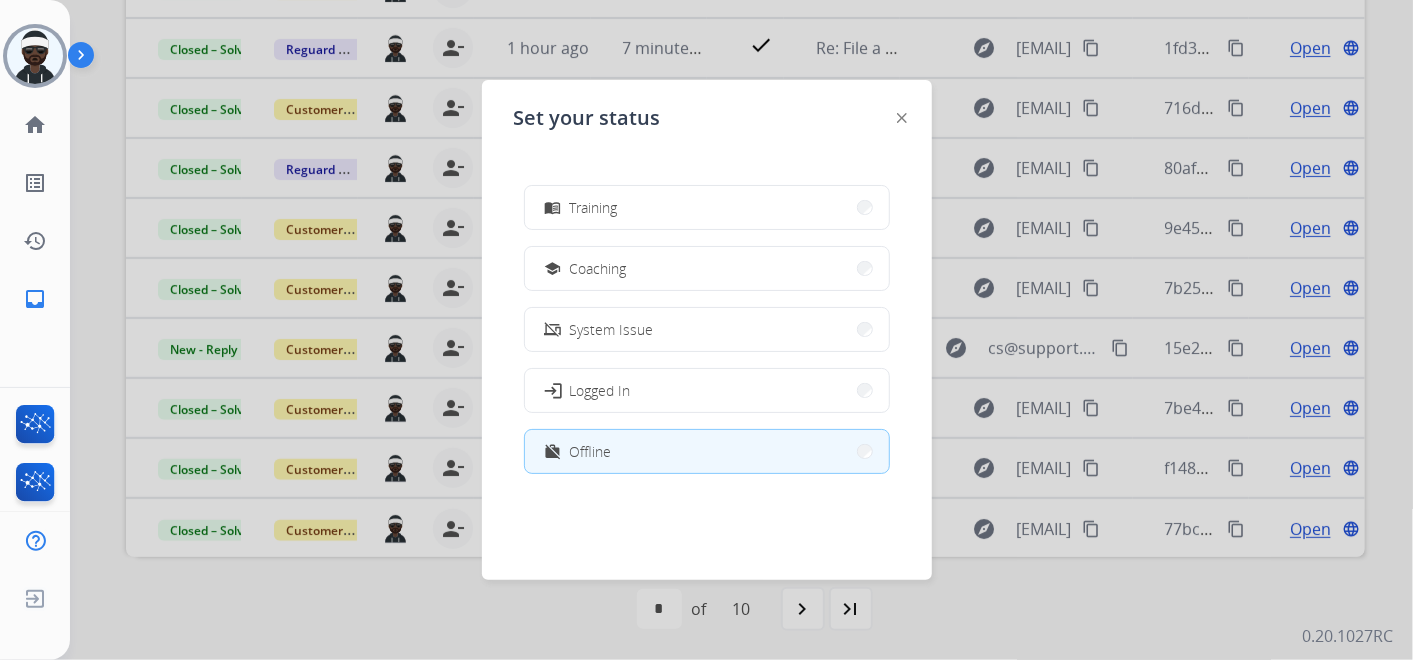 click at bounding box center [706, 330] 